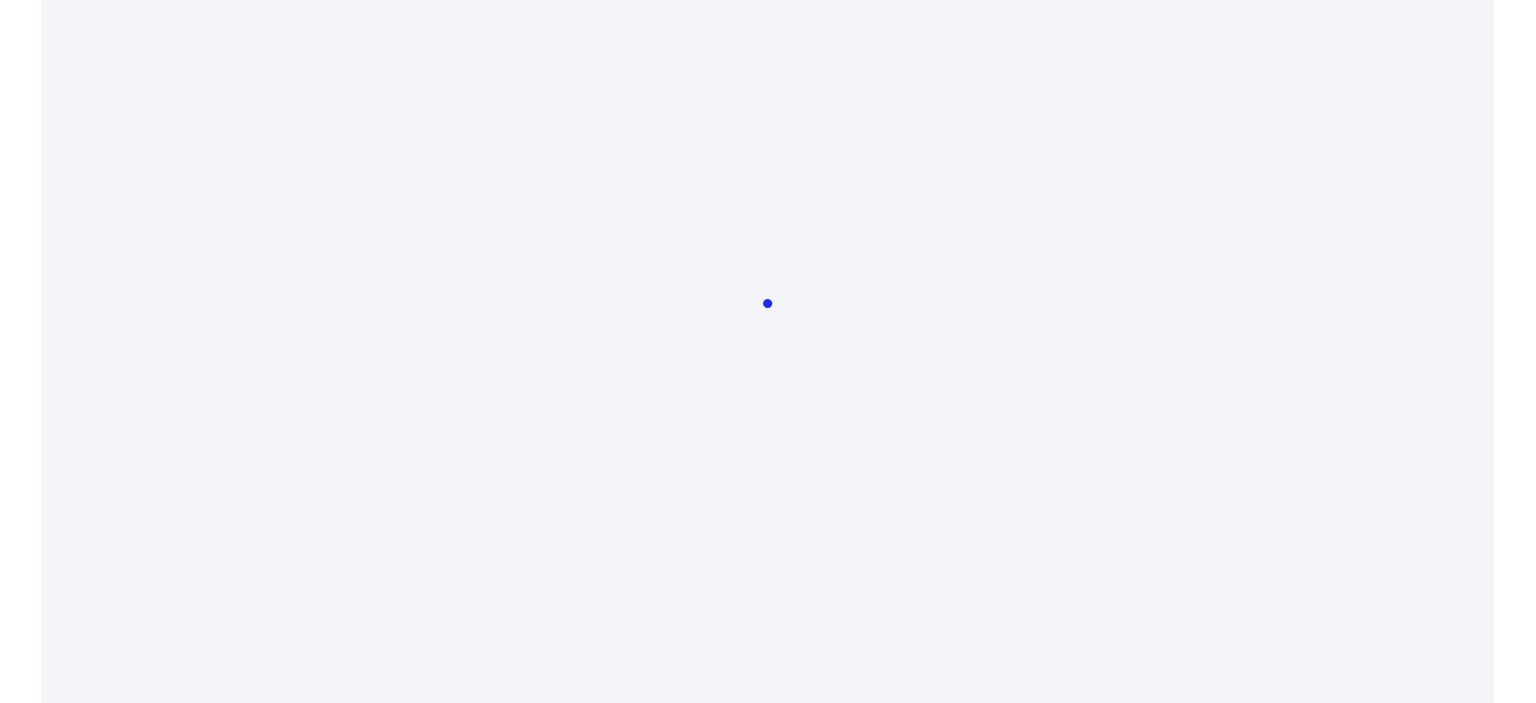 scroll, scrollTop: 0, scrollLeft: 0, axis: both 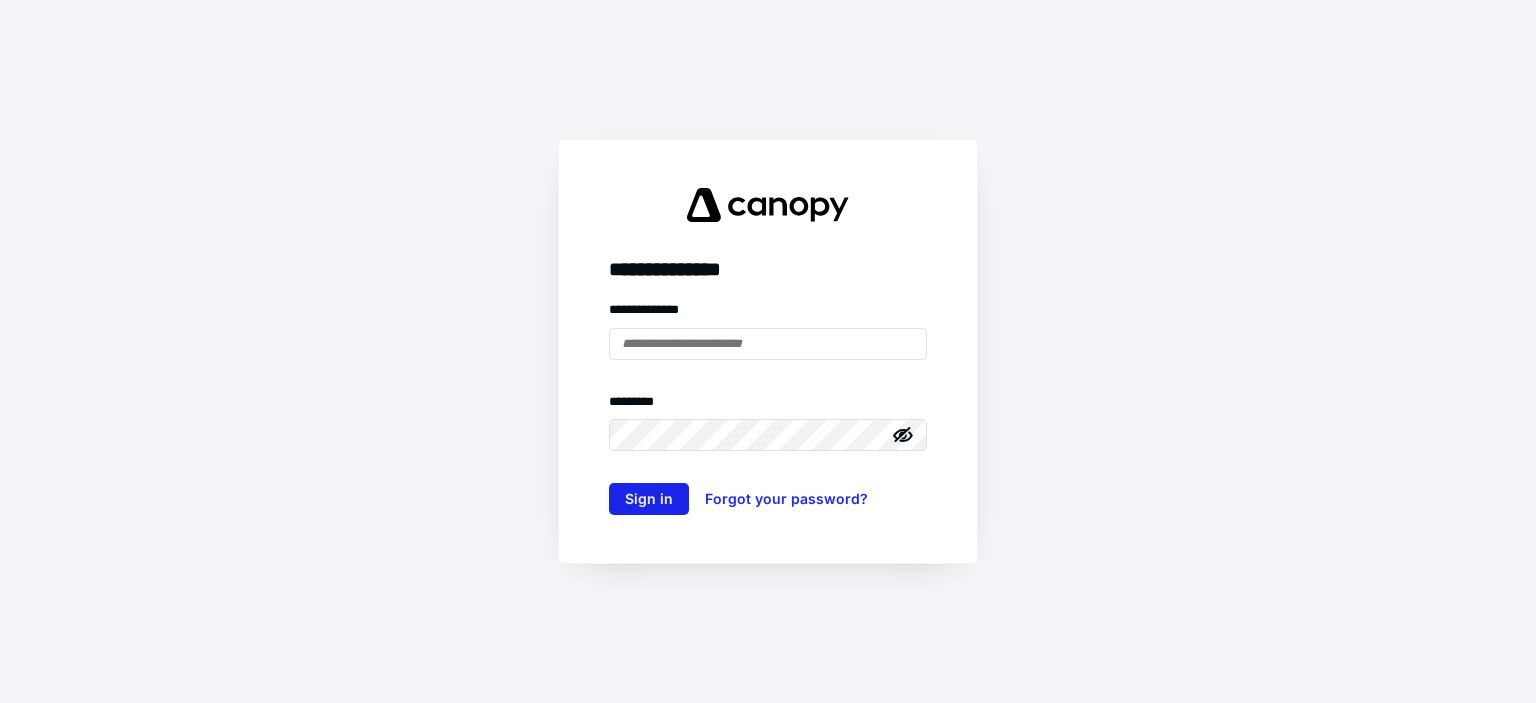 type on "**********" 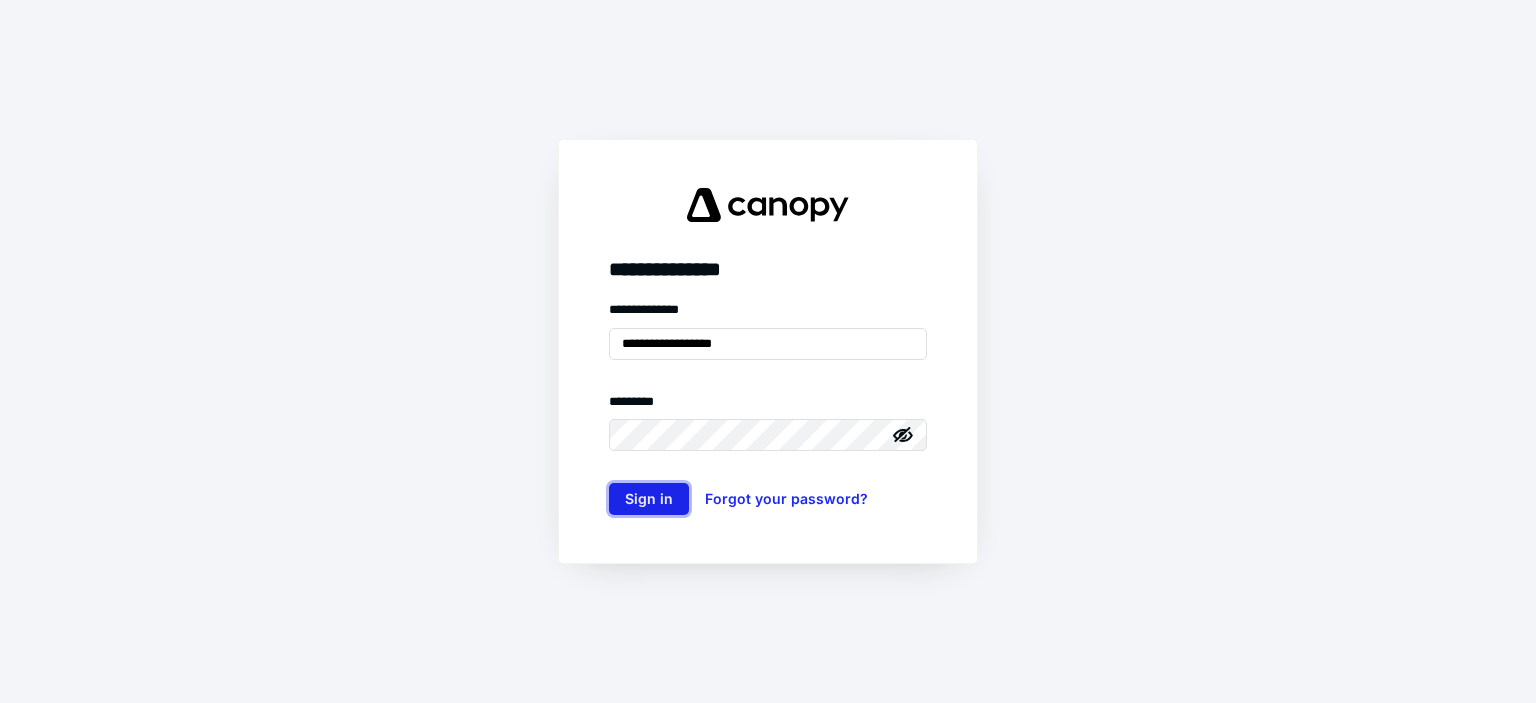 click on "Sign in" at bounding box center (649, 499) 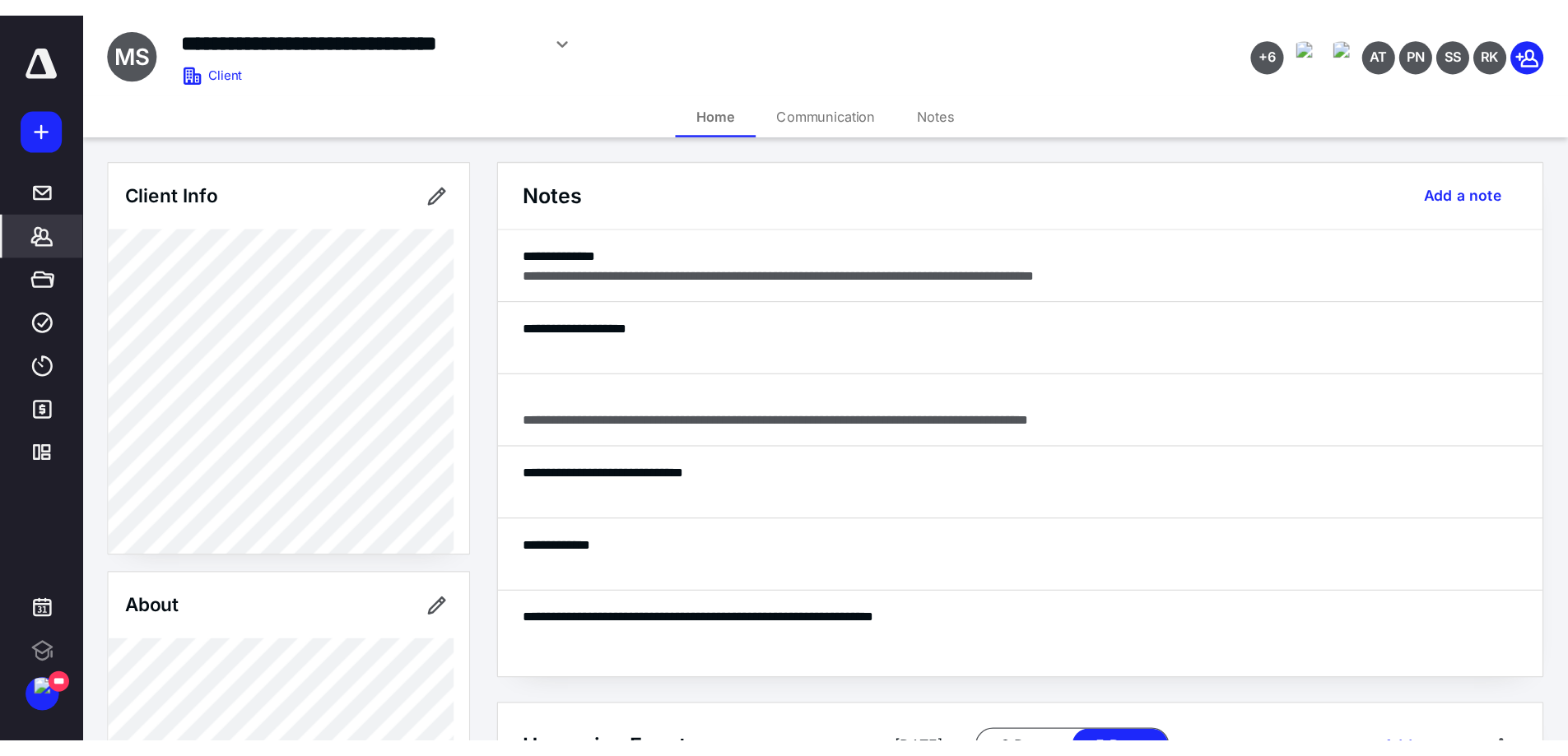 scroll, scrollTop: 0, scrollLeft: 0, axis: both 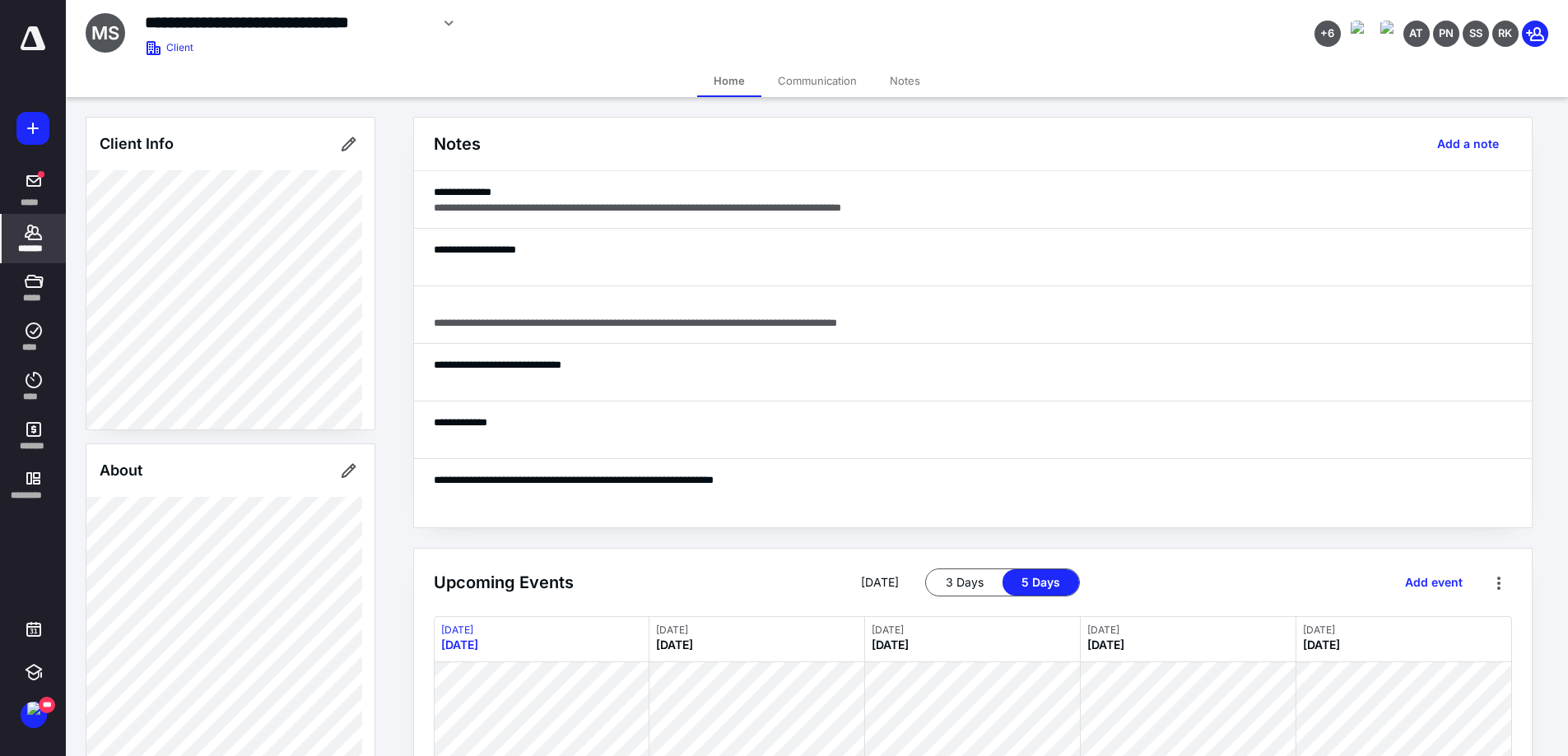 click at bounding box center [0, 0] 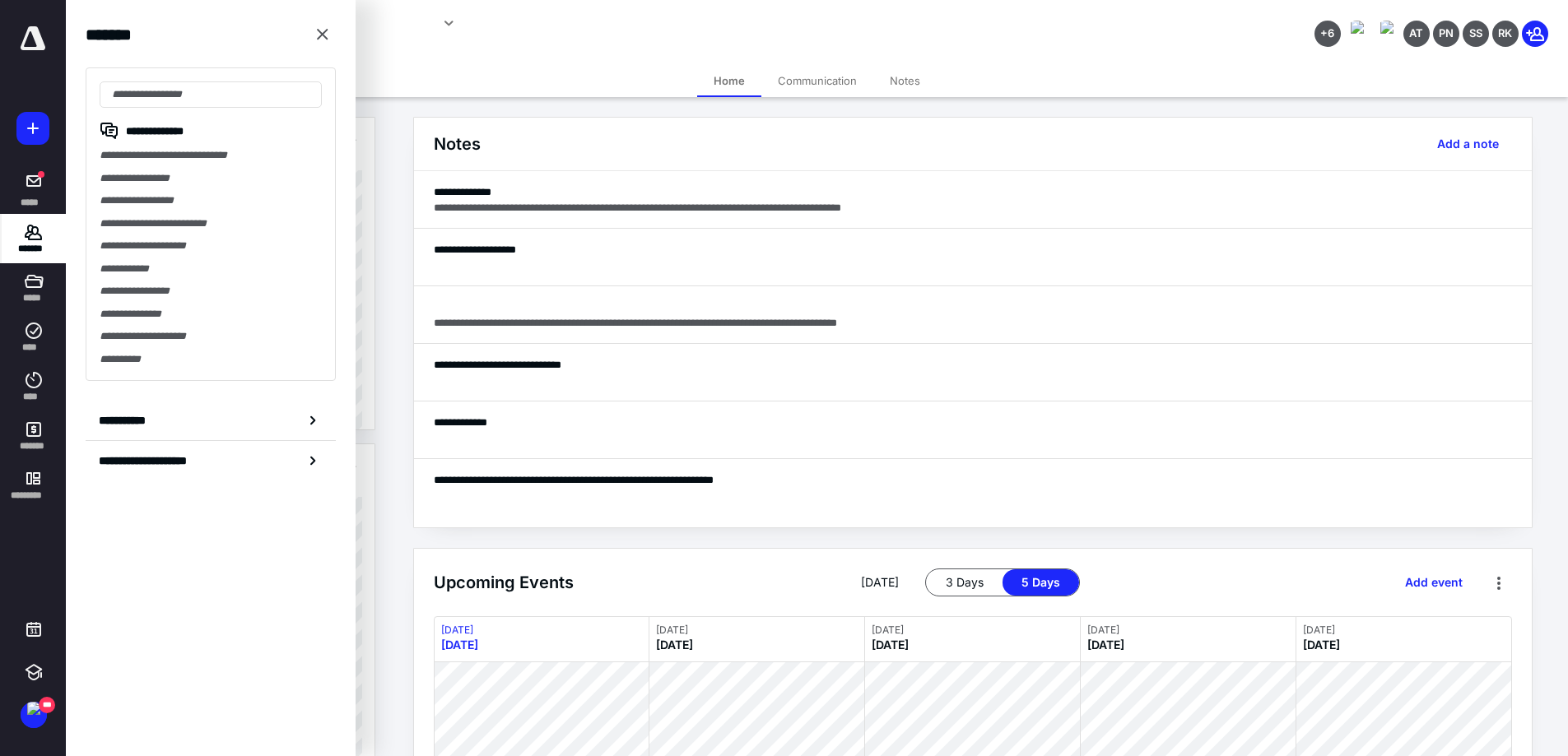 click at bounding box center [33, 39] 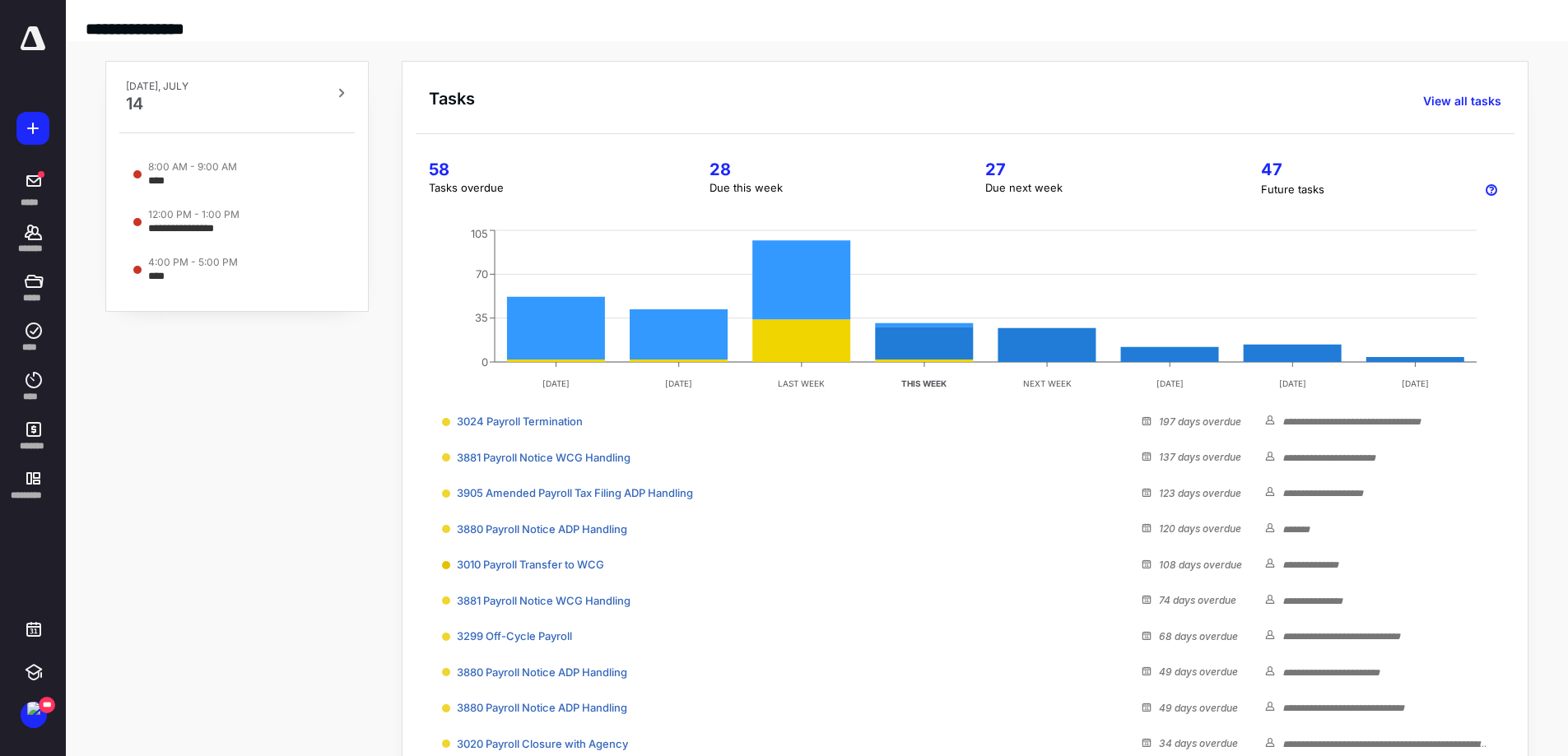 click on "28" at bounding box center [827, 169] 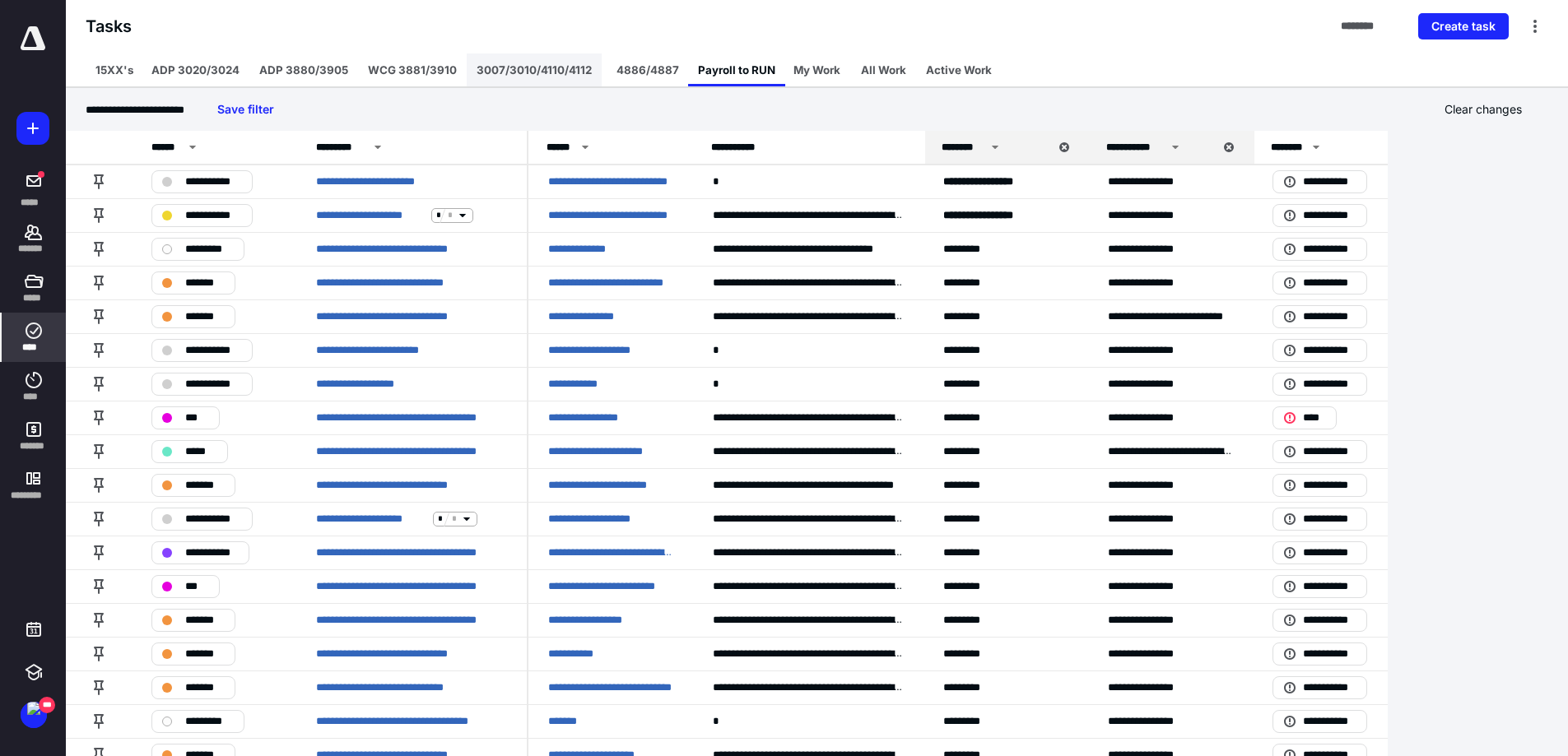 click on "3007/3010/4110/4112" at bounding box center (534, 70) 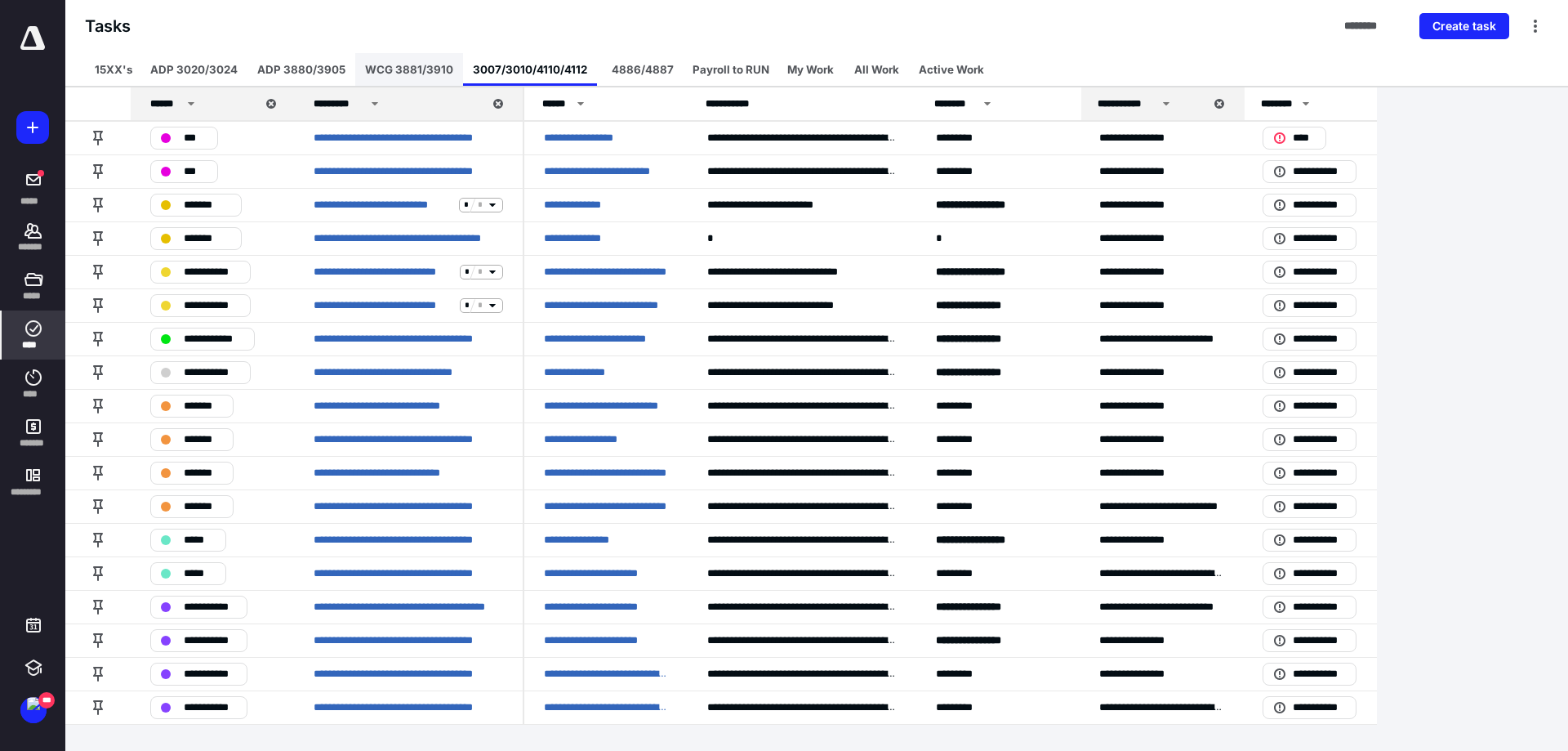 click on "WCG 3881/3910" at bounding box center [409, 69] 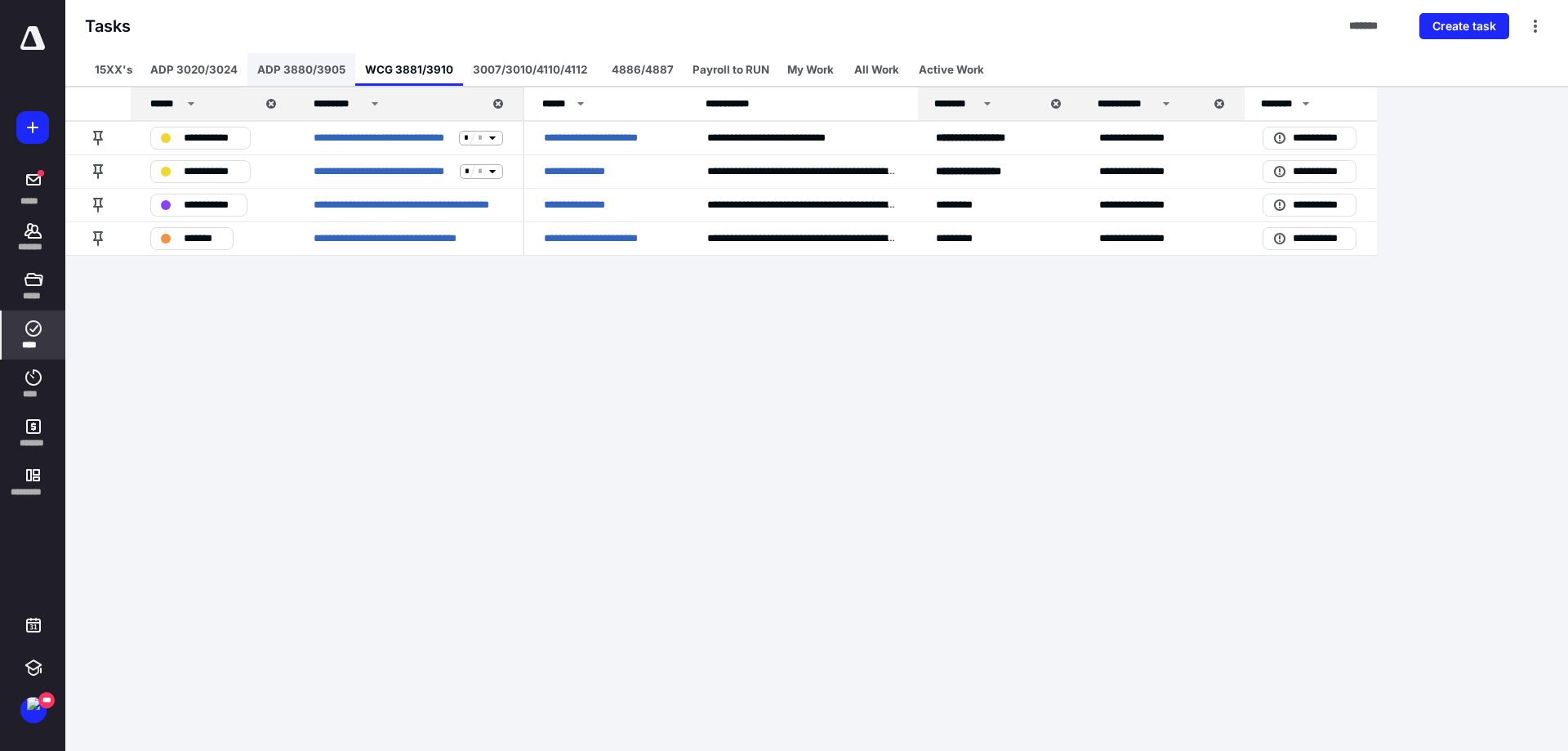 click on "ADP 3880/3905" at bounding box center (301, 69) 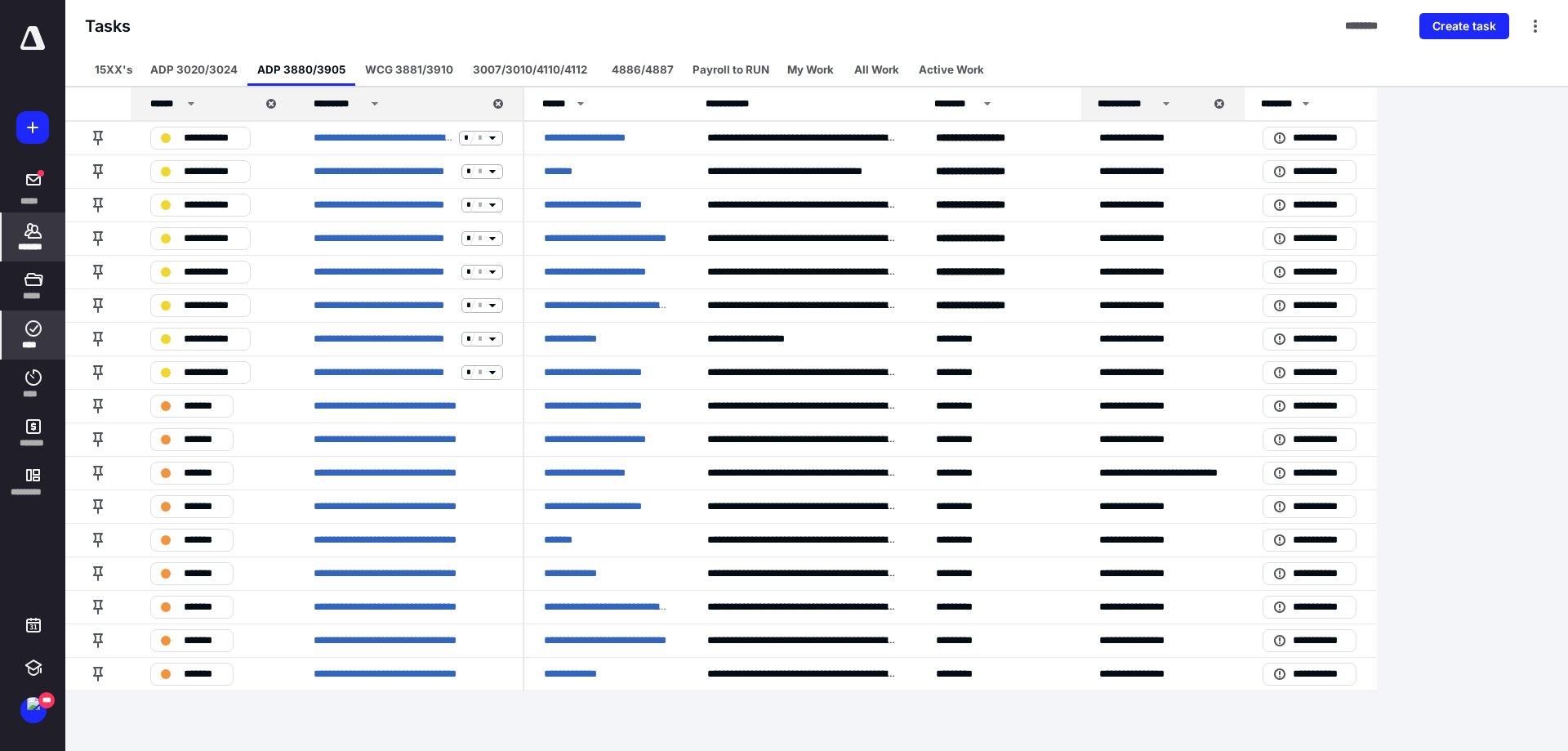 click on "*******" at bounding box center [33, 247] 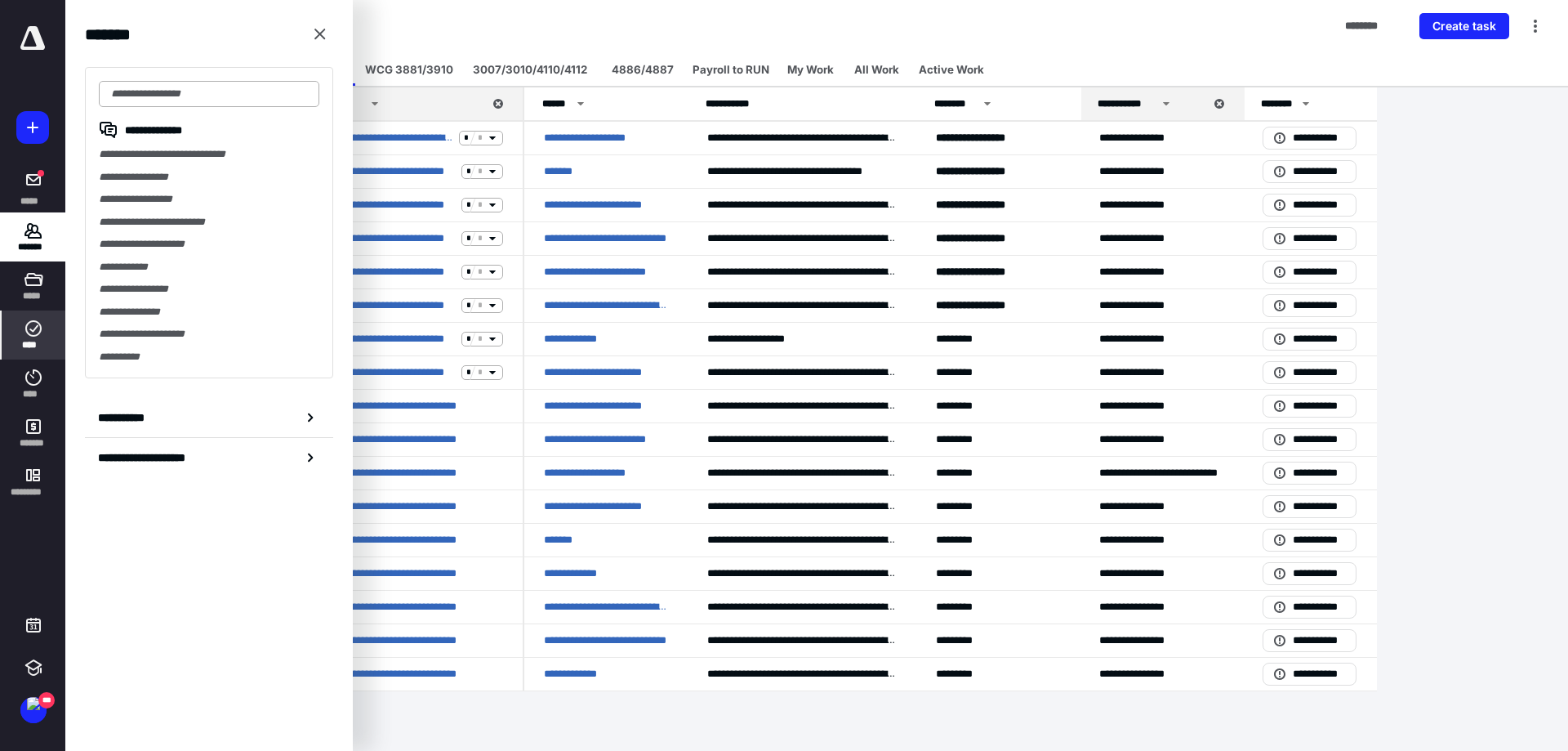 click at bounding box center (209, 94) 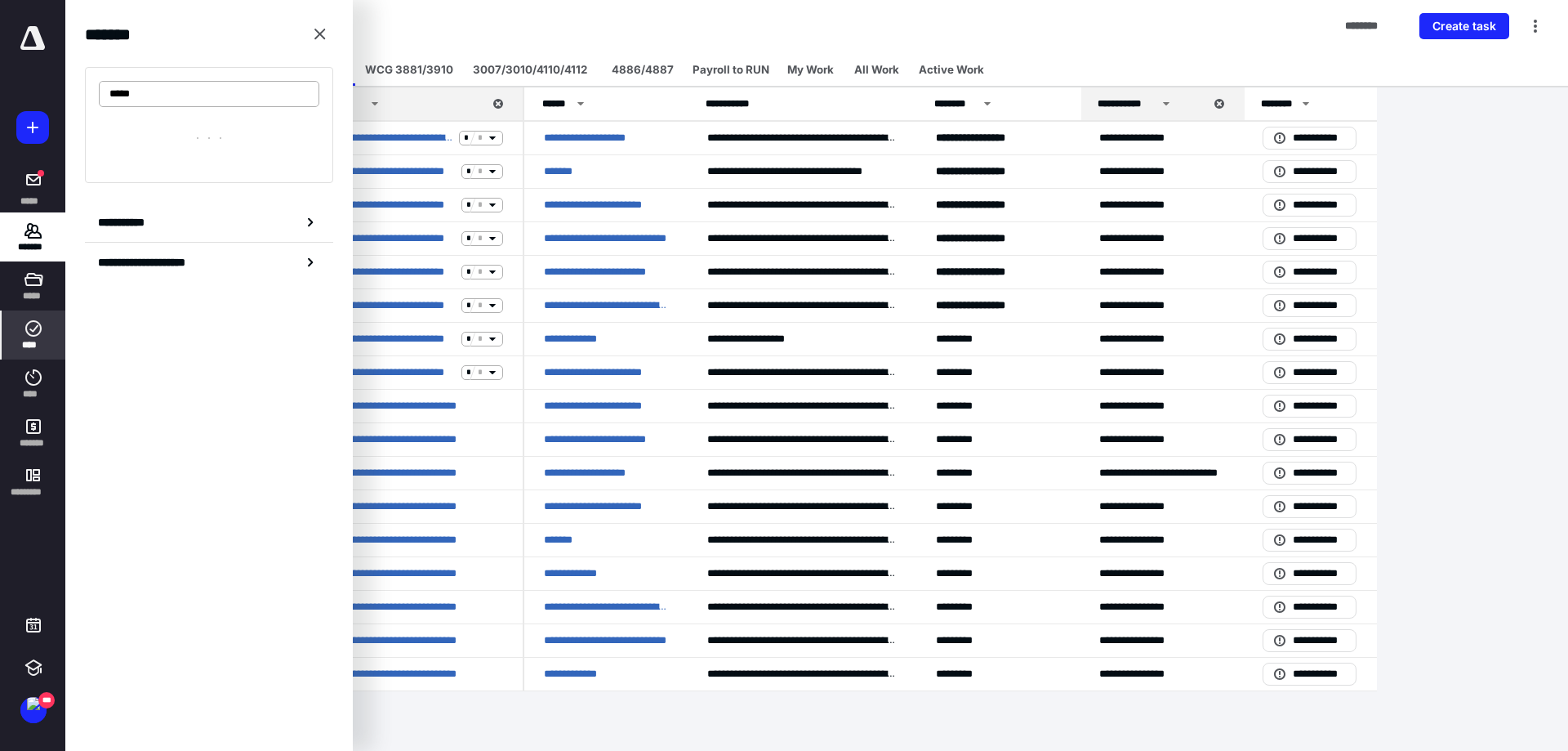 type on "*****" 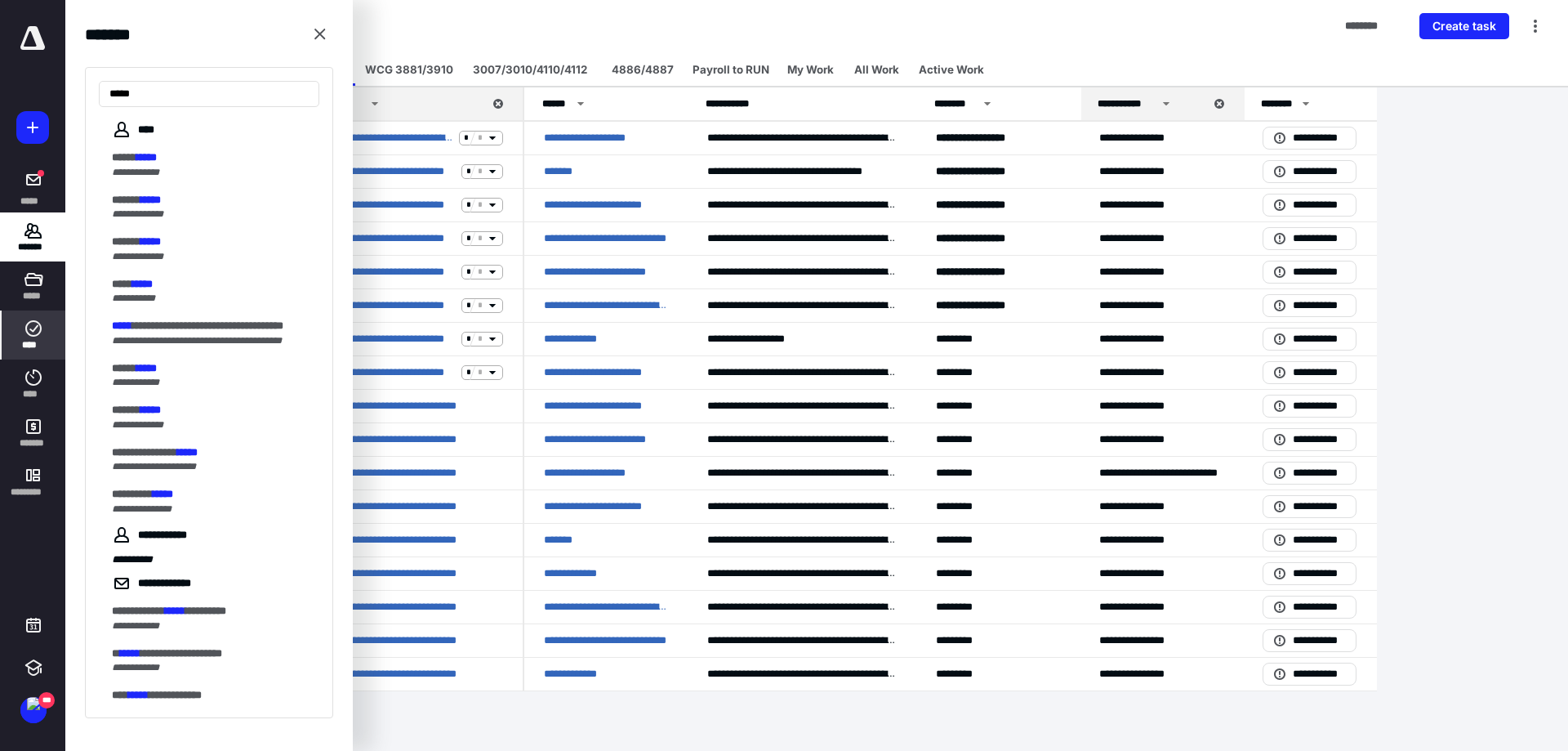 click on "**********" at bounding box center (197, 341) 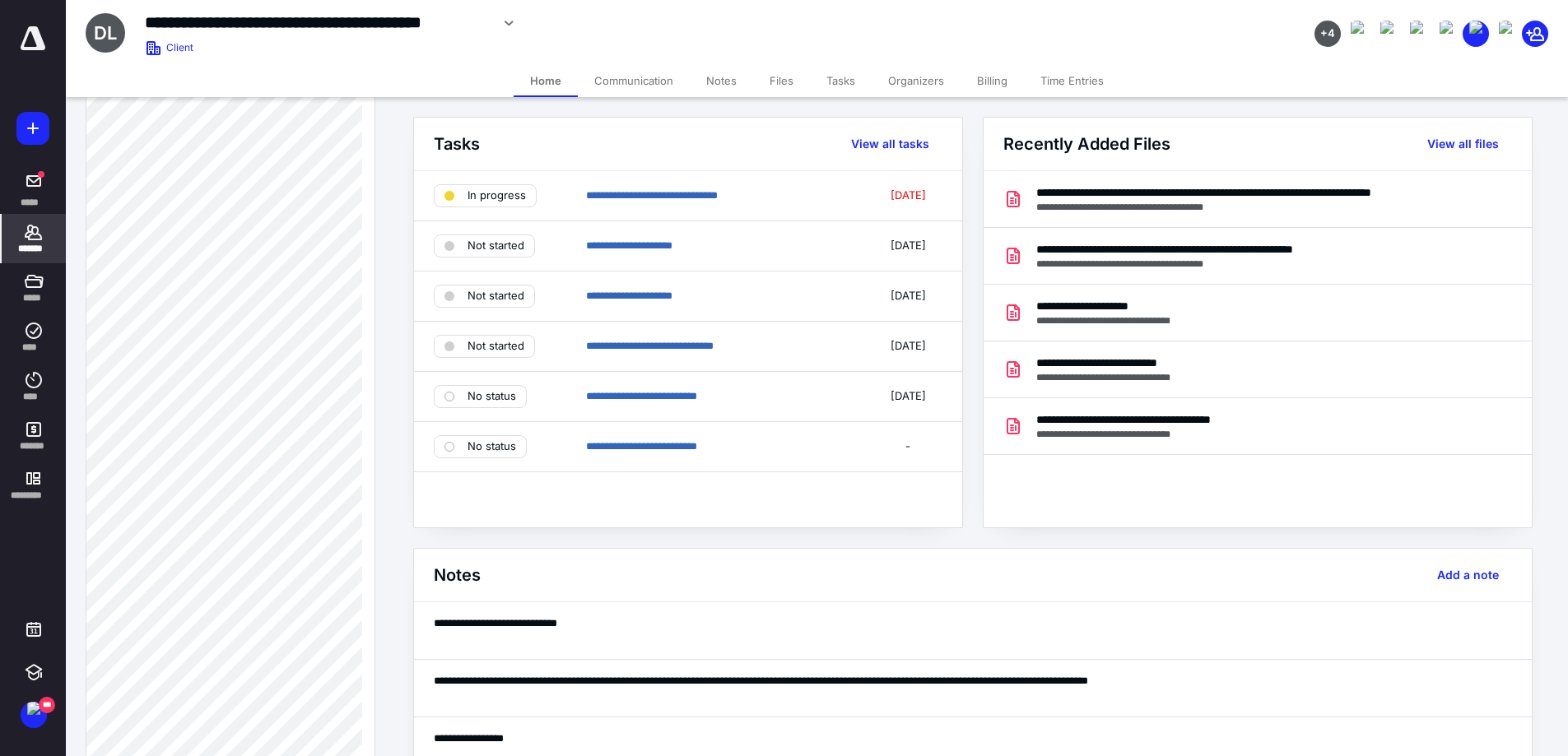 scroll, scrollTop: 1100, scrollLeft: 0, axis: vertical 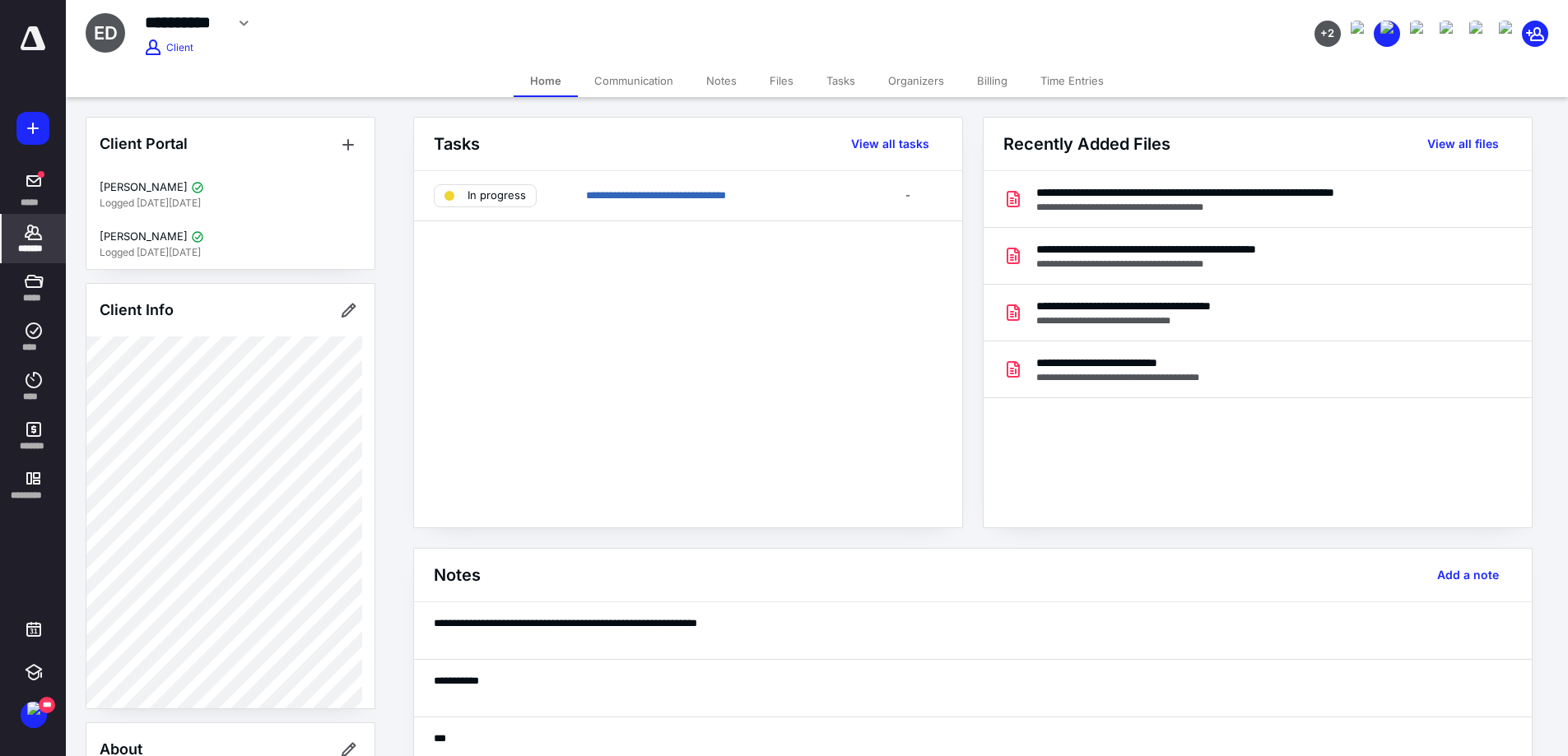 click on "Notes" at bounding box center [721, 81] 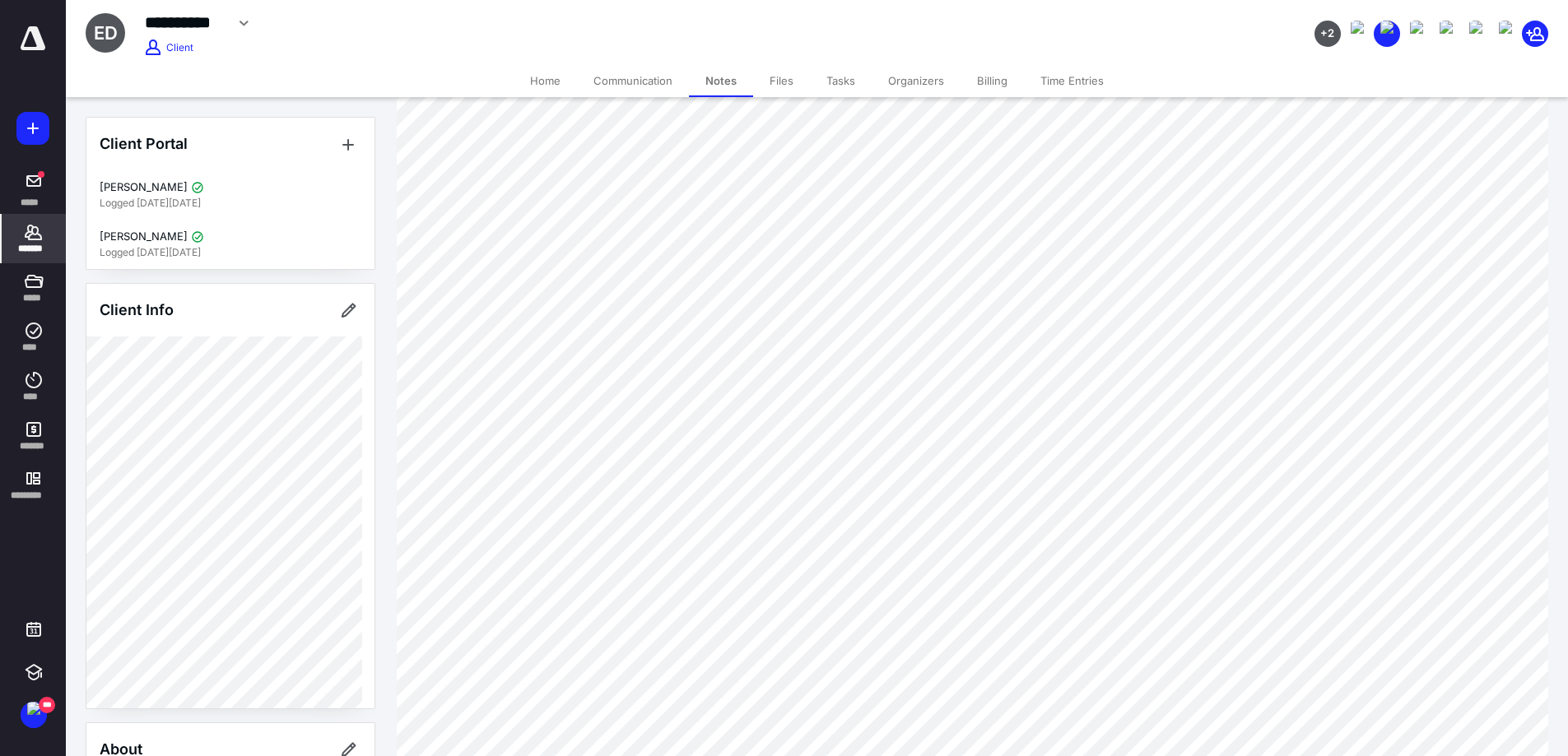 scroll, scrollTop: 0, scrollLeft: 0, axis: both 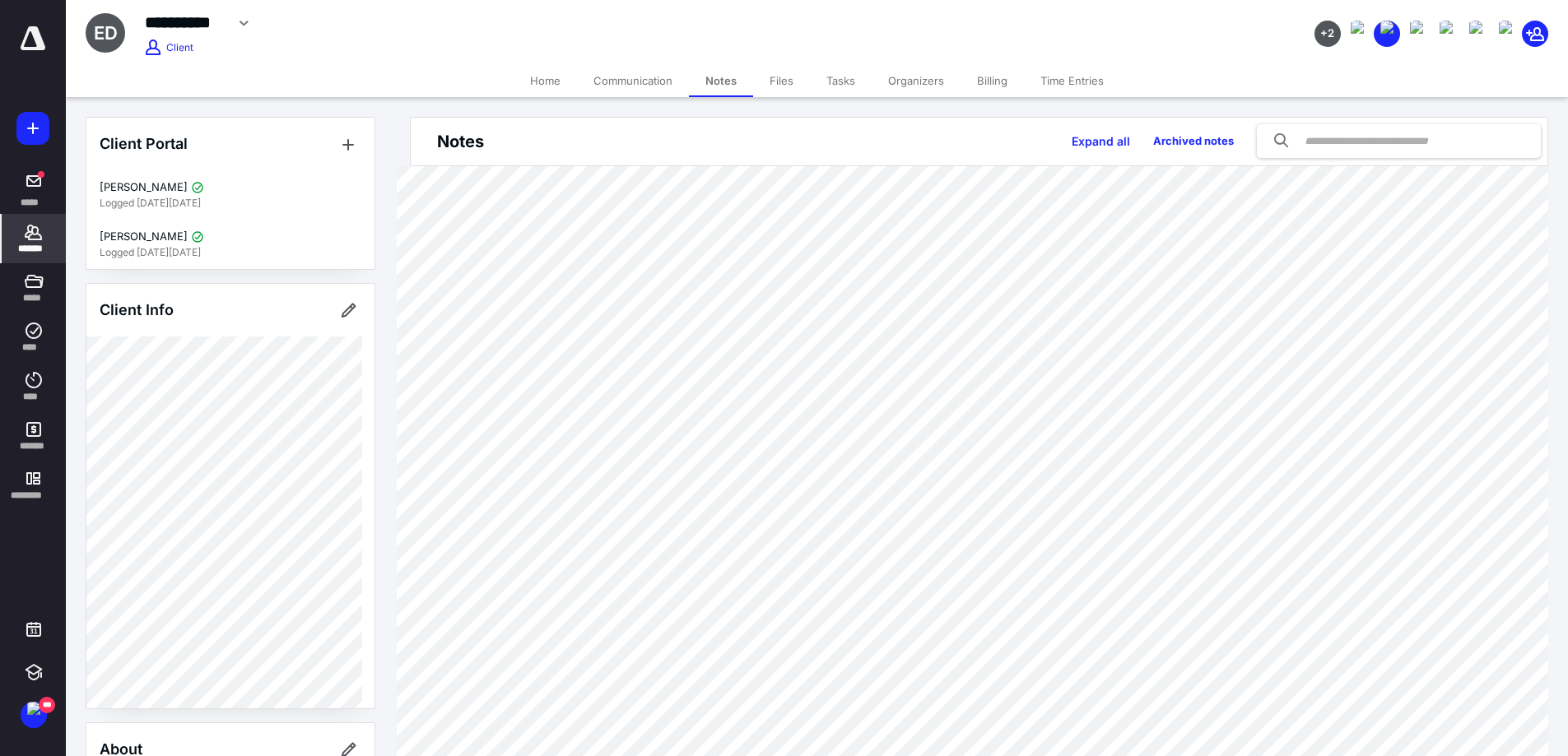 click on "Notes" at bounding box center [721, 81] 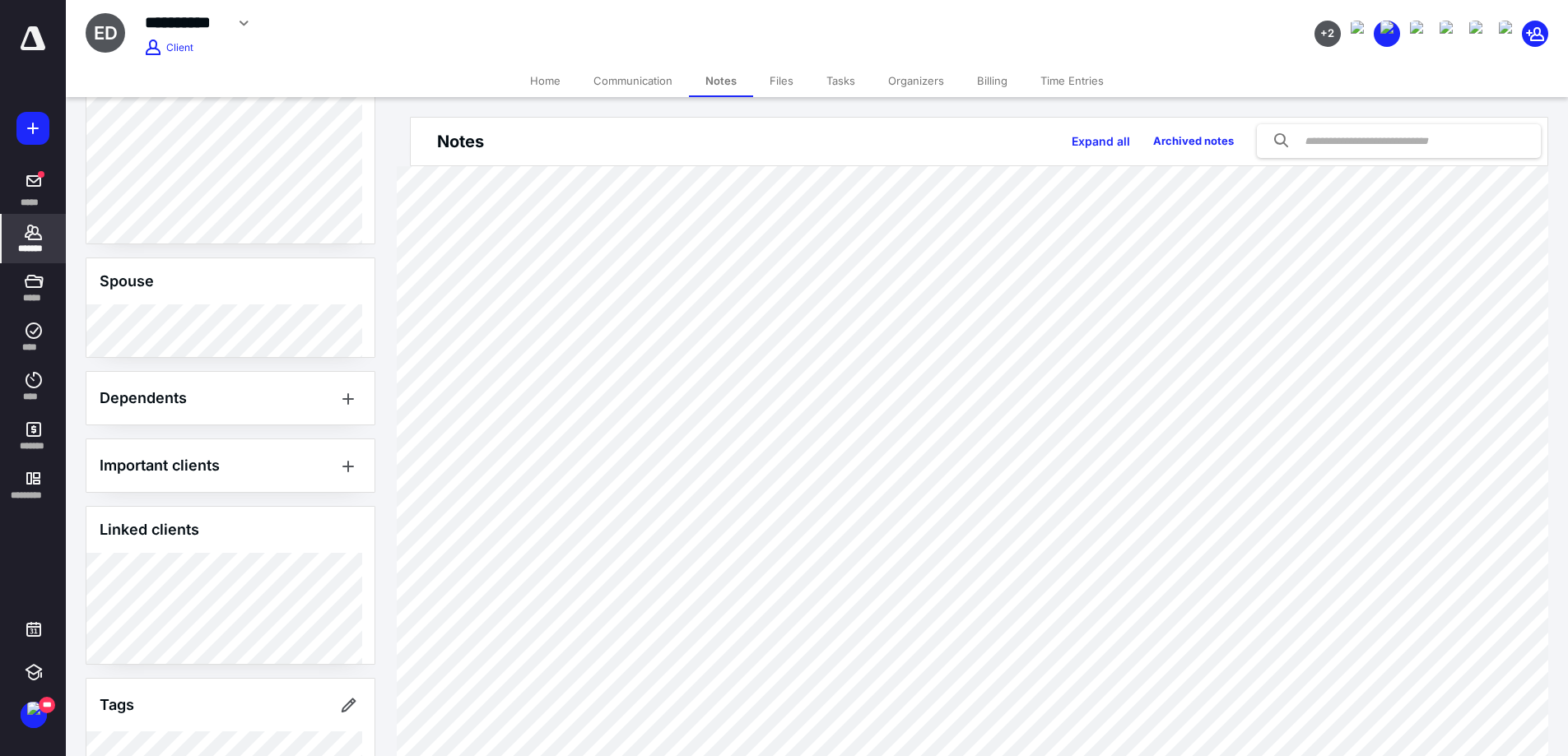 scroll, scrollTop: 1026, scrollLeft: 0, axis: vertical 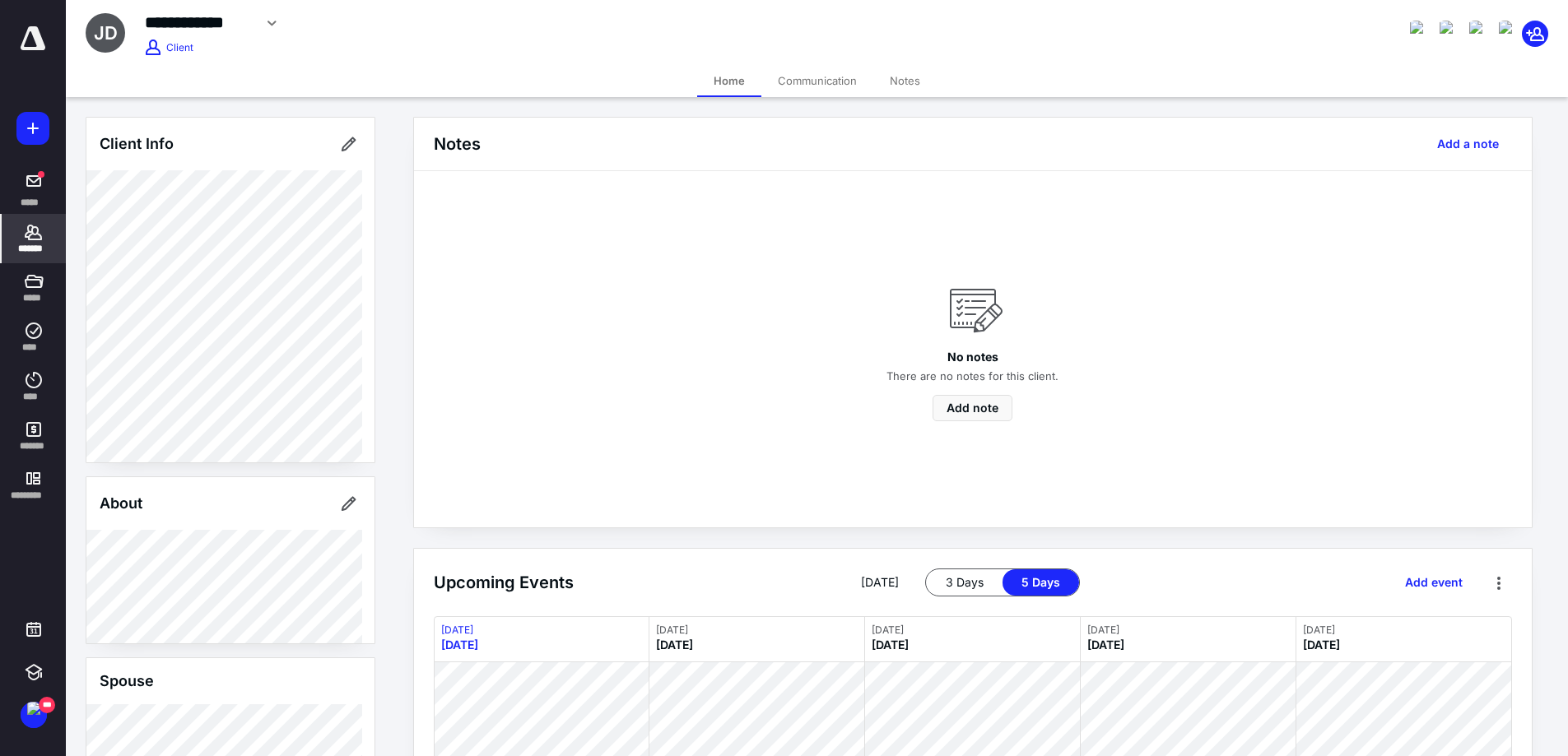 click on "Notes" at bounding box center [905, 81] 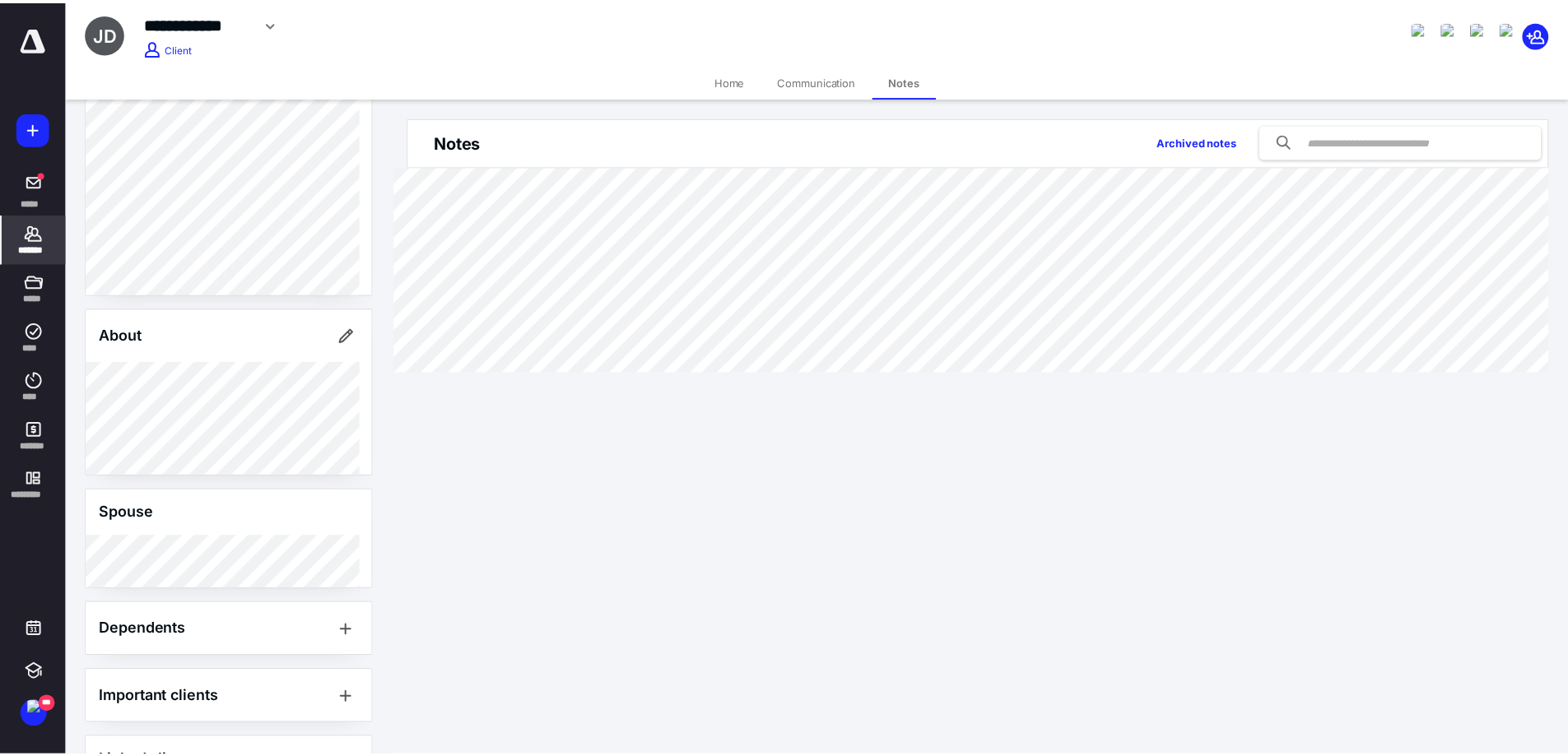 scroll, scrollTop: 409, scrollLeft: 0, axis: vertical 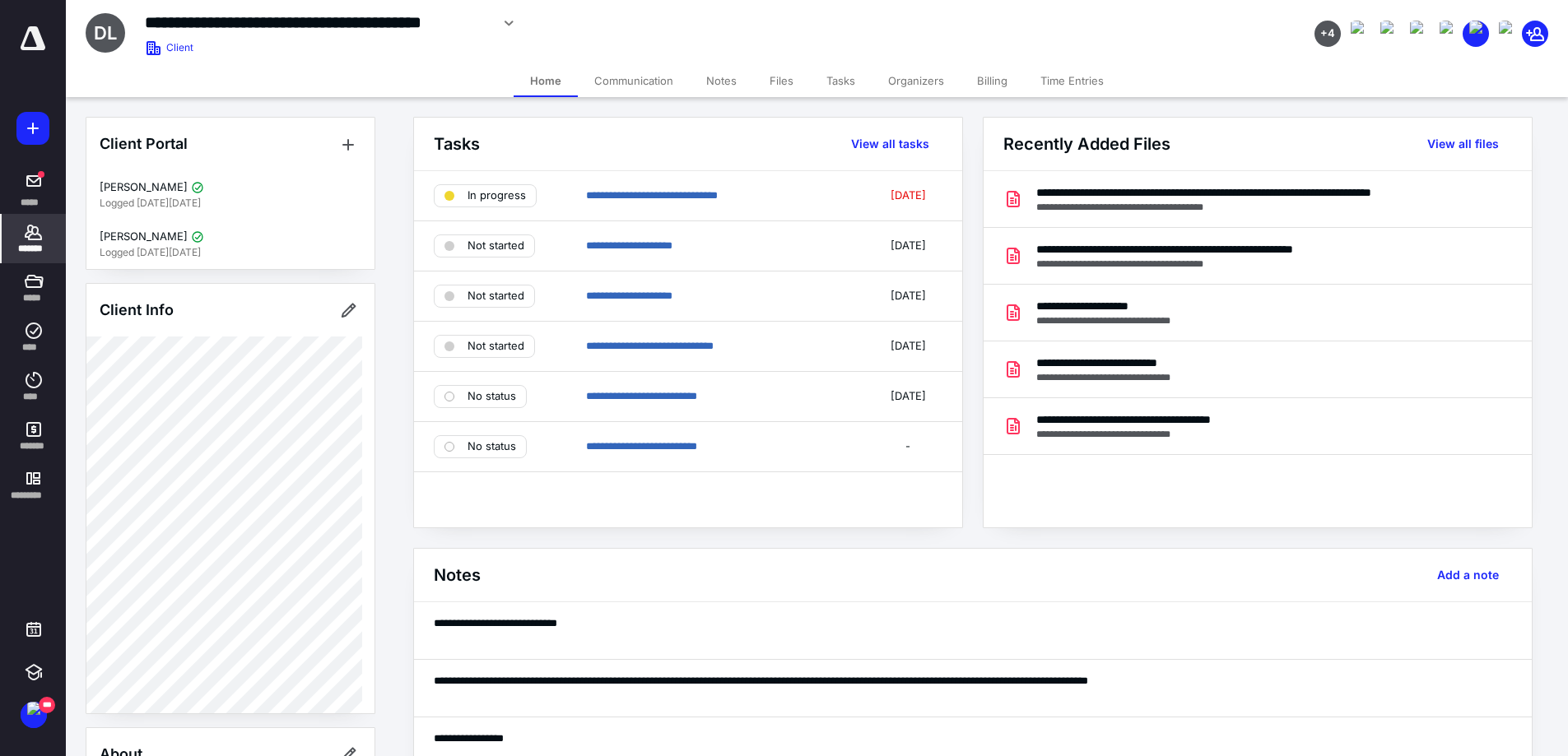 click on "Notes" at bounding box center (721, 81) 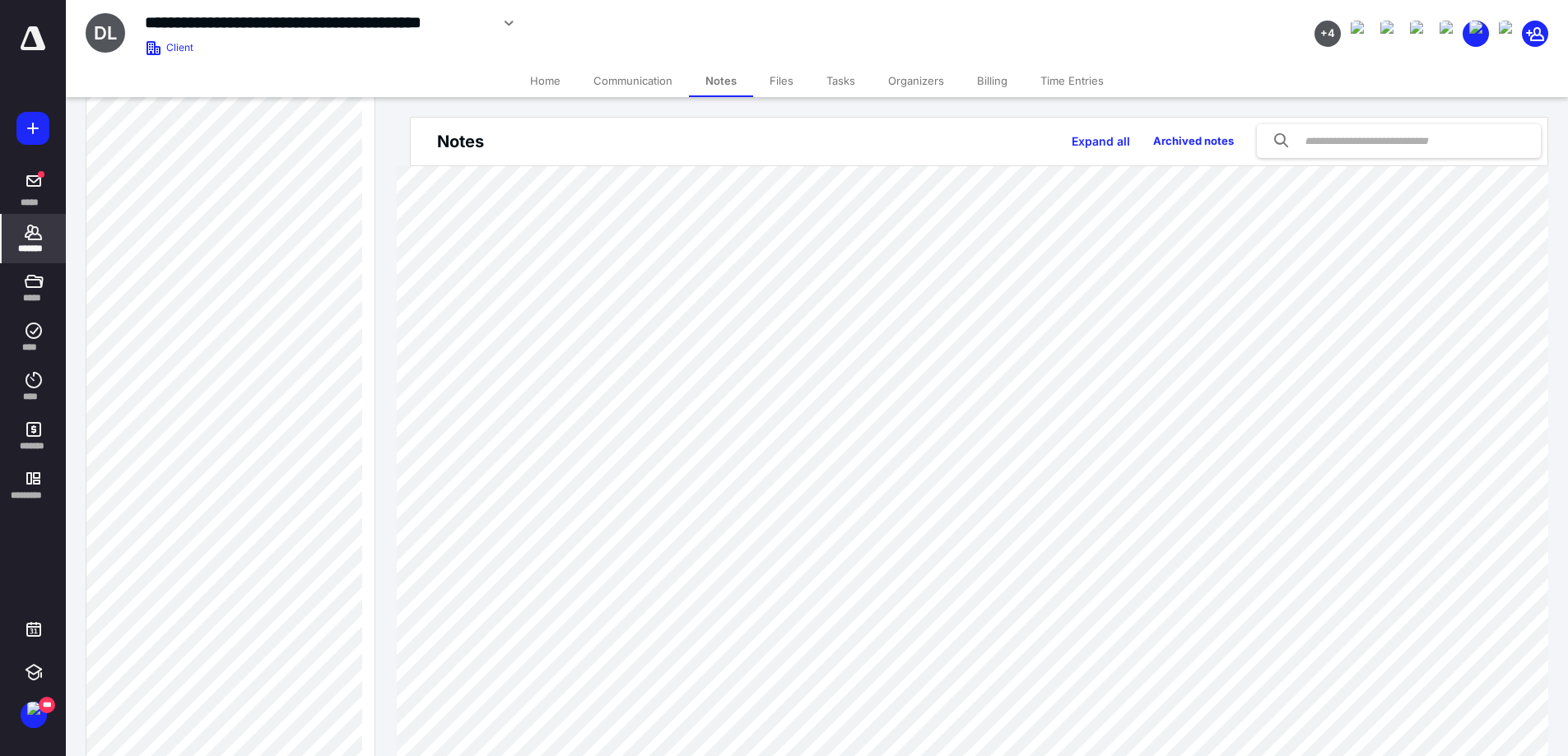 scroll, scrollTop: 1591, scrollLeft: 0, axis: vertical 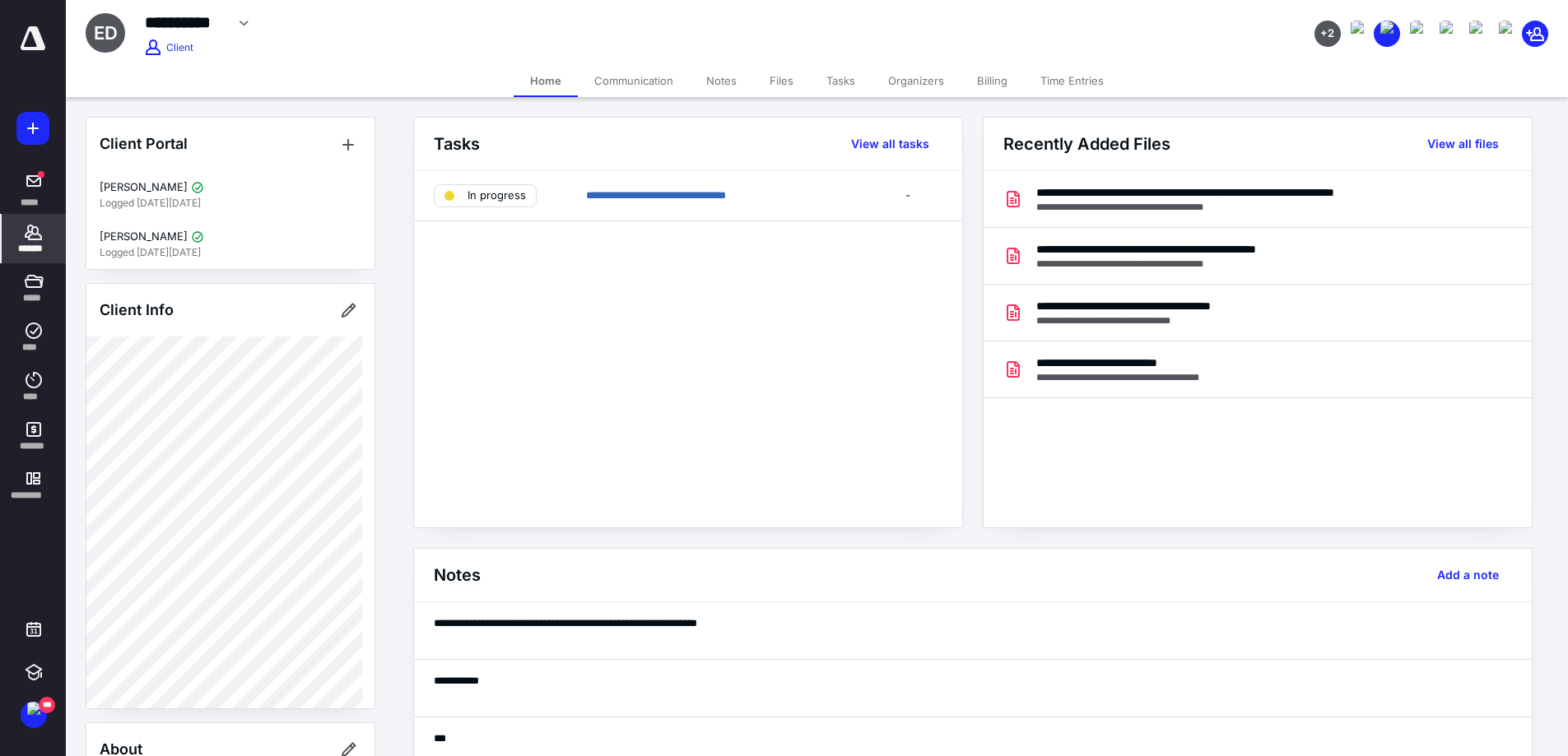 click on "Notes" at bounding box center (721, 81) 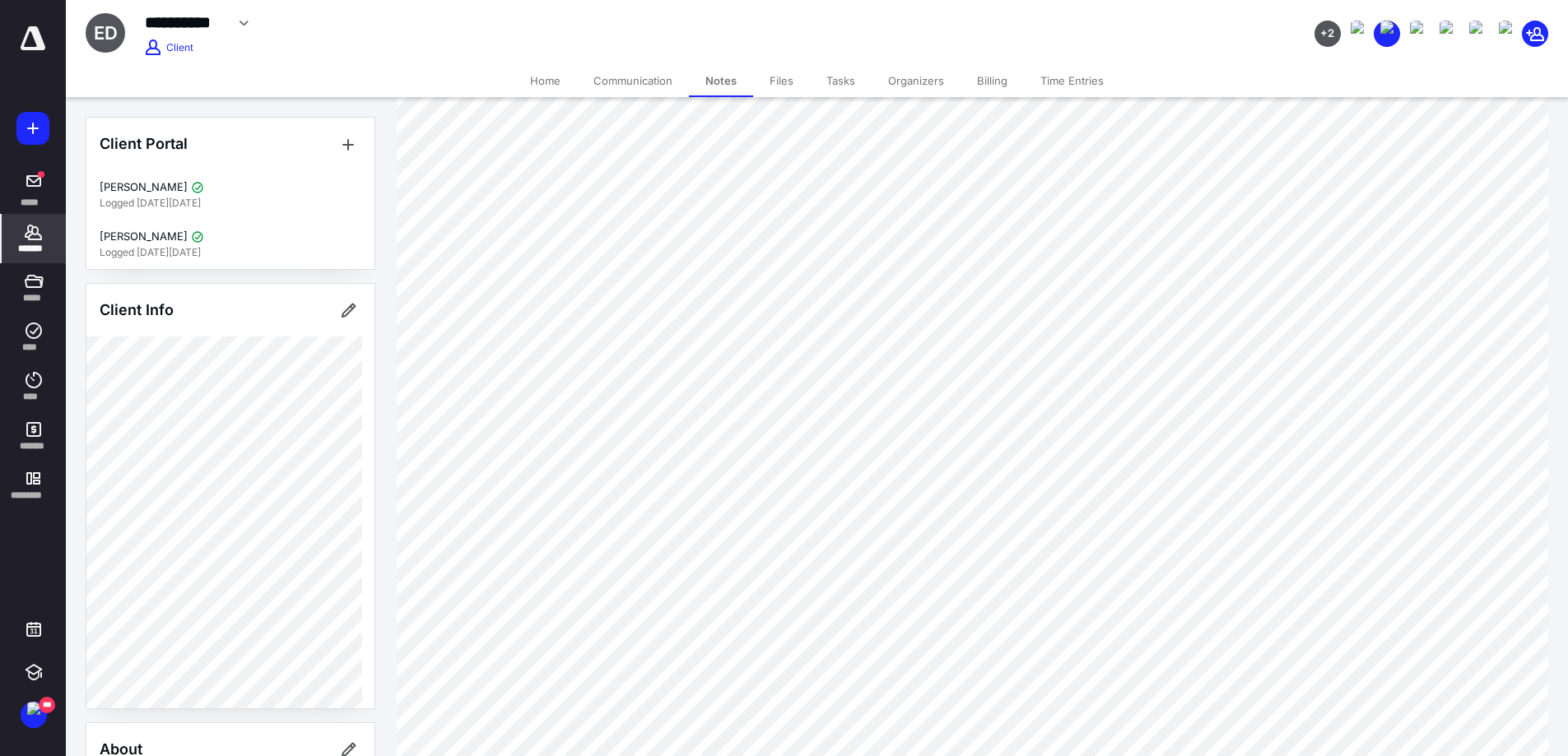 scroll, scrollTop: 0, scrollLeft: 0, axis: both 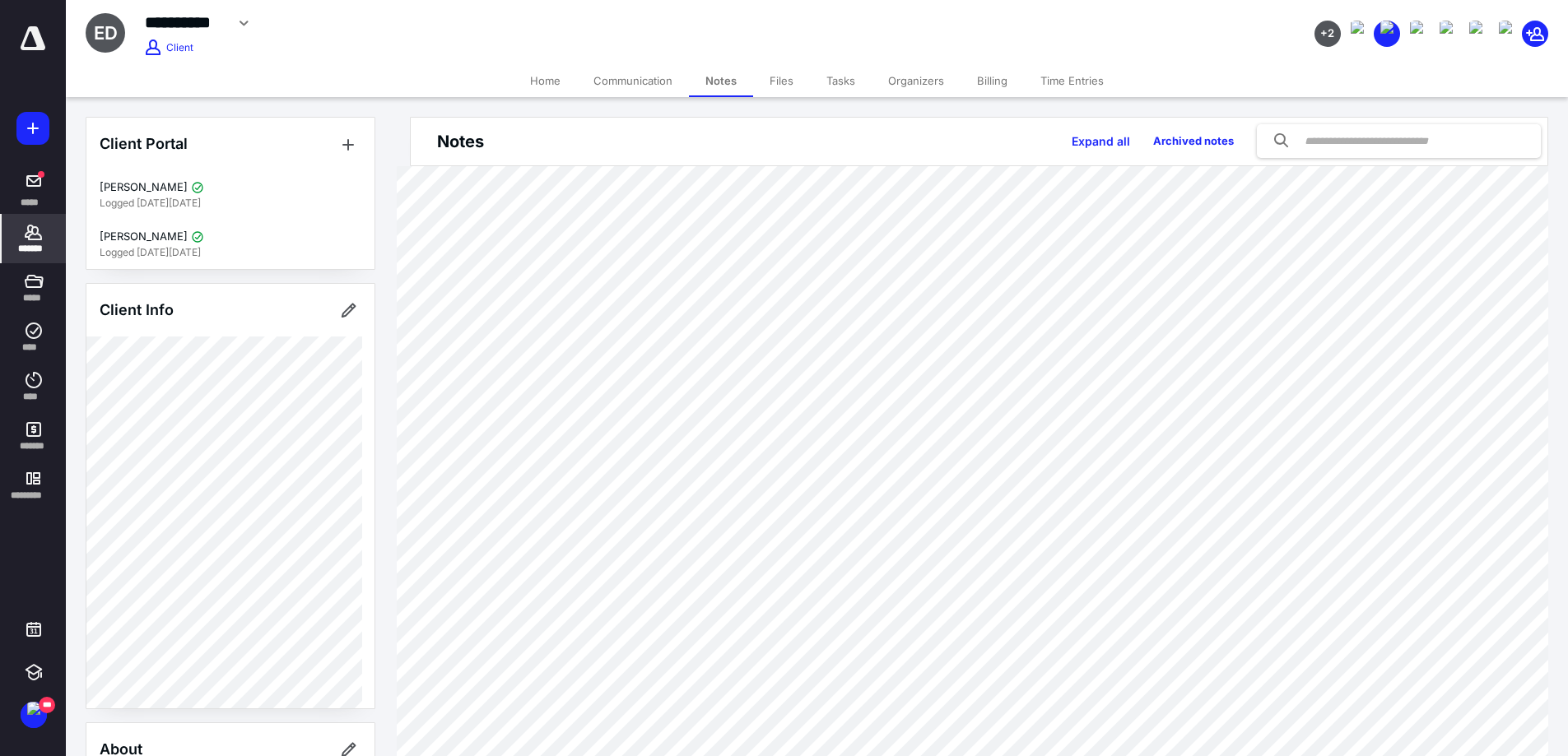 click on "***** ******* ***** **** **** ******* *********" at bounding box center (33, 268) 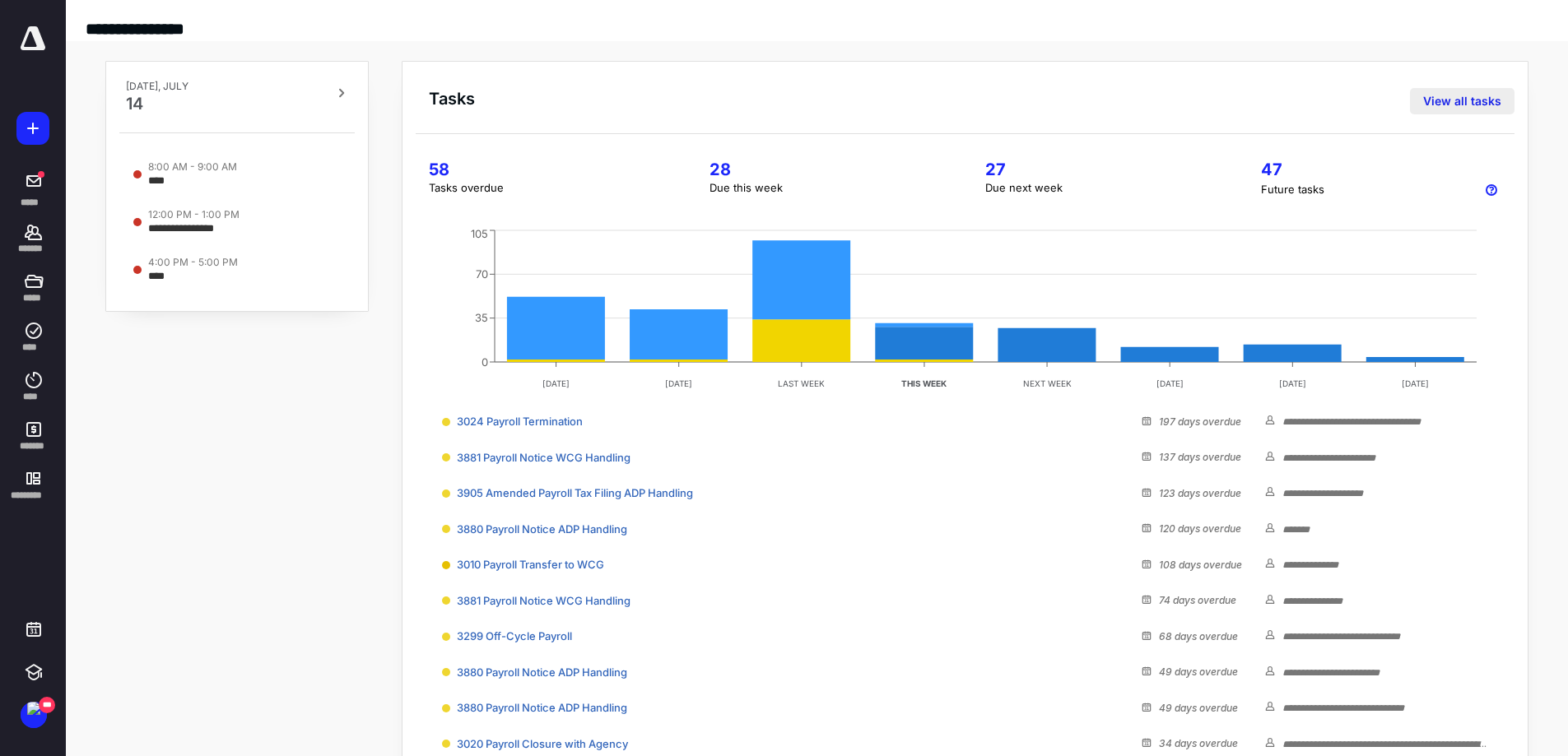 click on "View all tasks" at bounding box center [1462, 101] 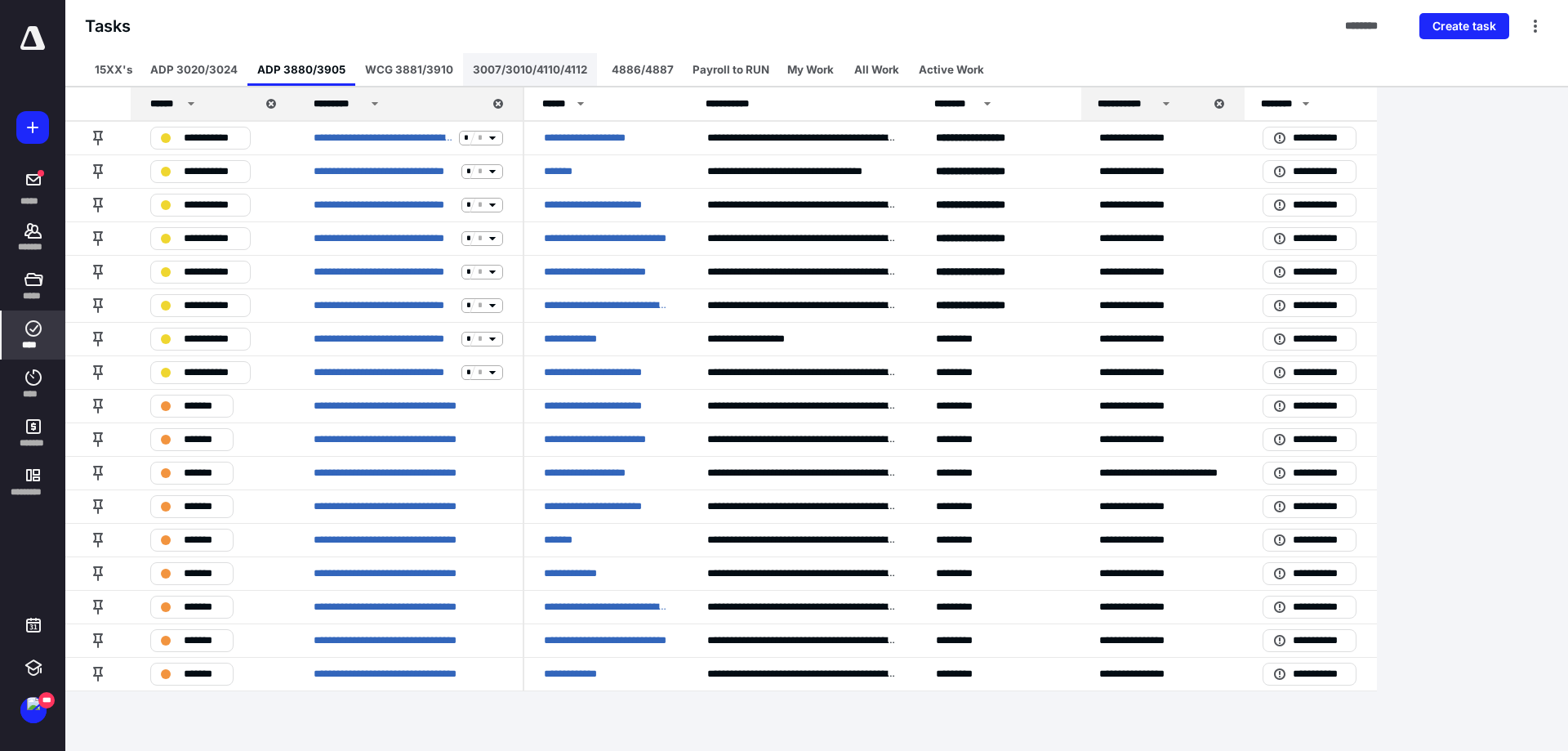 click on "3007/3010/4110/4112" at bounding box center [530, 69] 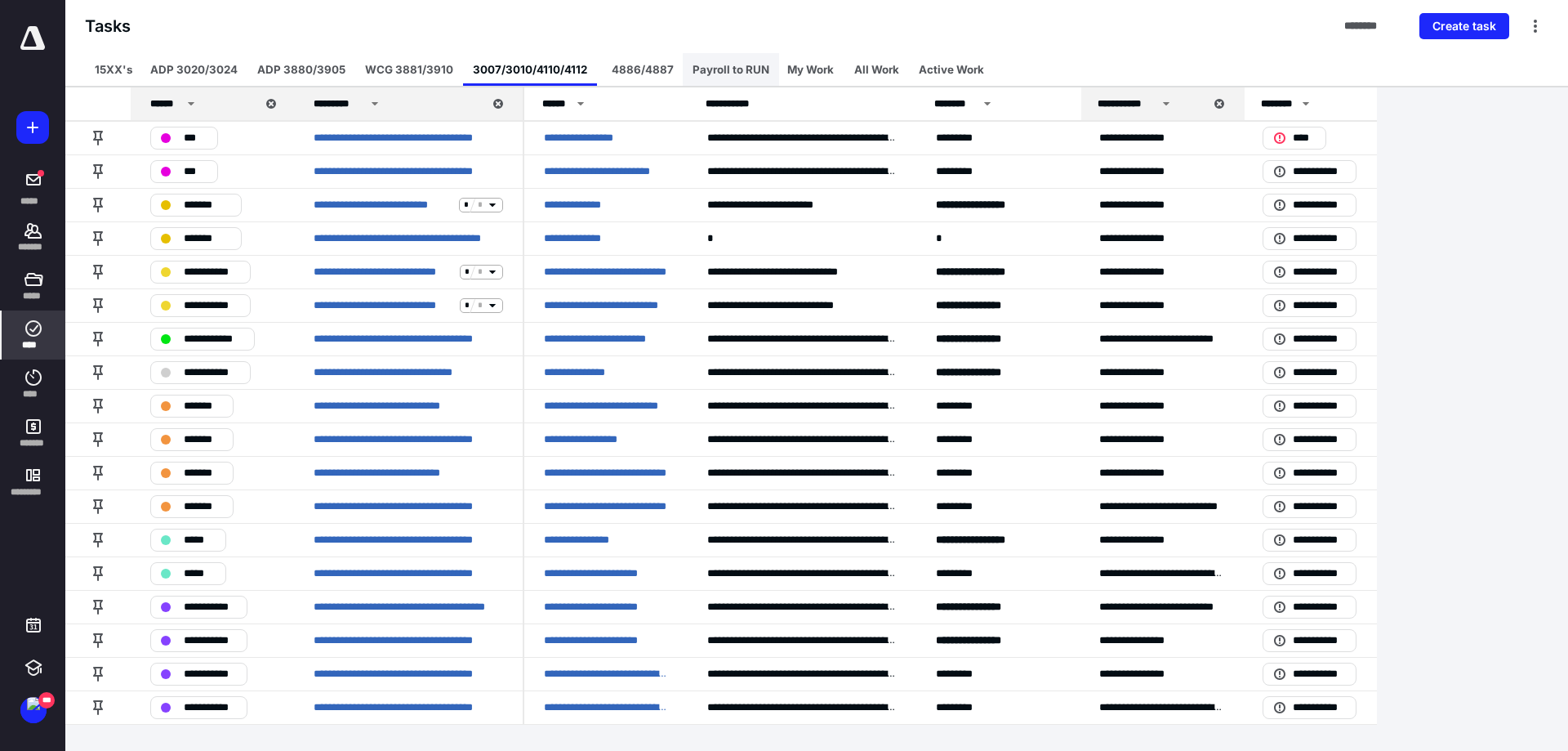 click on "Payroll to RUN" at bounding box center (731, 69) 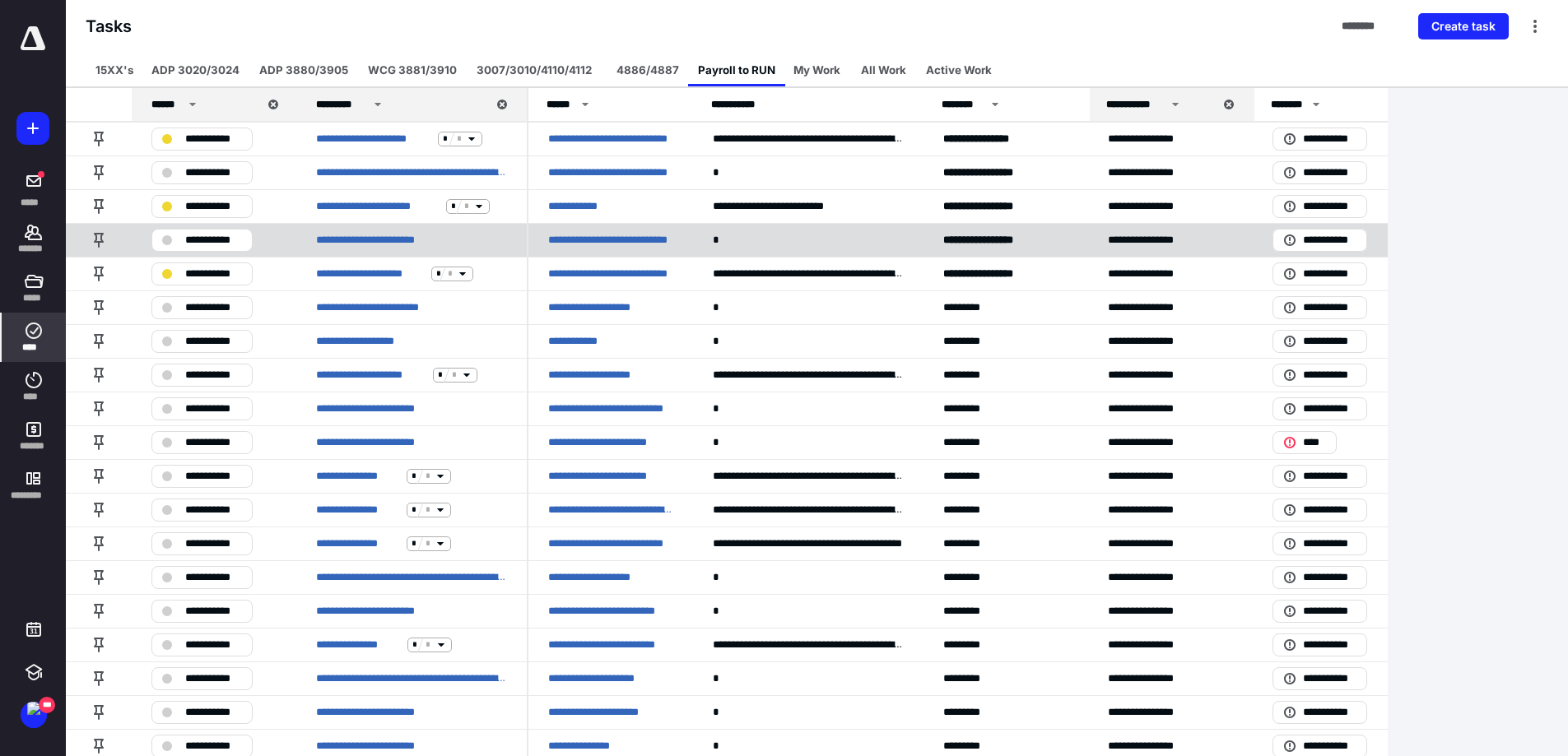 click on "**********" at bounding box center [611, 240] 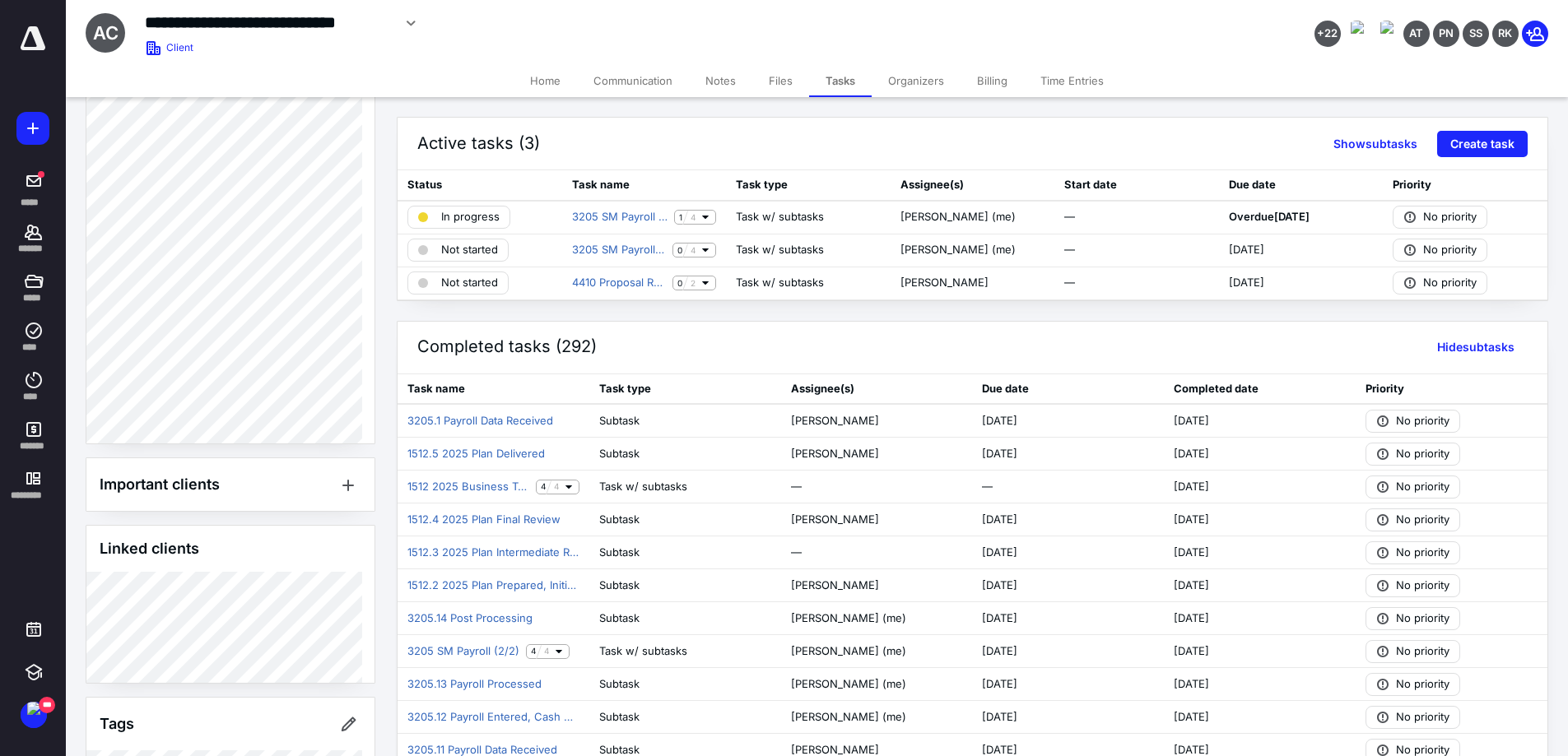 scroll, scrollTop: 1432, scrollLeft: 0, axis: vertical 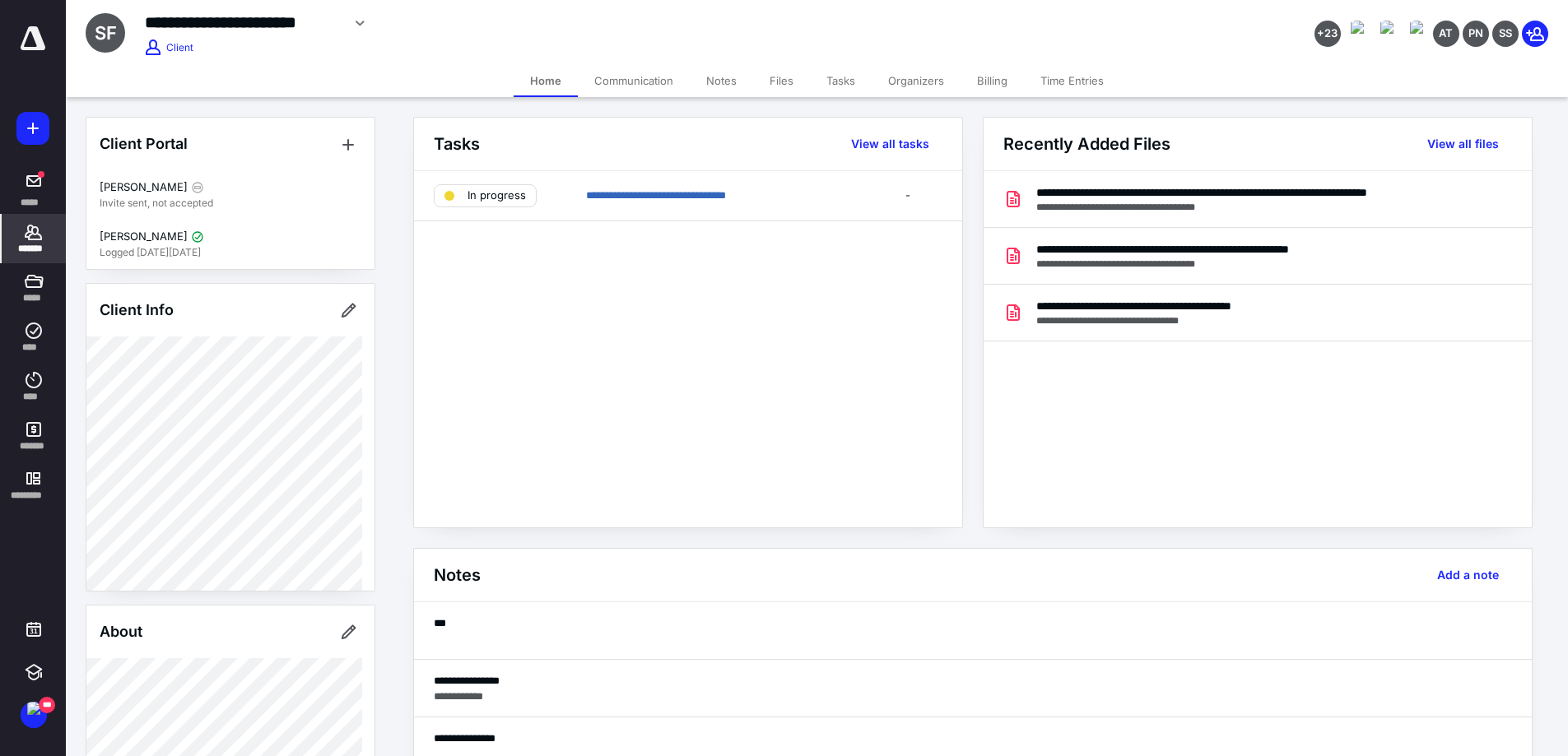 click on "Notes" at bounding box center [721, 81] 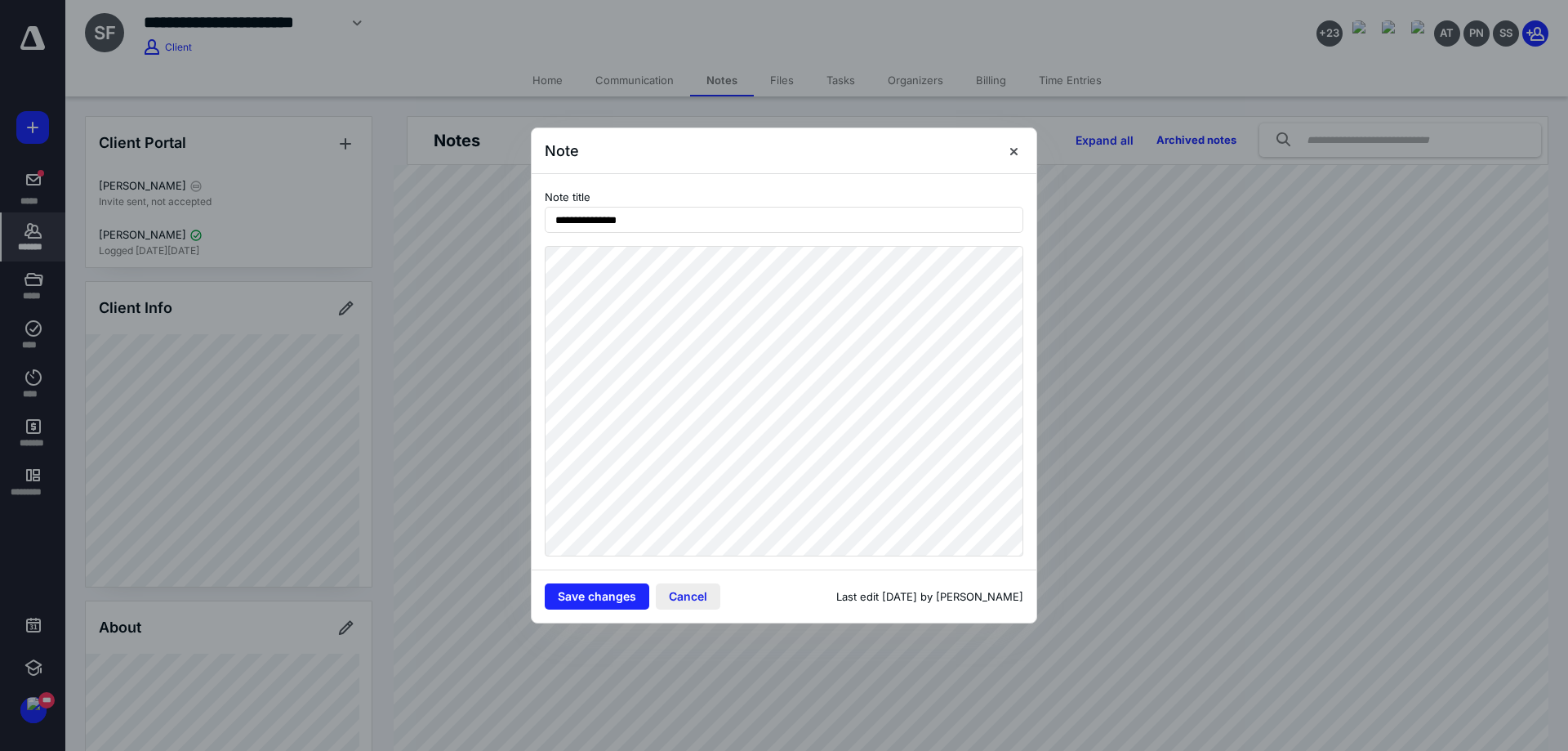 click on "Cancel" at bounding box center (688, 597) 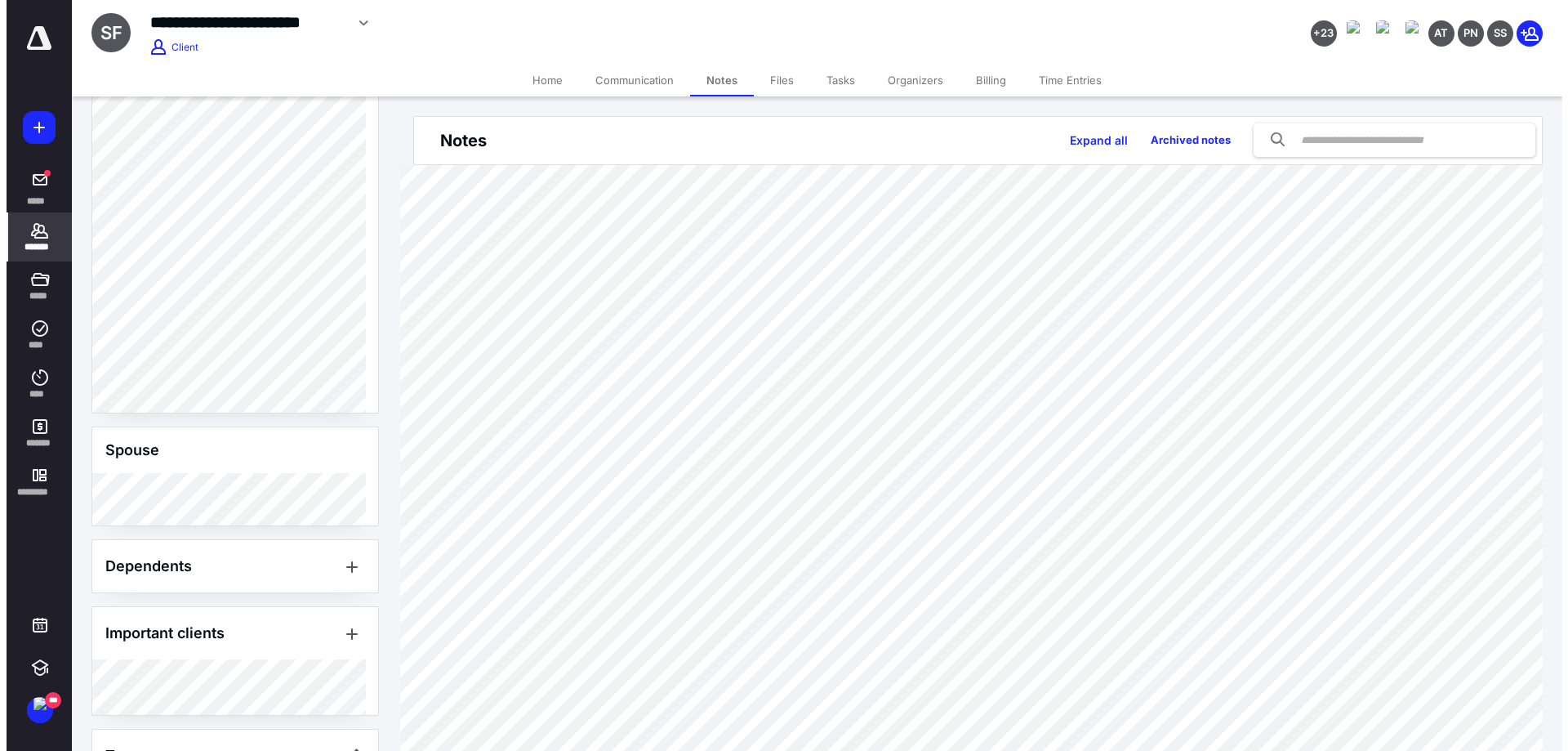 scroll, scrollTop: 774, scrollLeft: 0, axis: vertical 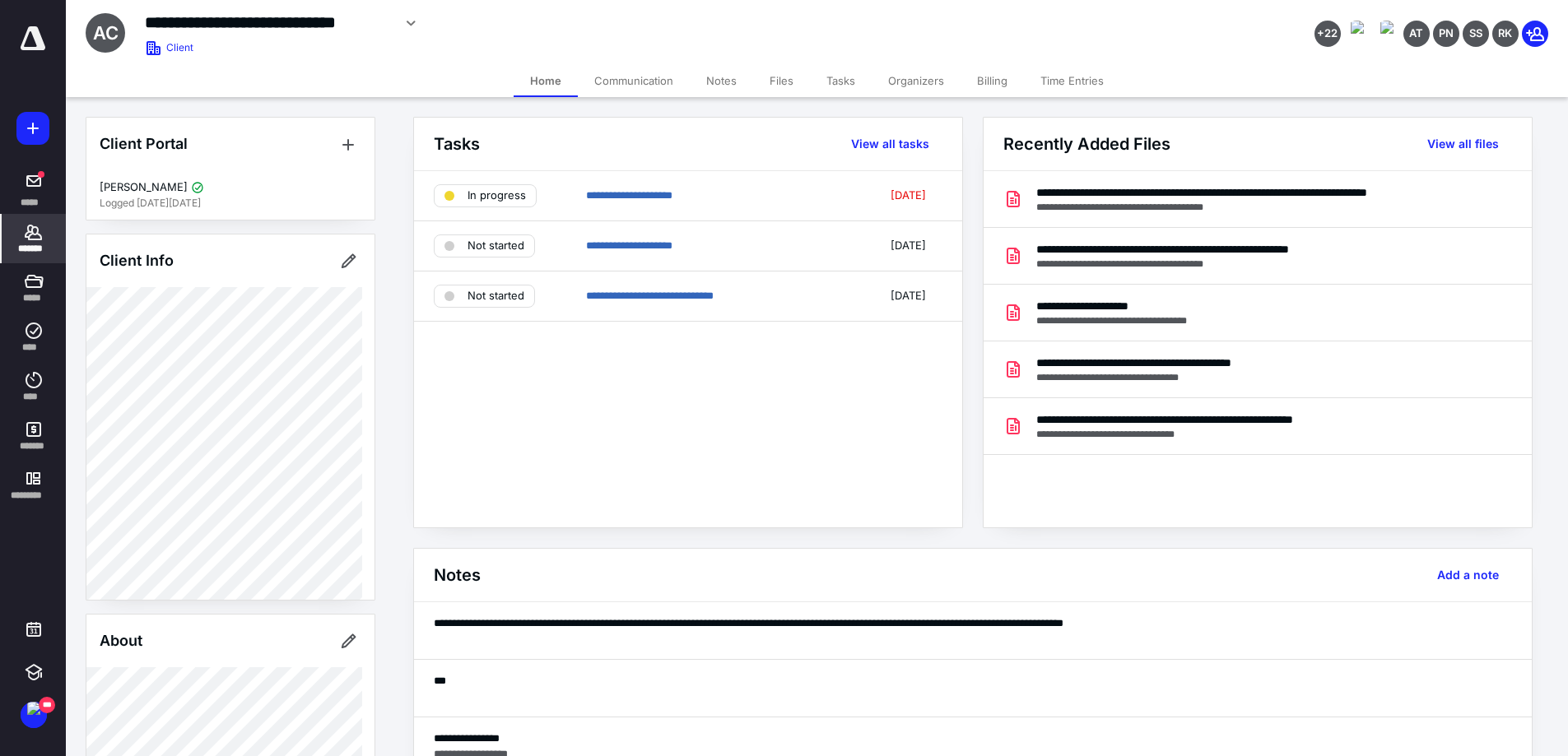 click on "*******" at bounding box center [34, 239] 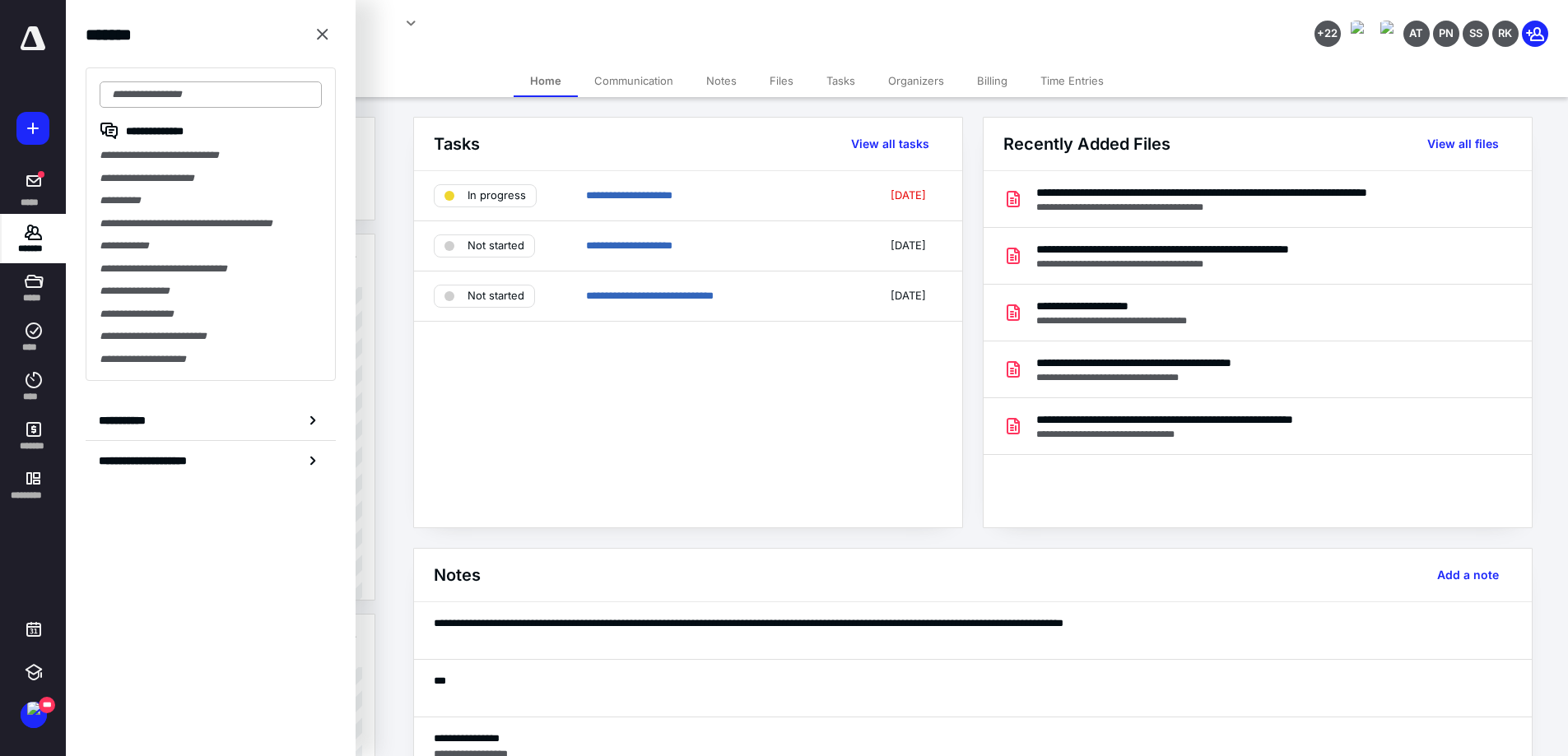 click at bounding box center [211, 95] 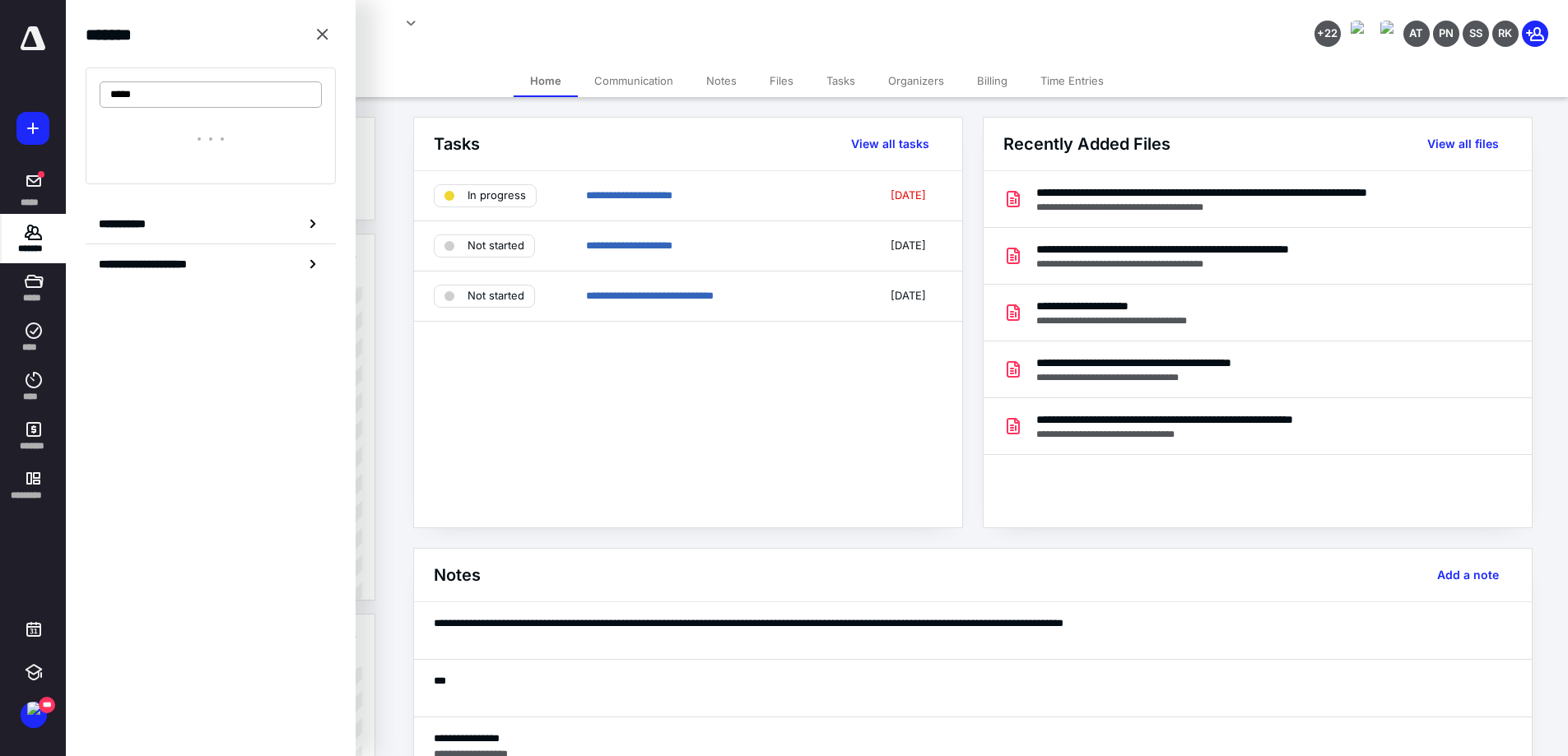 type on "*****" 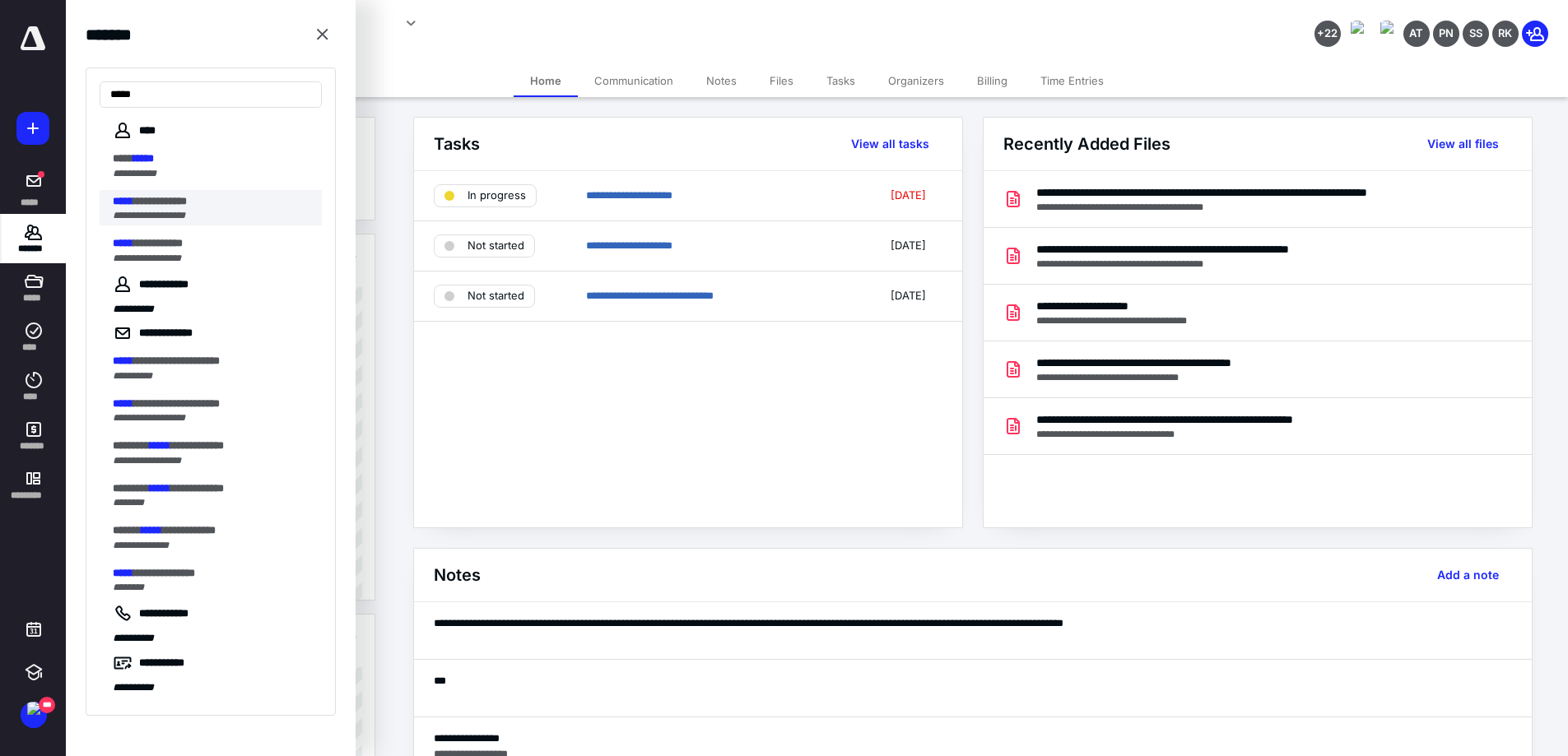 click on "**********" at bounding box center (212, 202) 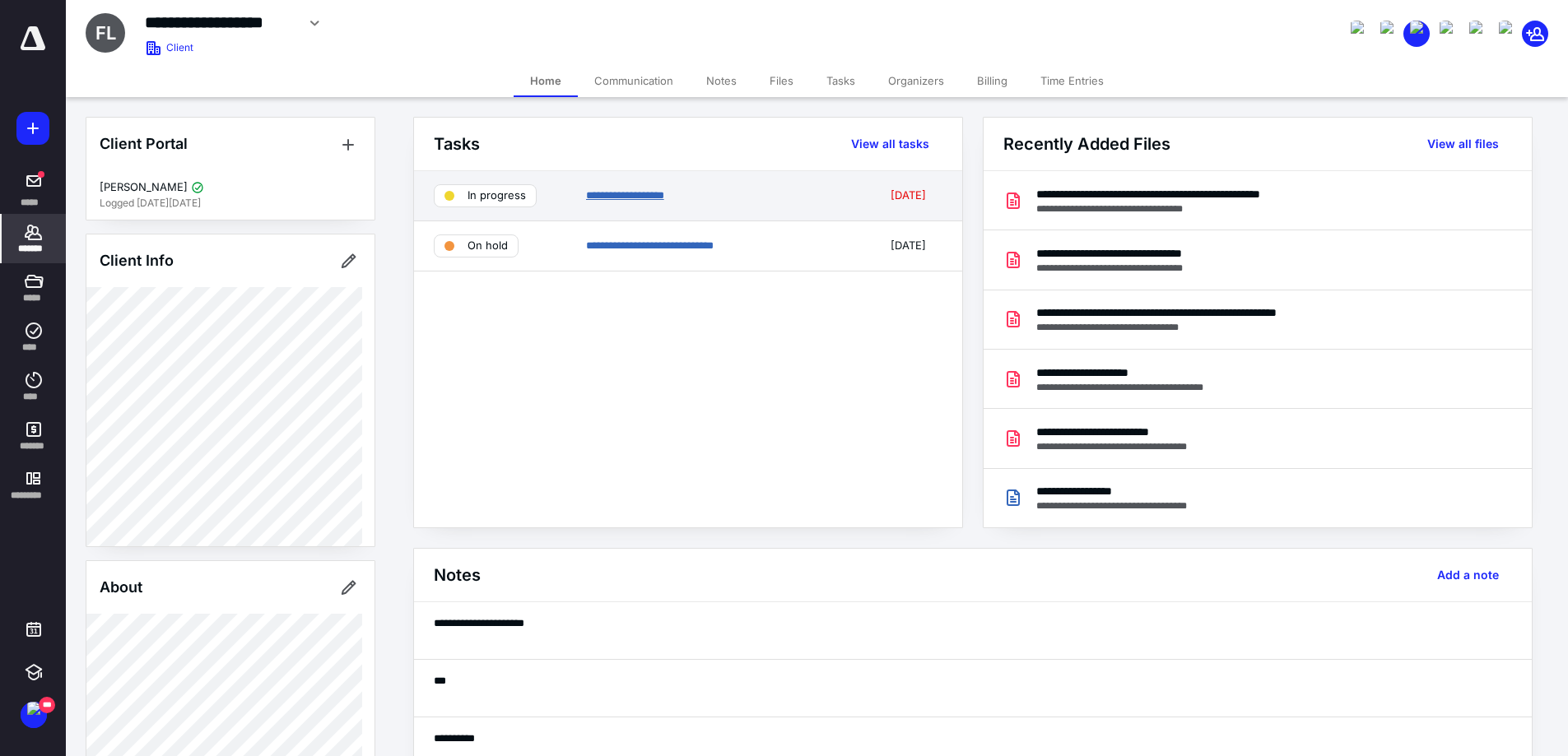 click on "**********" at bounding box center [625, 195] 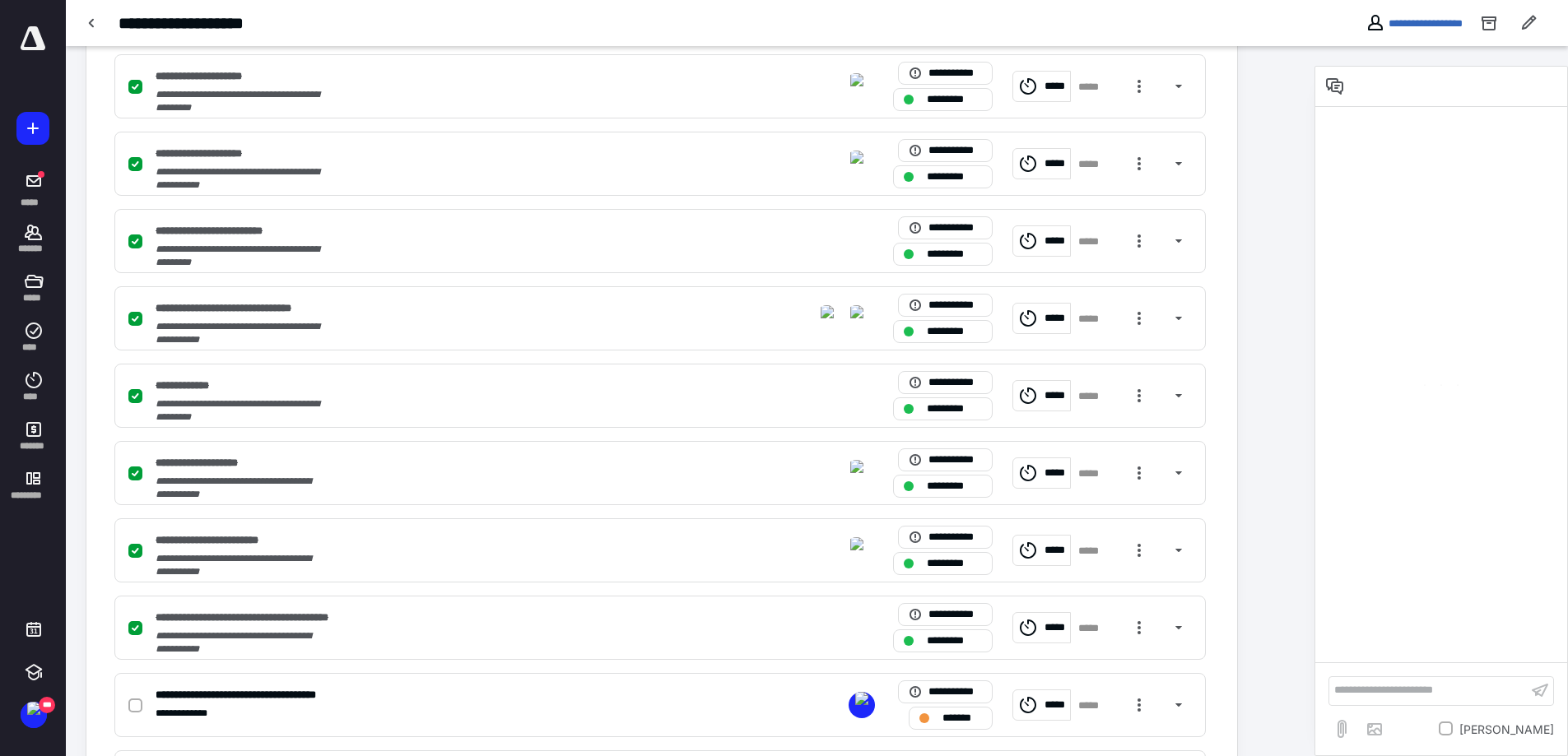 scroll, scrollTop: 984, scrollLeft: 0, axis: vertical 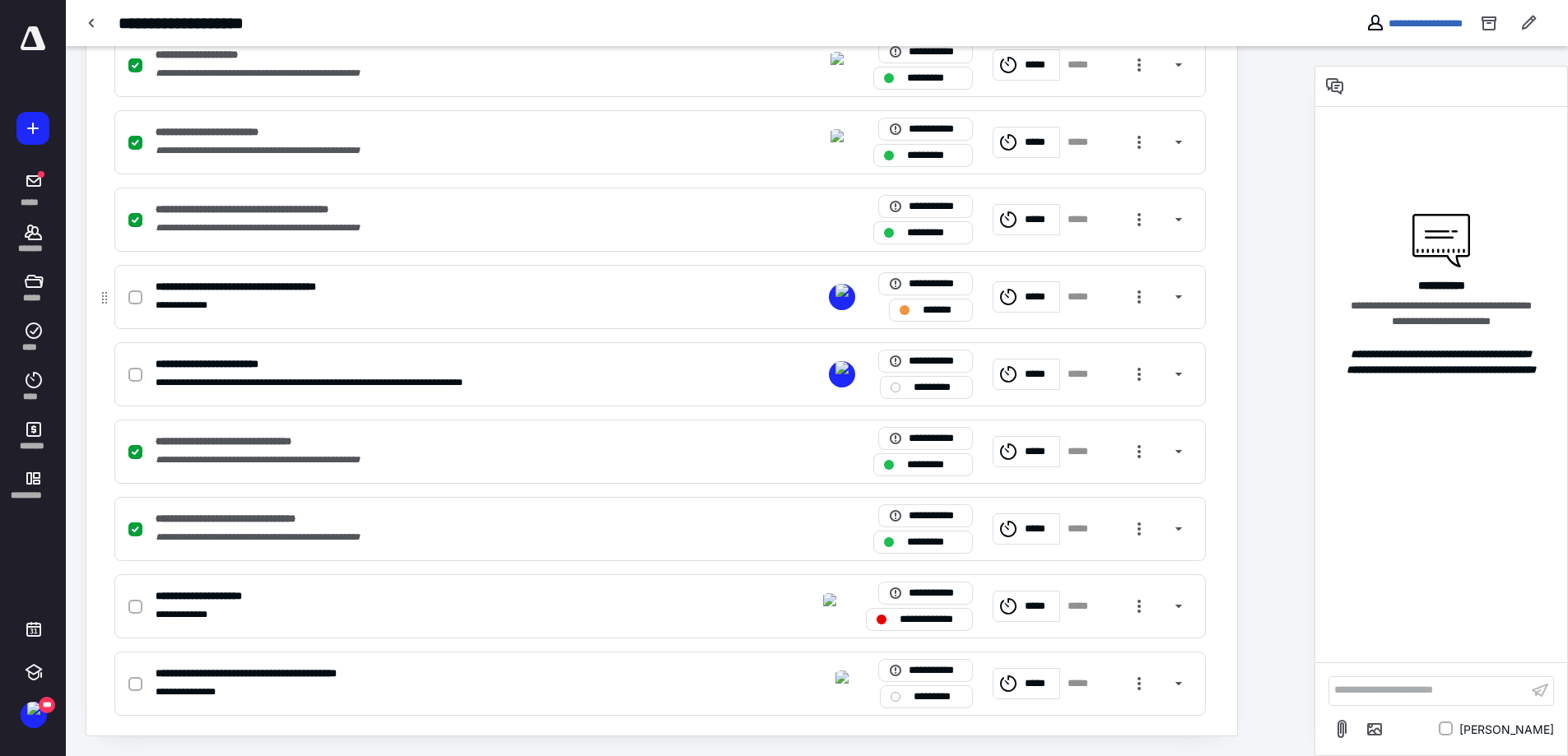 click on "**********" at bounding box center (444, 287) 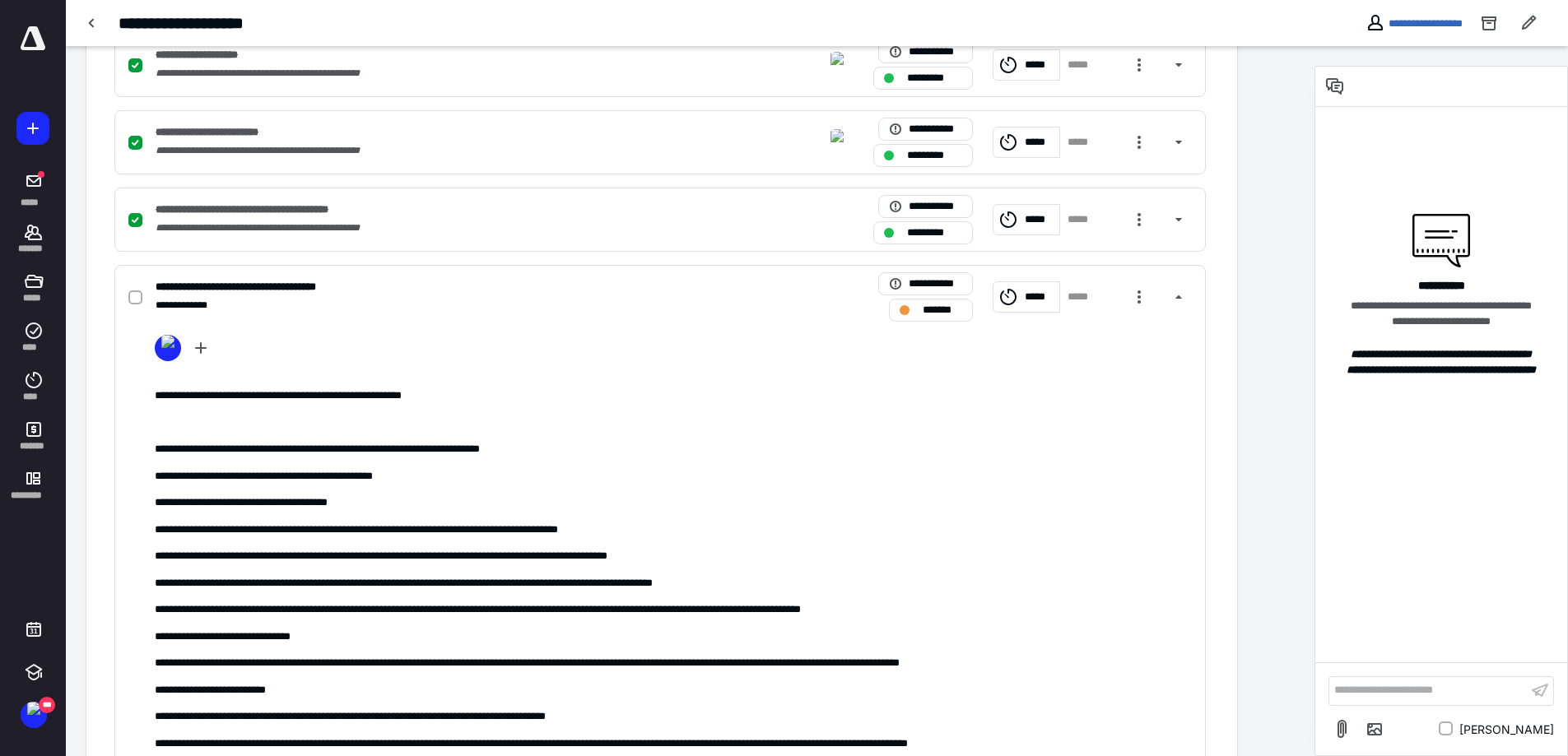 scroll, scrollTop: 1066, scrollLeft: 0, axis: vertical 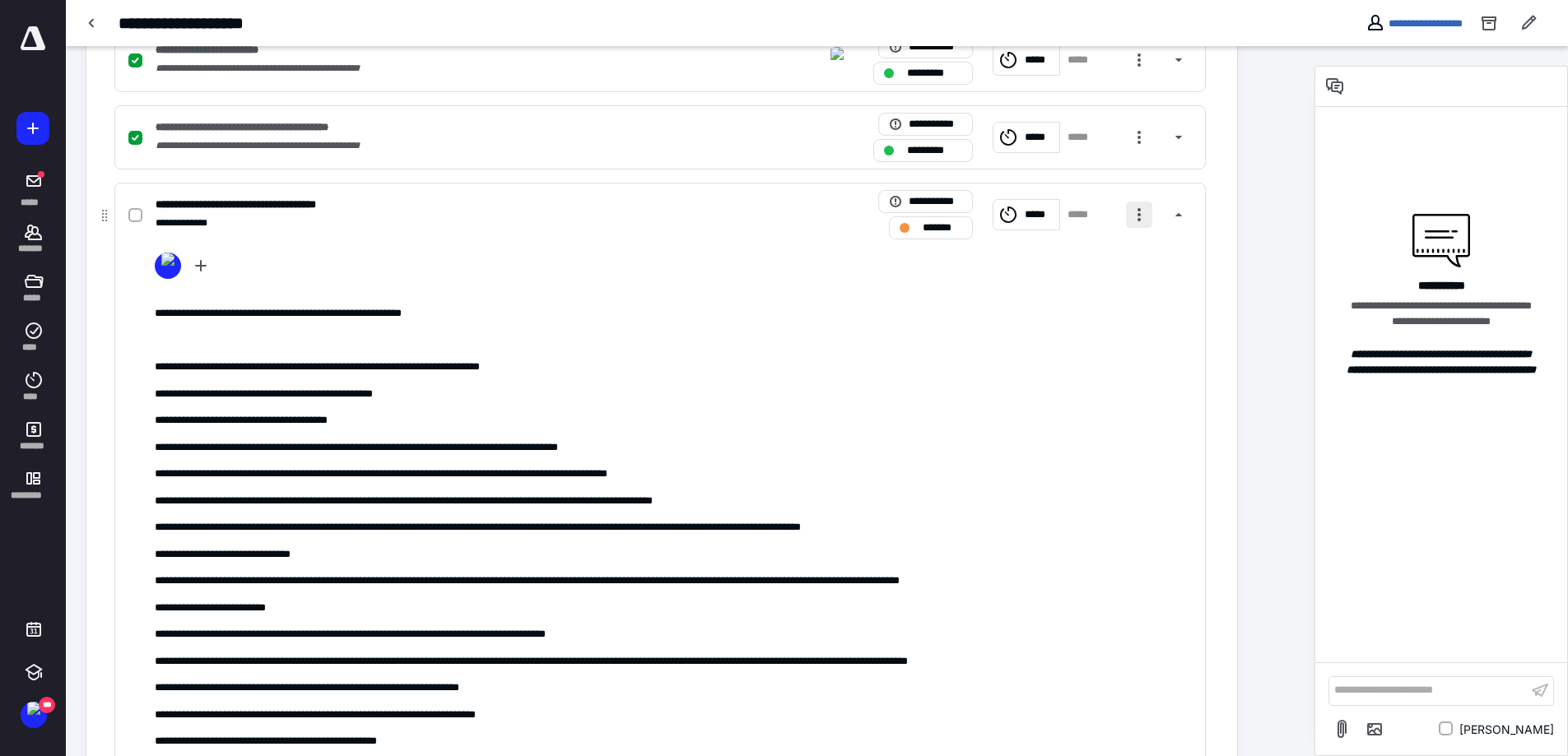 click at bounding box center [1139, 215] 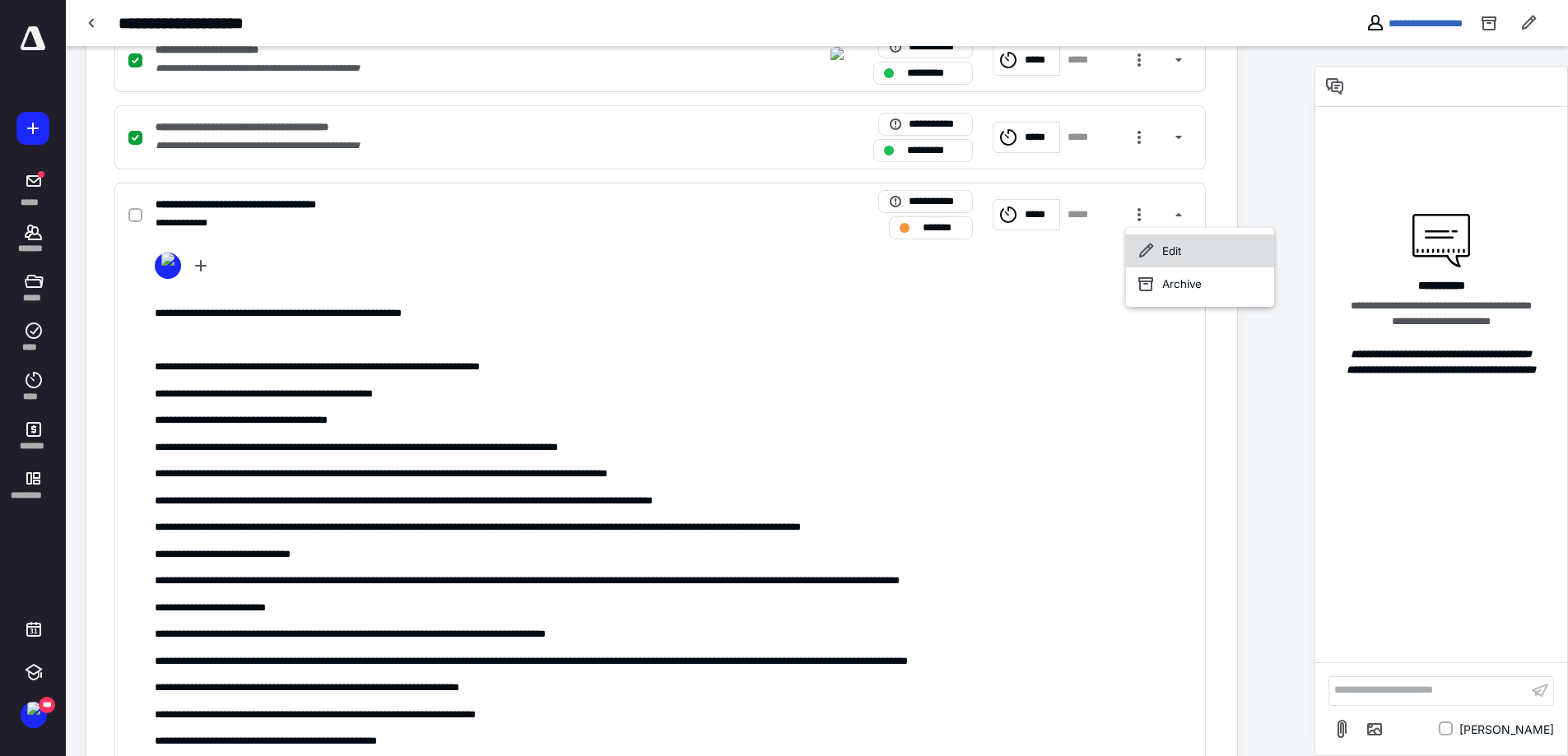 click on "Edit" at bounding box center [1200, 251] 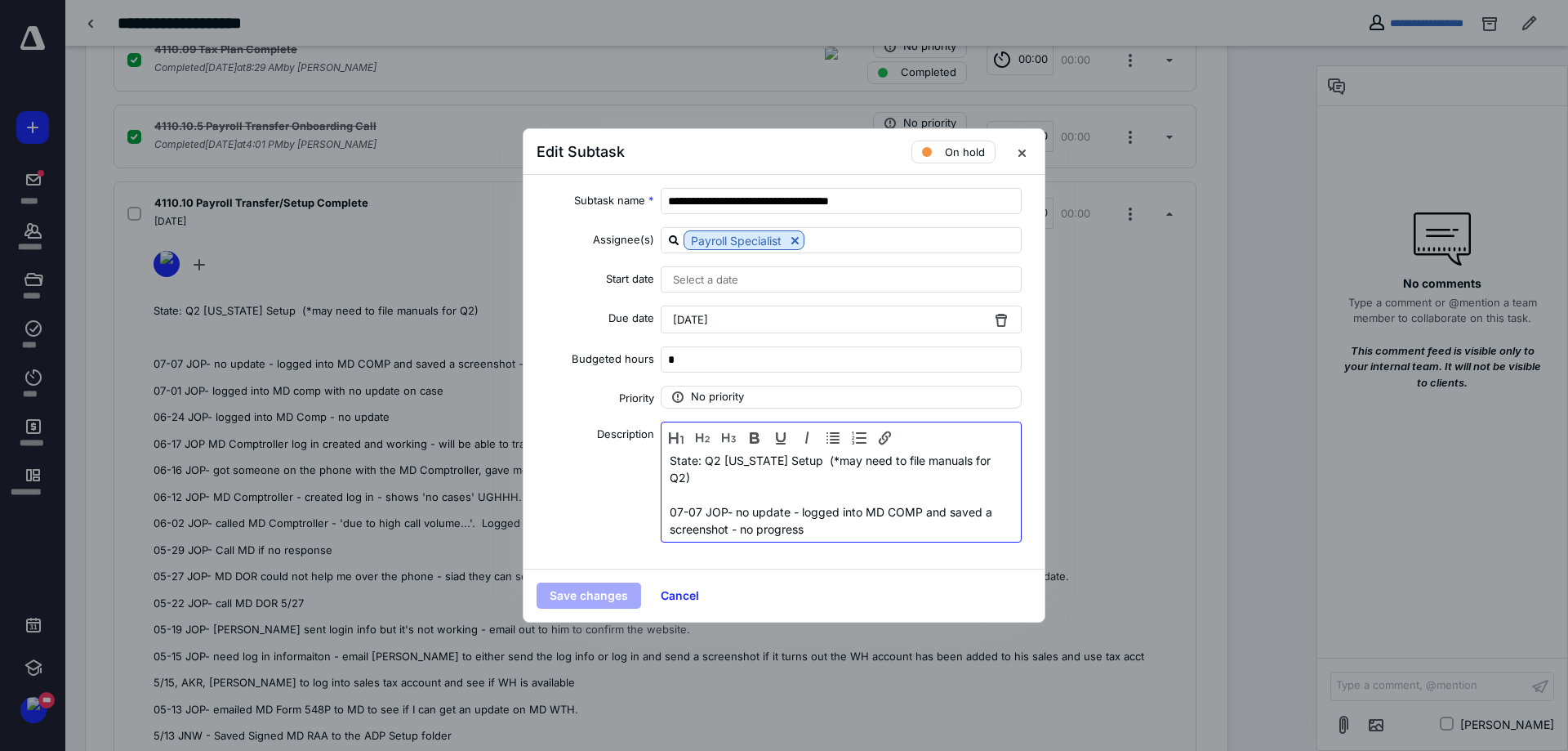 click at bounding box center [841, 494] 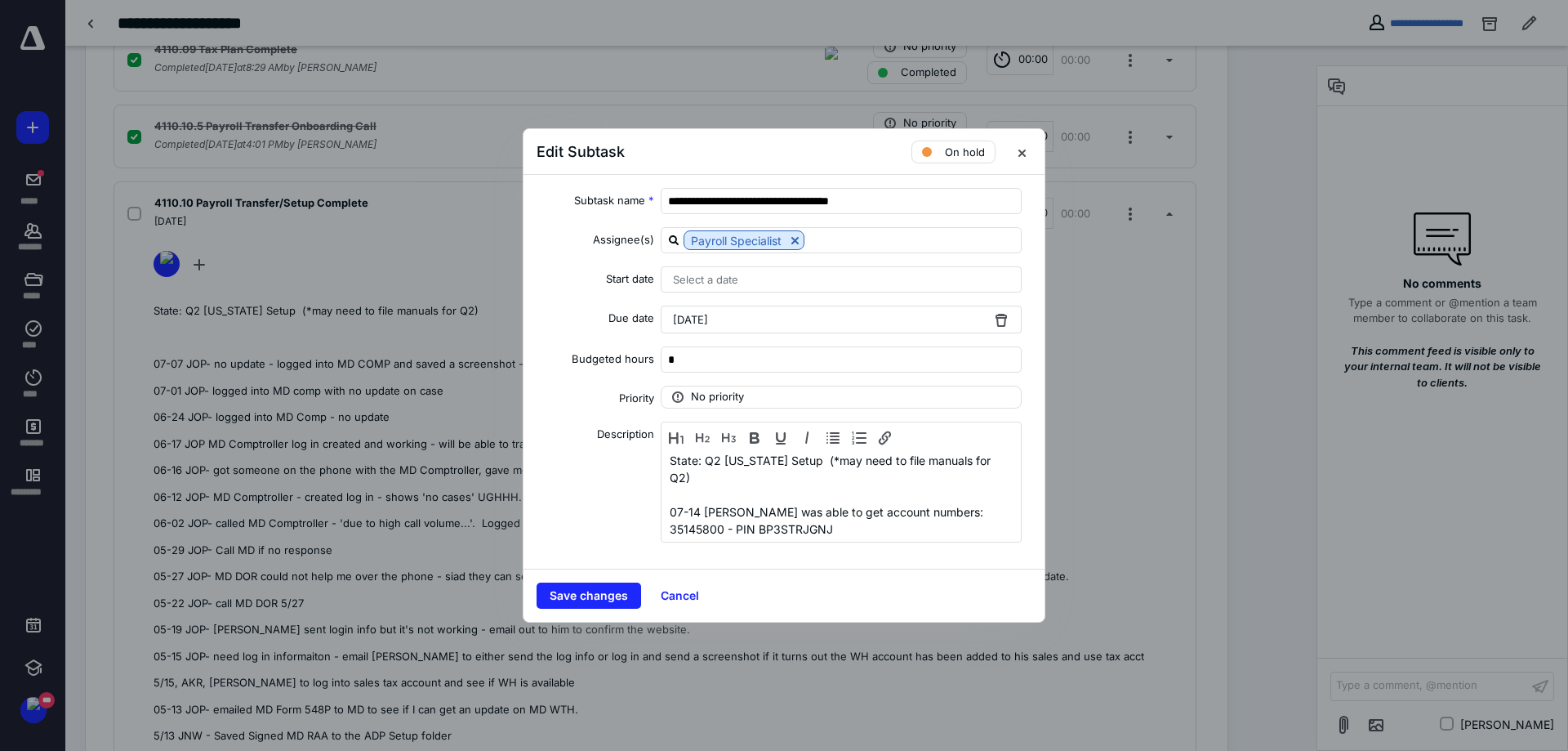 click at bounding box center (784, 375) 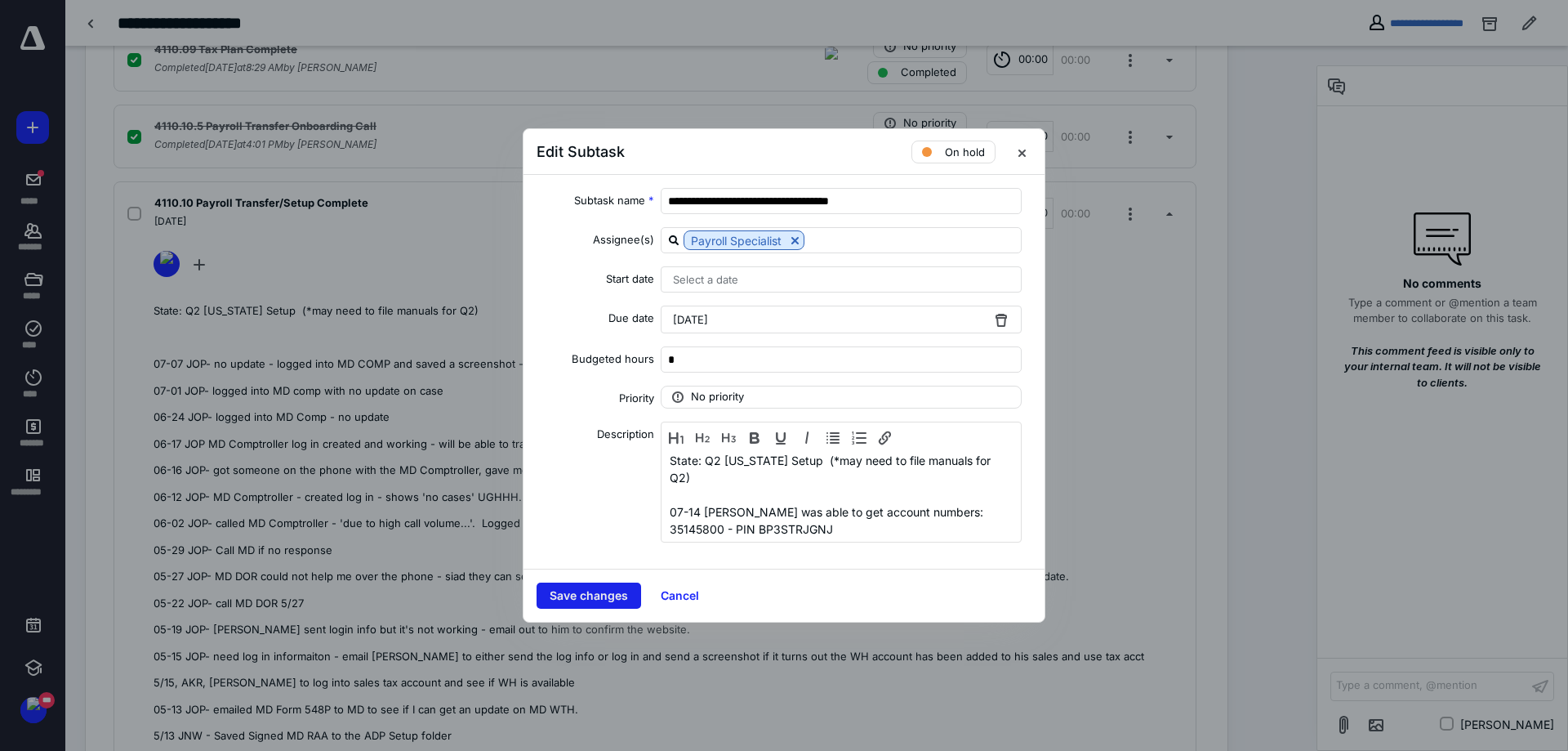 click on "Save changes" at bounding box center [589, 596] 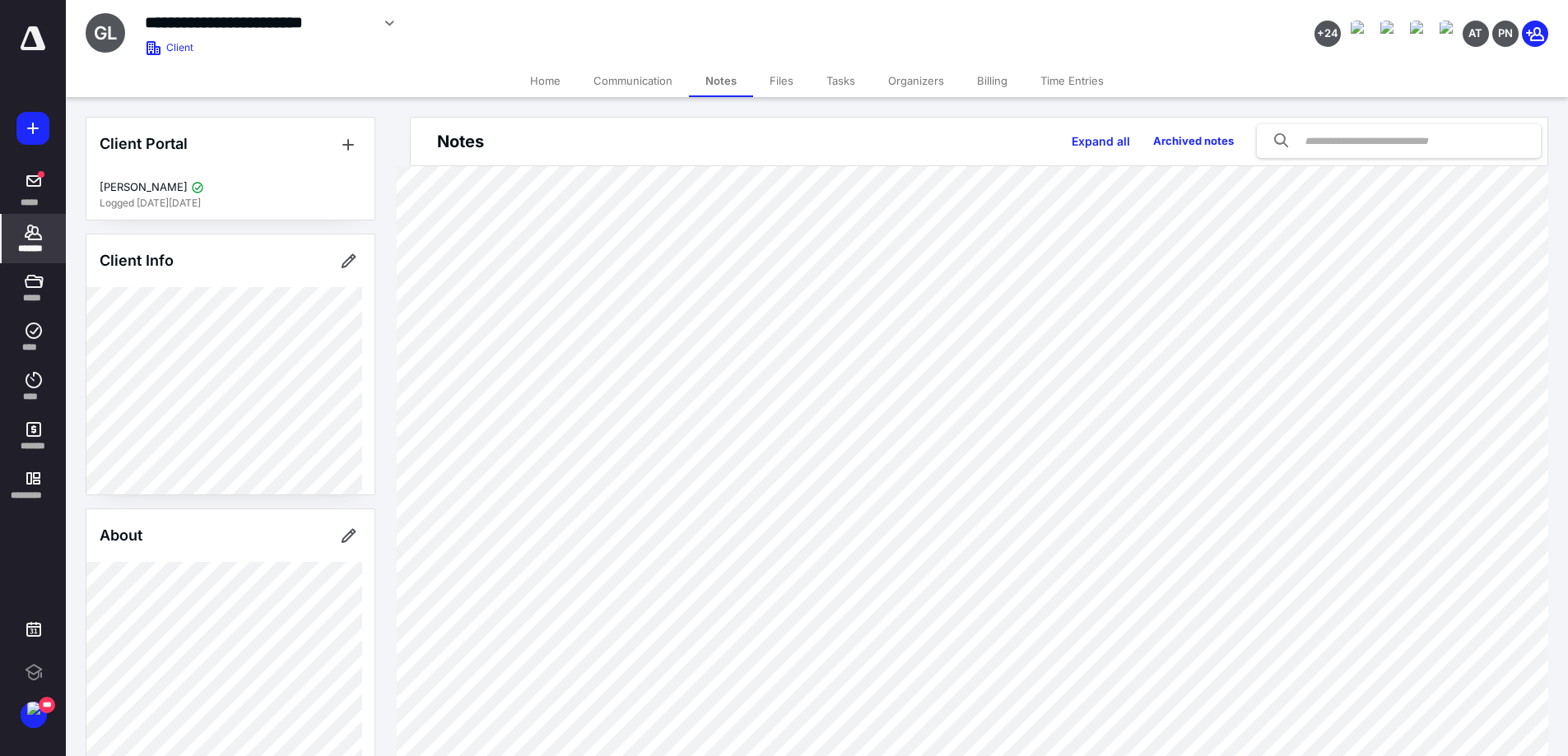 scroll, scrollTop: 0, scrollLeft: 0, axis: both 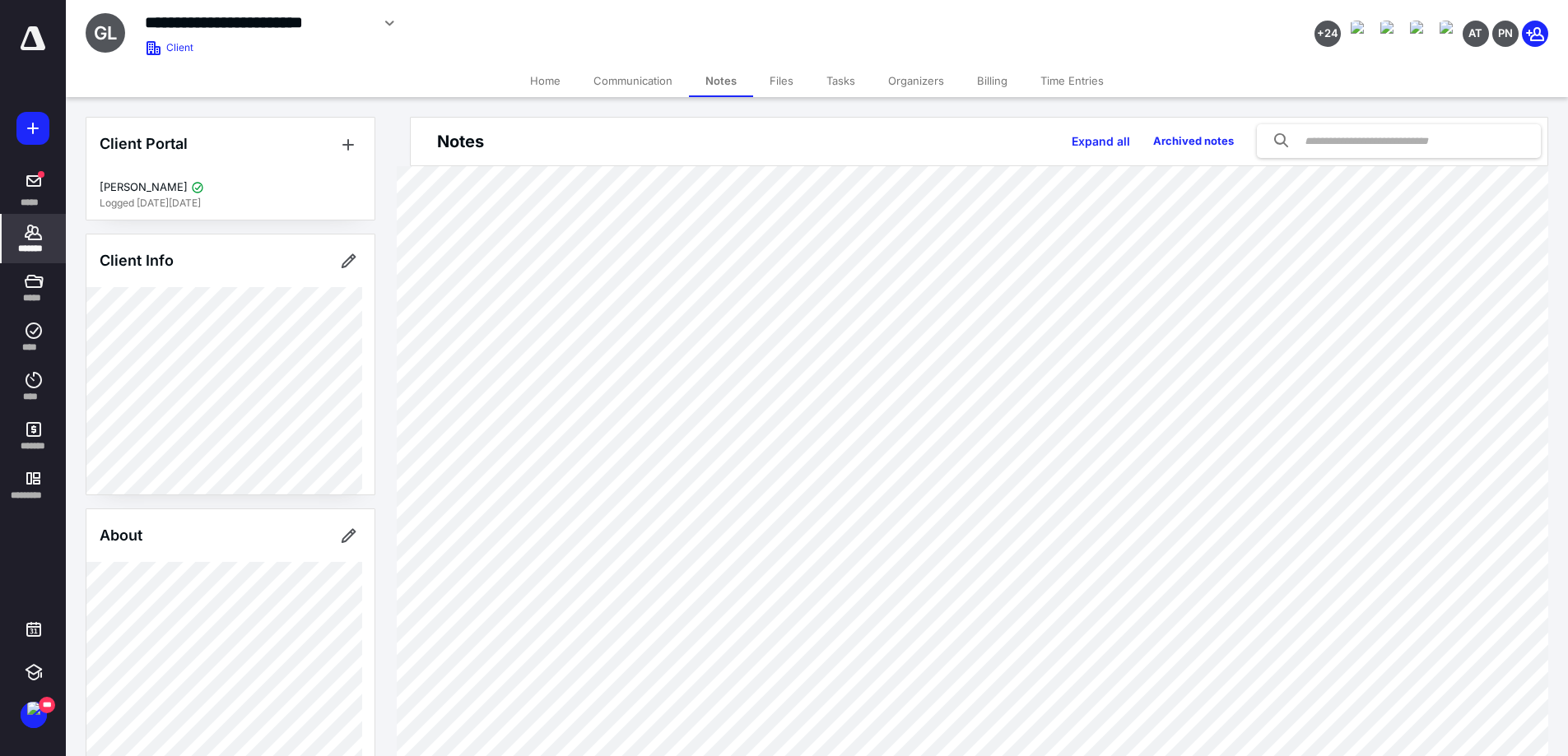 click at bounding box center (33, 39) 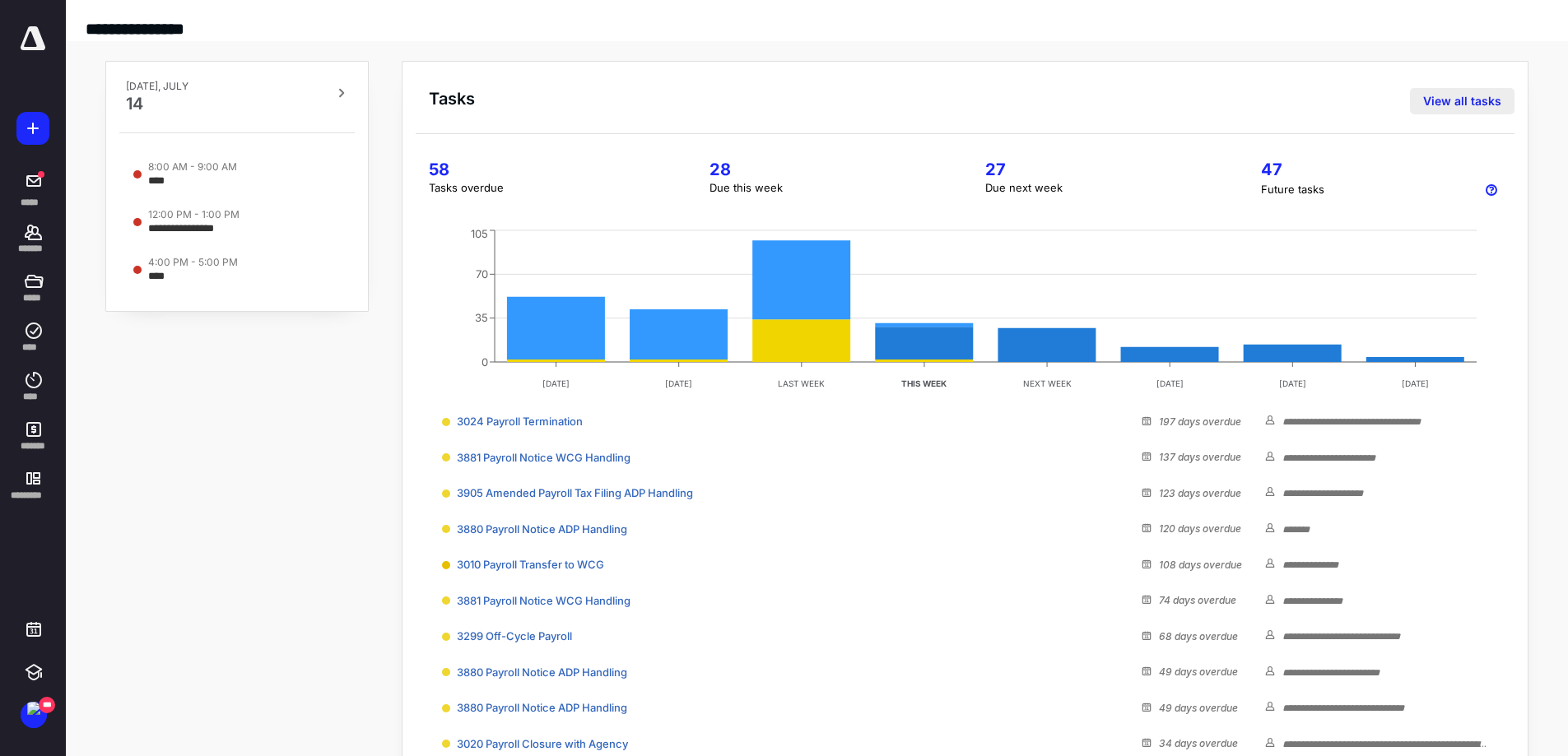 click on "View all tasks" at bounding box center [1462, 101] 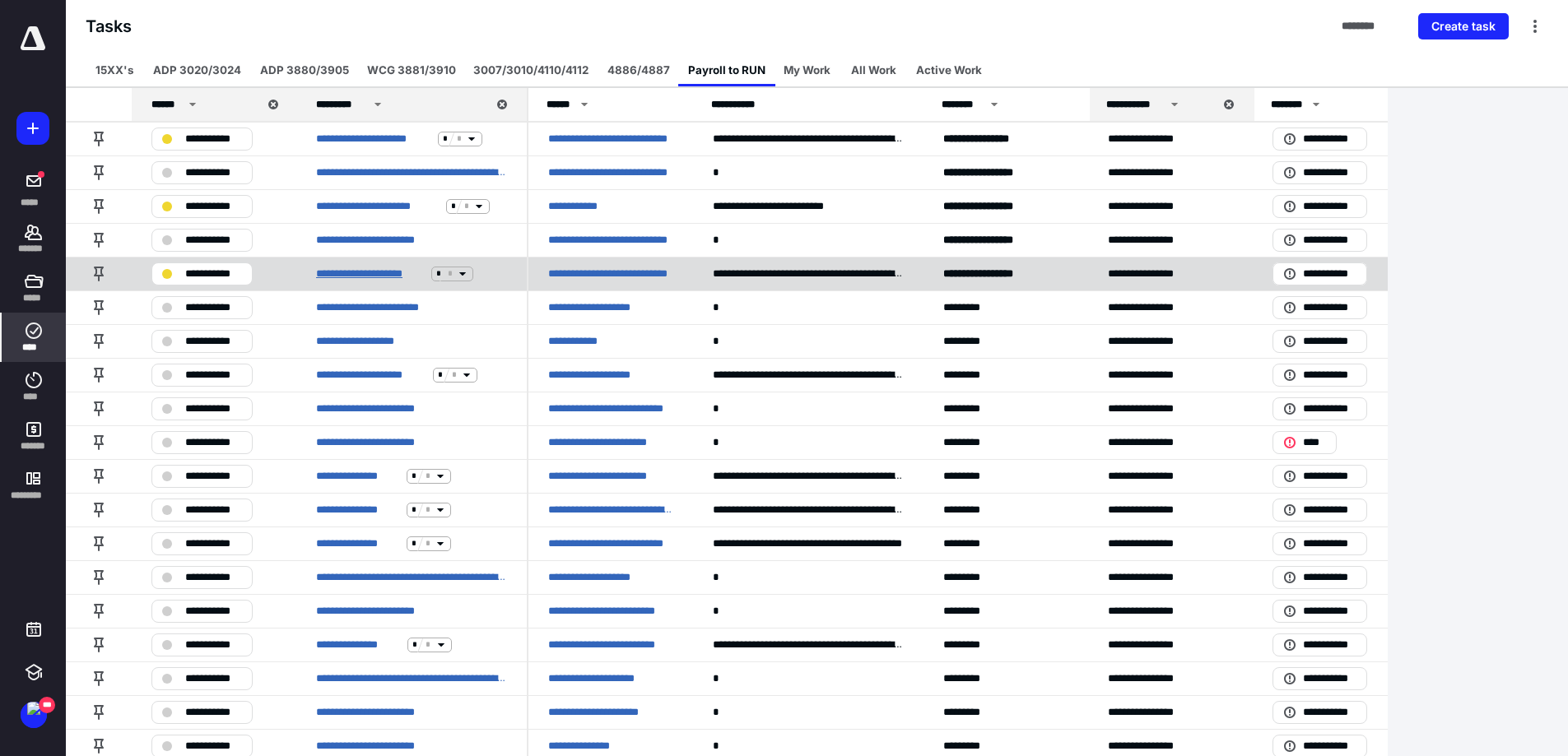 click on "**********" at bounding box center [370, 274] 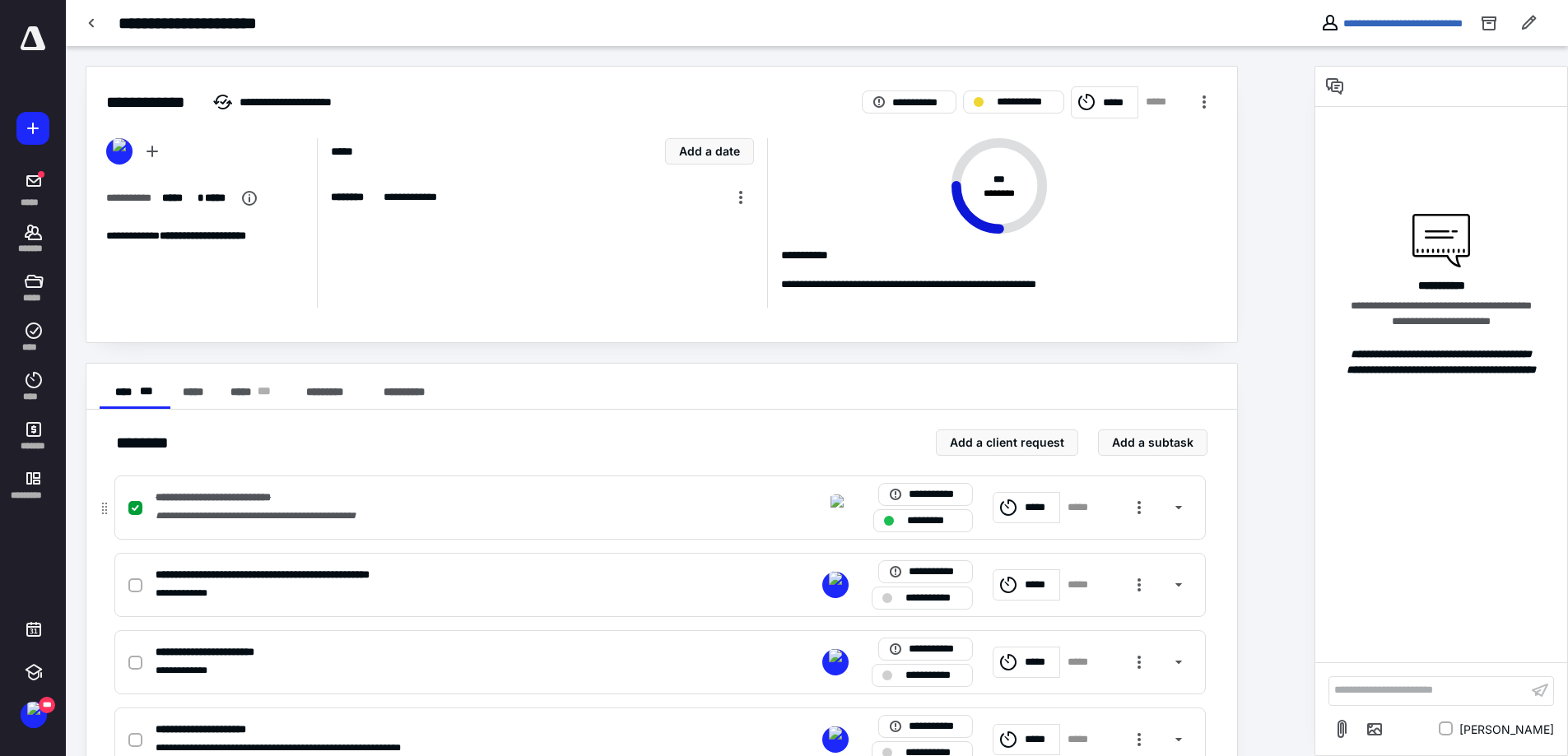 scroll, scrollTop: 56, scrollLeft: 0, axis: vertical 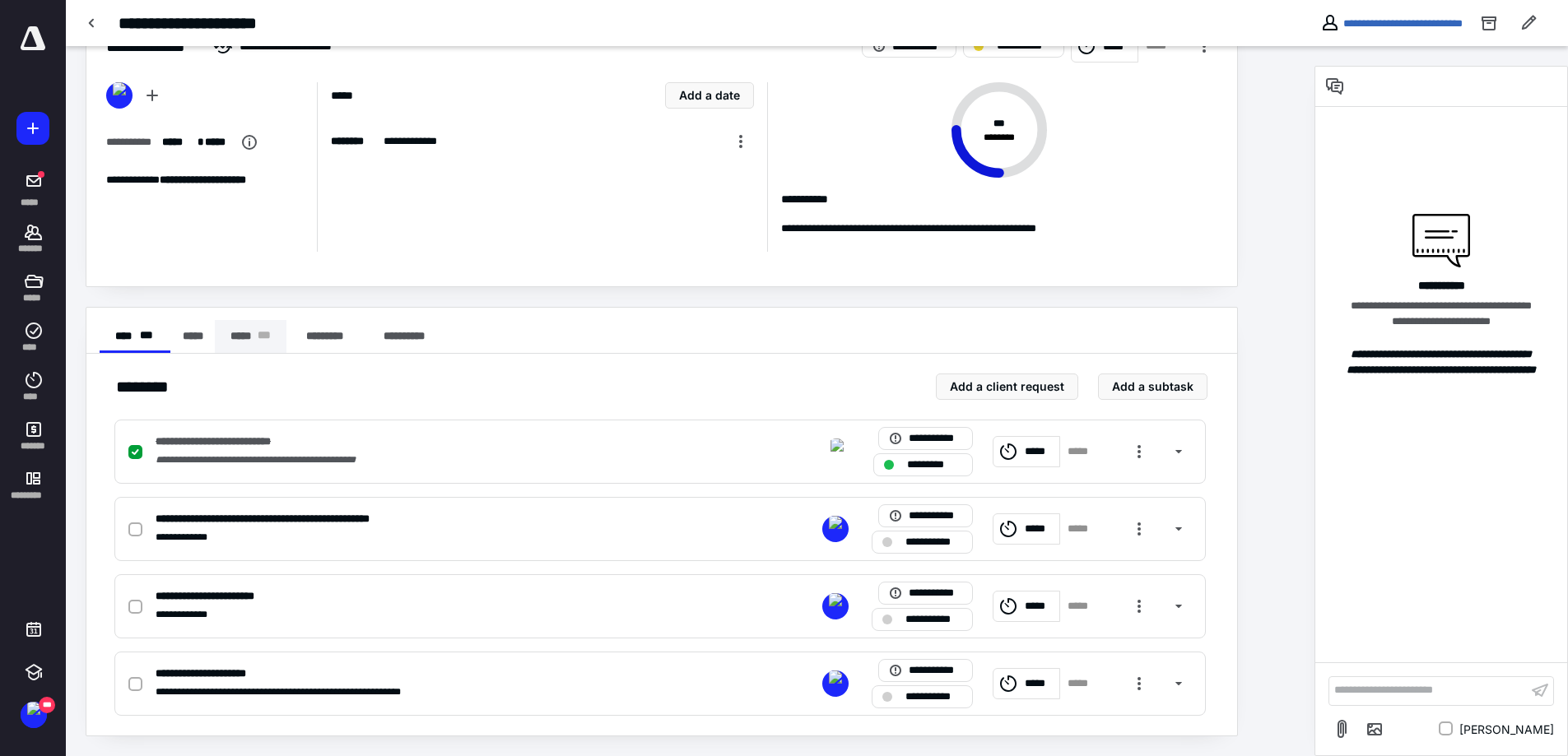 click on "***** * * *" at bounding box center (250, 336) 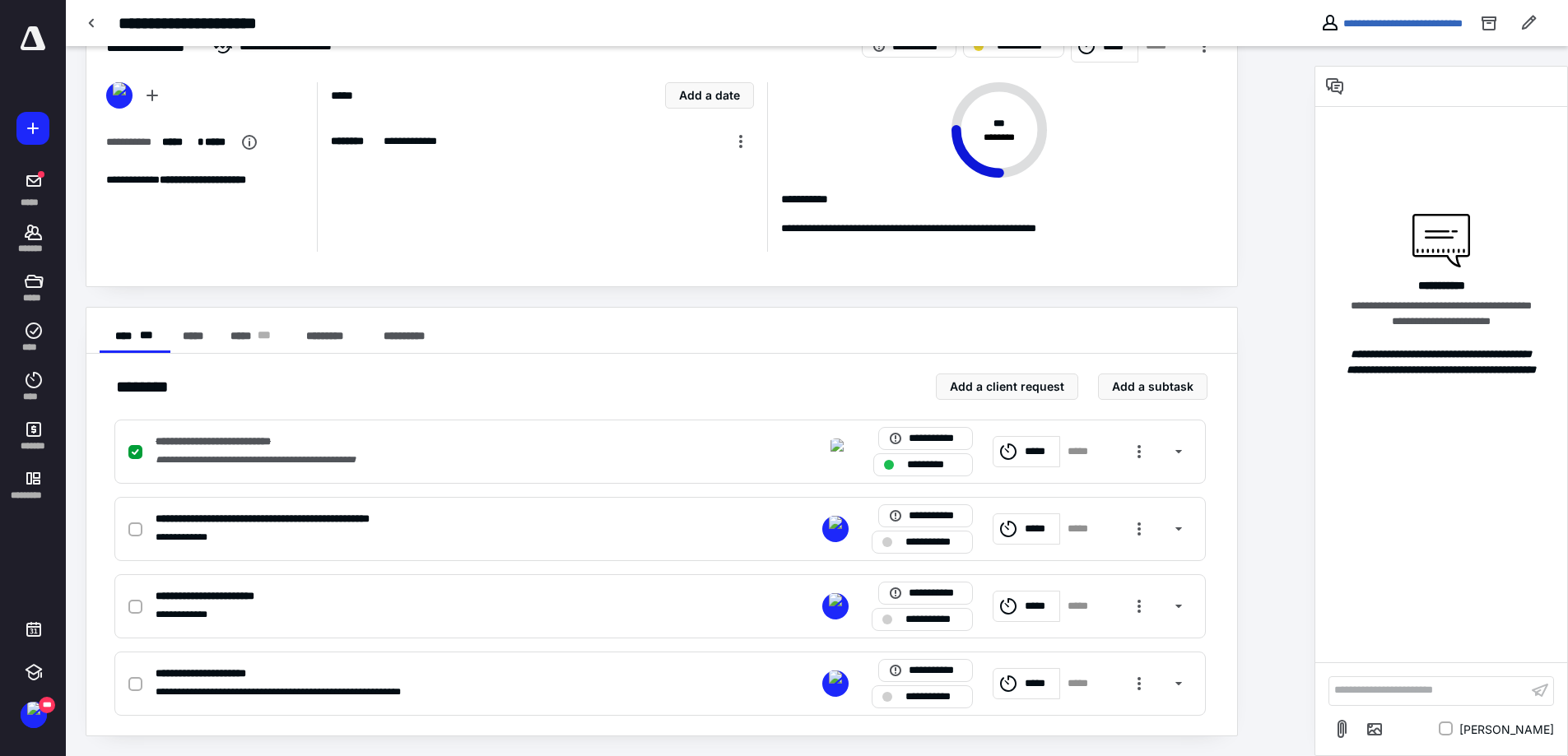 scroll, scrollTop: 0, scrollLeft: 0, axis: both 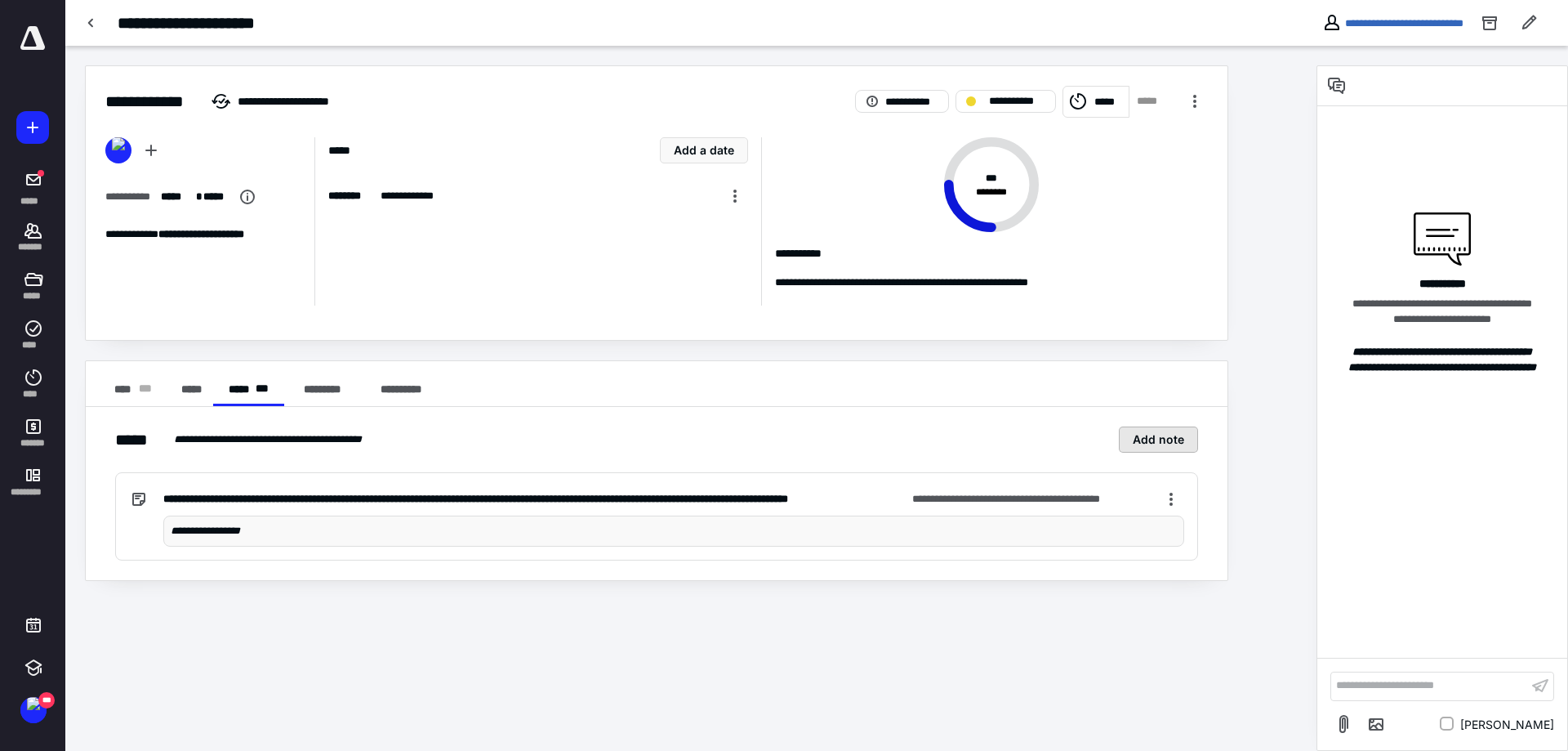 click on "Add note" at bounding box center (1158, 440) 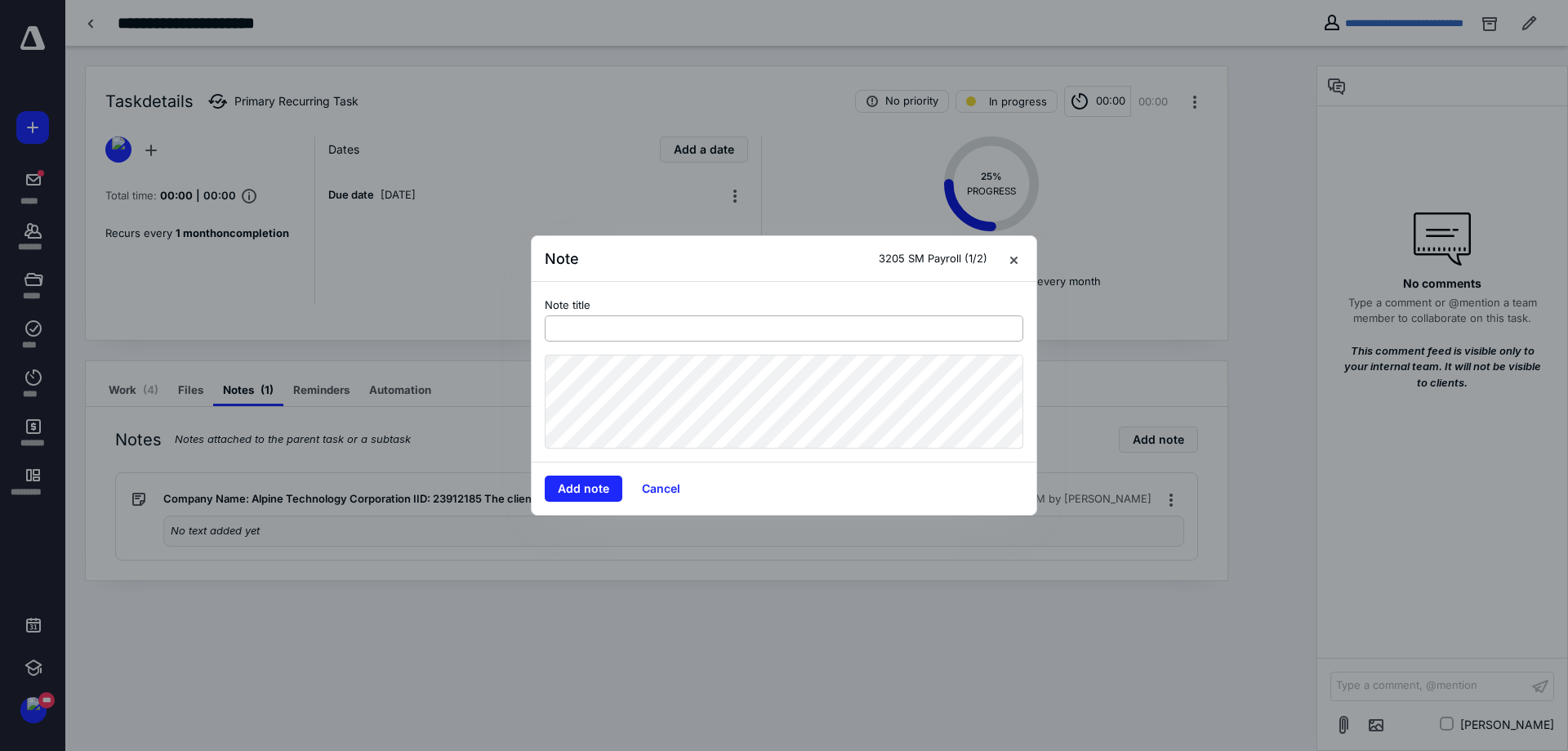 click at bounding box center (784, 329) 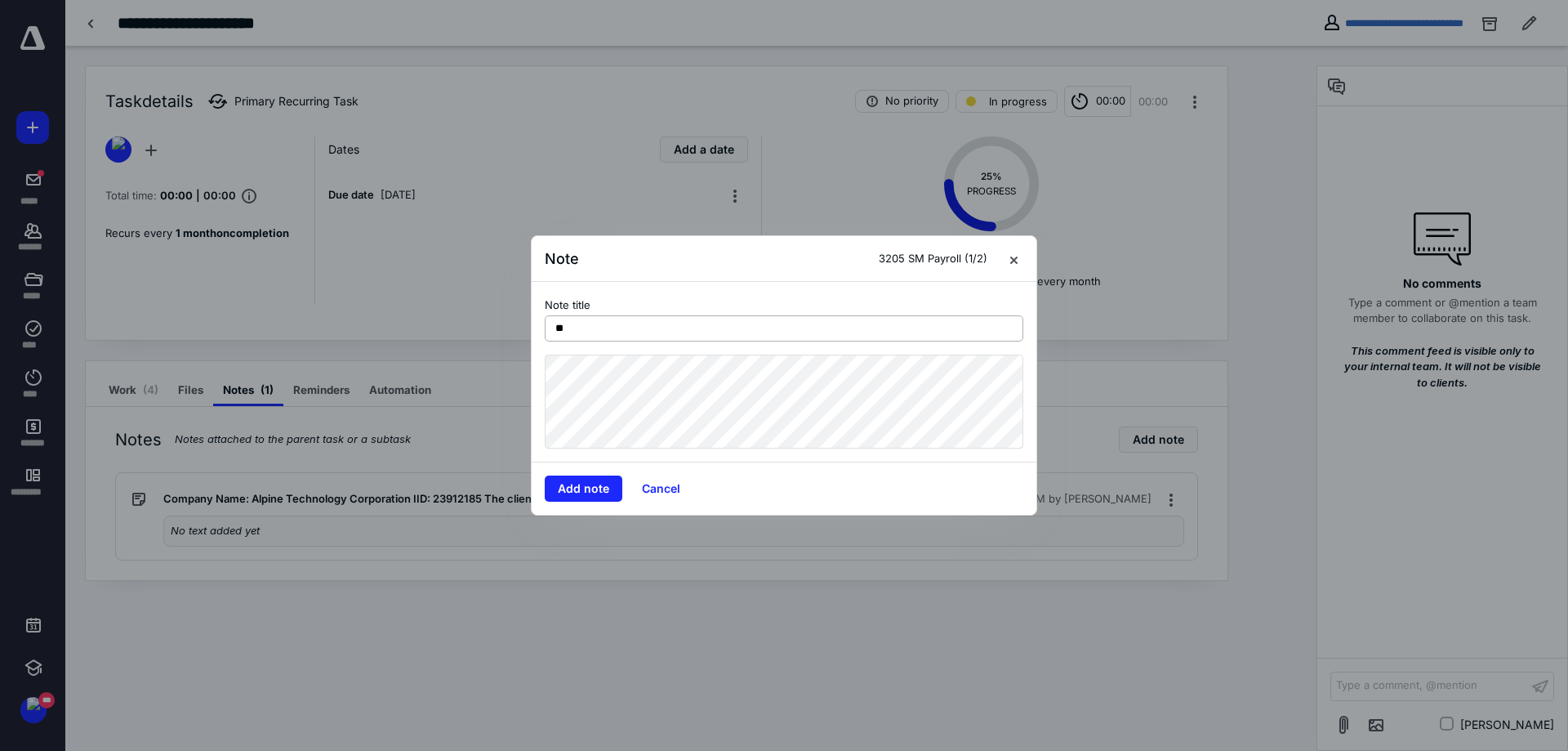 type on "*" 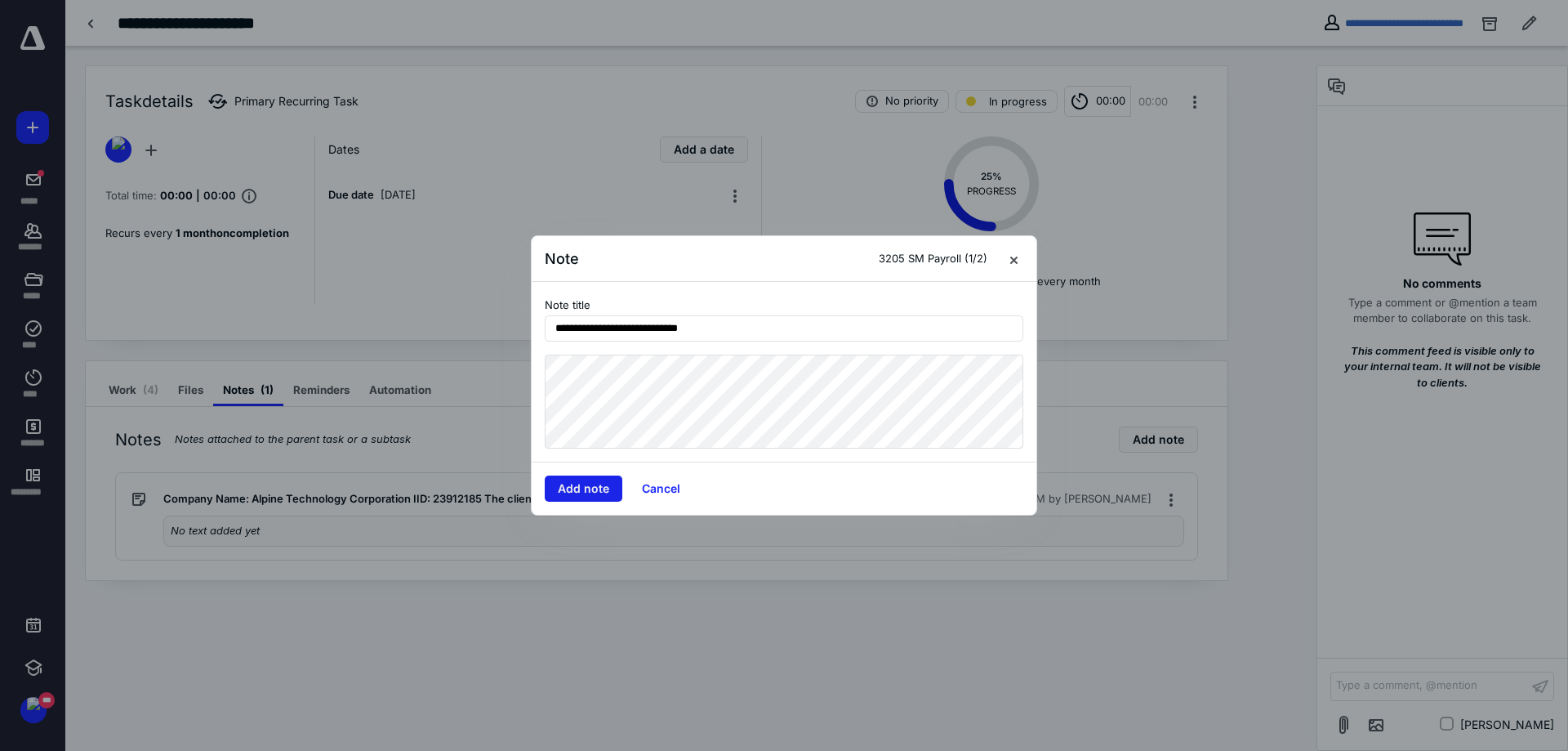 type on "**********" 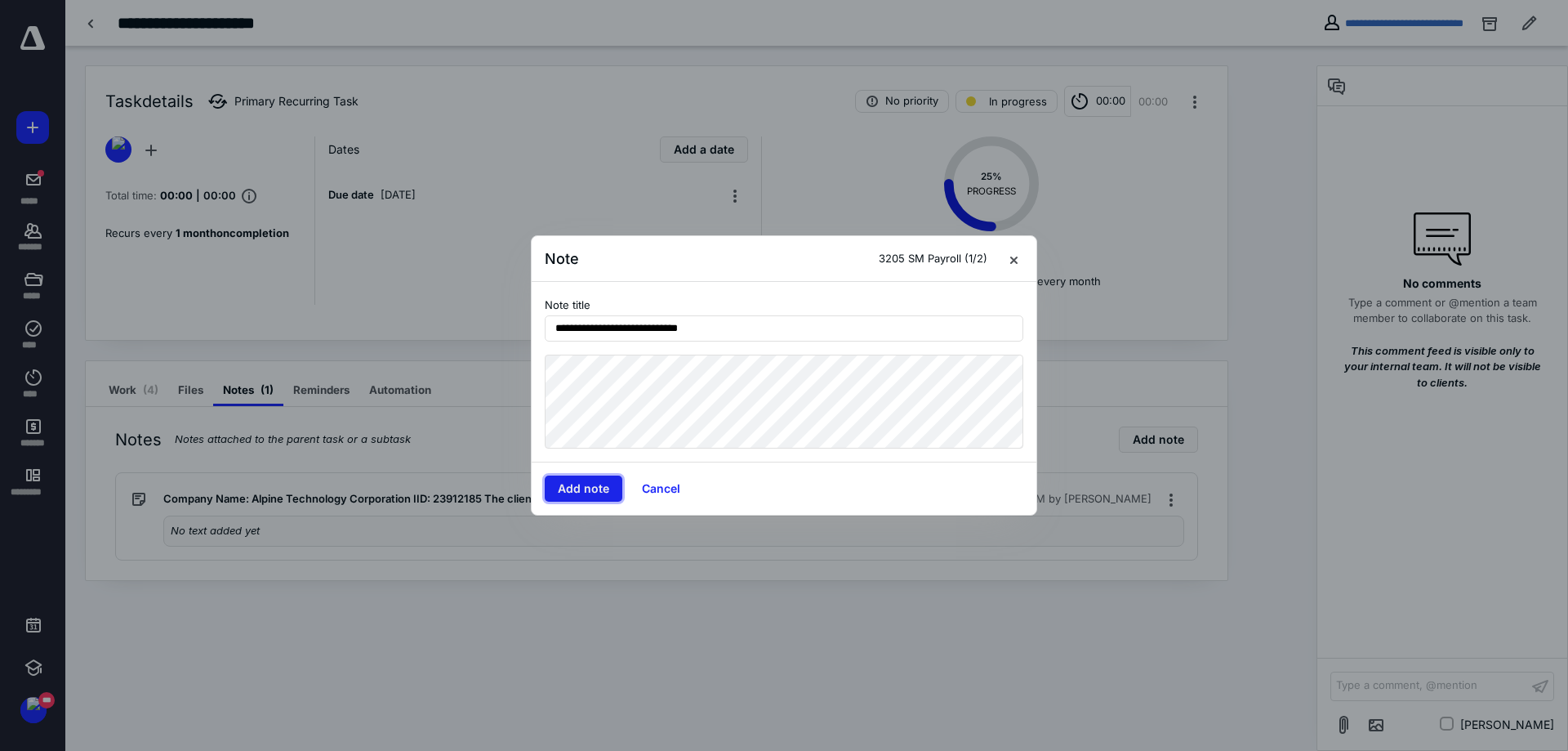 click on "Add note" at bounding box center (583, 489) 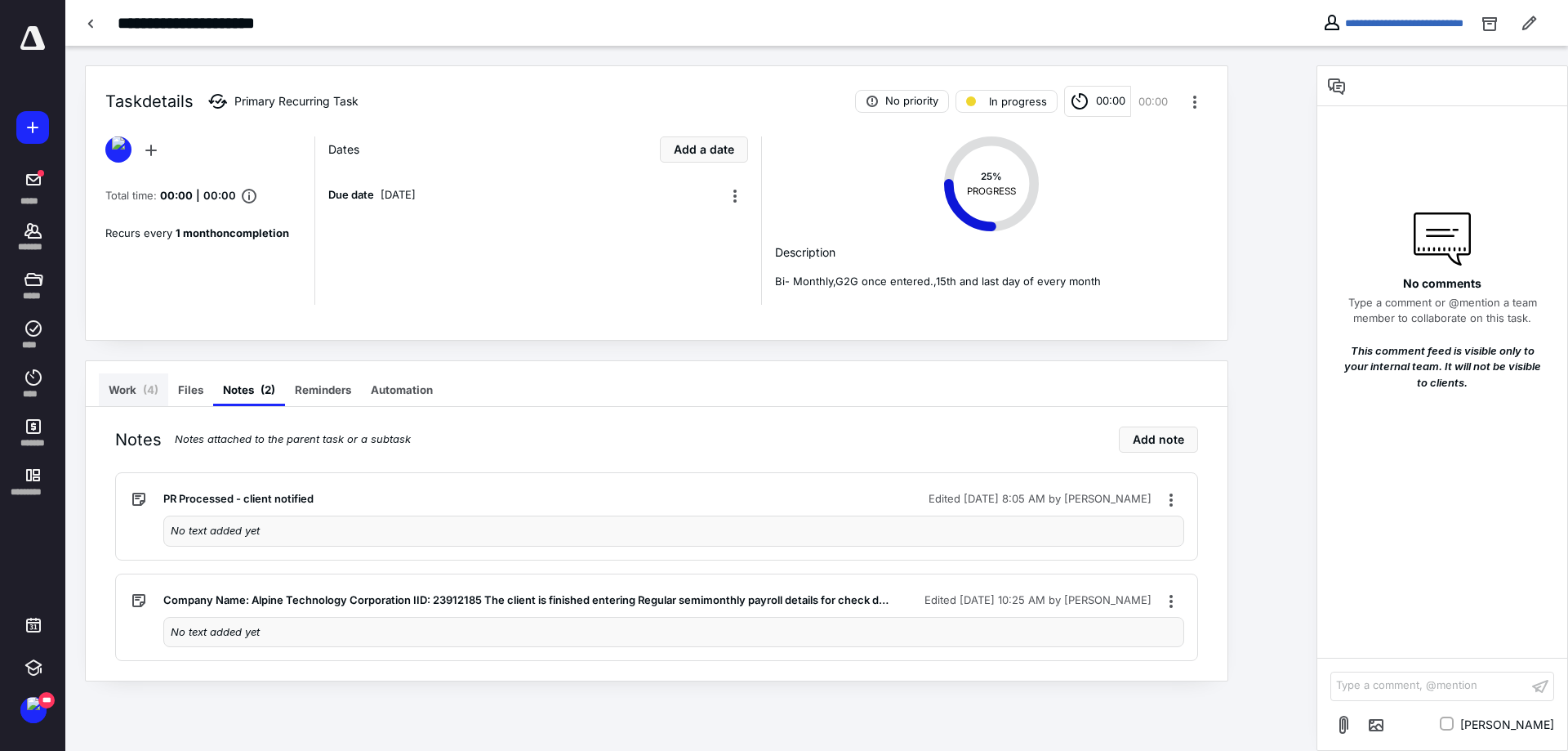 drag, startPoint x: 136, startPoint y: 391, endPoint x: 111, endPoint y: 394, distance: 25.179357 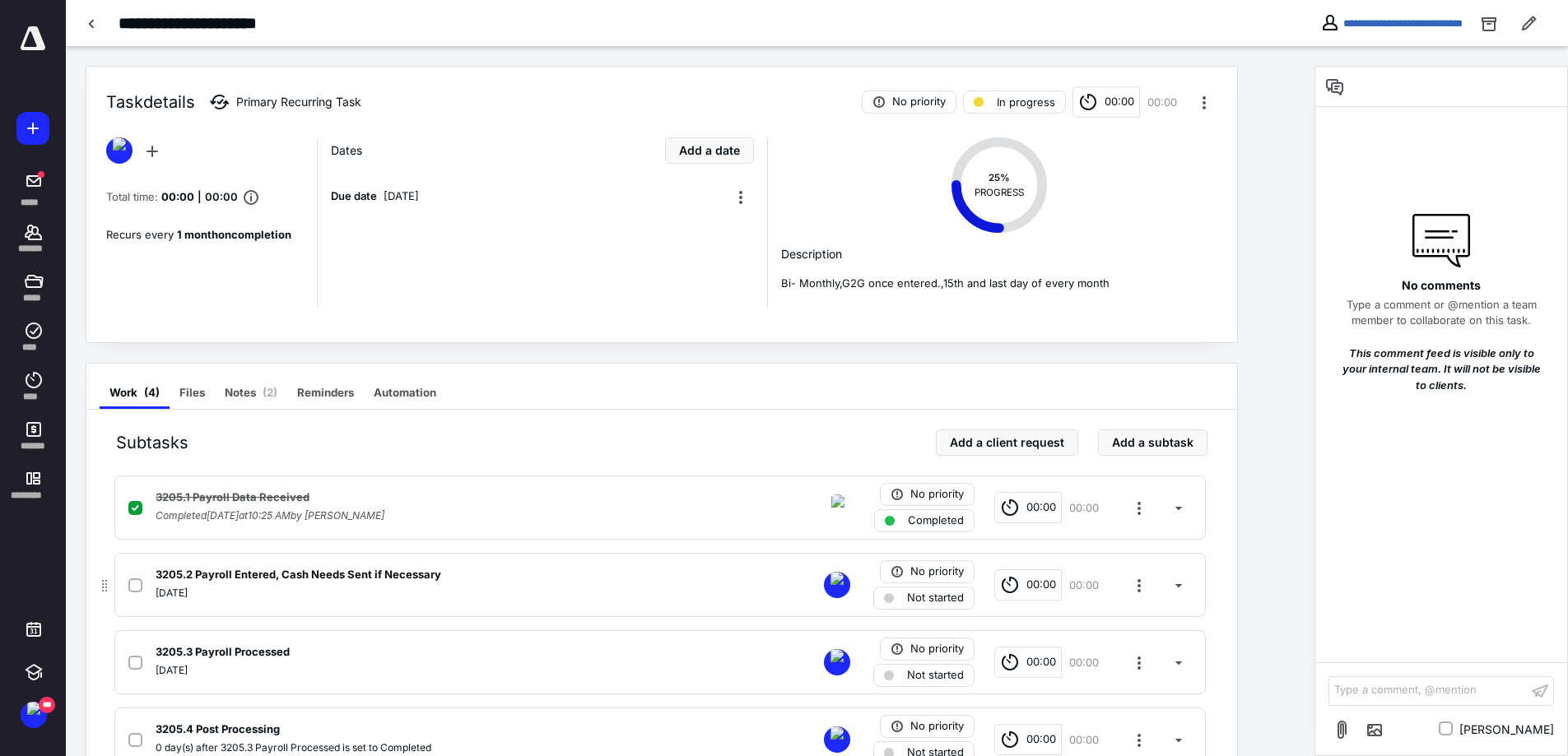 click 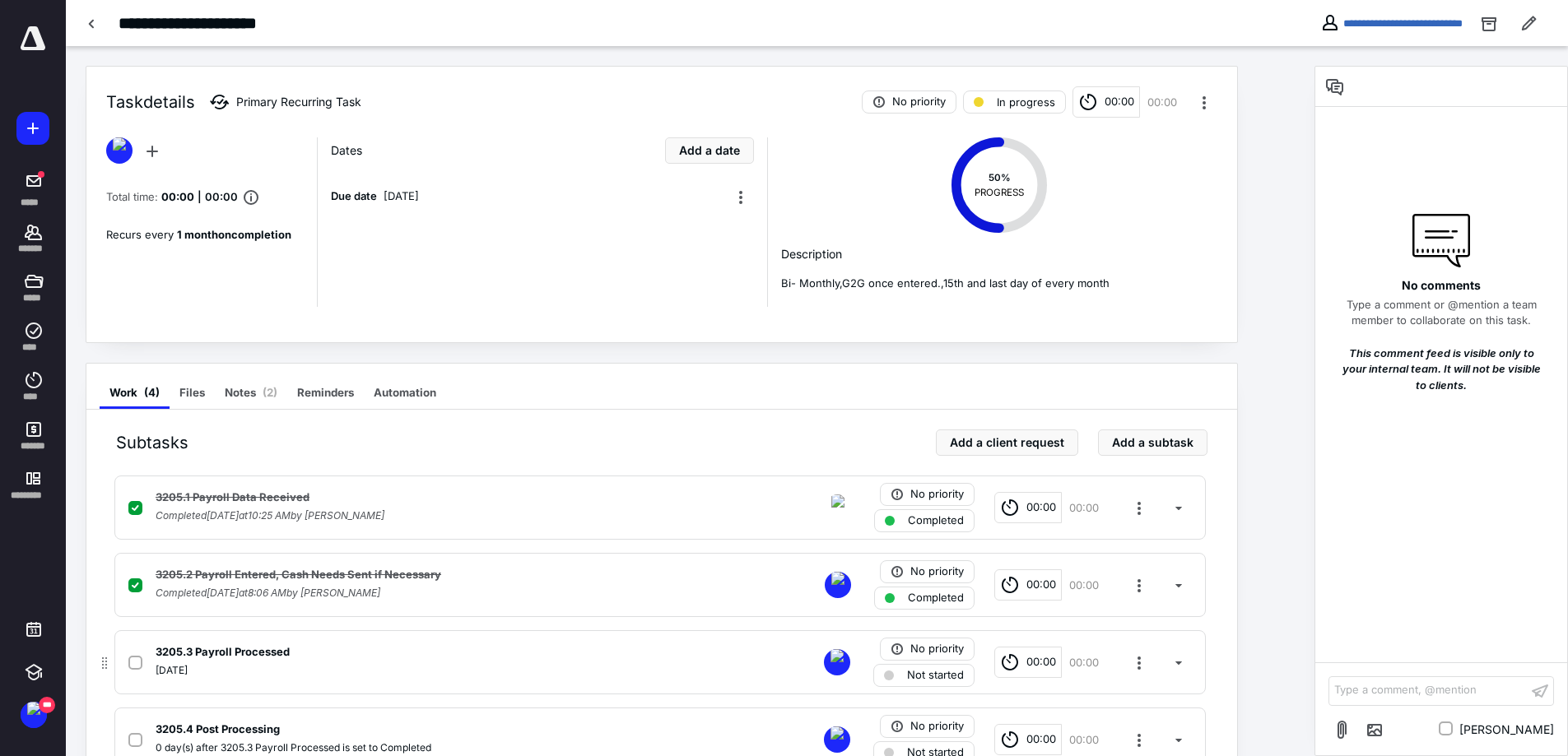 click 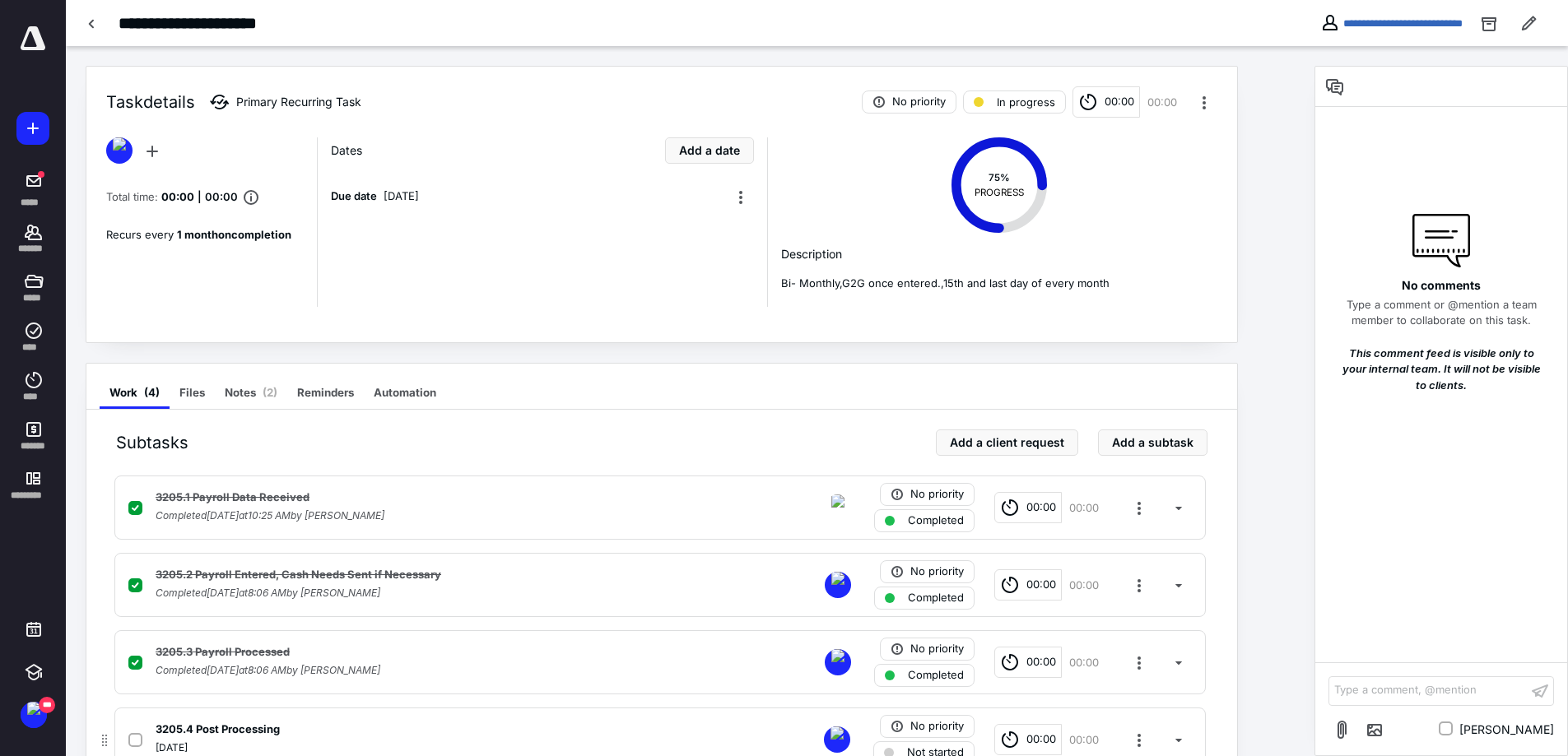 click at bounding box center (135, 740) 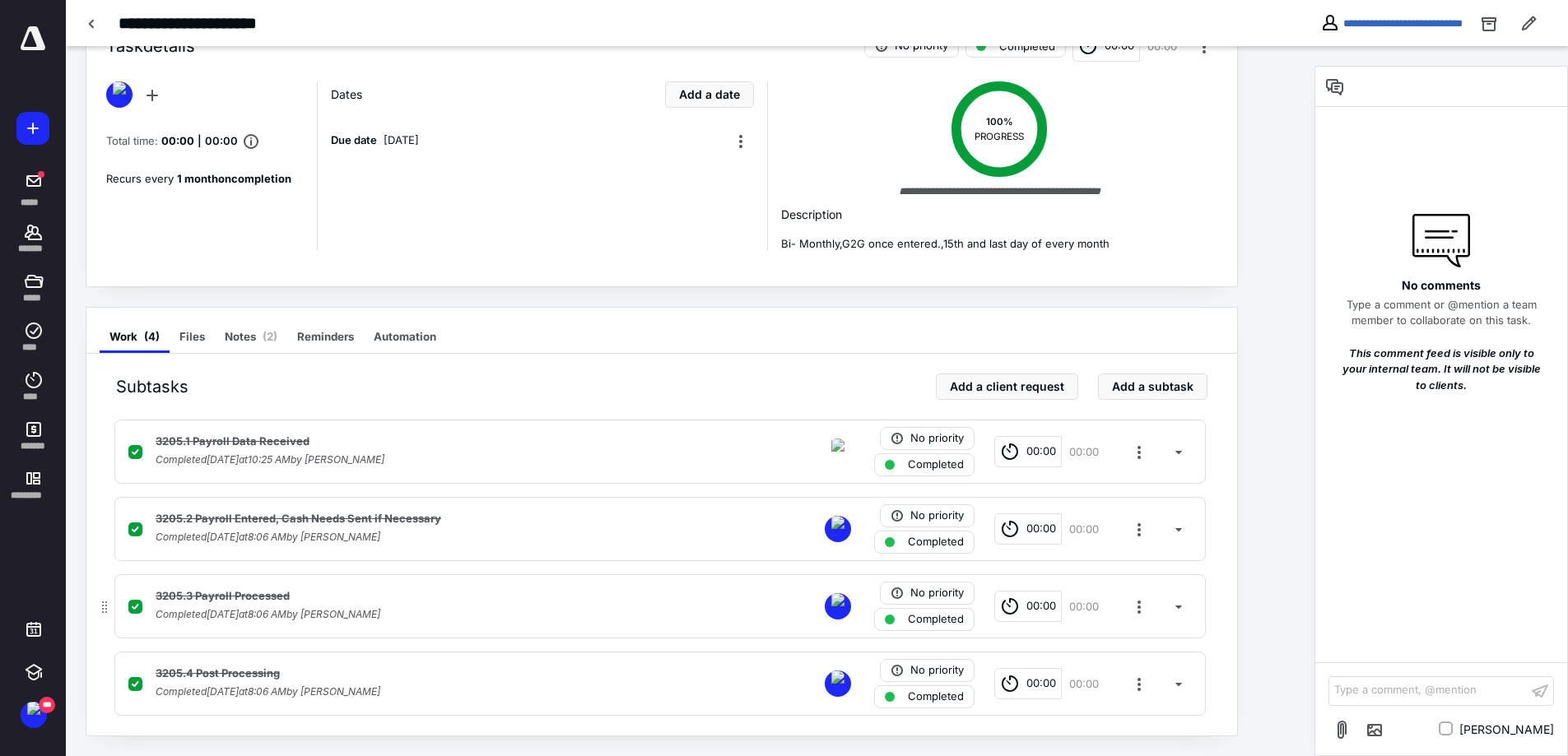 scroll, scrollTop: 0, scrollLeft: 0, axis: both 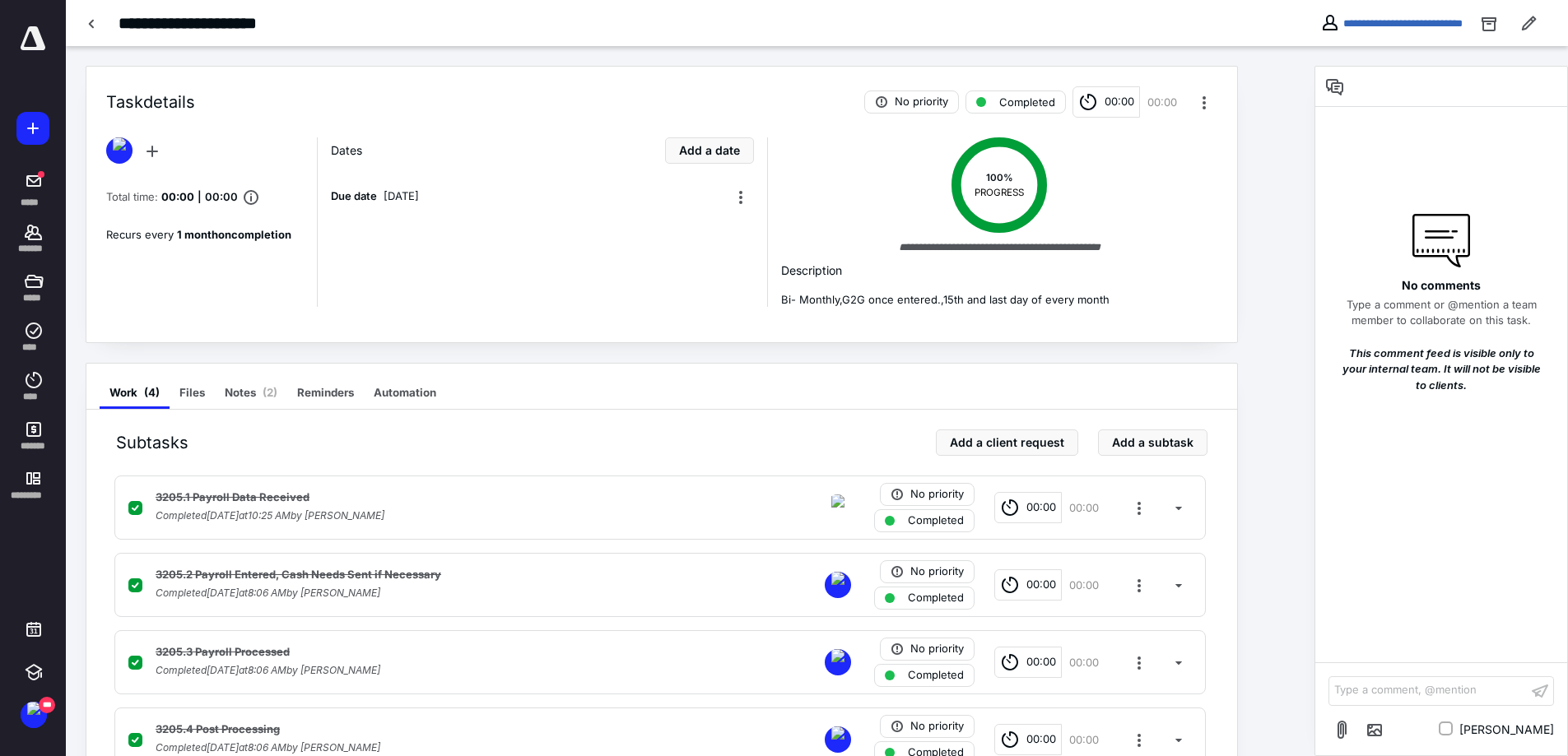 click at bounding box center [33, 39] 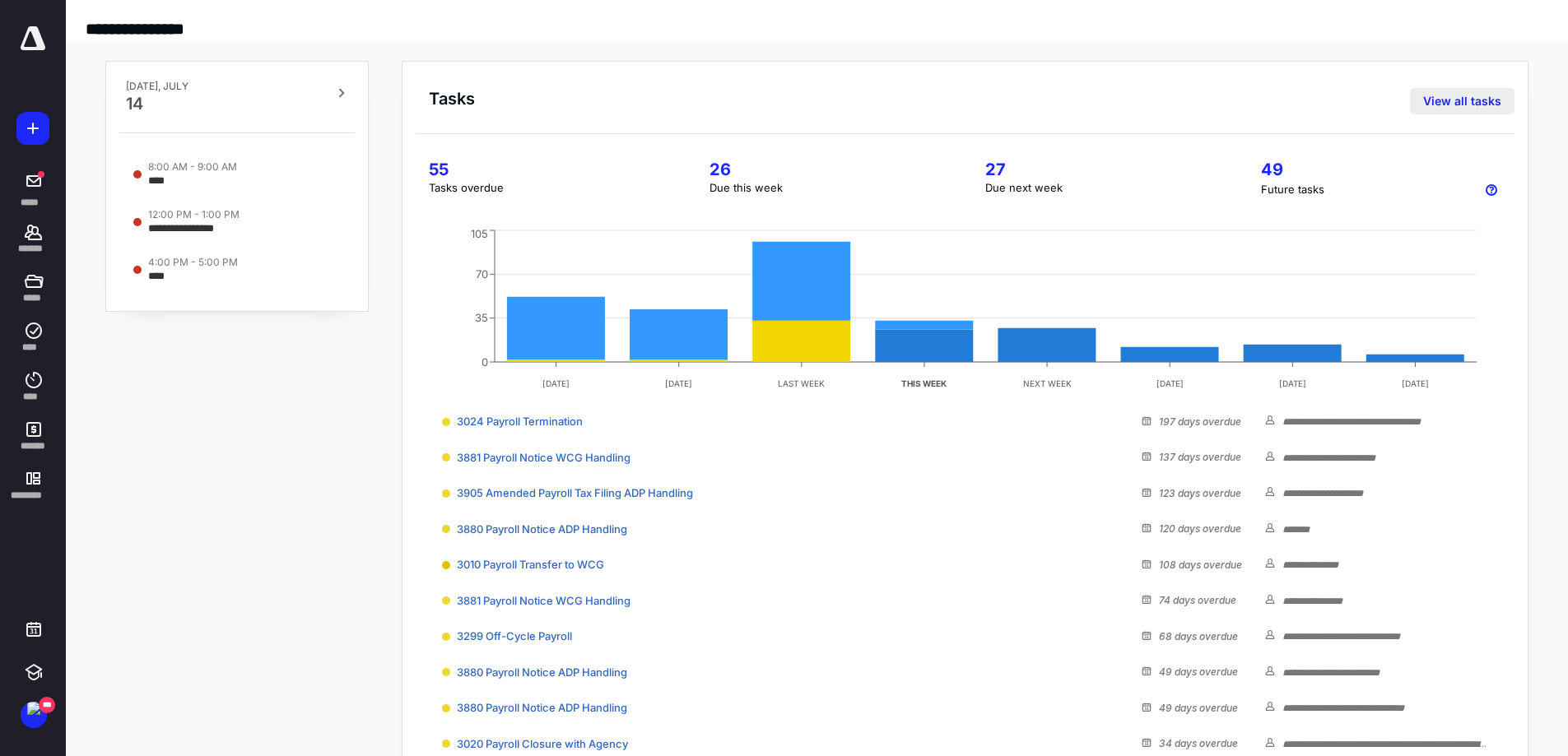 click on "View all tasks" at bounding box center [1462, 101] 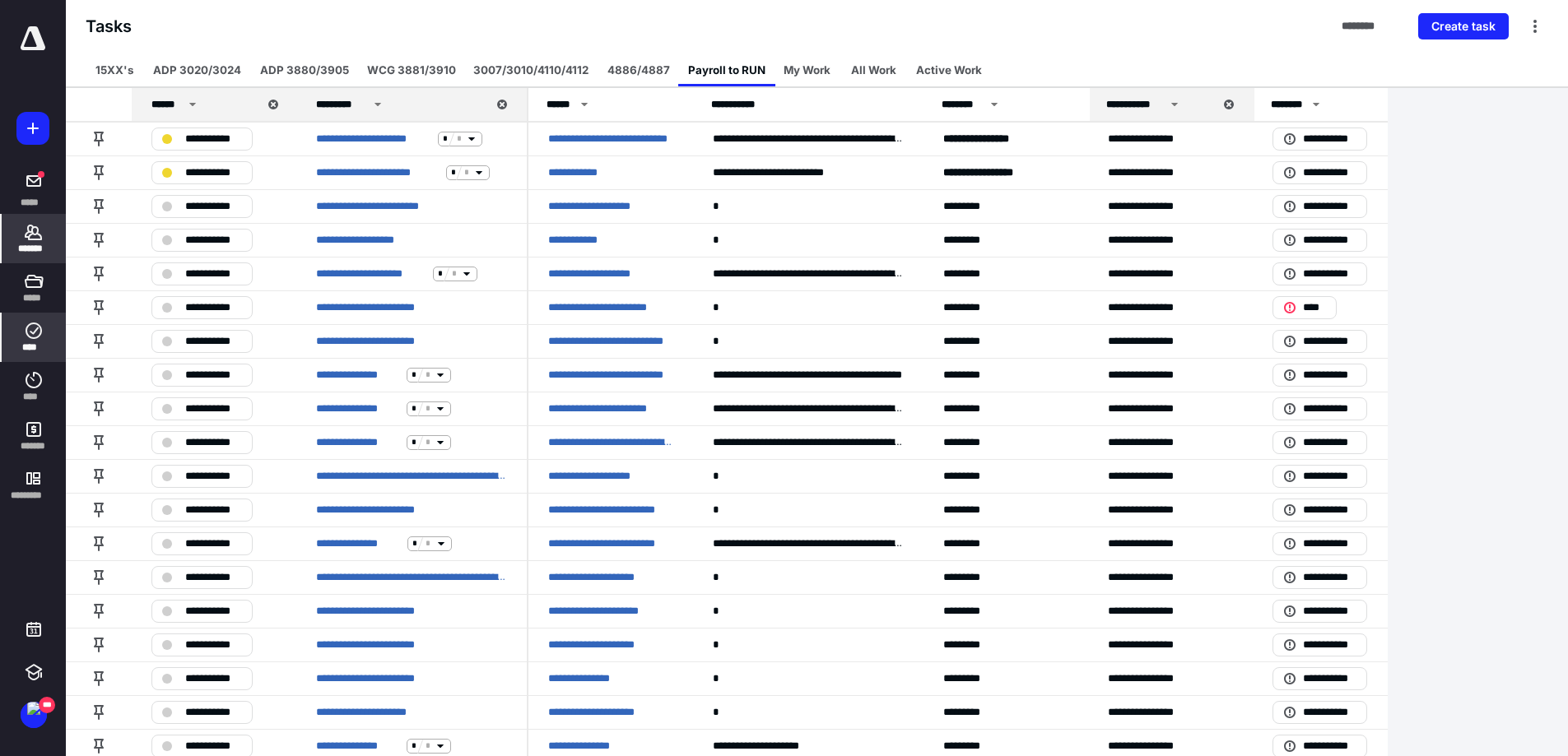 click on "*******" at bounding box center (34, 248) 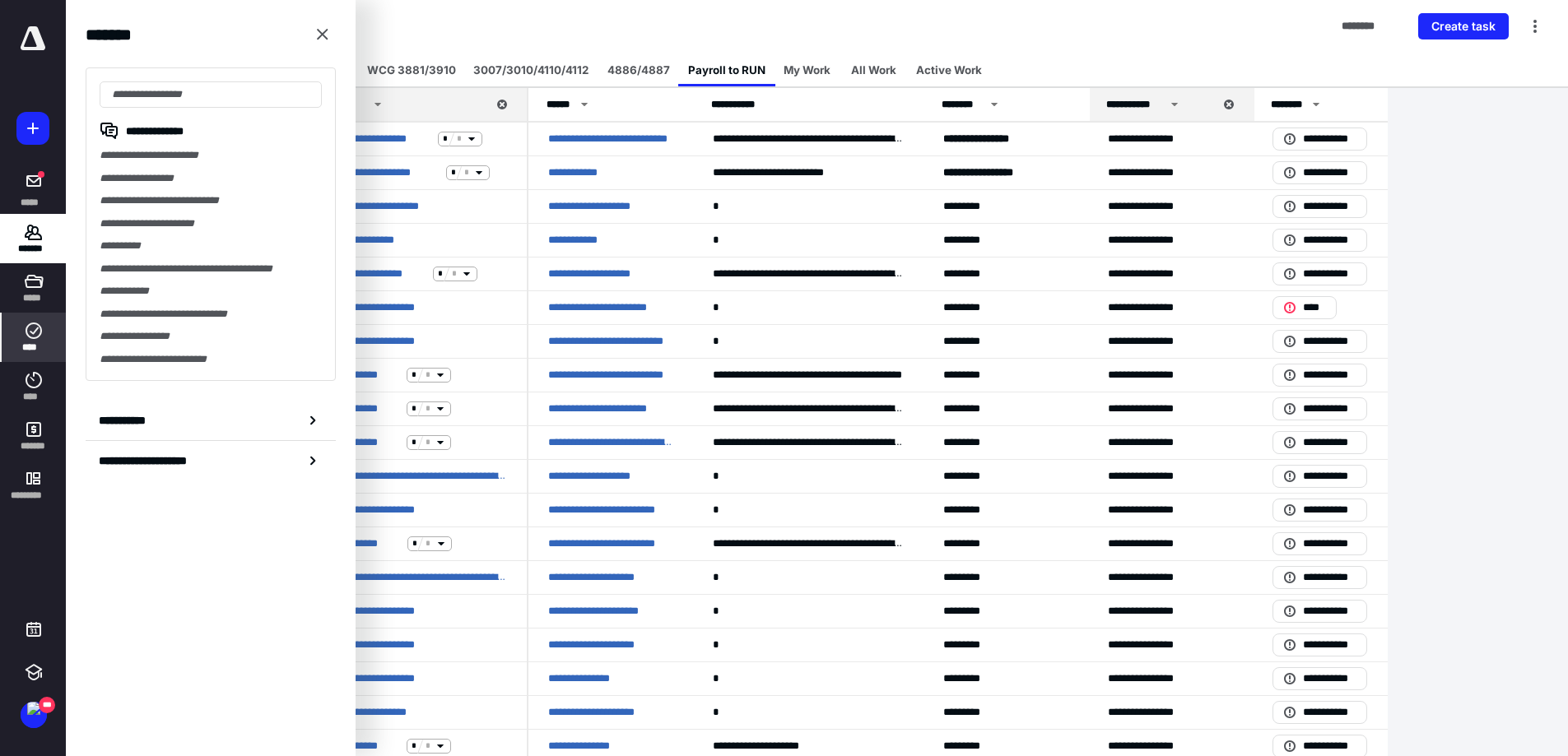 click on "Tasks ******** Create task" at bounding box center (817, 26) 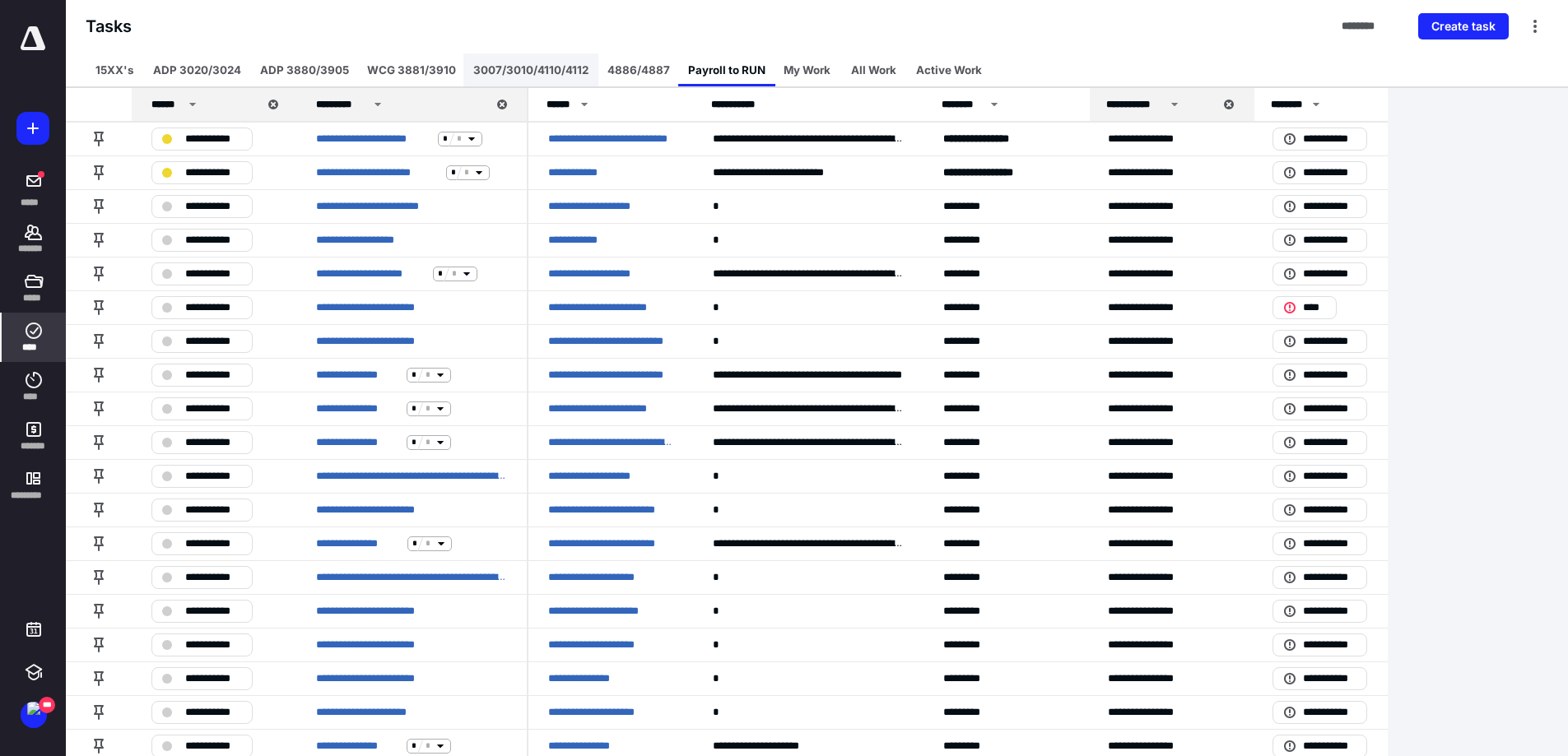 click on "3007/3010/4110/4112" at bounding box center [531, 70] 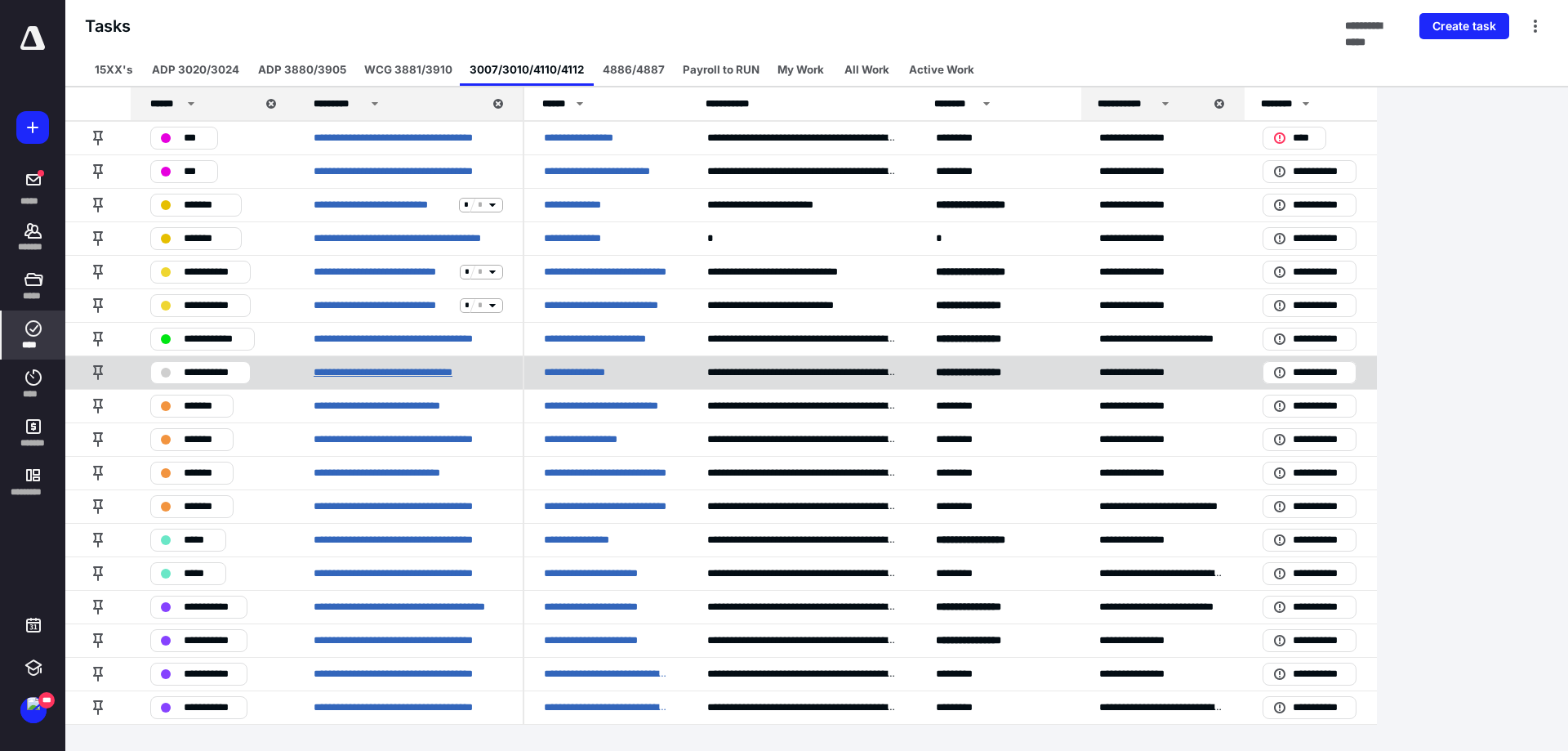 click on "**********" at bounding box center (401, 373) 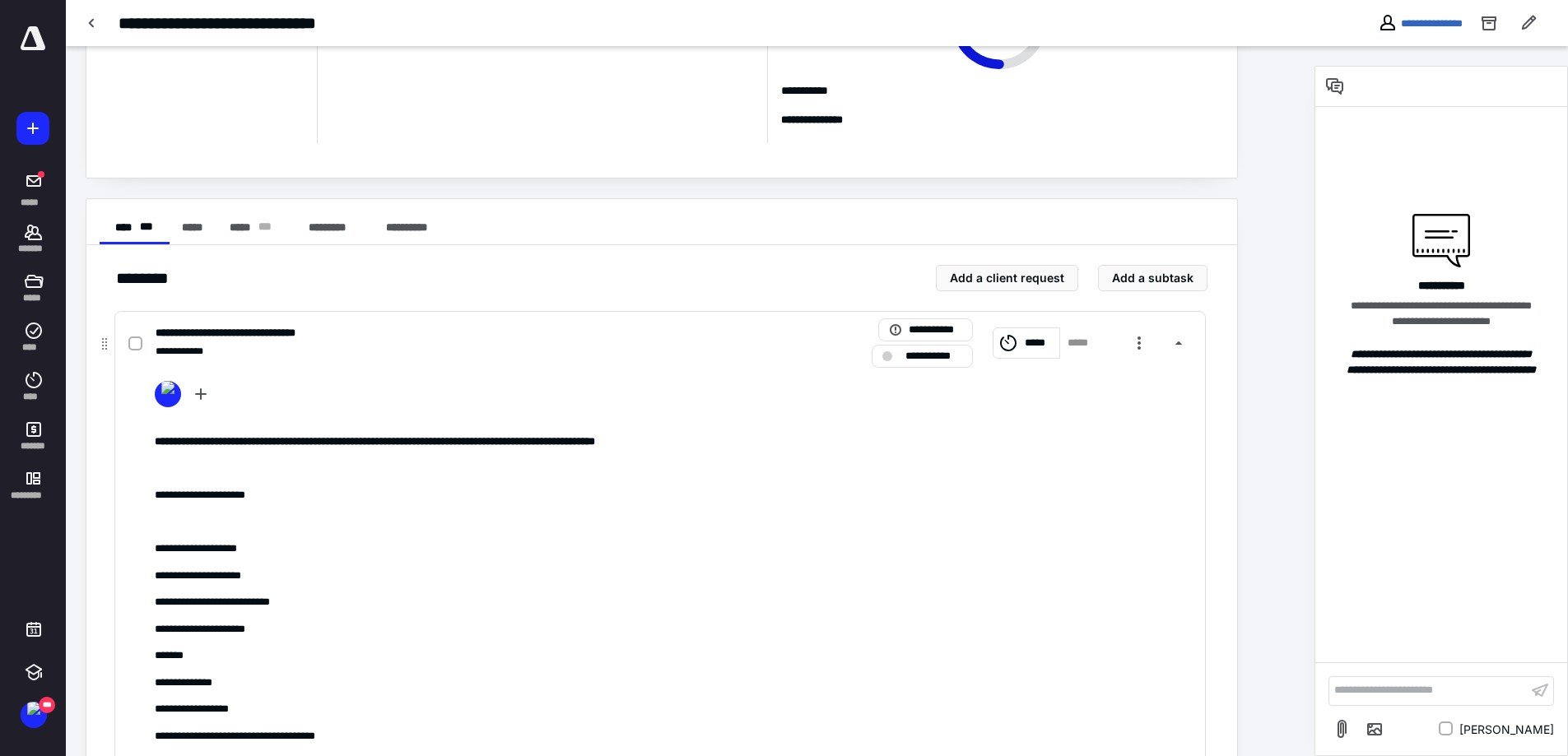 scroll, scrollTop: 247, scrollLeft: 0, axis: vertical 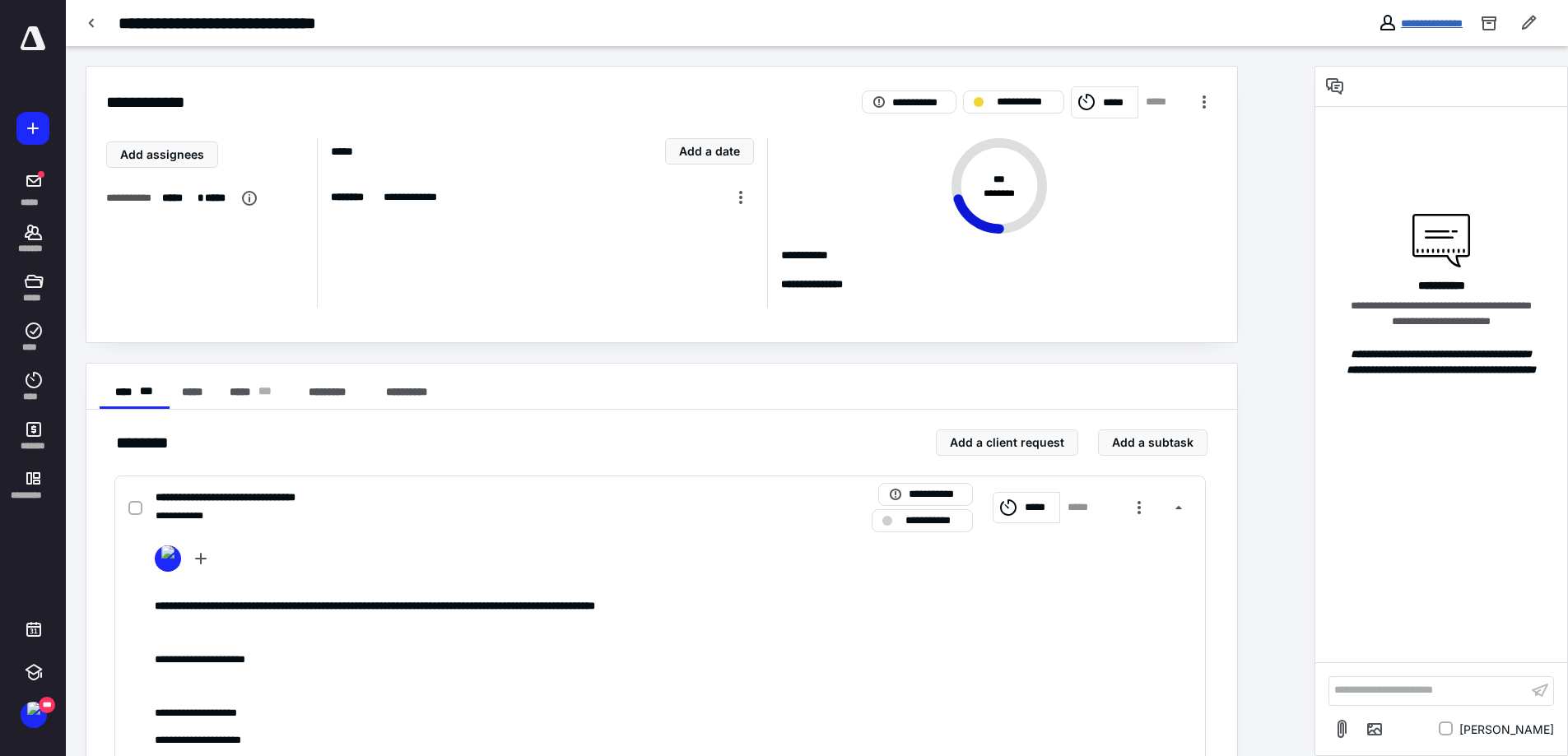 drag, startPoint x: 1448, startPoint y: 21, endPoint x: 1395, endPoint y: 30, distance: 53.75872 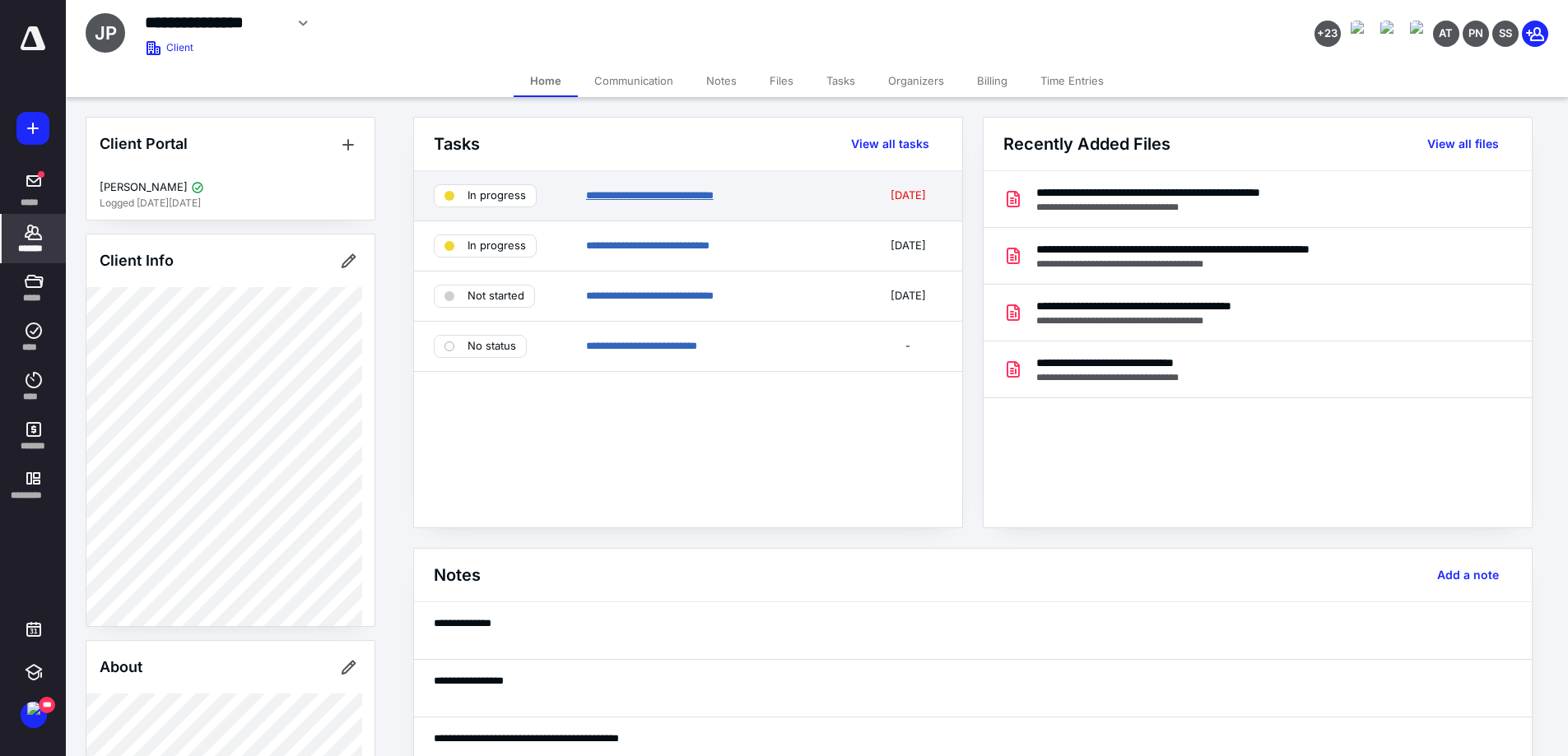 click on "**********" at bounding box center (649, 195) 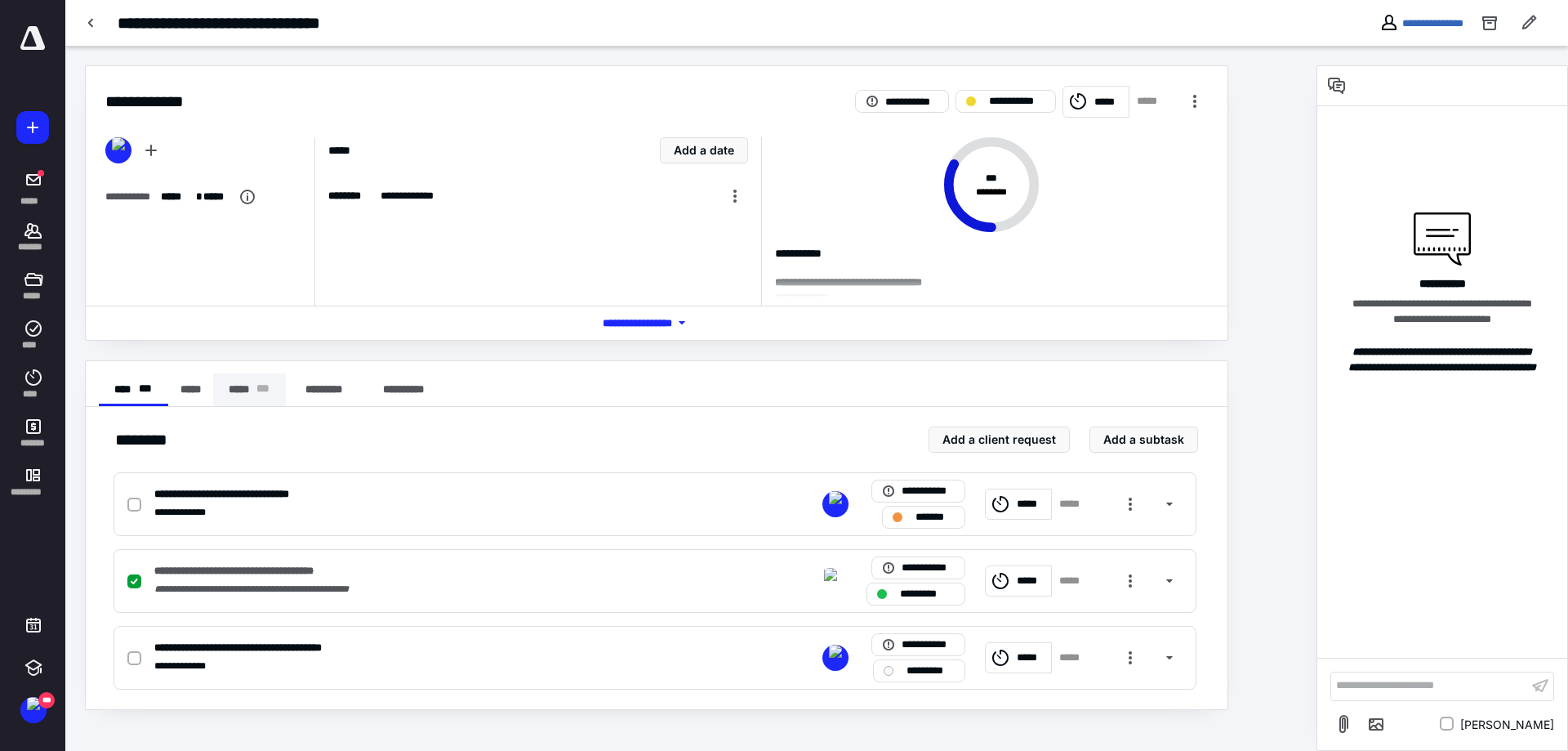 click on "***** * * *" at bounding box center [249, 390] 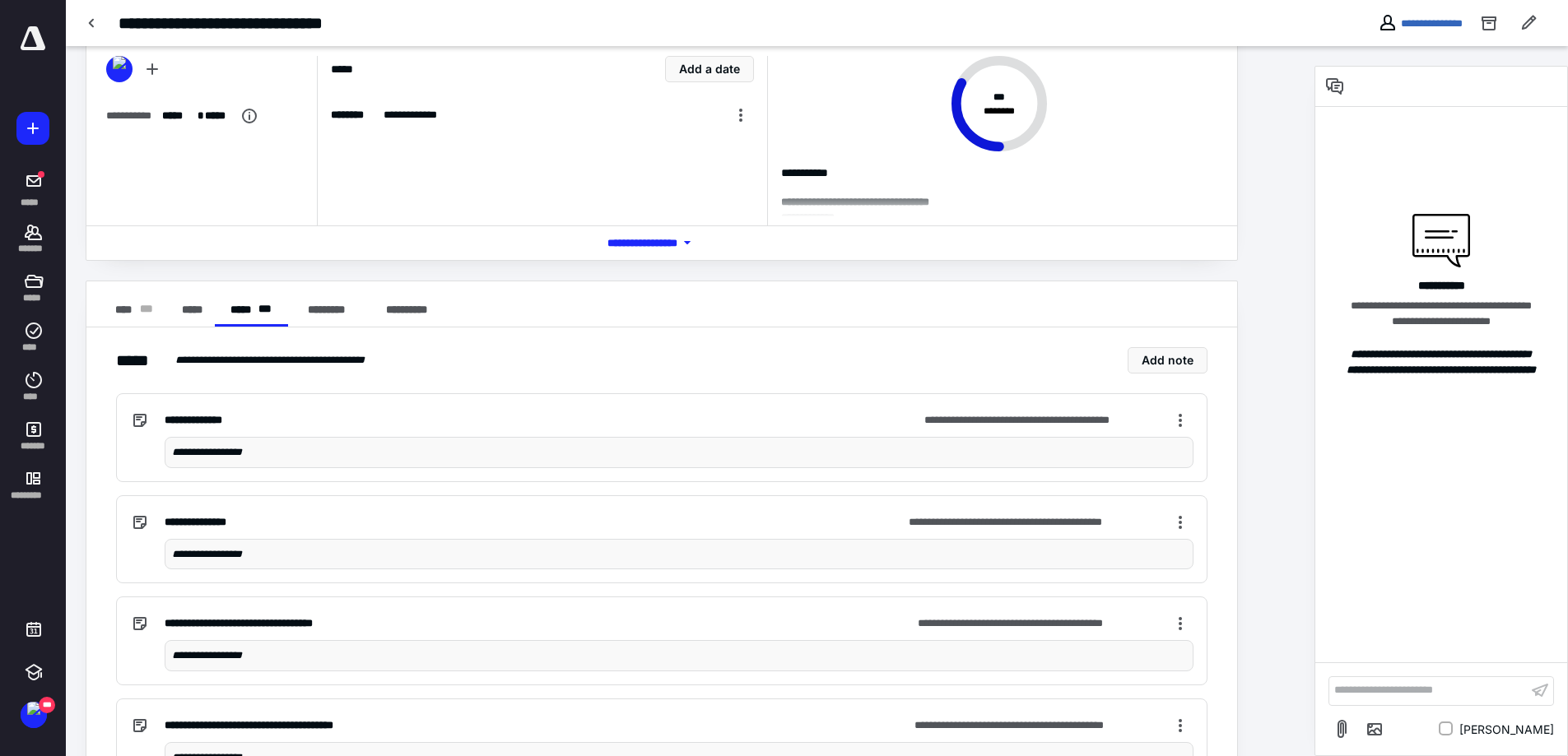 scroll, scrollTop: 0, scrollLeft: 0, axis: both 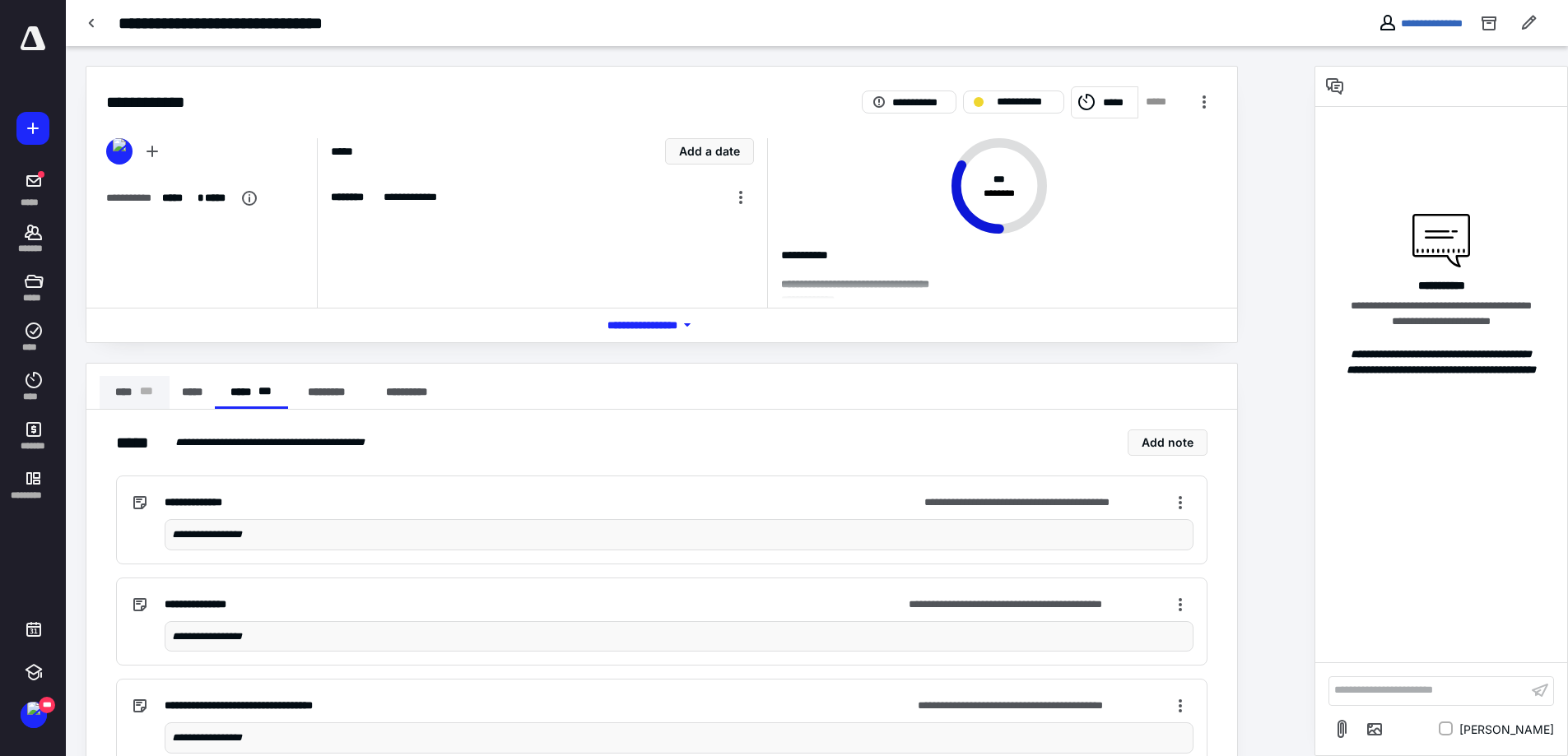 click on "**** * * *" at bounding box center [134, 392] 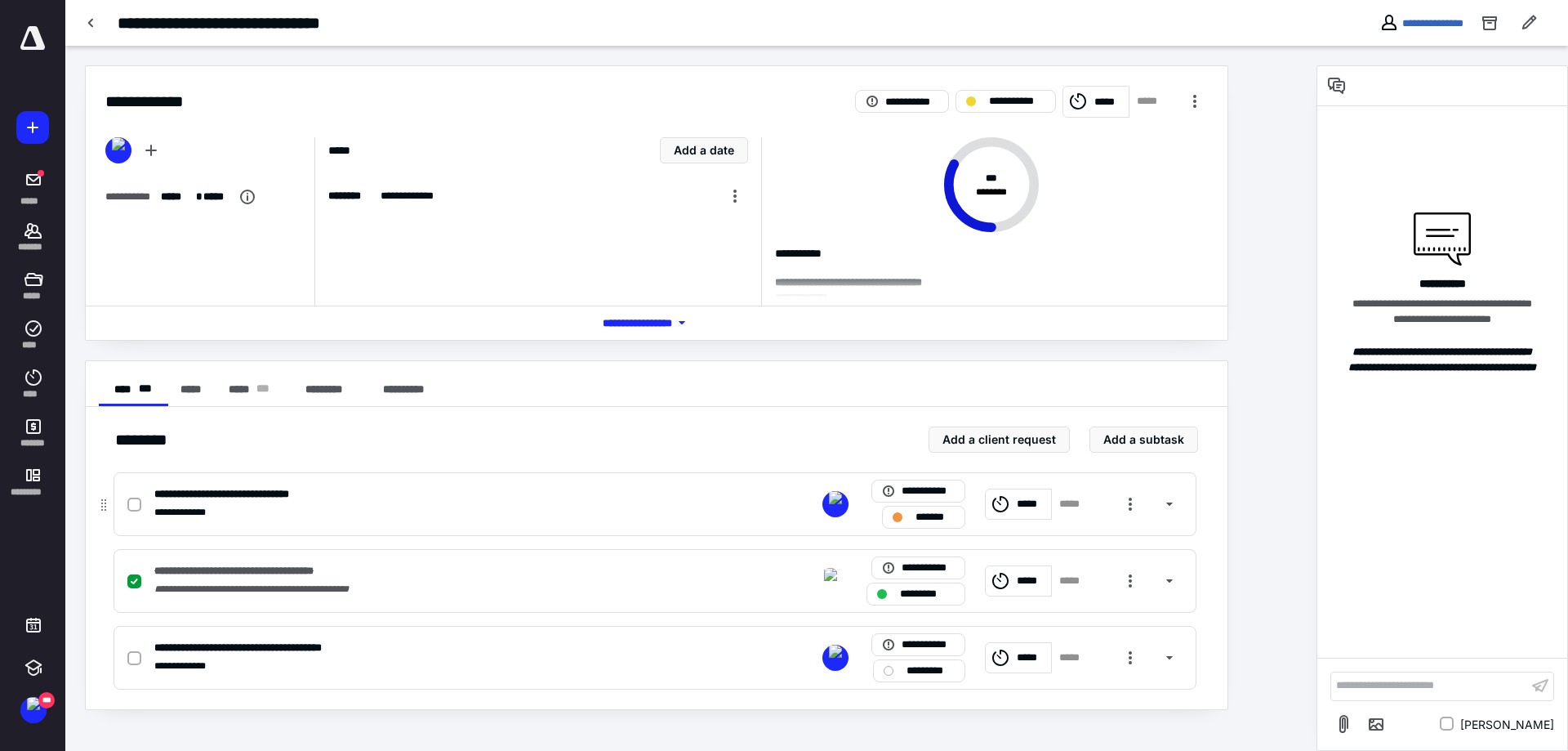 drag, startPoint x: 363, startPoint y: 511, endPoint x: 442, endPoint y: 521, distance: 79.6304 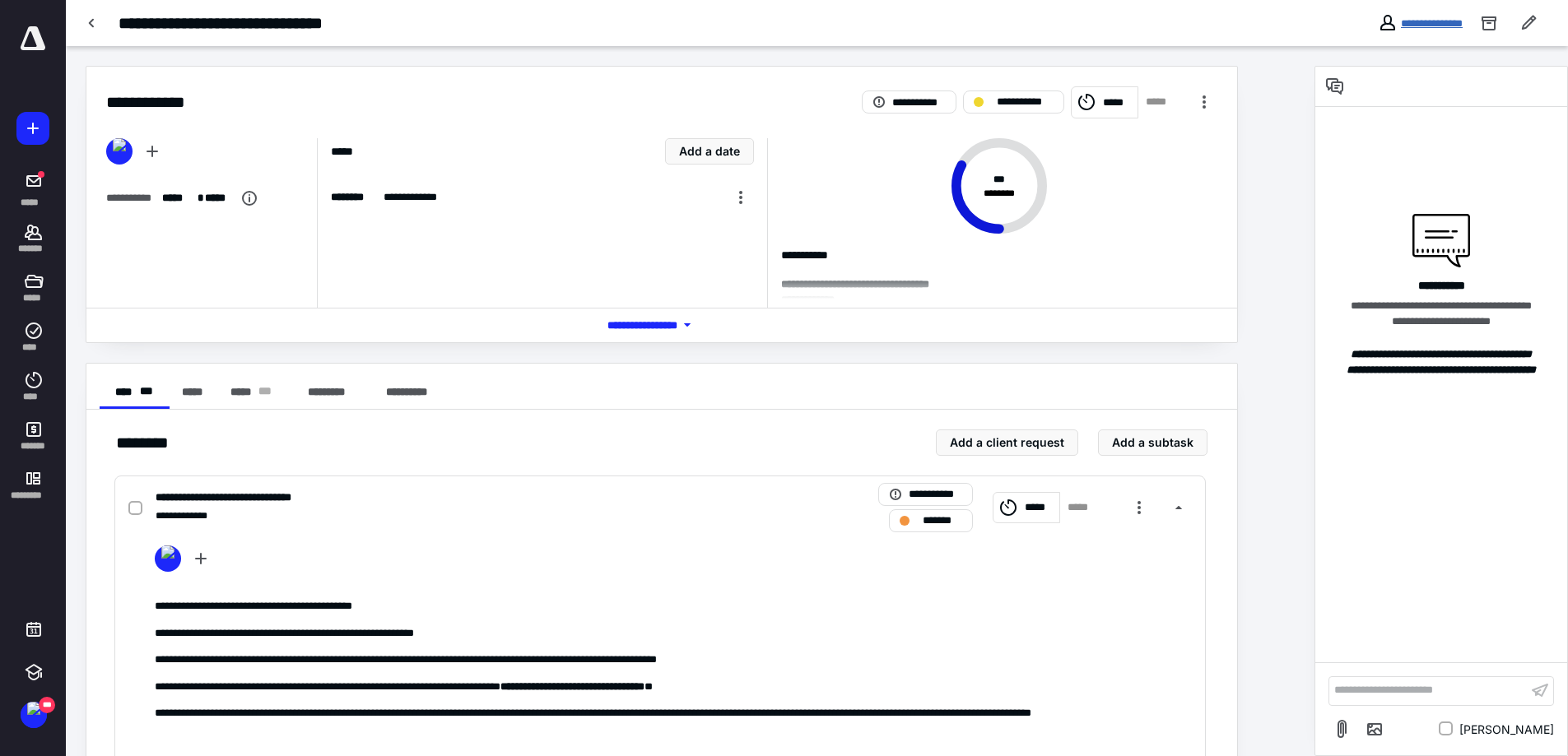 click on "**********" at bounding box center [1431, 23] 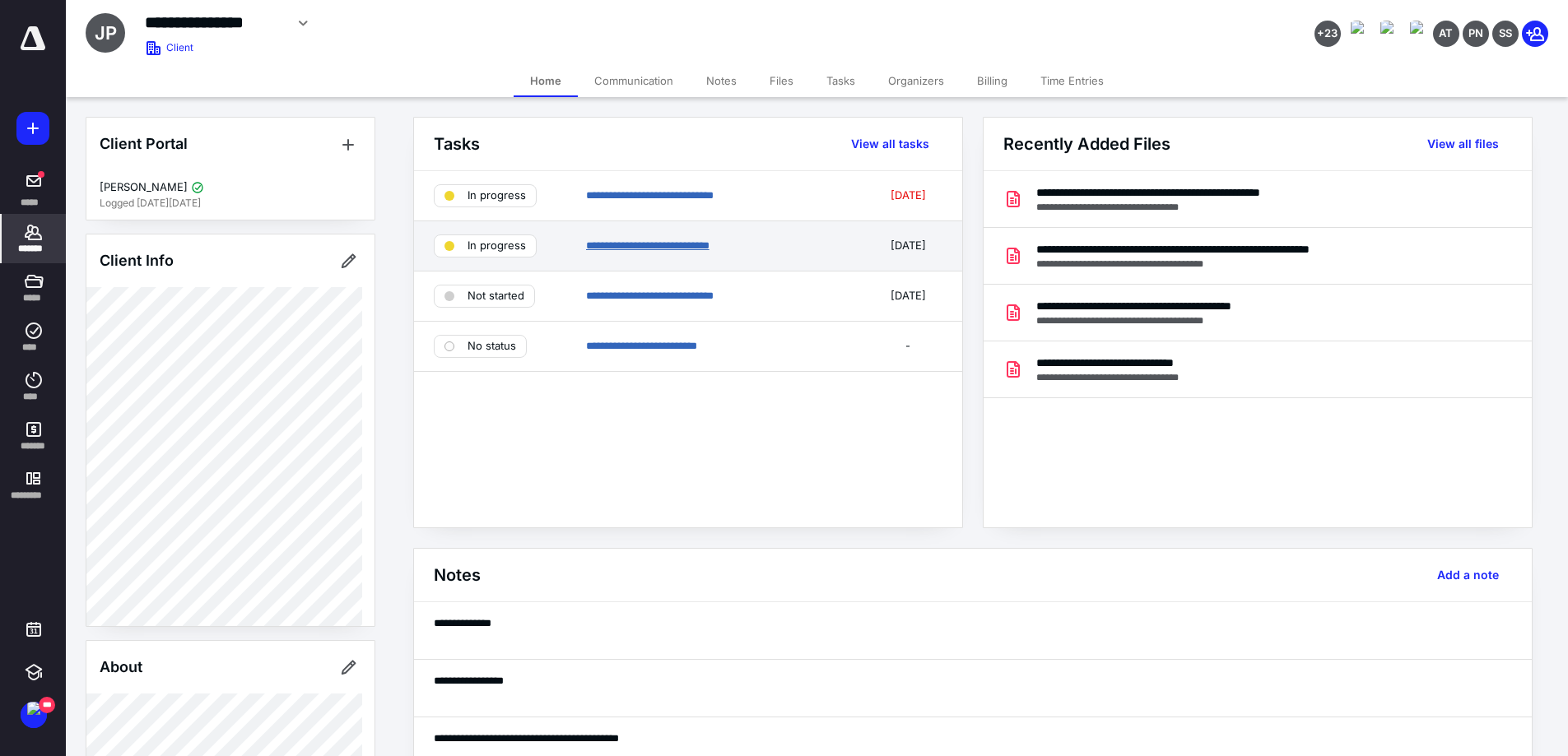 click on "**********" at bounding box center [648, 245] 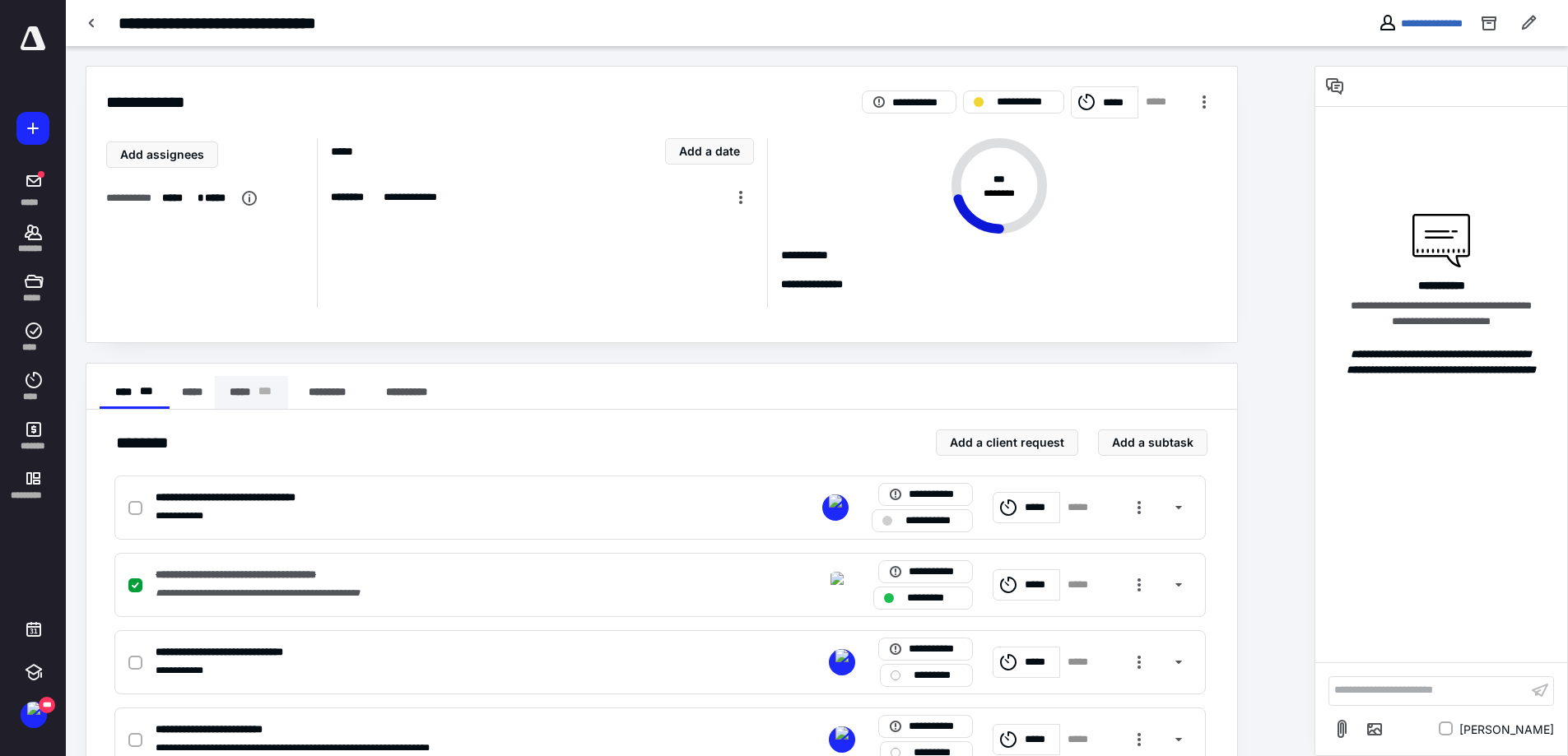 click on "***** * * *" at bounding box center (252, 392) 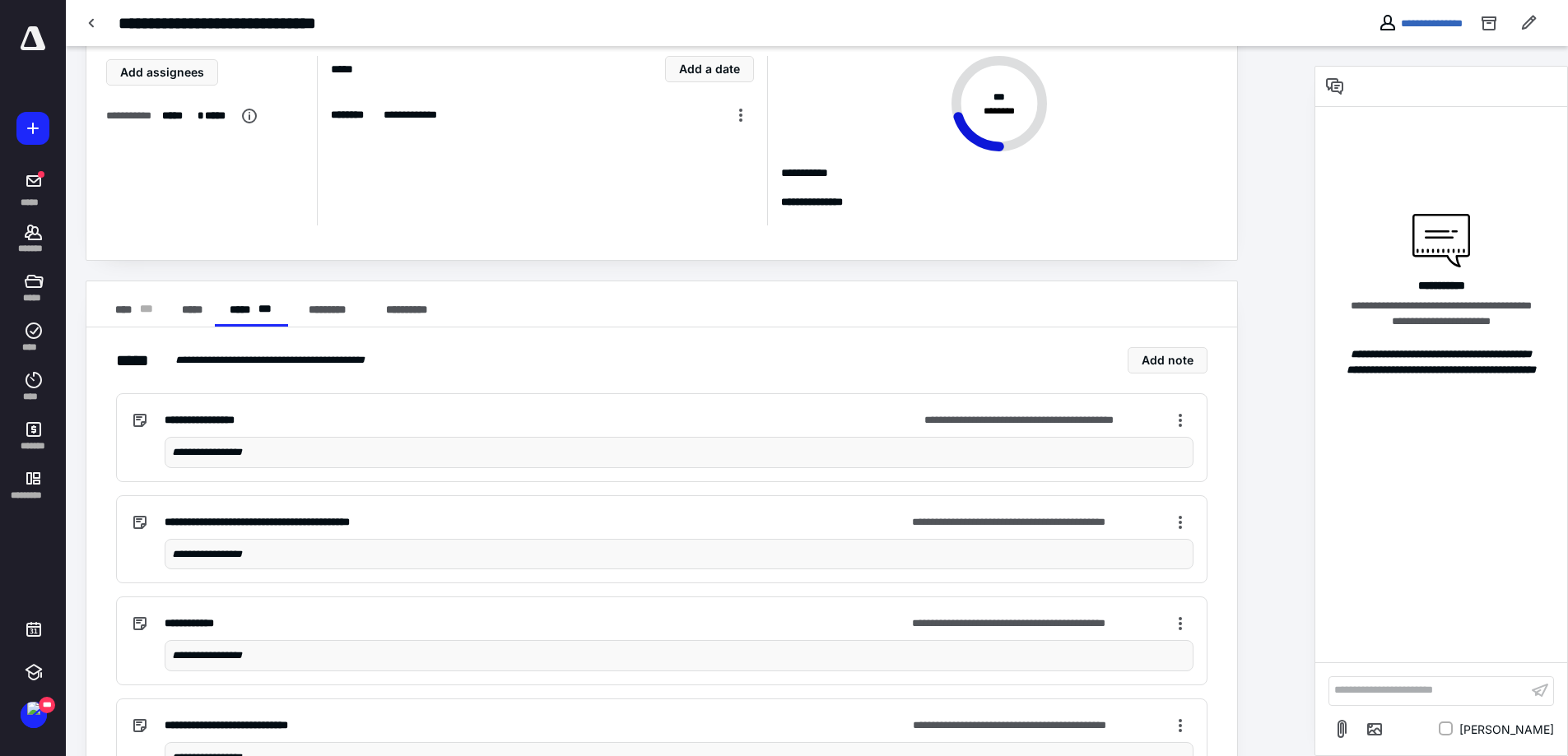 scroll, scrollTop: 0, scrollLeft: 0, axis: both 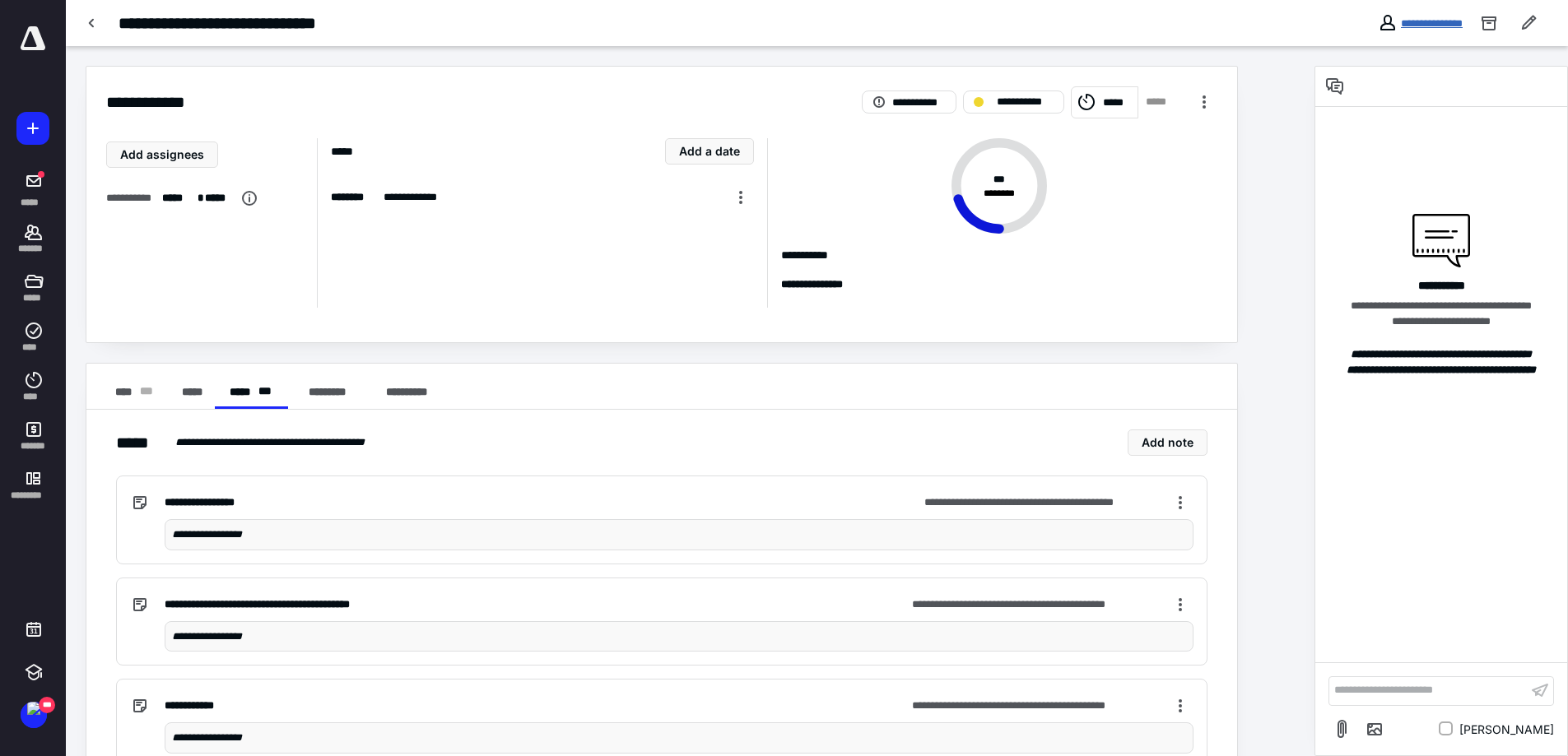 drag, startPoint x: 1431, startPoint y: 27, endPoint x: 1415, endPoint y: 26, distance: 16.03122 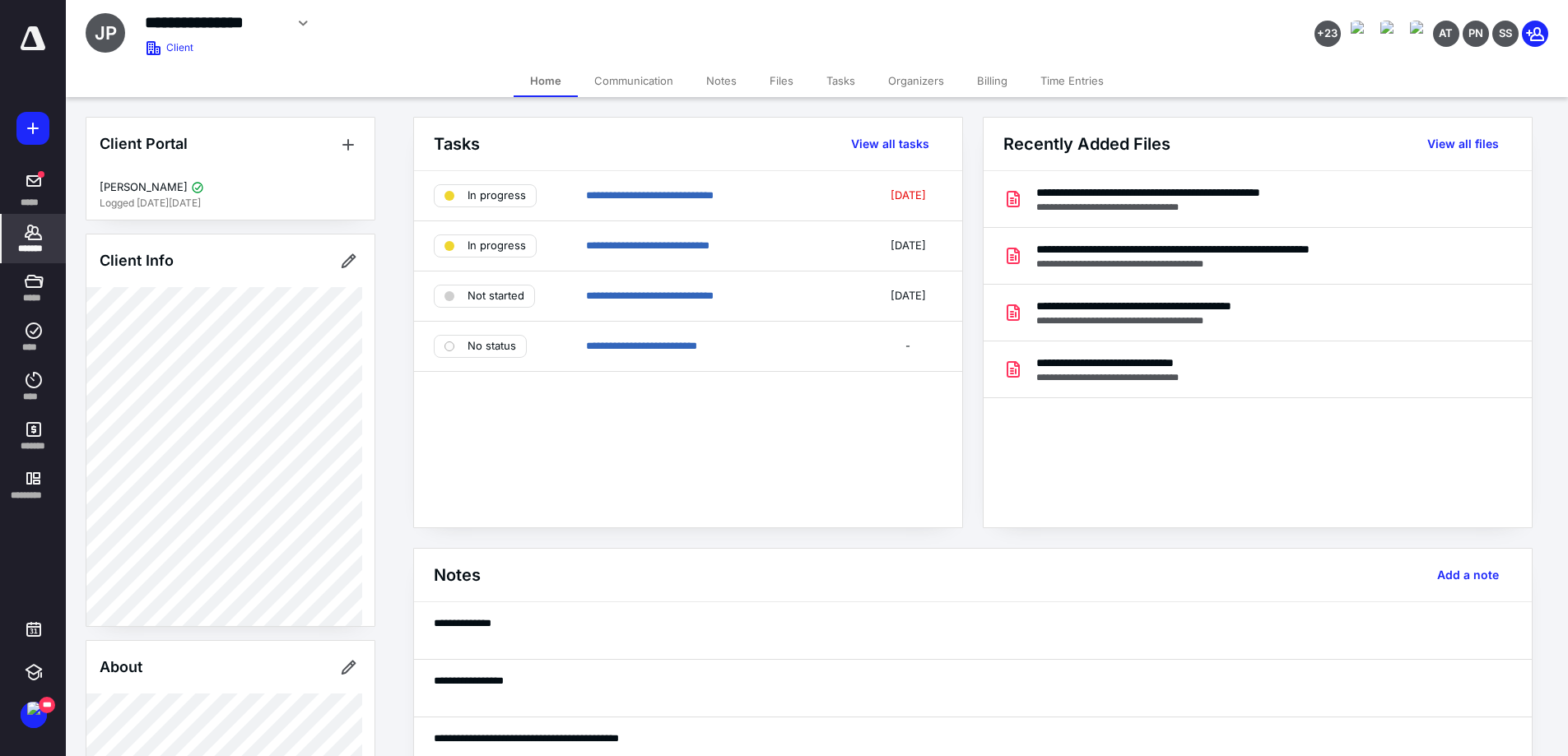 click on "Billing" at bounding box center [992, 81] 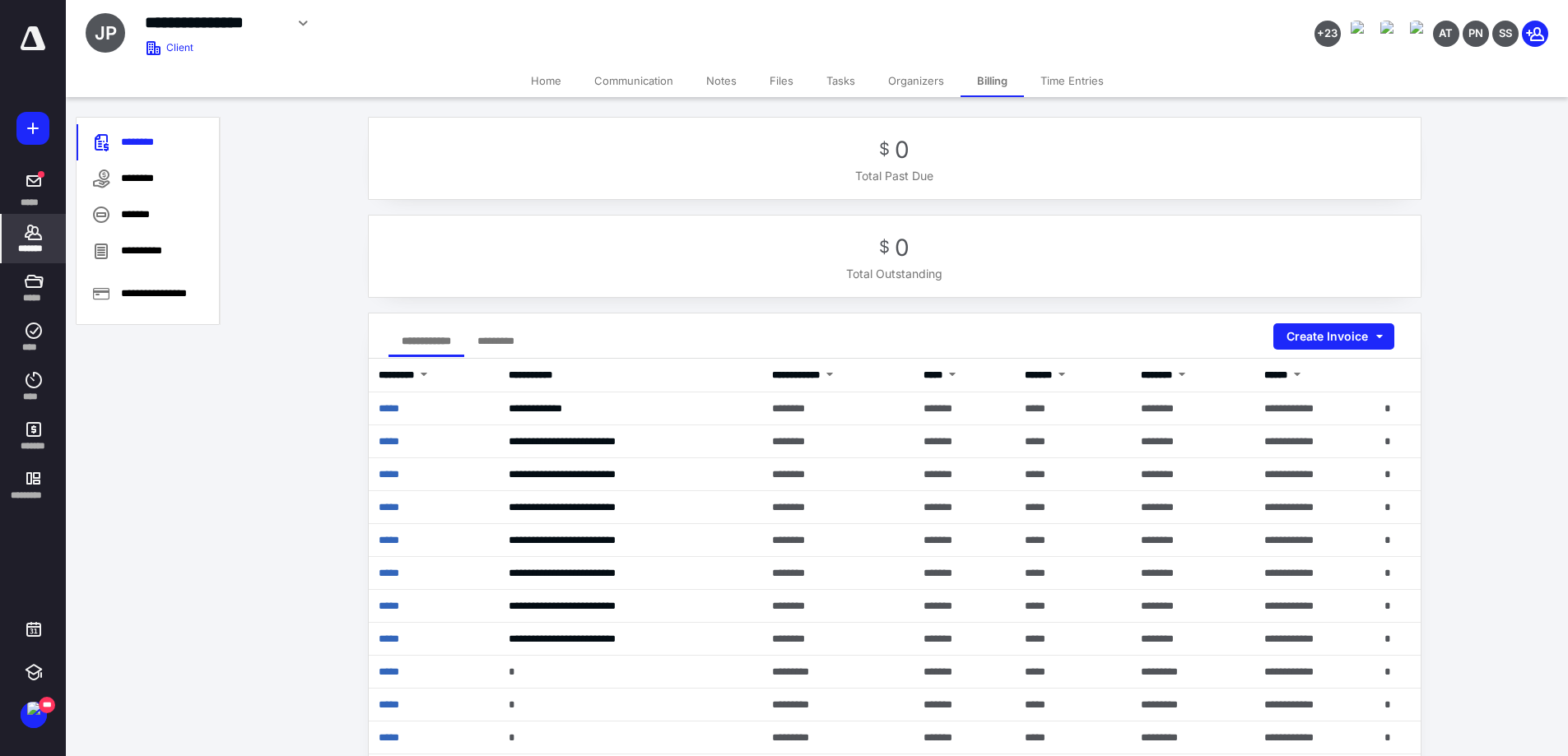 click on "Home" at bounding box center (546, 81) 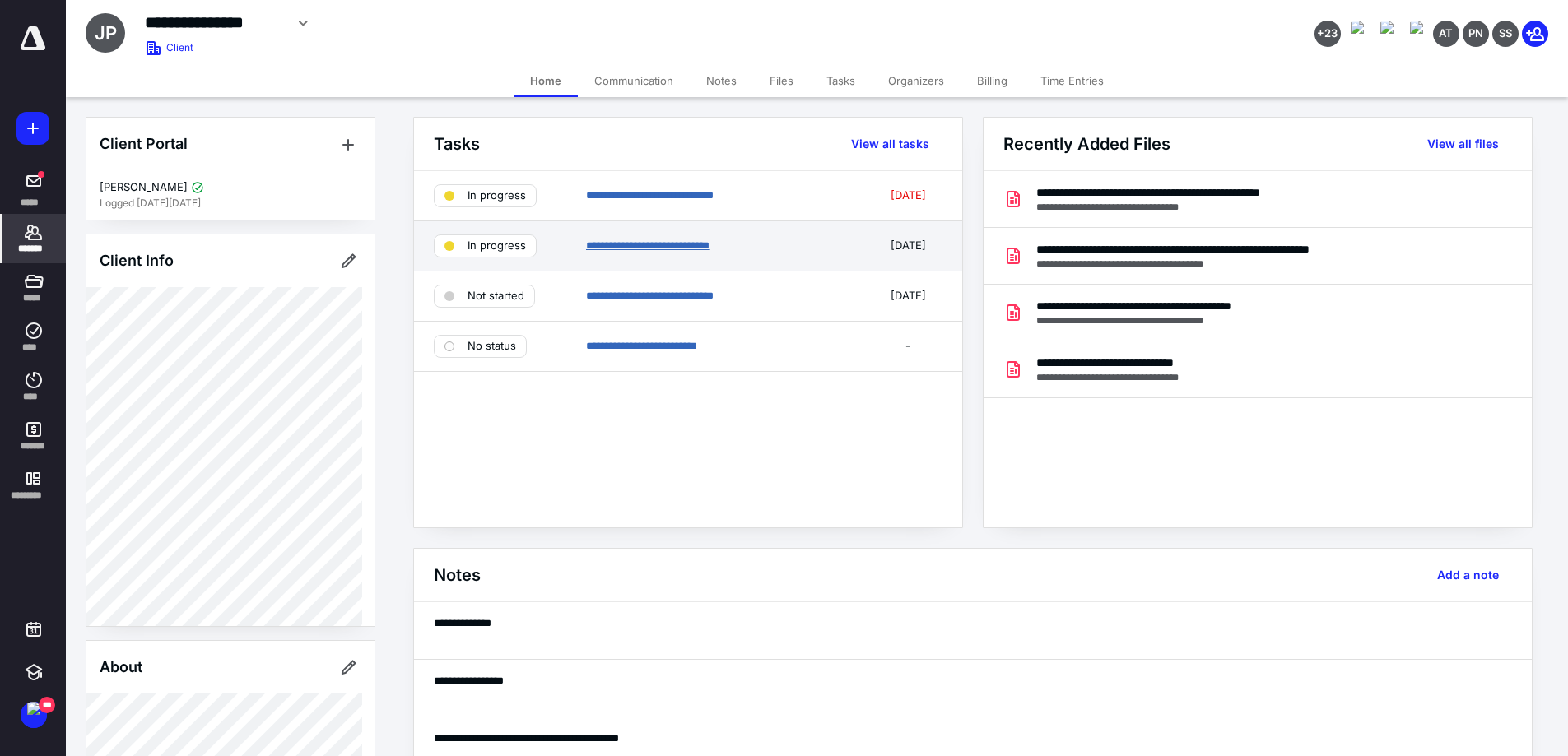 click on "**********" at bounding box center [648, 245] 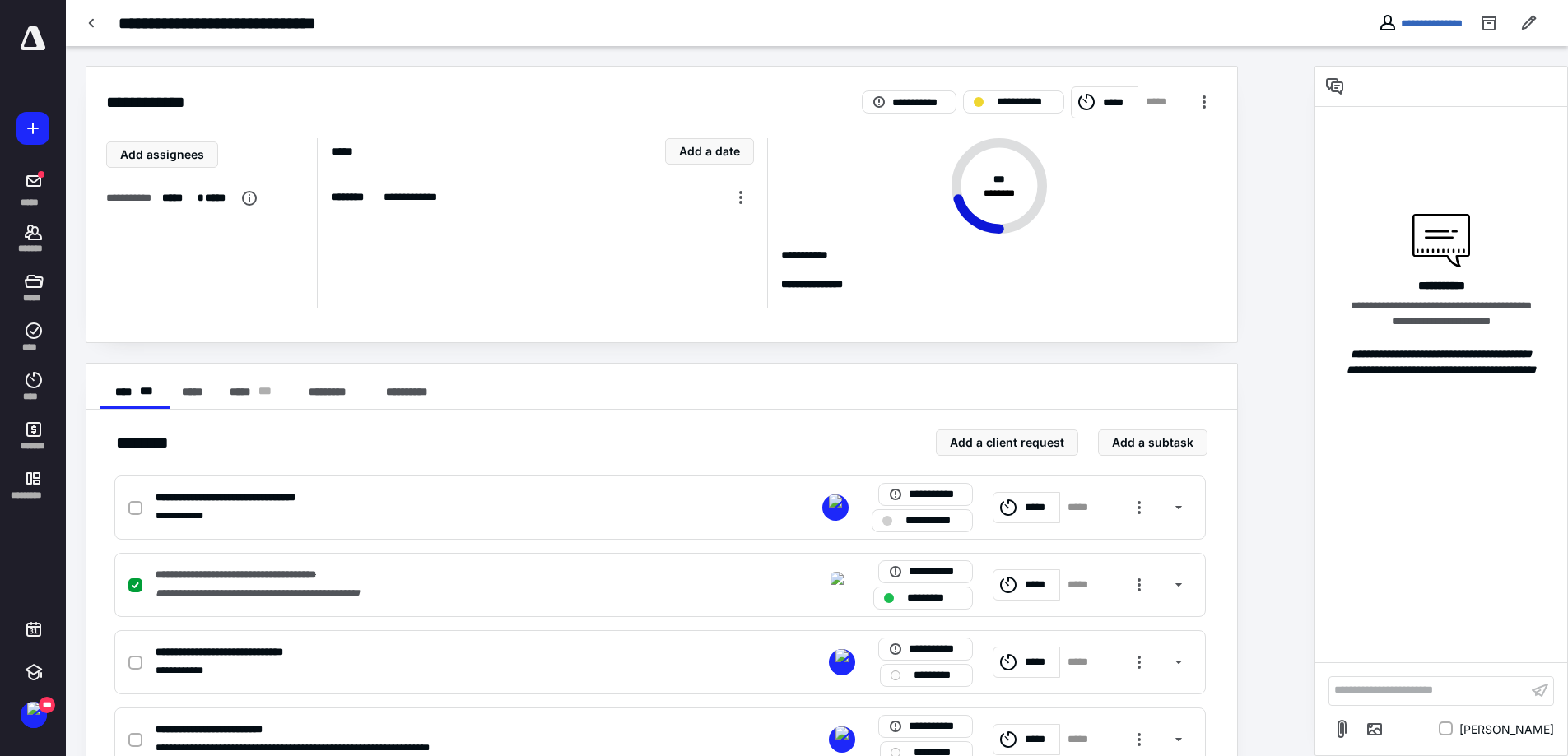 click on "**********" at bounding box center (690, 467) 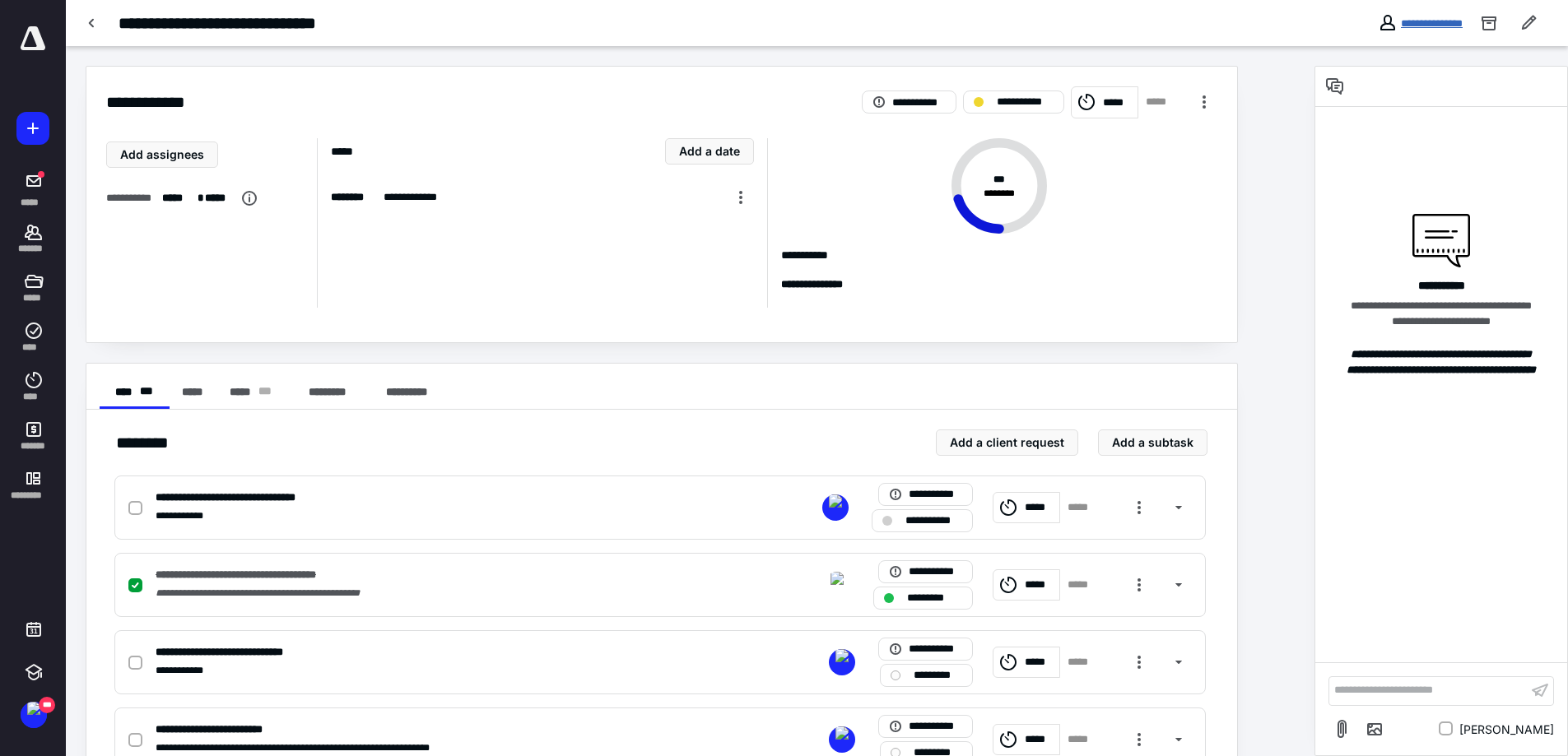 click on "**********" at bounding box center [1431, 23] 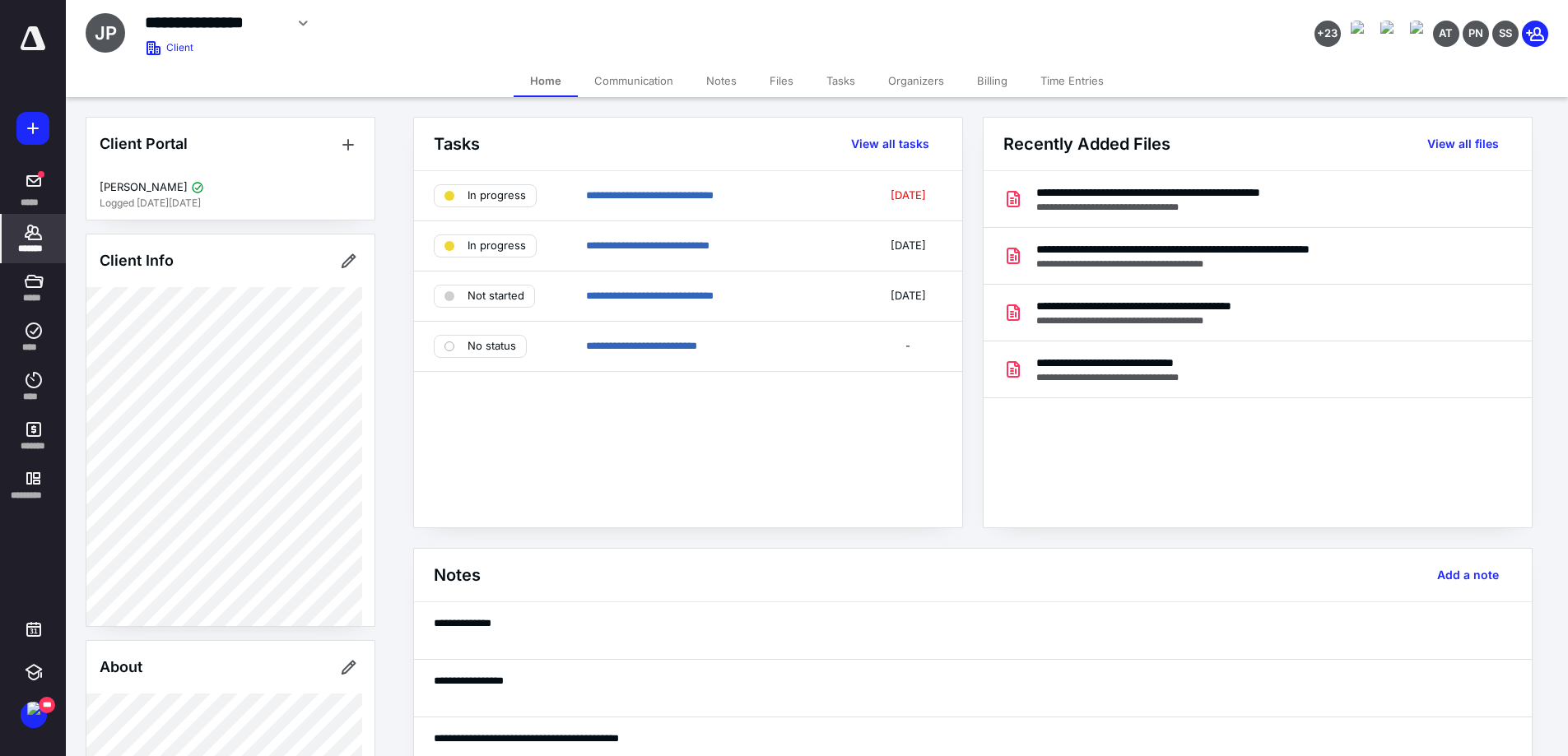 scroll, scrollTop: 82, scrollLeft: 0, axis: vertical 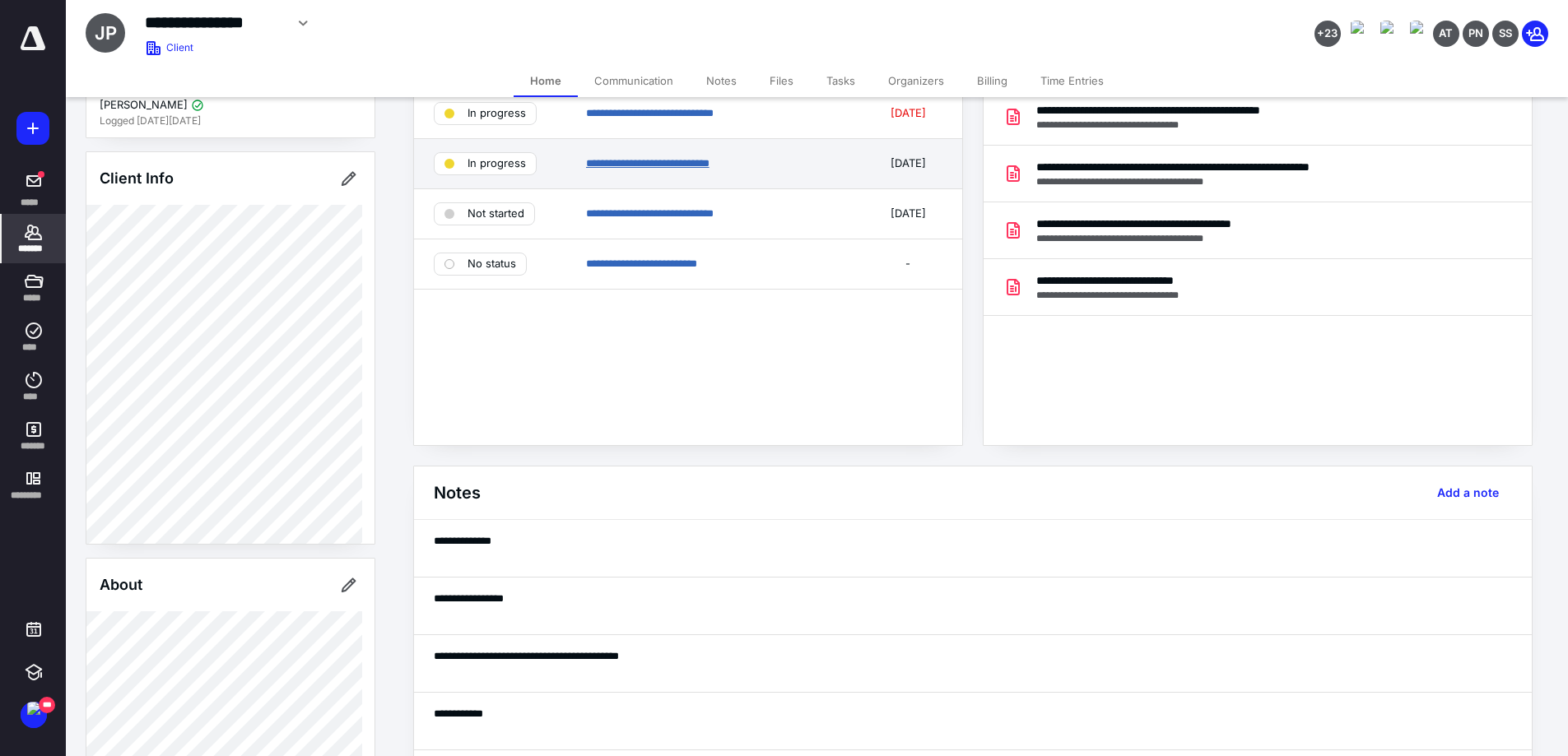 click on "**********" at bounding box center (648, 163) 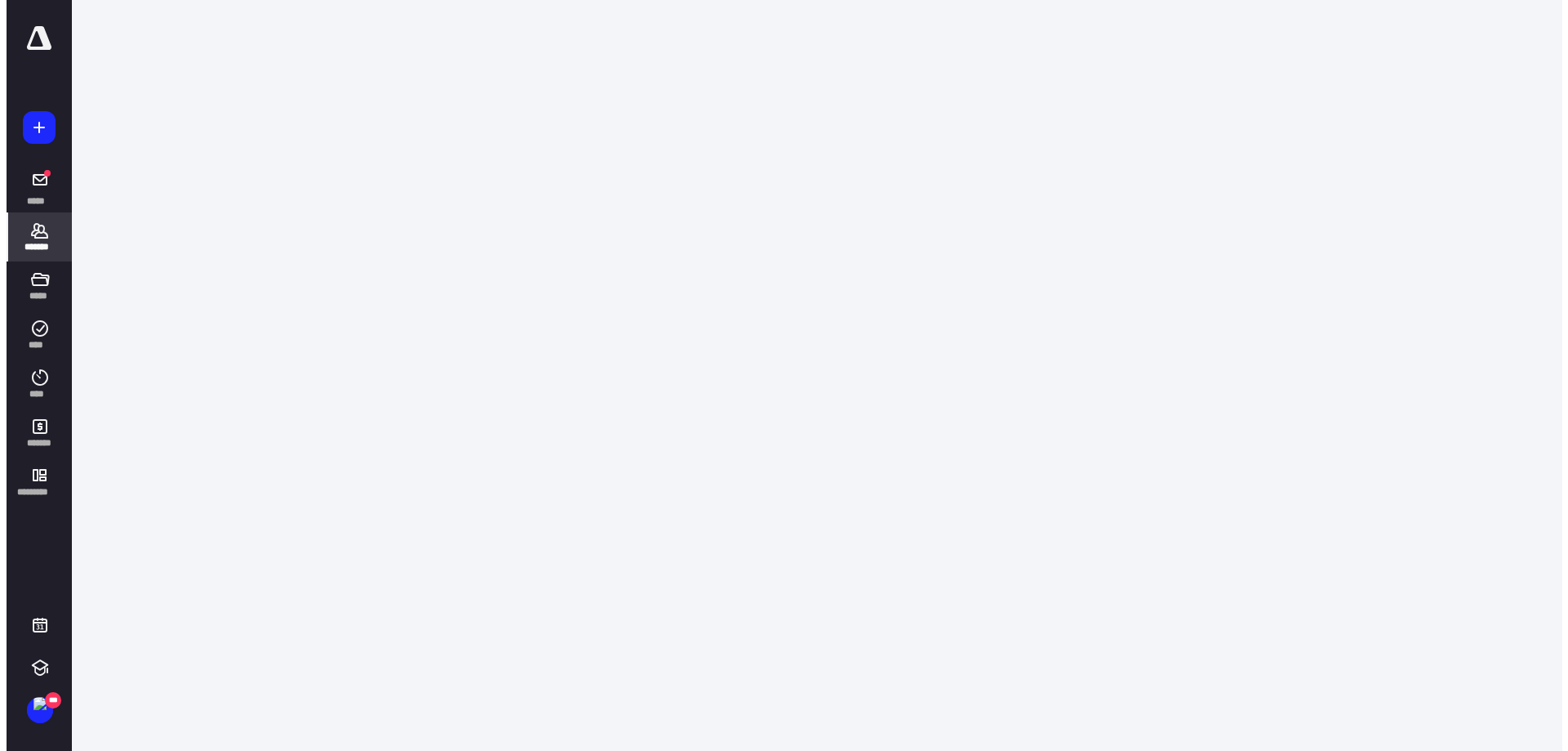 scroll, scrollTop: 0, scrollLeft: 0, axis: both 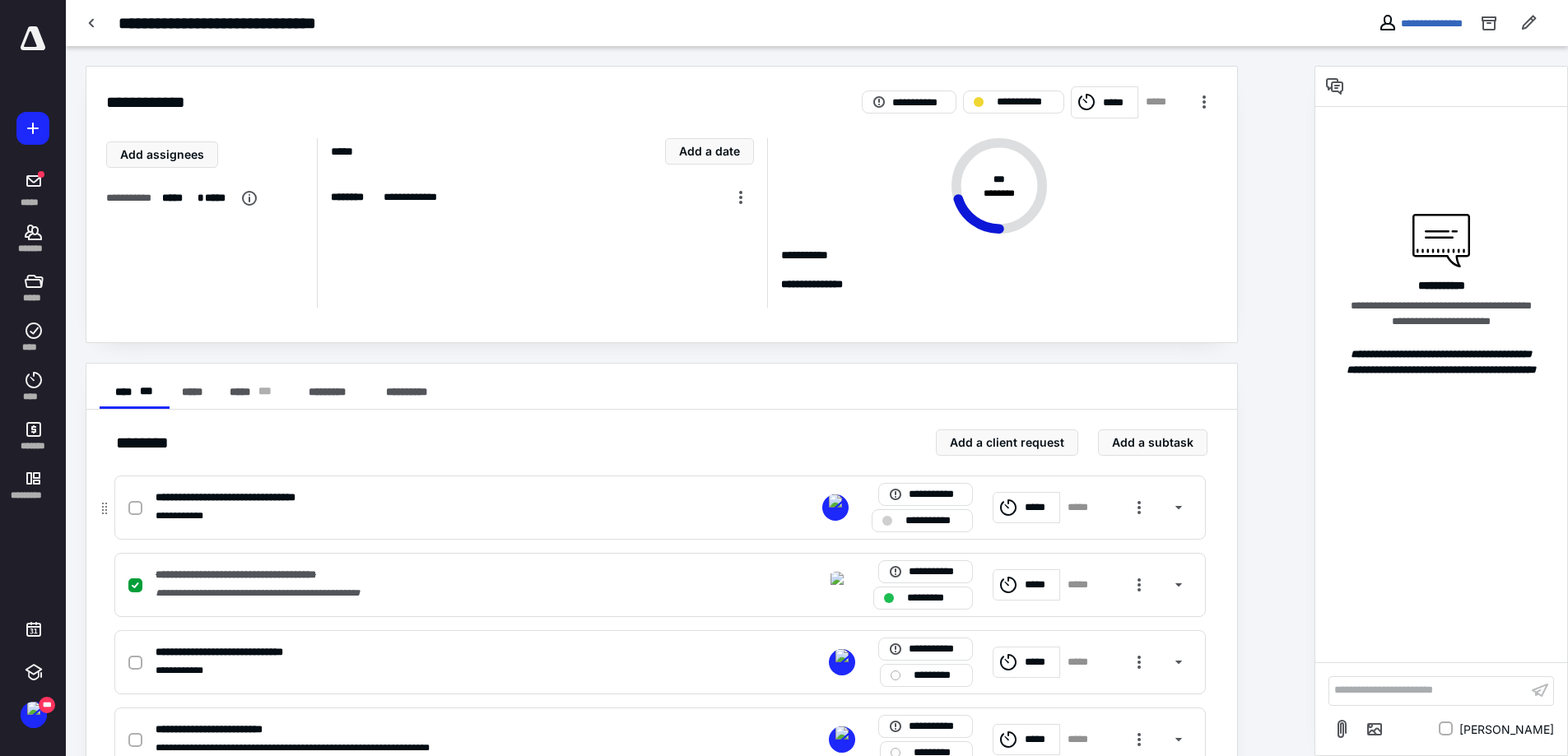 click on "**********" at bounding box center (660, 508) 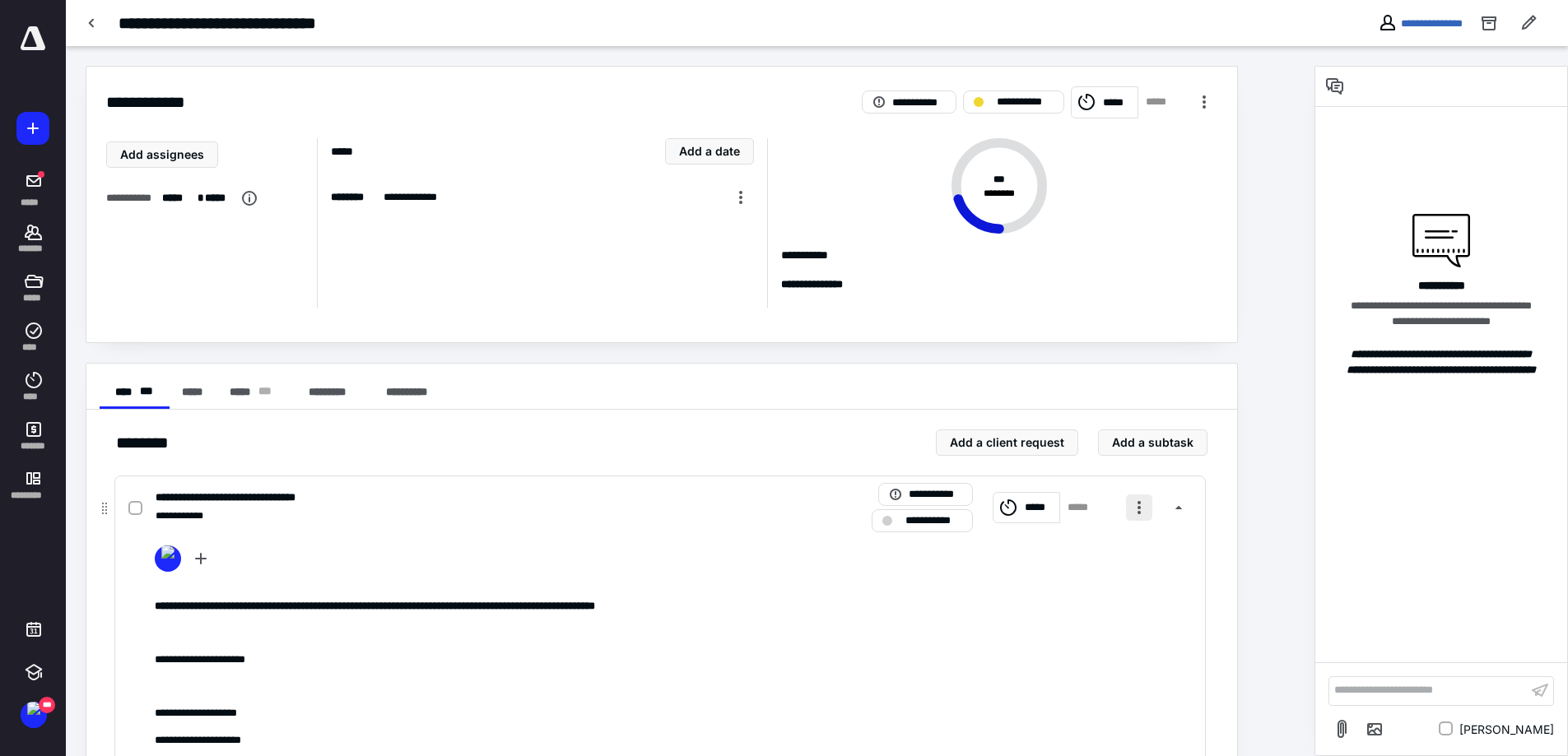 click at bounding box center (1139, 508) 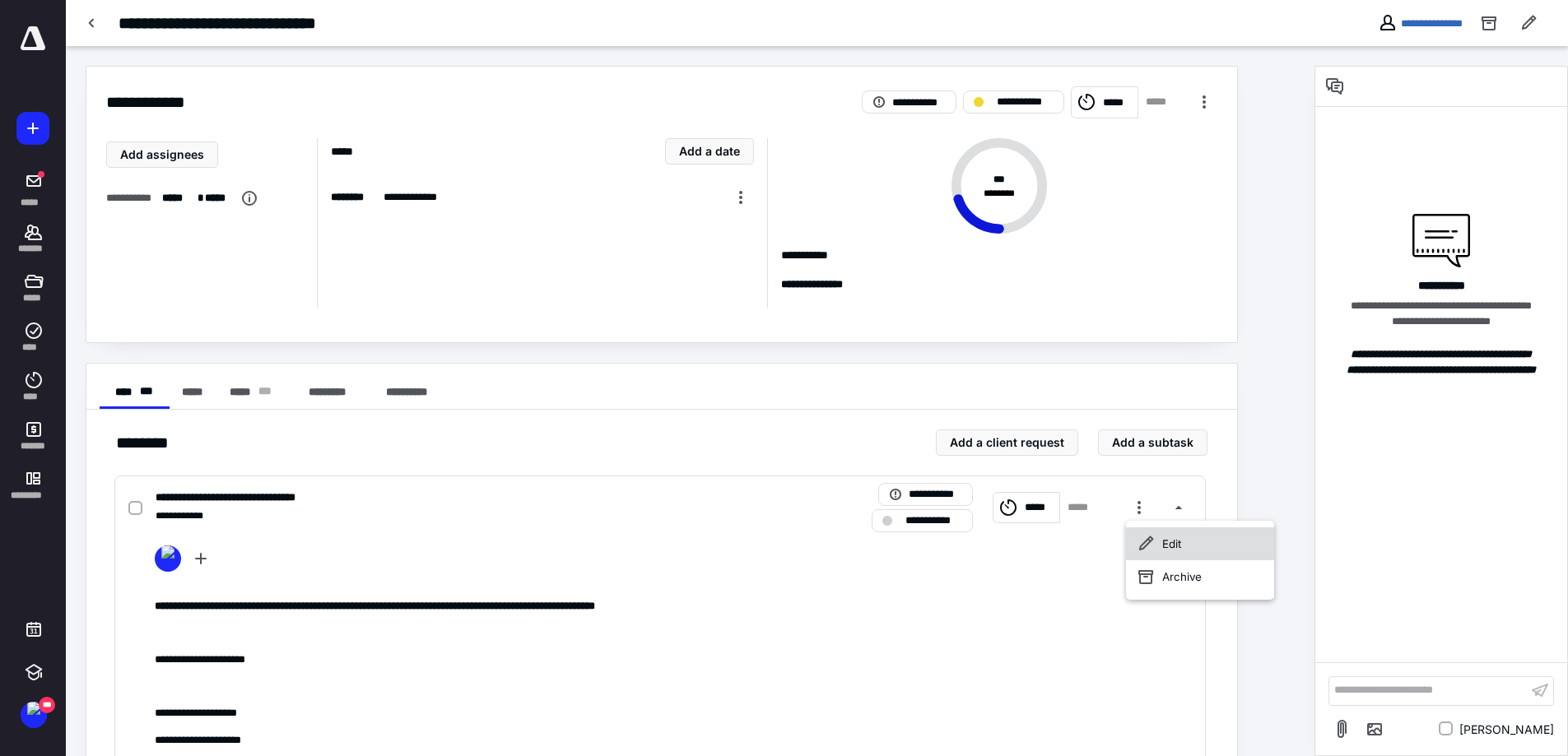 click on "Edit" at bounding box center (1200, 544) 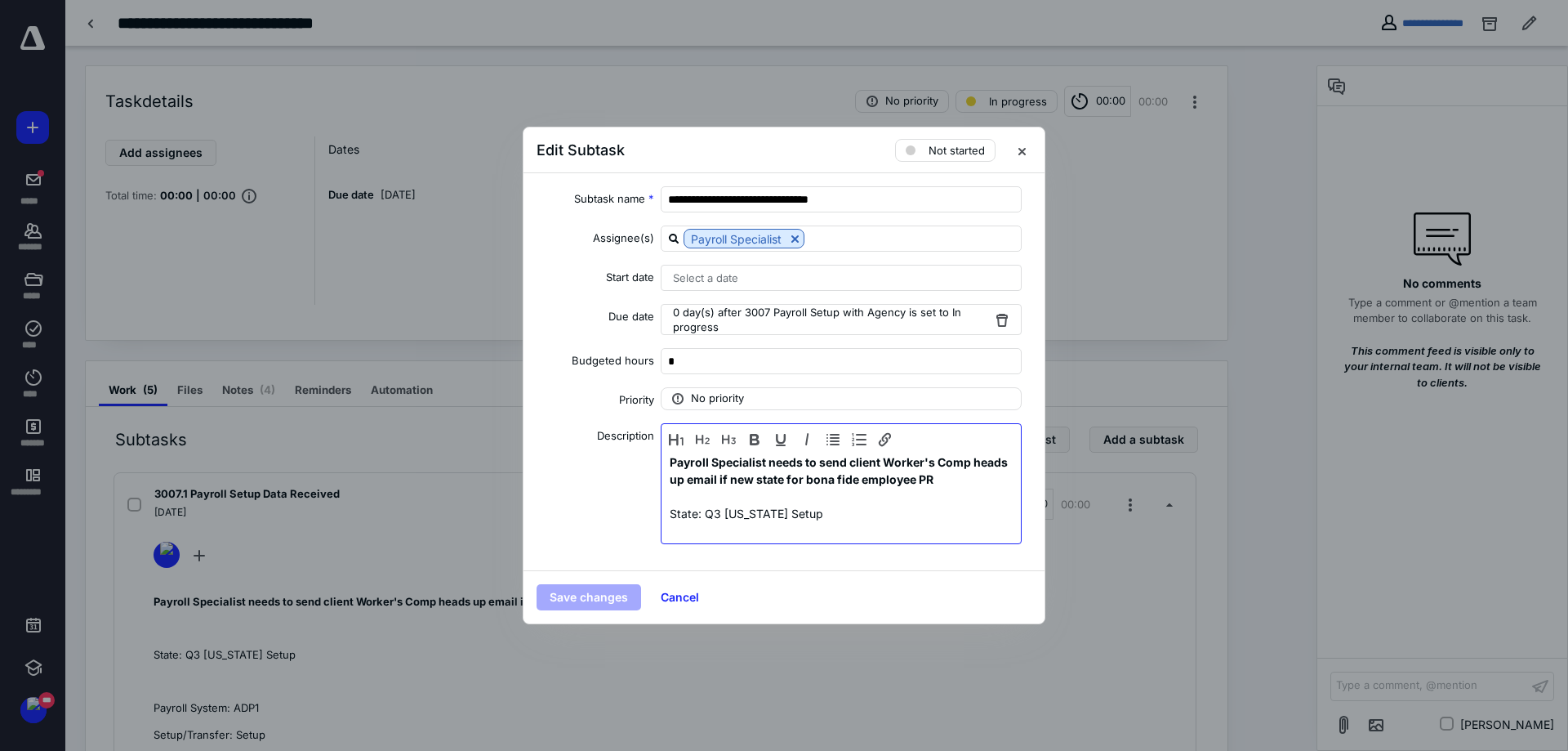 click on "State: Q3 Hawaii Setup" at bounding box center [841, 513] 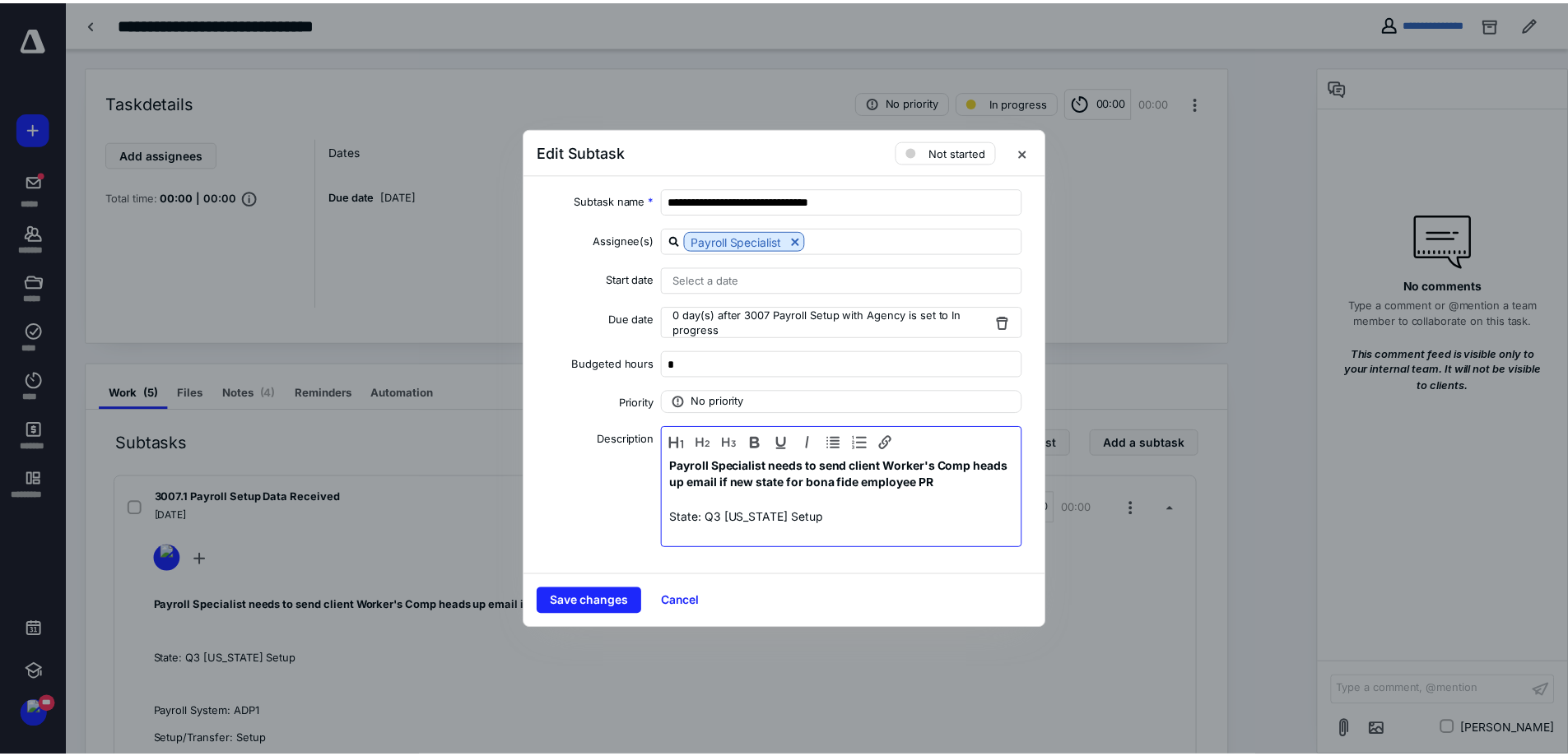 scroll, scrollTop: 16, scrollLeft: 0, axis: vertical 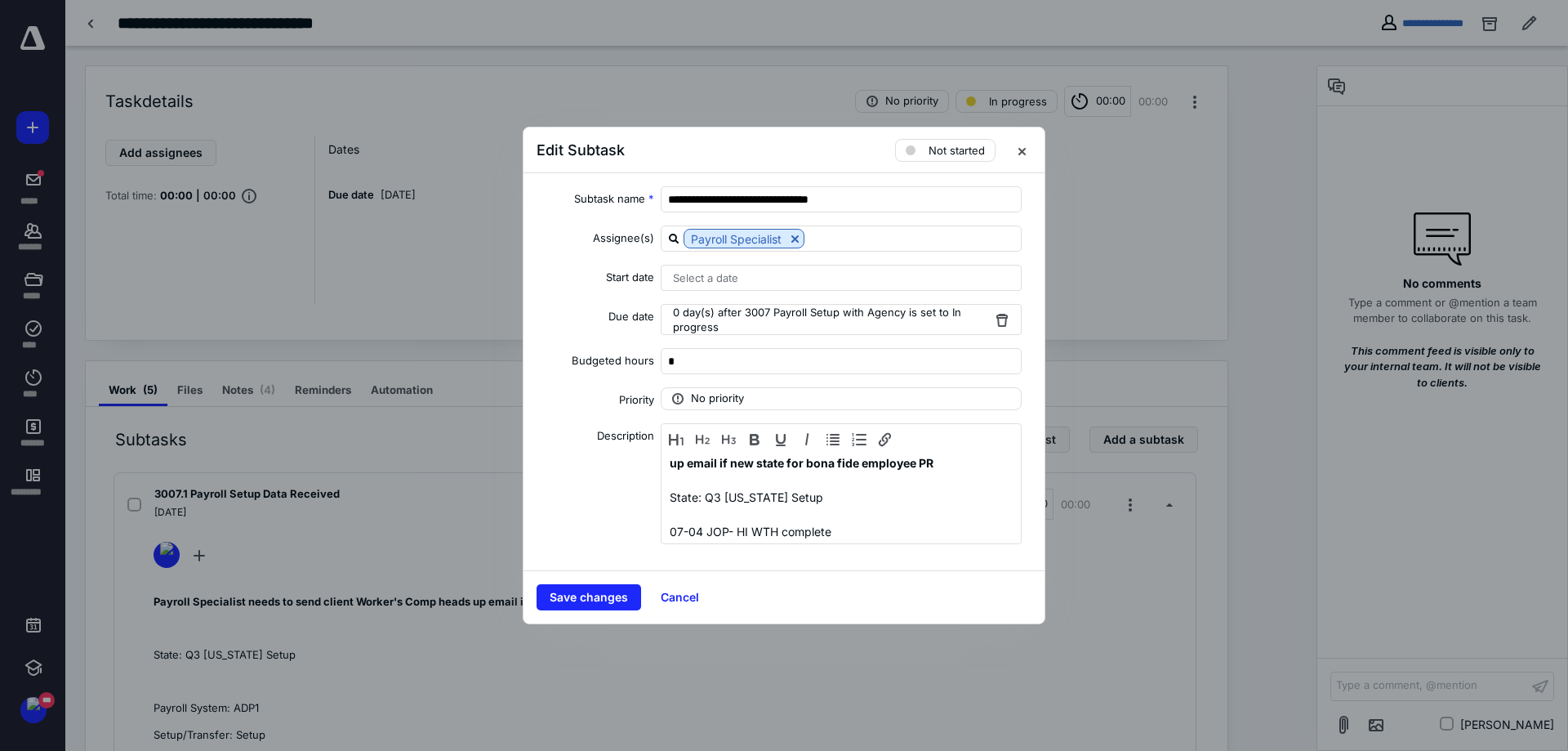 click on "0 day(s) after  3007 Payroll Setup with Agency is set to In progress" at bounding box center [831, 320] 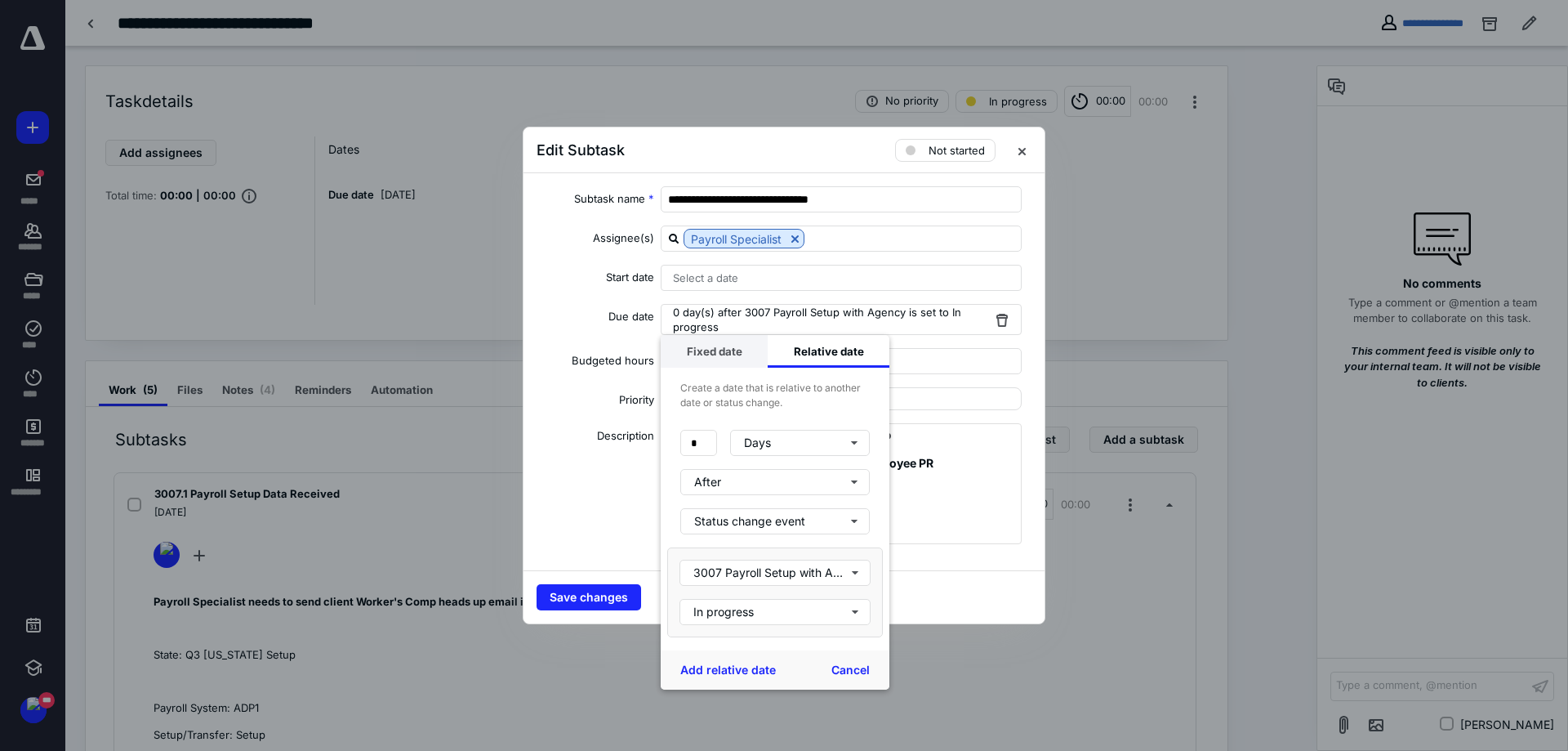 click on "Fixed date" at bounding box center [714, 351] 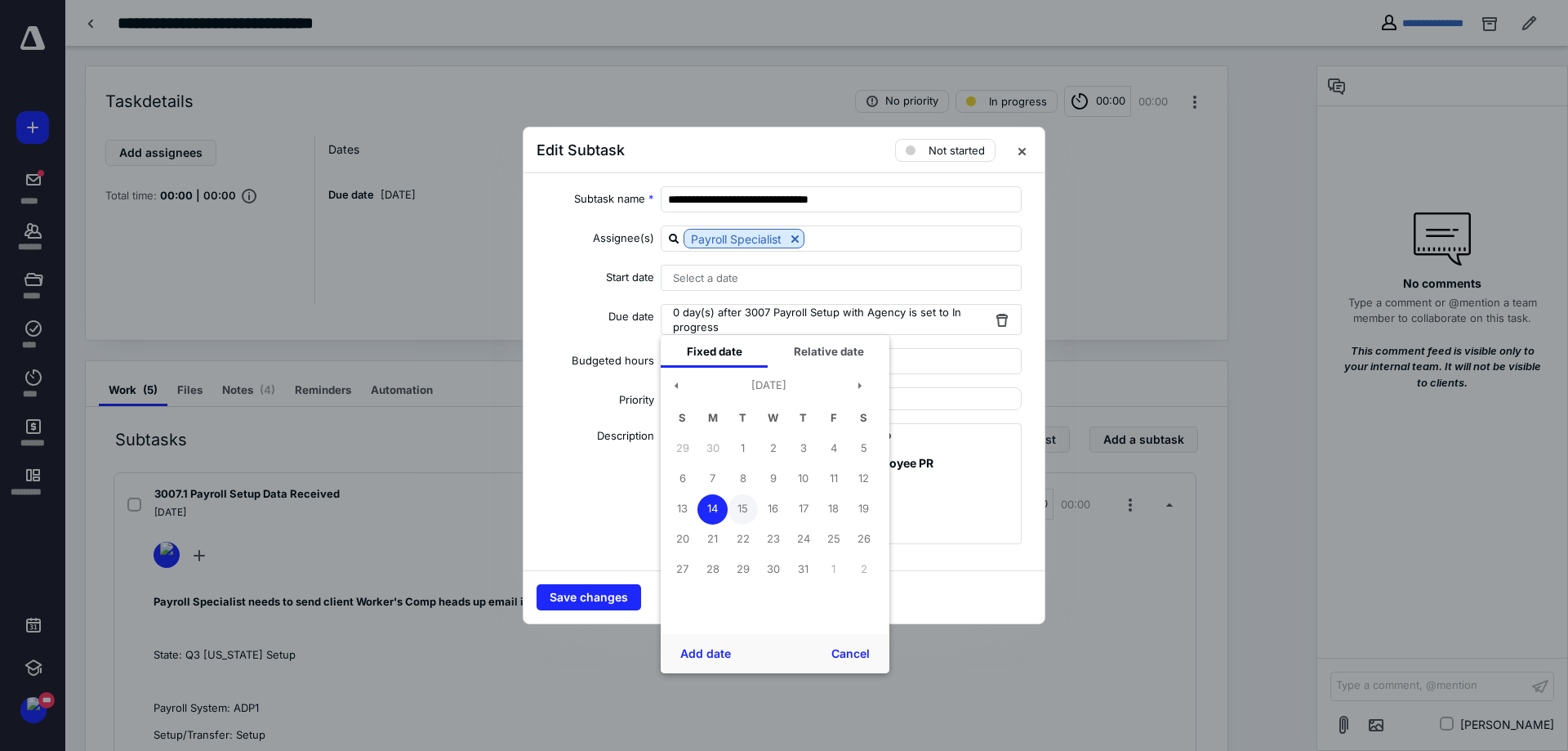 click on "15" at bounding box center (742, 509) 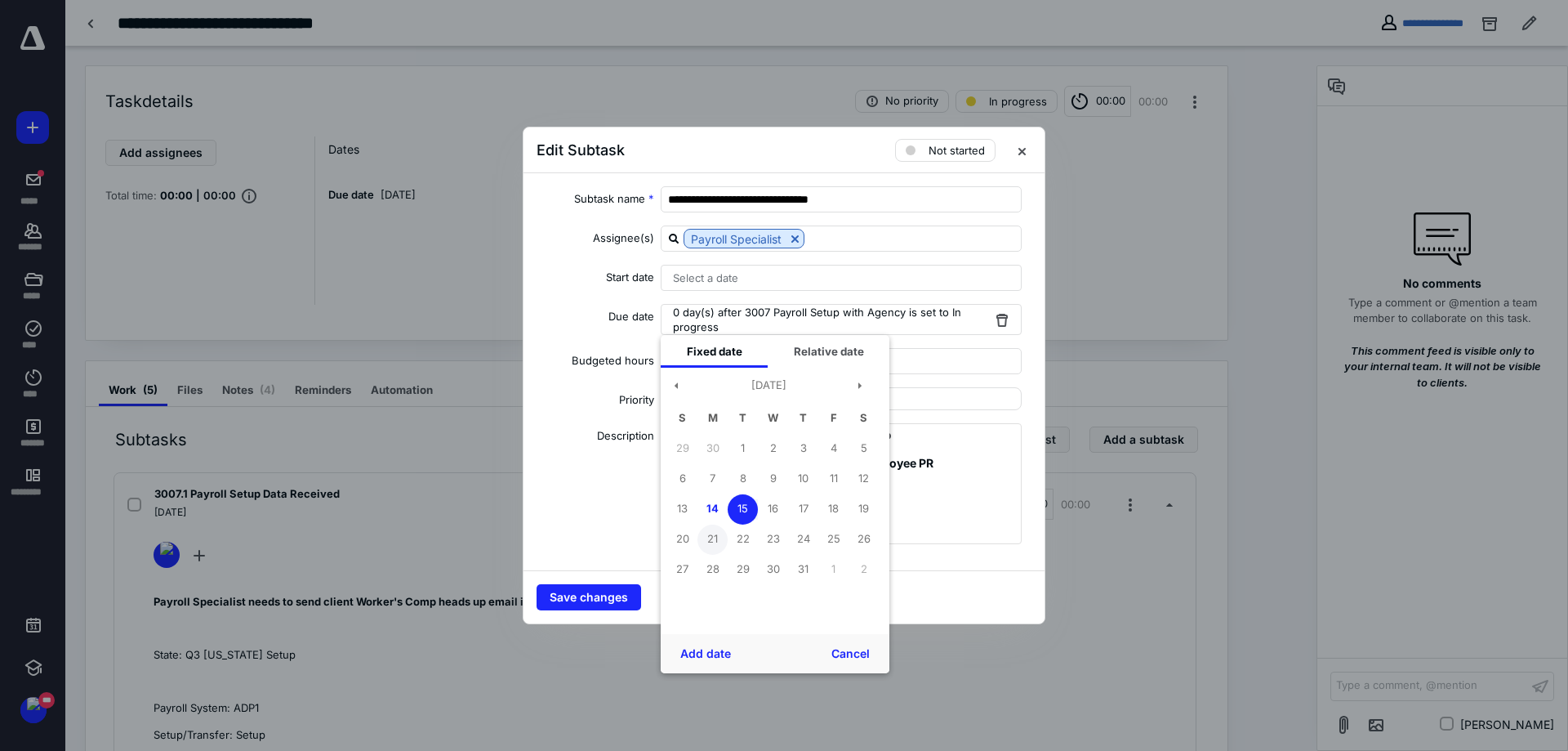 click on "21" at bounding box center (712, 539) 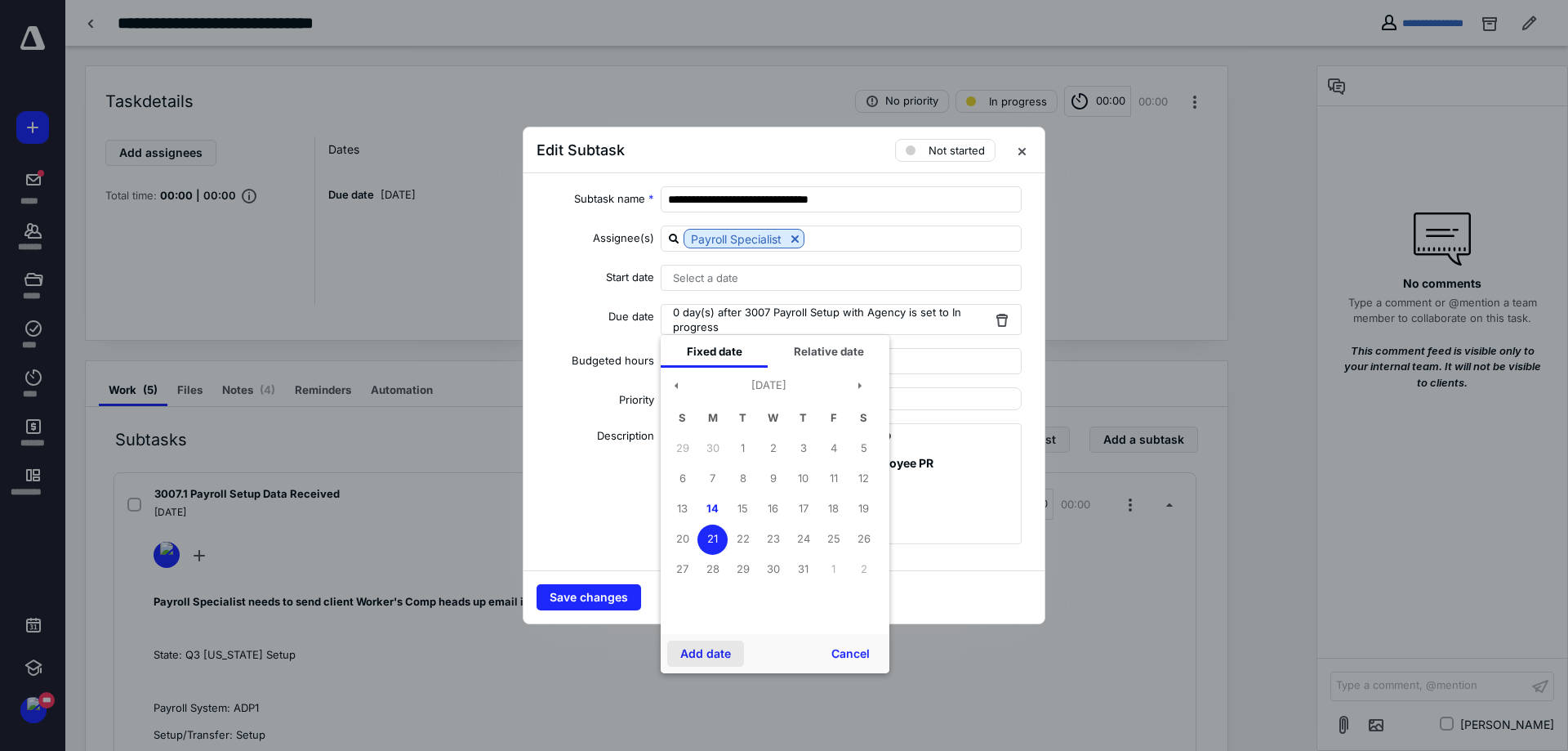 click on "Add date" at bounding box center (706, 654) 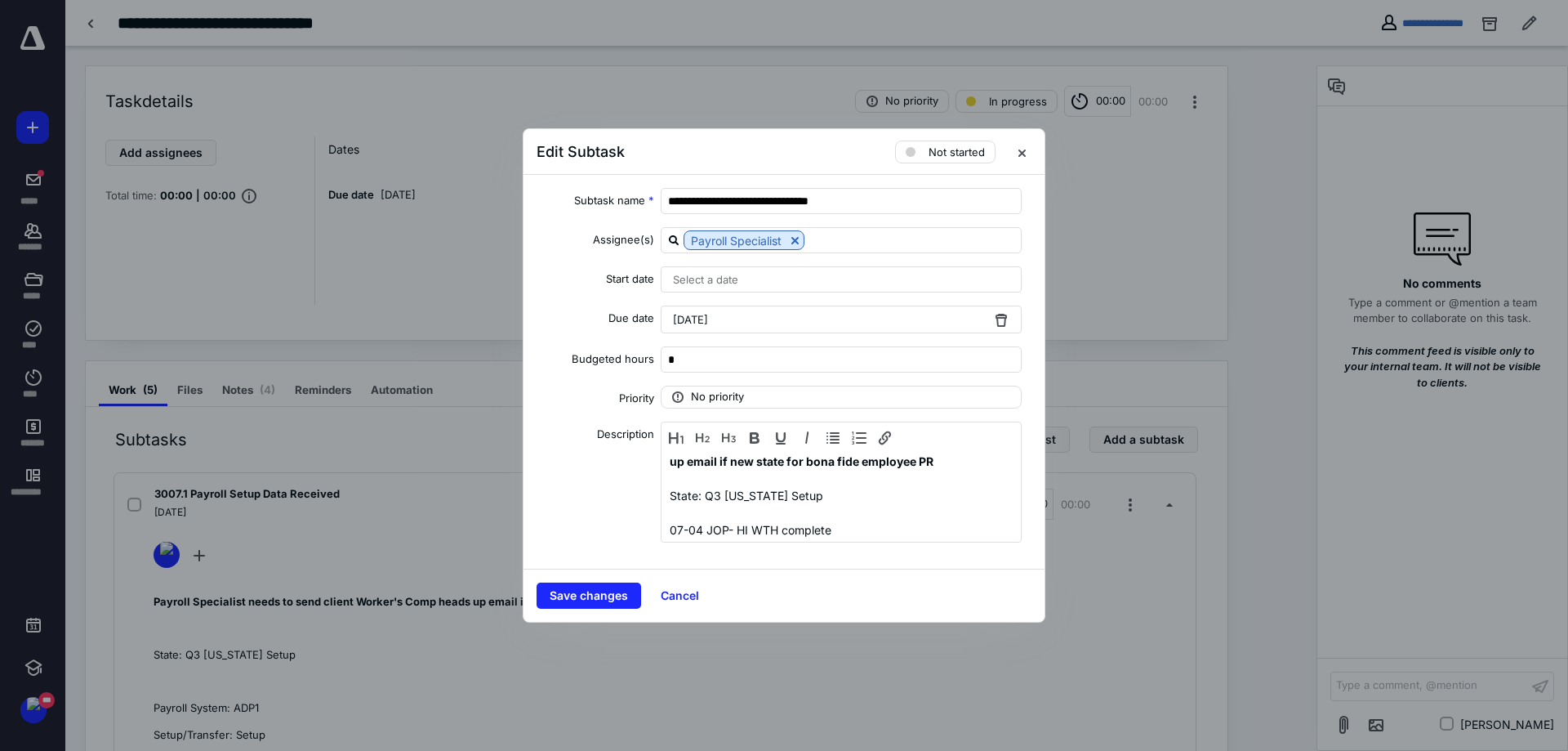 click on "[DATE]" at bounding box center (690, 320) 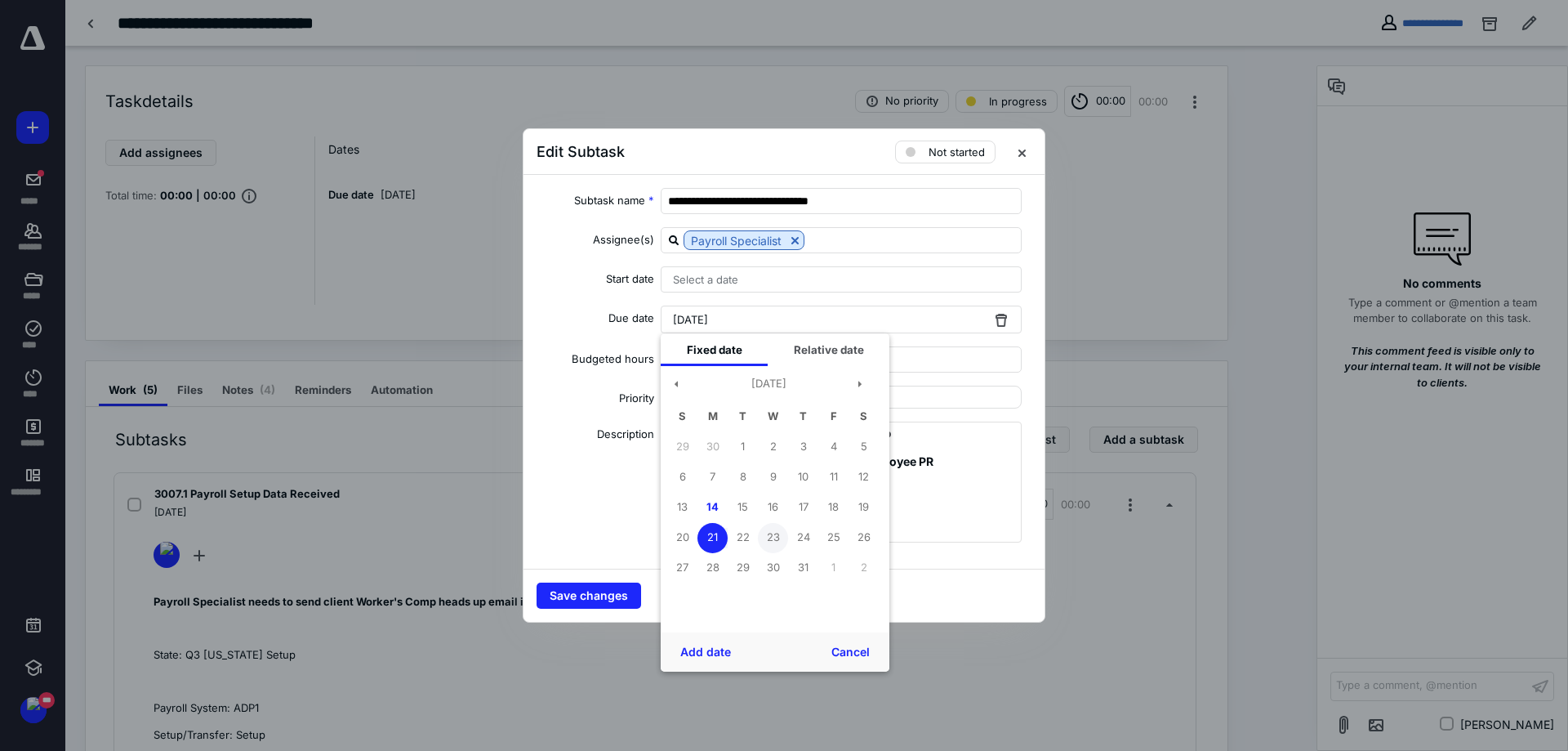 drag, startPoint x: 776, startPoint y: 539, endPoint x: 773, endPoint y: 548, distance: 9.486833 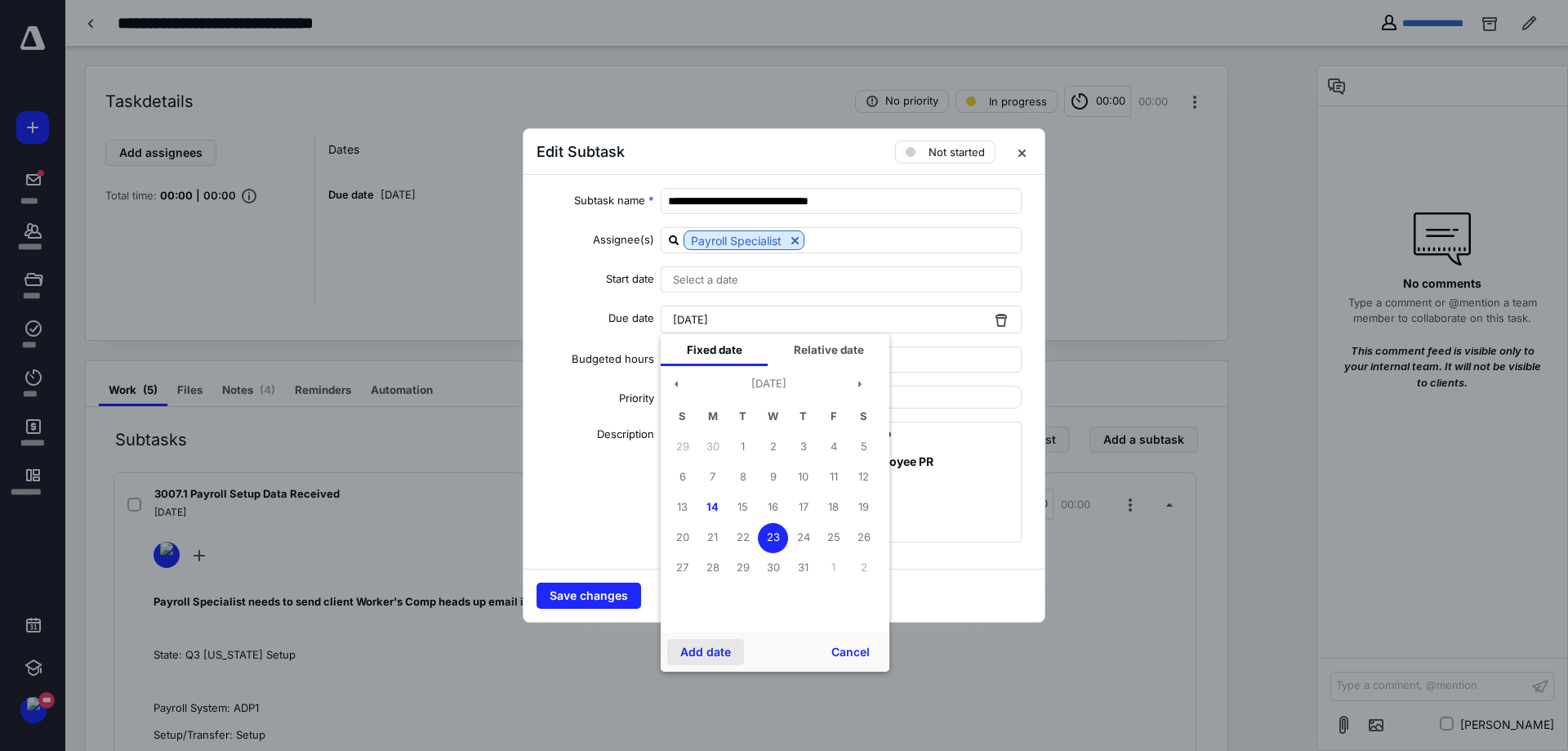 drag, startPoint x: 705, startPoint y: 654, endPoint x: 688, endPoint y: 639, distance: 22.671568 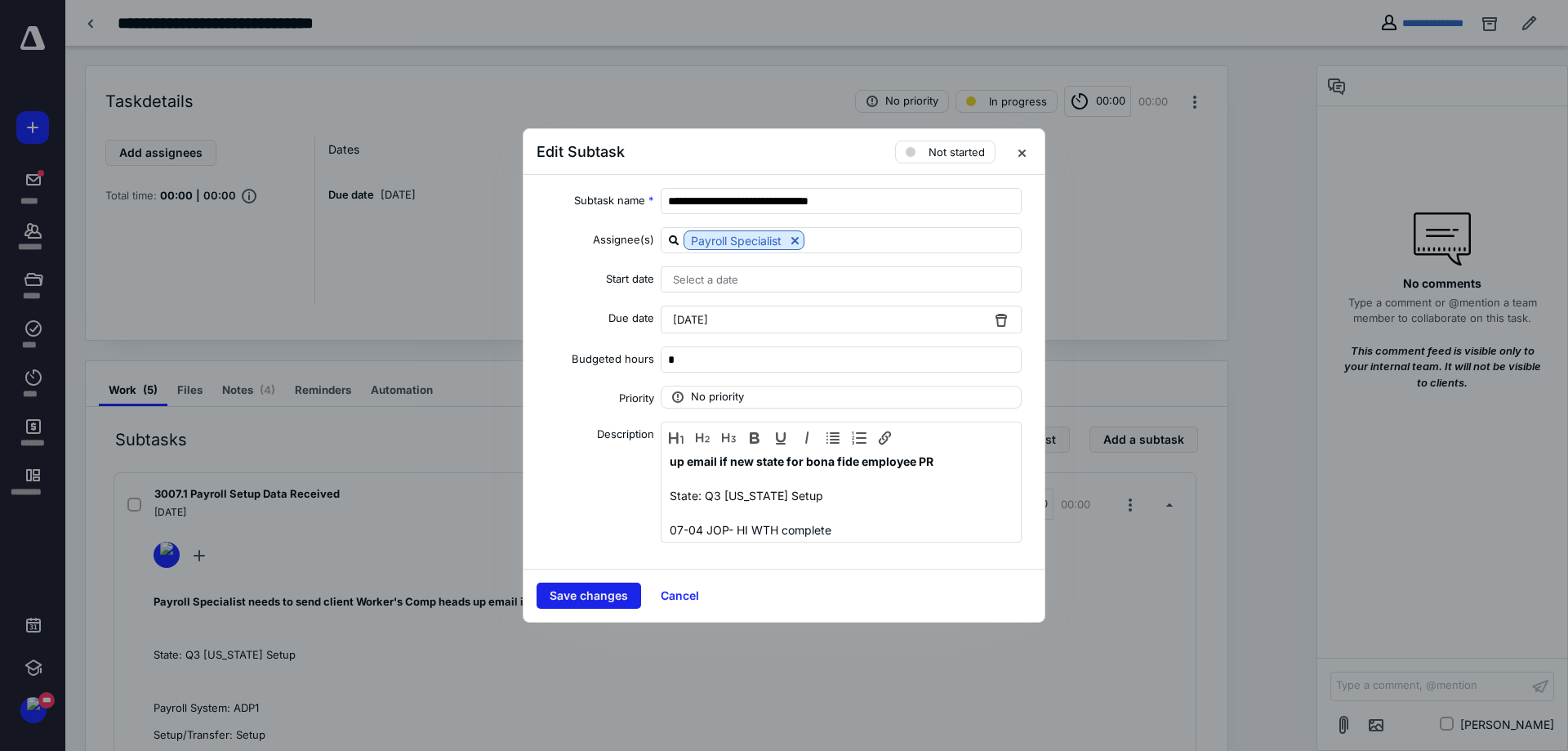 click on "Save changes" at bounding box center [589, 596] 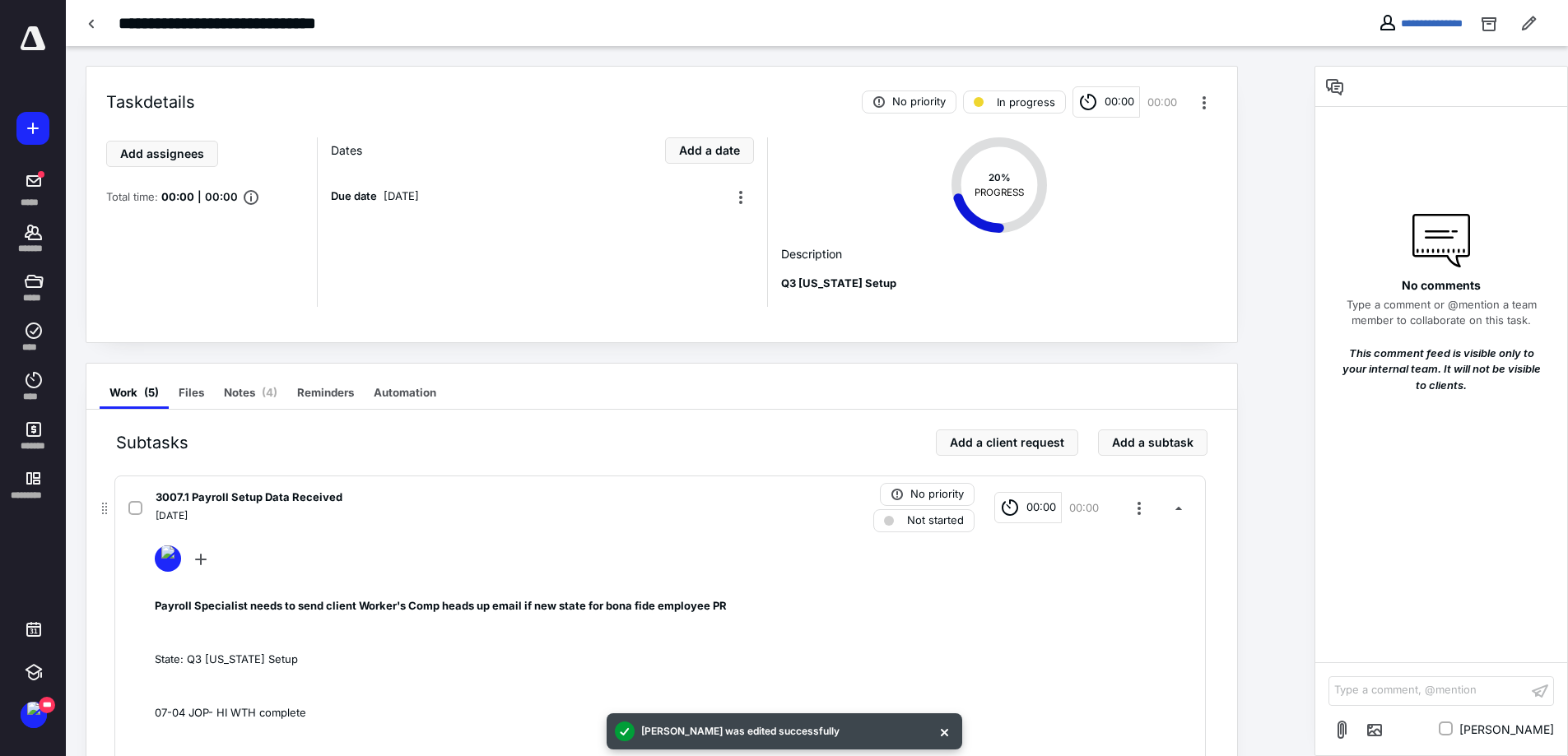 click on "Not started" at bounding box center (935, 521) 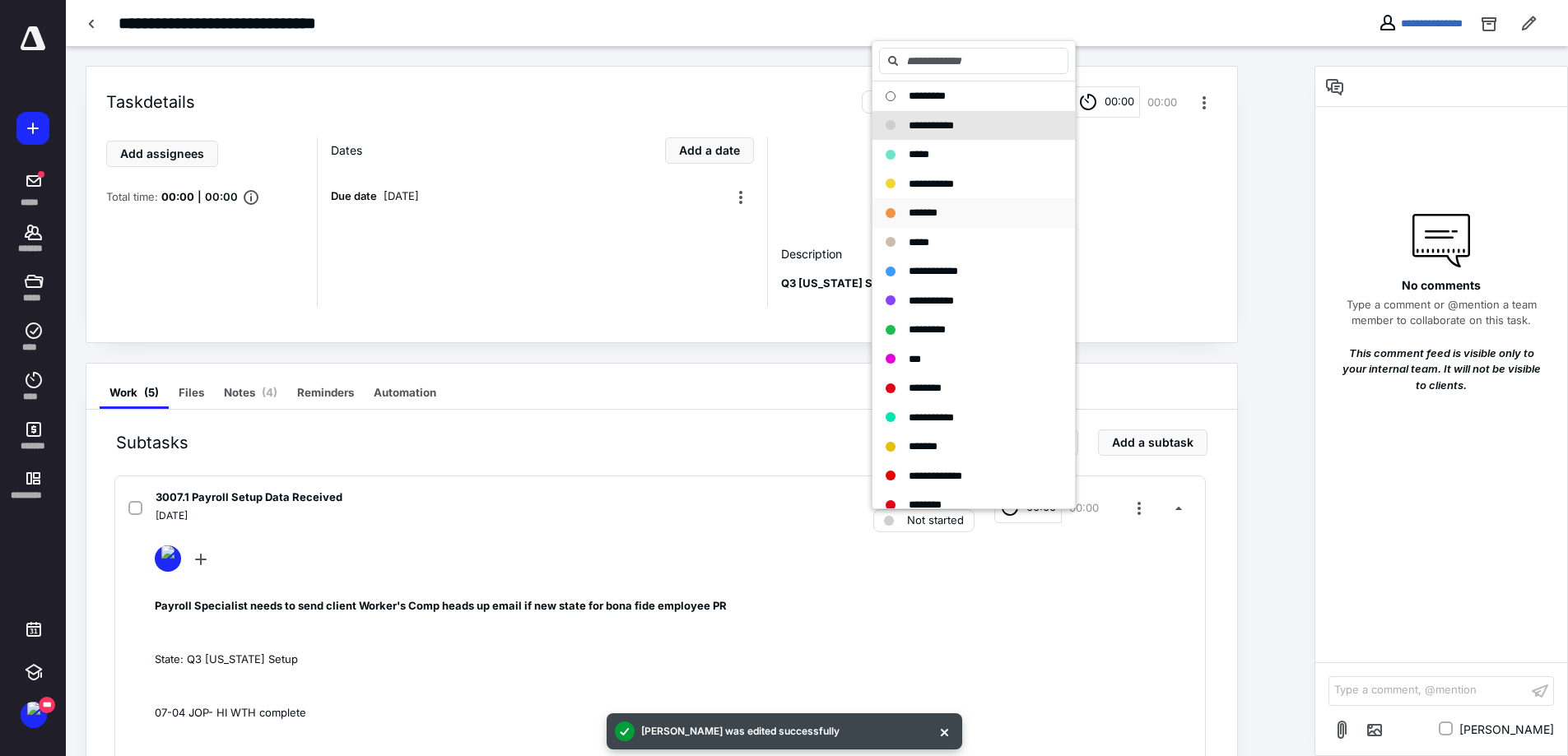 click on "*******" at bounding box center [923, 212] 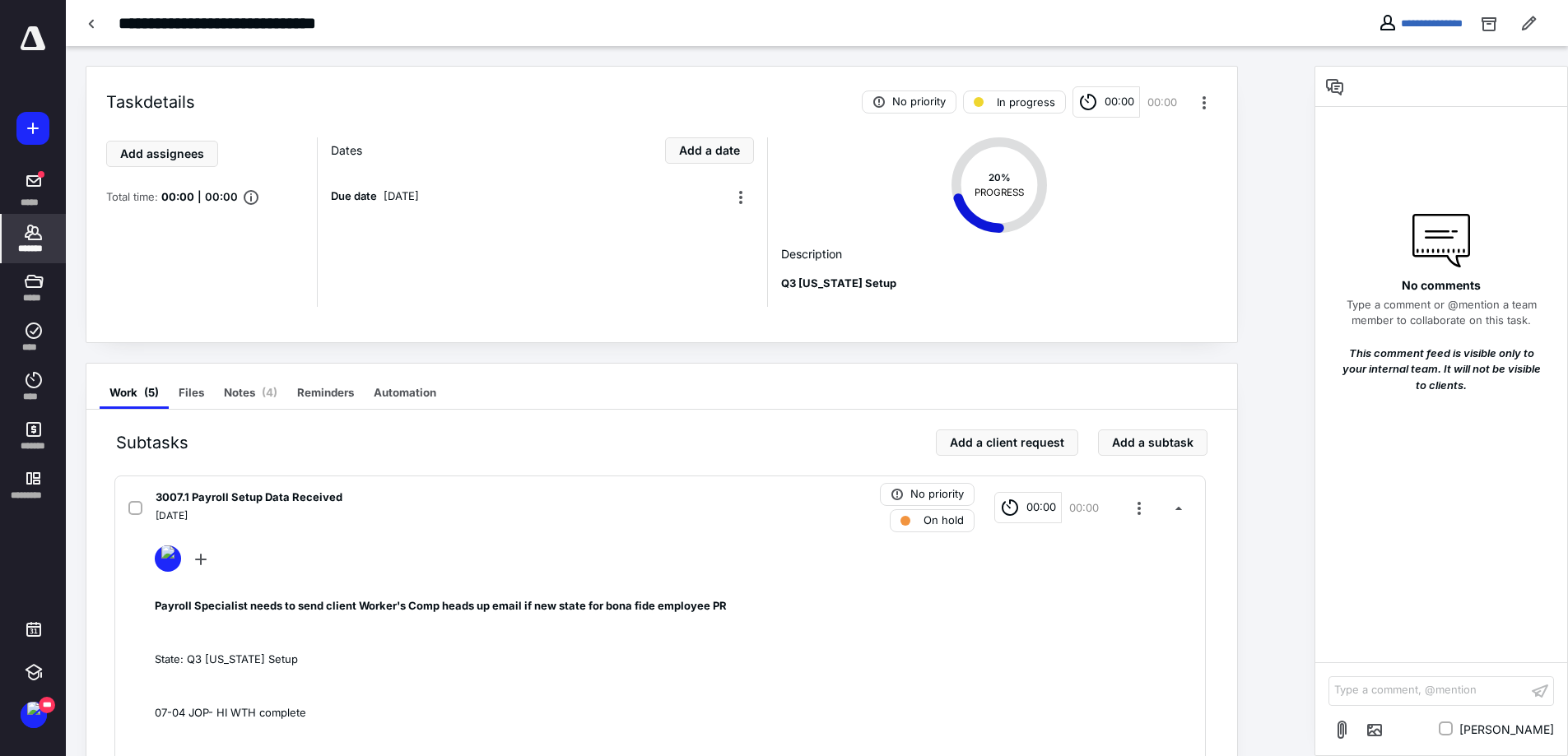 click 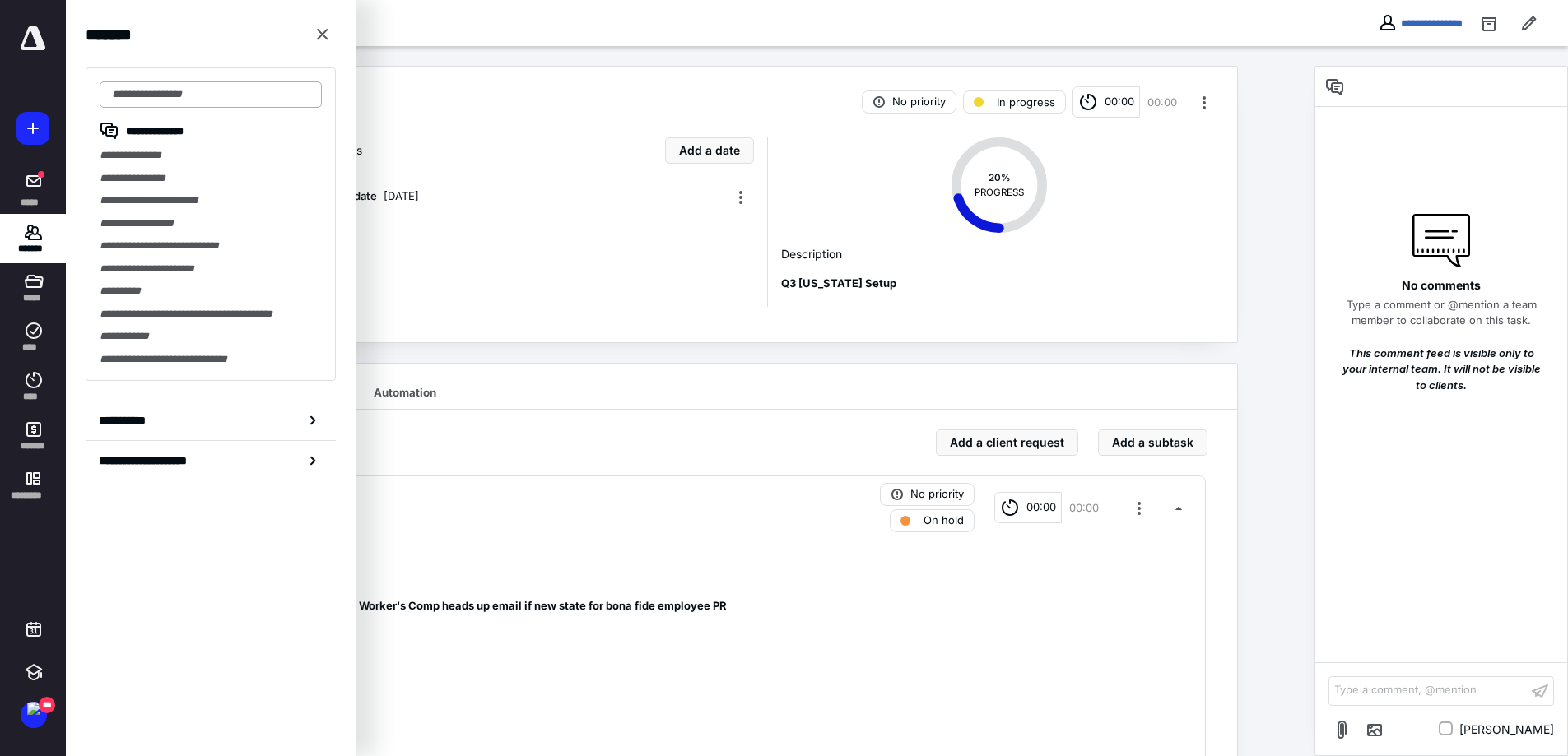 click at bounding box center (211, 95) 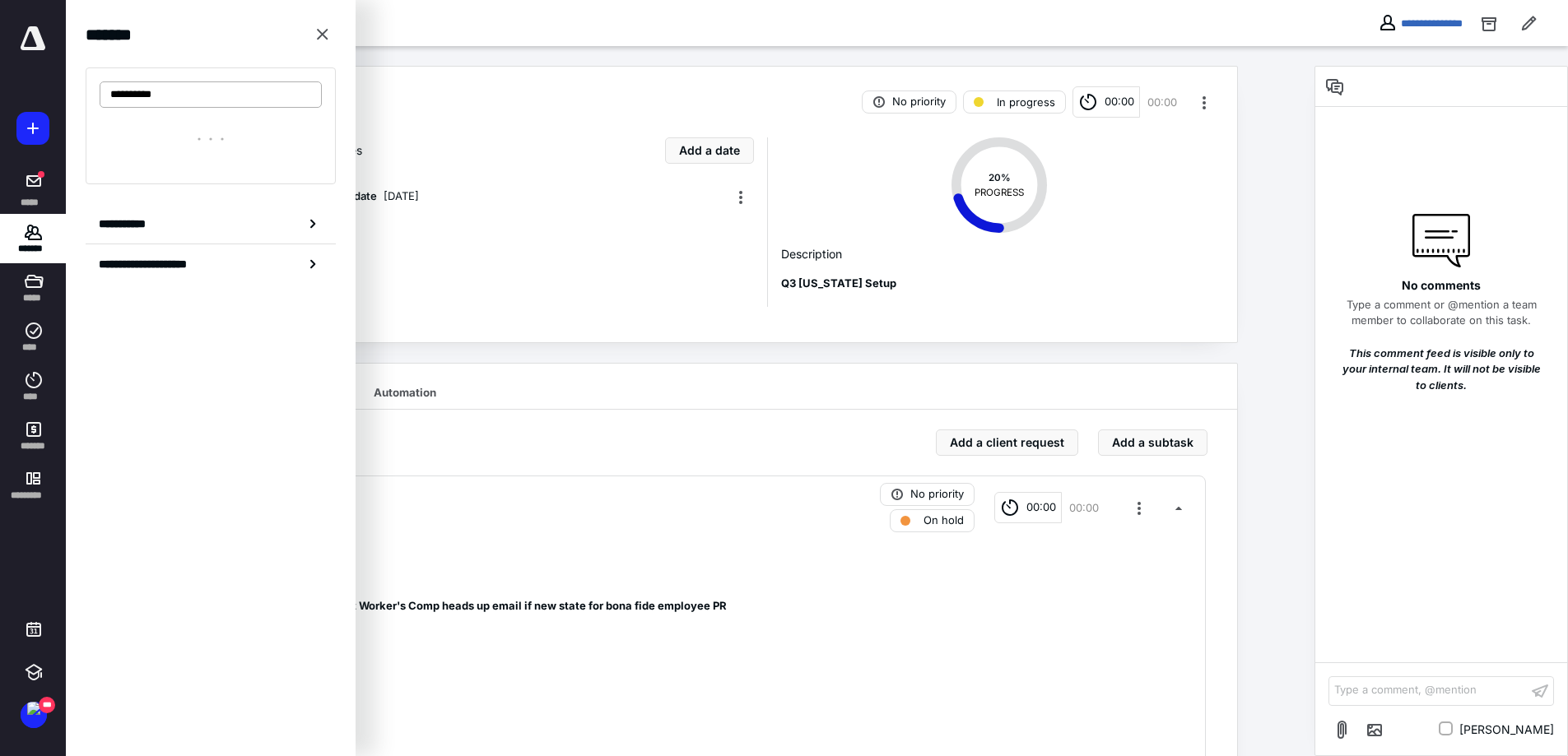 type on "**********" 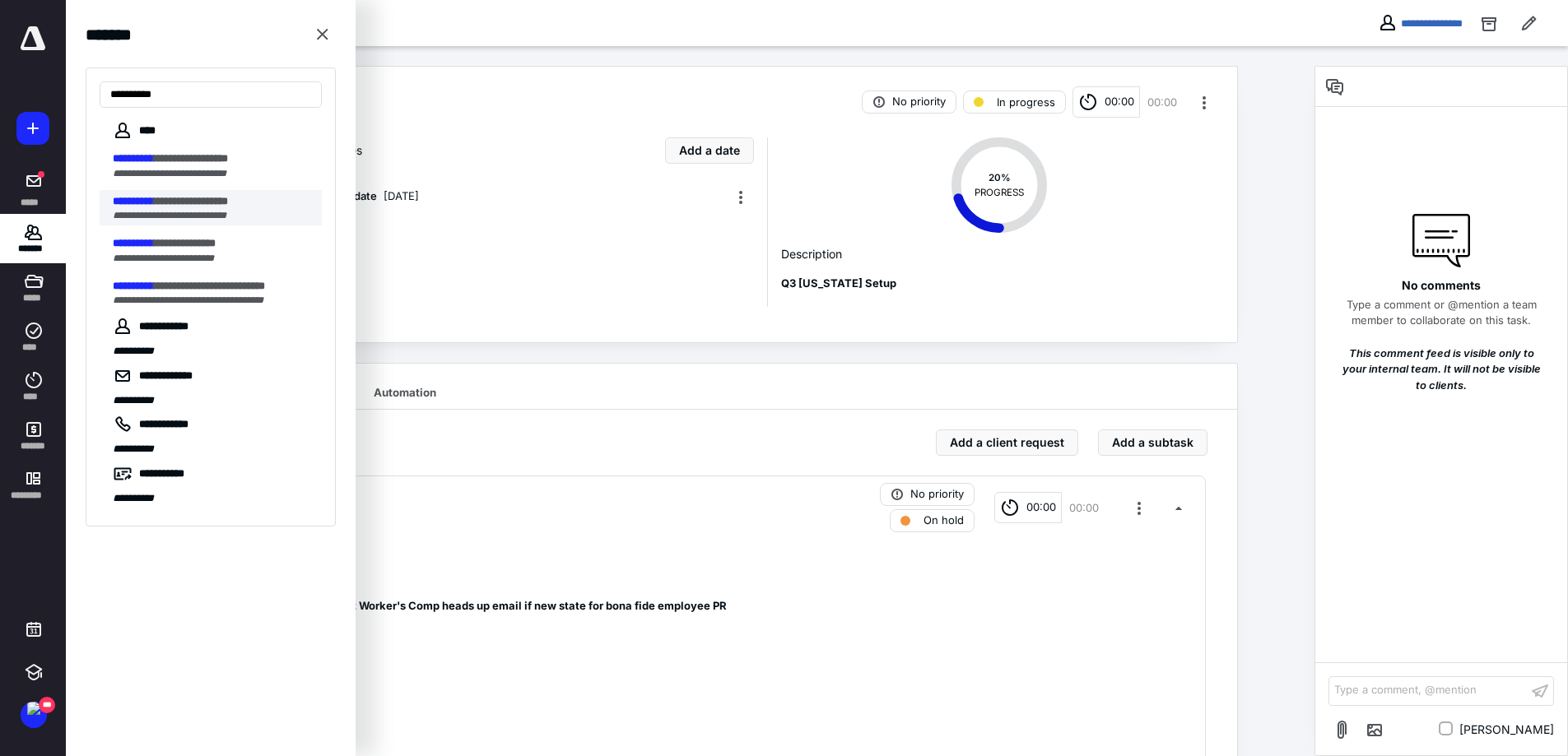 click on "**********" at bounding box center [170, 216] 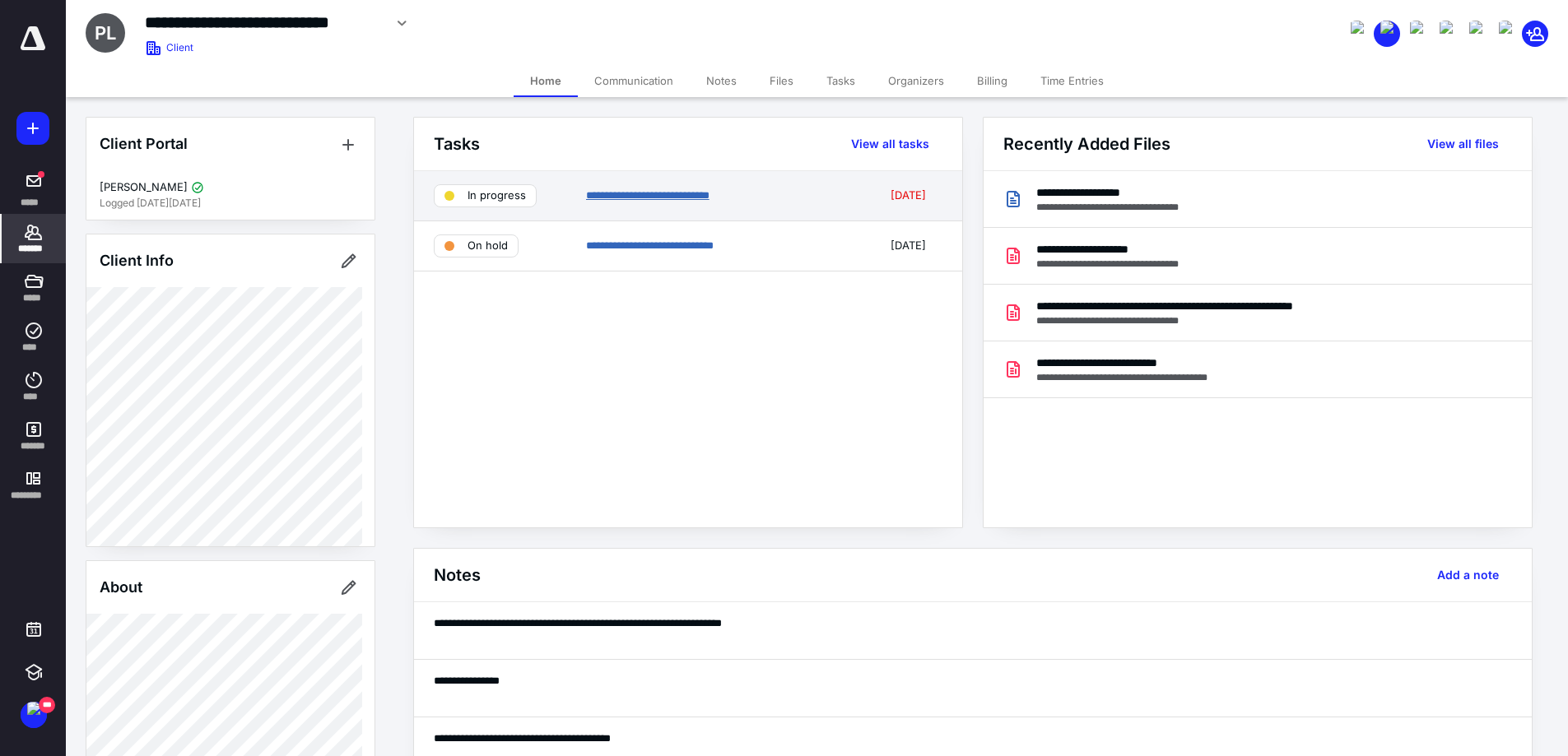 click on "**********" at bounding box center (648, 195) 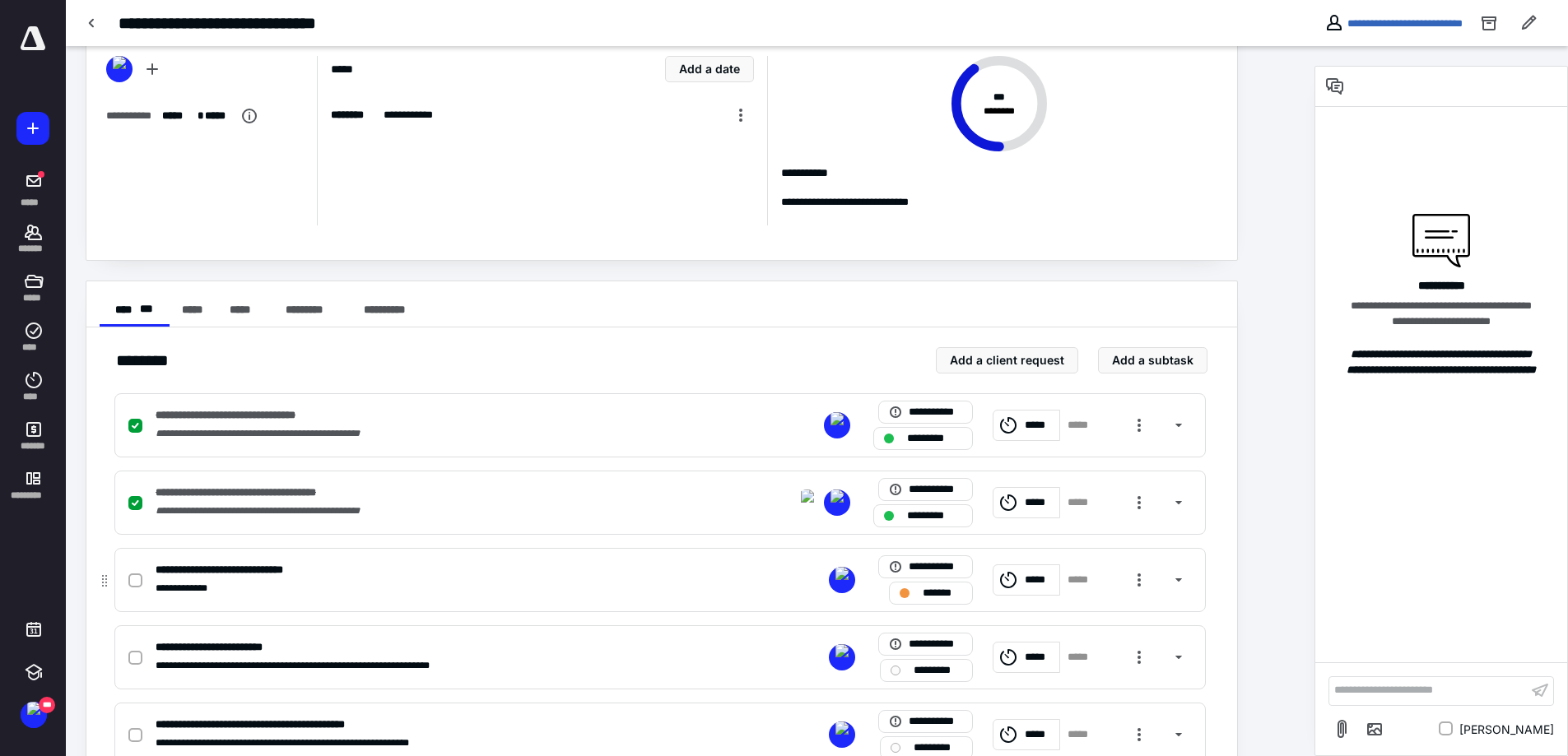 scroll, scrollTop: 133, scrollLeft: 0, axis: vertical 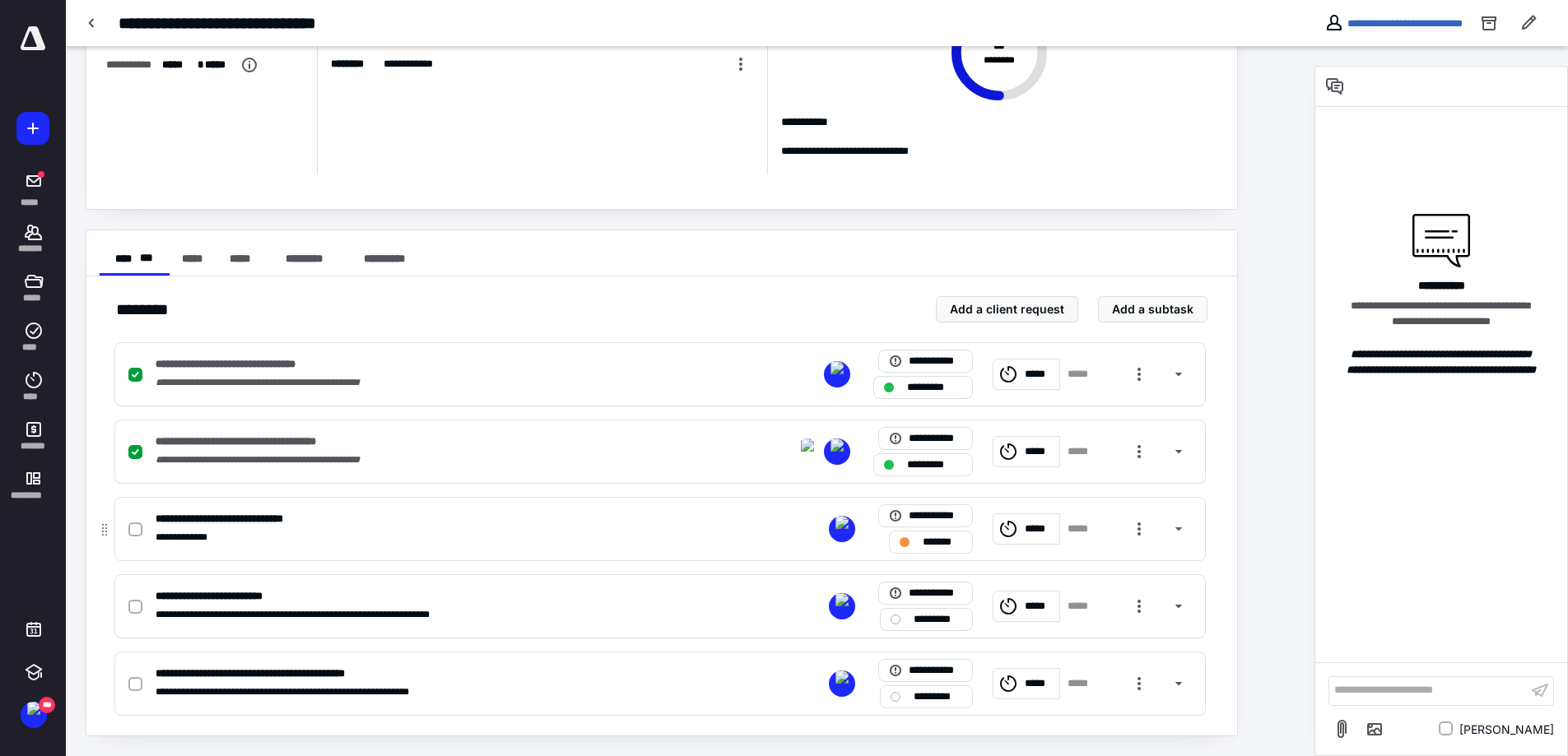 click on "**********" at bounding box center (660, 529) 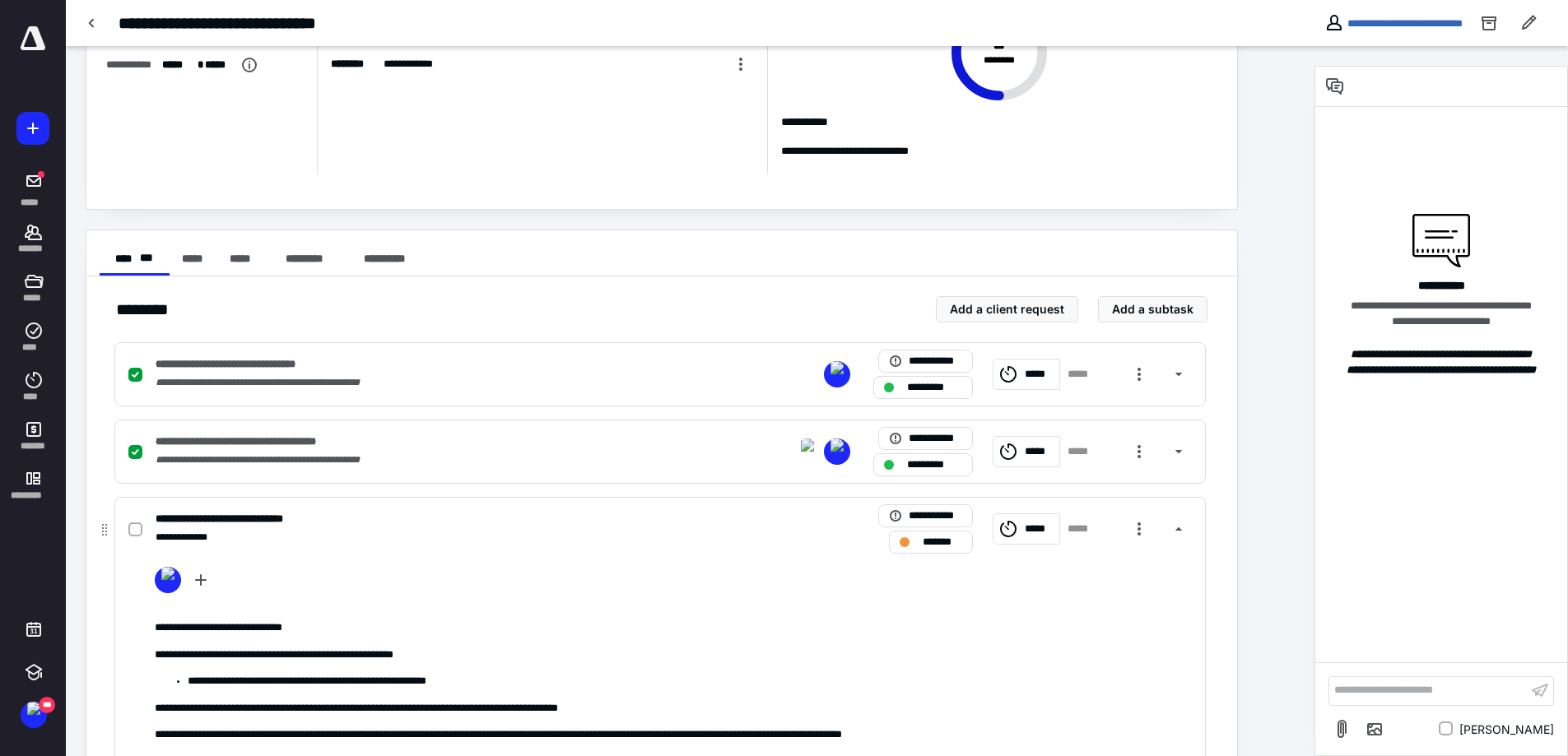 scroll, scrollTop: 216, scrollLeft: 0, axis: vertical 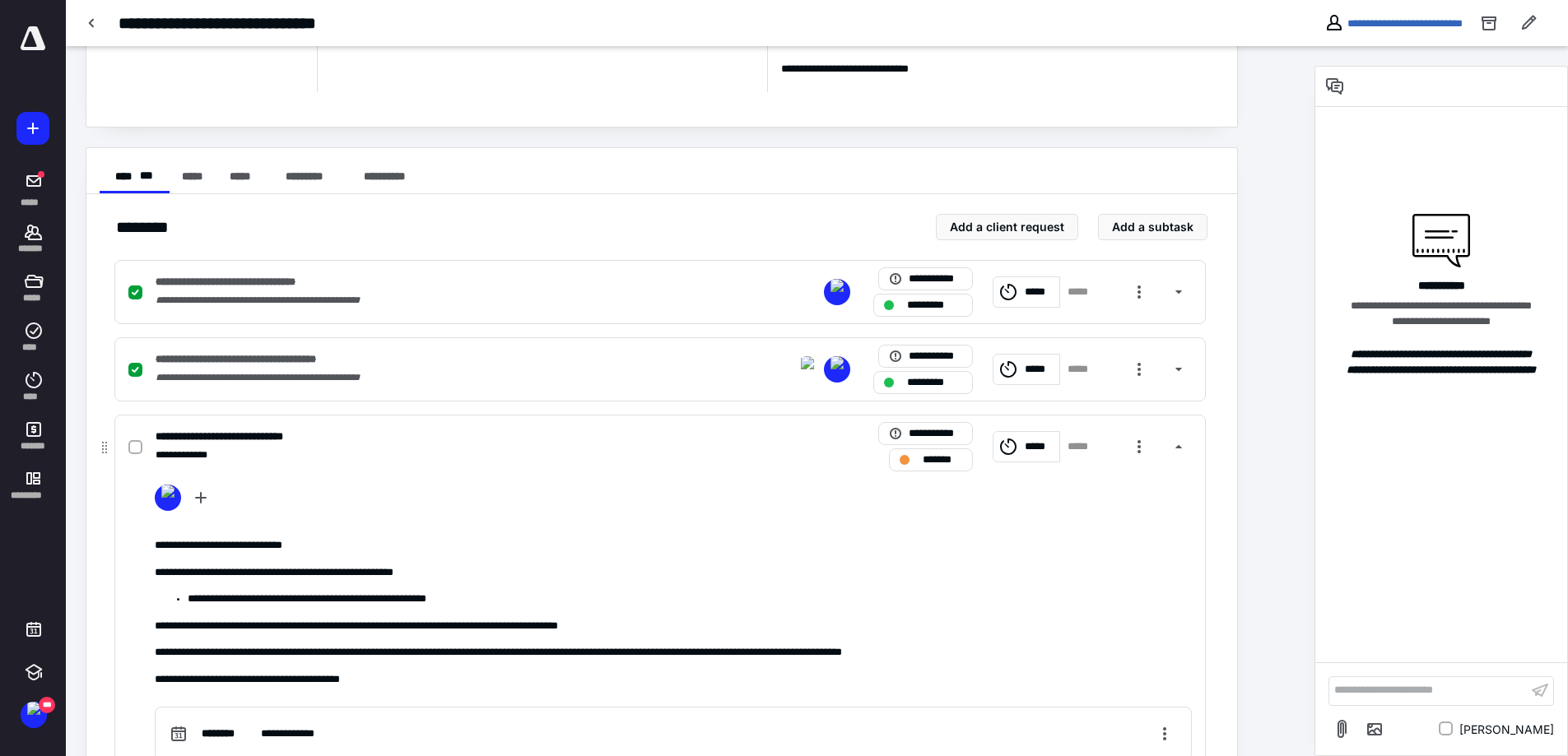 click on "**********" at bounding box center (690, 599) 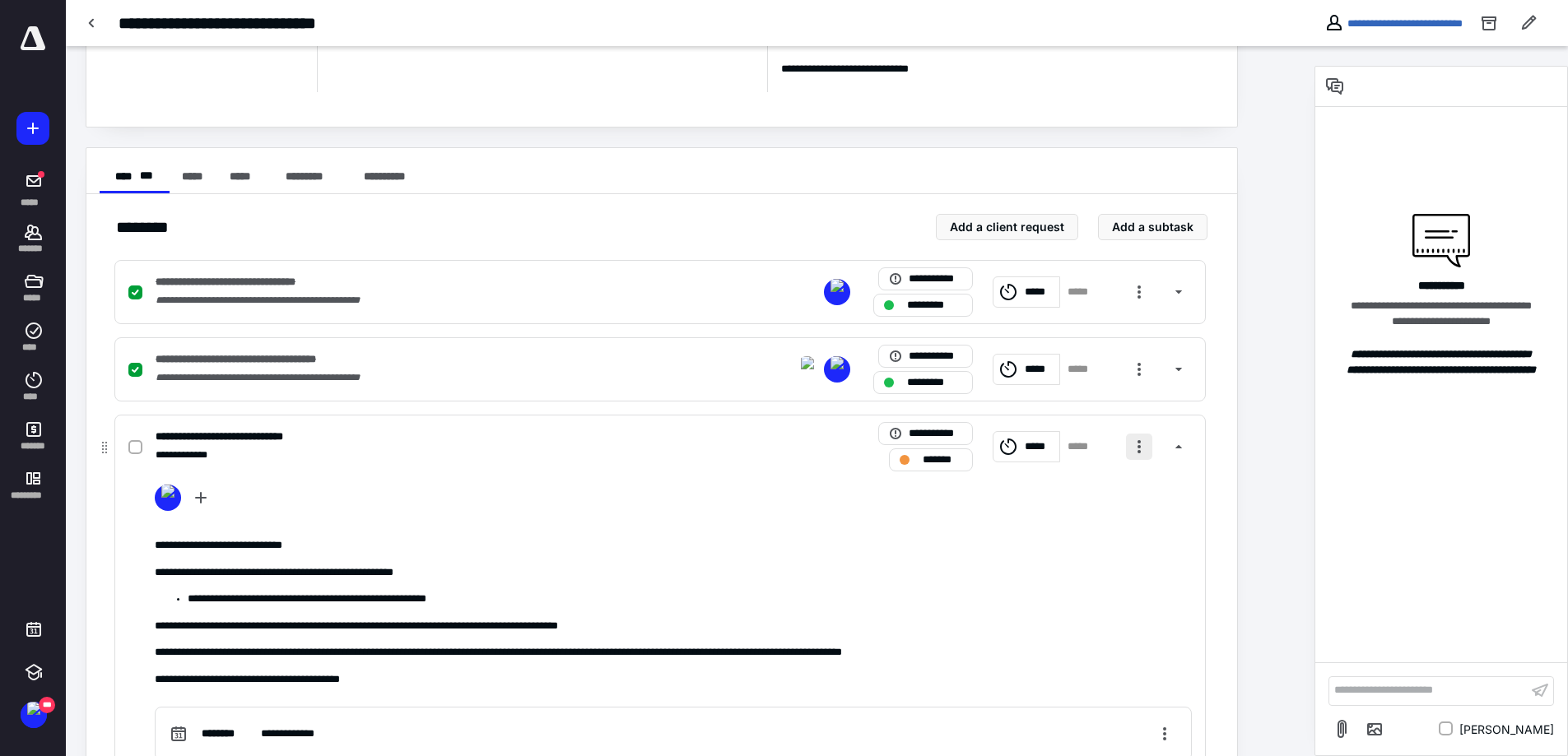 drag, startPoint x: 1137, startPoint y: 446, endPoint x: 1147, endPoint y: 452, distance: 11.661904 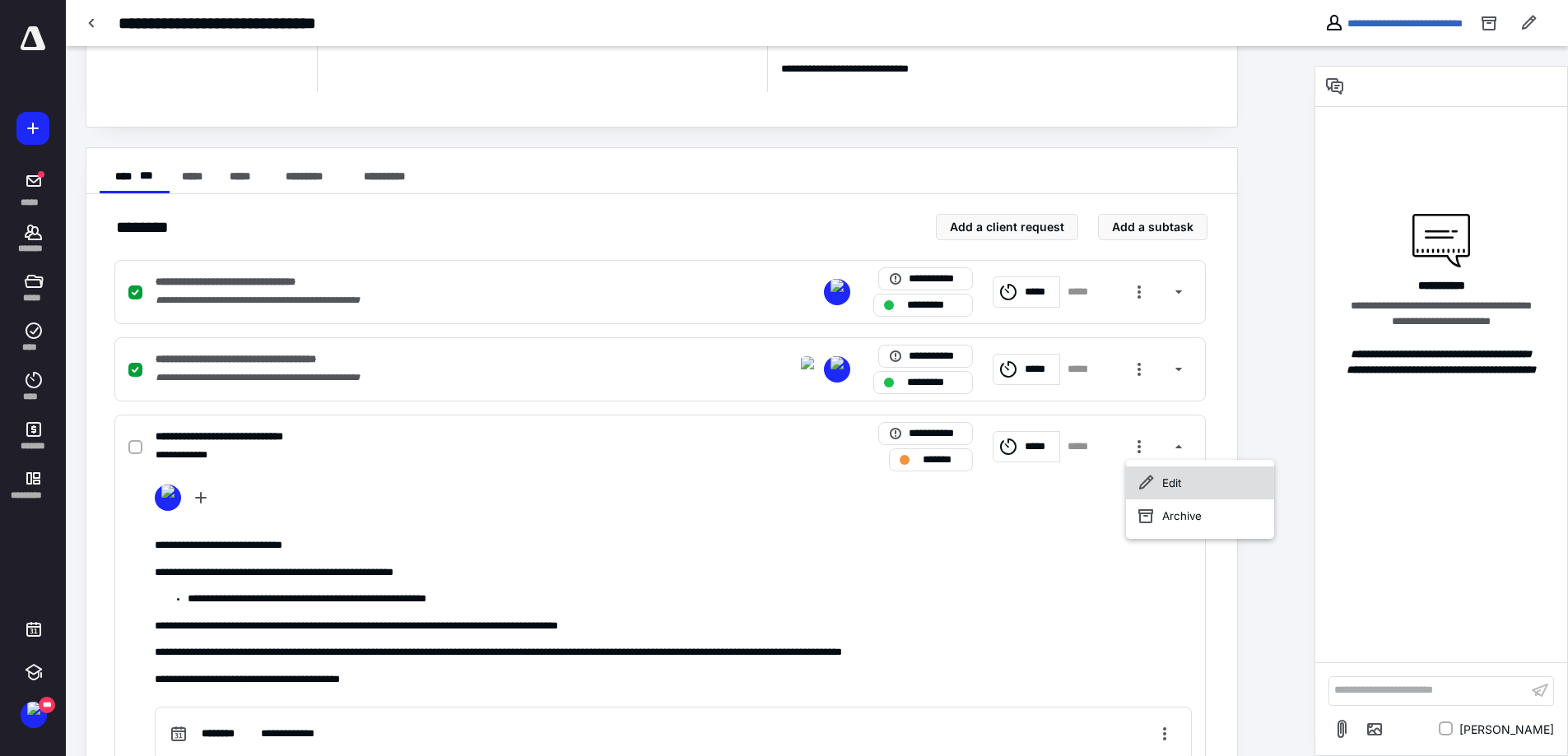 click on "Edit" at bounding box center (1200, 483) 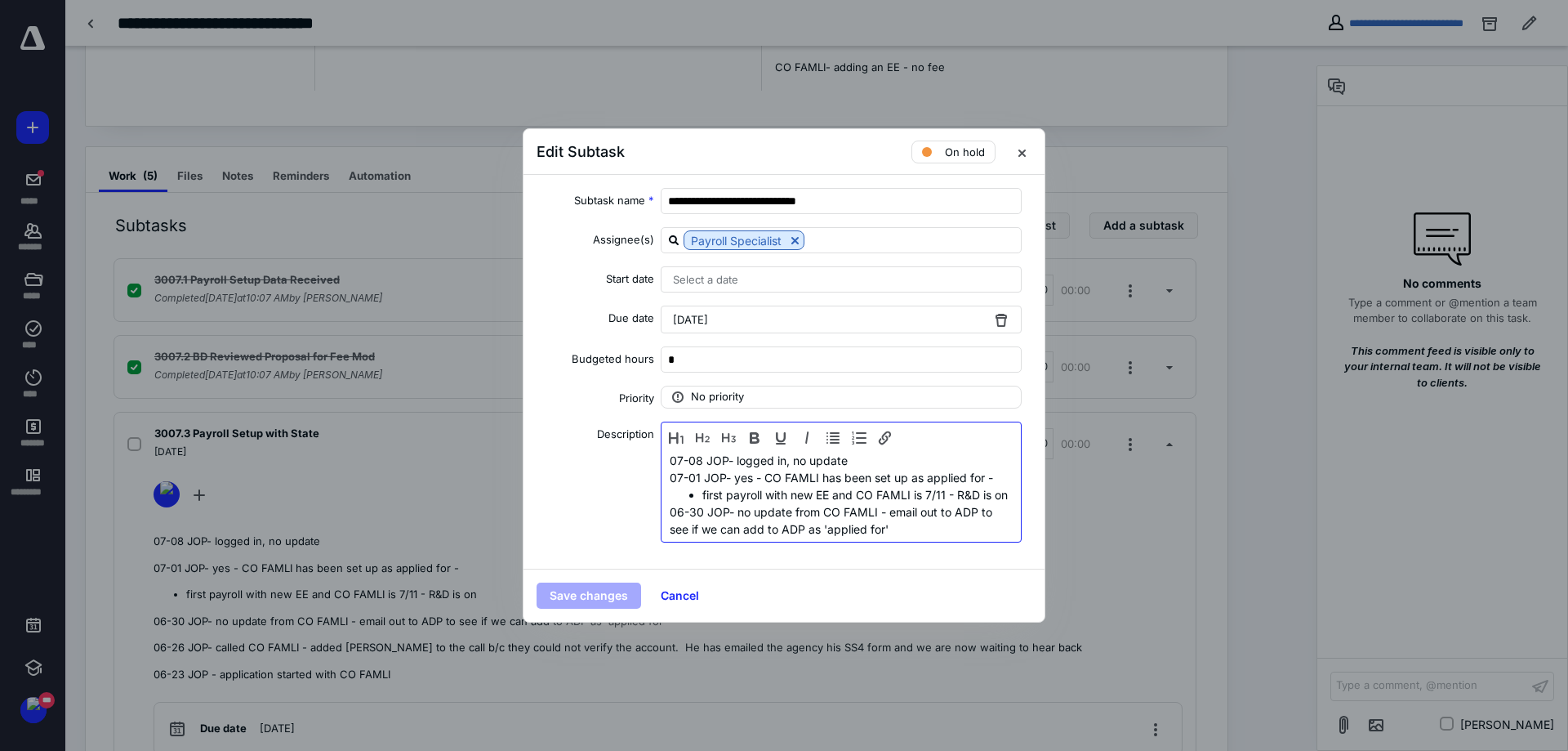 click on "07-08 JOP- logged in, no update" at bounding box center [841, 460] 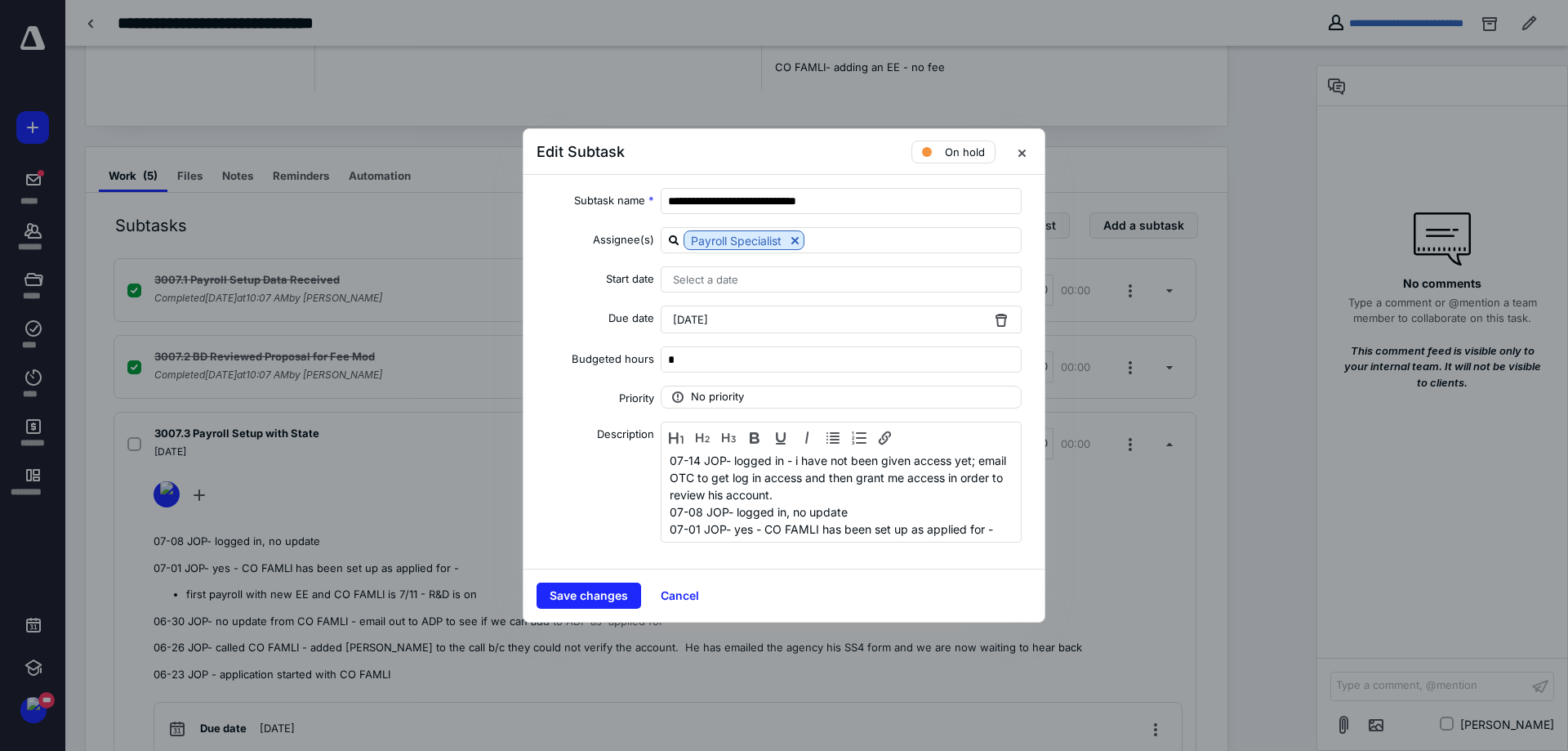 click on "[DATE]" at bounding box center (841, 320) 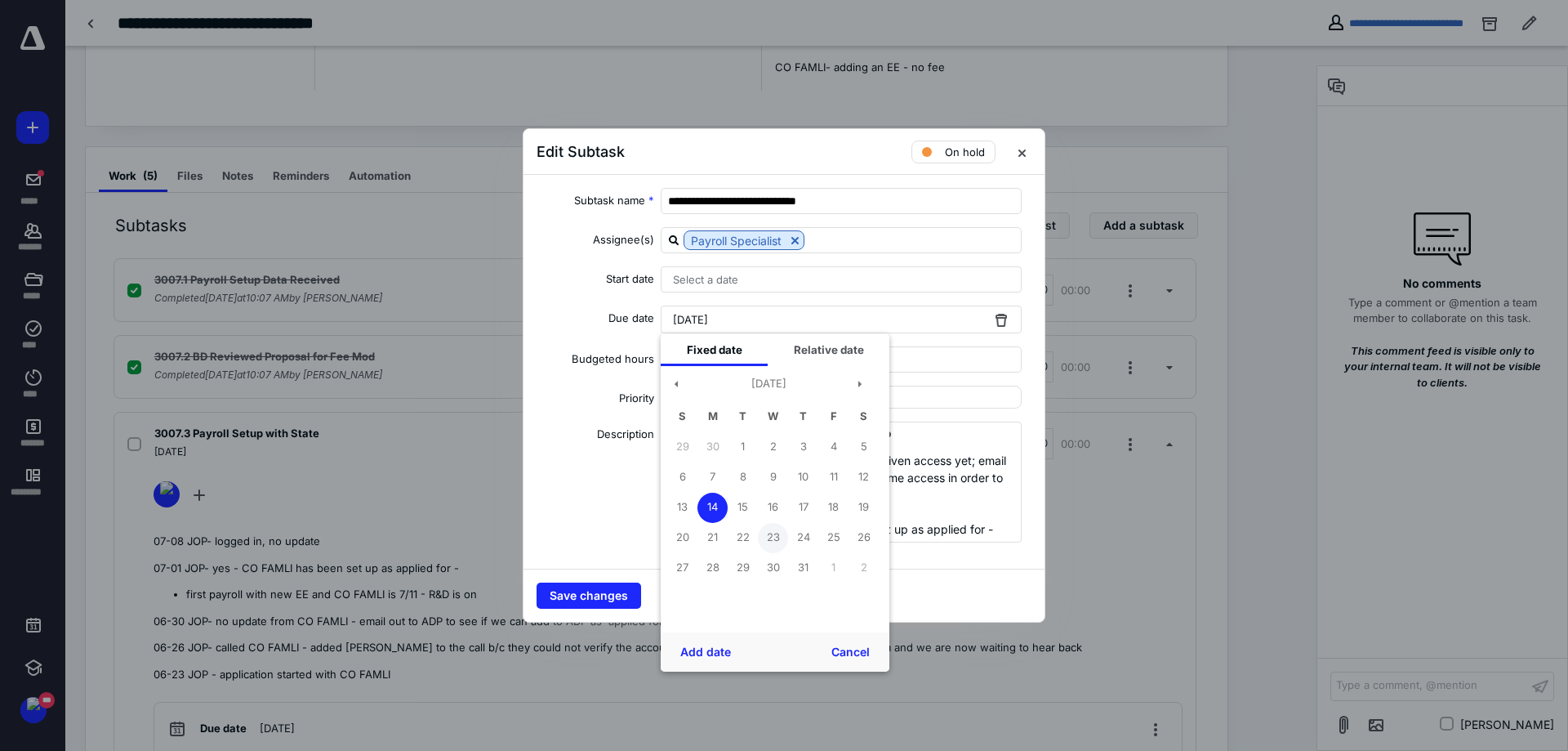 click on "23" at bounding box center [773, 538] 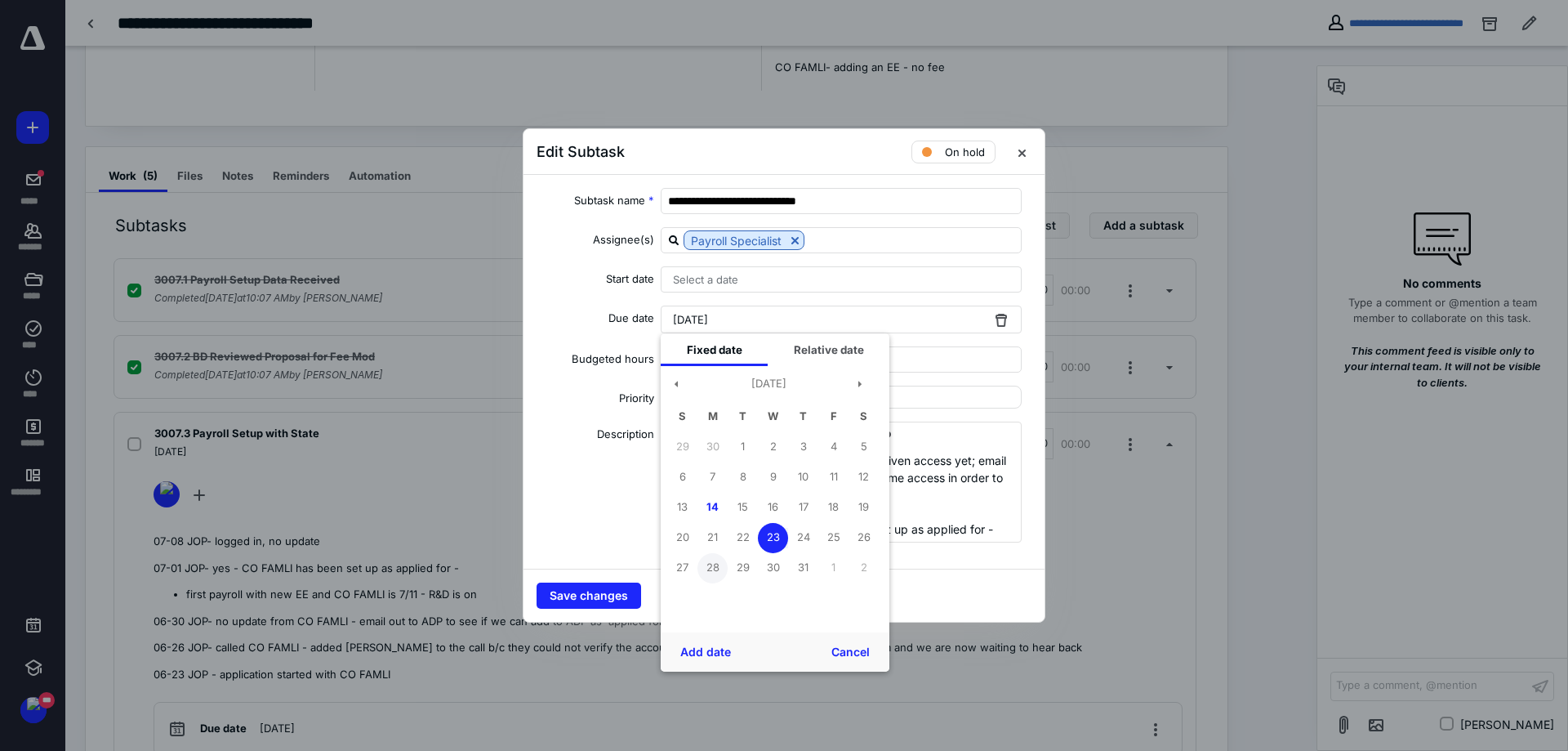 drag, startPoint x: 712, startPoint y: 565, endPoint x: 710, endPoint y: 580, distance: 15.132746 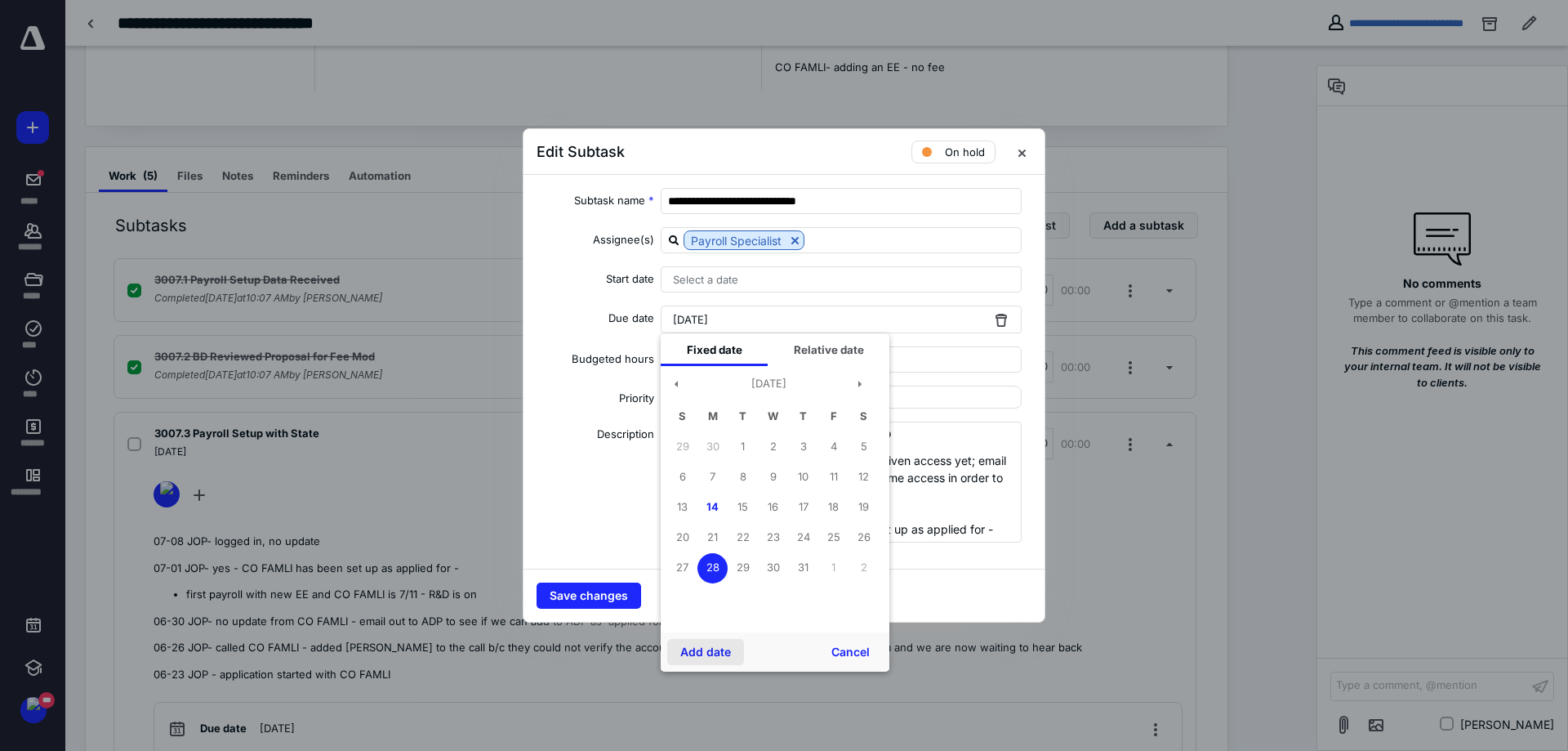 click on "Add date" at bounding box center (706, 652) 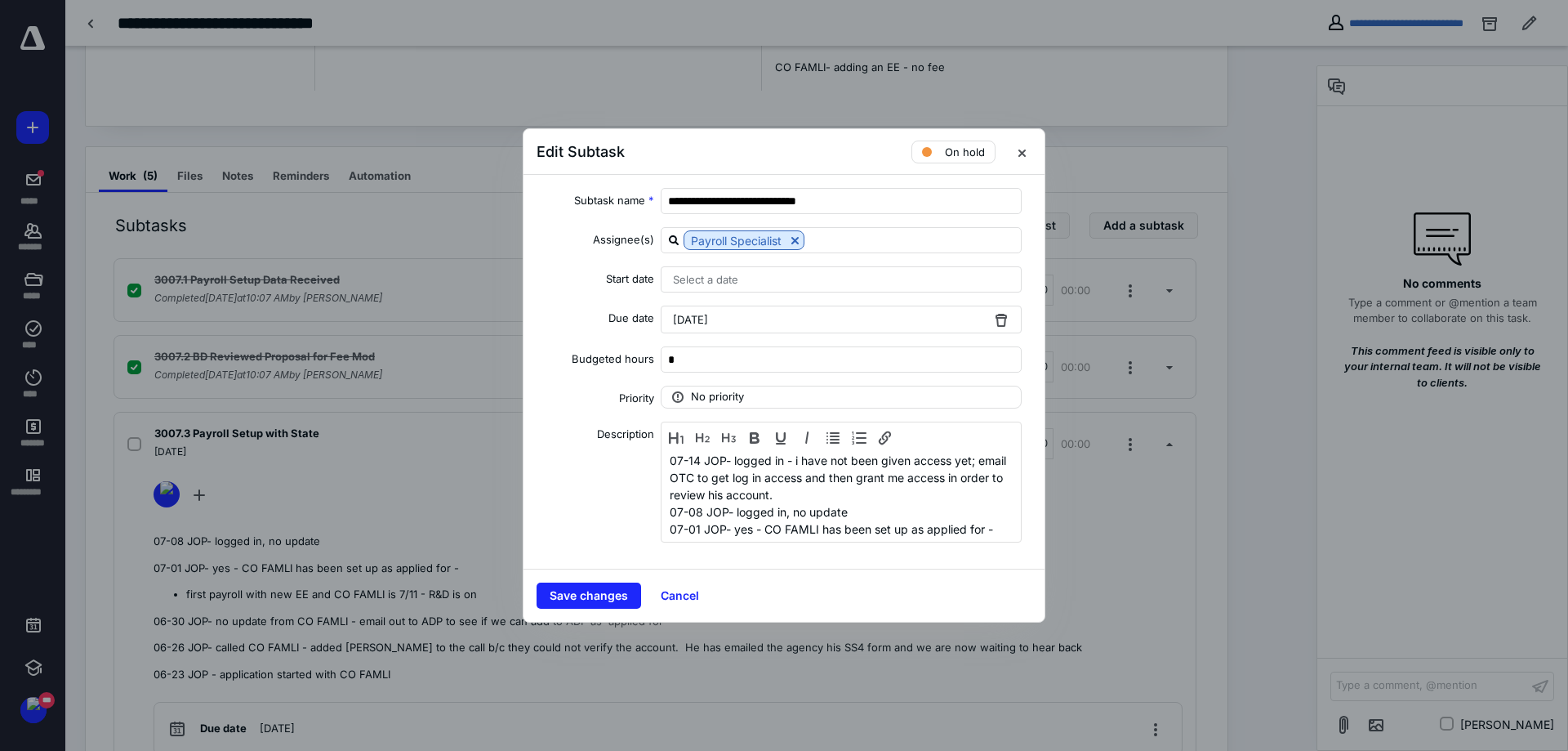 click on "Save changes Cancel" at bounding box center [784, 595] 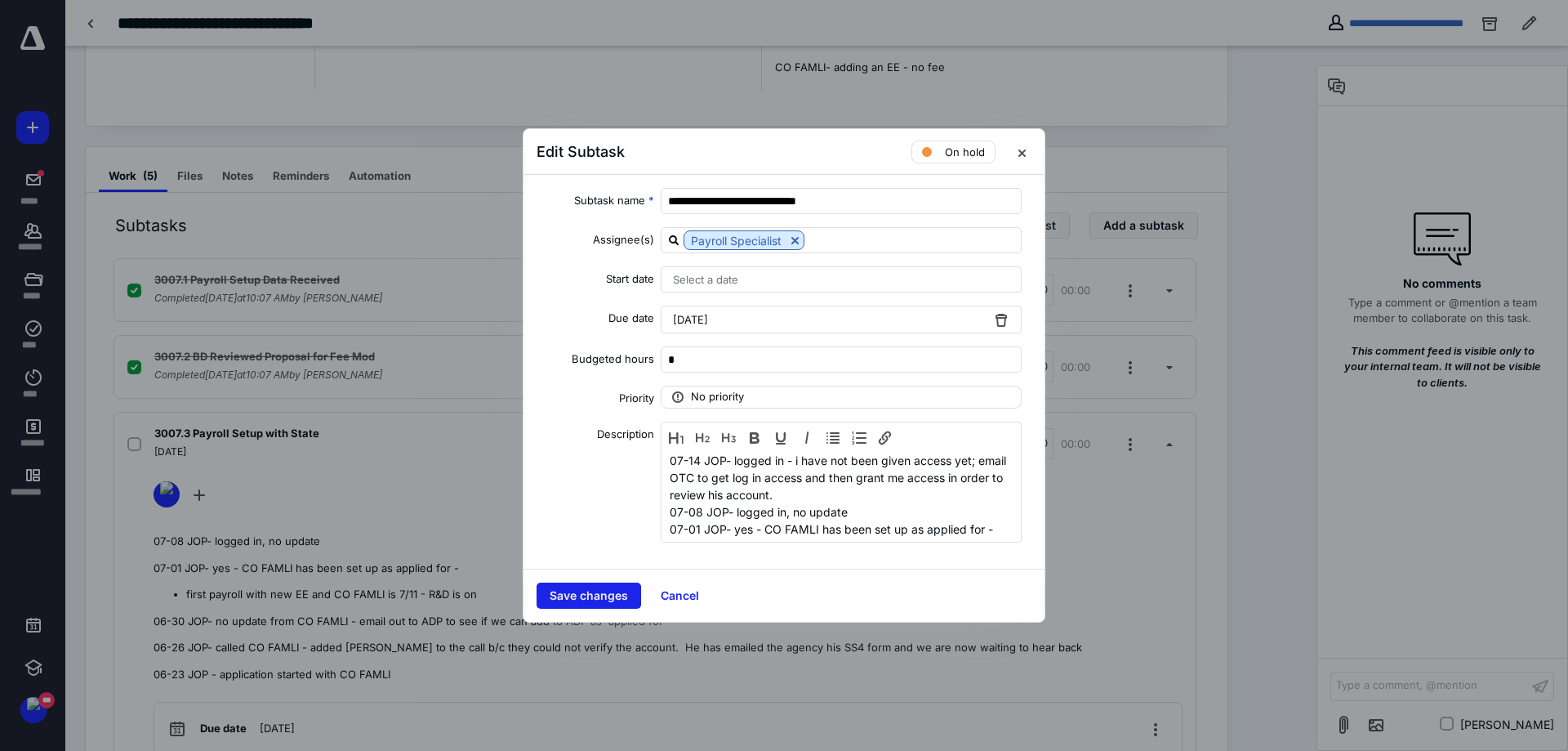 click on "Save changes" at bounding box center [589, 596] 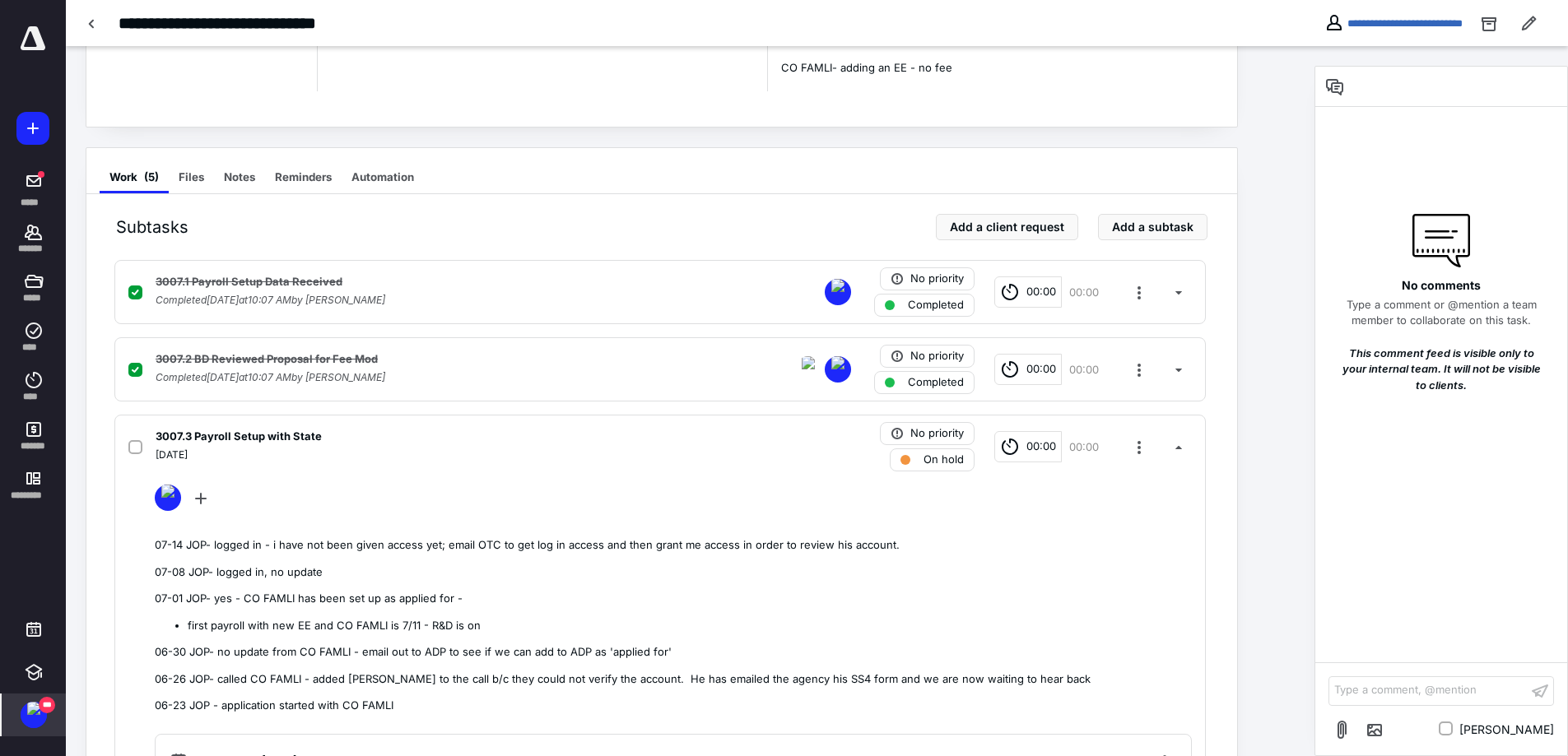 click at bounding box center (34, 708) 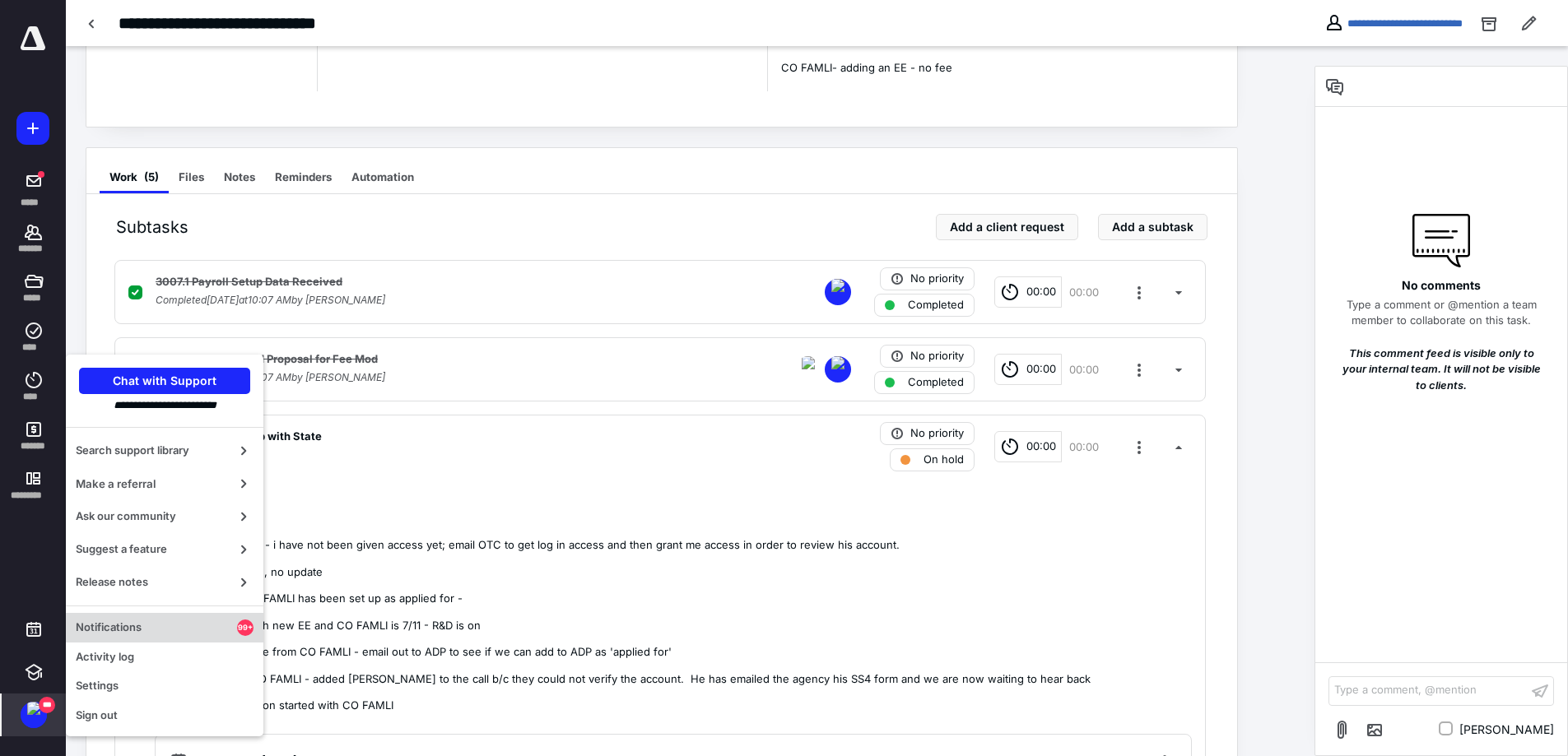 click on "Notifications" at bounding box center [156, 628] 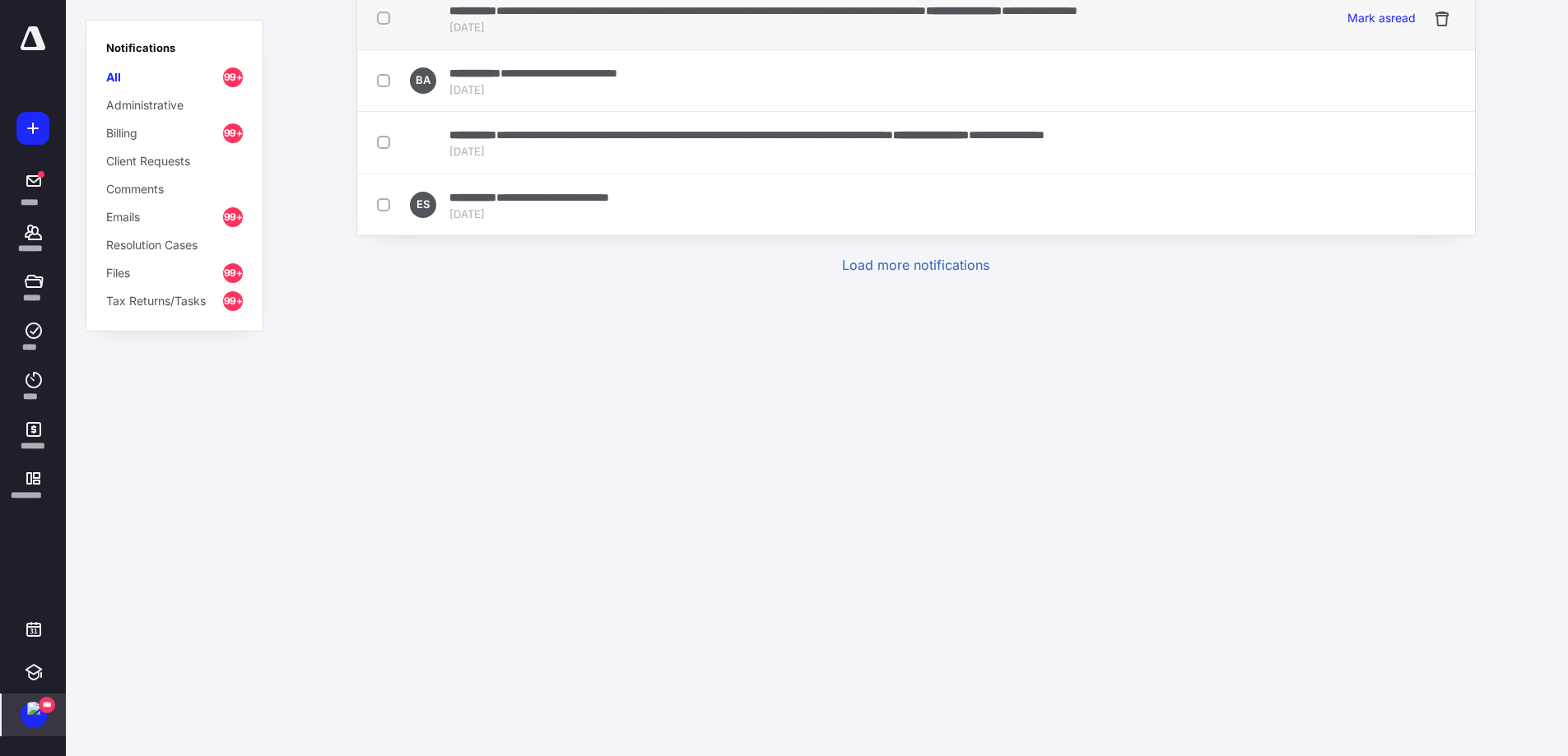 scroll, scrollTop: 3050, scrollLeft: 0, axis: vertical 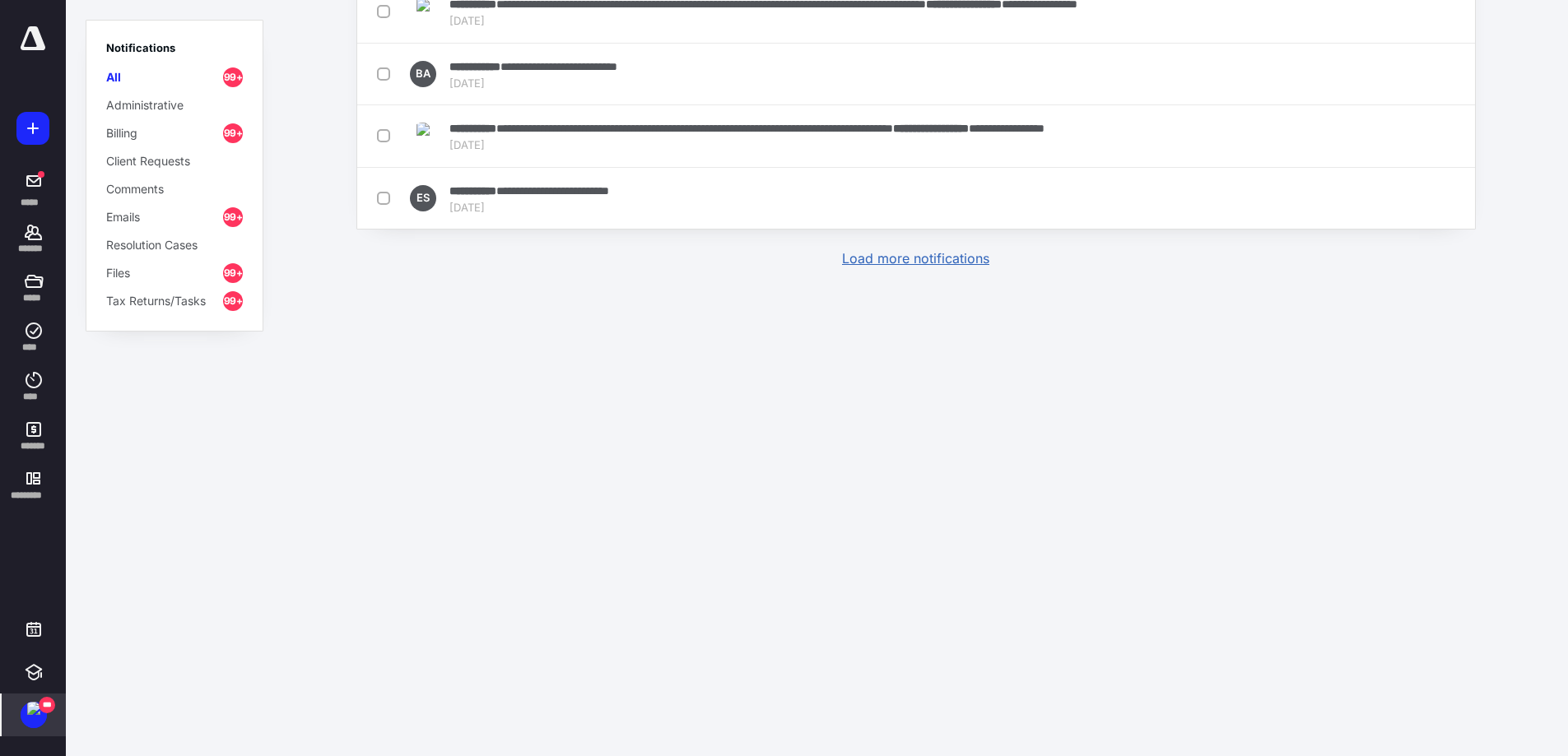 click on "Load more notifications" at bounding box center (915, 258) 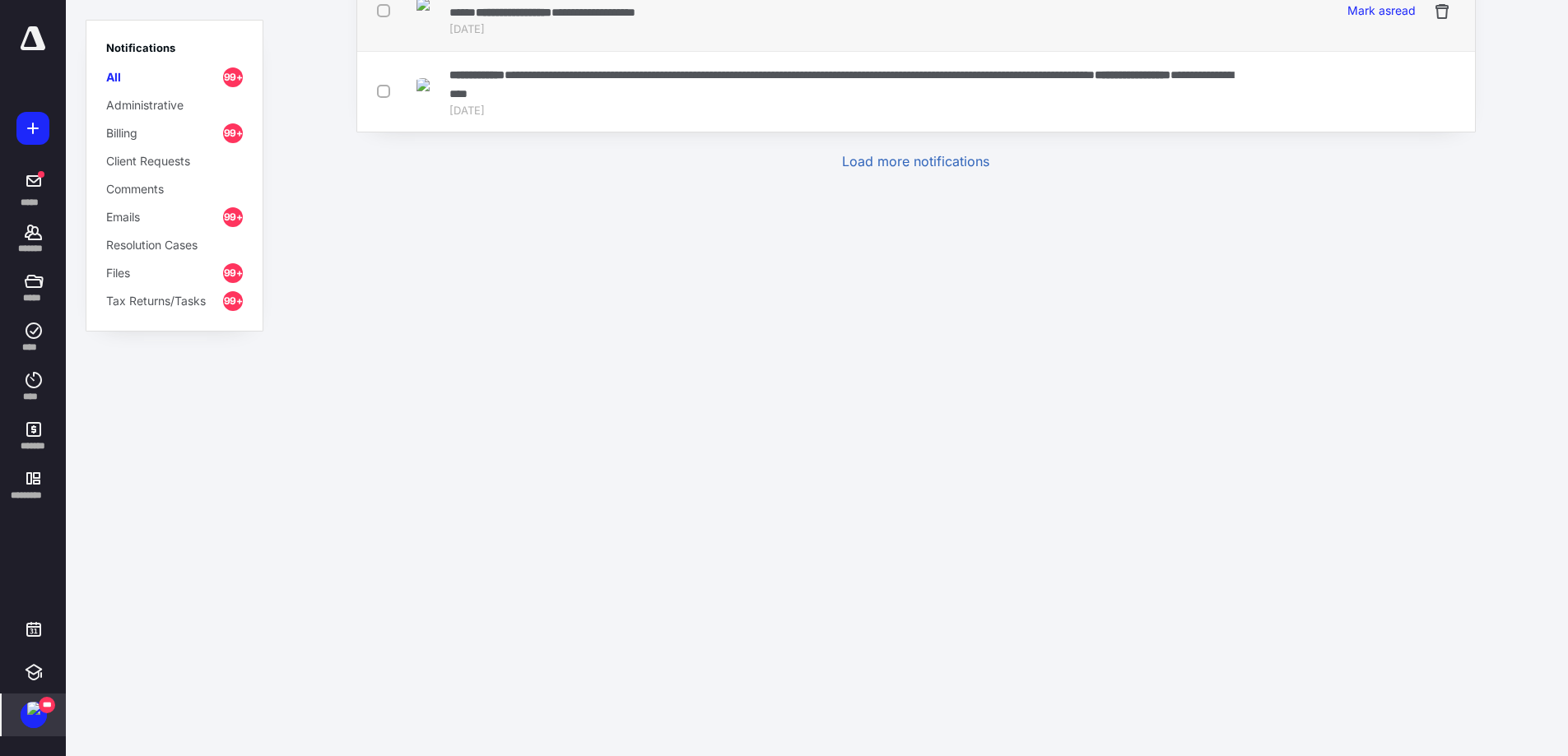 scroll, scrollTop: 6782, scrollLeft: 0, axis: vertical 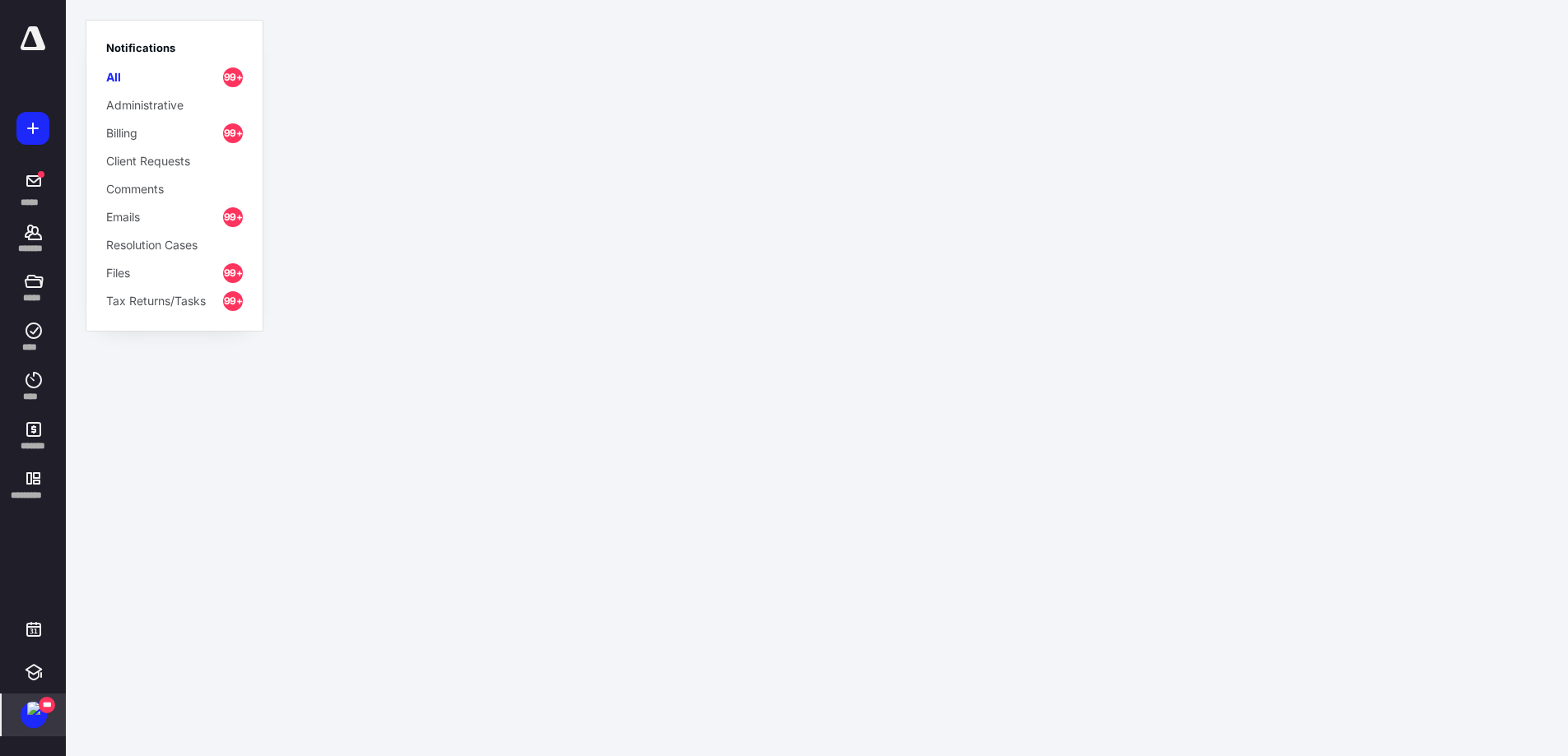 click on "Load more notifications" at bounding box center [915, -197] 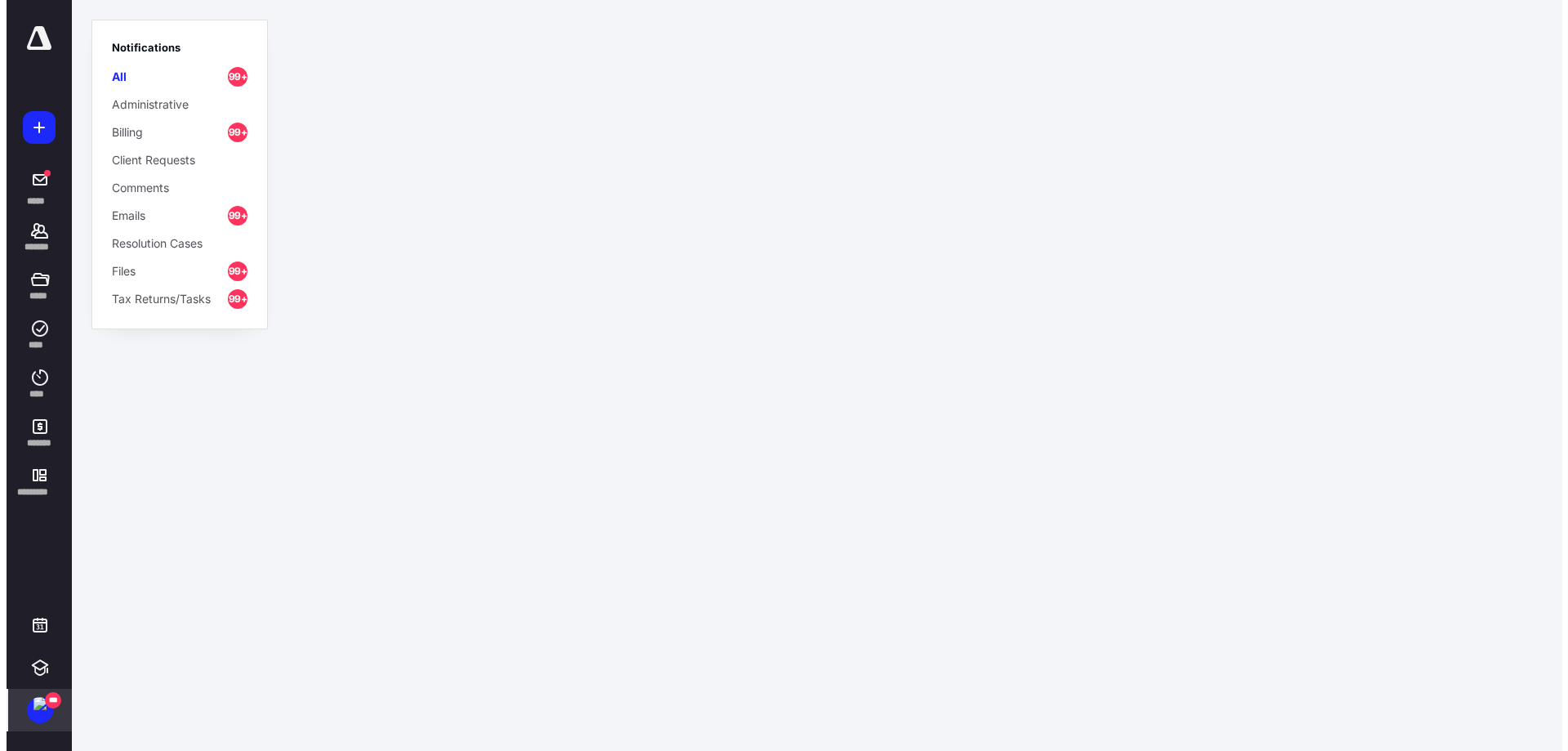 scroll, scrollTop: 0, scrollLeft: 0, axis: both 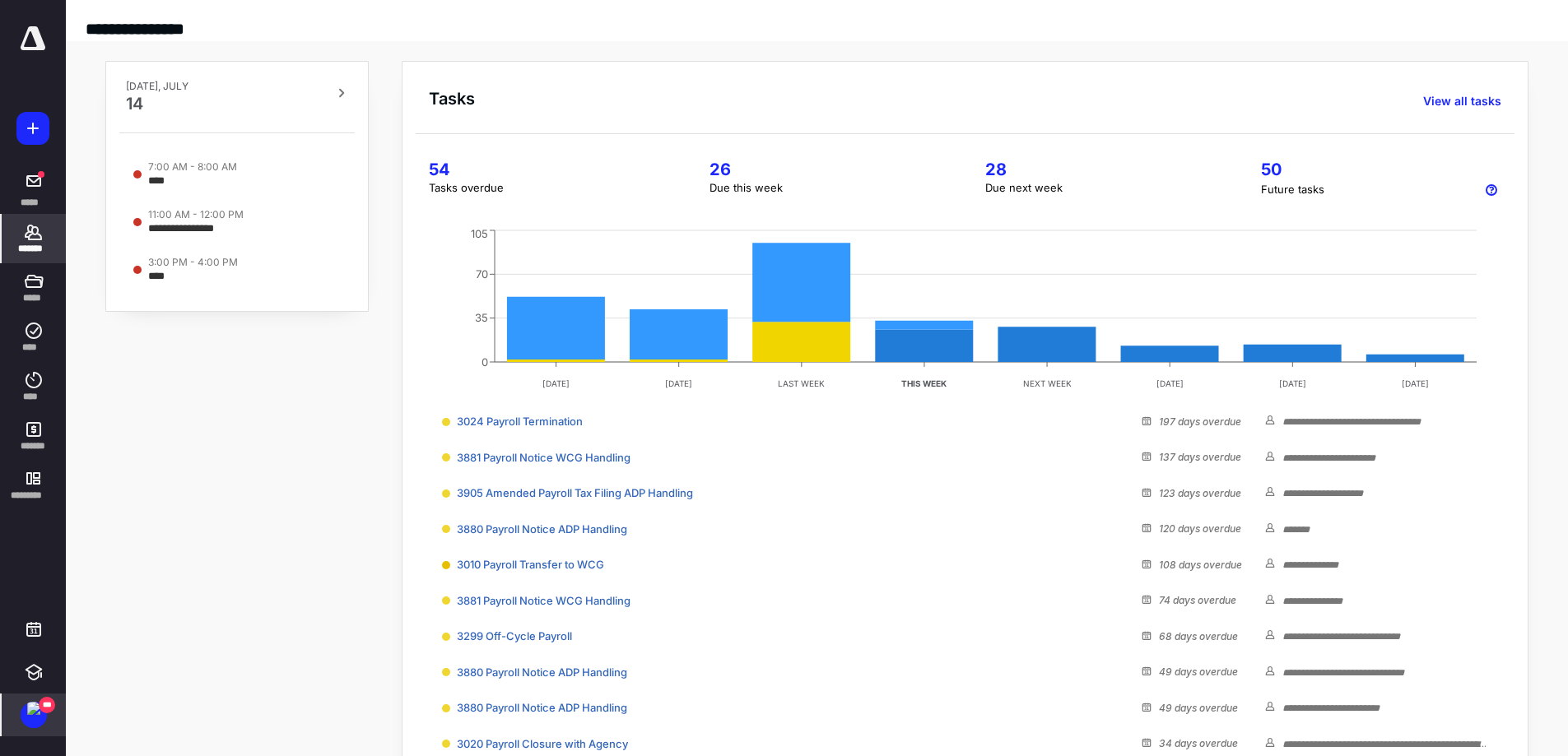 click on "*******" at bounding box center [34, 248] 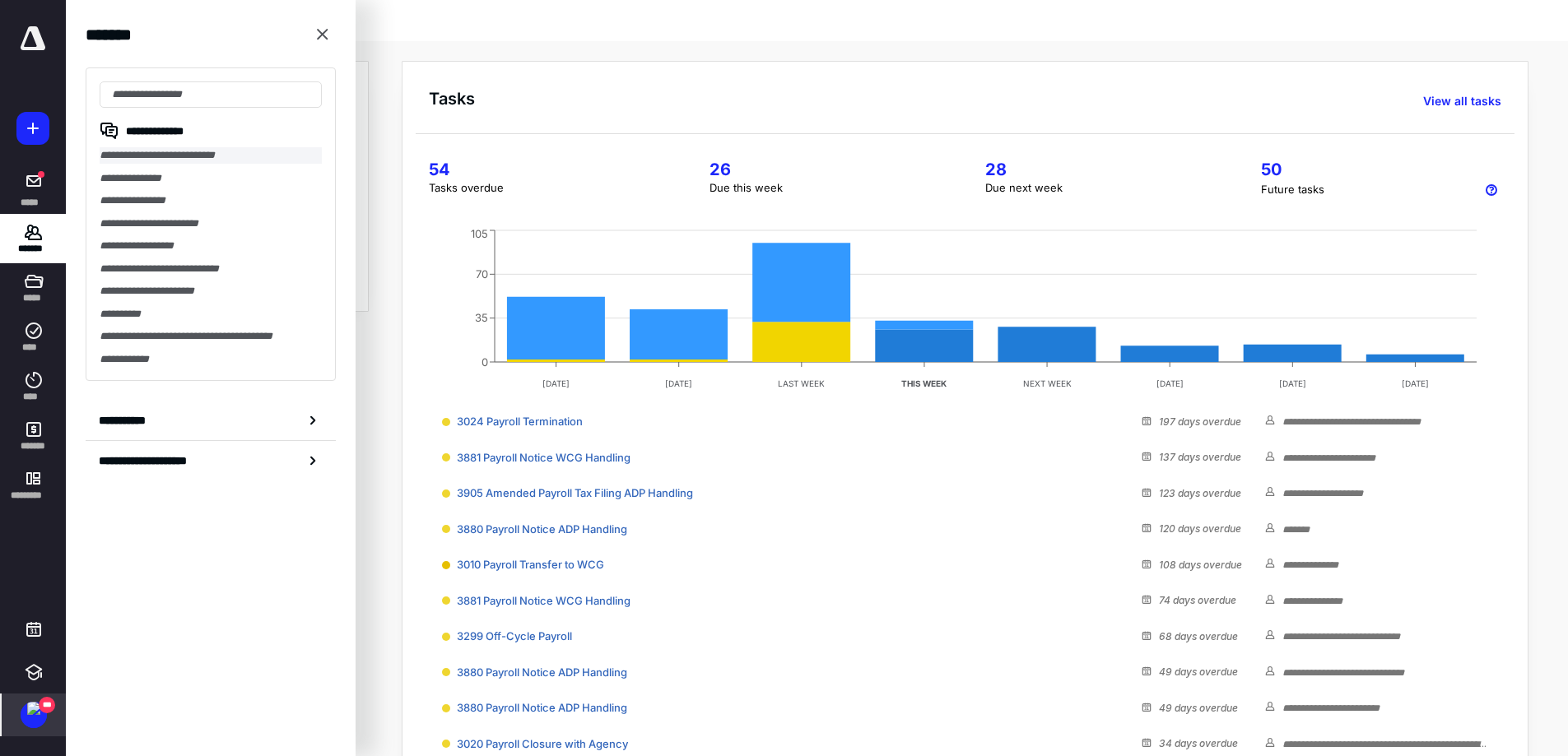 click on "**********" at bounding box center [211, 155] 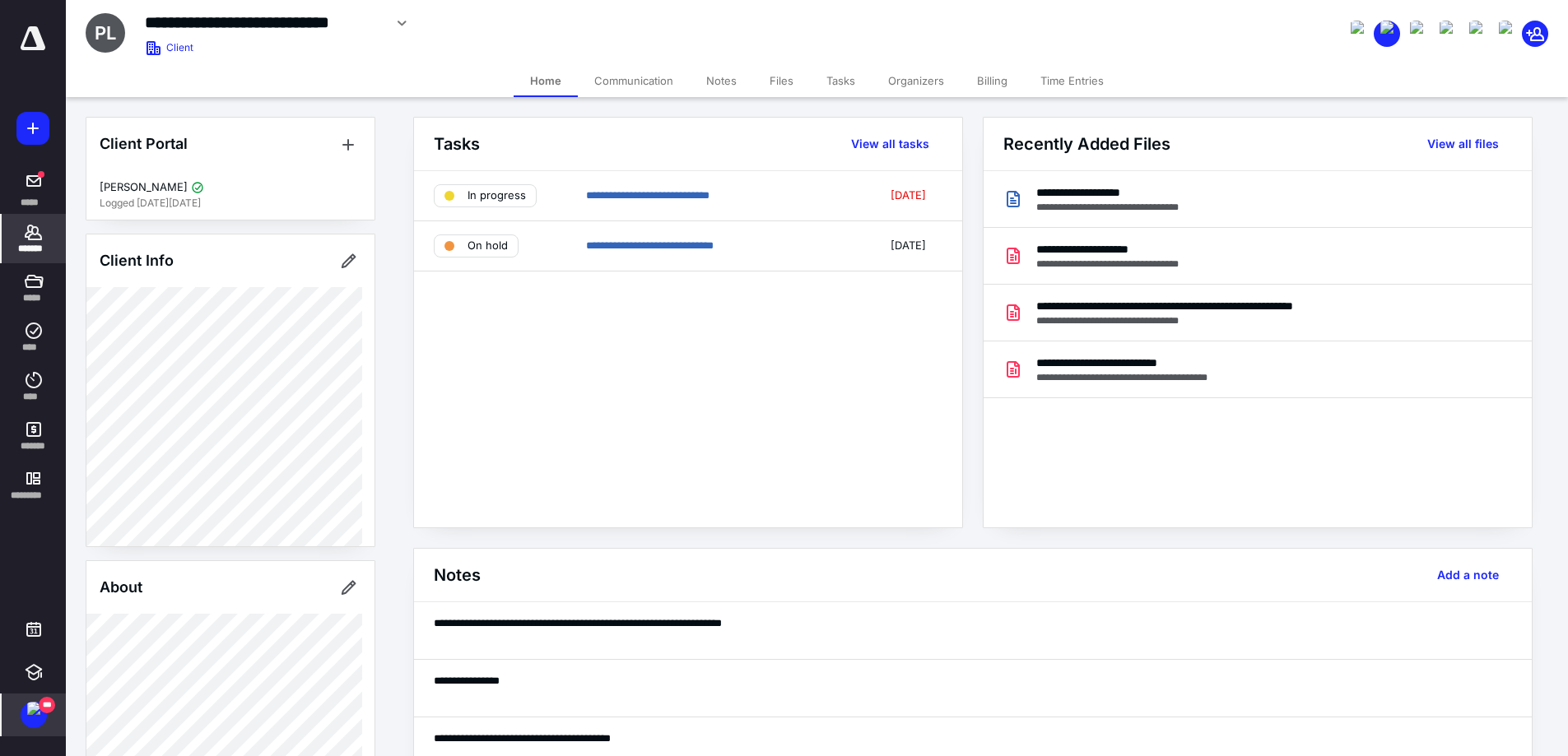 click on "**********" at bounding box center [648, 195] 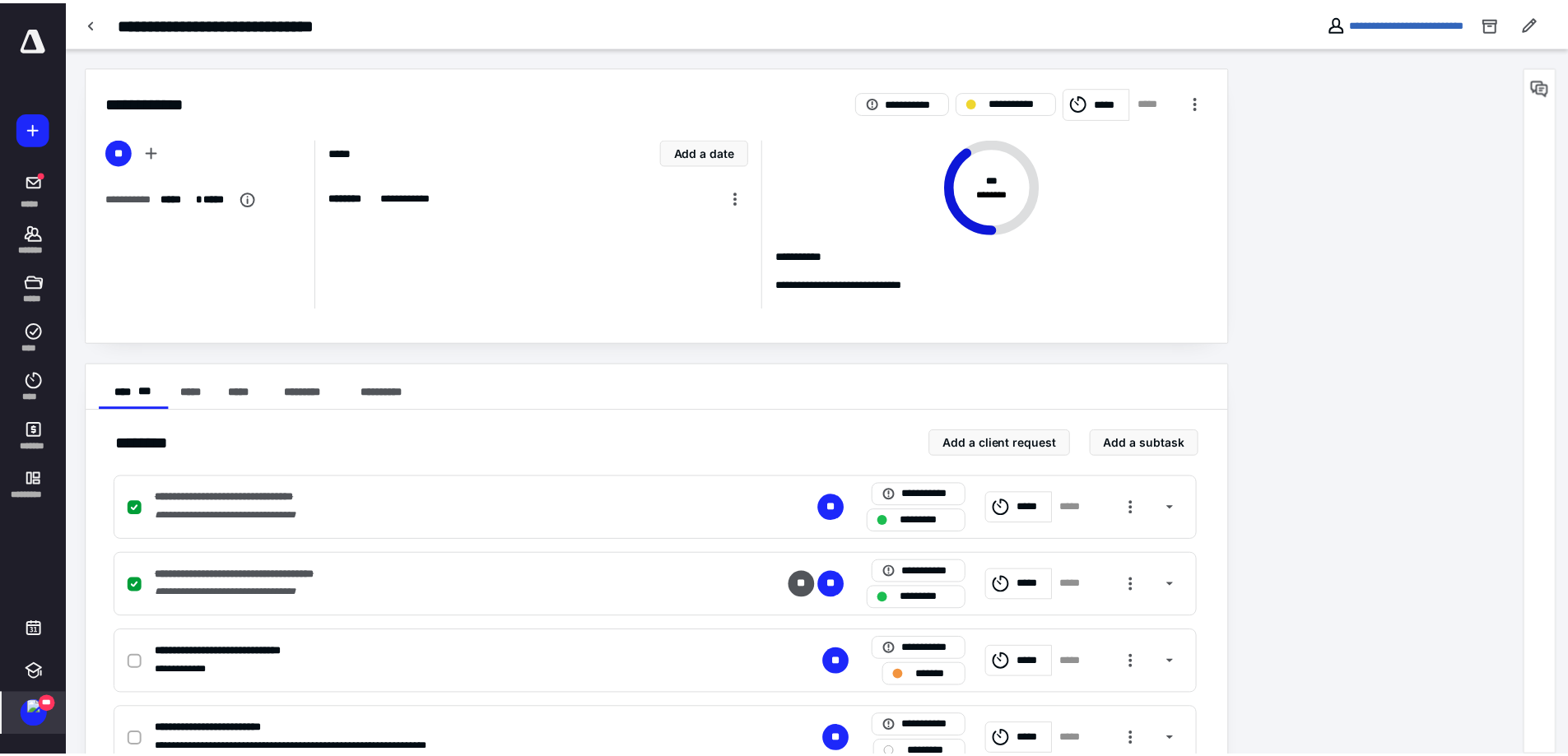 scroll, scrollTop: 133, scrollLeft: 0, axis: vertical 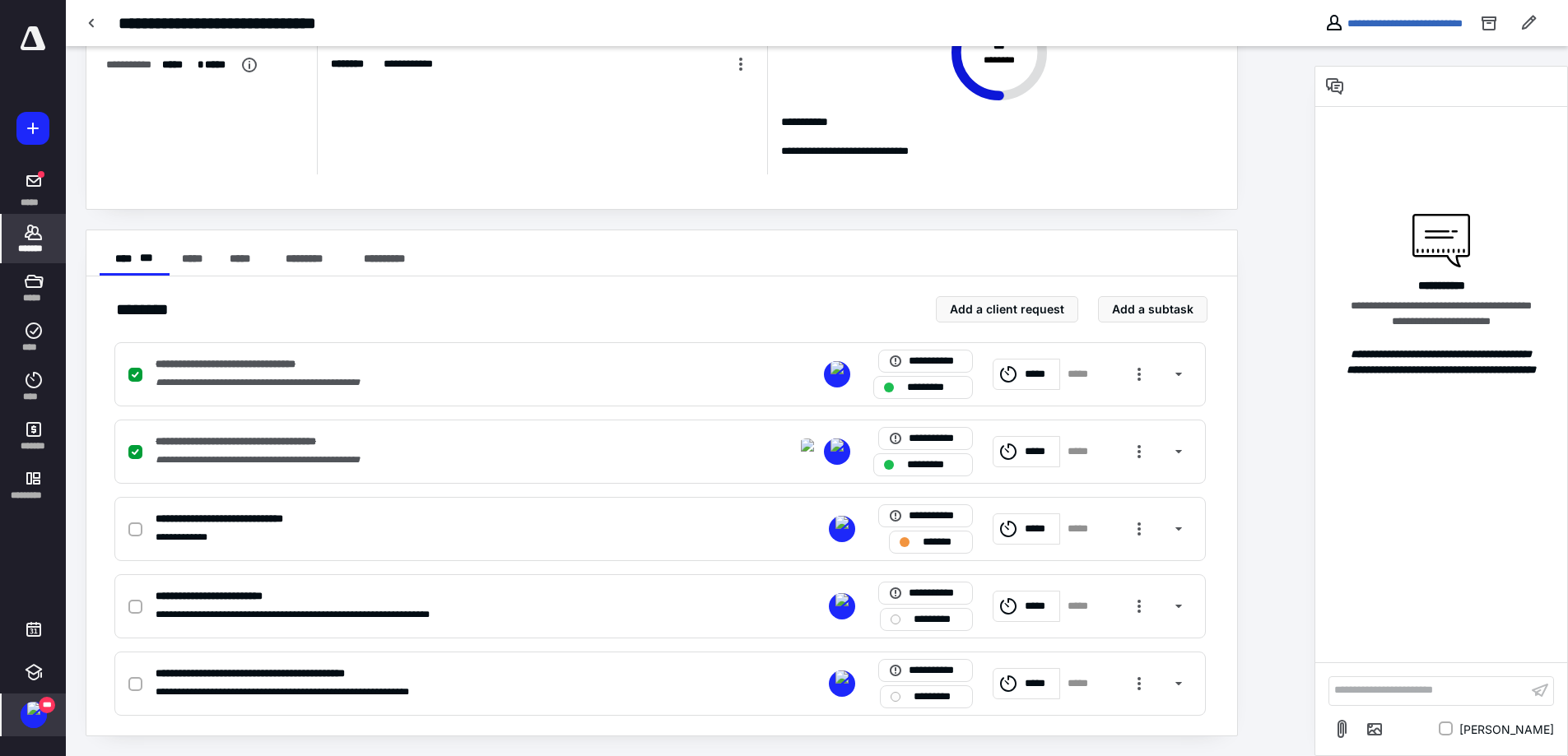 click 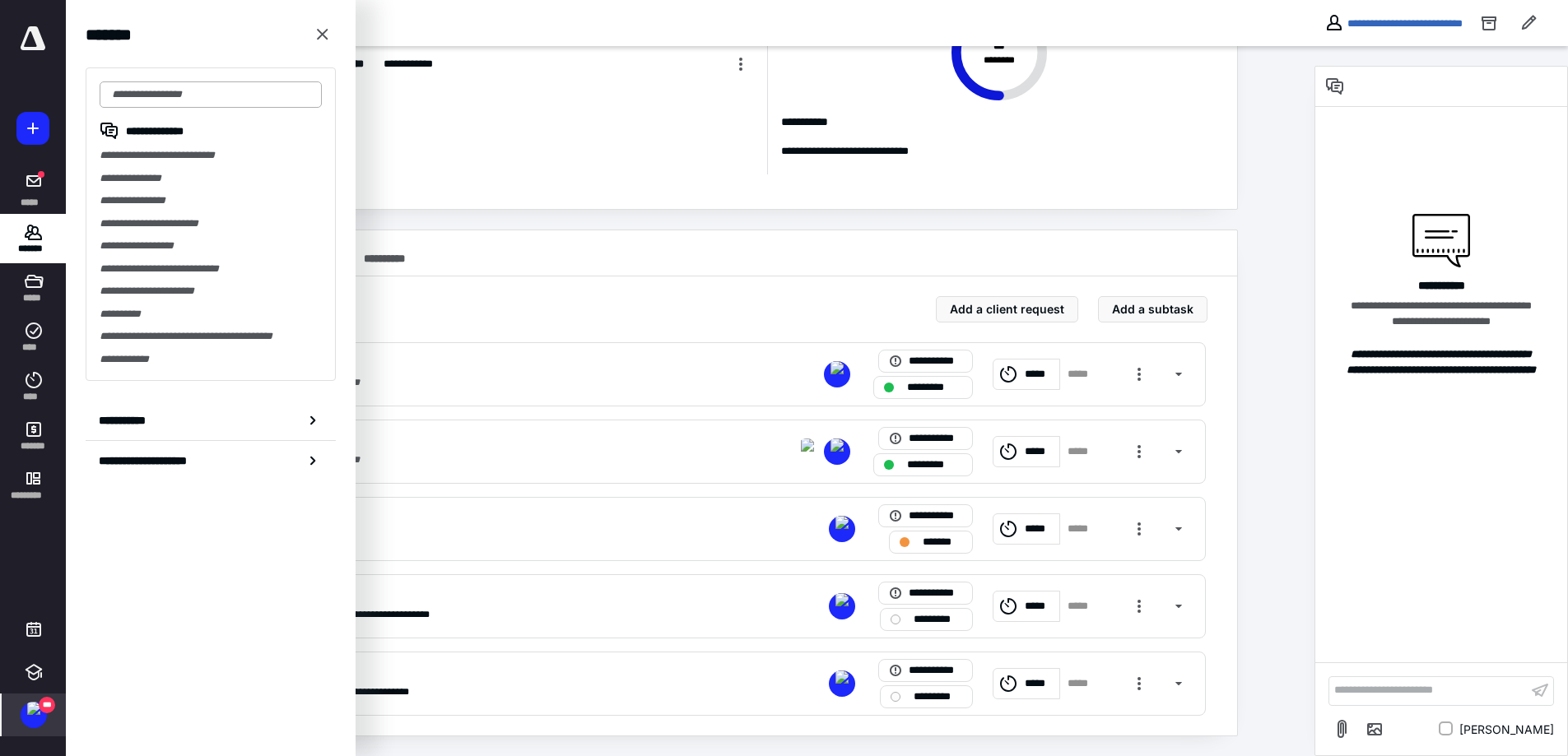 click at bounding box center [211, 95] 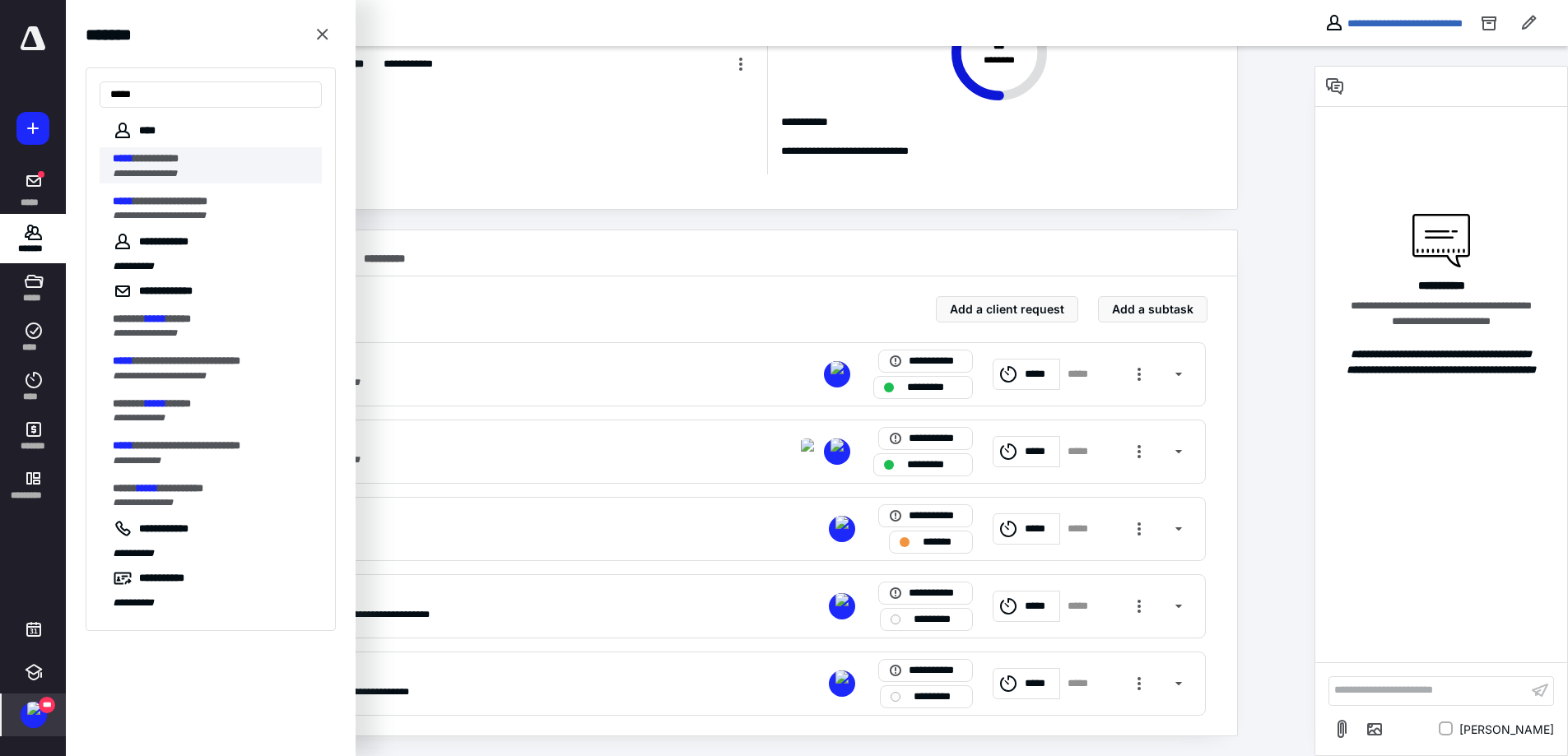 type on "*****" 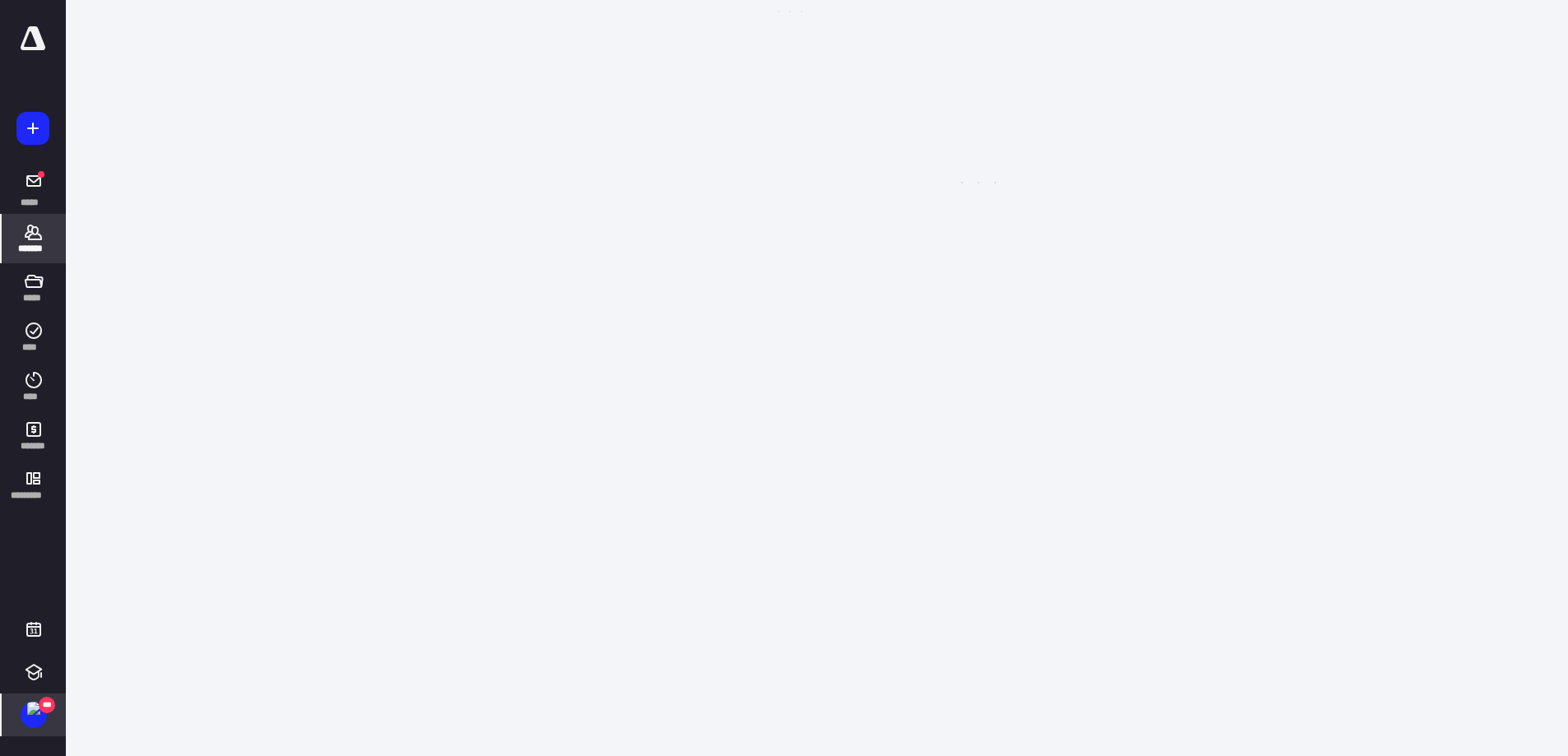 scroll, scrollTop: 0, scrollLeft: 0, axis: both 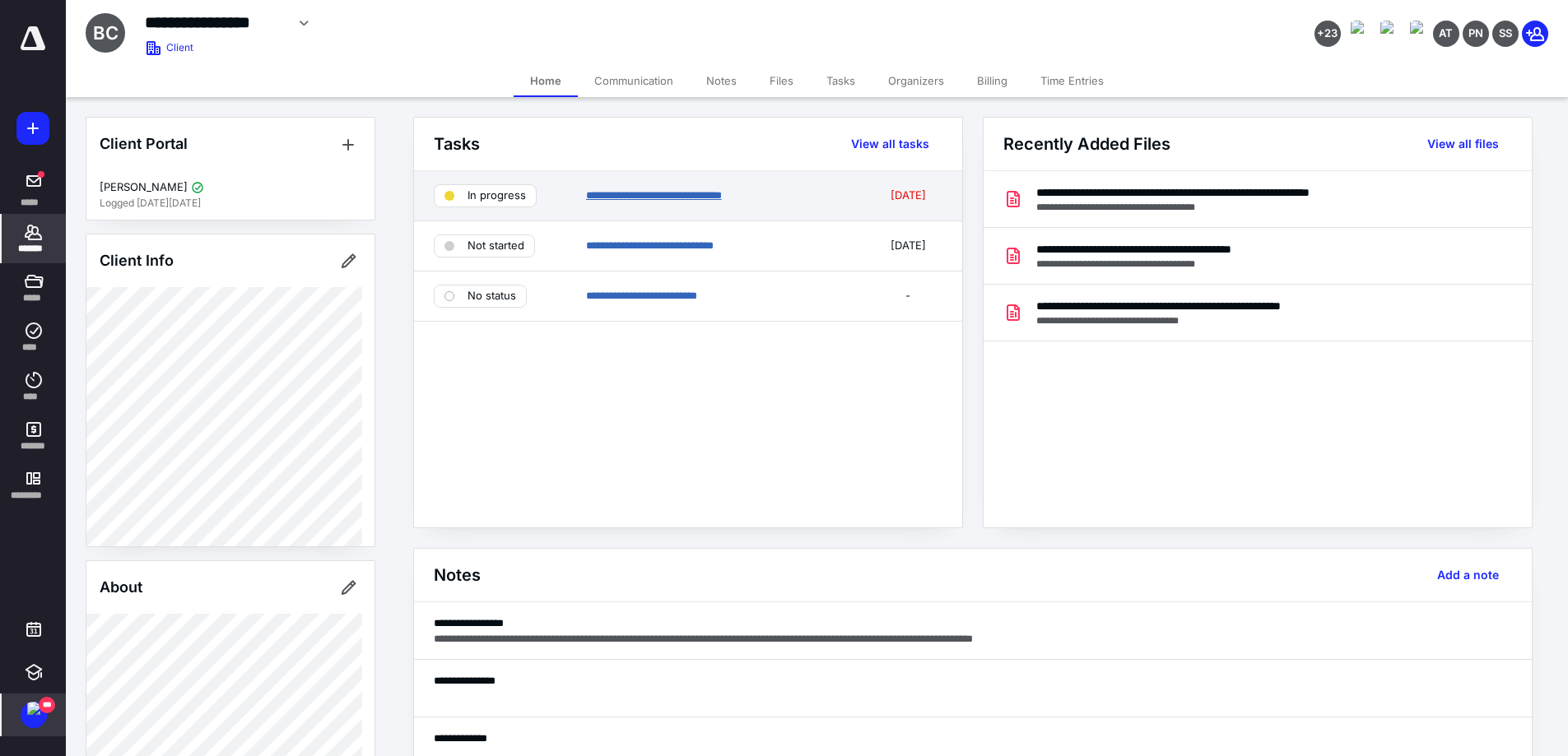 click on "**********" at bounding box center [654, 195] 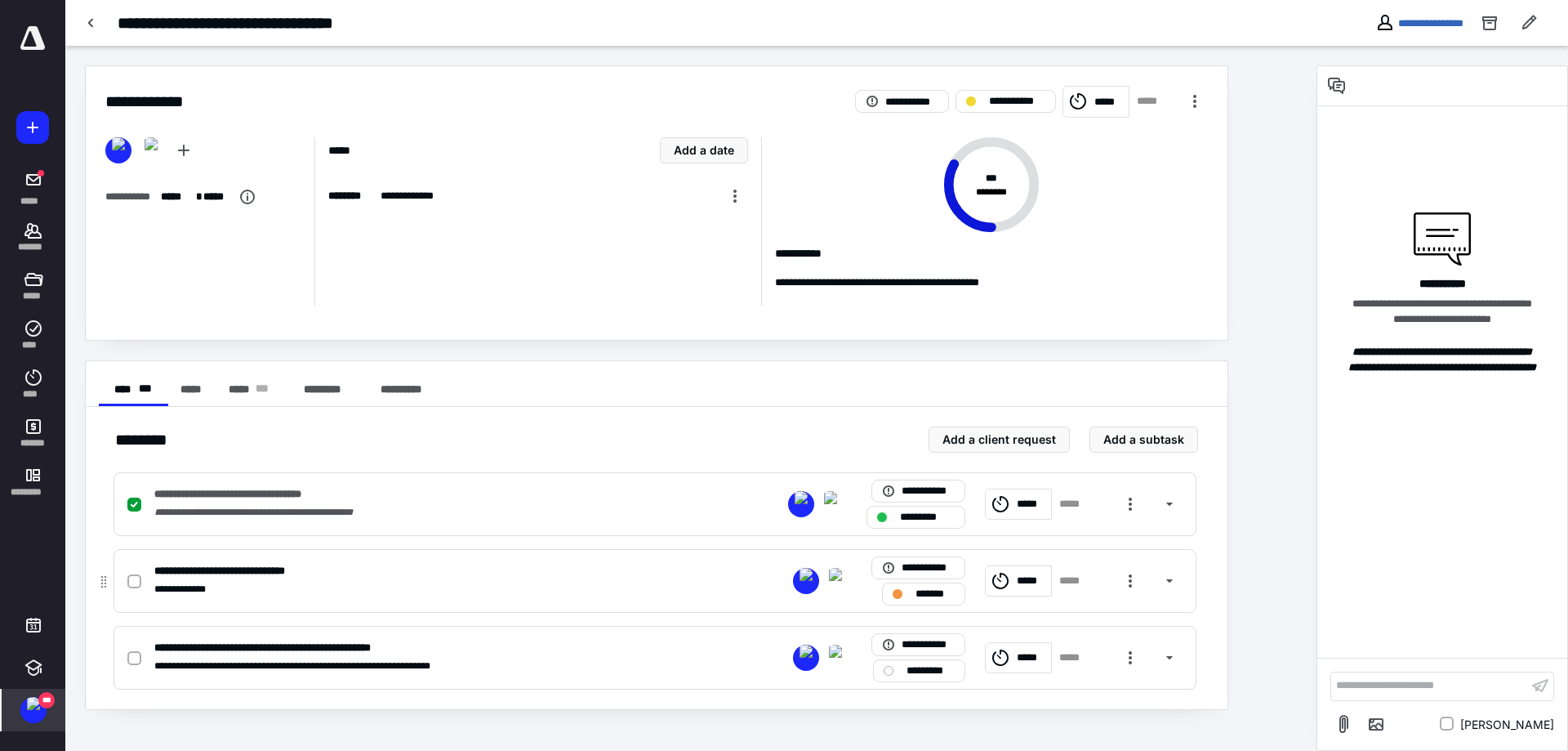 click on "**********" at bounding box center [440, 589] 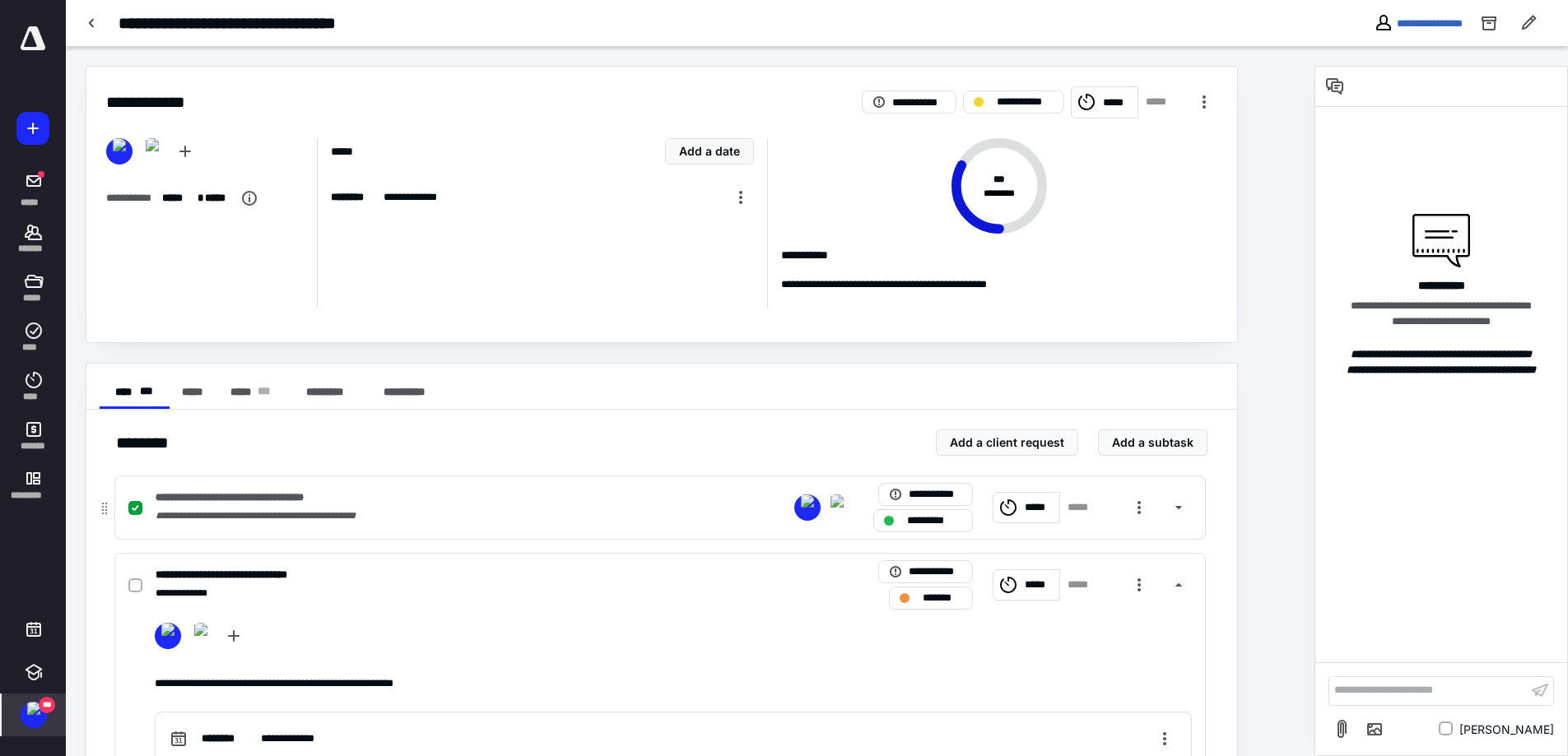 scroll, scrollTop: 165, scrollLeft: 0, axis: vertical 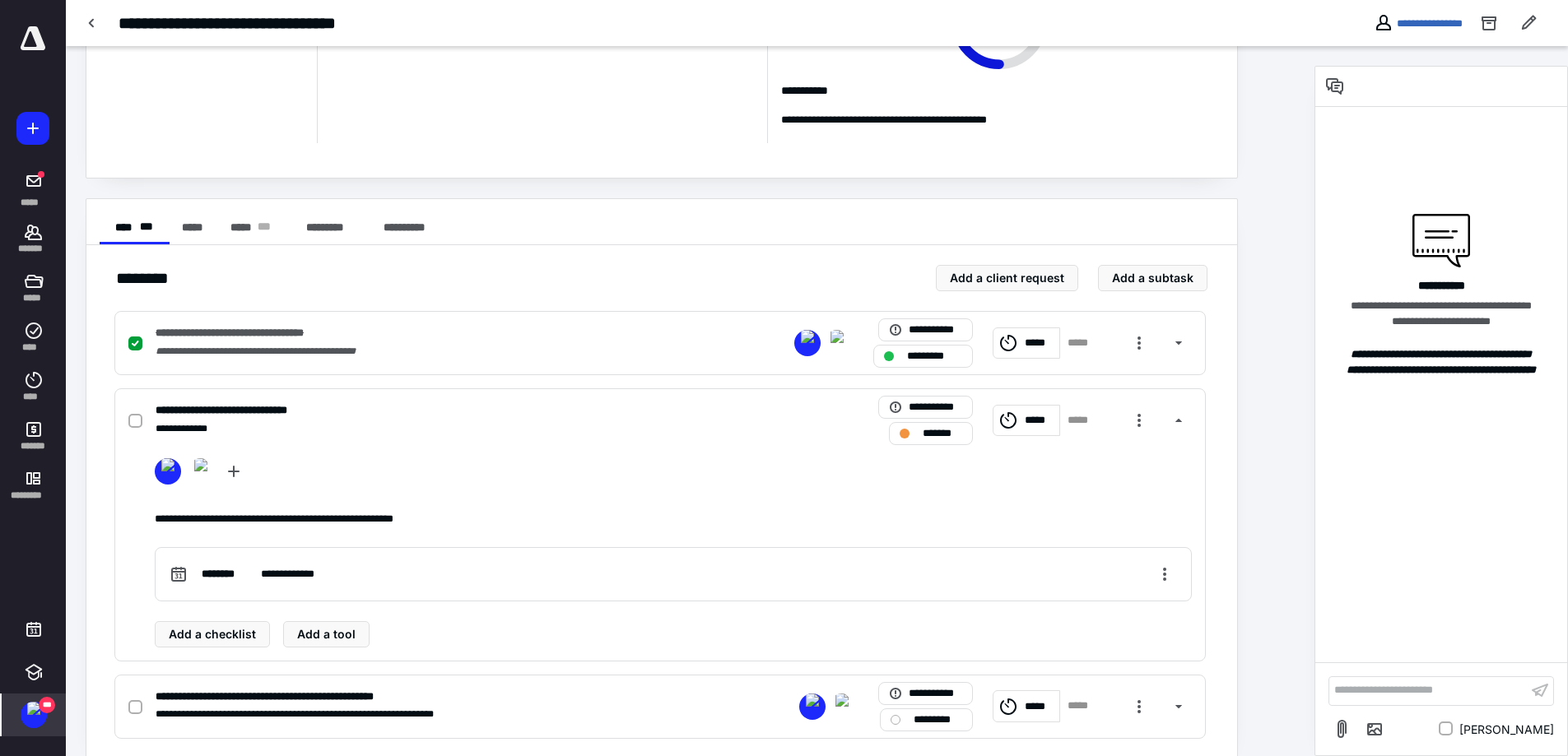 click on "***** * * *" at bounding box center [250, 228] 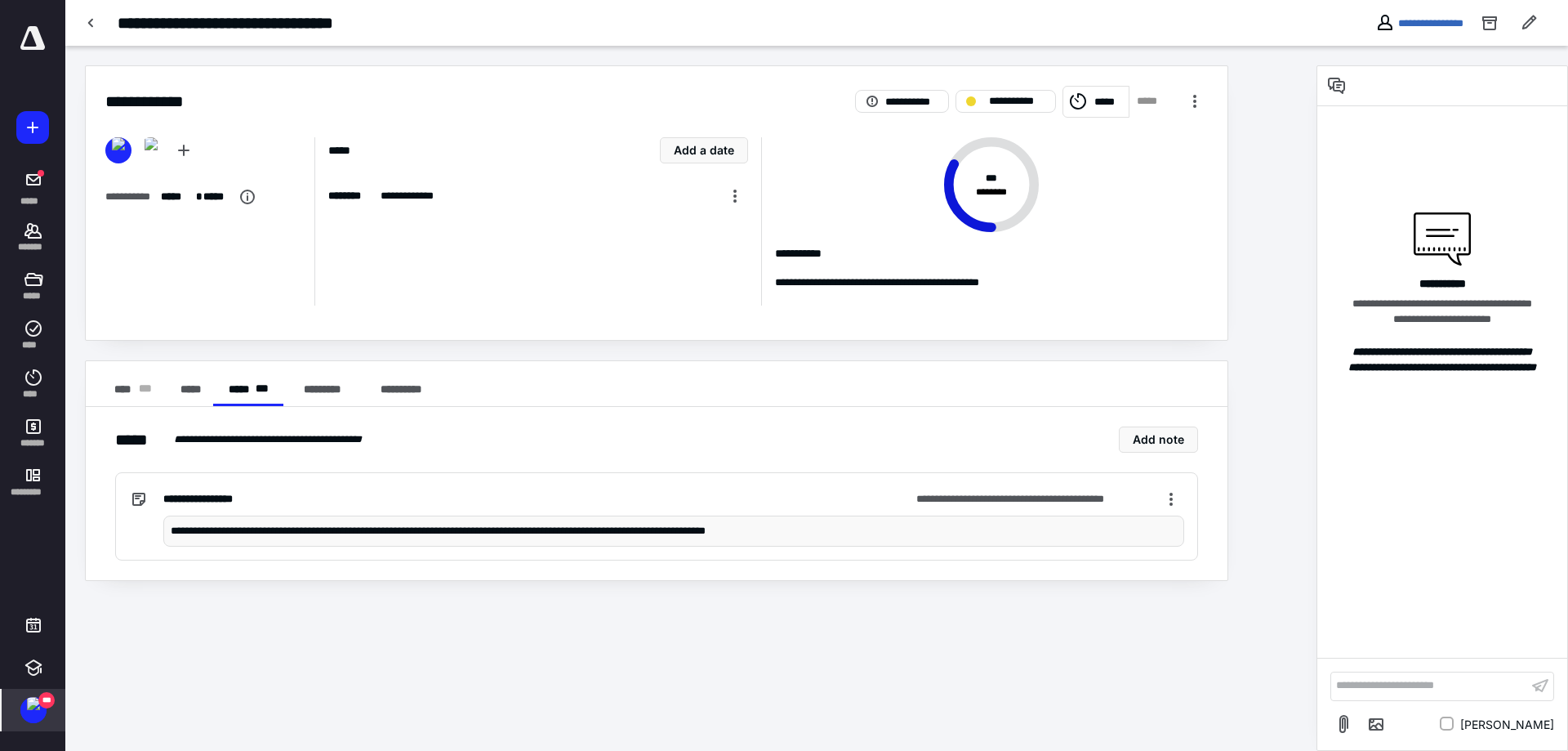 click at bounding box center (33, 38) 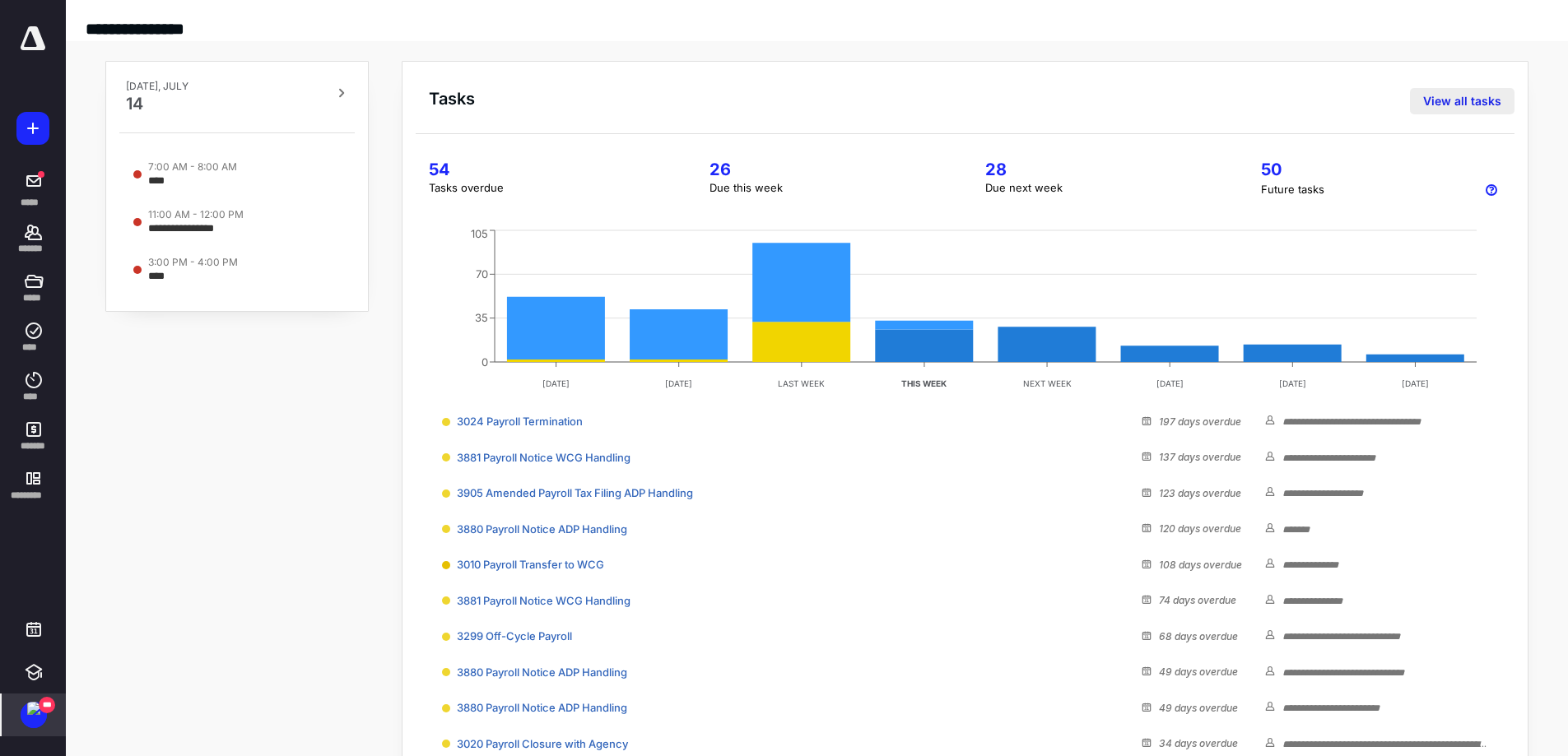click on "View all tasks" at bounding box center [1462, 101] 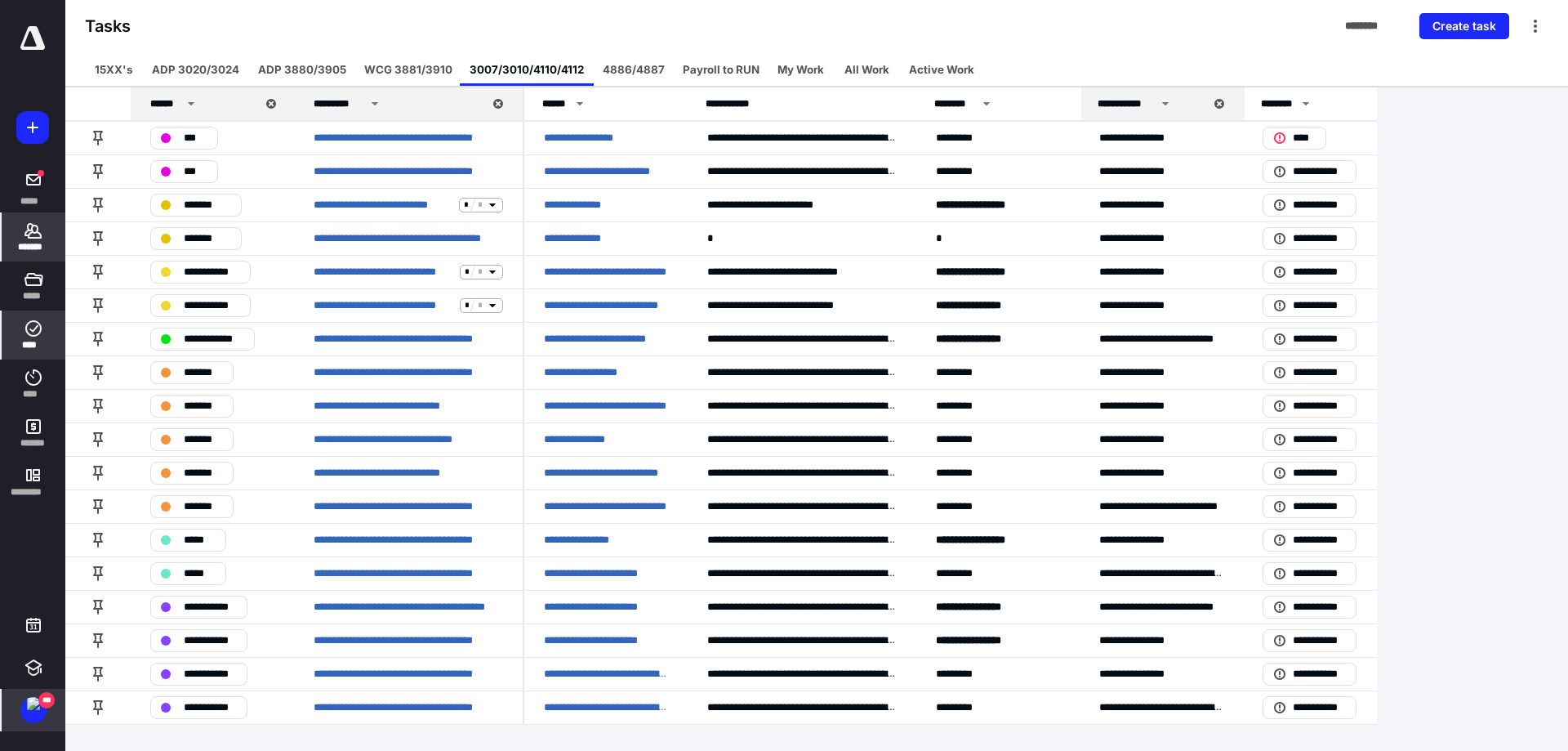 click 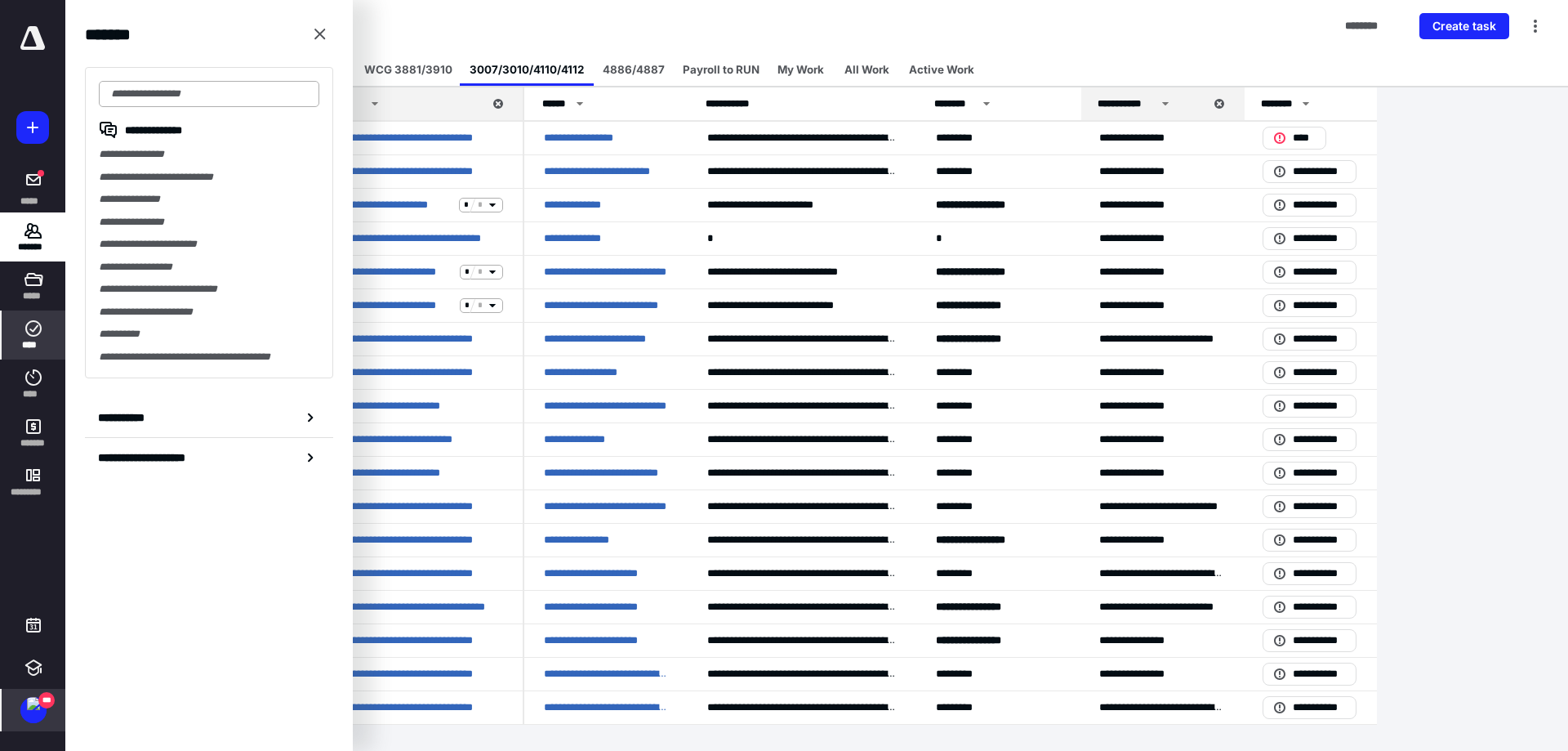 click at bounding box center [209, 94] 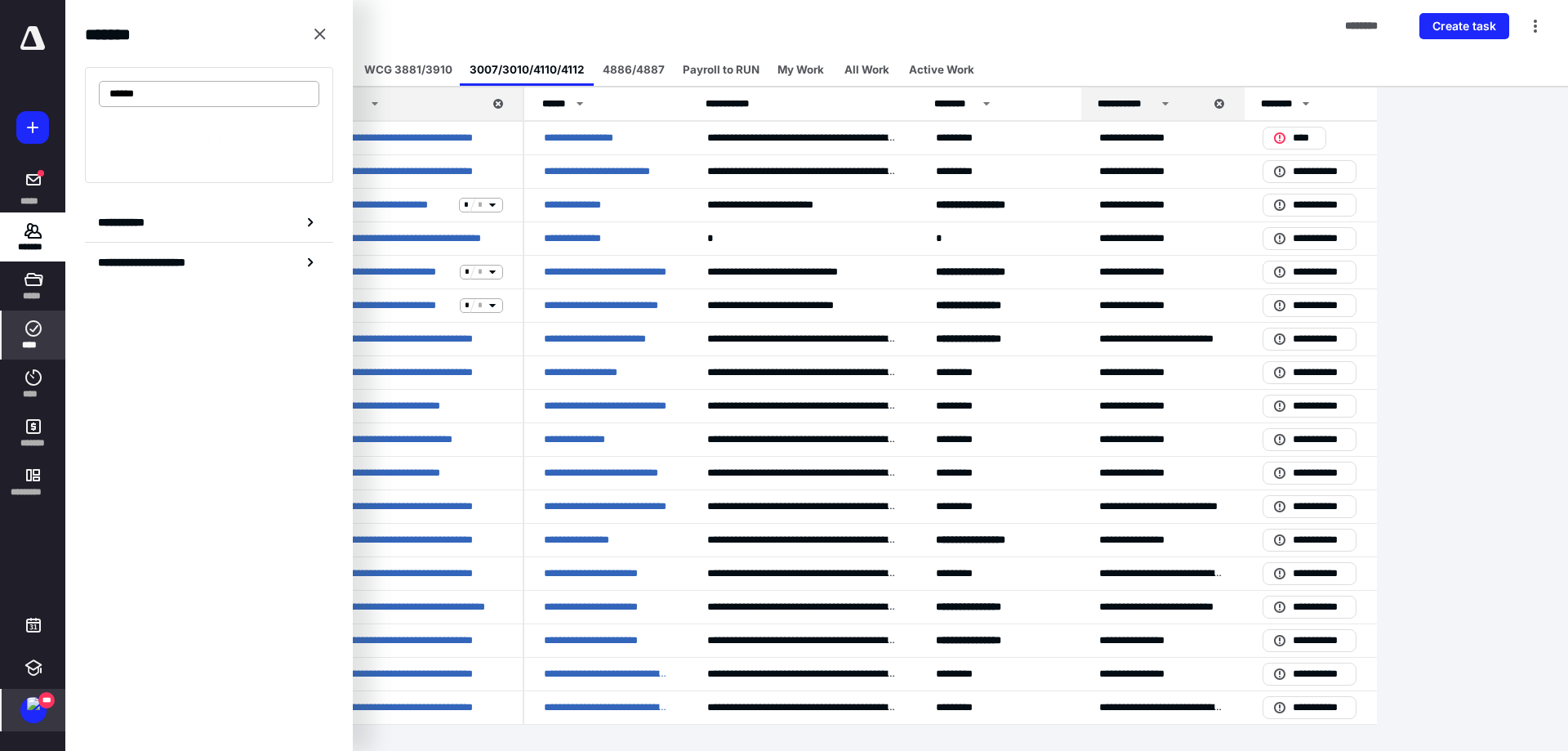 type on "******" 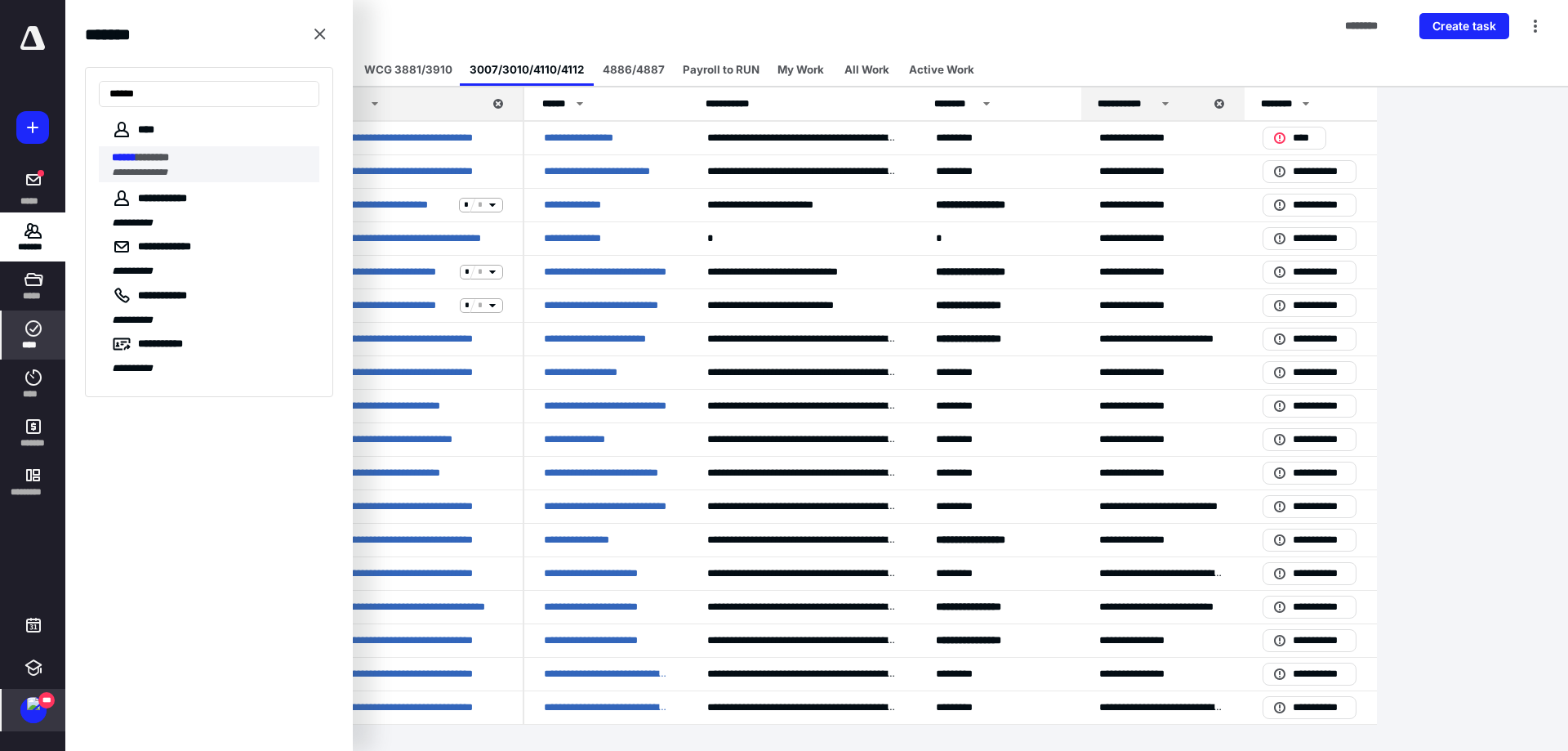 click on "**********" at bounding box center [140, 172] 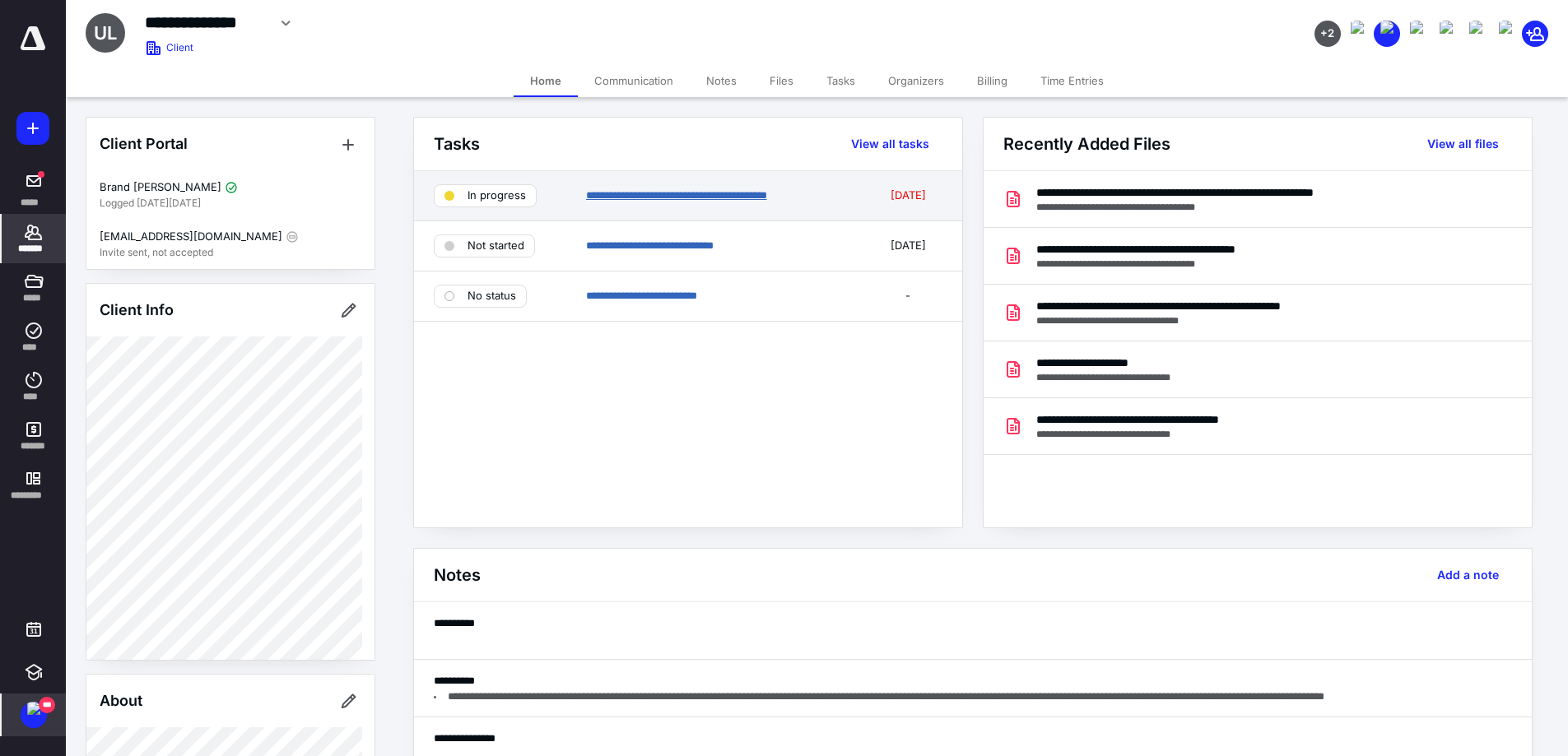 click on "**********" at bounding box center [677, 195] 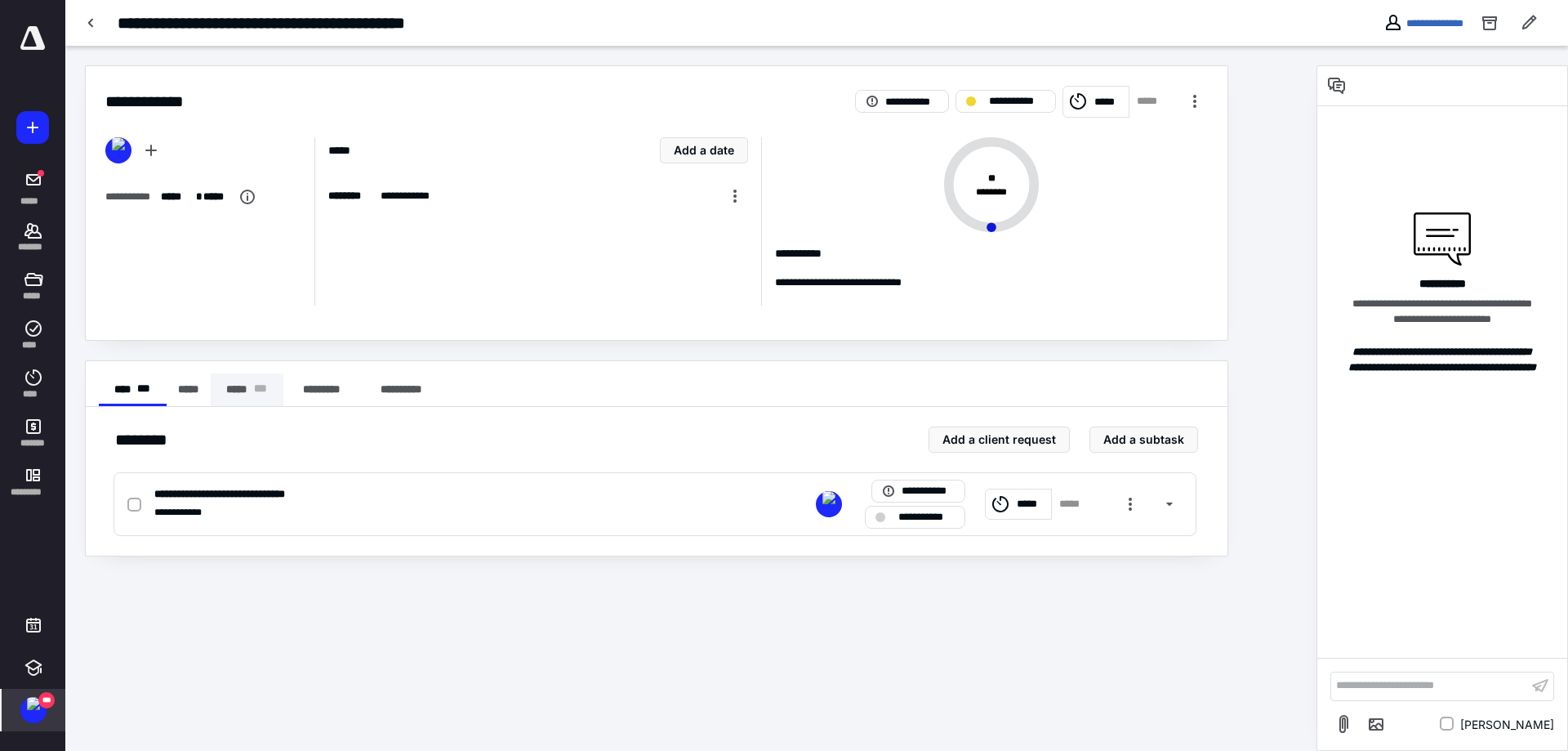 click on "***** * * *" at bounding box center (247, 390) 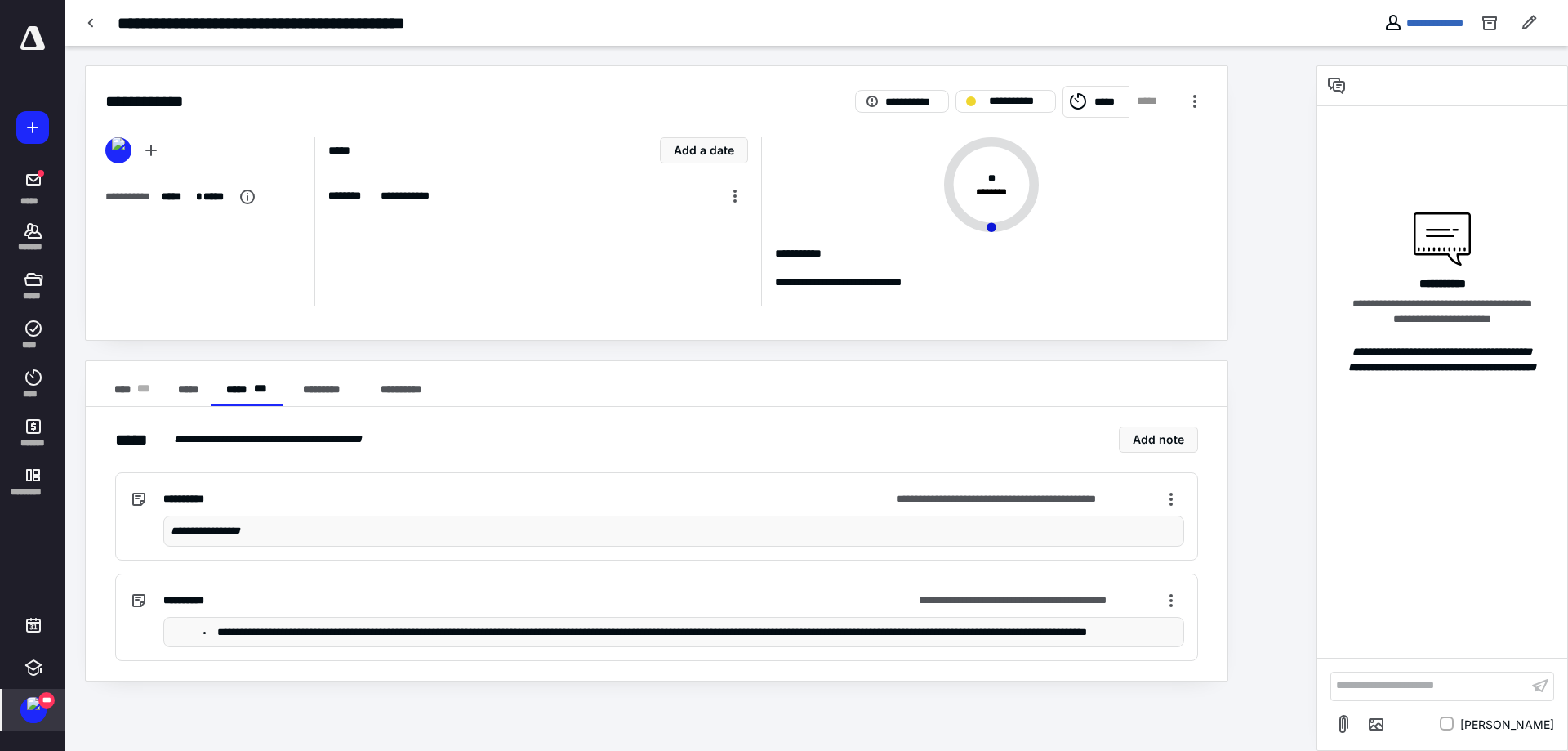 click on "**********" at bounding box center [690, 633] 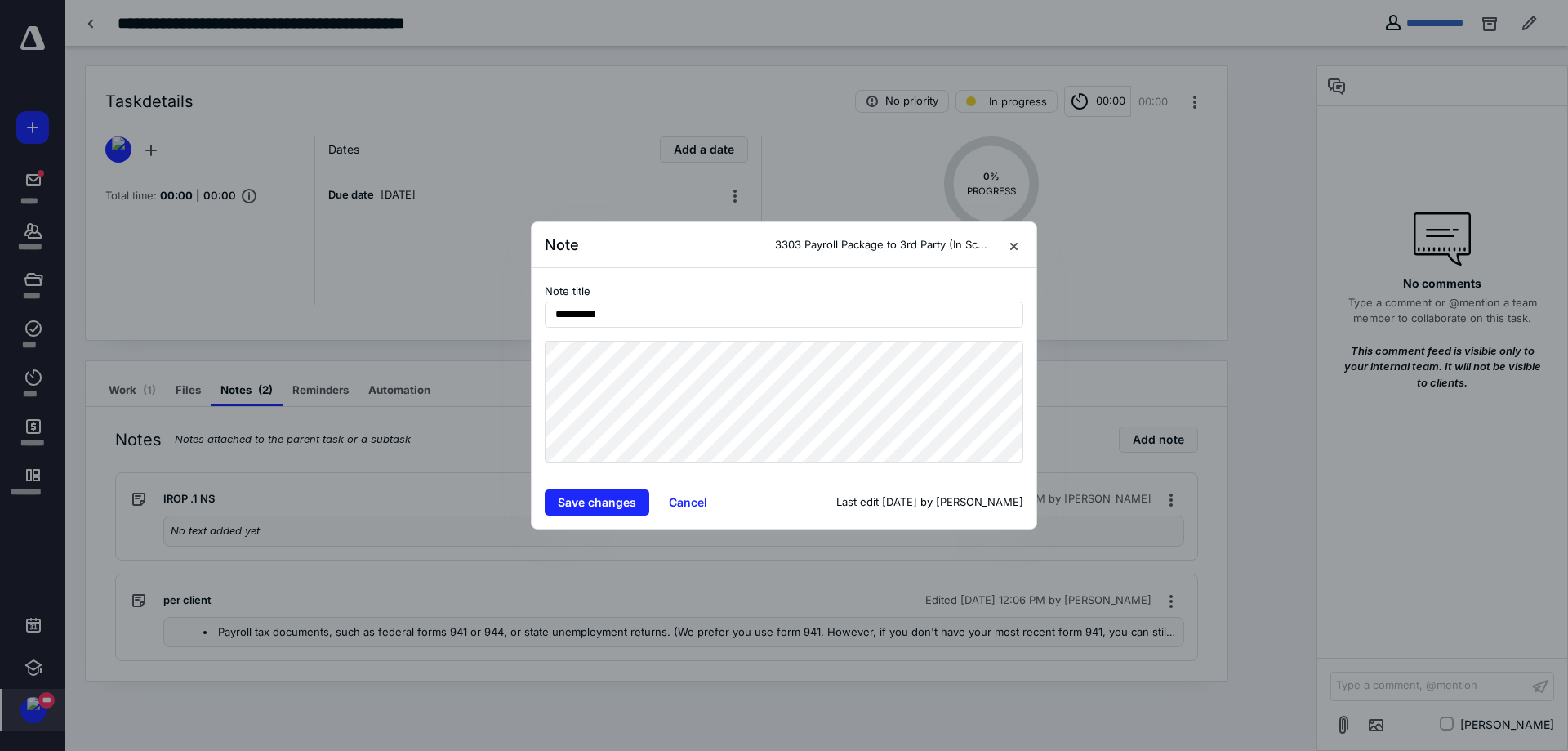 click at bounding box center [784, 375] 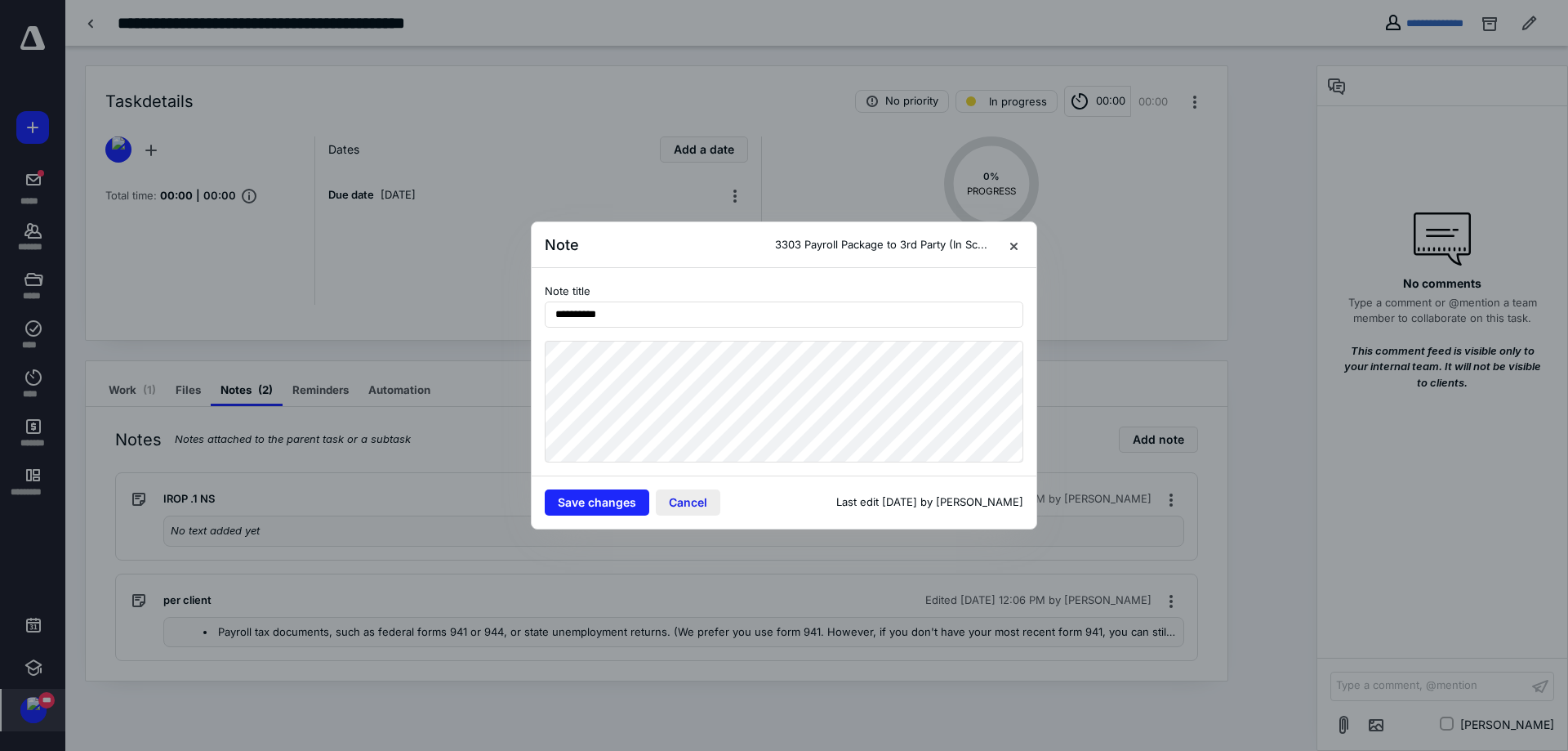 click on "Cancel" at bounding box center [688, 503] 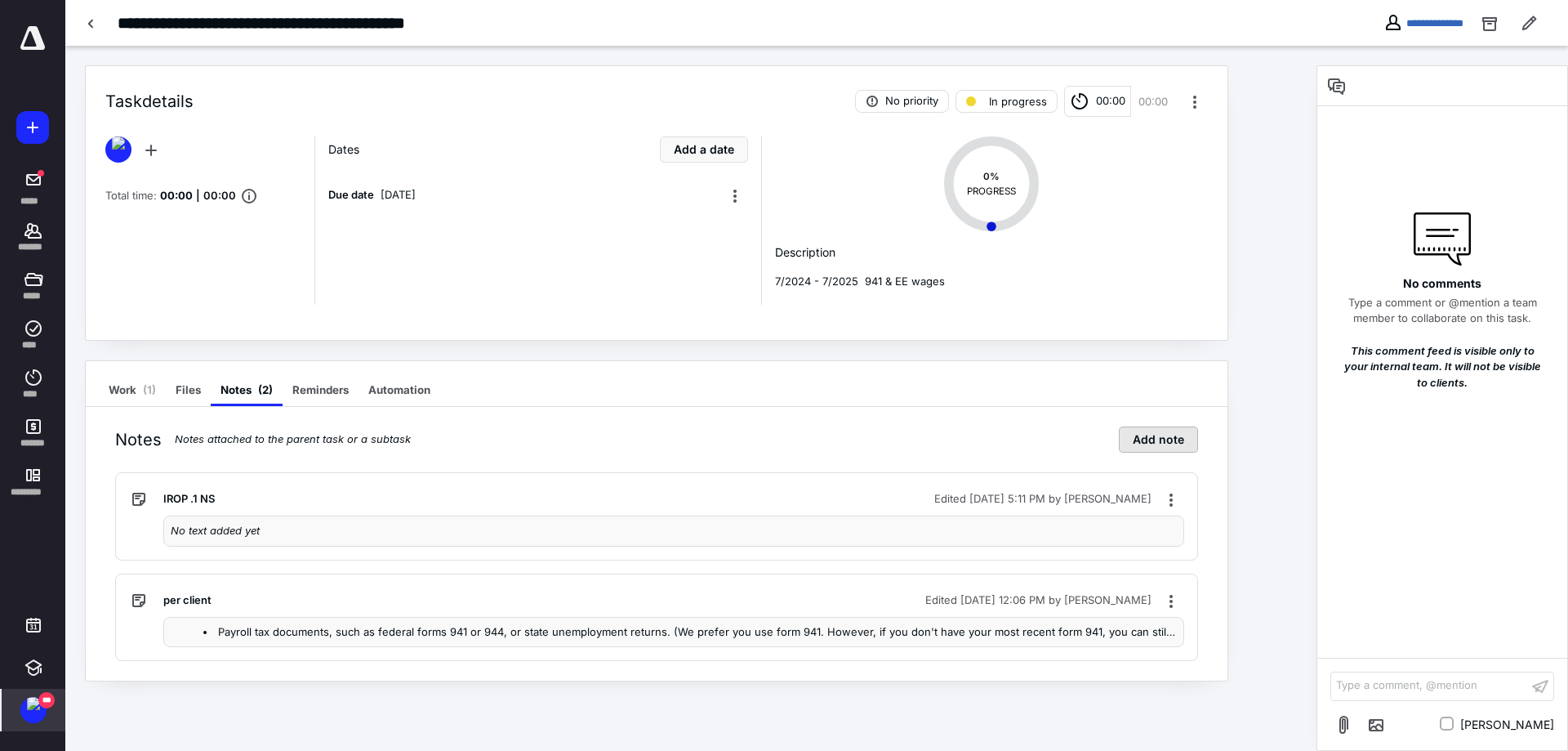 click on "Add note" at bounding box center [1158, 440] 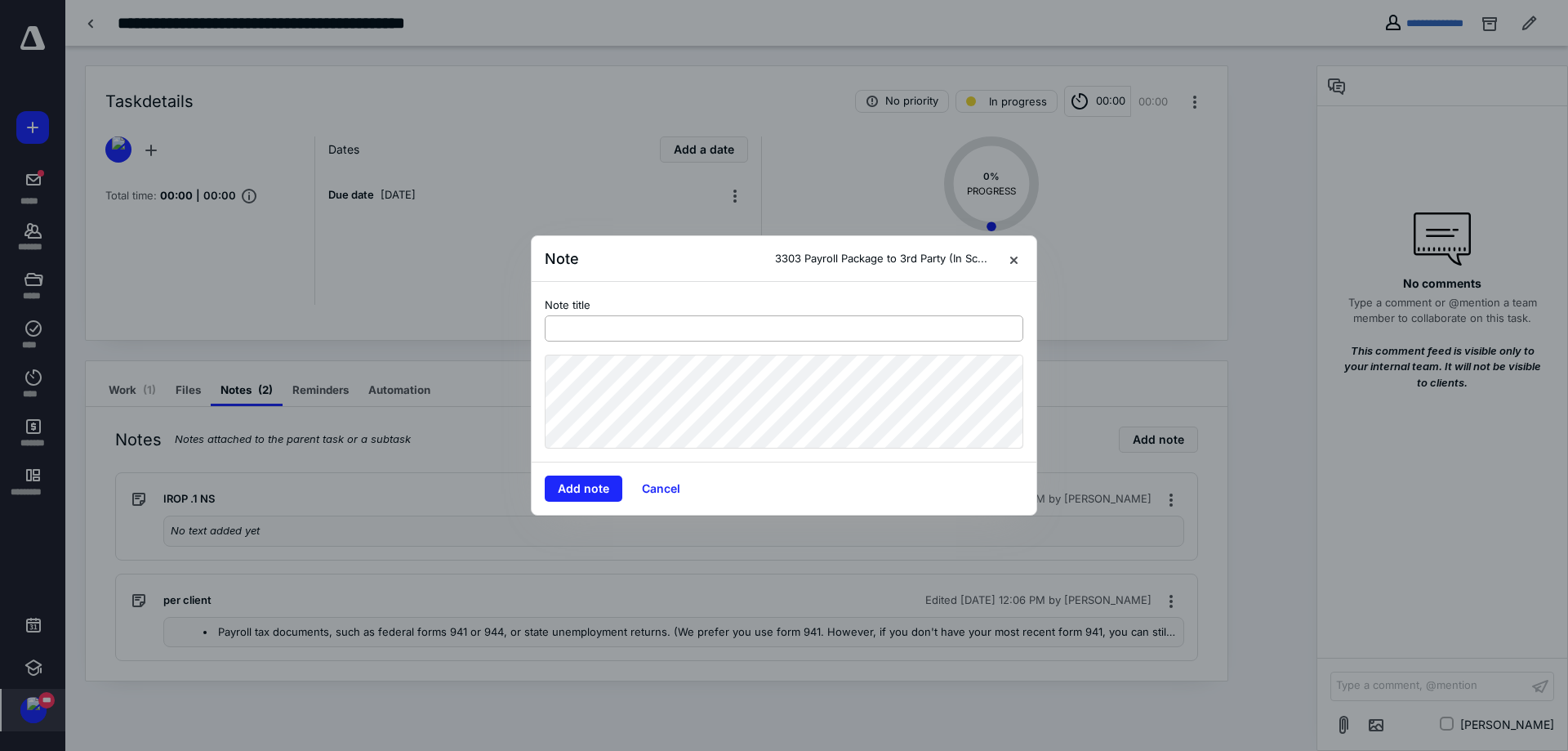 click at bounding box center [784, 329] 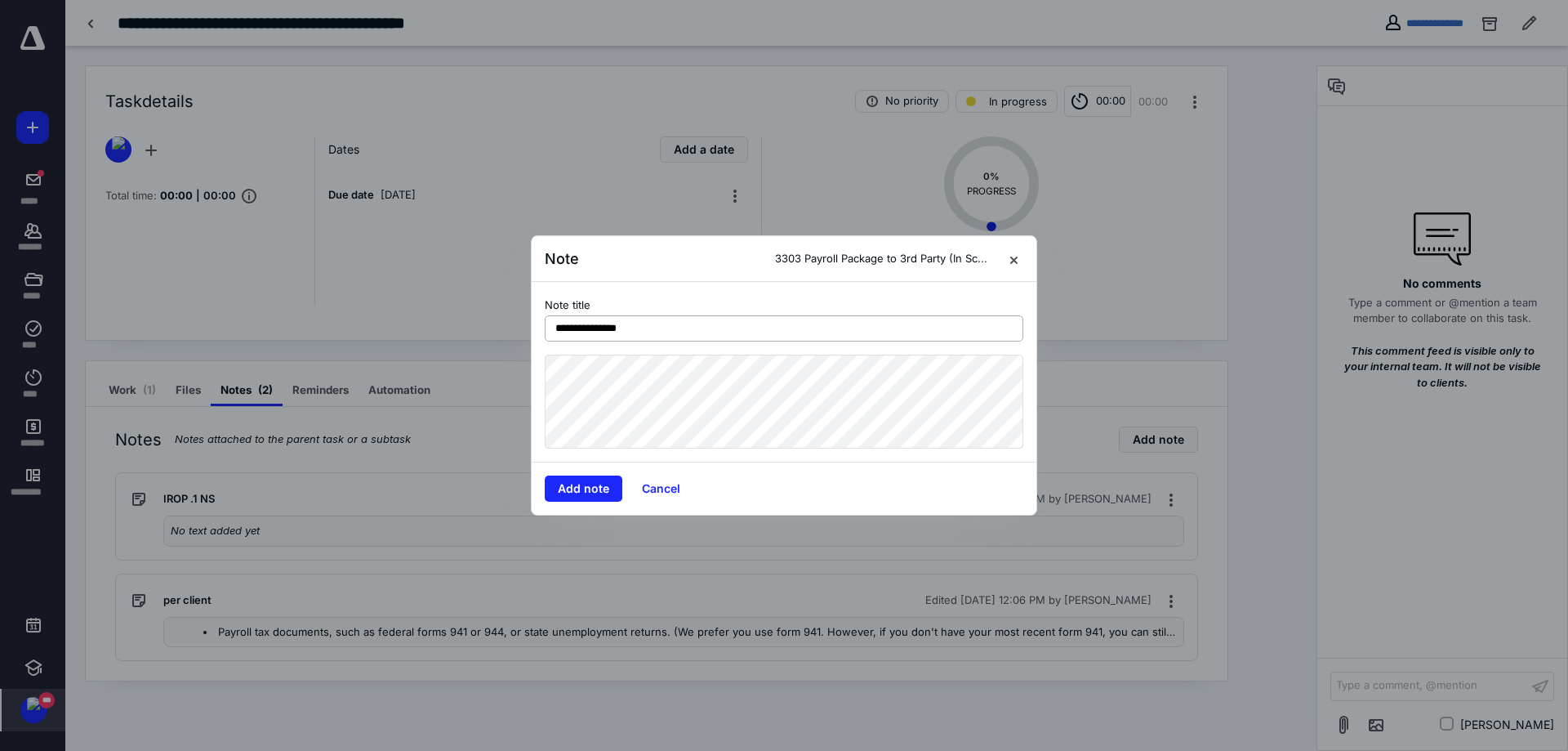 click on "**********" at bounding box center [784, 329] 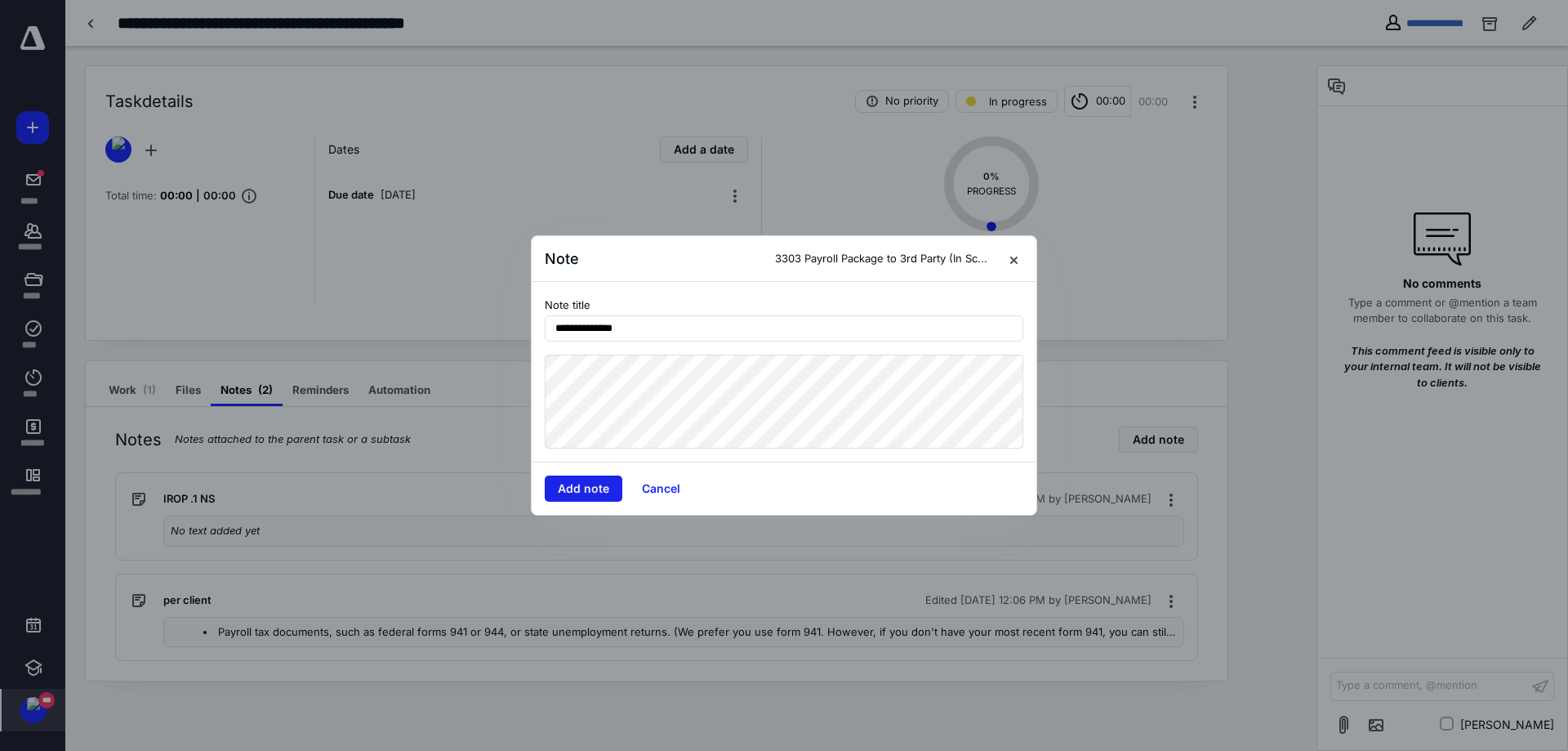 type on "**********" 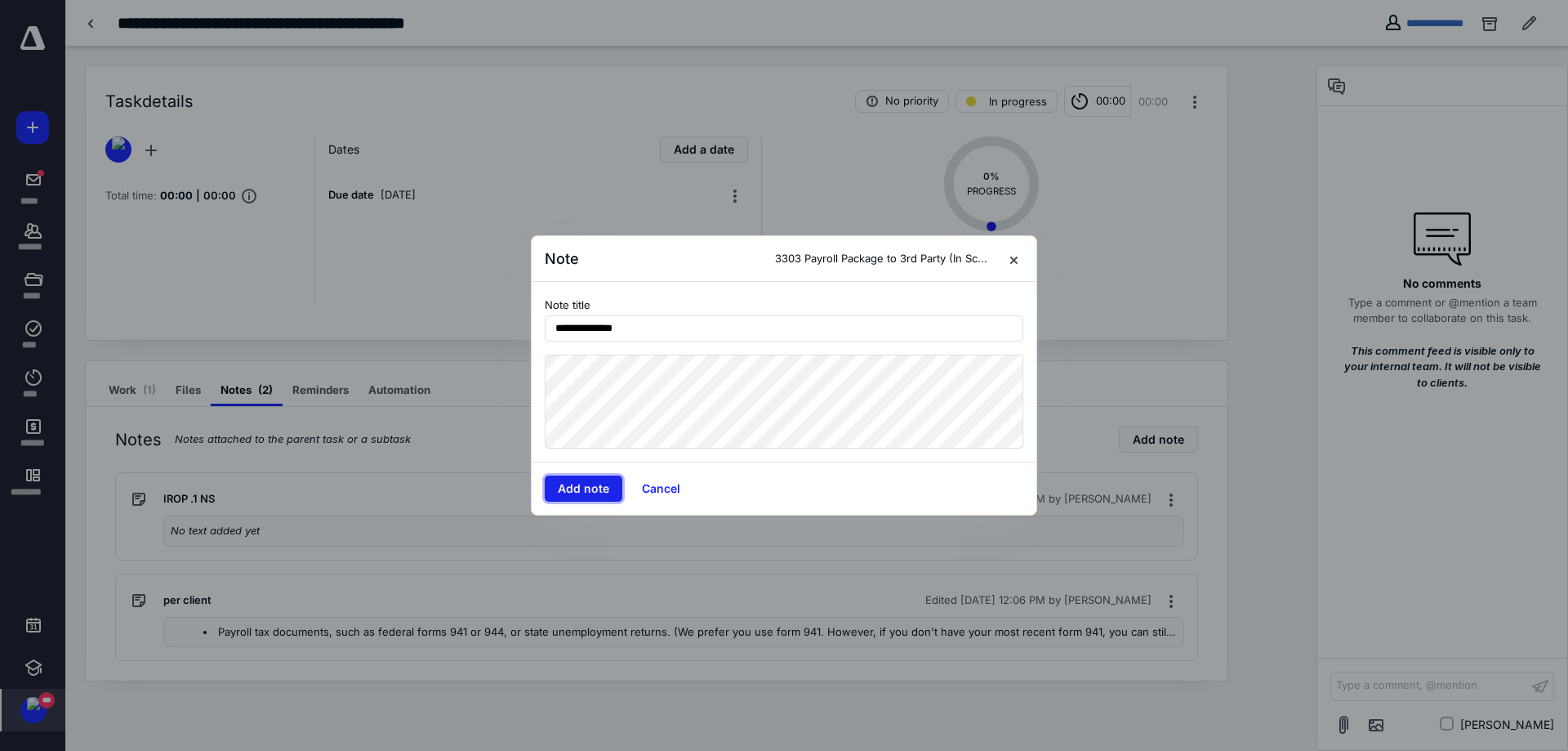 click on "Add note" at bounding box center (583, 489) 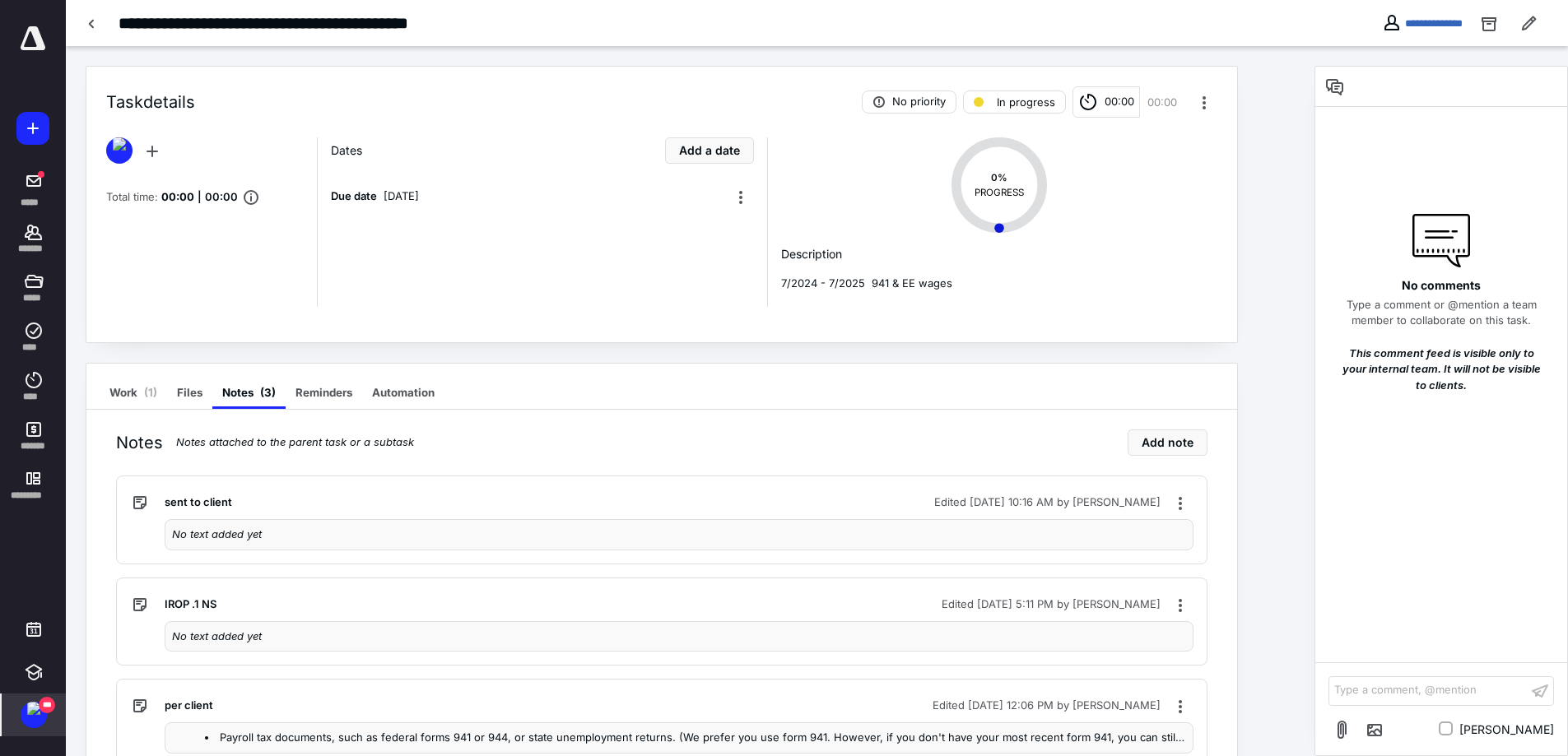 scroll, scrollTop: 52, scrollLeft: 0, axis: vertical 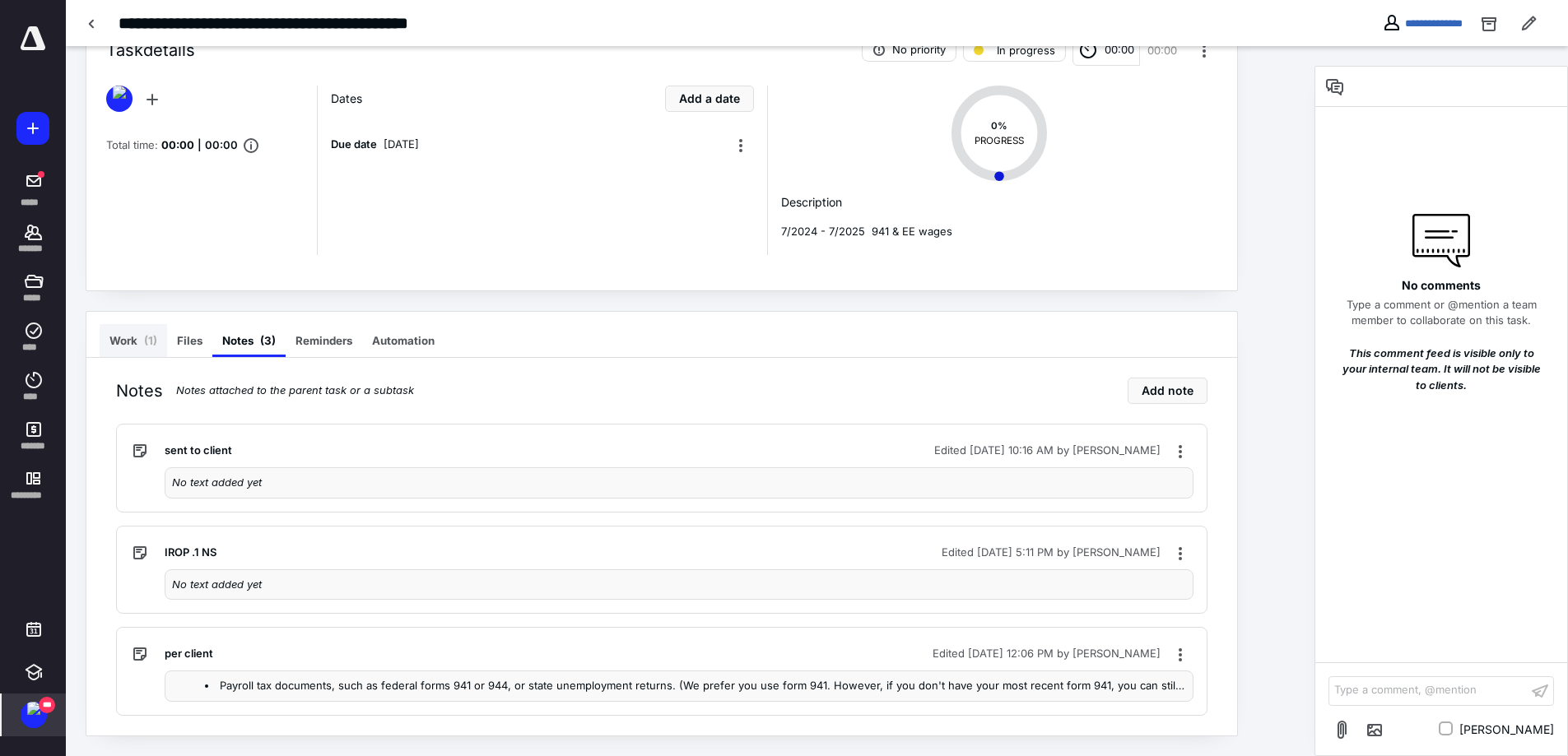 click on "Work ( 1 )" at bounding box center [133, 341] 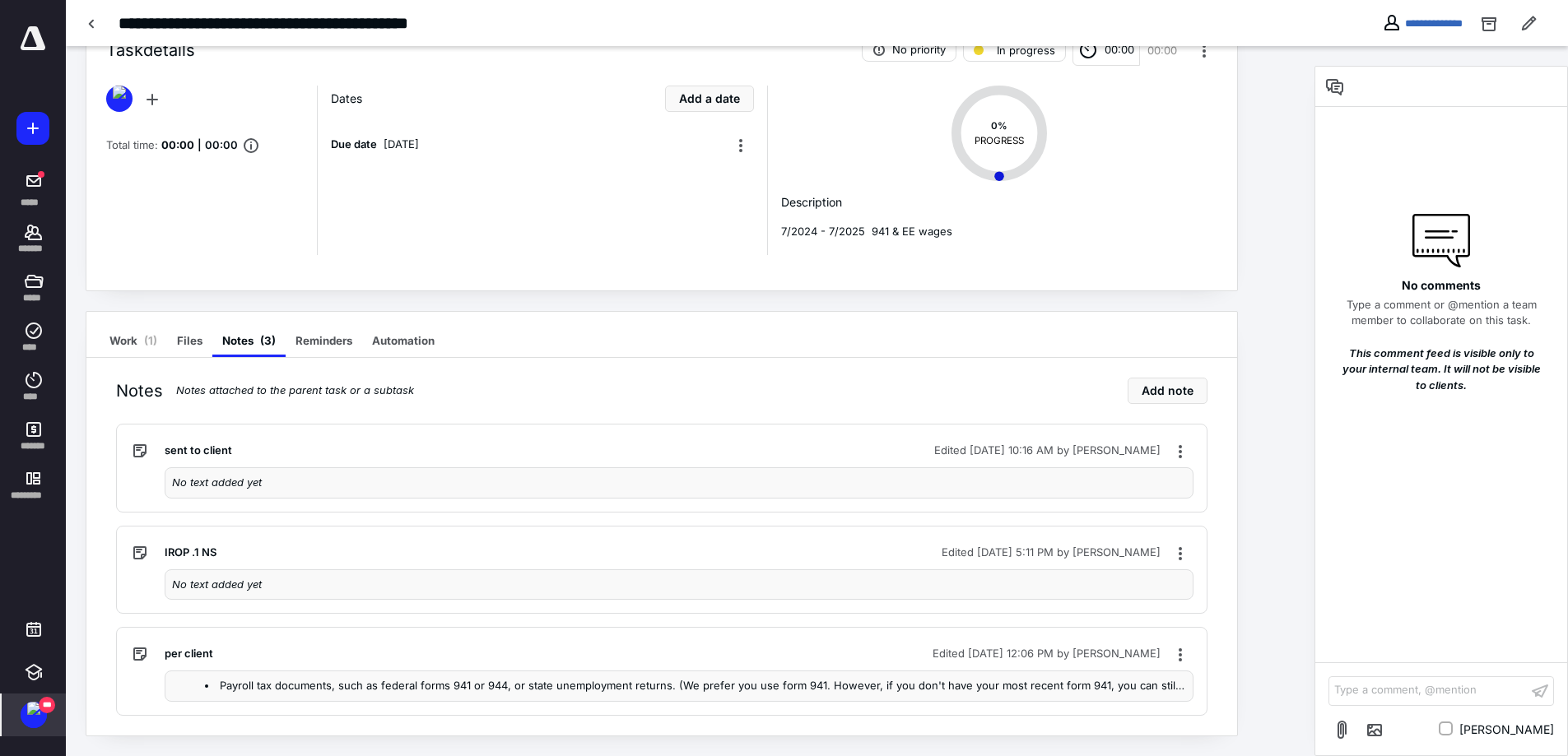 scroll, scrollTop: 0, scrollLeft: 0, axis: both 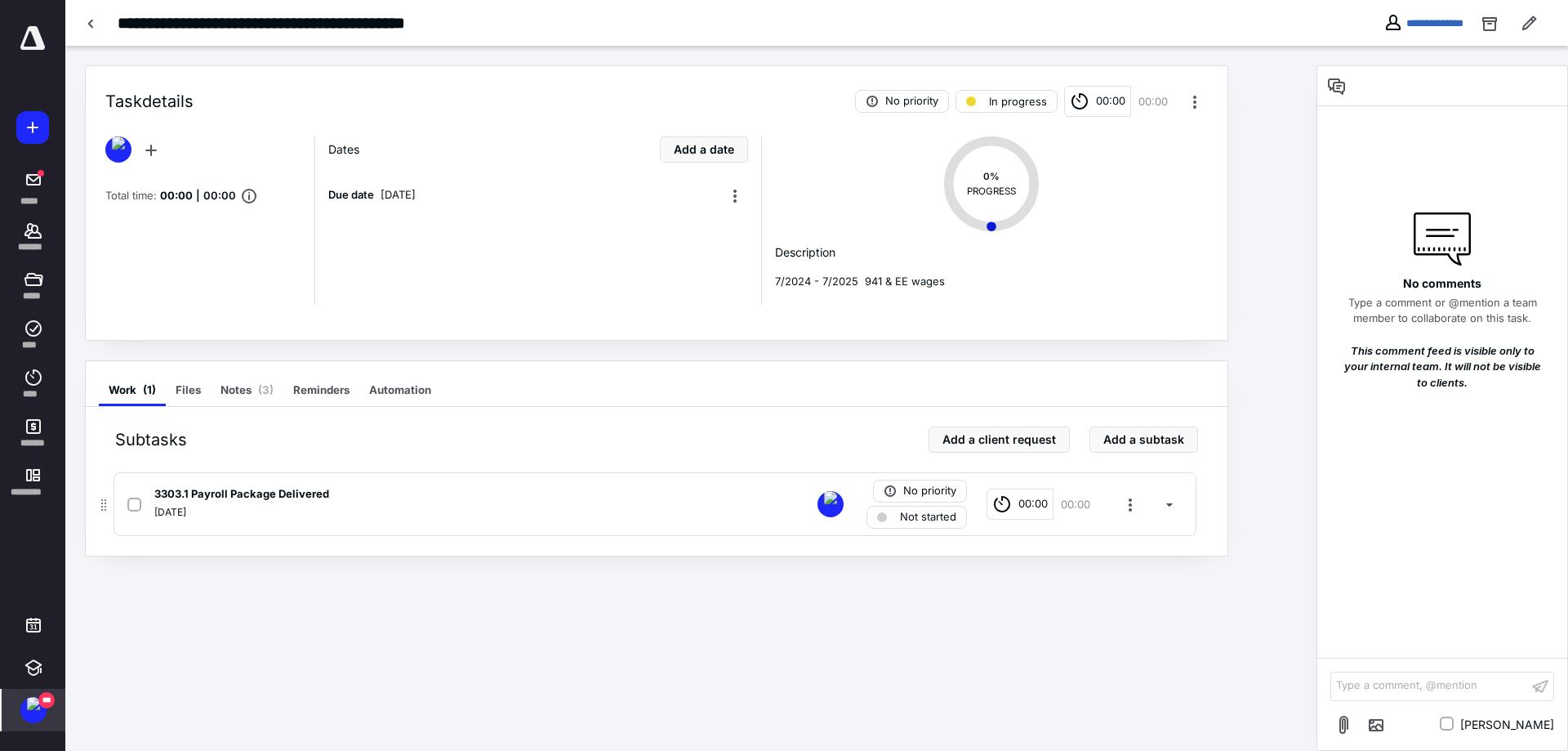 click at bounding box center (134, 505) 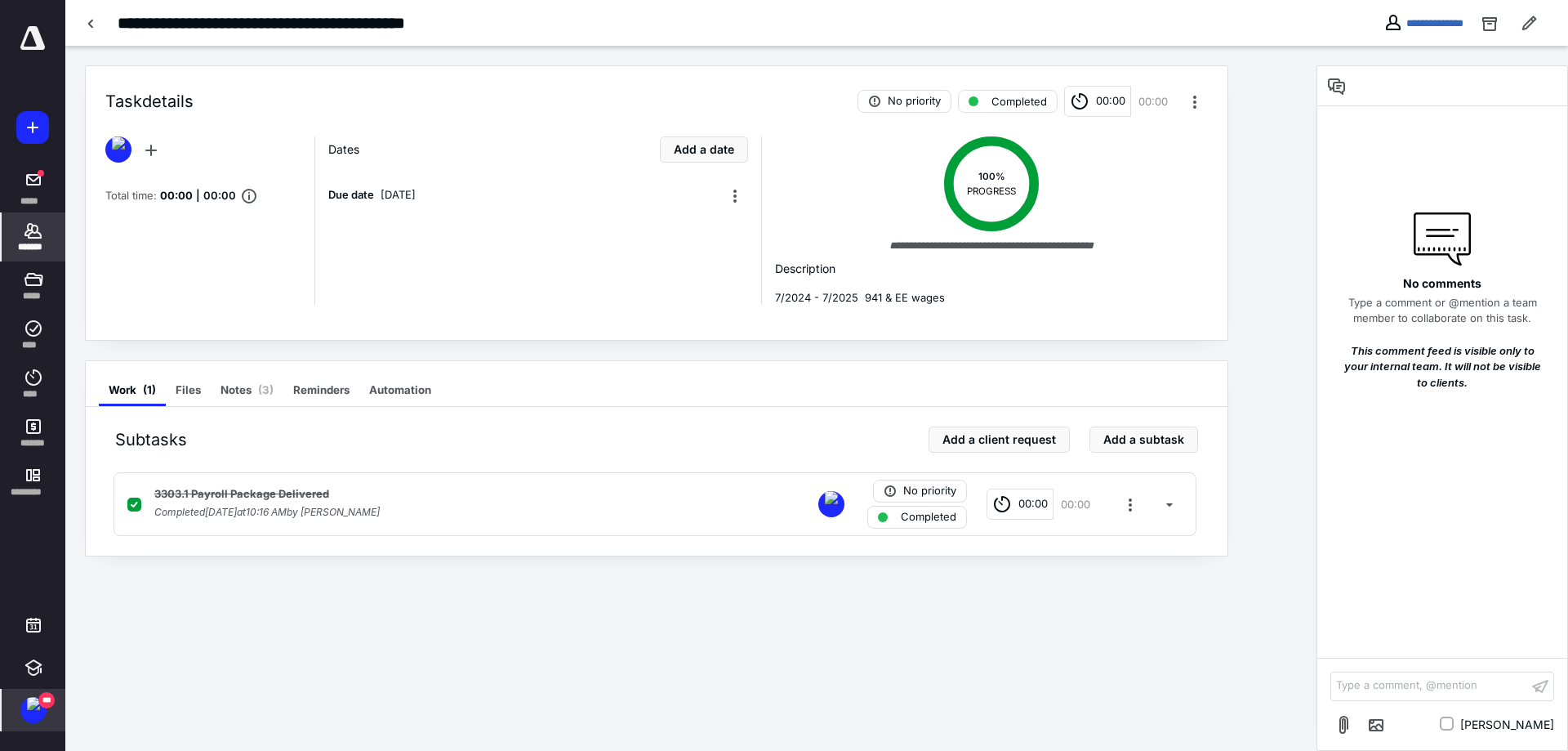 click on "*******" at bounding box center (33, 247) 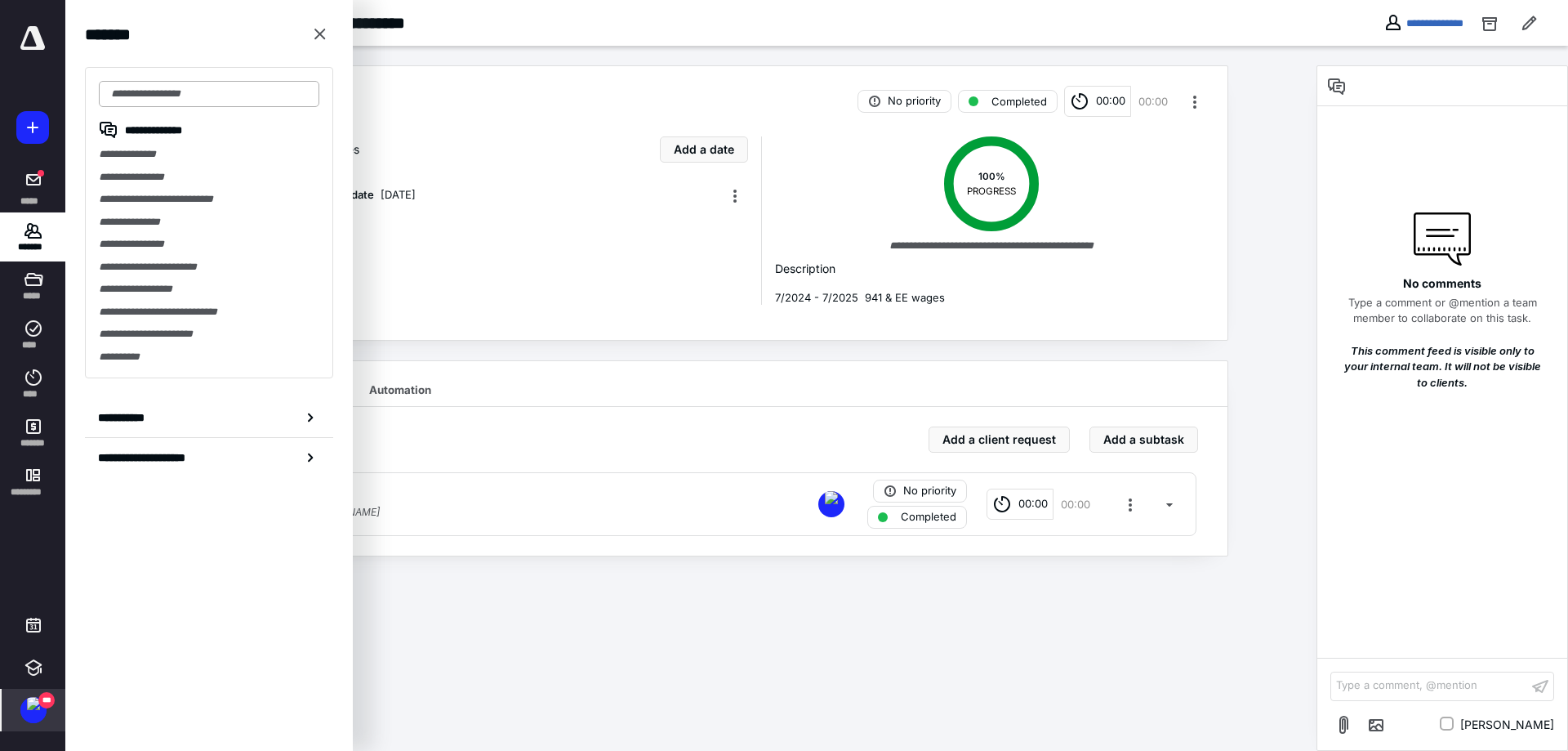 click at bounding box center [209, 94] 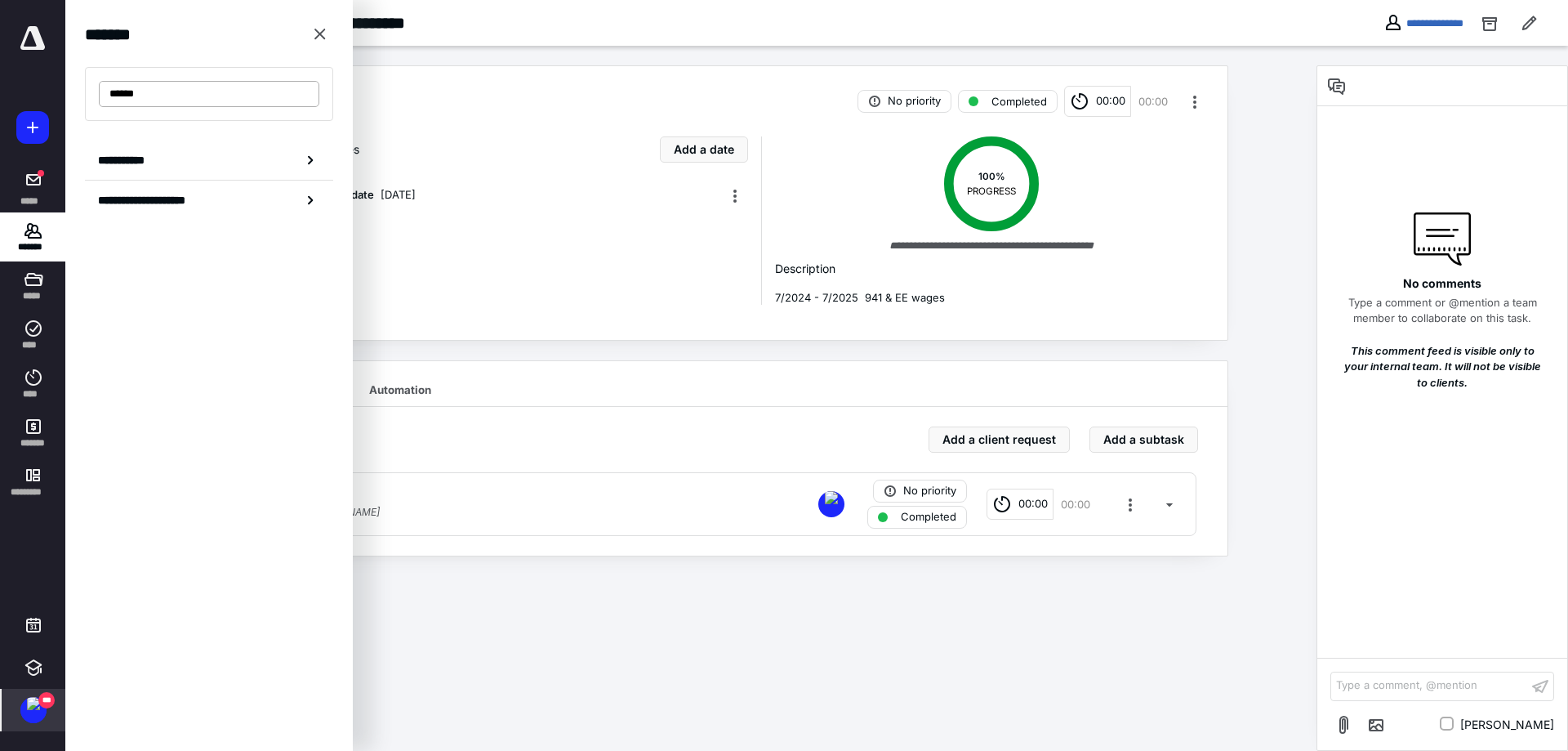 click on "******" at bounding box center (209, 94) 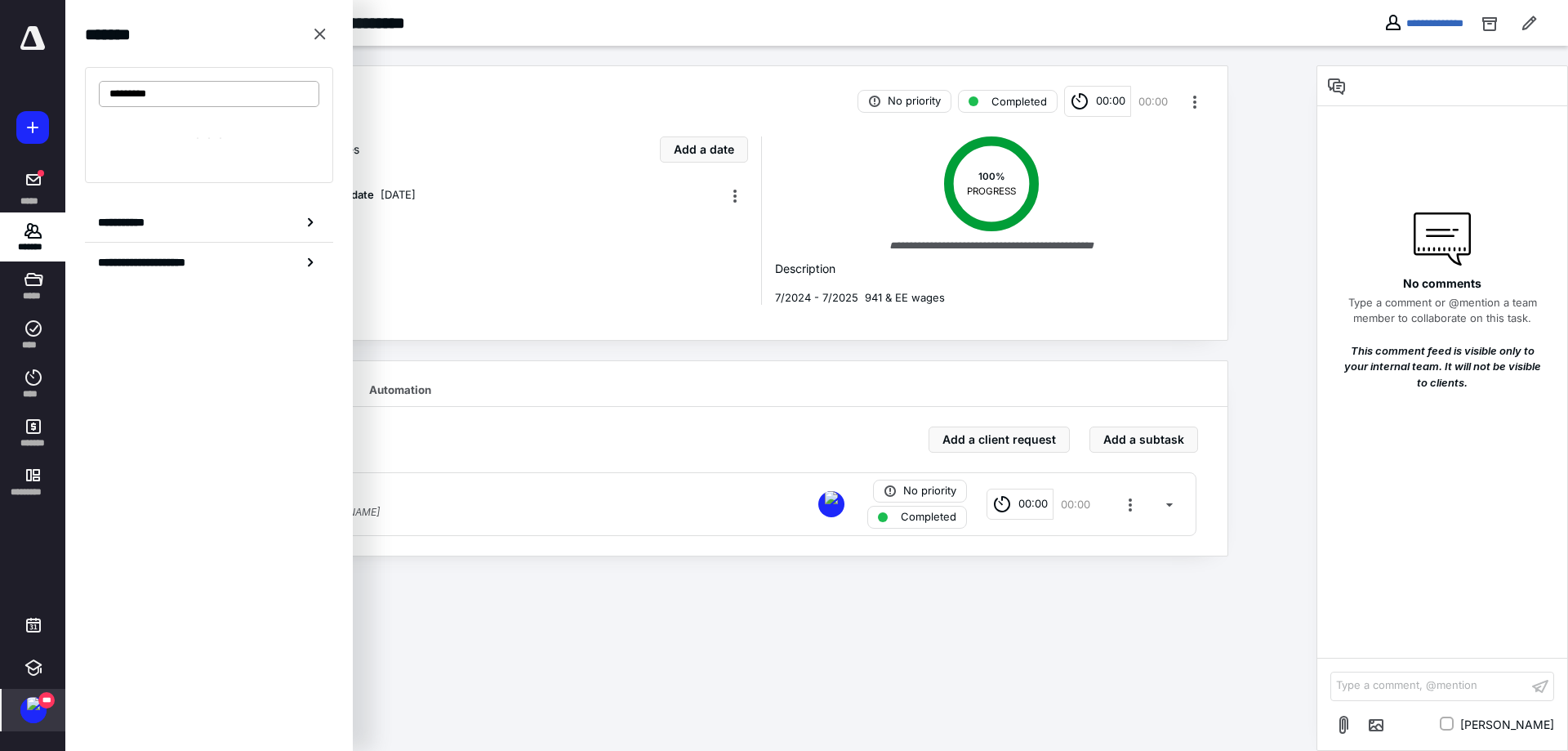 type on "*********" 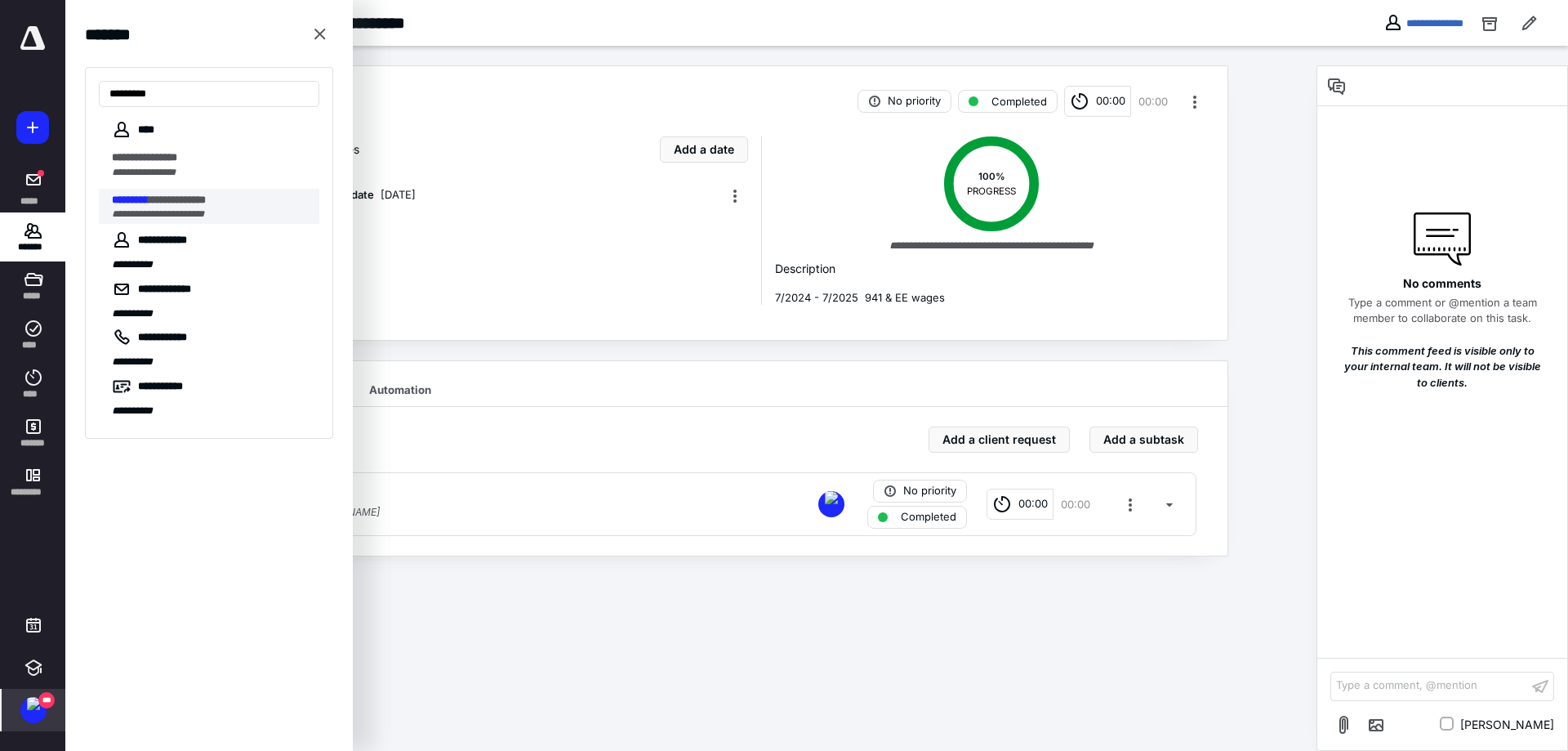 click on "**********" at bounding box center [177, 199] 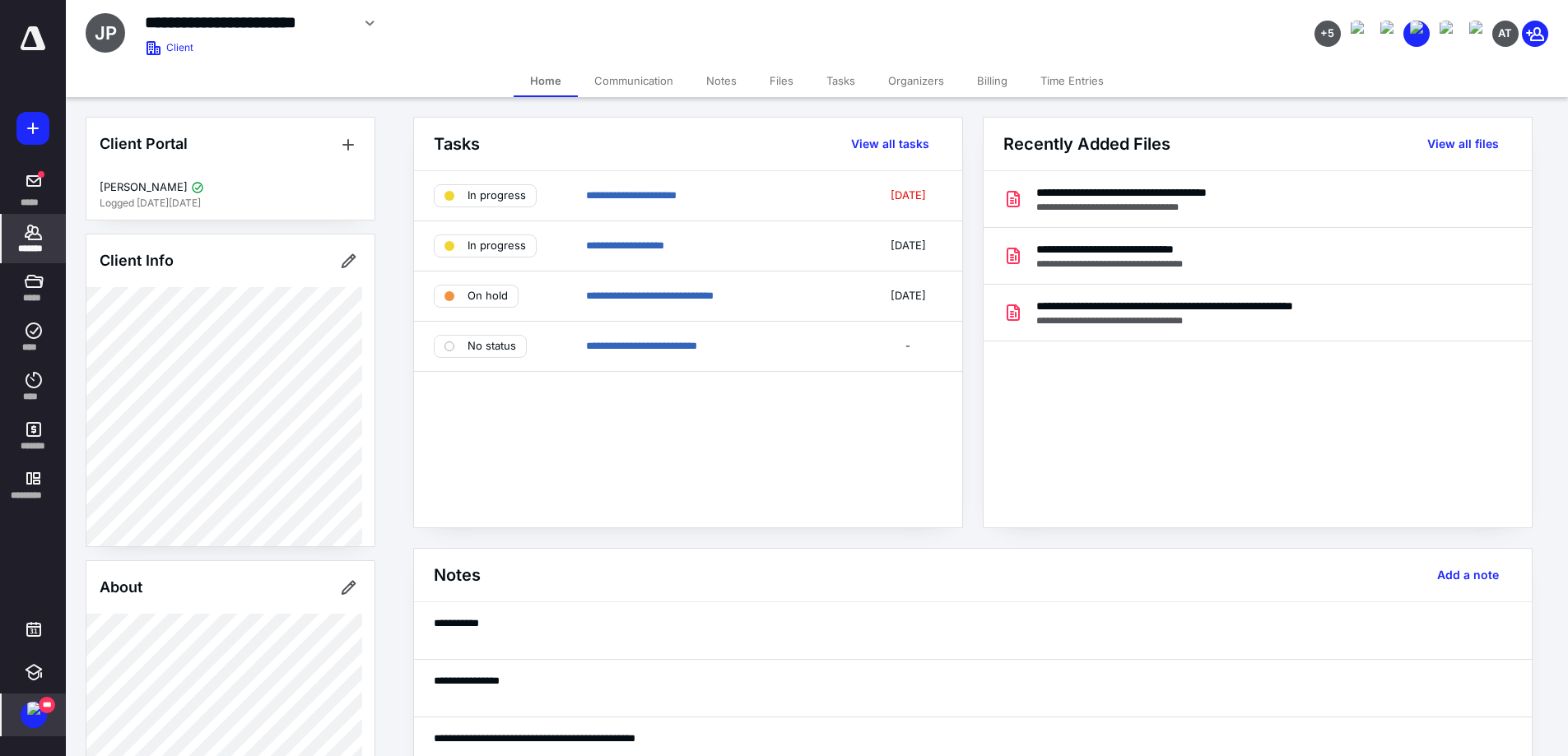 click on "**********" at bounding box center [625, 245] 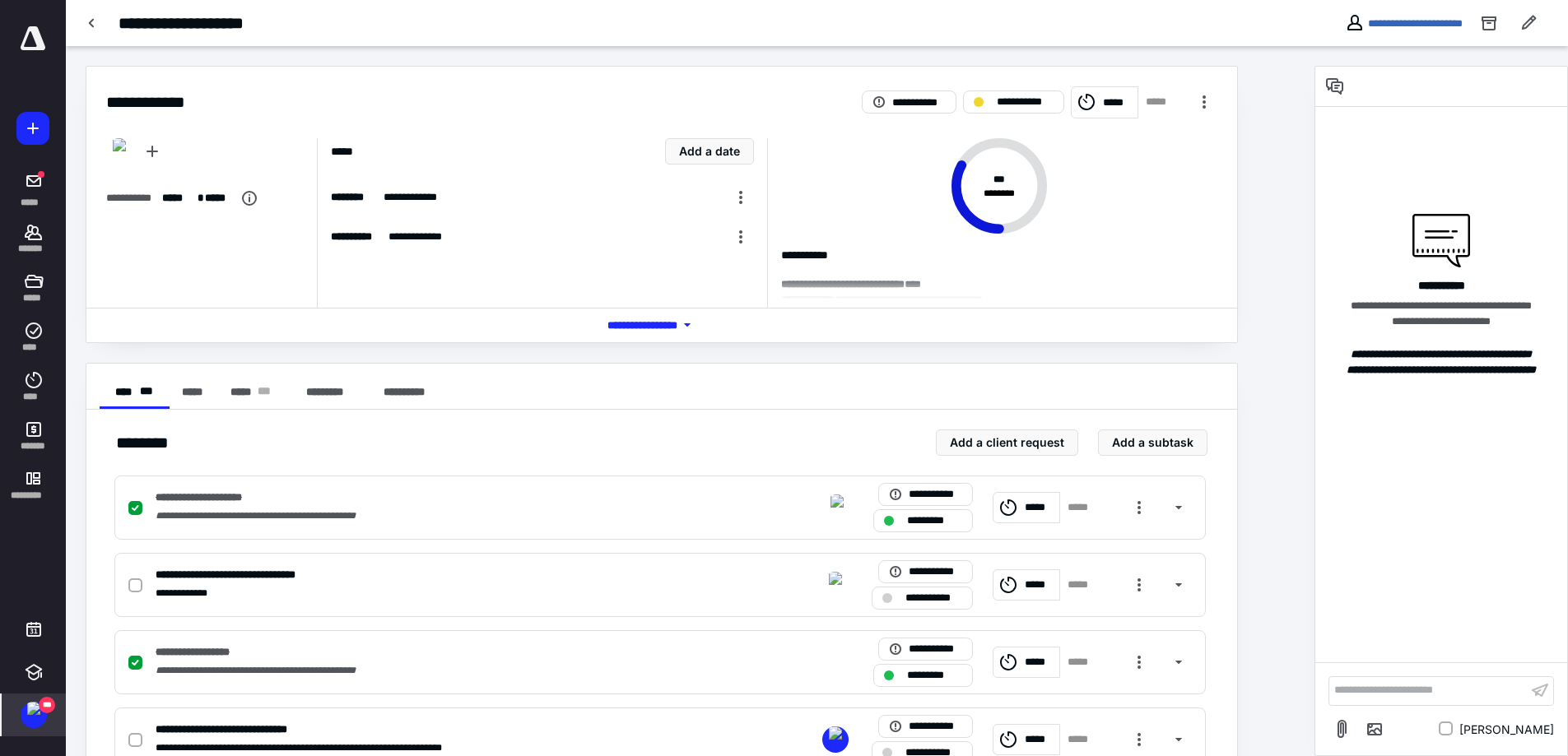 scroll, scrollTop: 165, scrollLeft: 0, axis: vertical 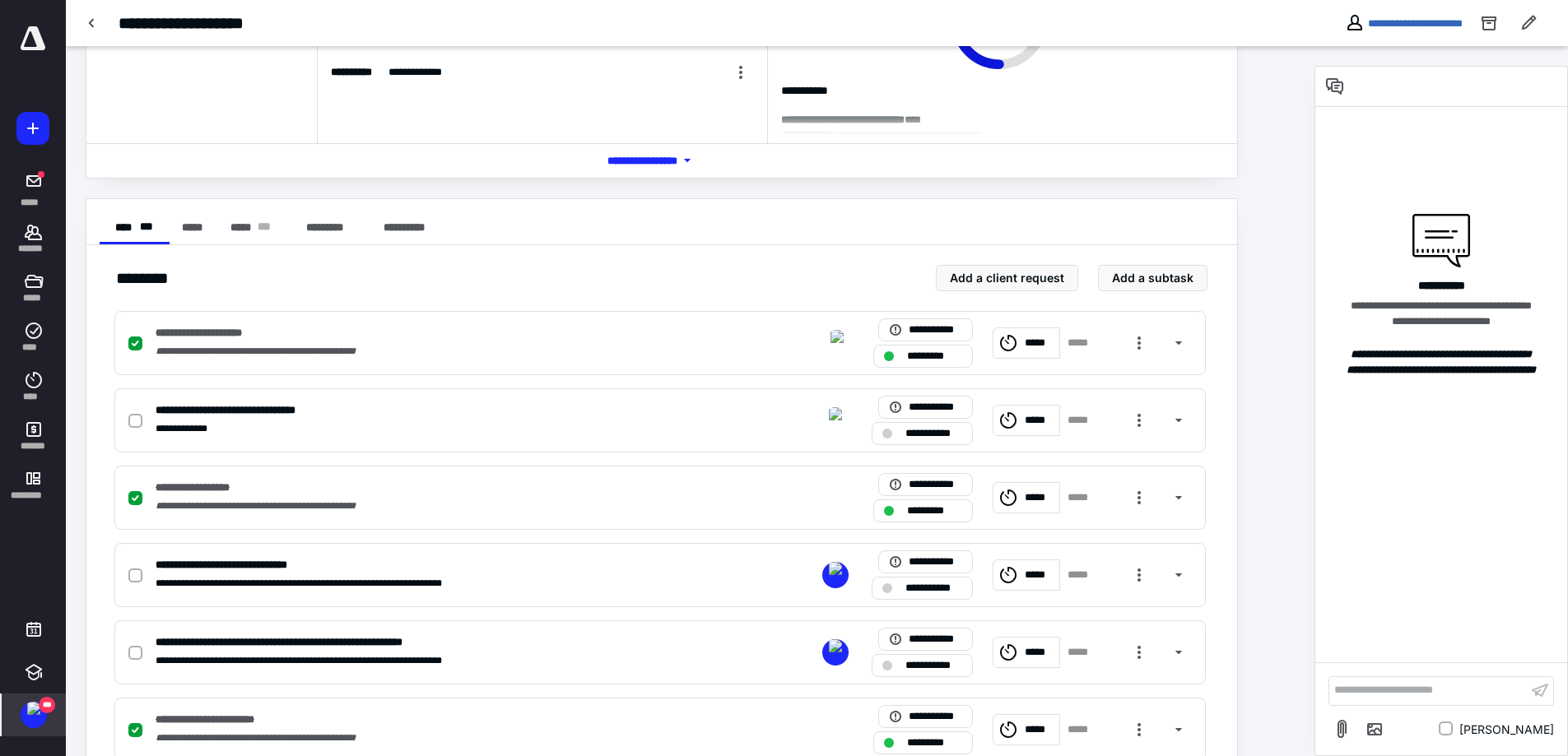 click 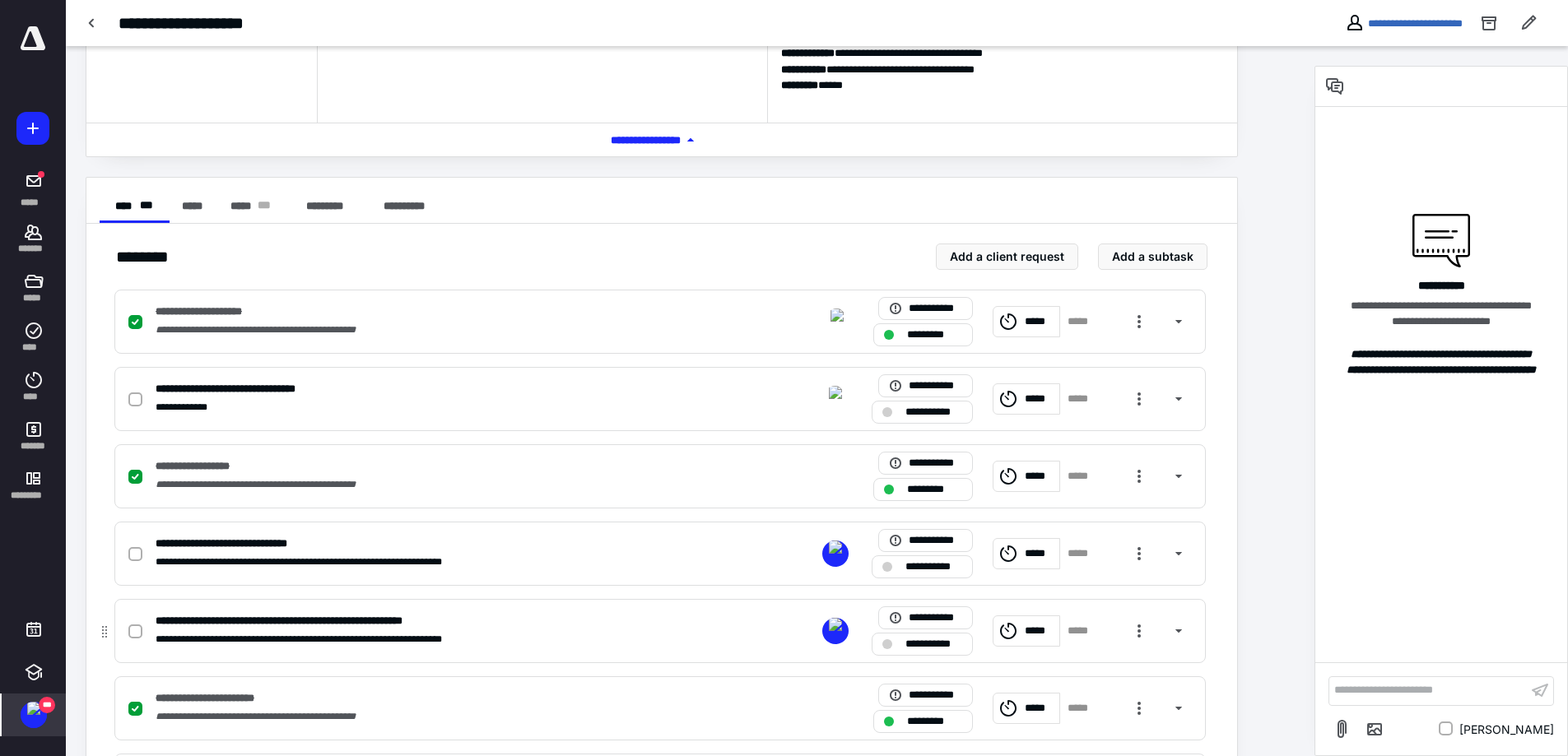 scroll, scrollTop: 329, scrollLeft: 0, axis: vertical 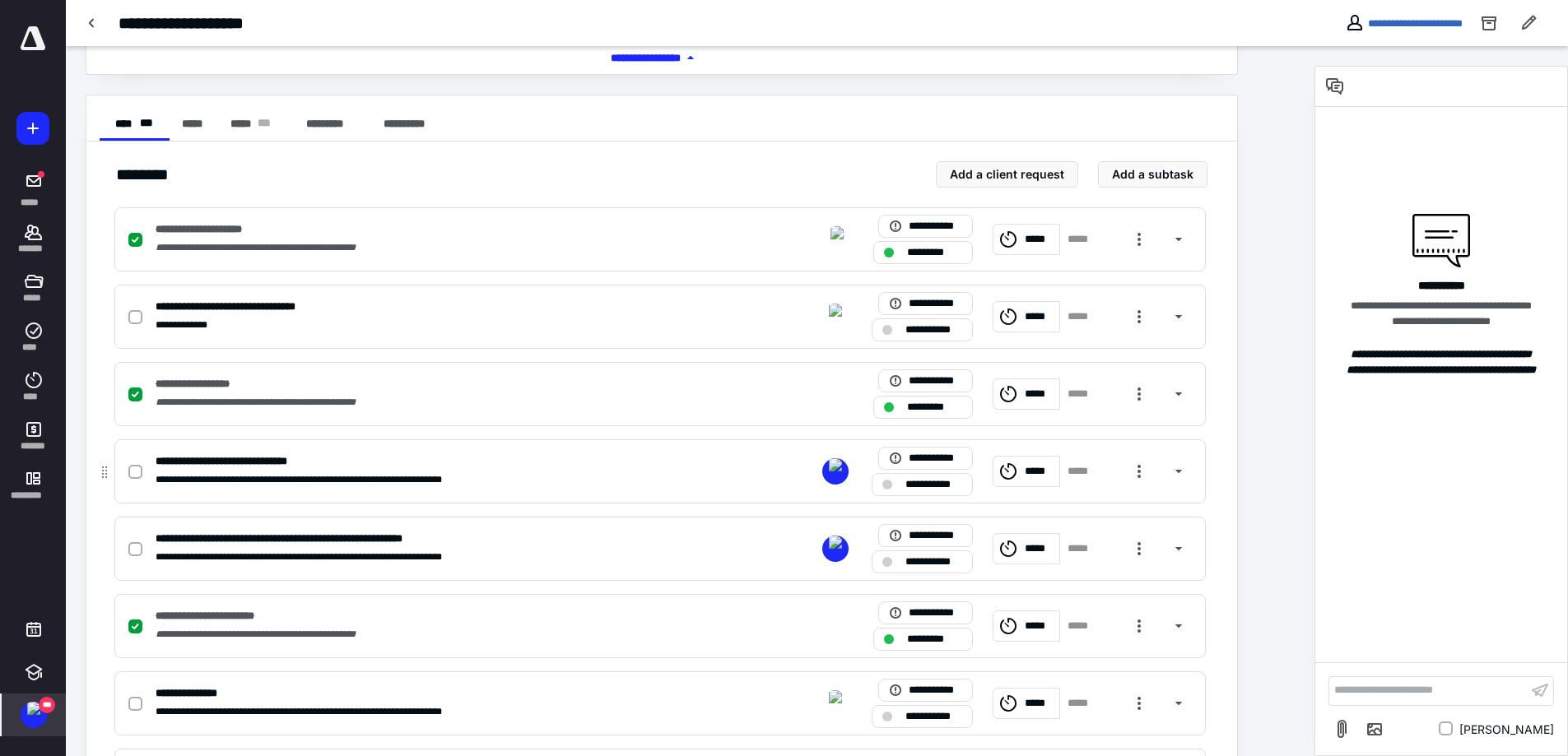 click on "**********" at bounding box center [444, 480] 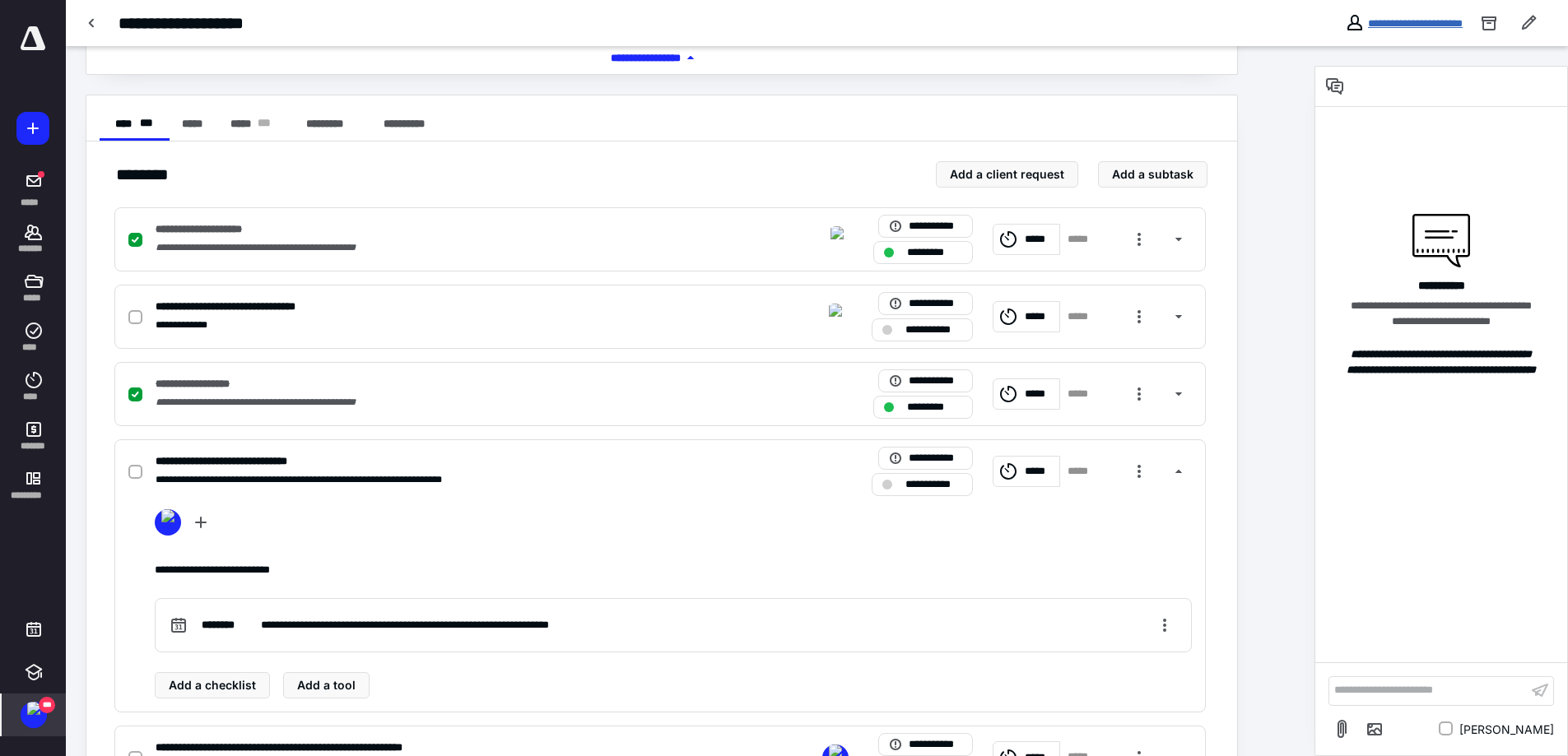 click on "**********" at bounding box center [1415, 23] 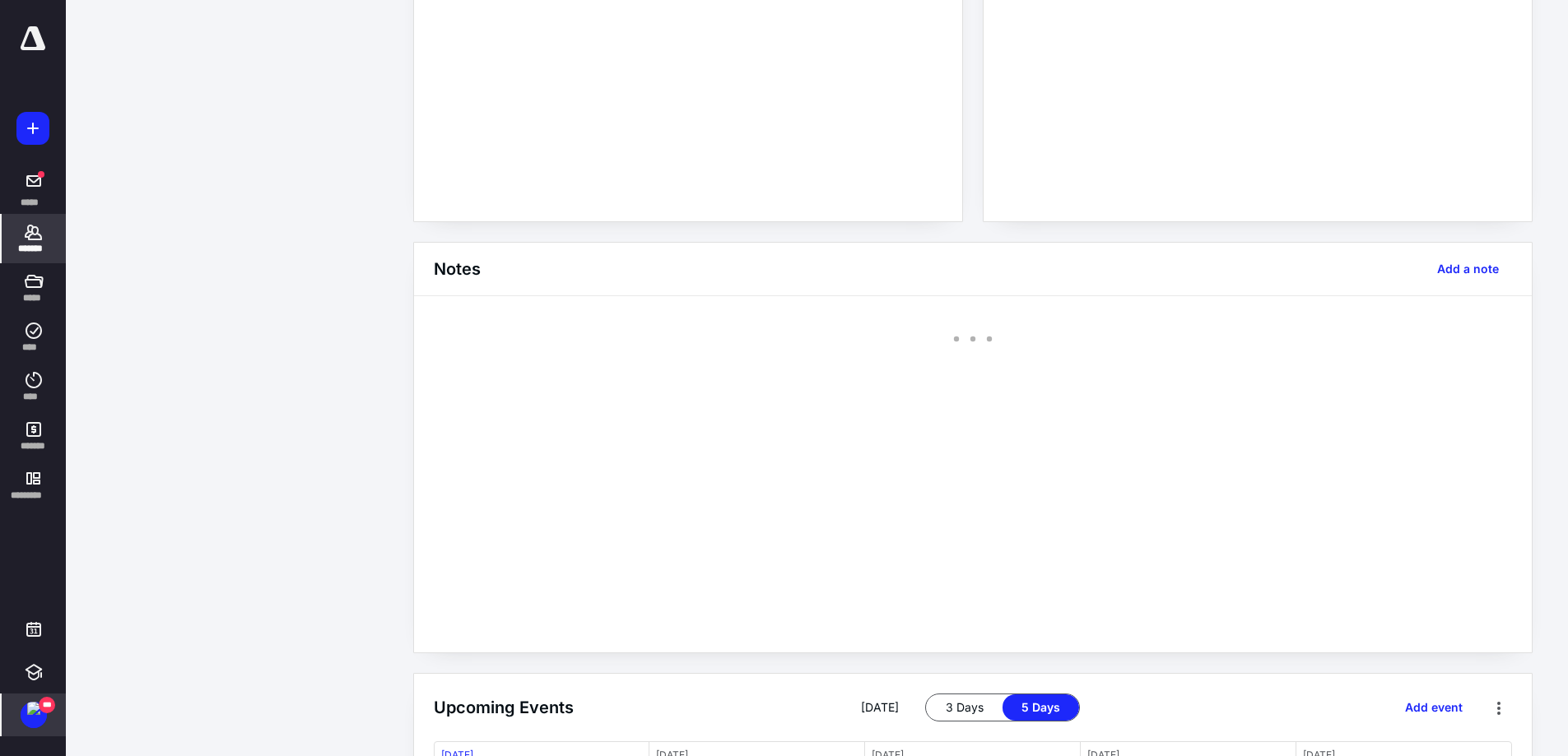 scroll, scrollTop: 0, scrollLeft: 0, axis: both 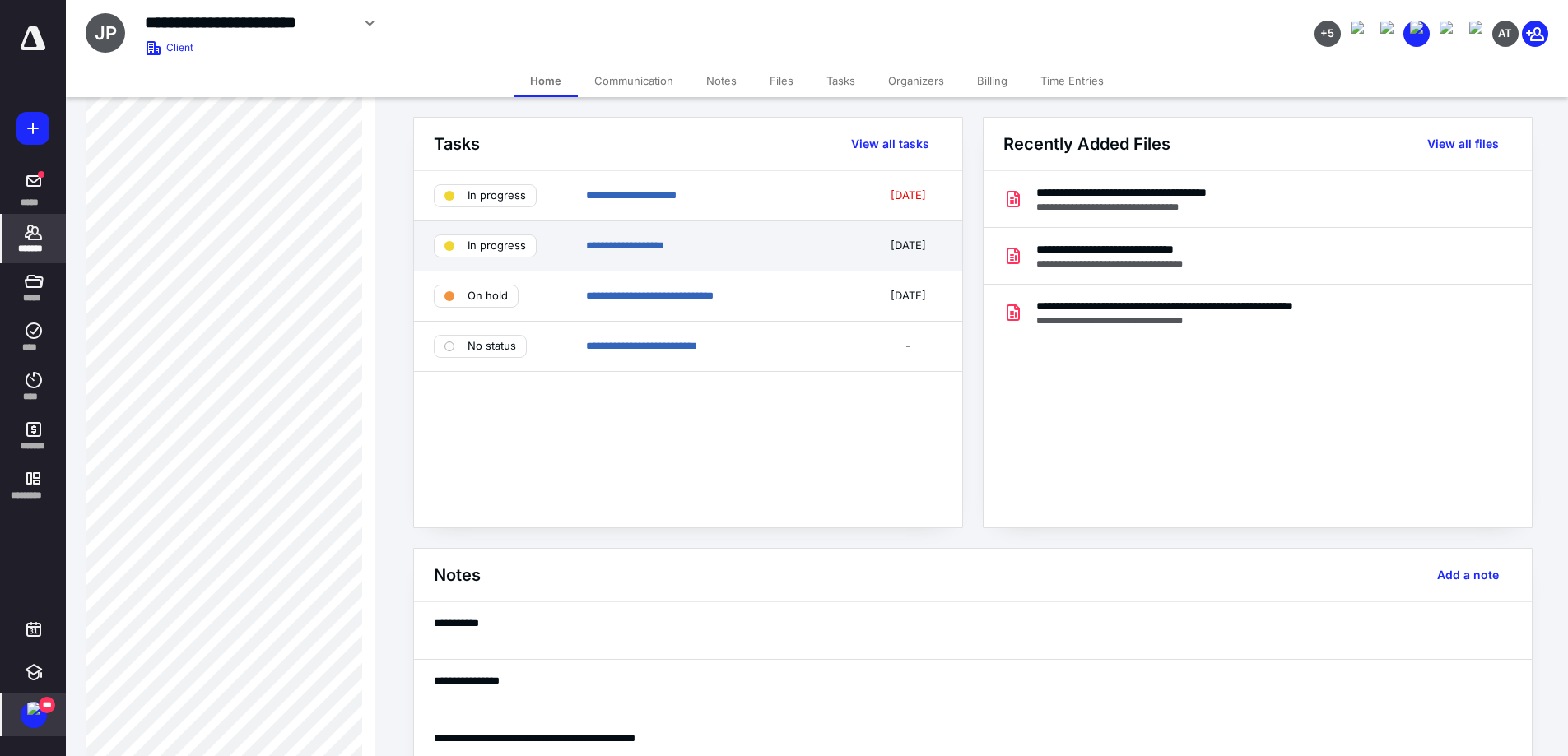 click on "**********" at bounding box center (688, 246) 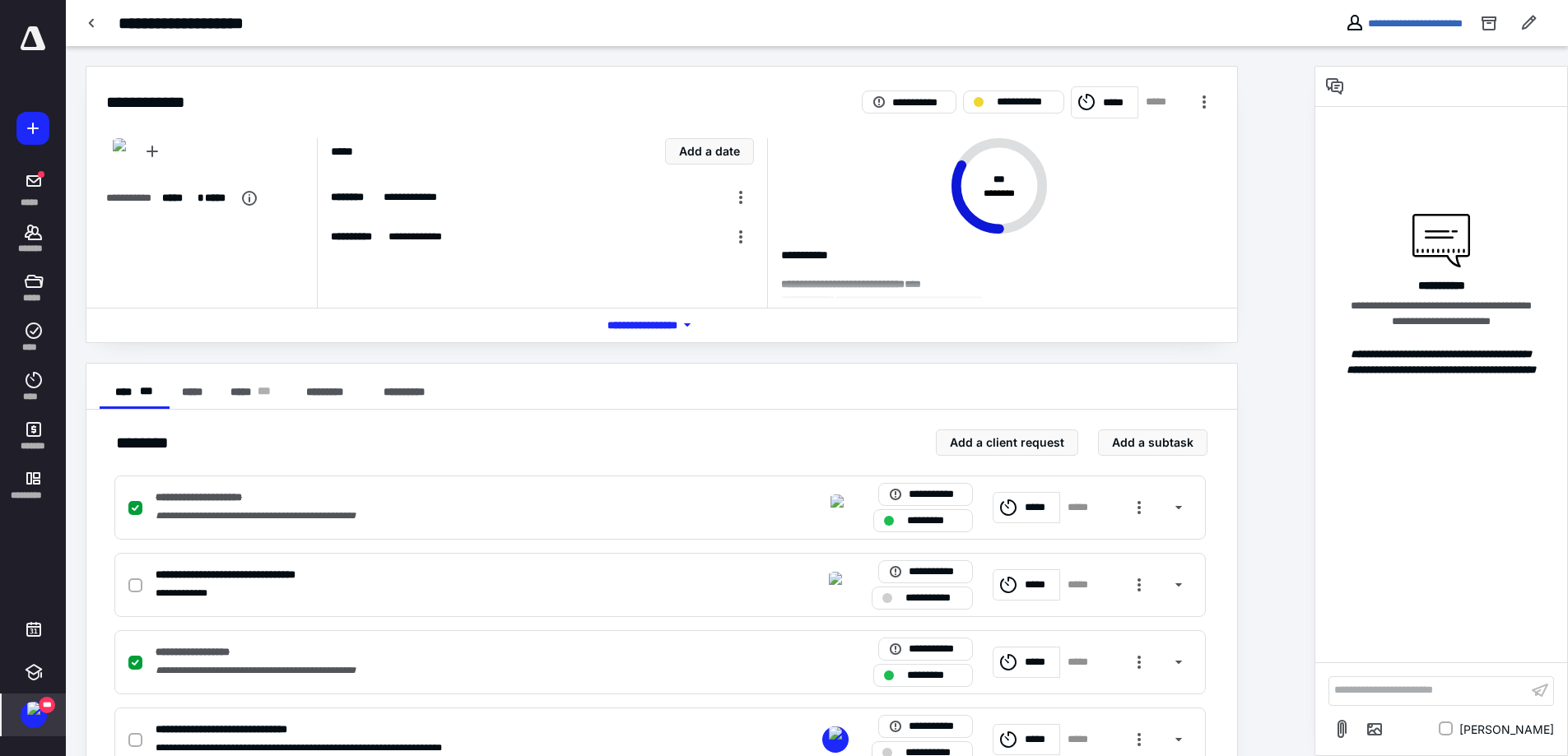 click on "**********" at bounding box center (662, 387) 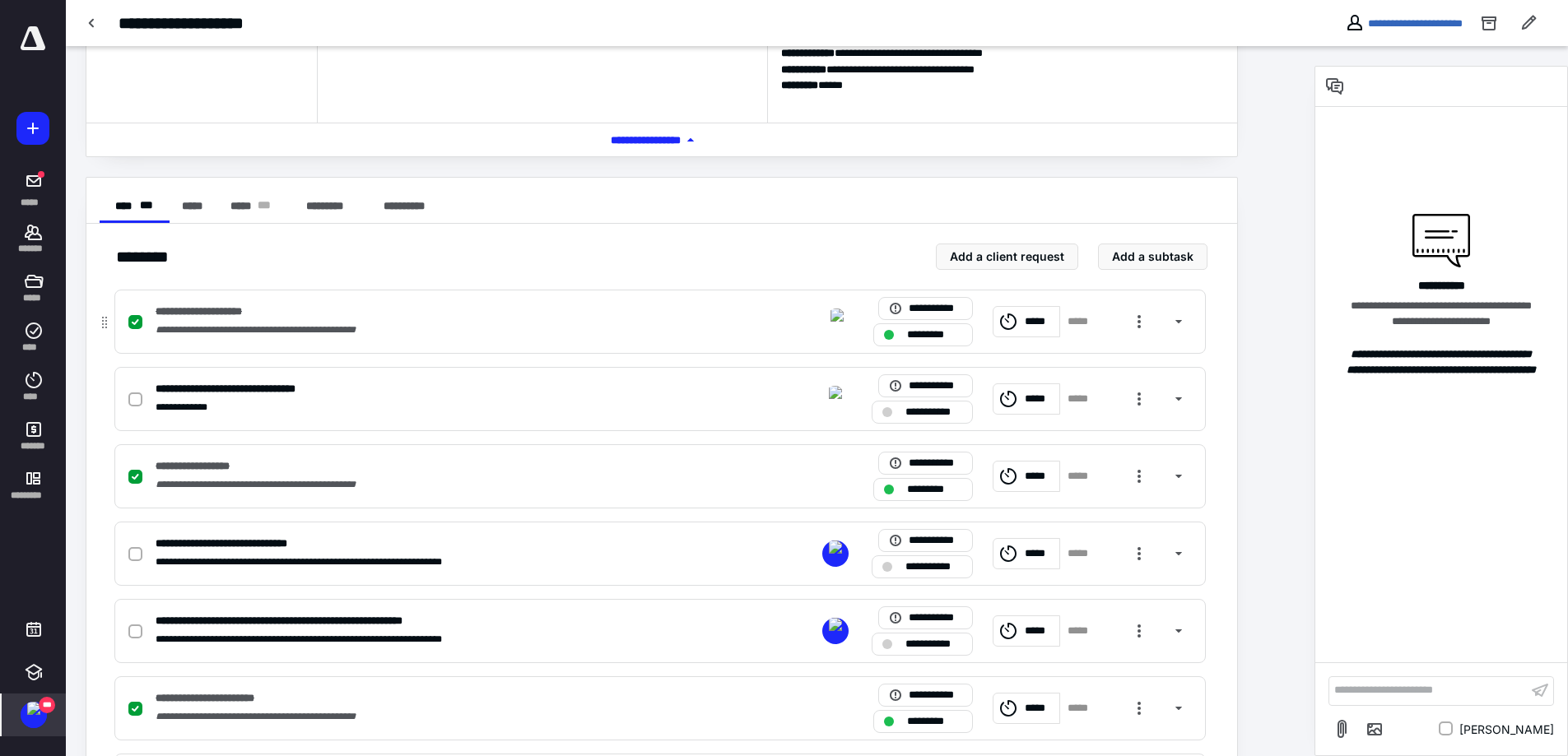 scroll, scrollTop: 411, scrollLeft: 0, axis: vertical 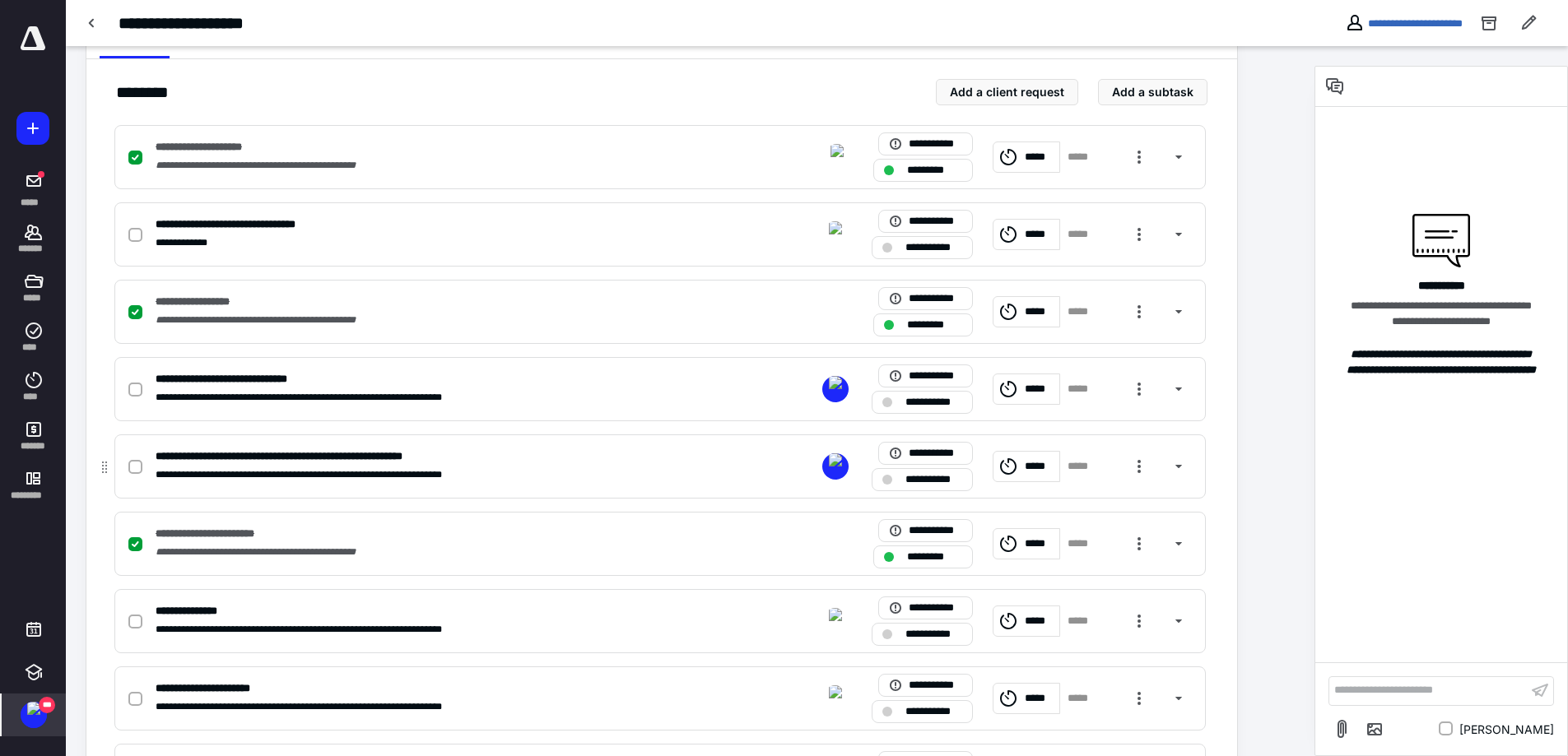 click on "**********" at bounding box center [444, 457] 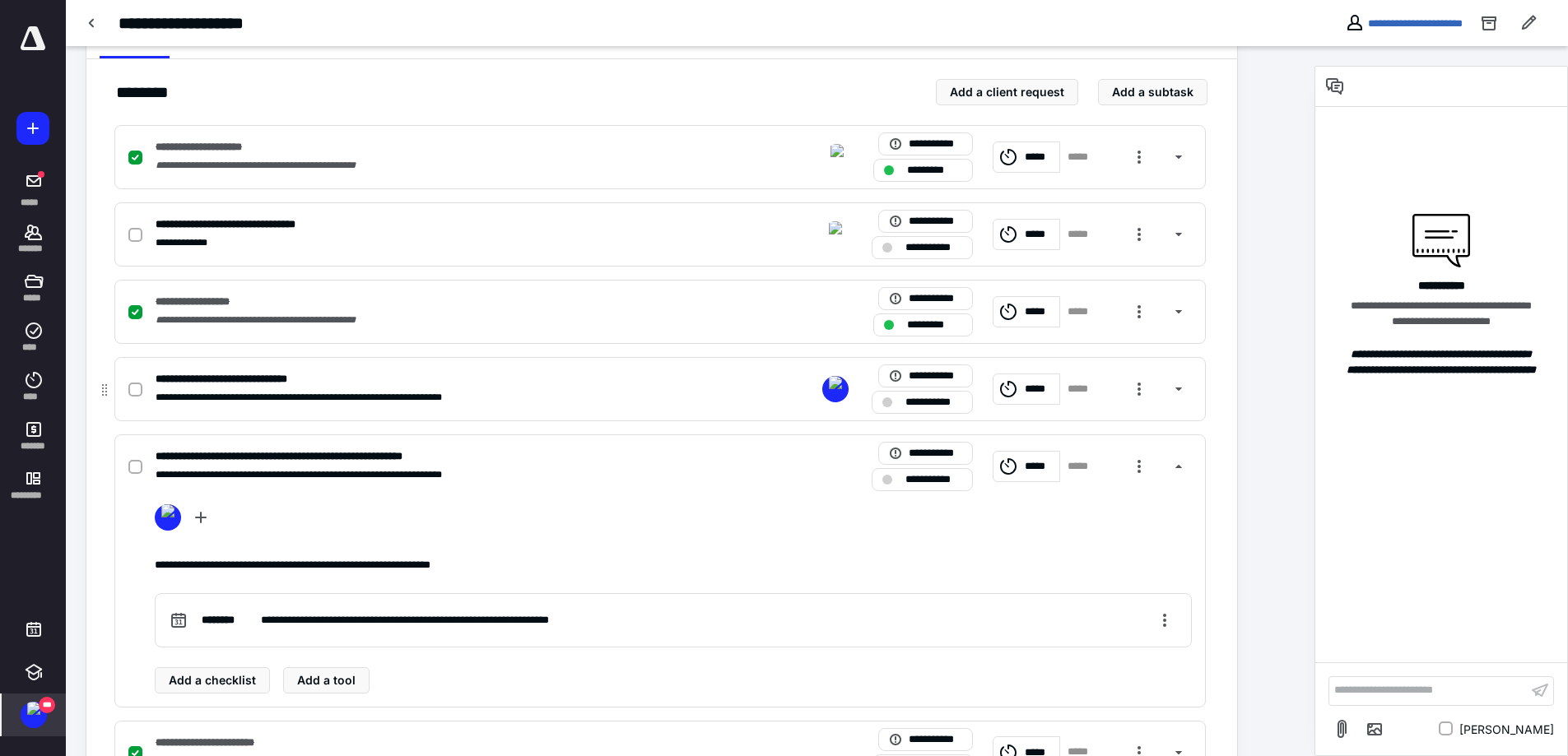 click on "**********" at bounding box center (444, 379) 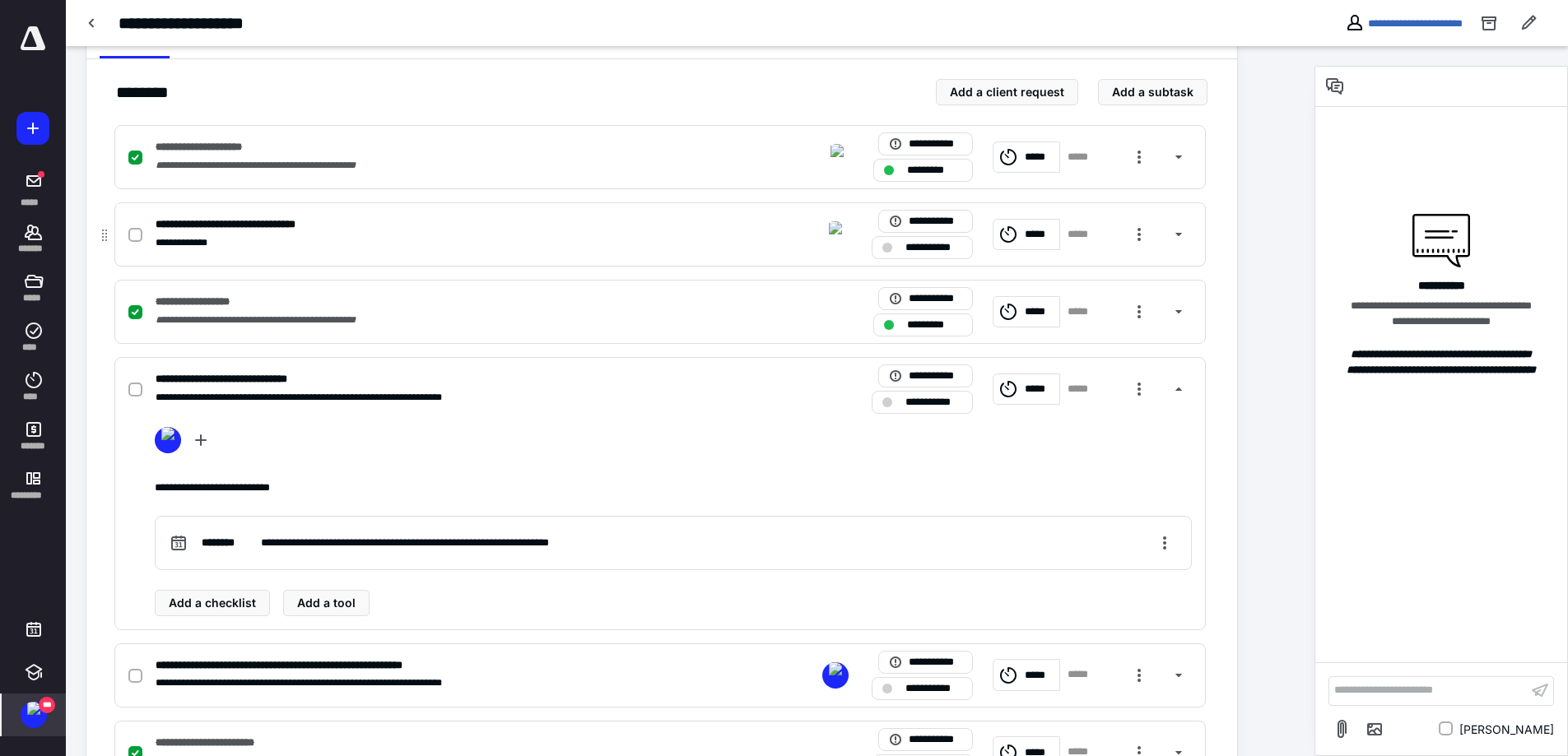 click on "**********" at bounding box center (444, 243) 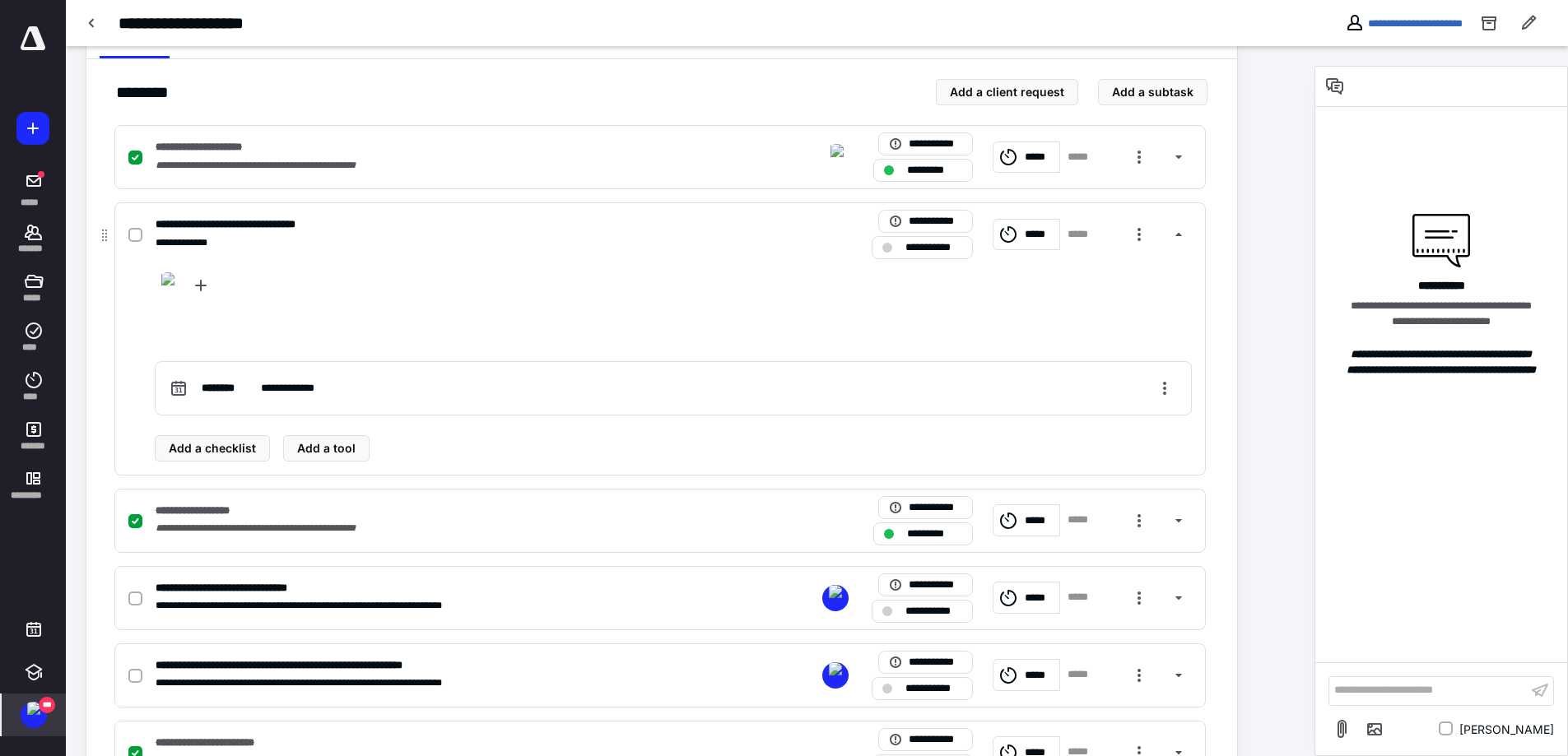 click on "**********" at bounding box center [444, 243] 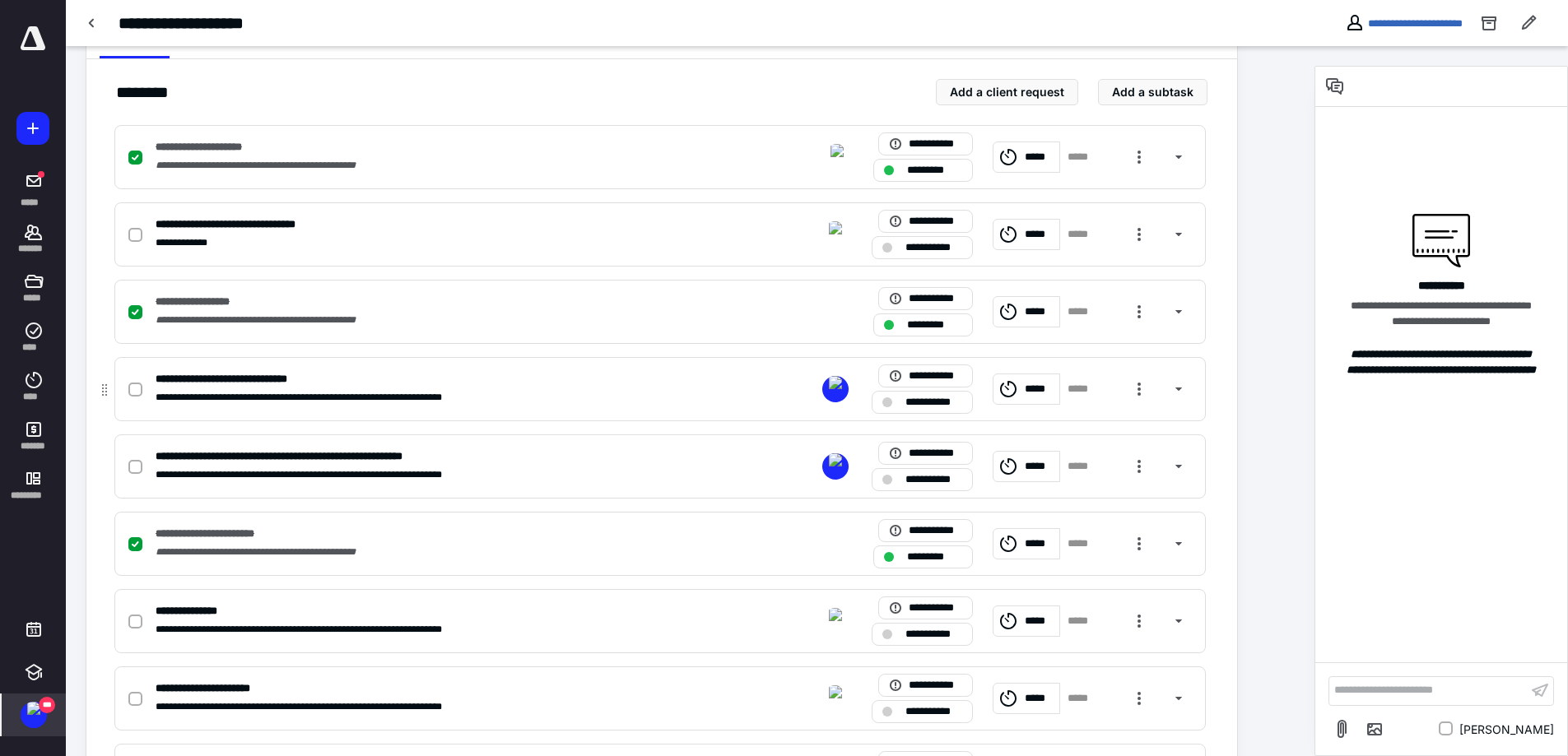 click on "**********" at bounding box center [444, 397] 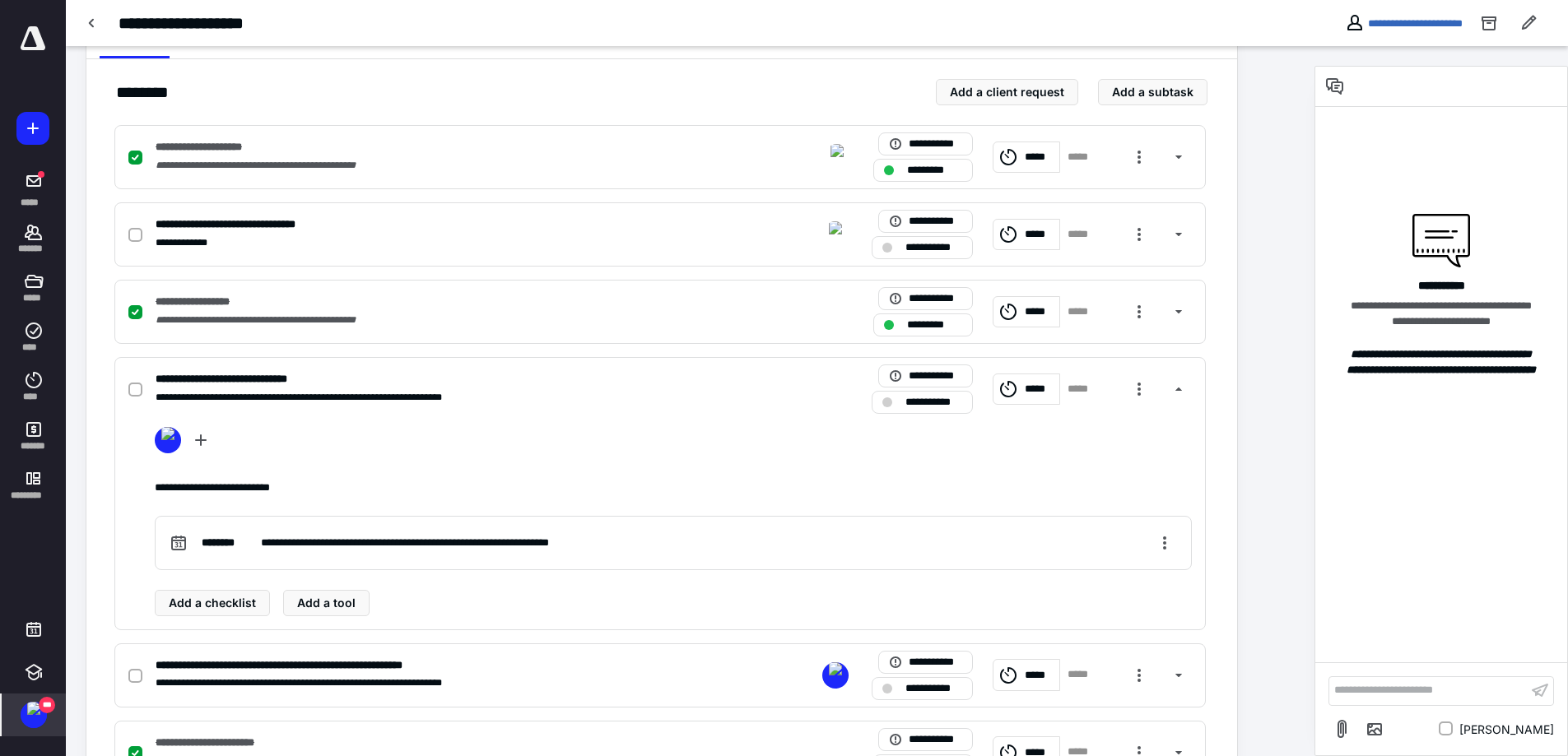 scroll, scrollTop: 82, scrollLeft: 0, axis: vertical 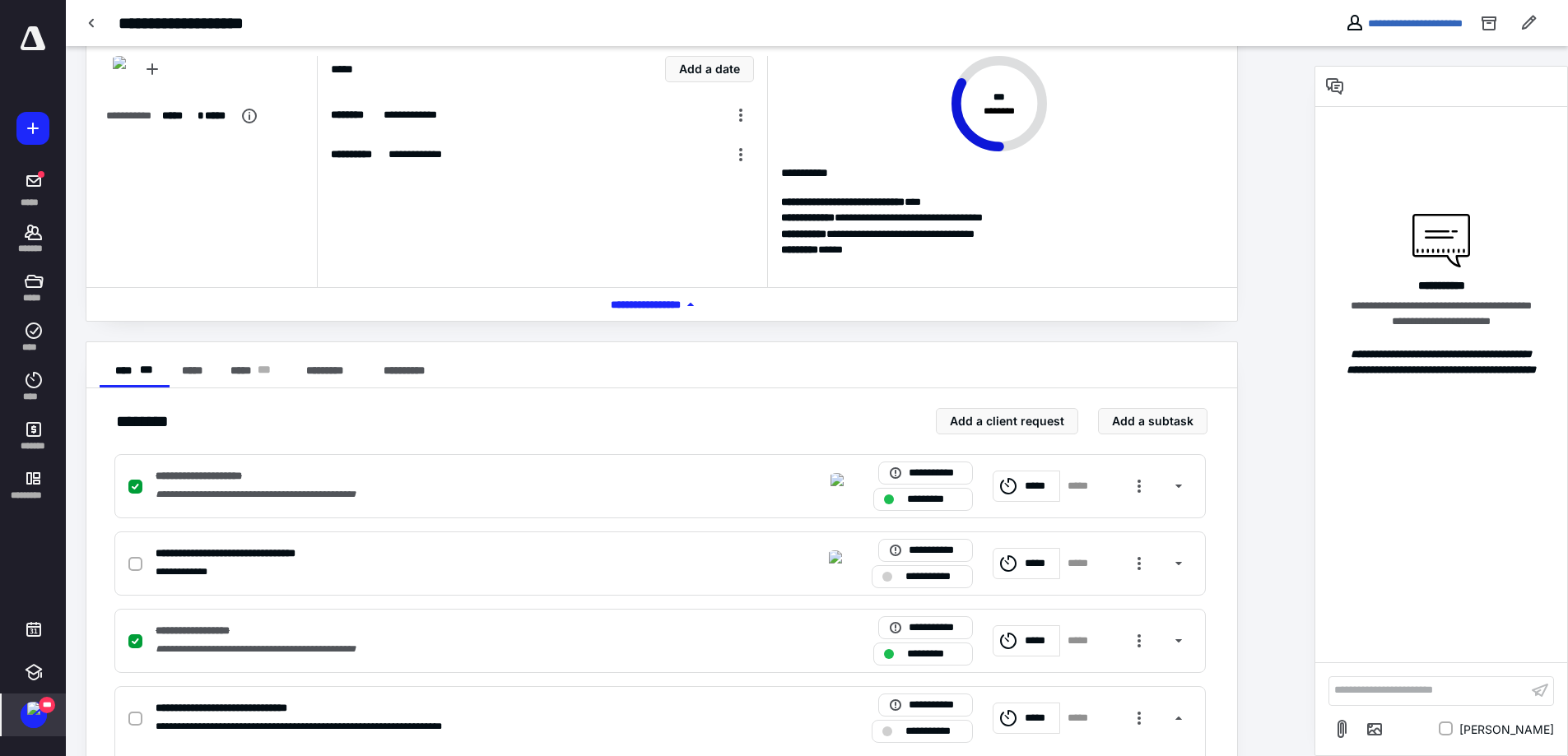 click on "***** * * *" at bounding box center (250, 371) 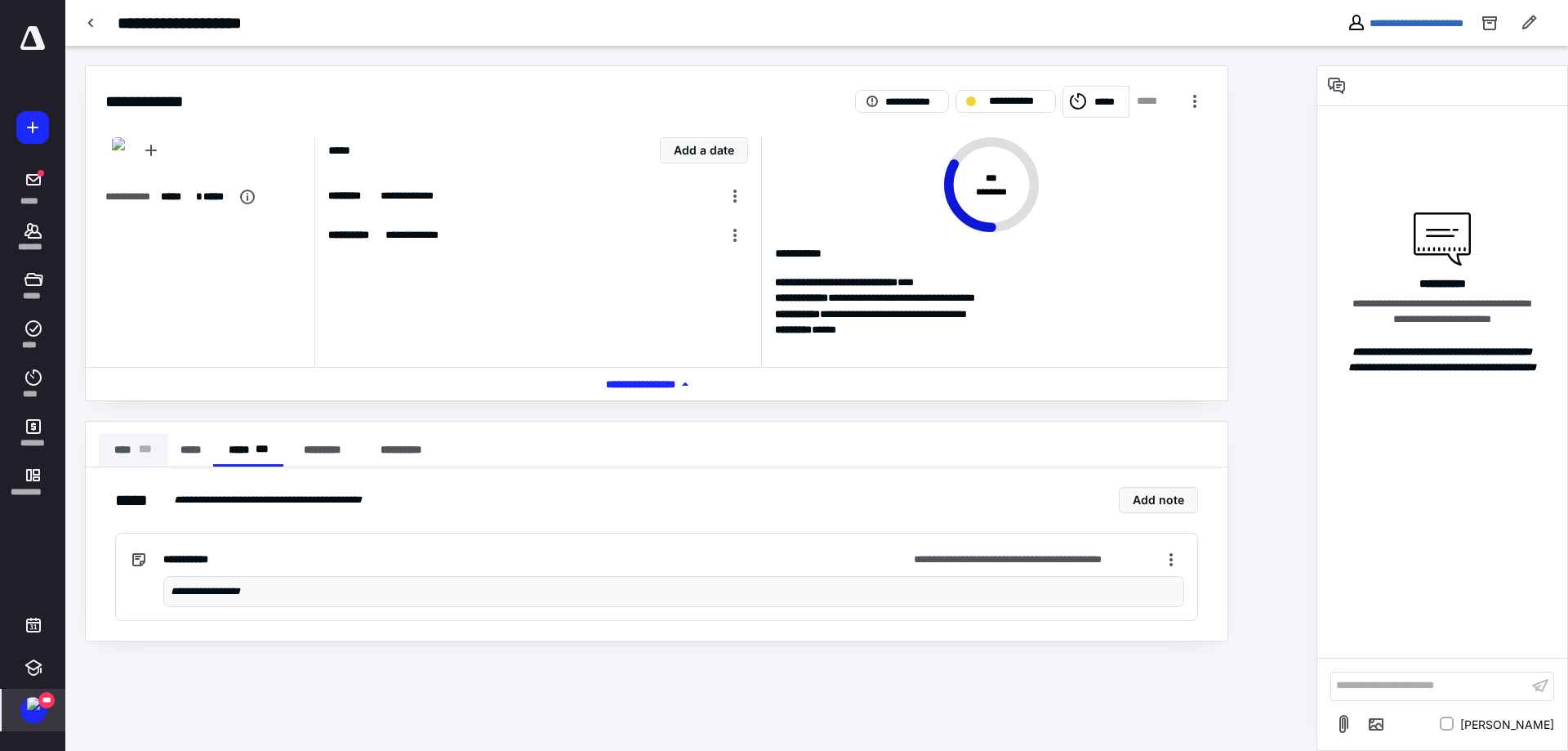 click on "**** * * *" at bounding box center [133, 450] 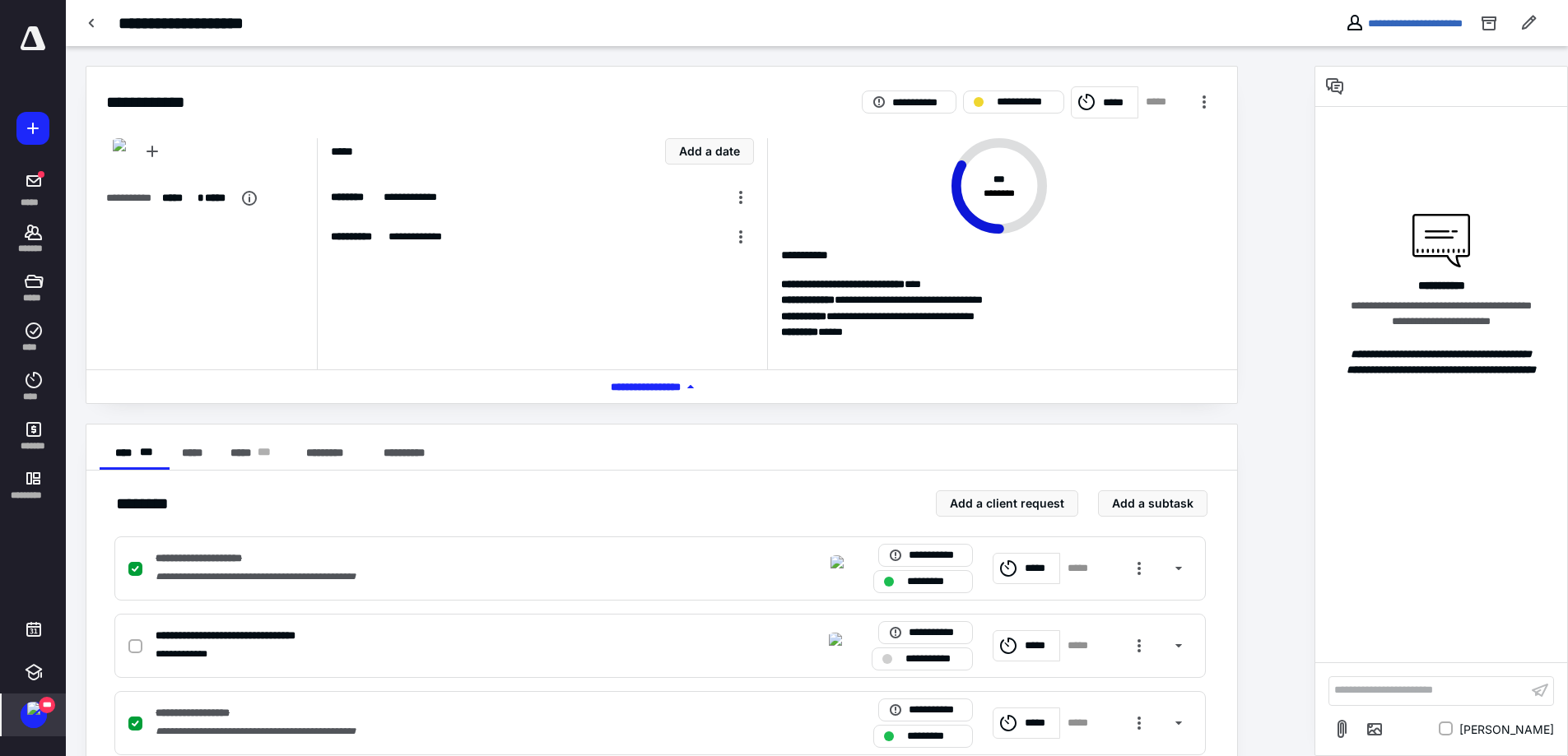 click on "*** **** *******" at bounding box center (662, 387) 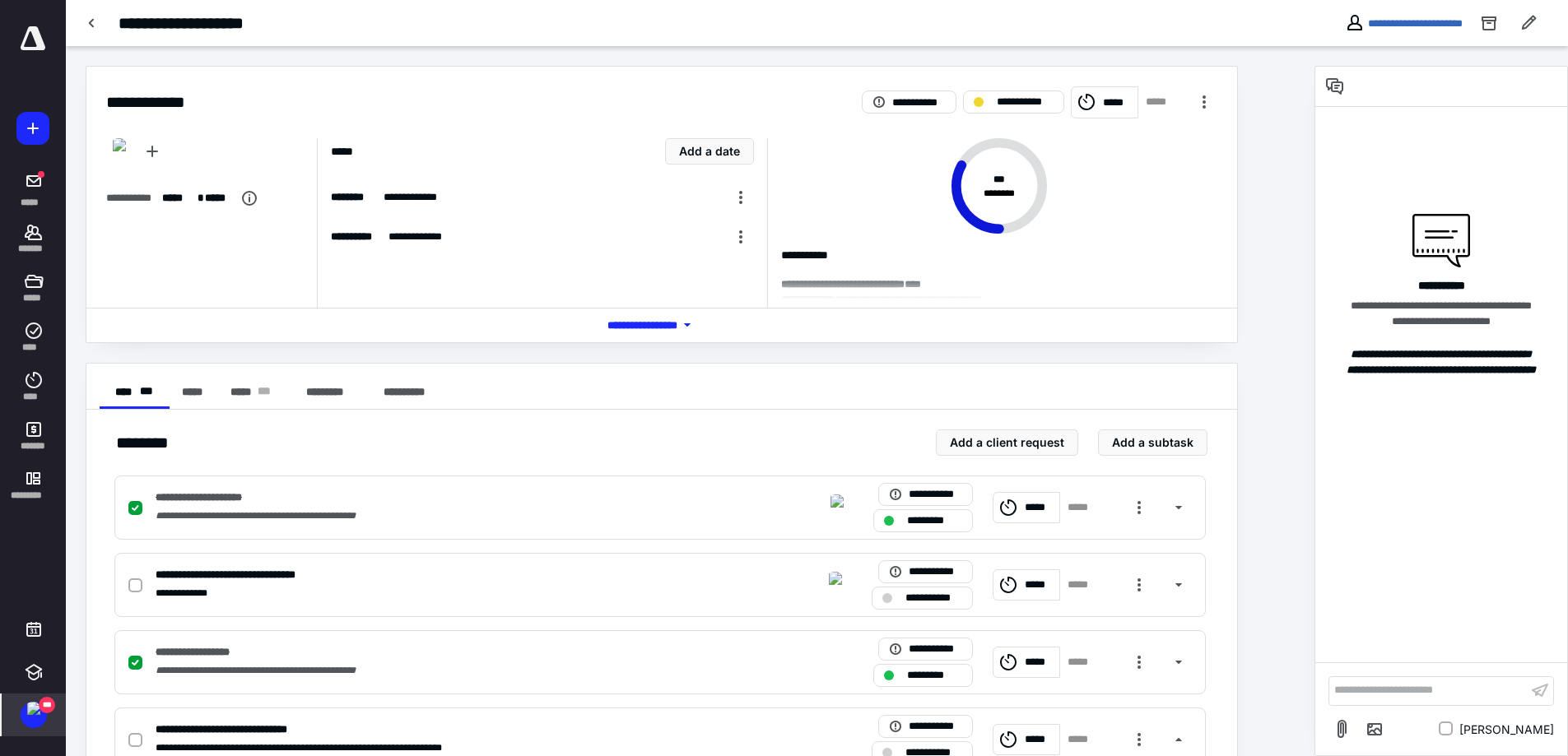 click on "*** **** *******" at bounding box center [662, 325] 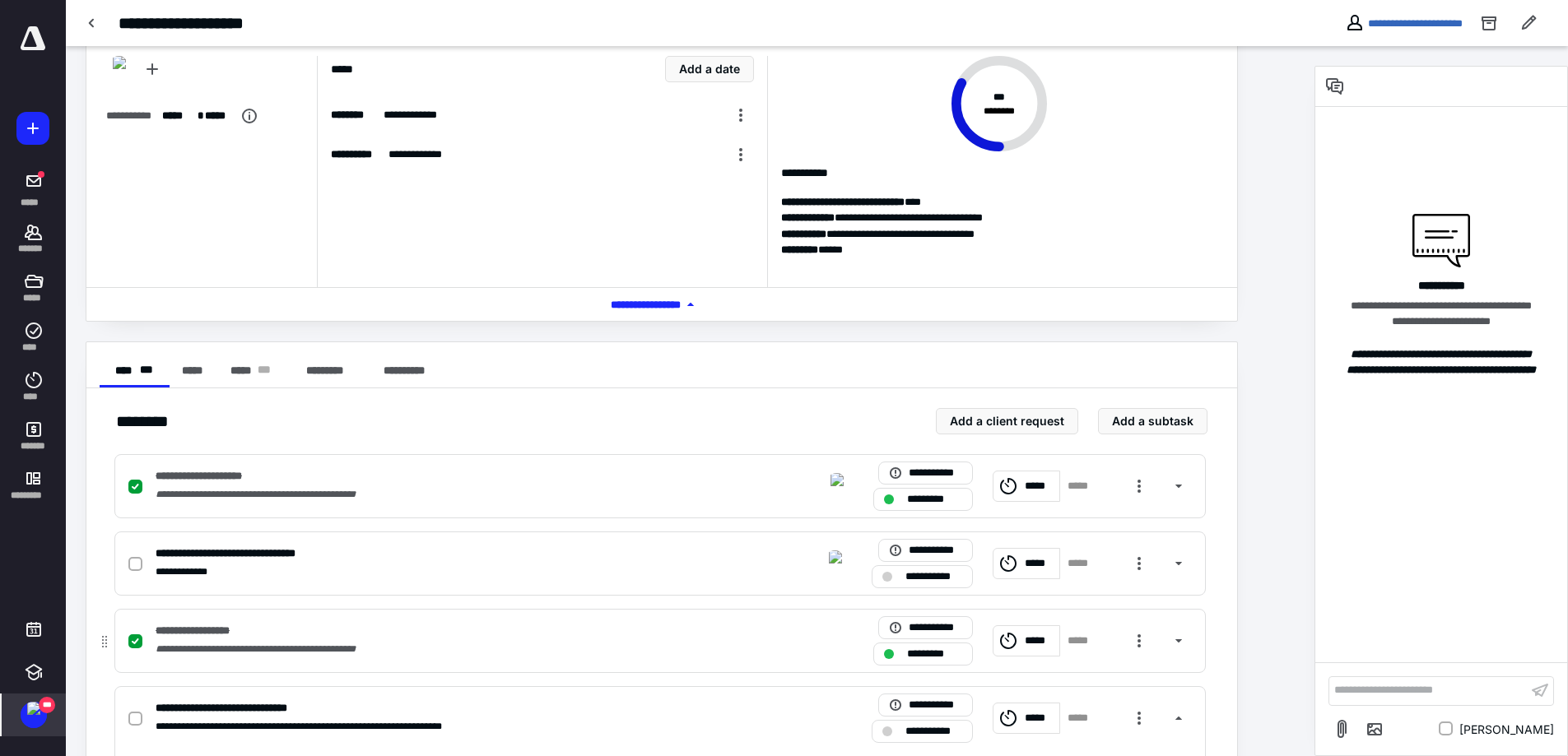 scroll, scrollTop: 247, scrollLeft: 0, axis: vertical 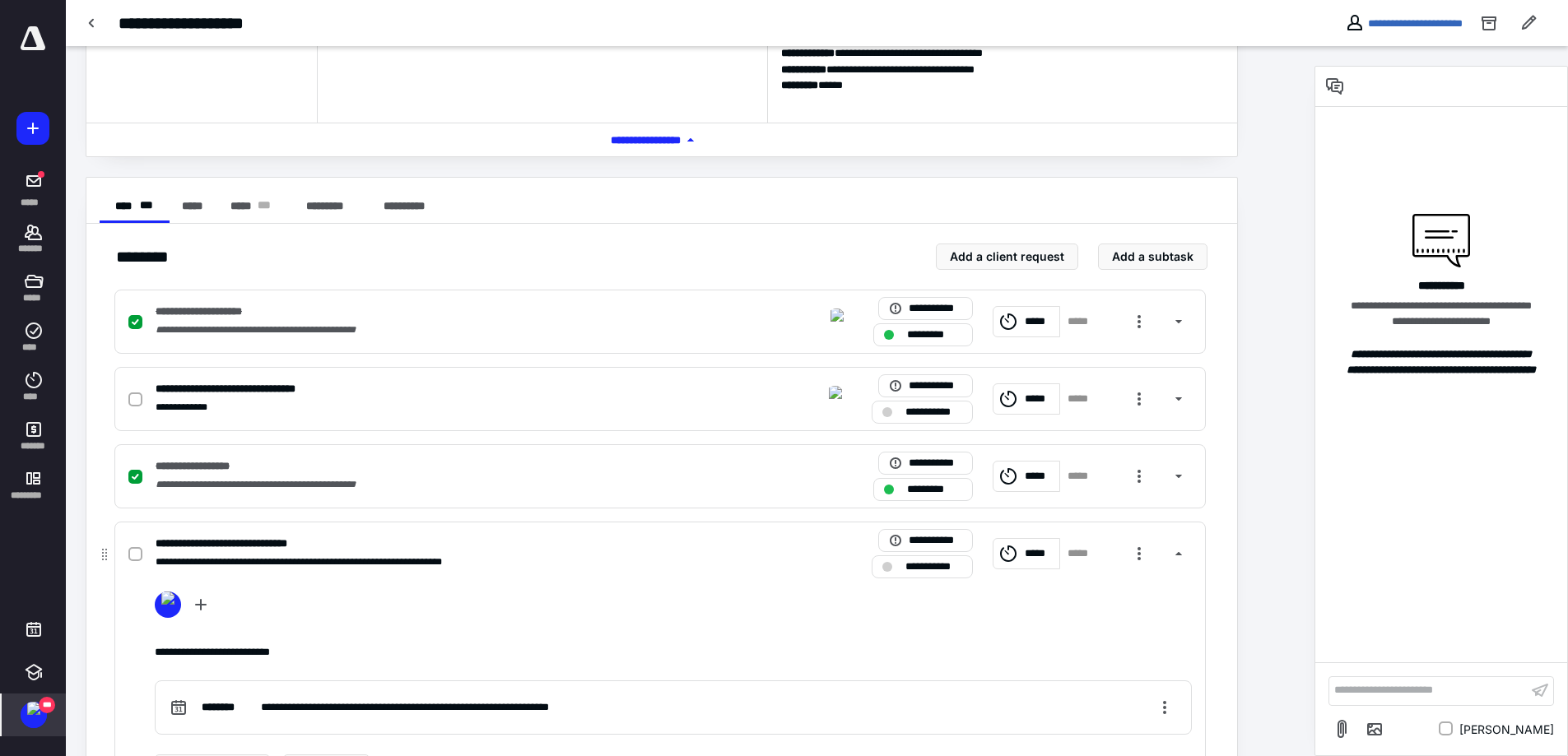 click 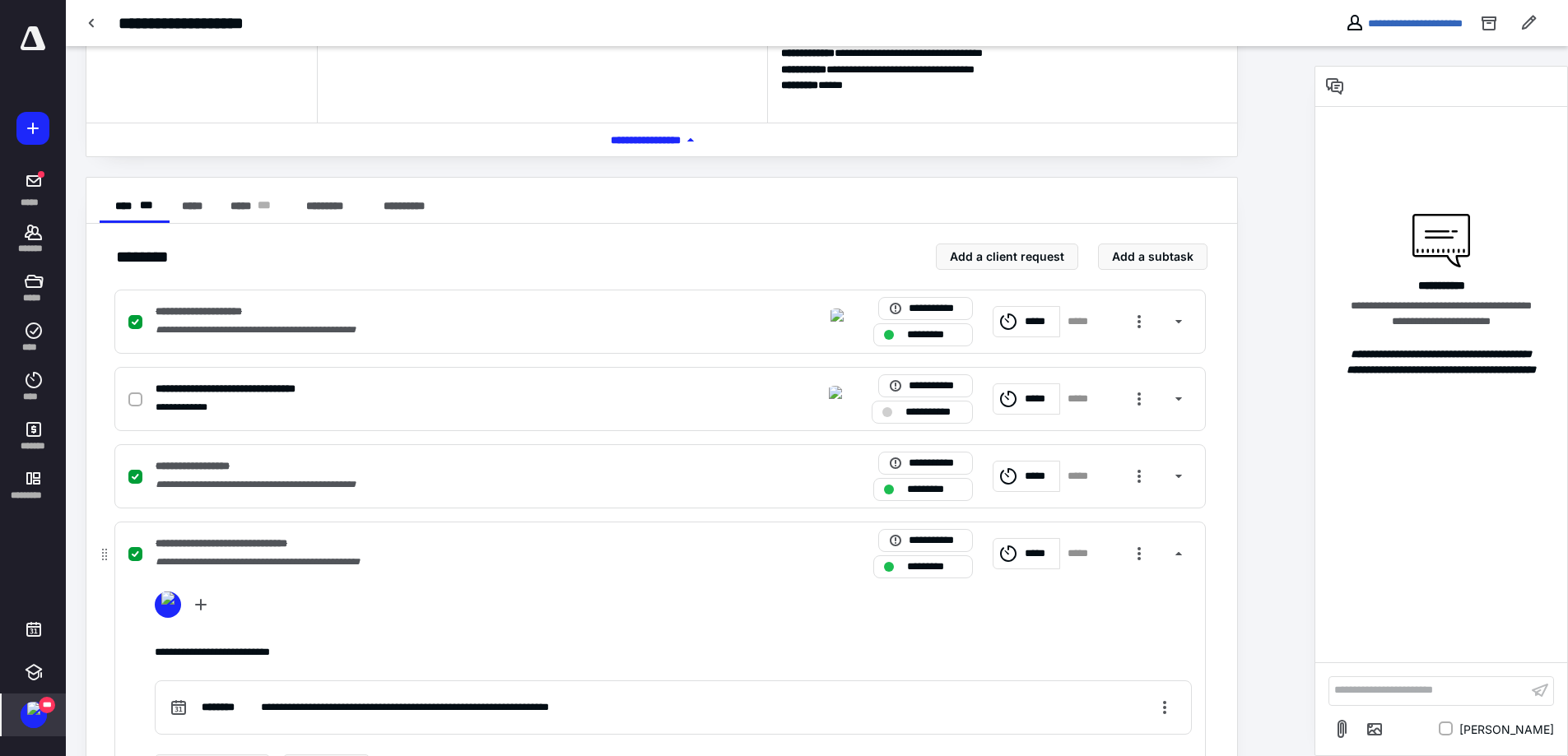 scroll, scrollTop: 329, scrollLeft: 0, axis: vertical 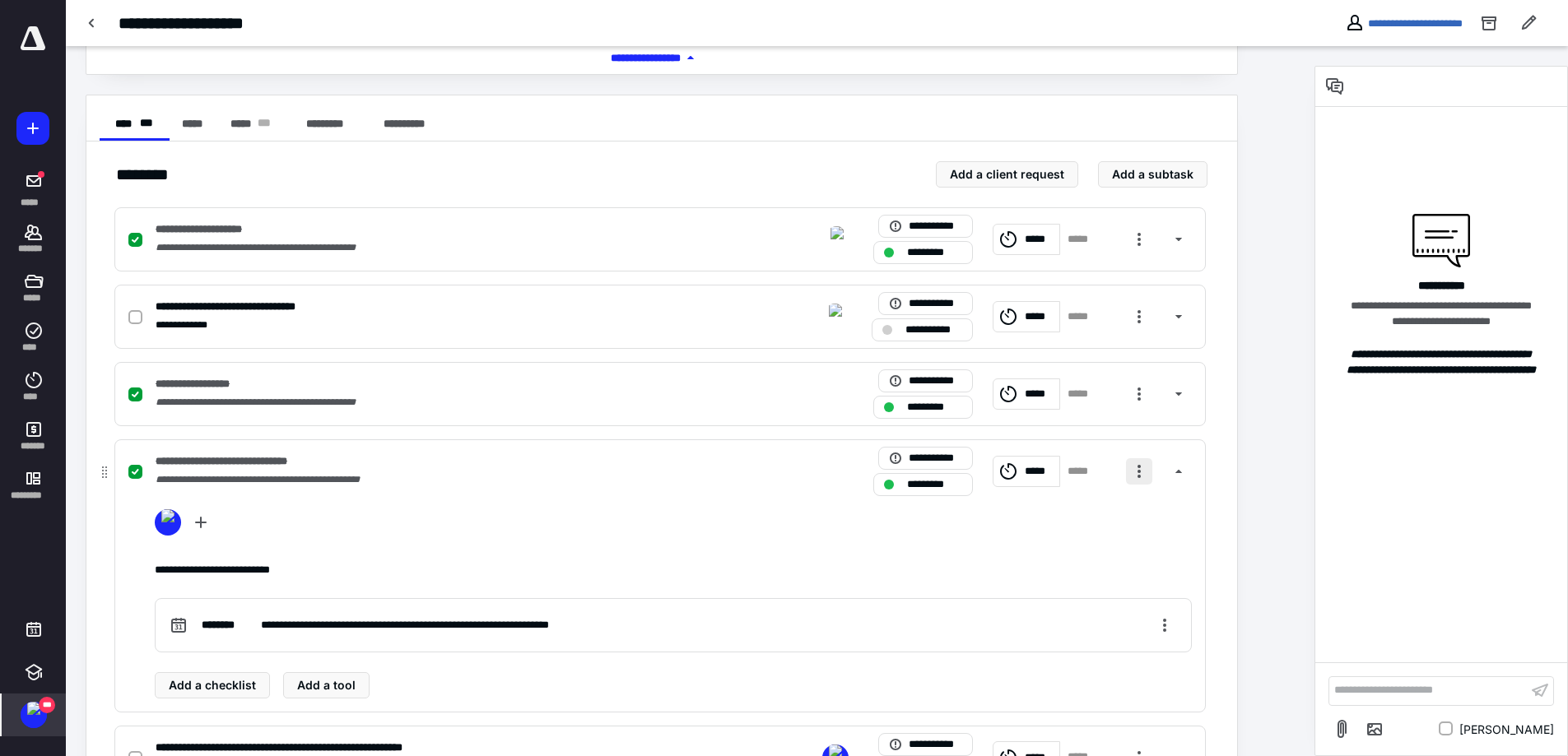 click at bounding box center (1139, 471) 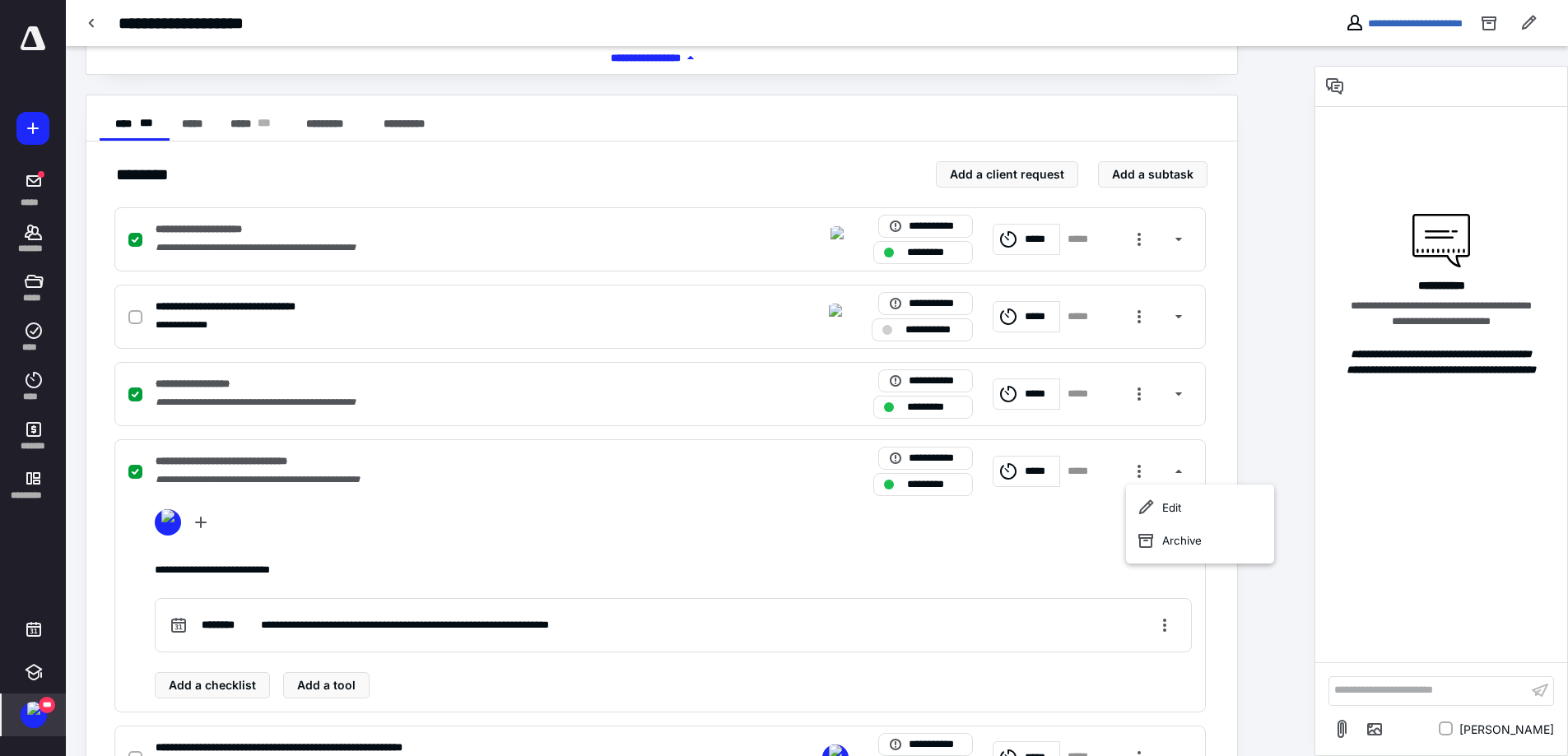 click on "Edit Archive" at bounding box center (1200, 524) 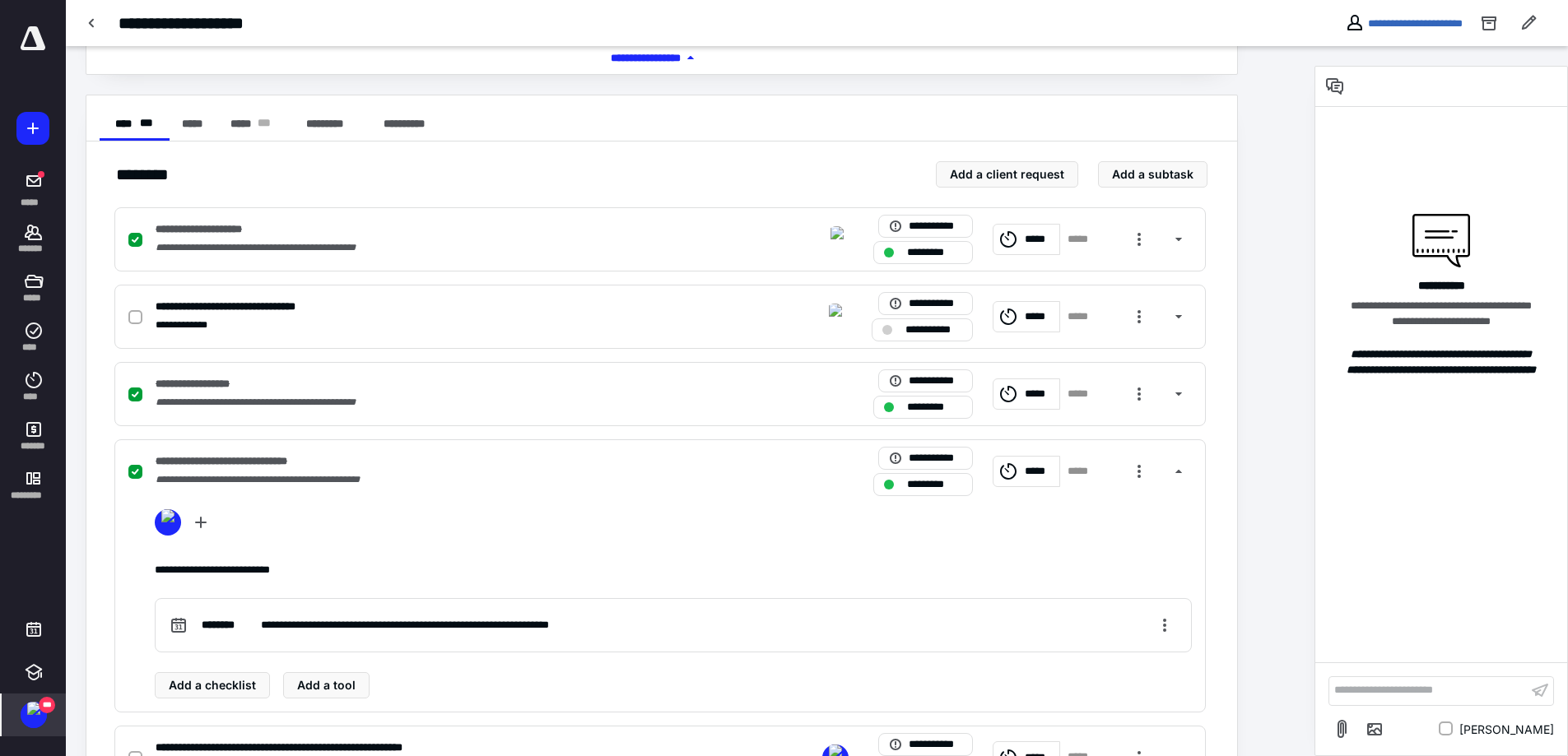 click on "**********" at bounding box center (660, 576) 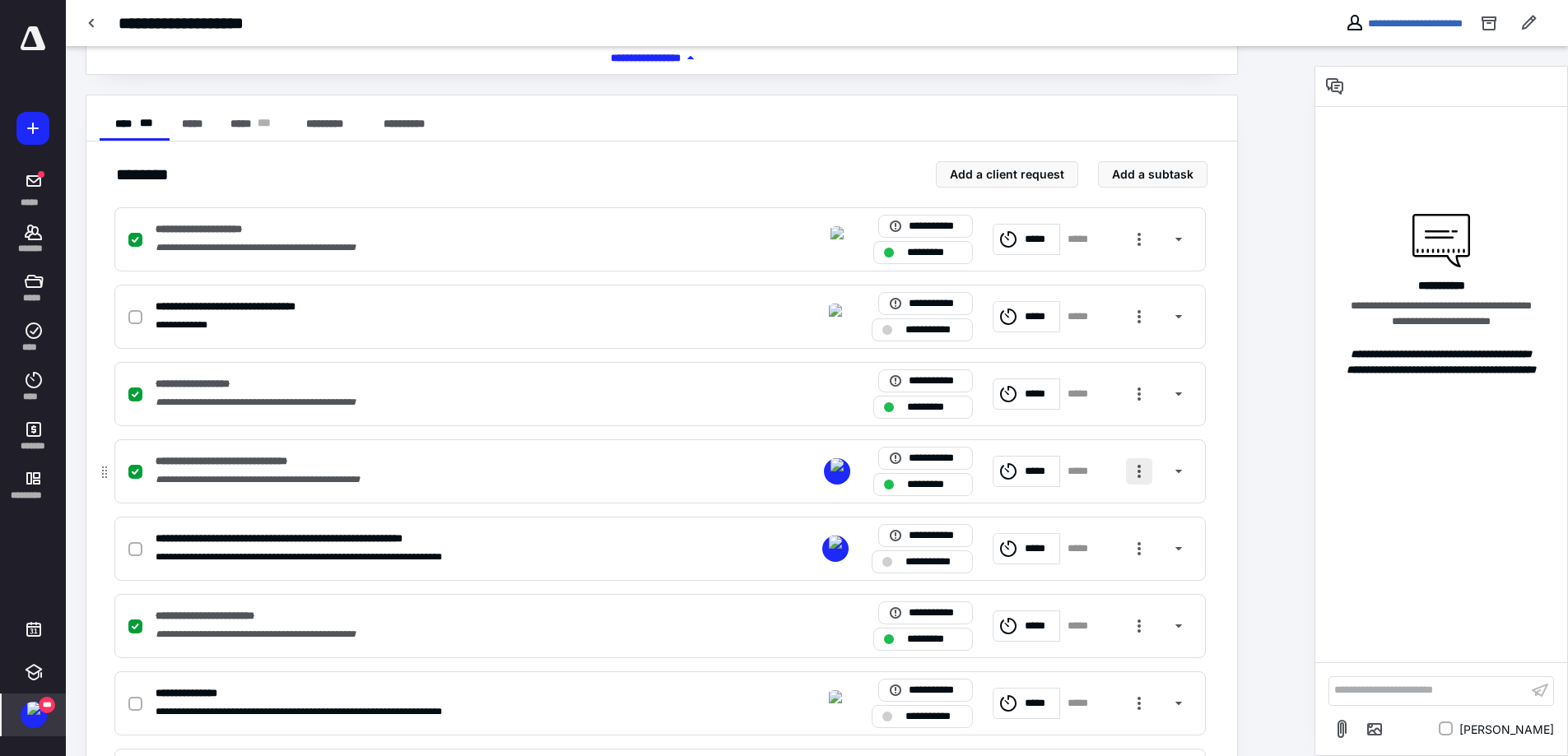 click at bounding box center (1139, 471) 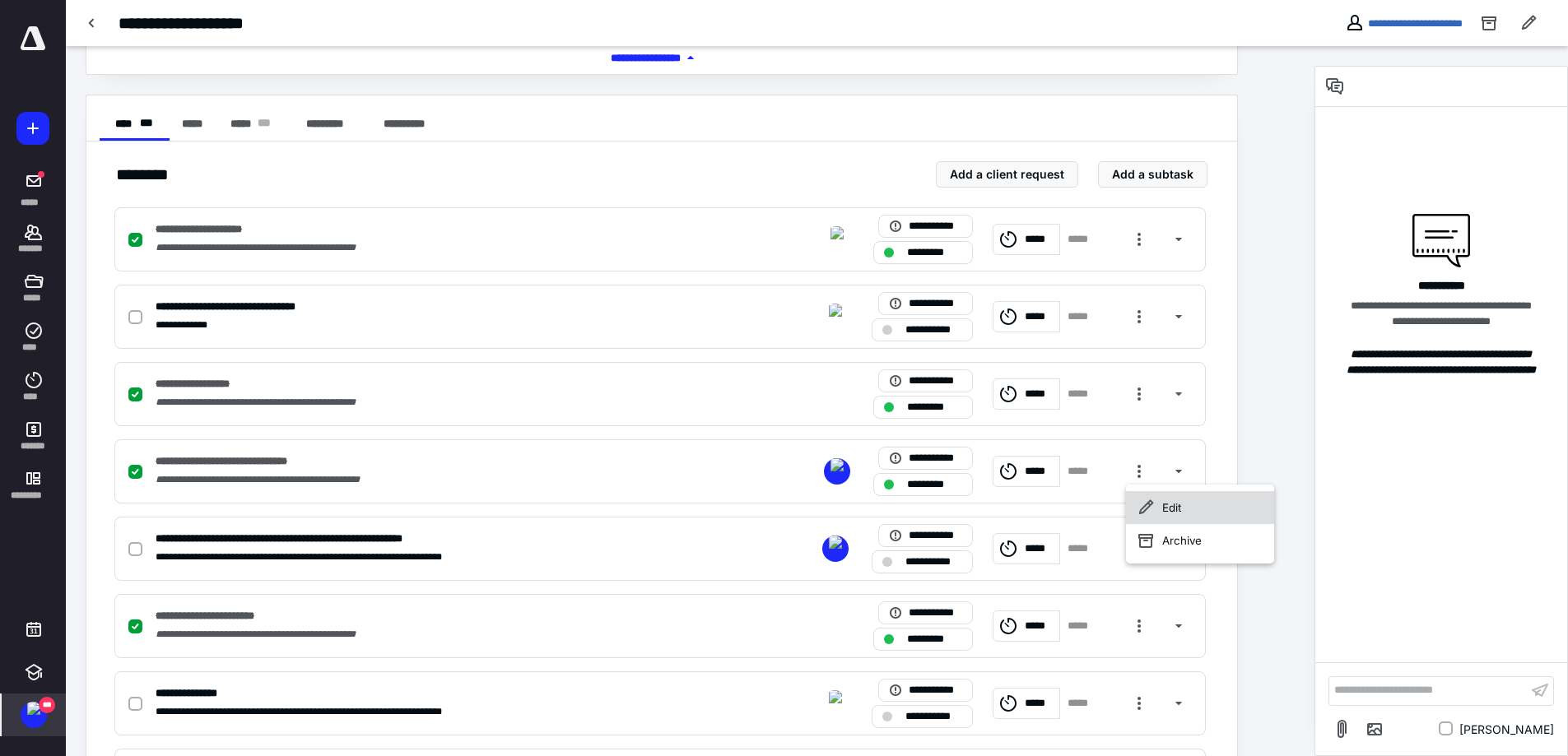 click on "Edit" at bounding box center [1200, 508] 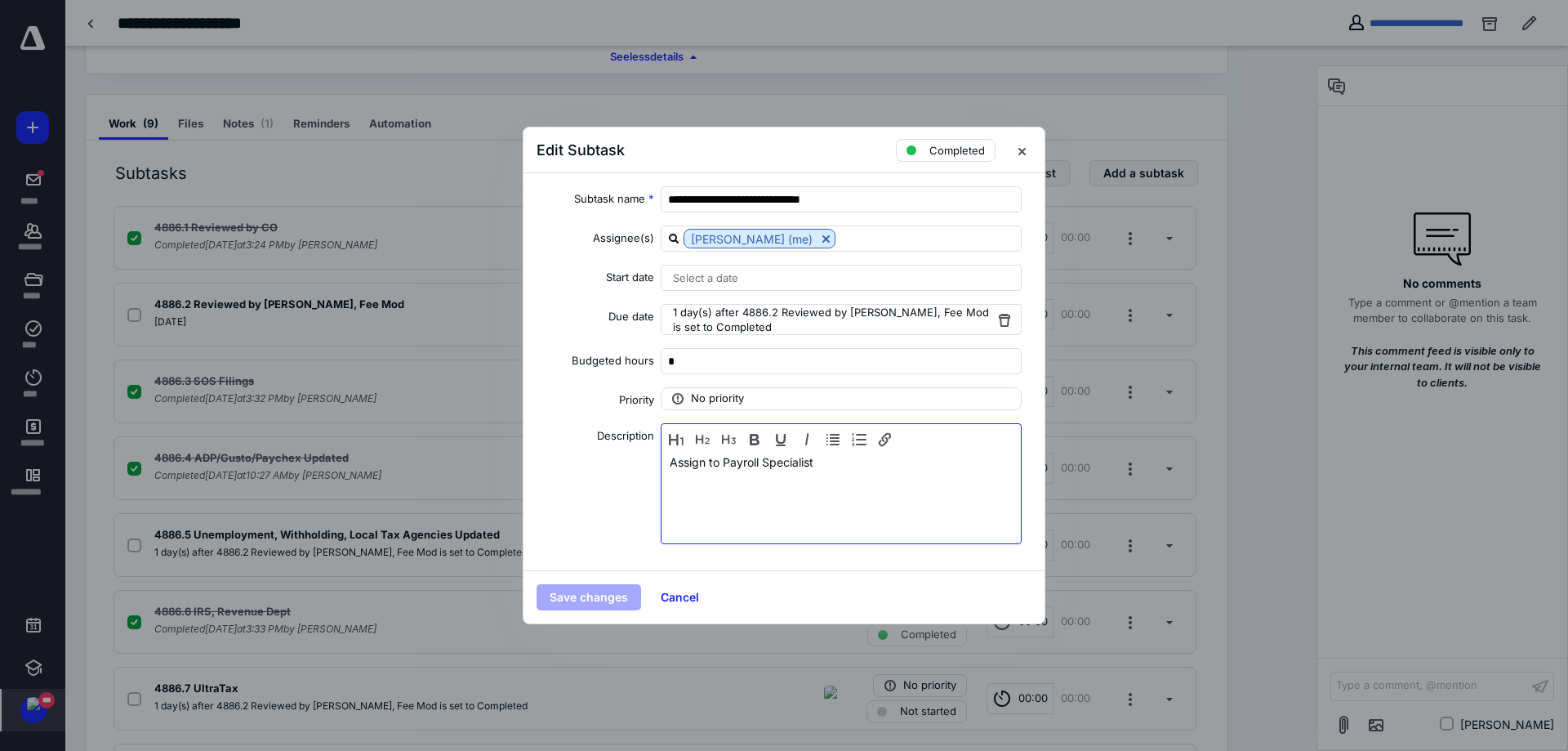 click on "Assign to Payroll Specialist" at bounding box center (841, 496) 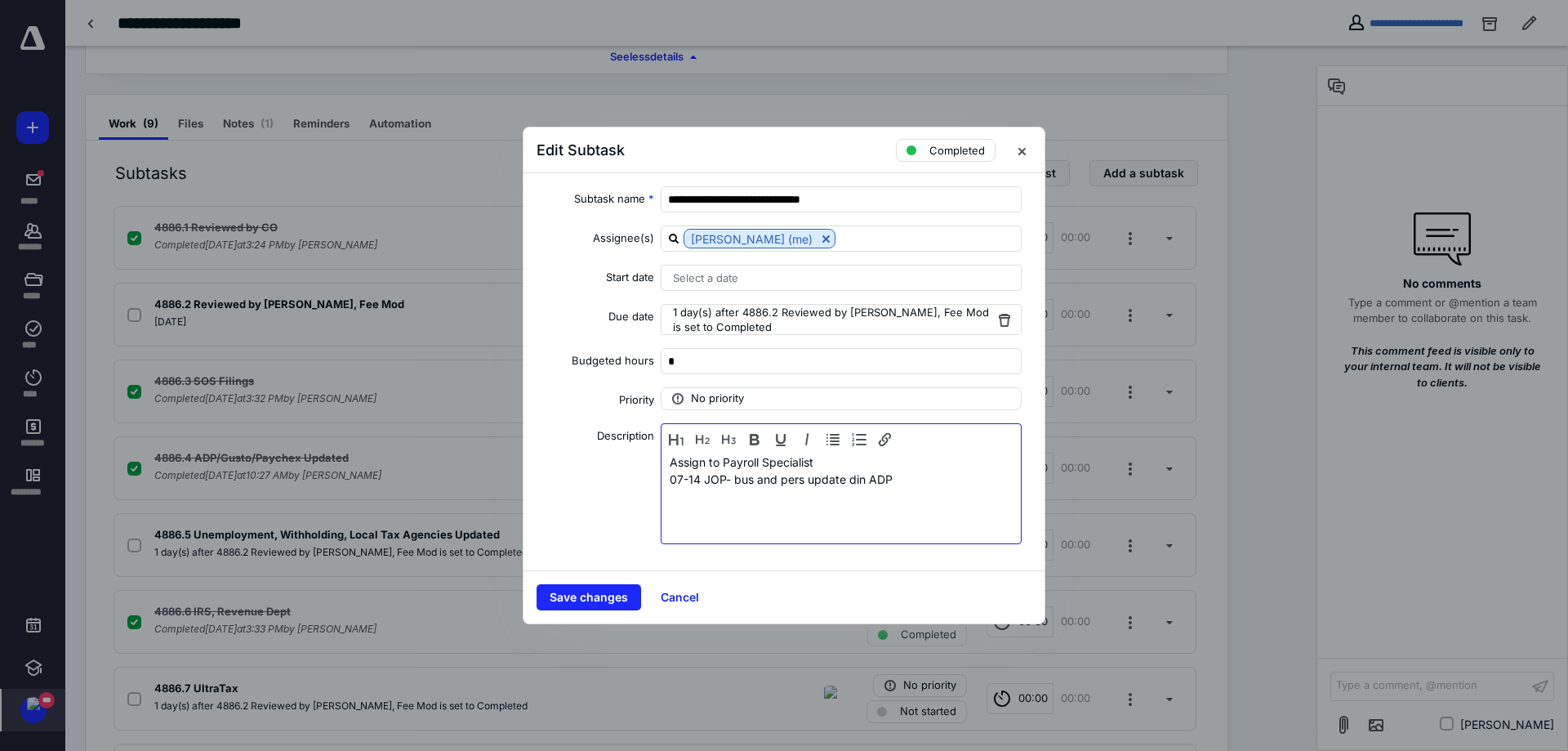 click on "07-14 JOP- bus and pers update din ADP" at bounding box center (841, 479) 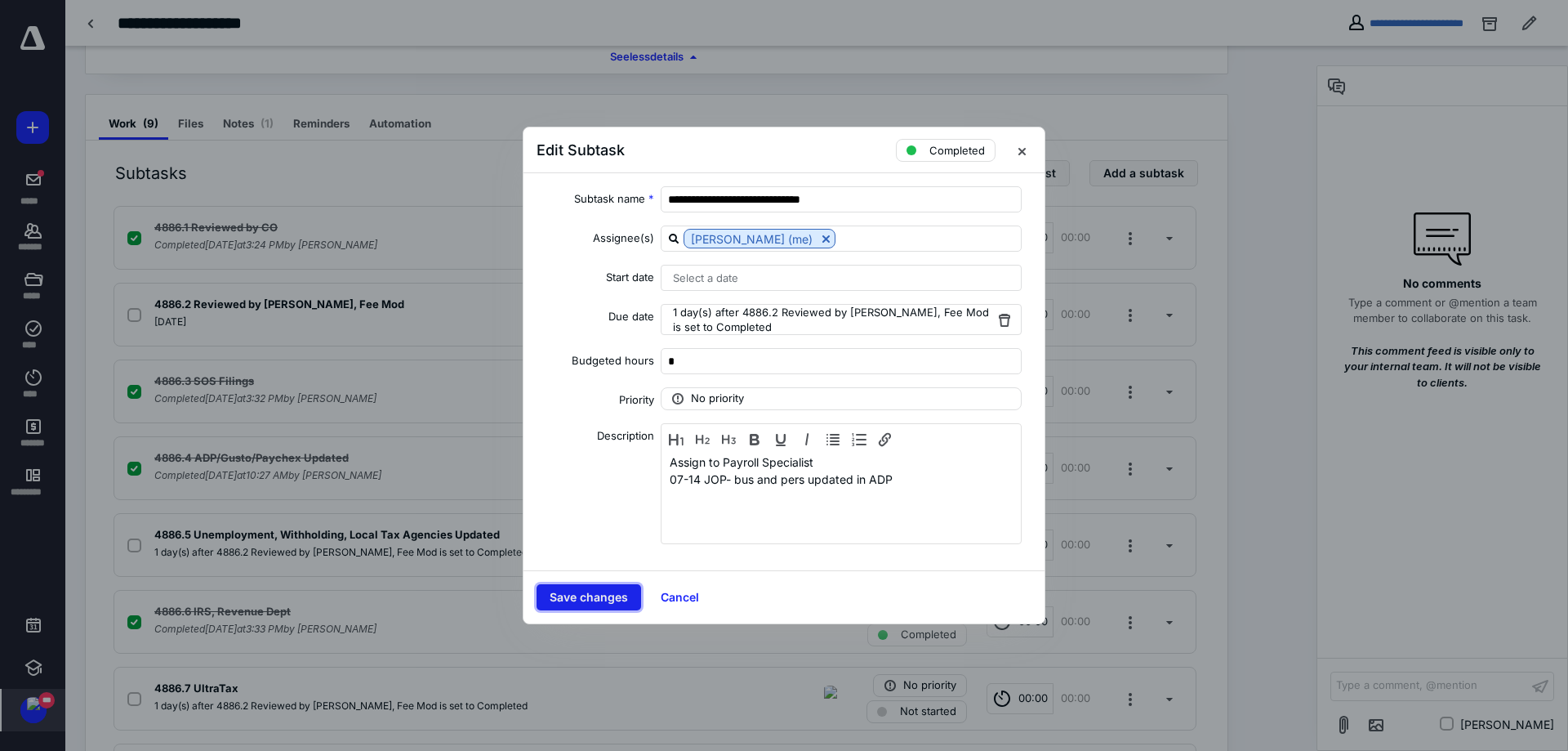 click on "Save changes" at bounding box center [589, 597] 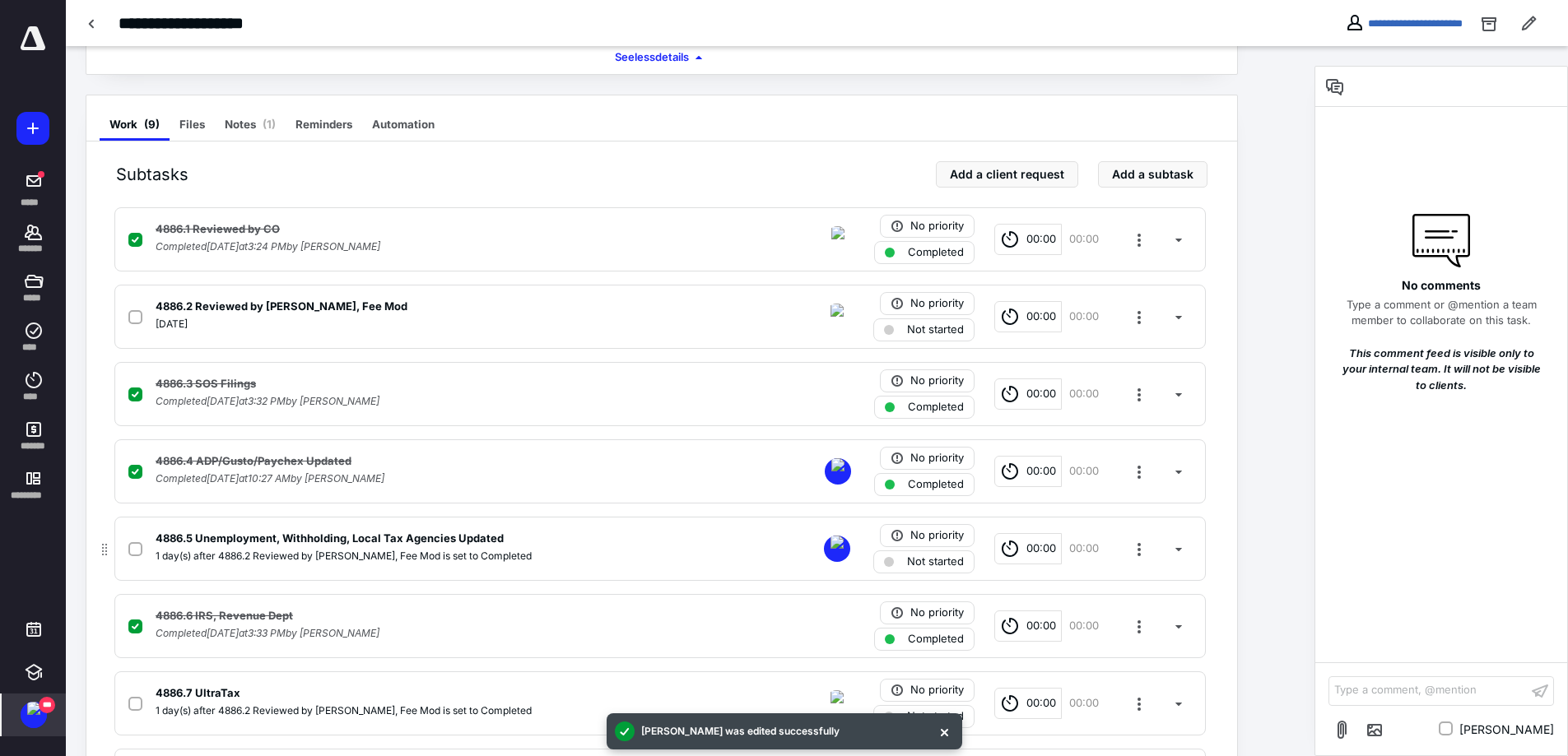 click on "Not started" at bounding box center (935, 562) 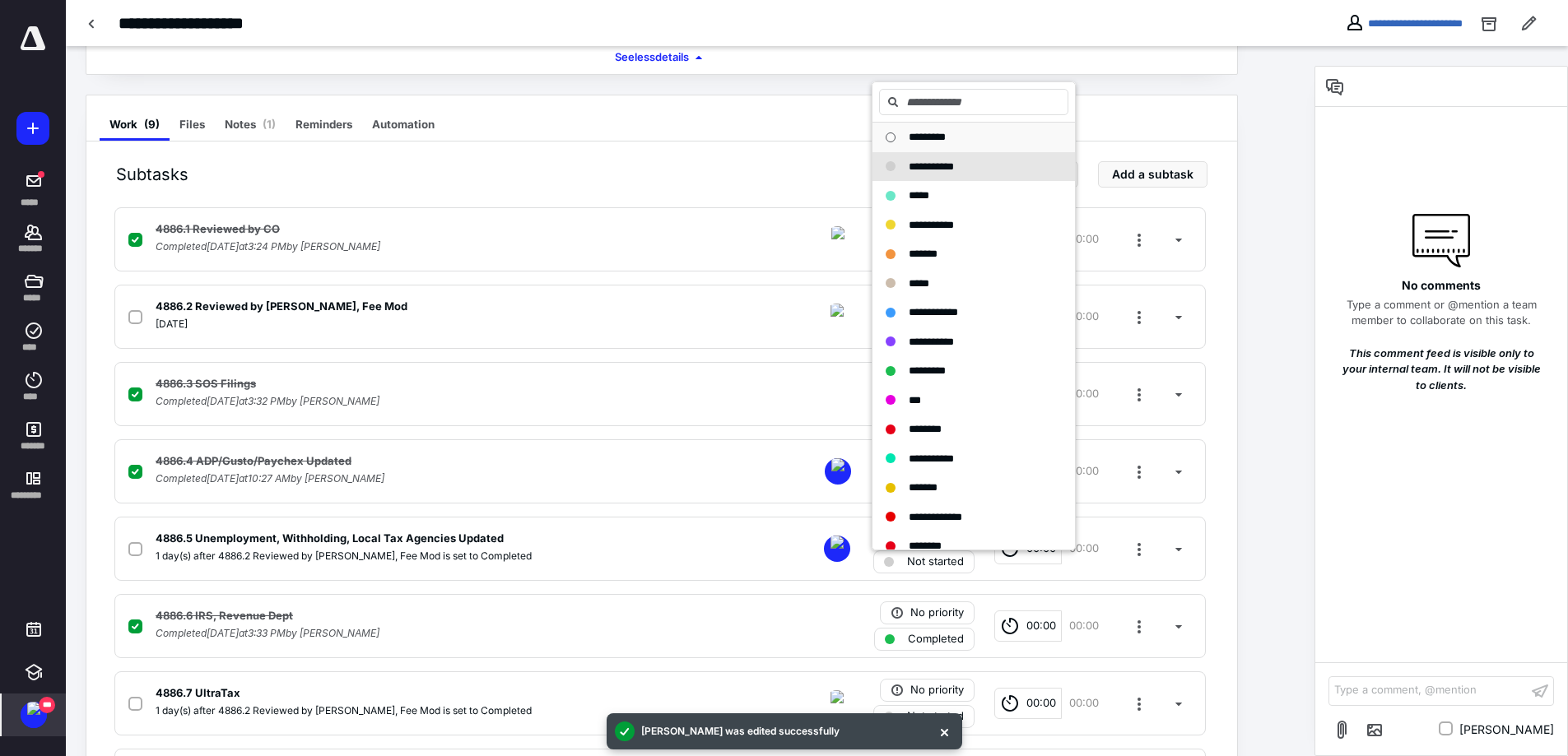 click on "*********" at bounding box center [927, 137] 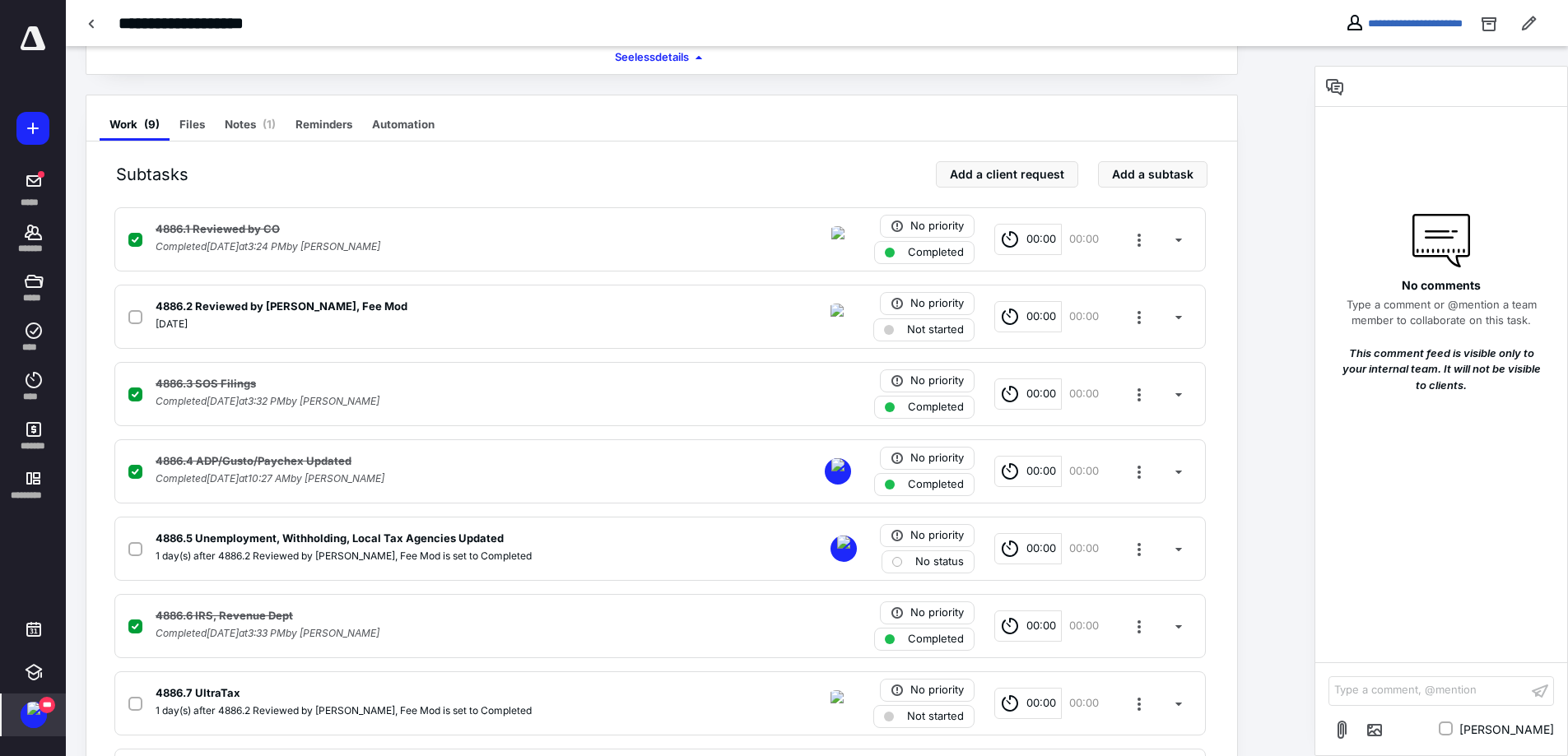 click on "Work ( 9 ) Files Notes ( 1 ) Reminders Automation" at bounding box center (662, 118) 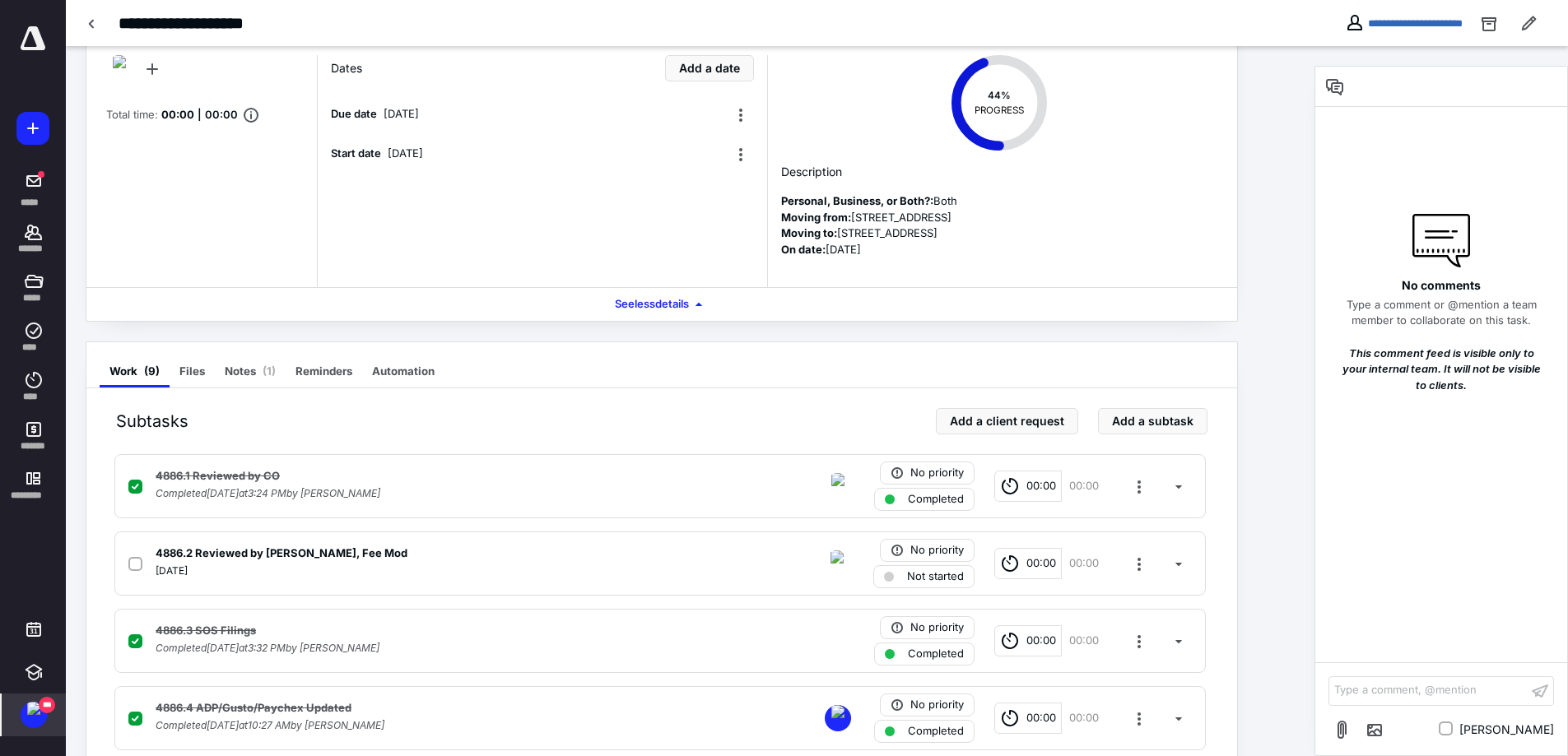 scroll, scrollTop: 0, scrollLeft: 0, axis: both 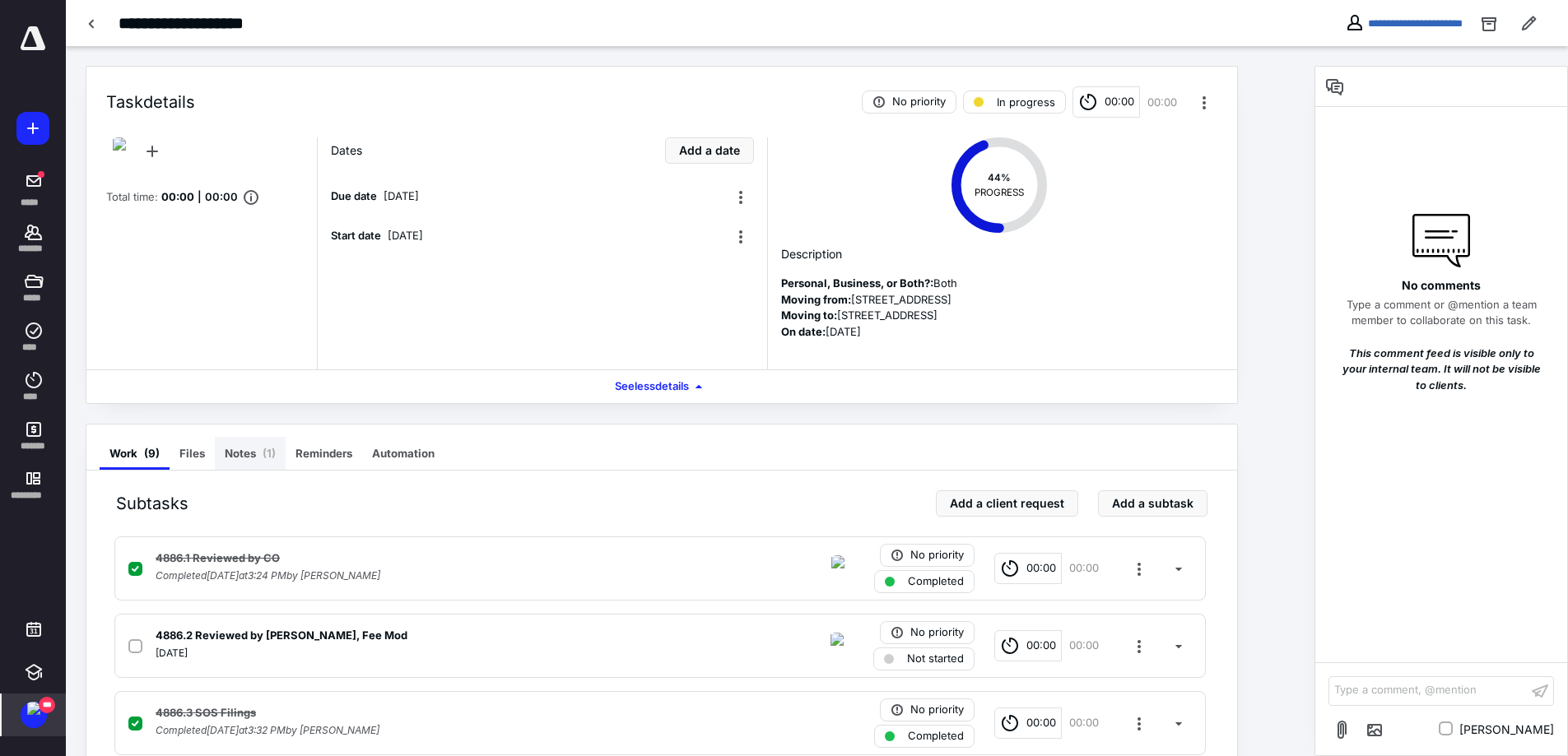 click on "Notes ( 1 )" at bounding box center [250, 453] 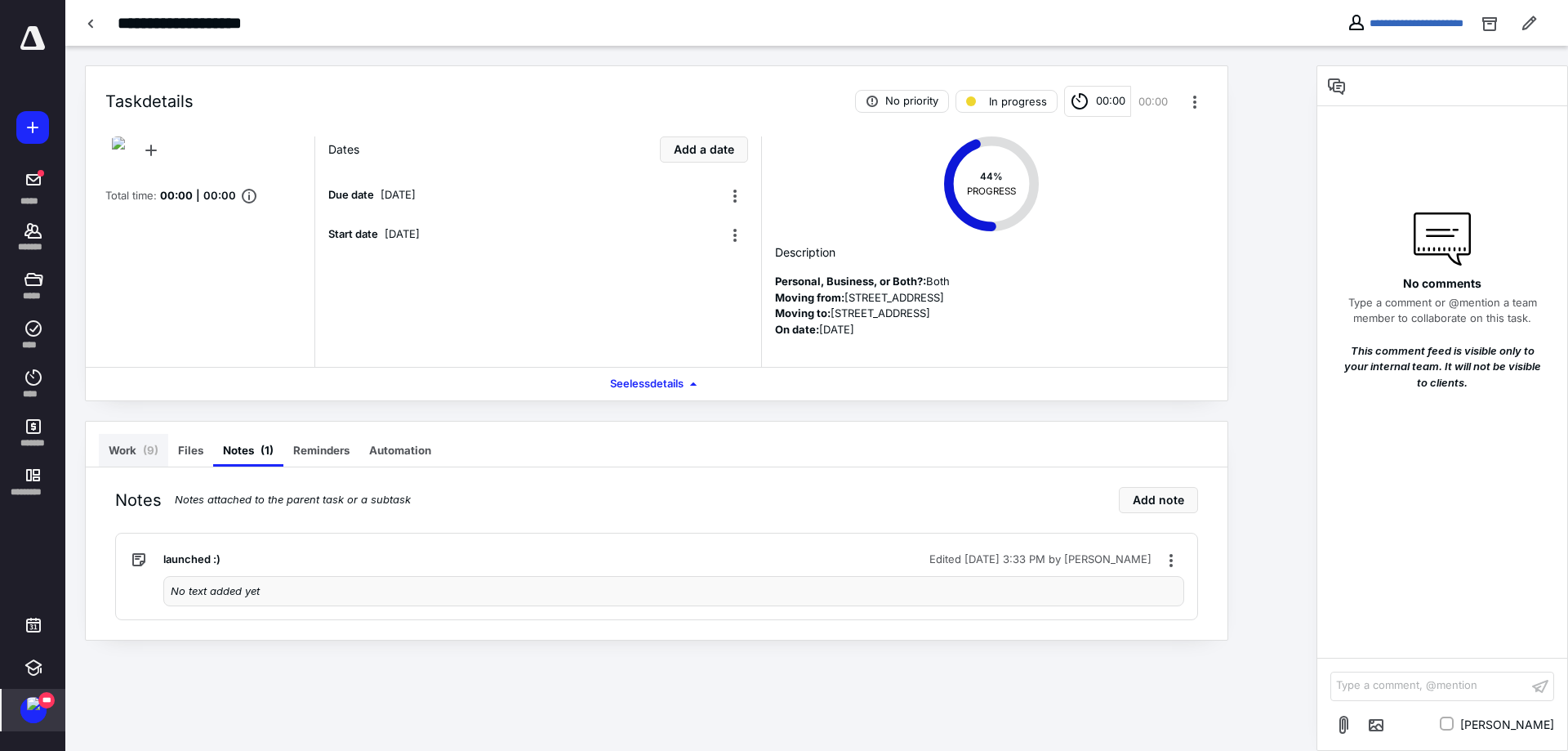 click on "( 9 )" at bounding box center (150, 450) 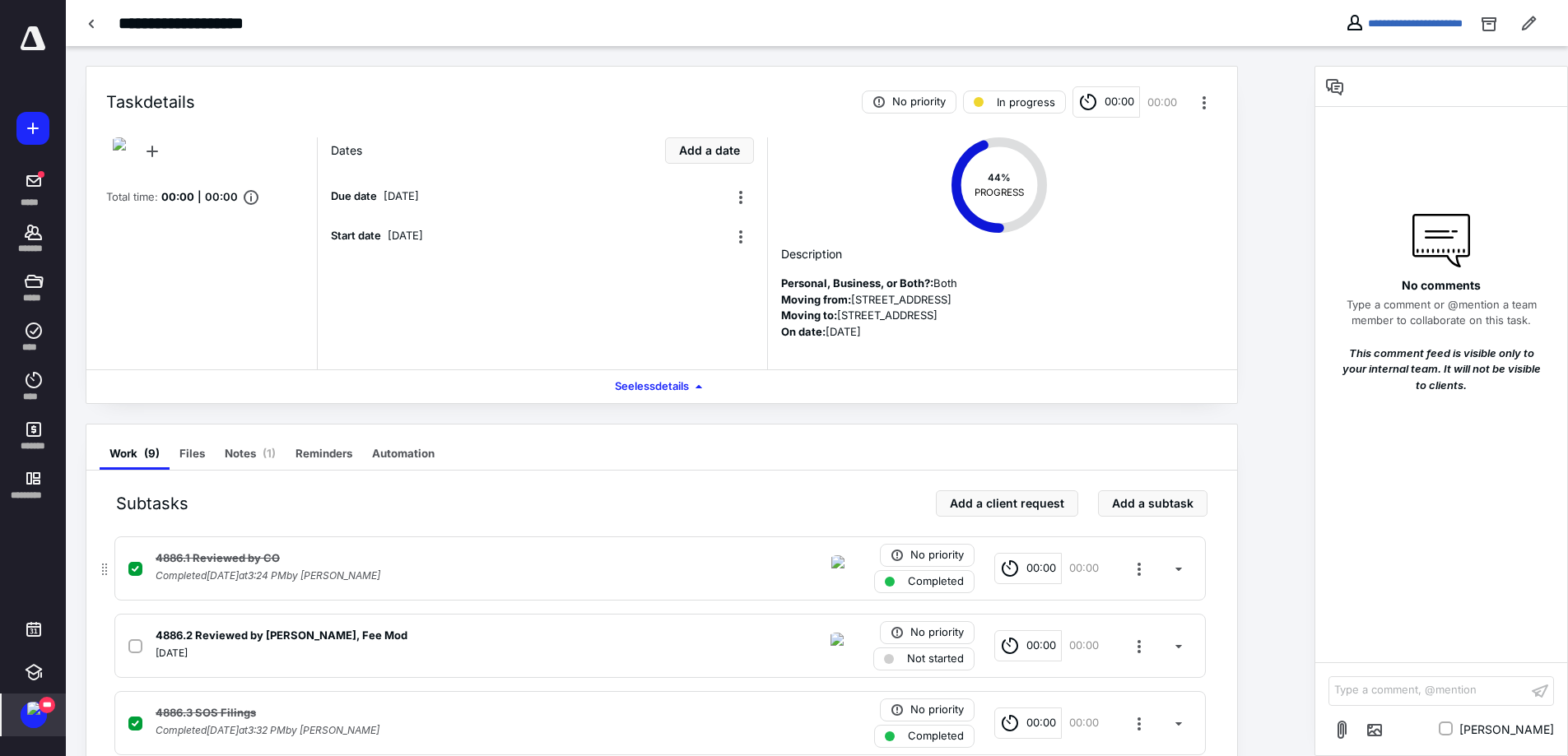 scroll, scrollTop: 165, scrollLeft: 0, axis: vertical 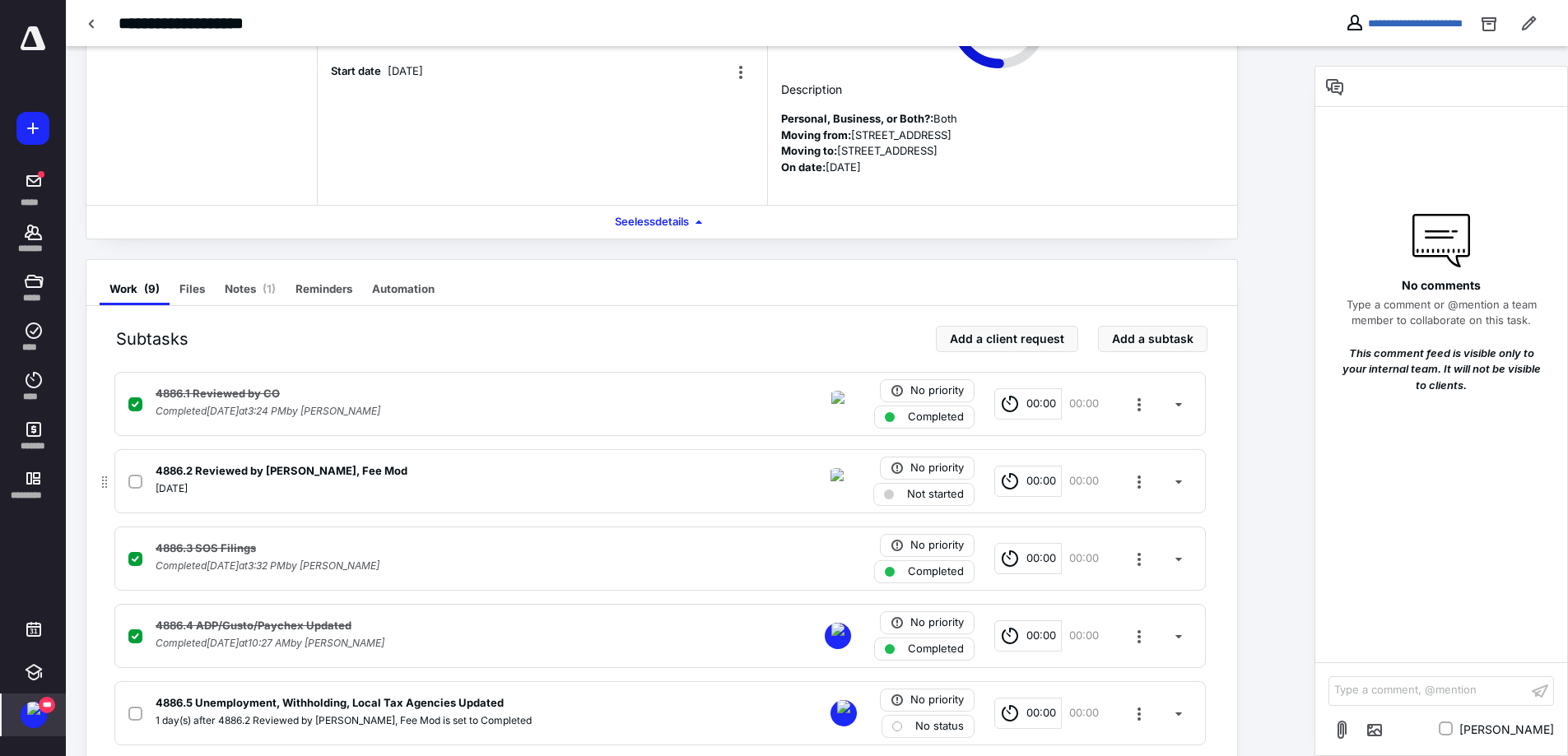 click on "4886.2 Reviewed by BizDev, Fee Mod" at bounding box center [444, 471] 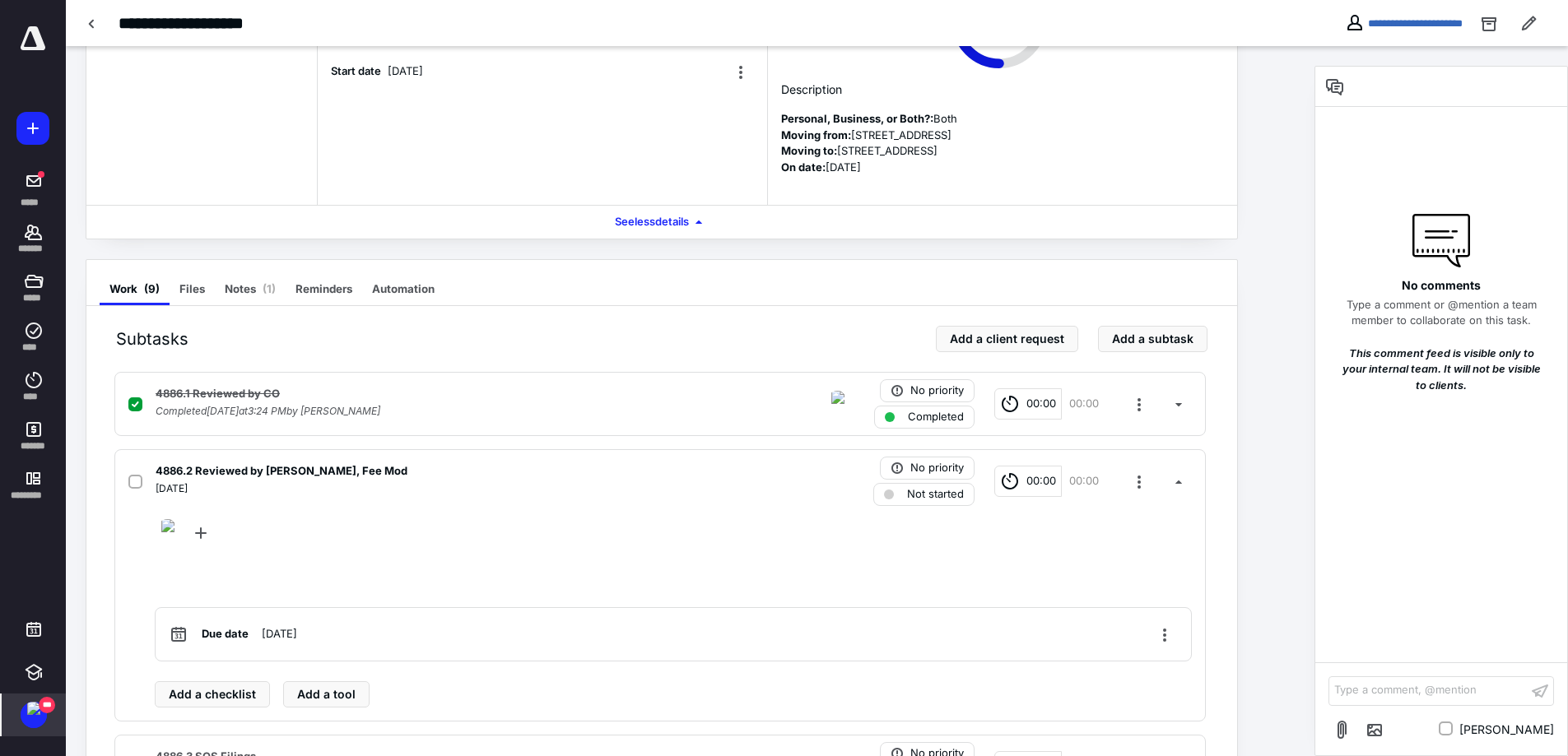 scroll, scrollTop: 0, scrollLeft: 0, axis: both 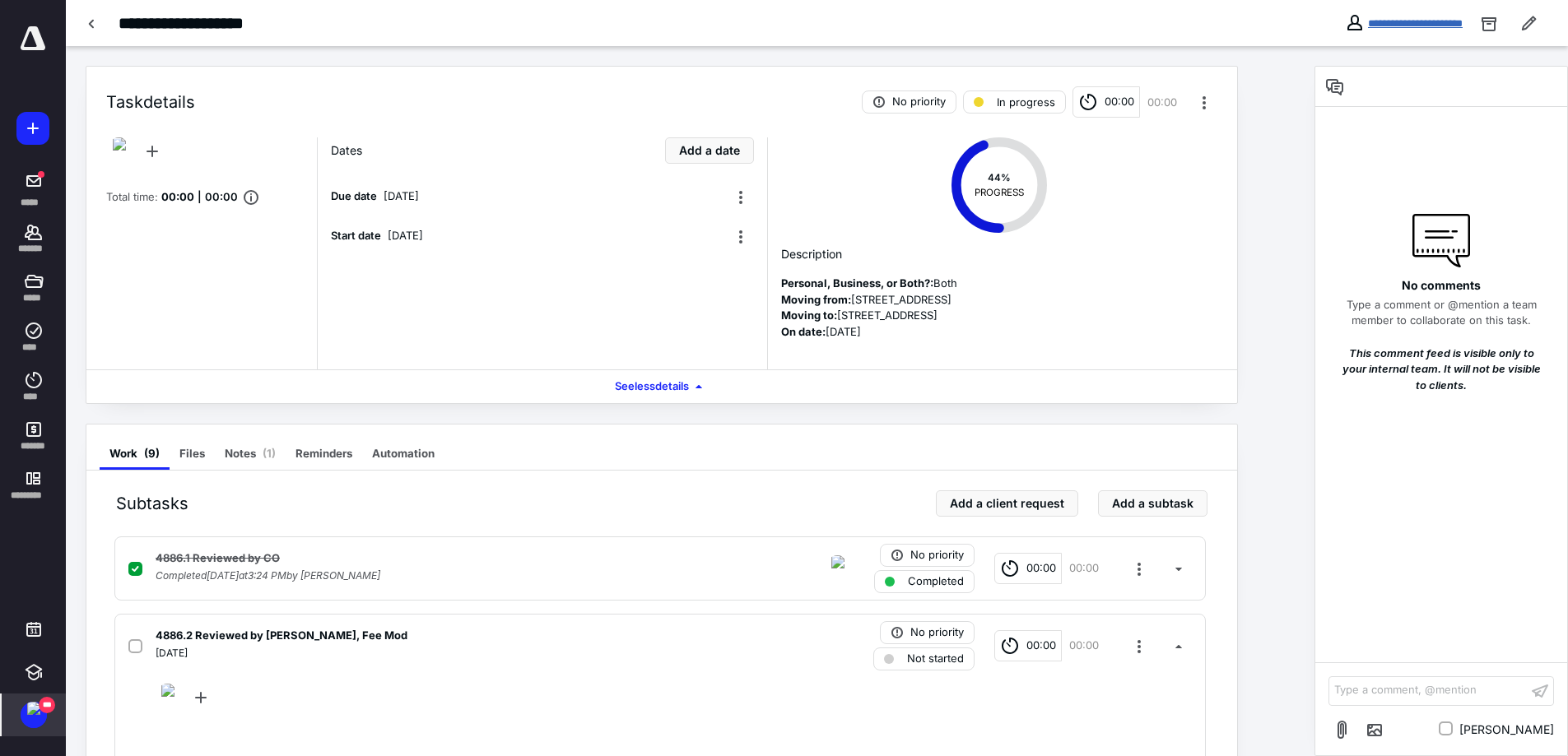 click on "**********" at bounding box center [1415, 23] 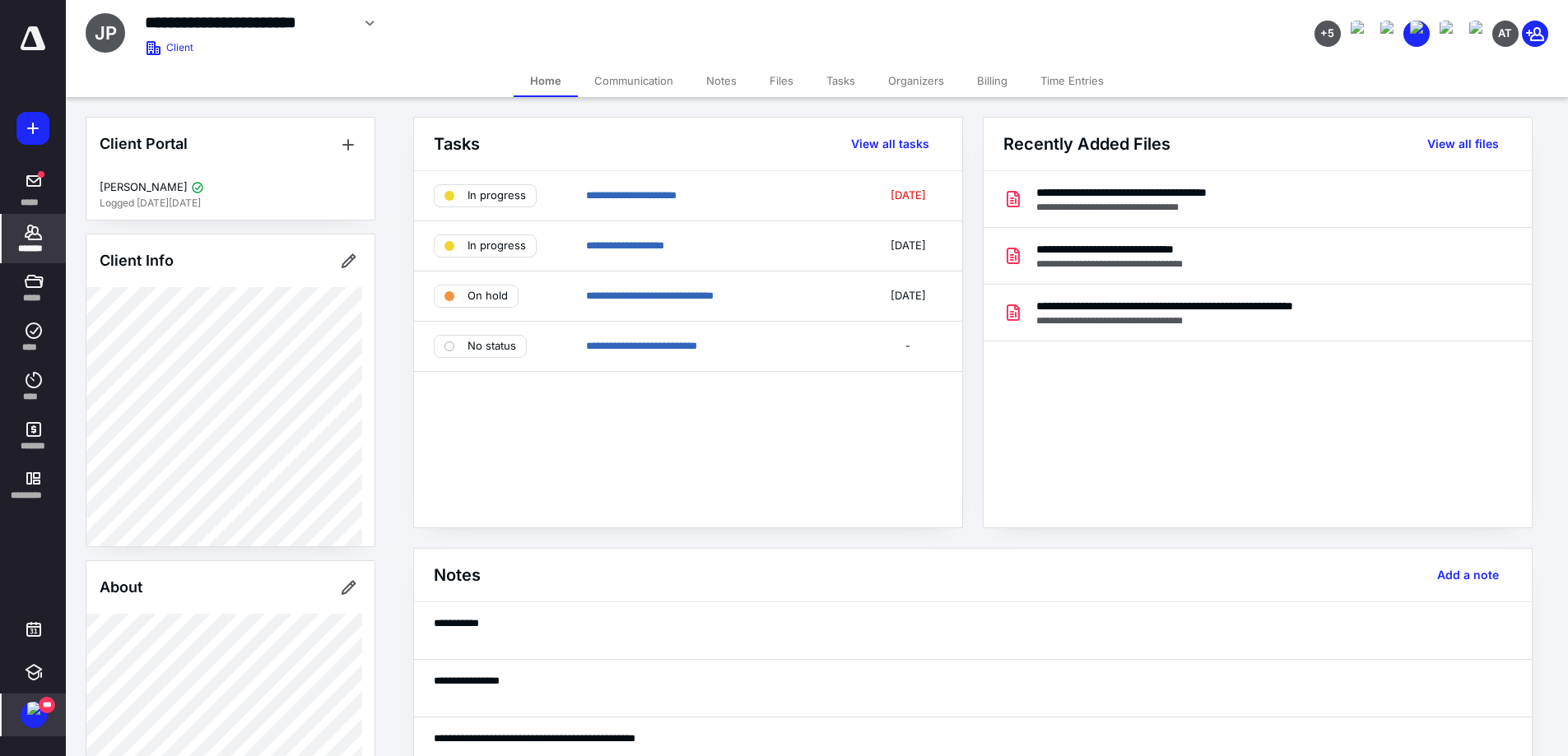 click on "Billing" at bounding box center [992, 81] 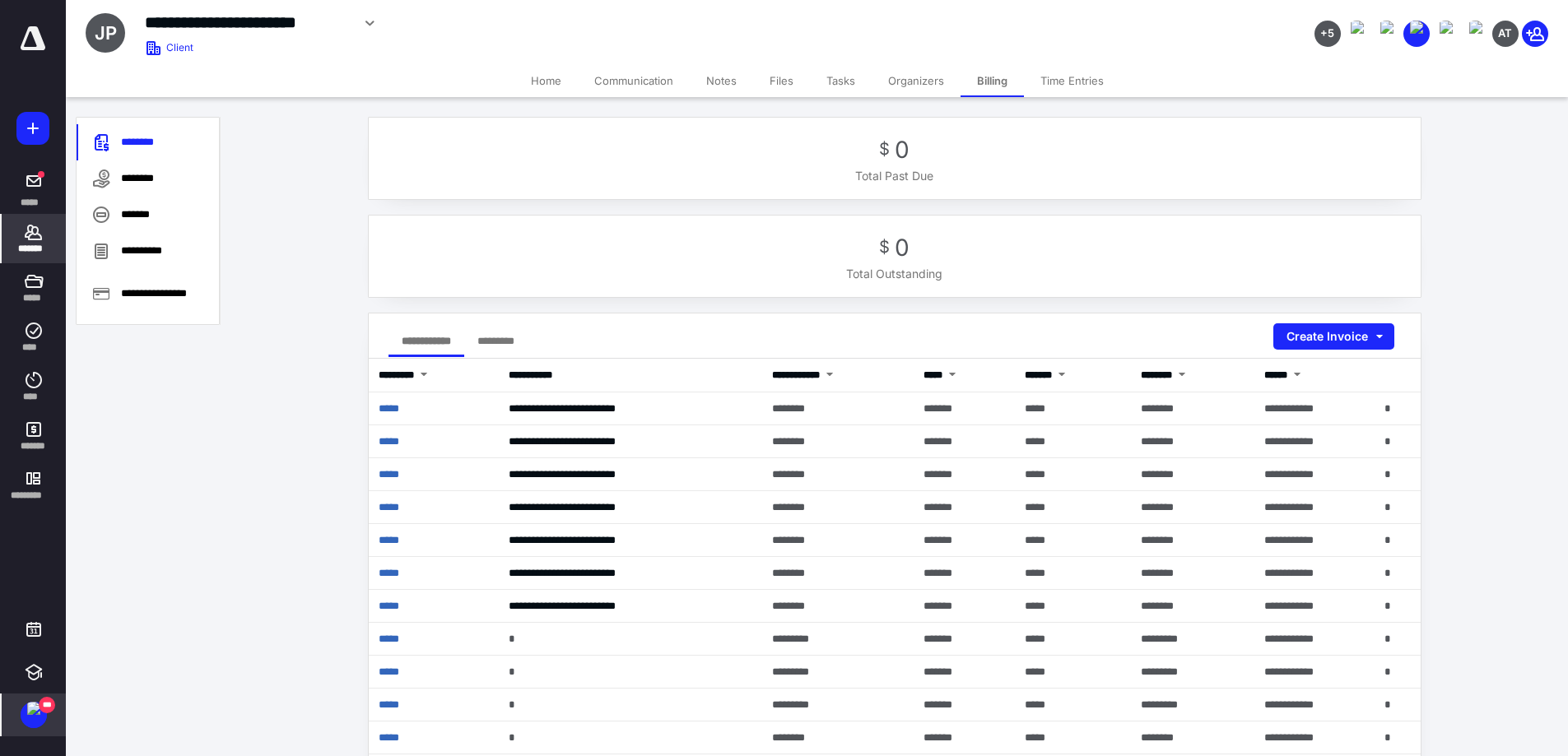click at bounding box center (33, 39) 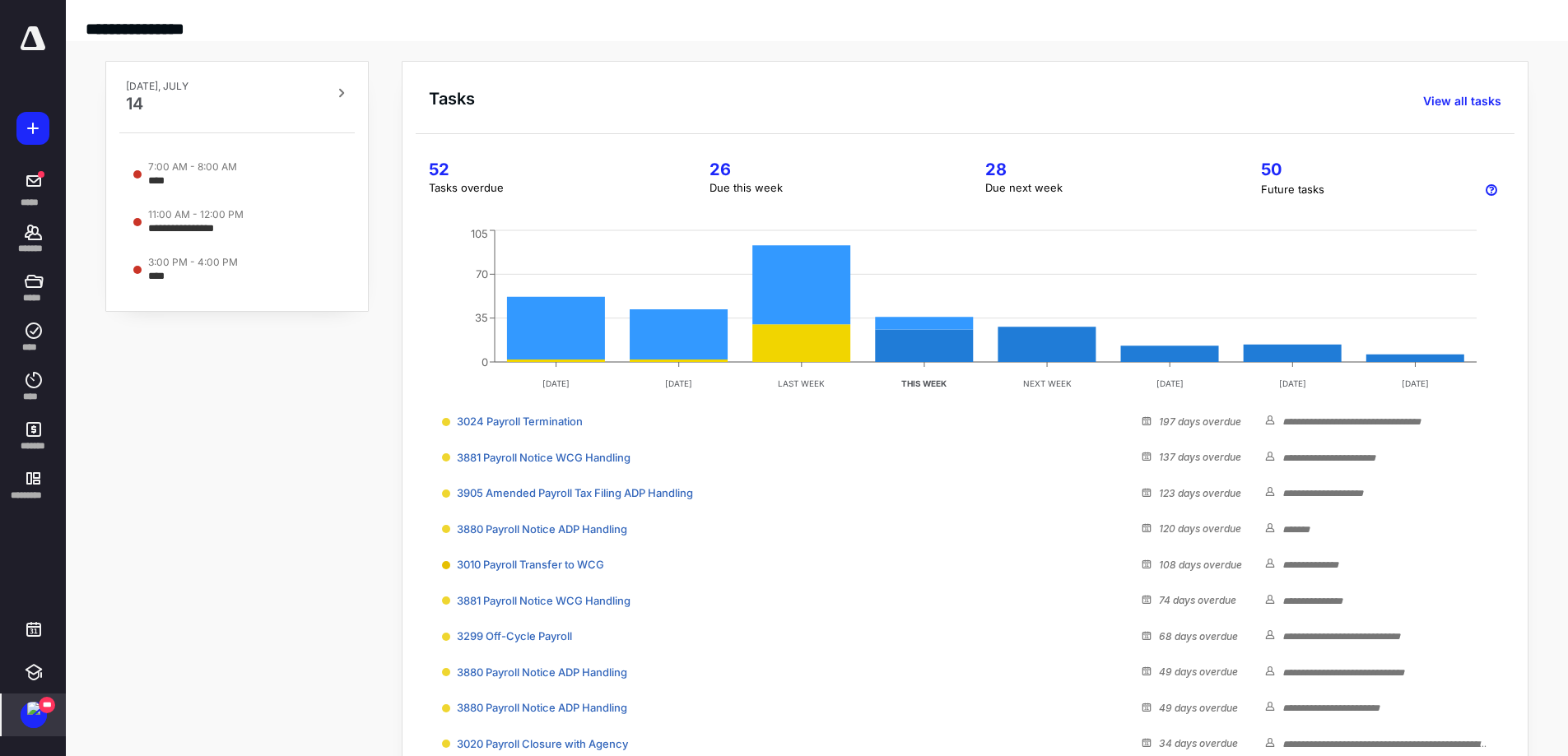 click at bounding box center (33, 39) 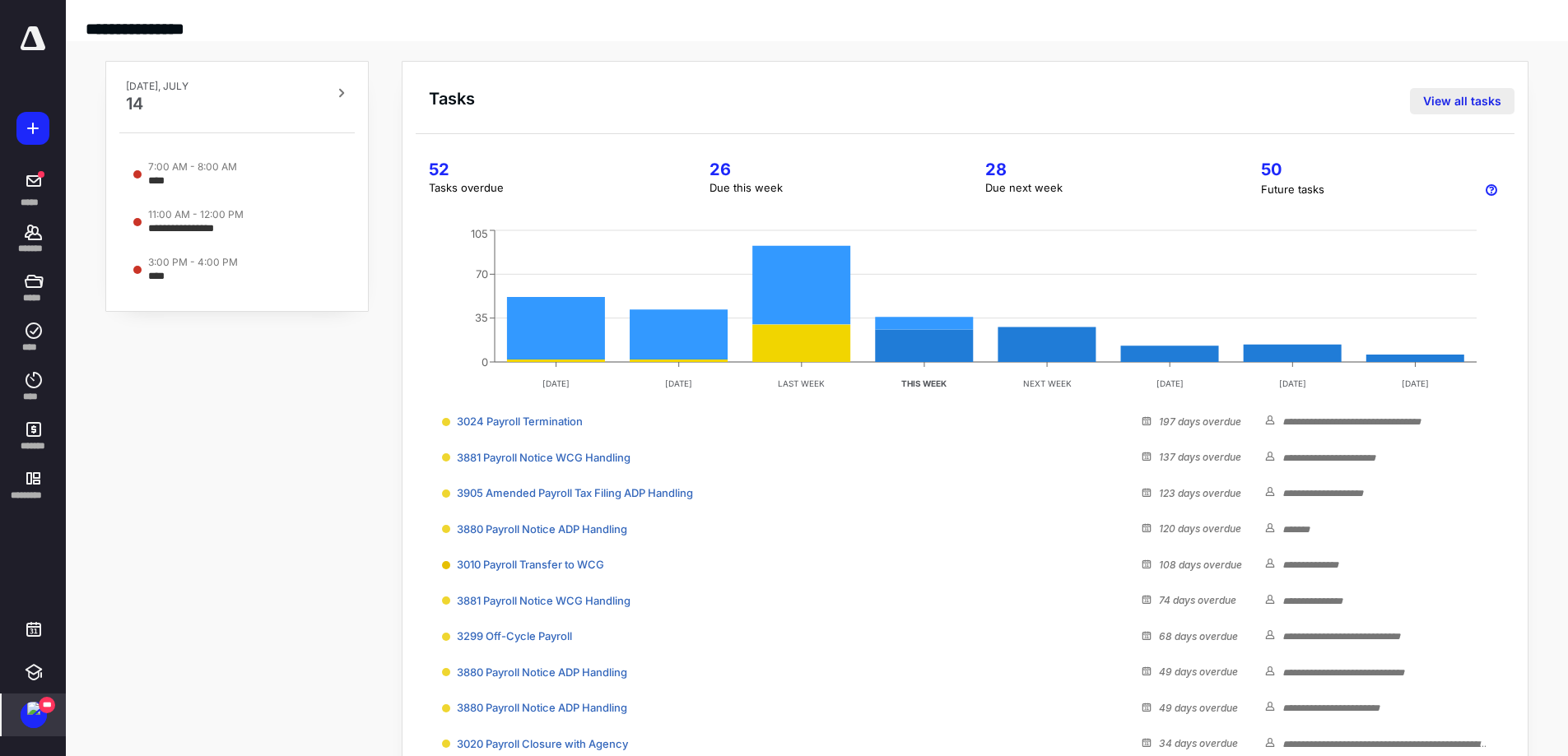 click on "View all tasks" at bounding box center [1462, 101] 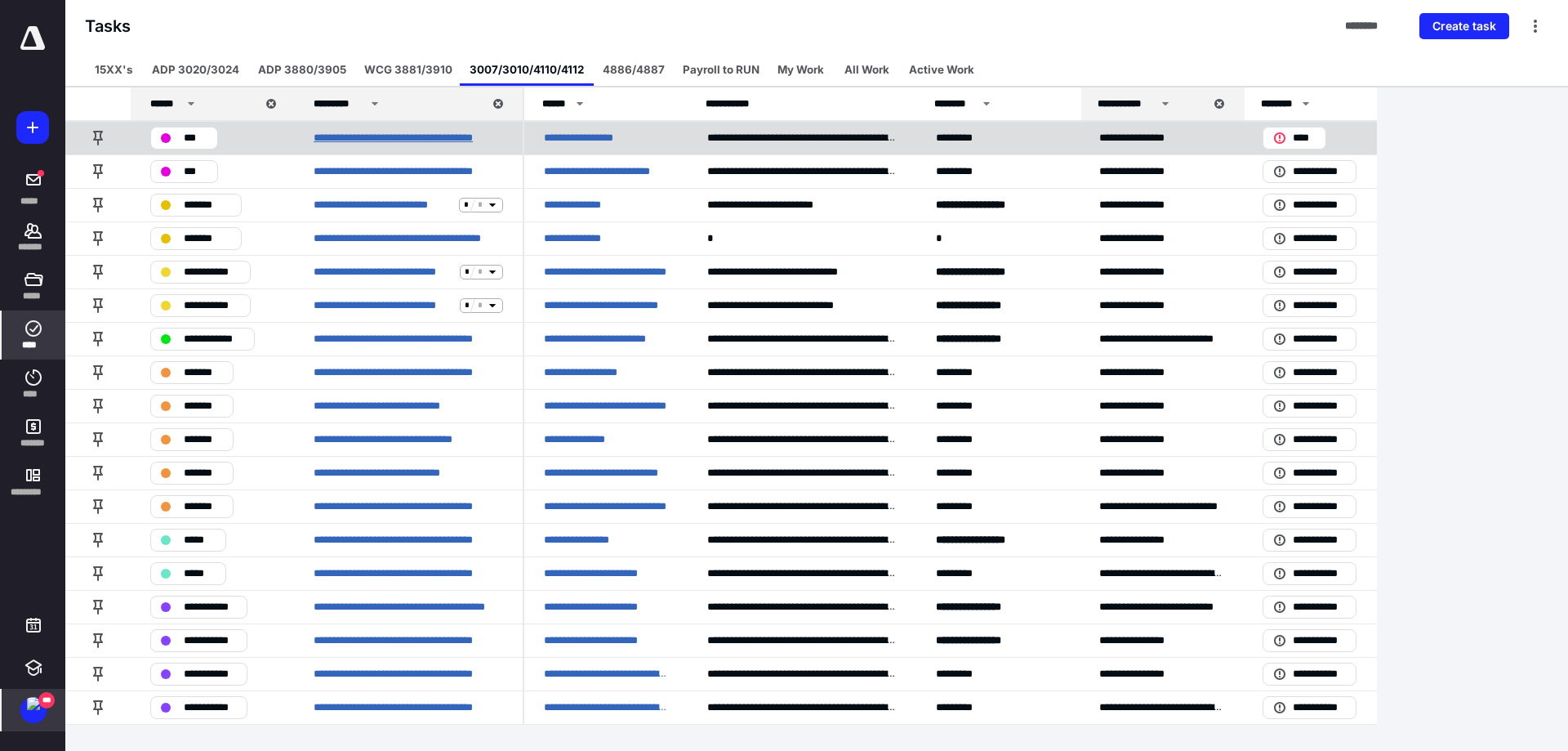 click on "**********" at bounding box center (408, 138) 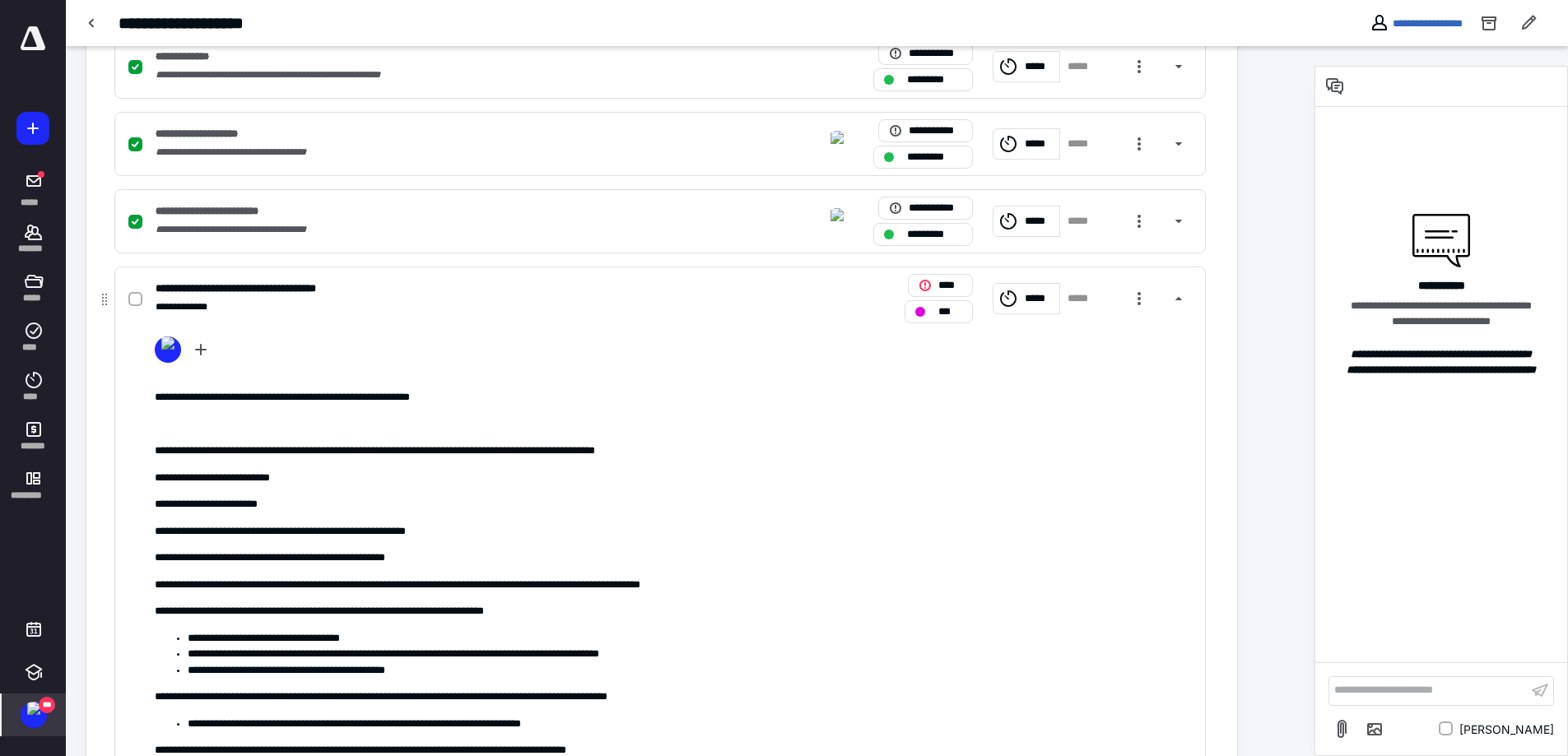scroll, scrollTop: 987, scrollLeft: 0, axis: vertical 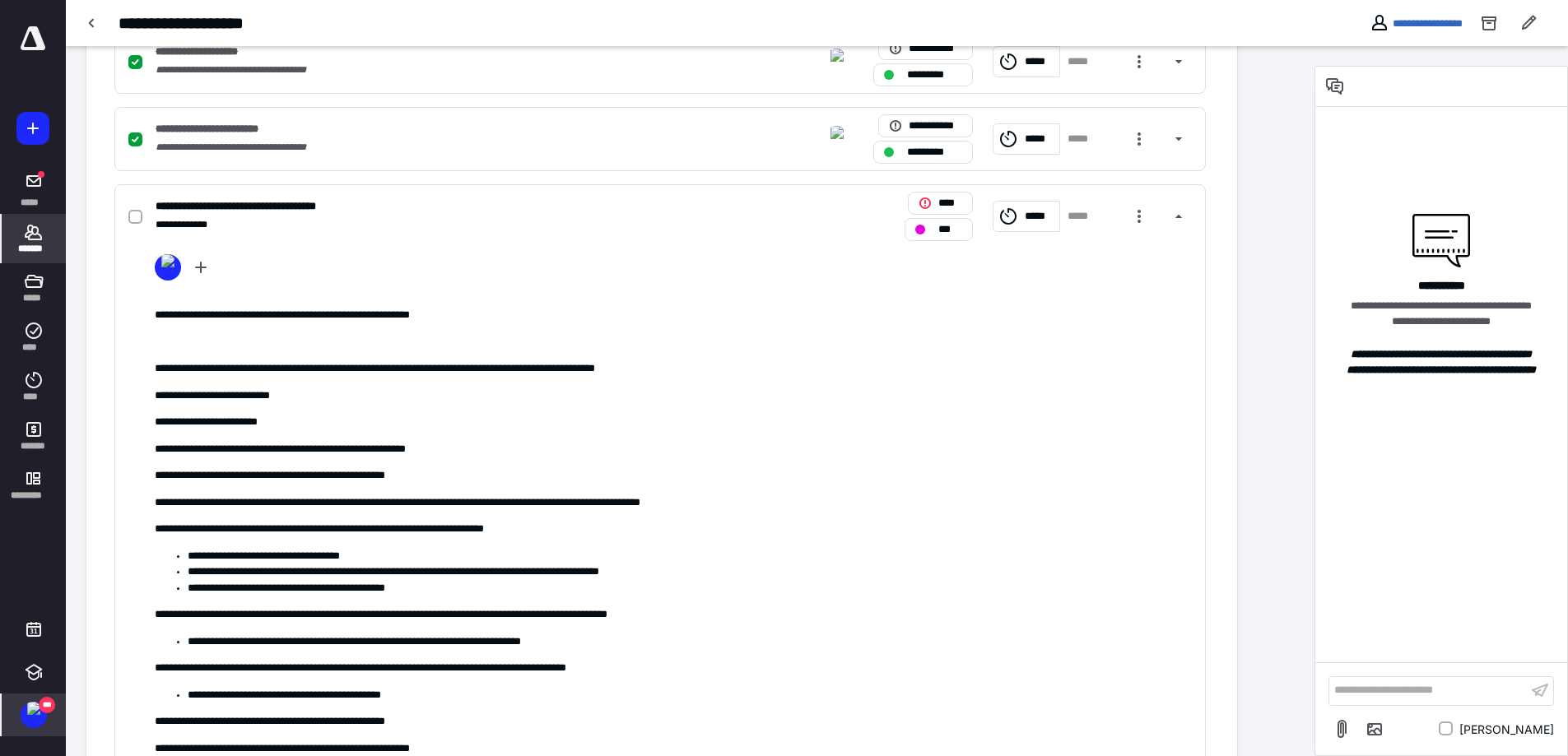 click 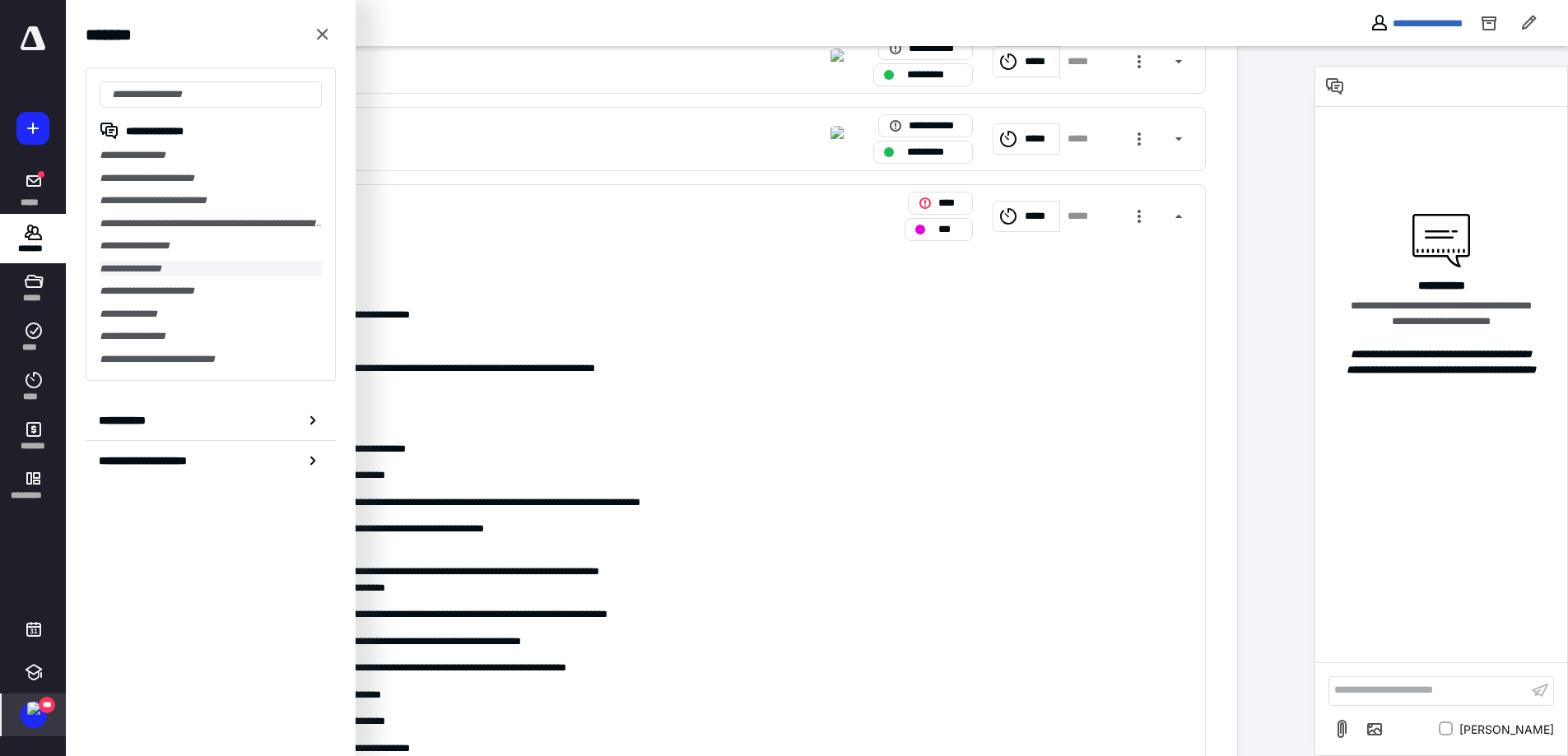 click on "**********" at bounding box center [211, 269] 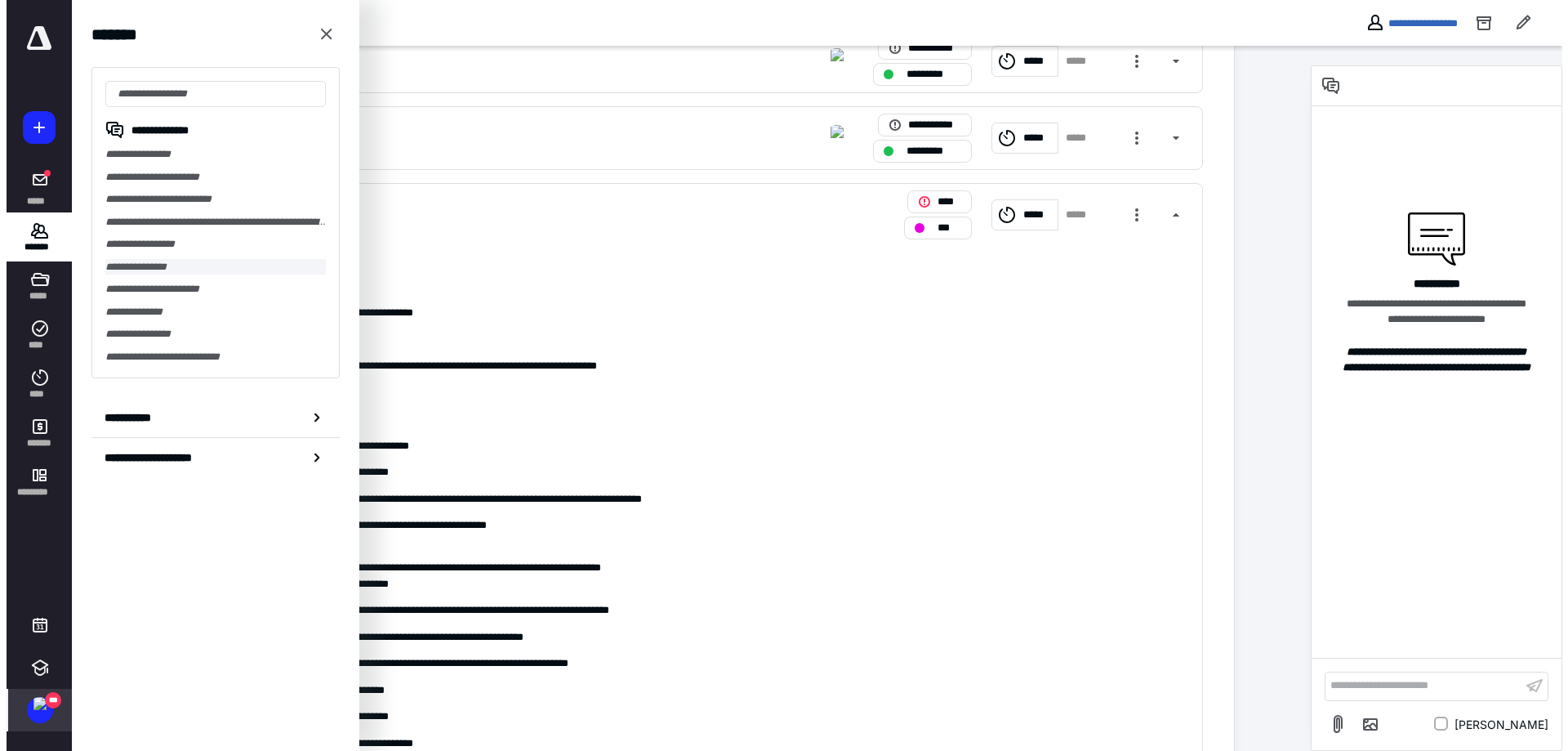 scroll, scrollTop: 0, scrollLeft: 0, axis: both 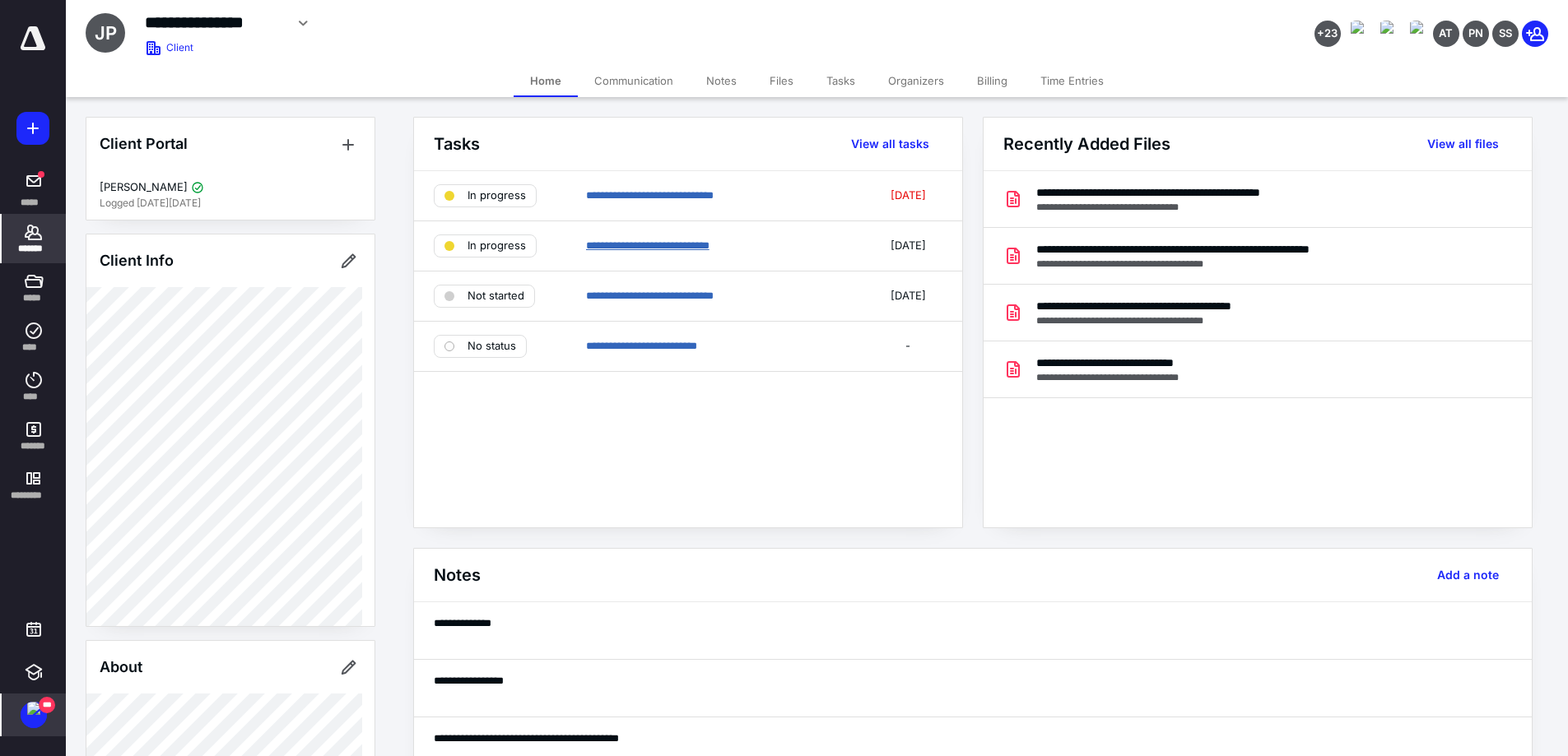 click on "**********" at bounding box center [648, 245] 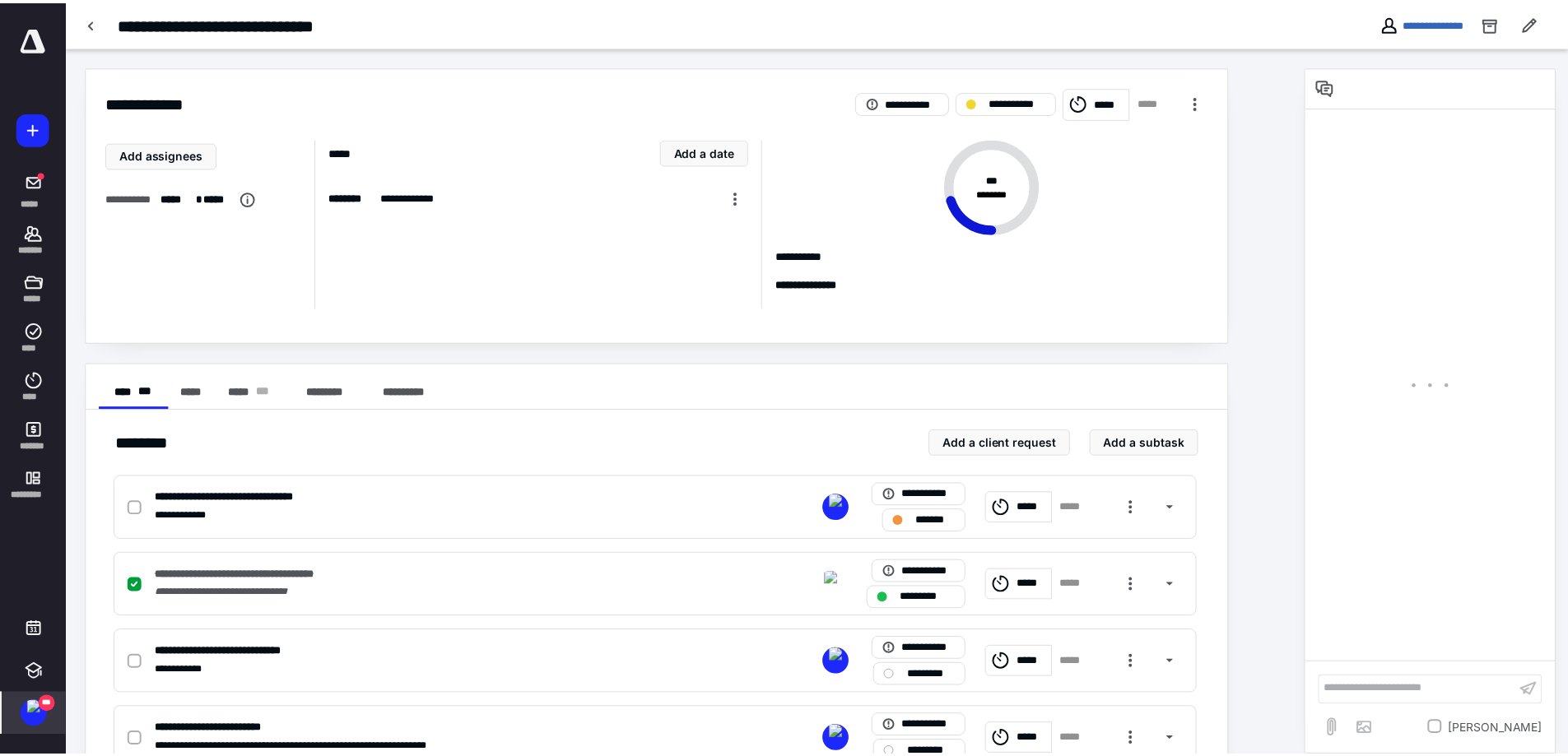 scroll, scrollTop: 133, scrollLeft: 0, axis: vertical 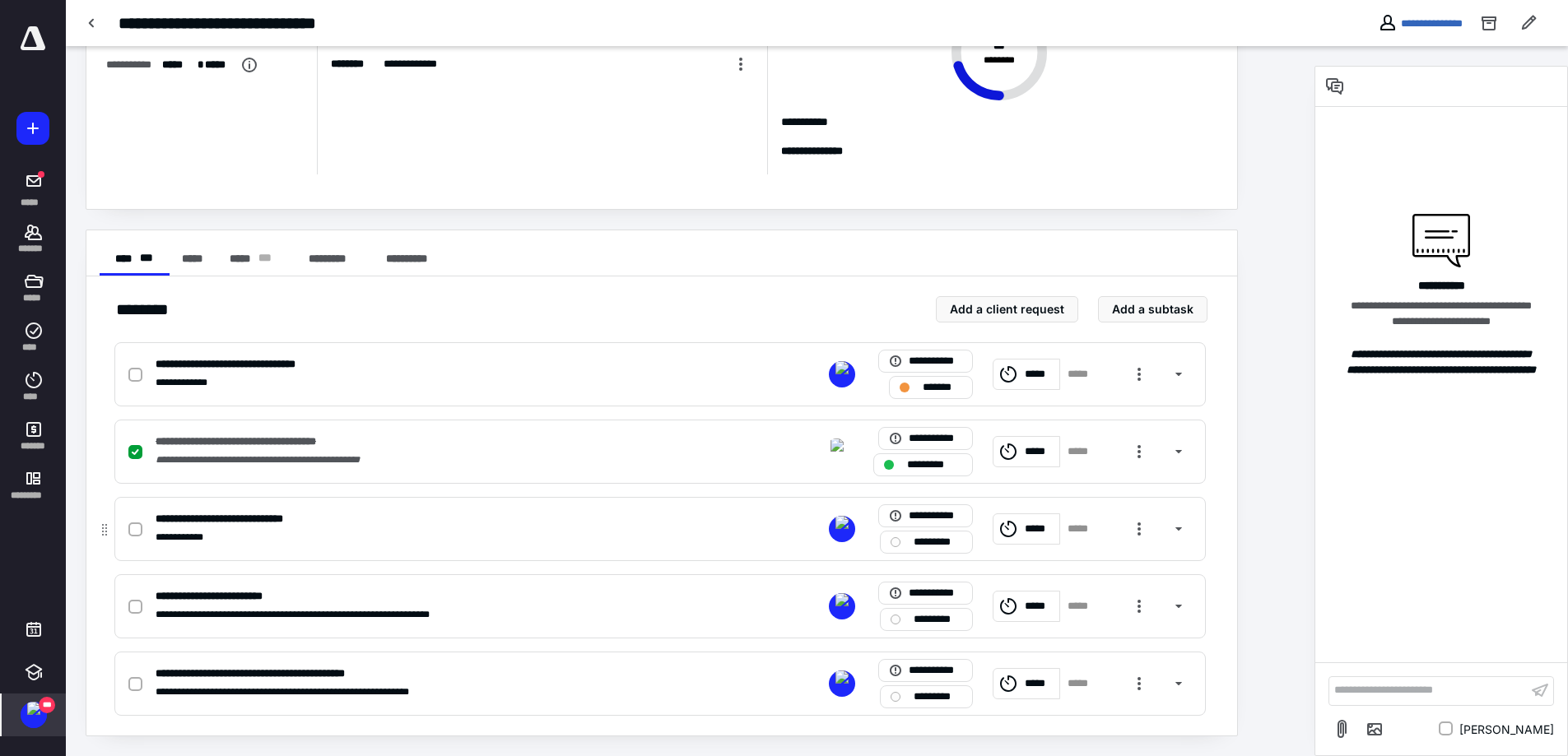 click on "**********" at bounding box center [444, 519] 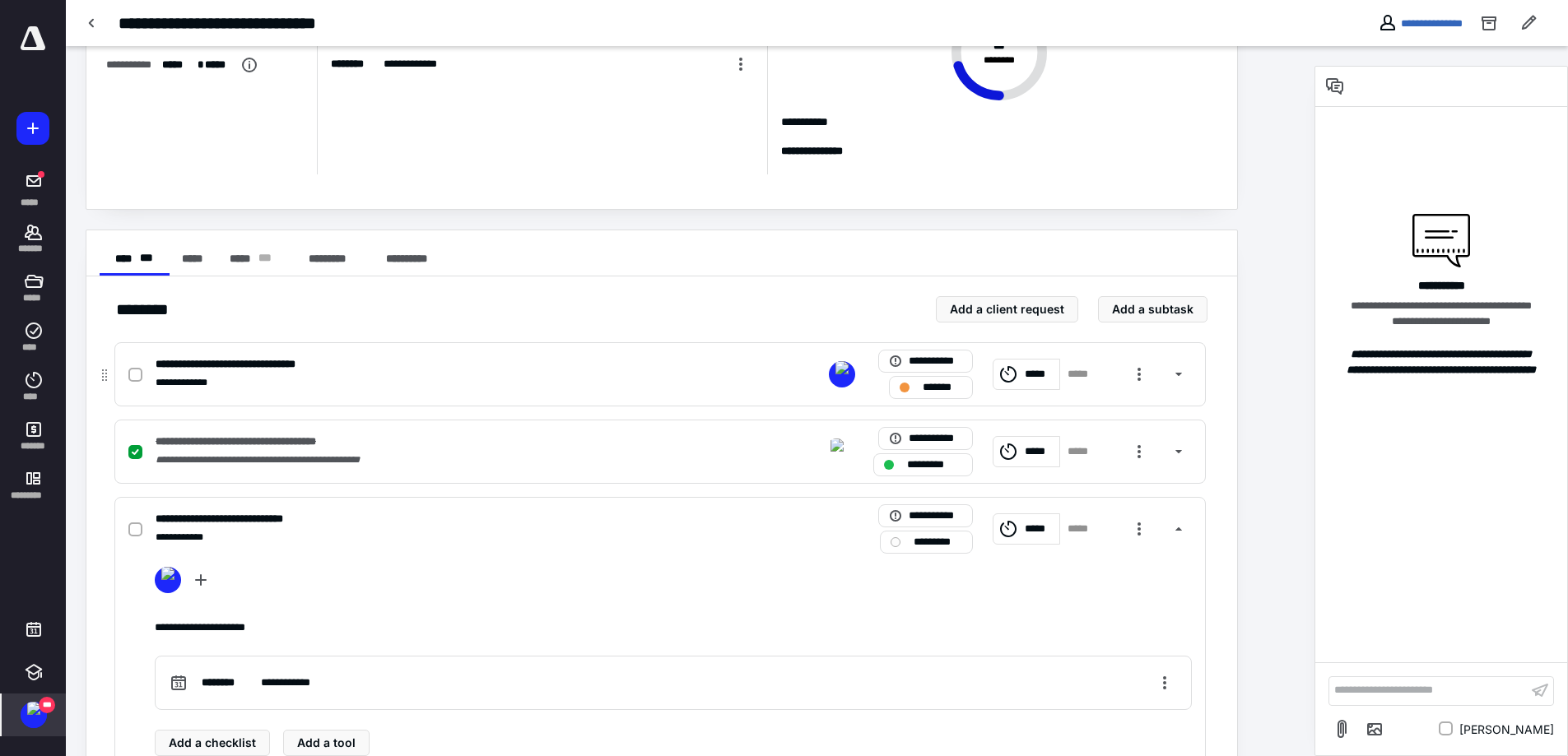 click on "**********" at bounding box center [444, 364] 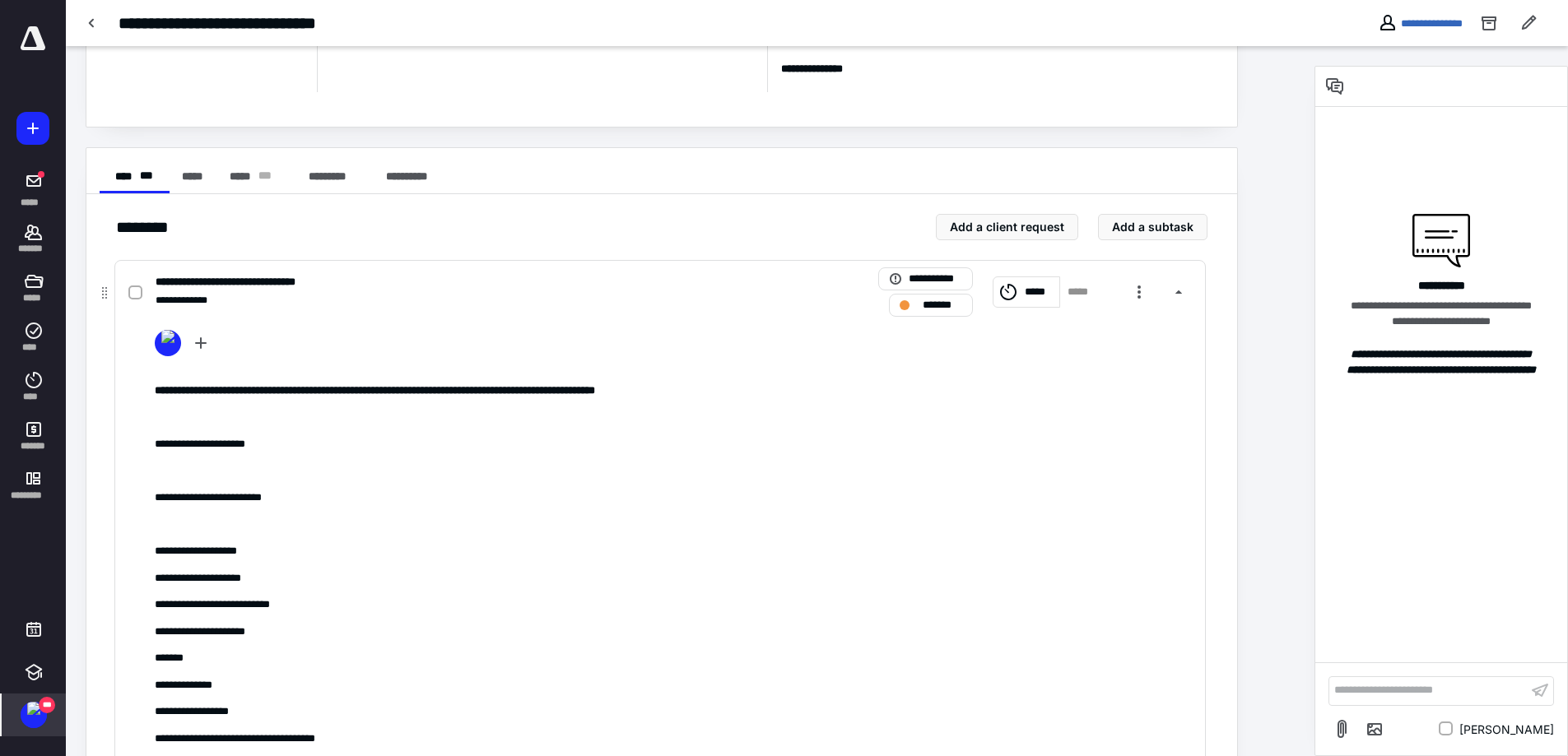 scroll, scrollTop: 298, scrollLeft: 0, axis: vertical 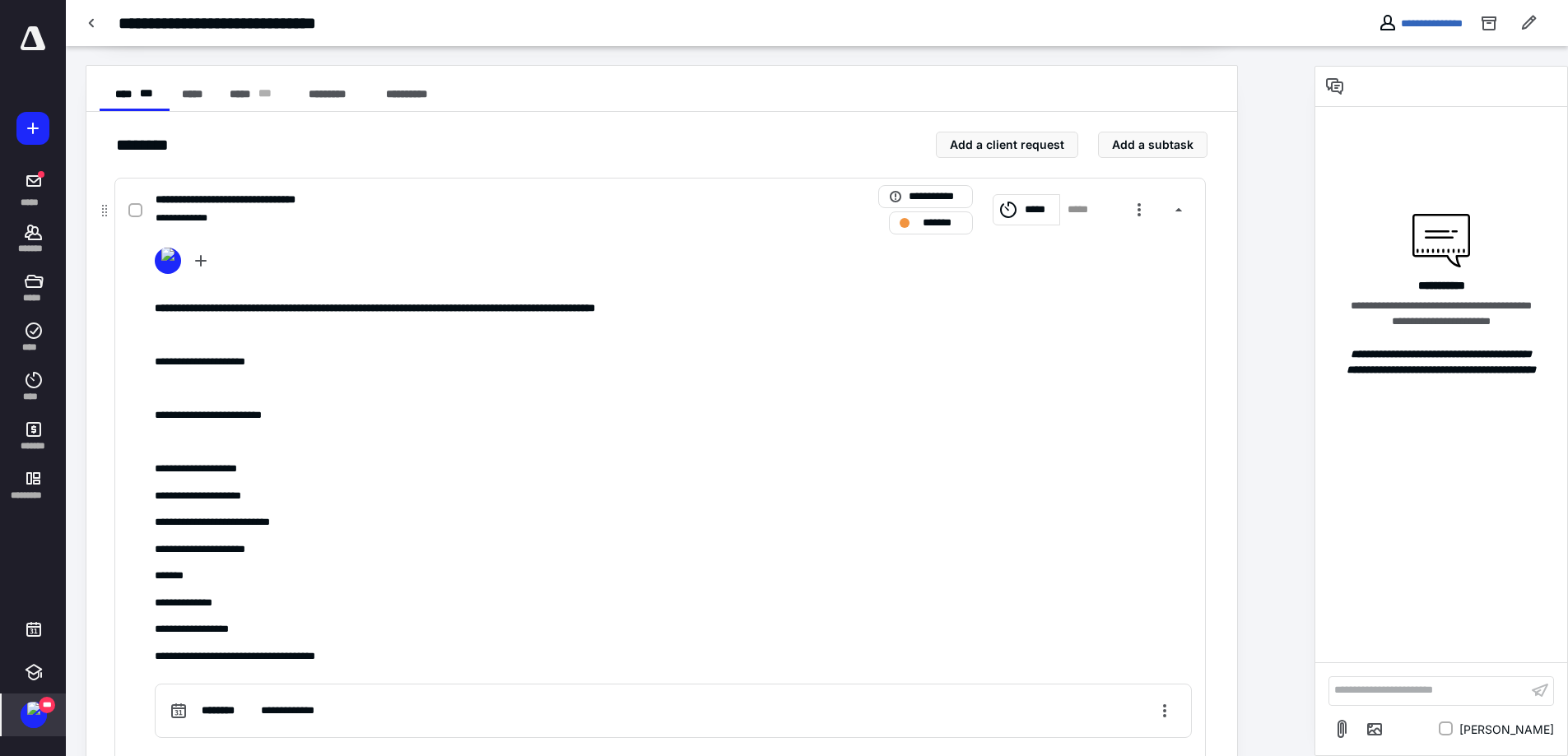 click on "**********" at bounding box center [673, 516] 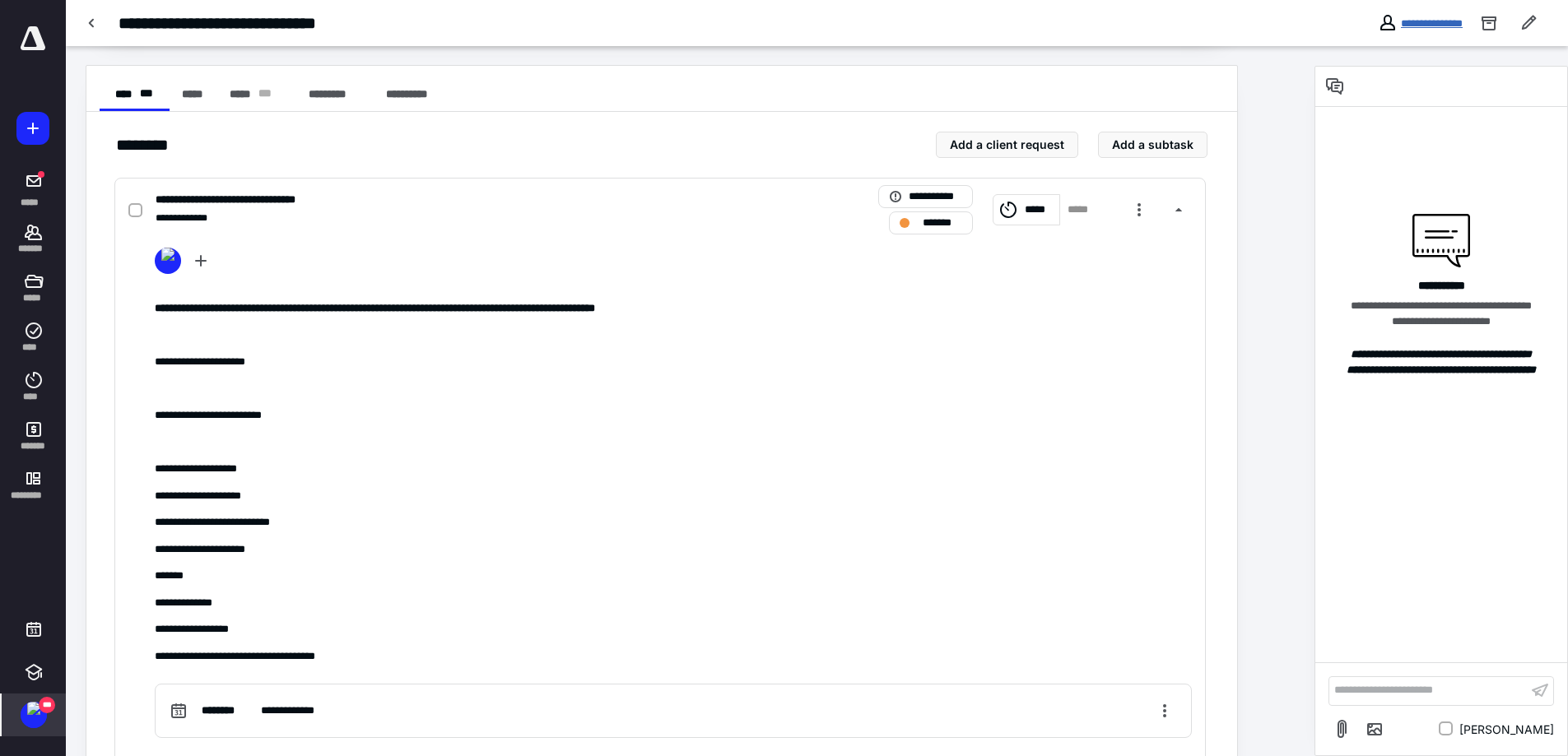 click on "**********" at bounding box center [1431, 23] 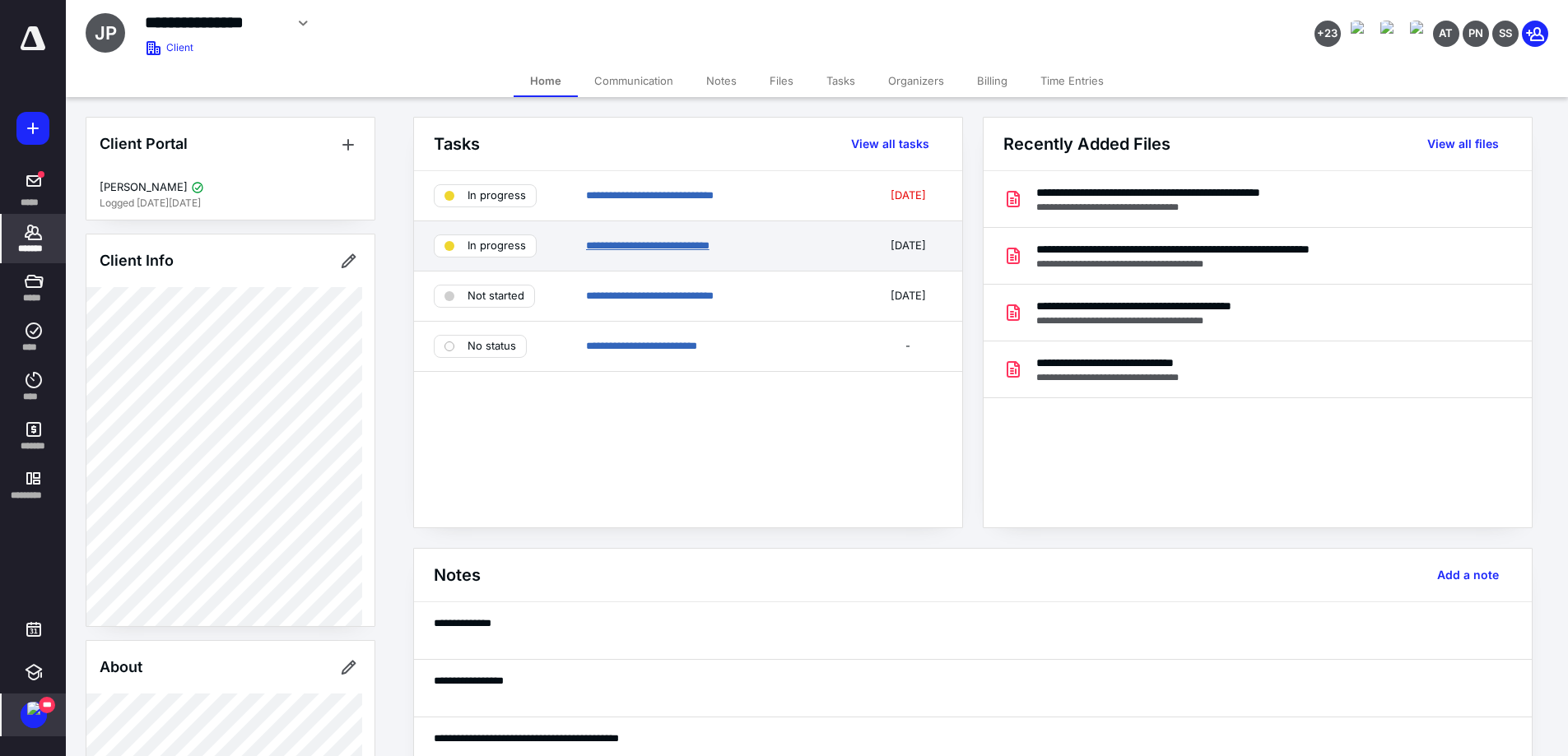 click on "**********" at bounding box center (648, 245) 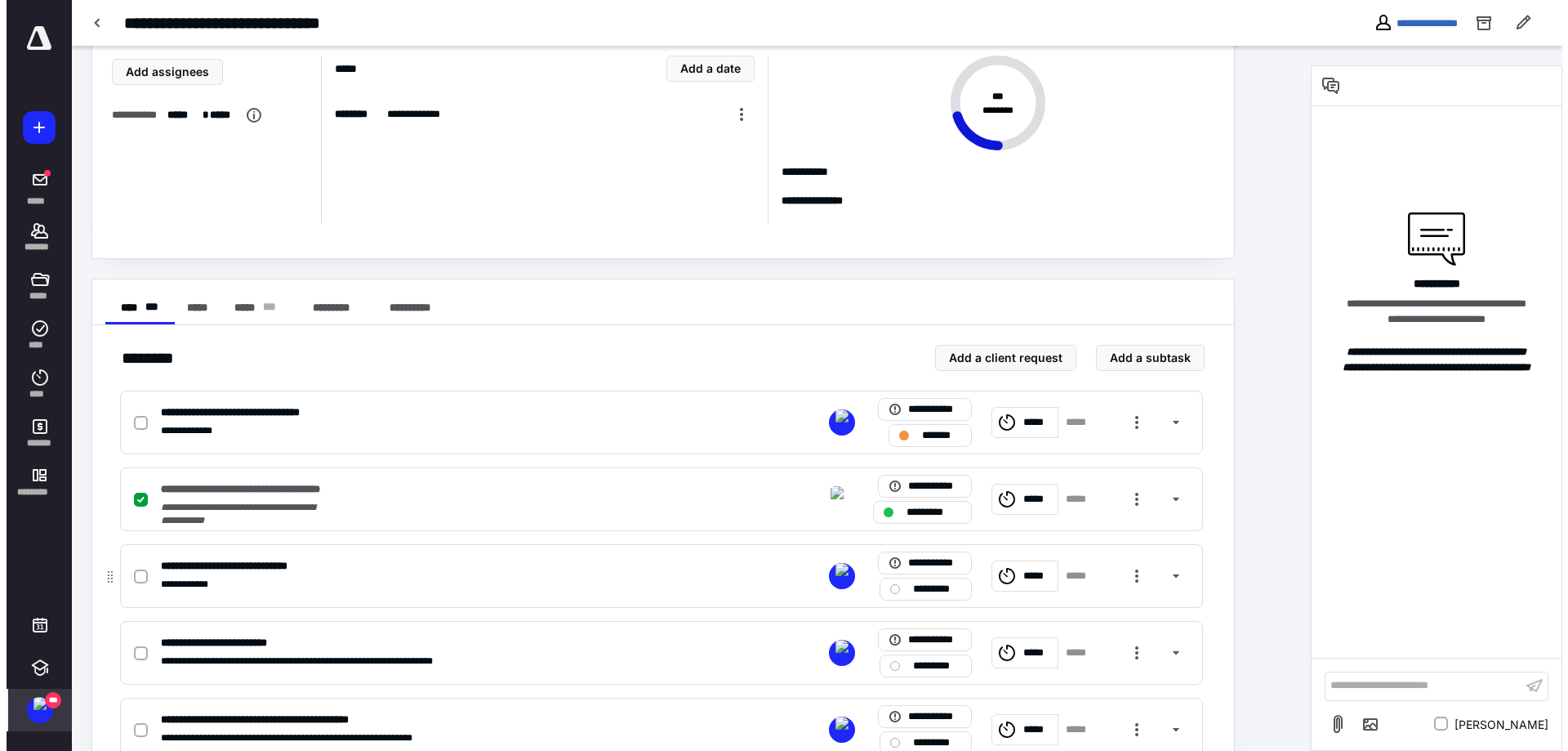 scroll, scrollTop: 132, scrollLeft: 0, axis: vertical 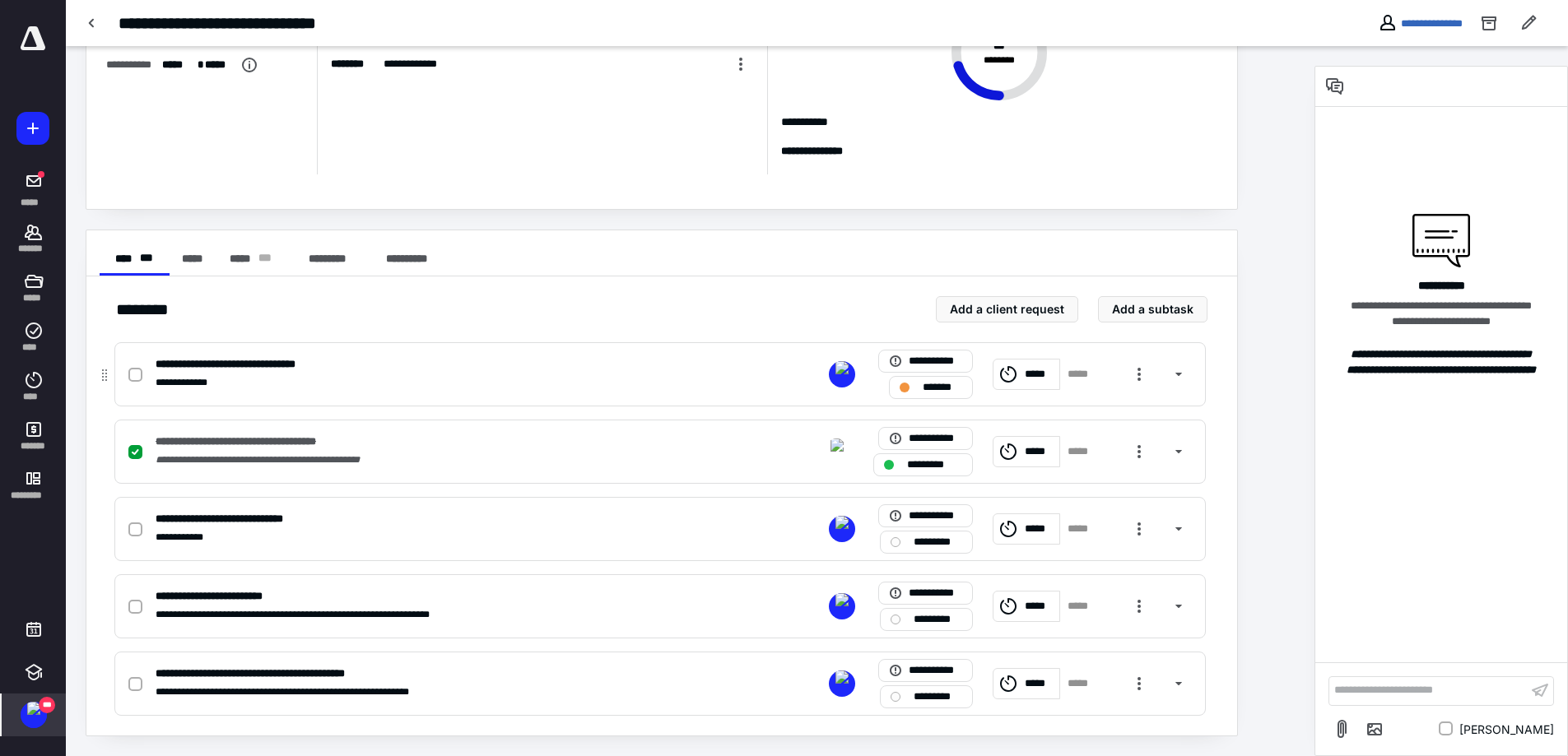 click on "**********" at bounding box center (444, 364) 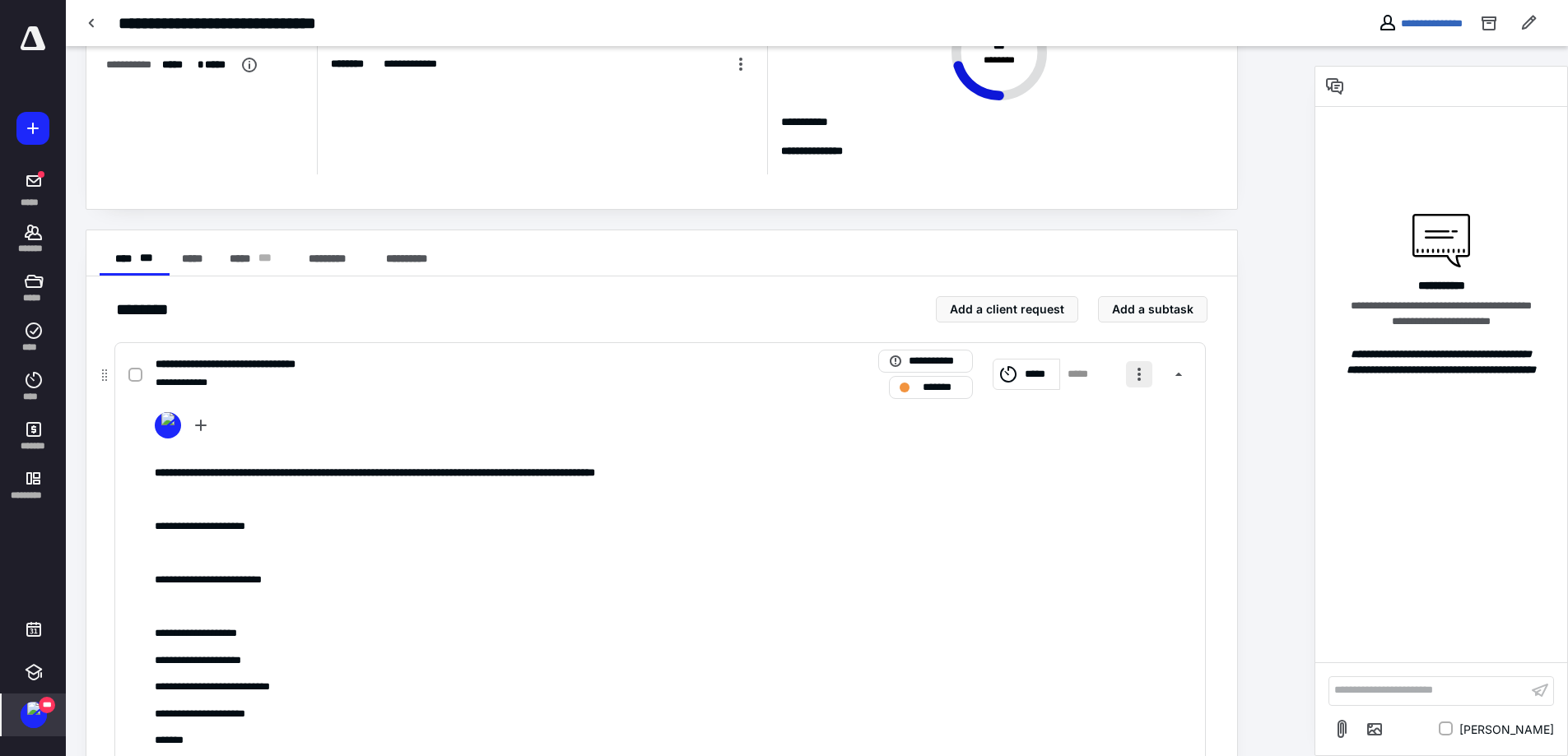 click at bounding box center (1139, 374) 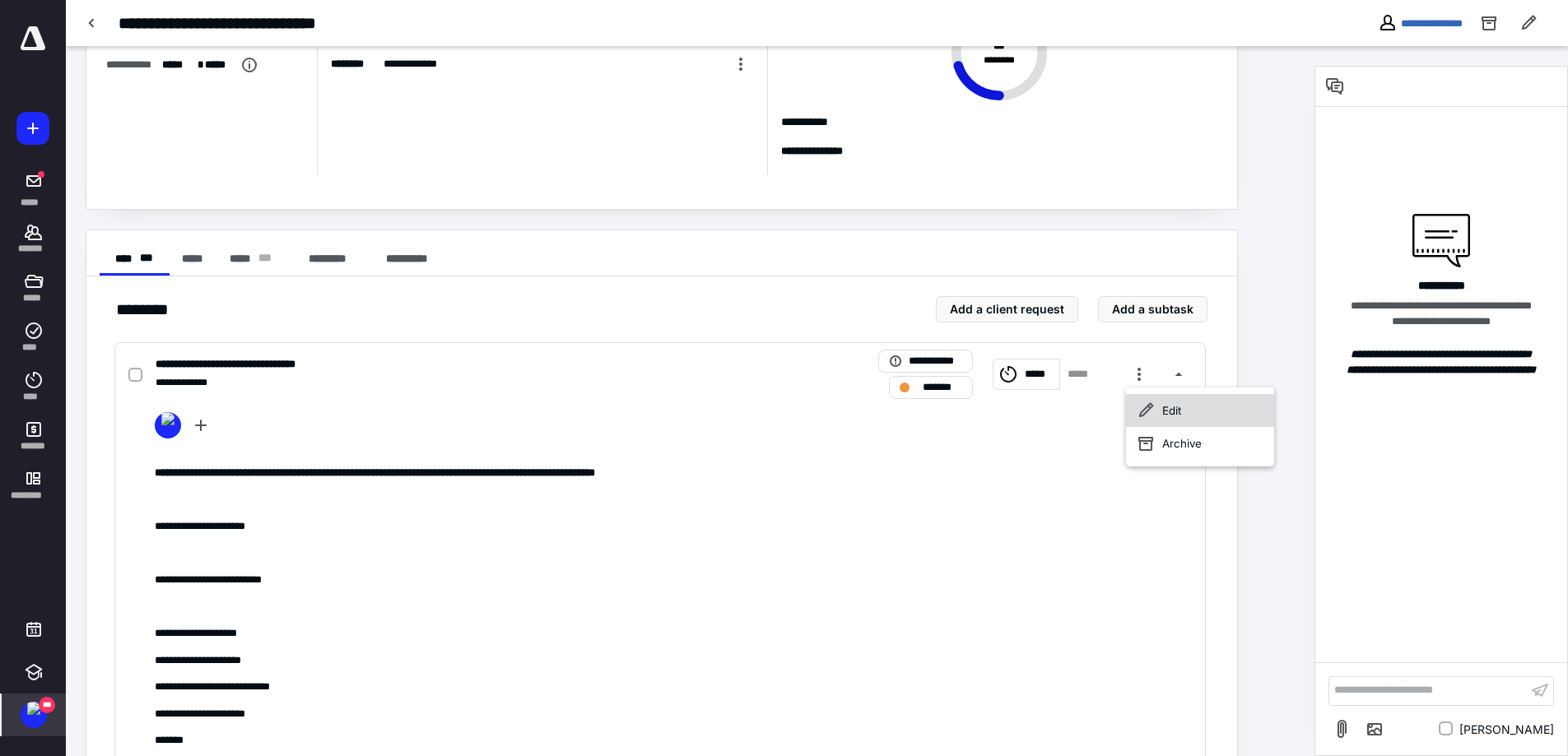 click on "Edit" at bounding box center [1200, 410] 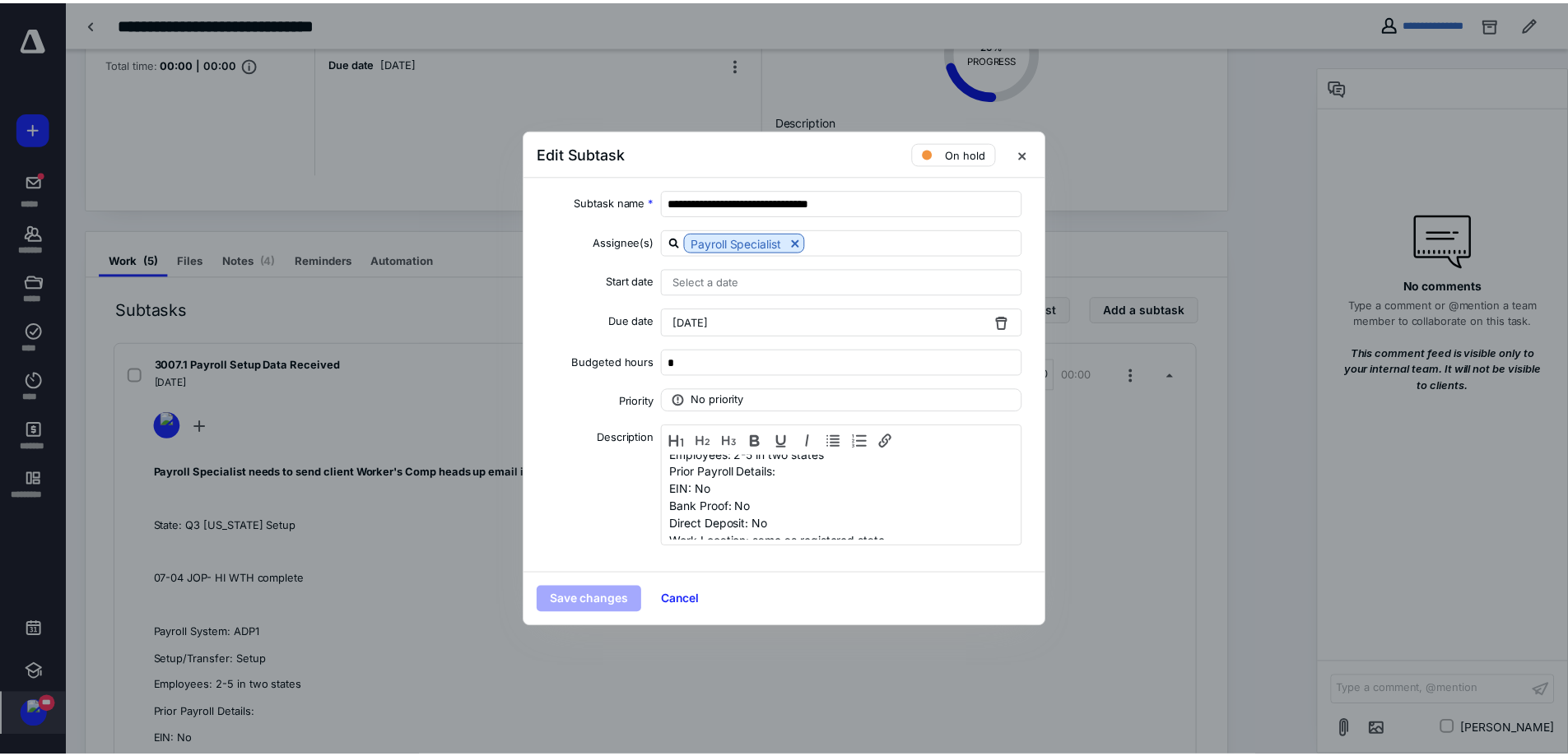 scroll, scrollTop: 82, scrollLeft: 0, axis: vertical 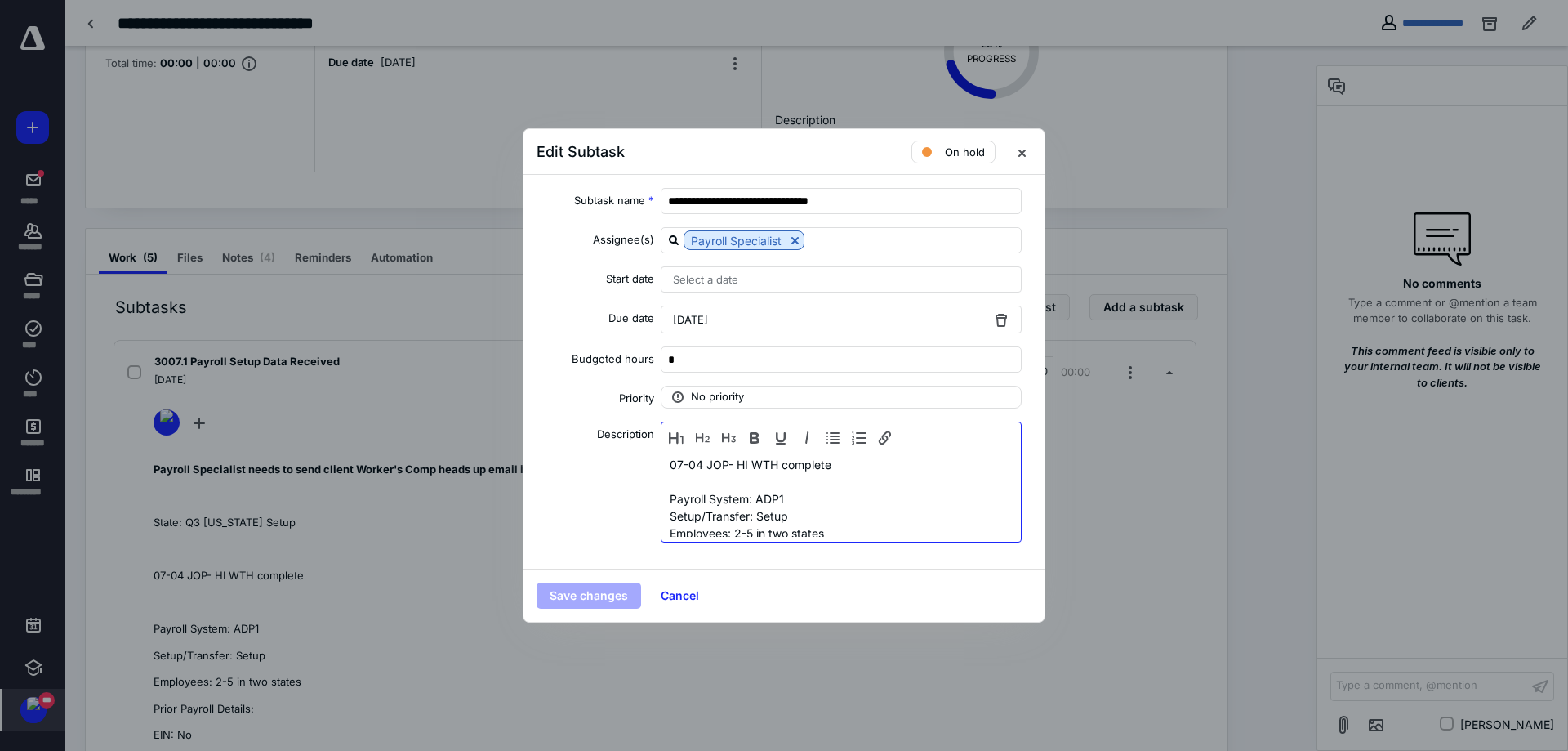 click on "07-04 JOP- HI WTH complete" at bounding box center (841, 464) 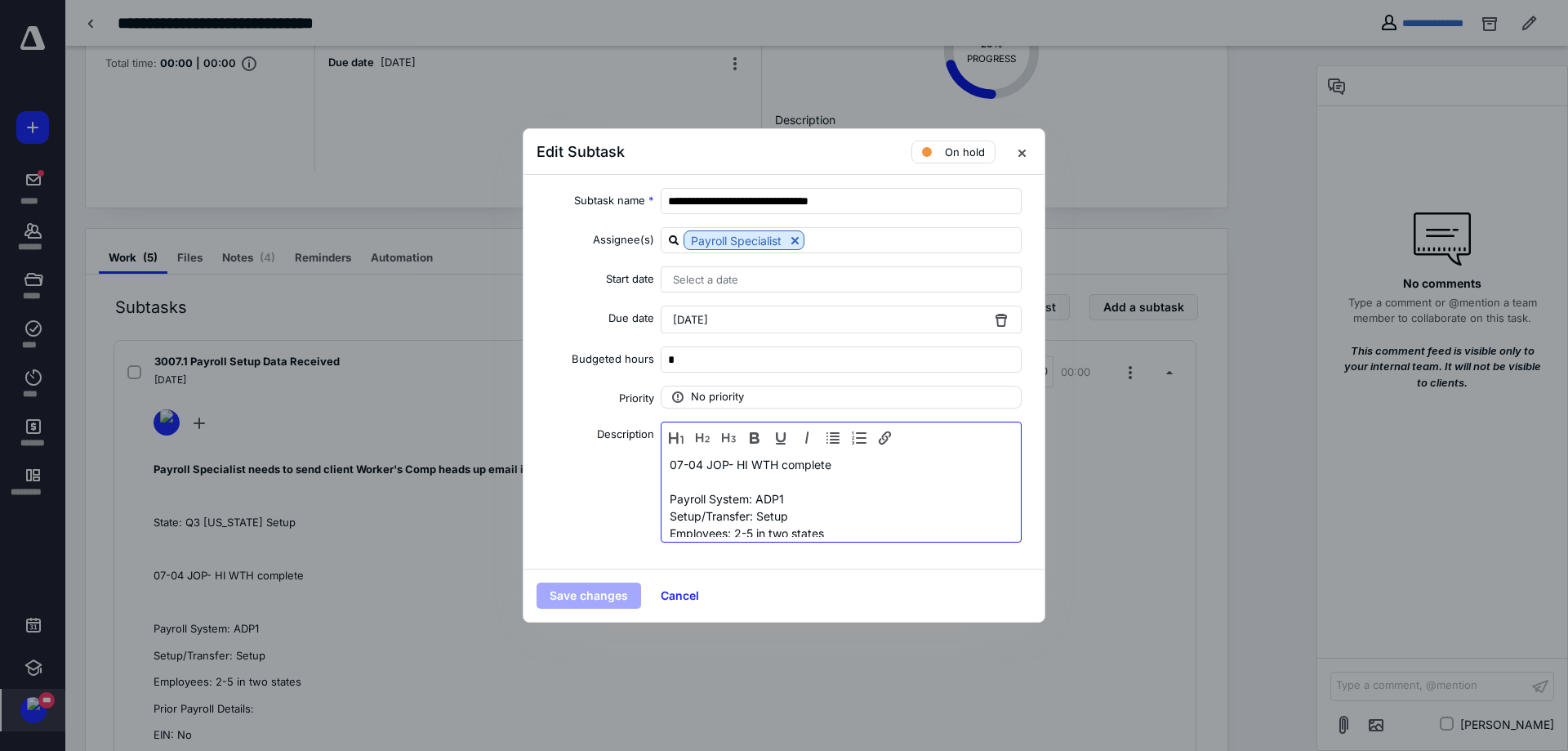 type 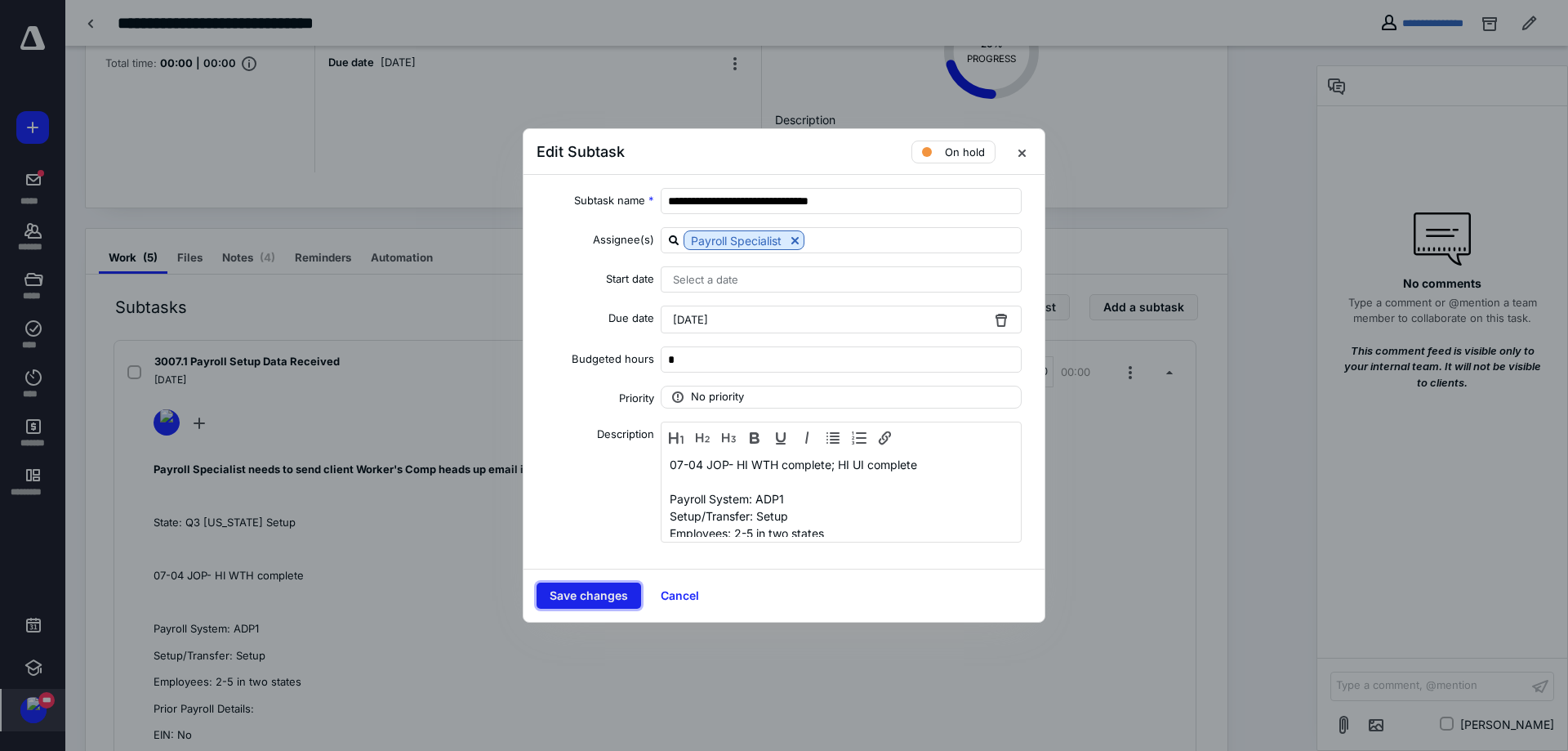 click on "Save changes" at bounding box center [589, 596] 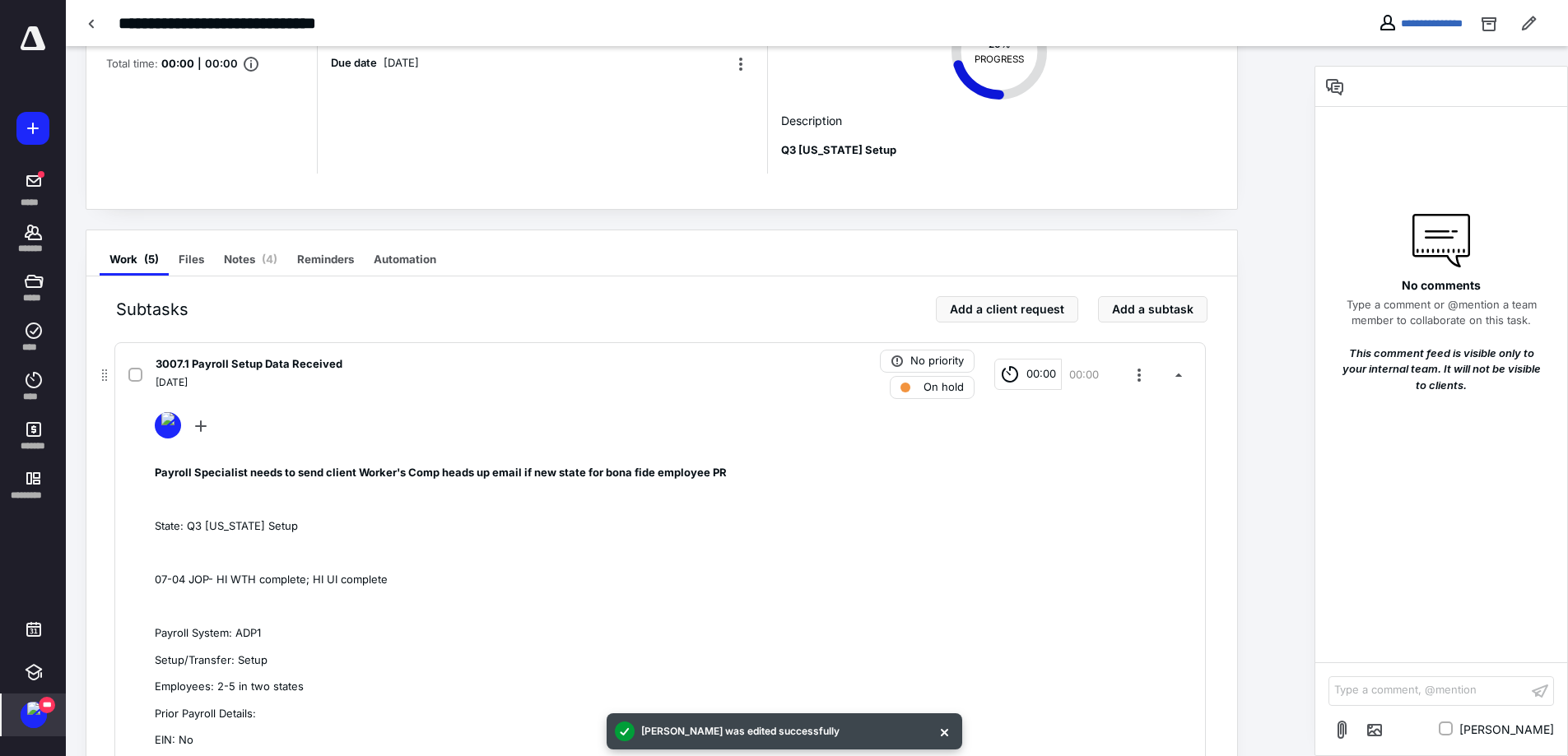 click 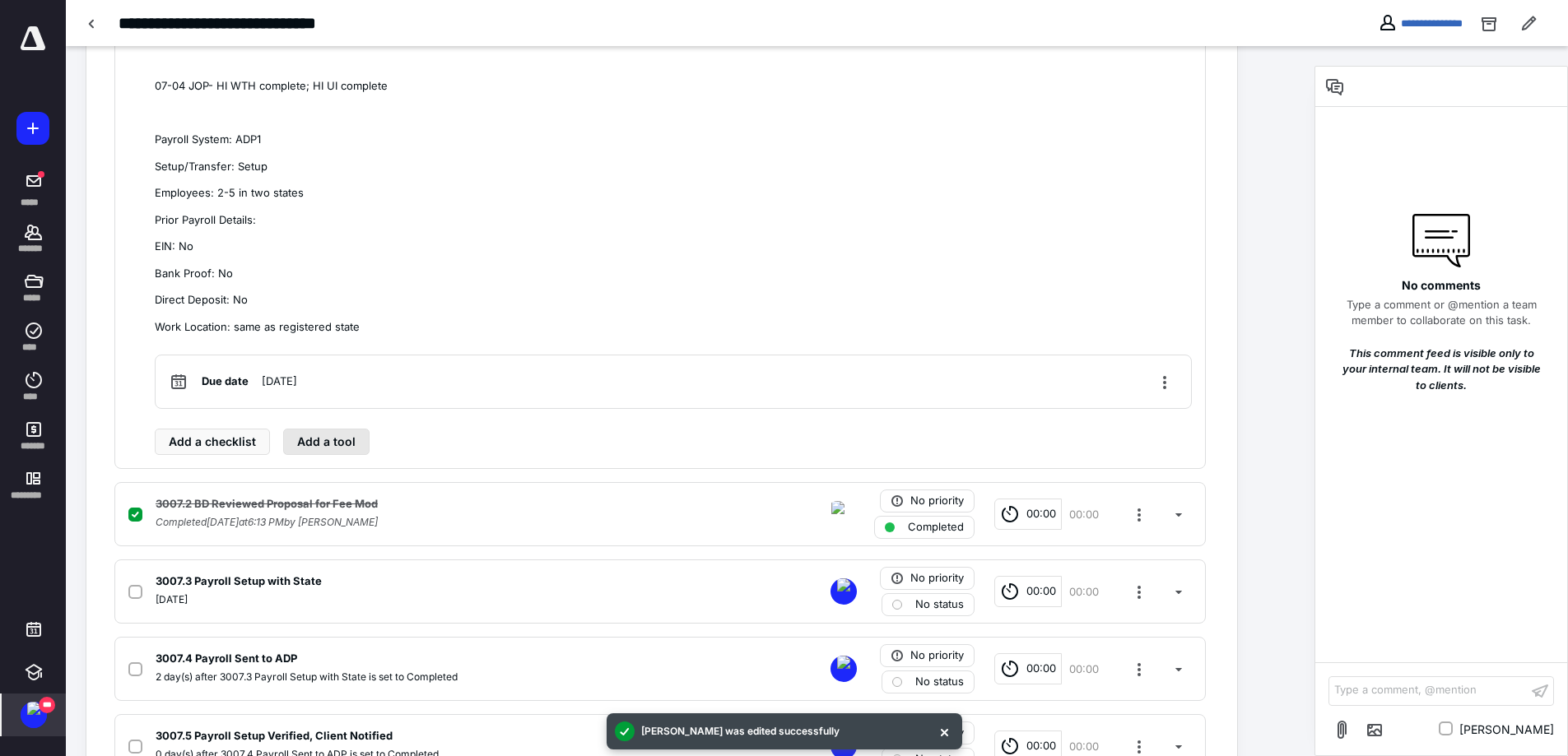 scroll, scrollTop: 689, scrollLeft: 0, axis: vertical 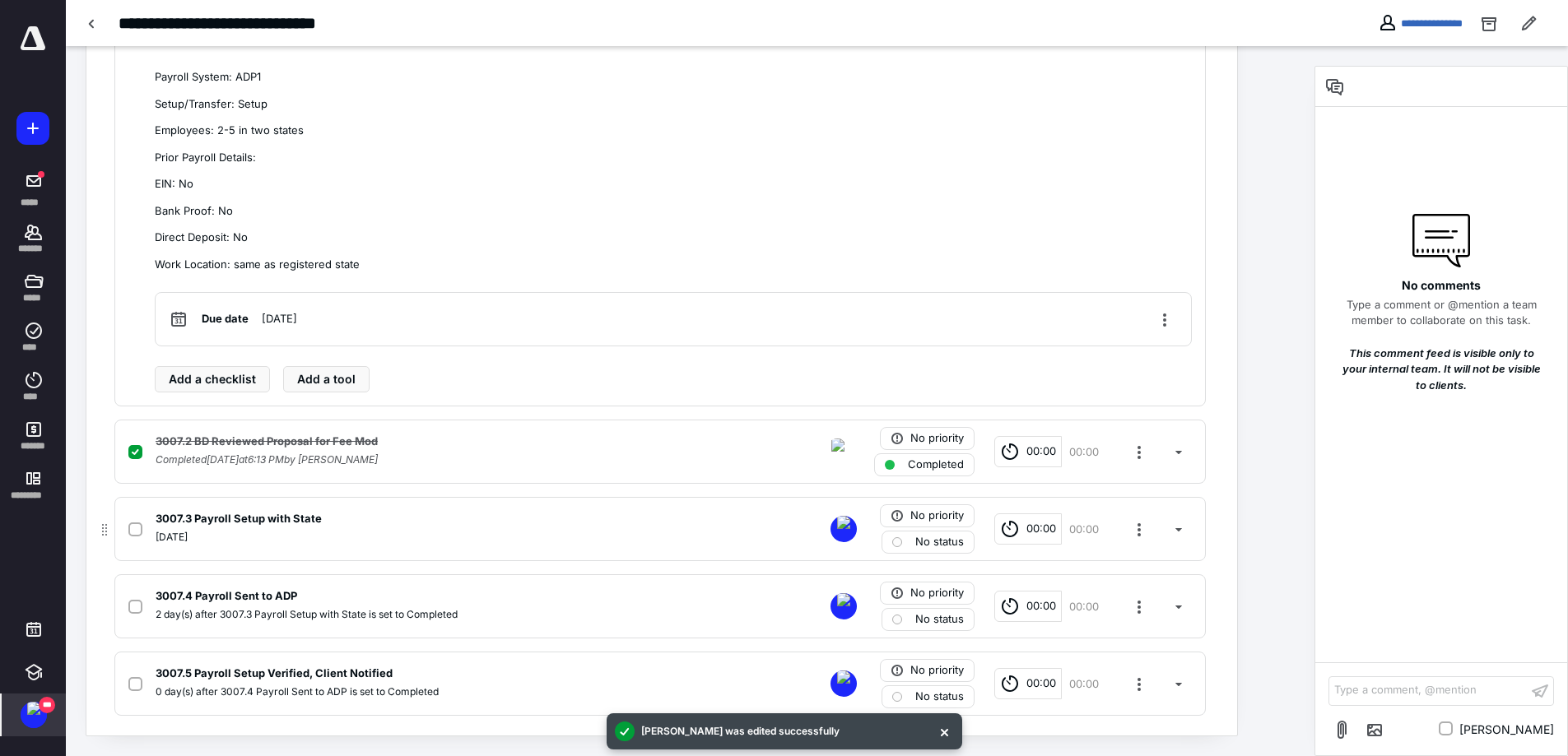 click at bounding box center (135, 530) 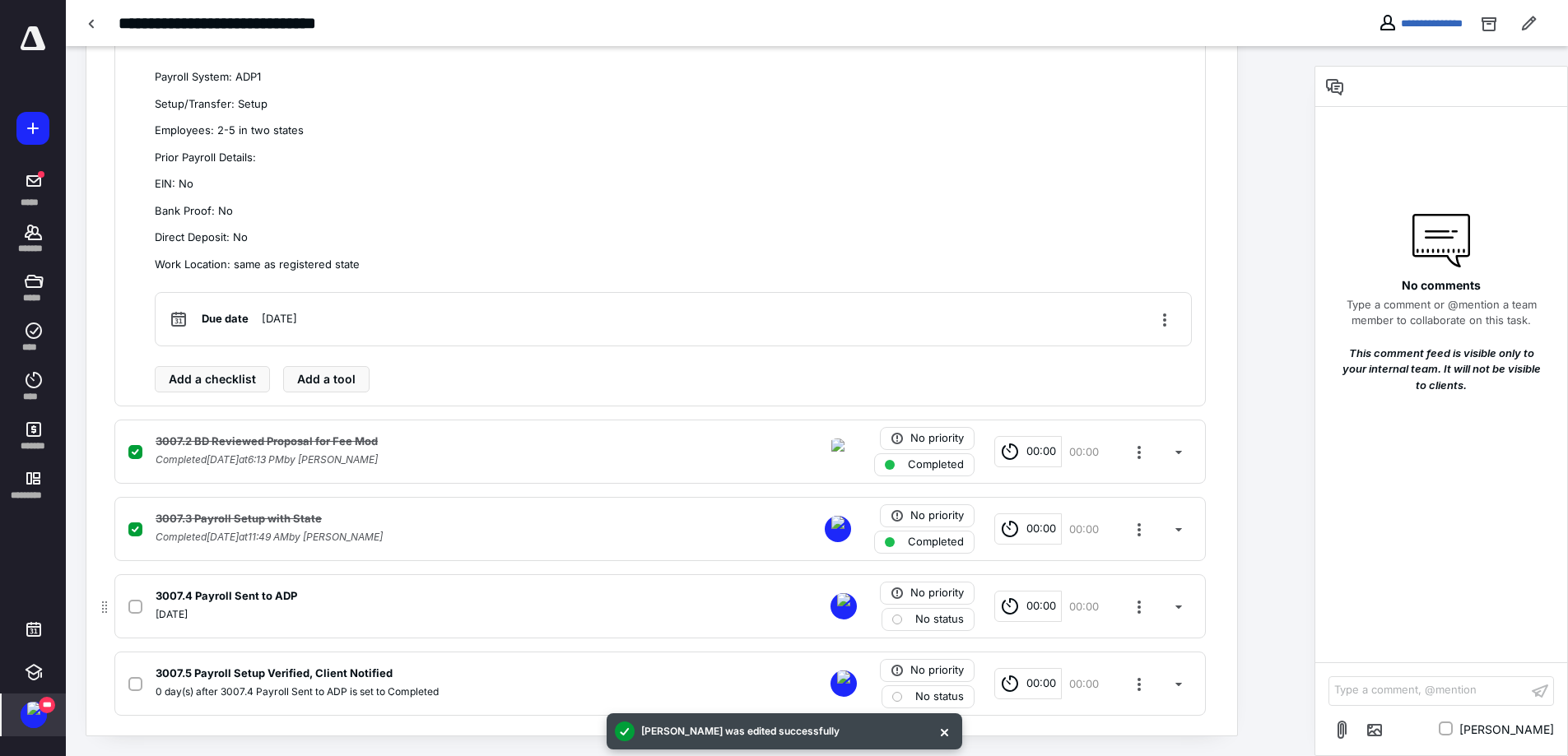 click on "No status" at bounding box center [939, 619] 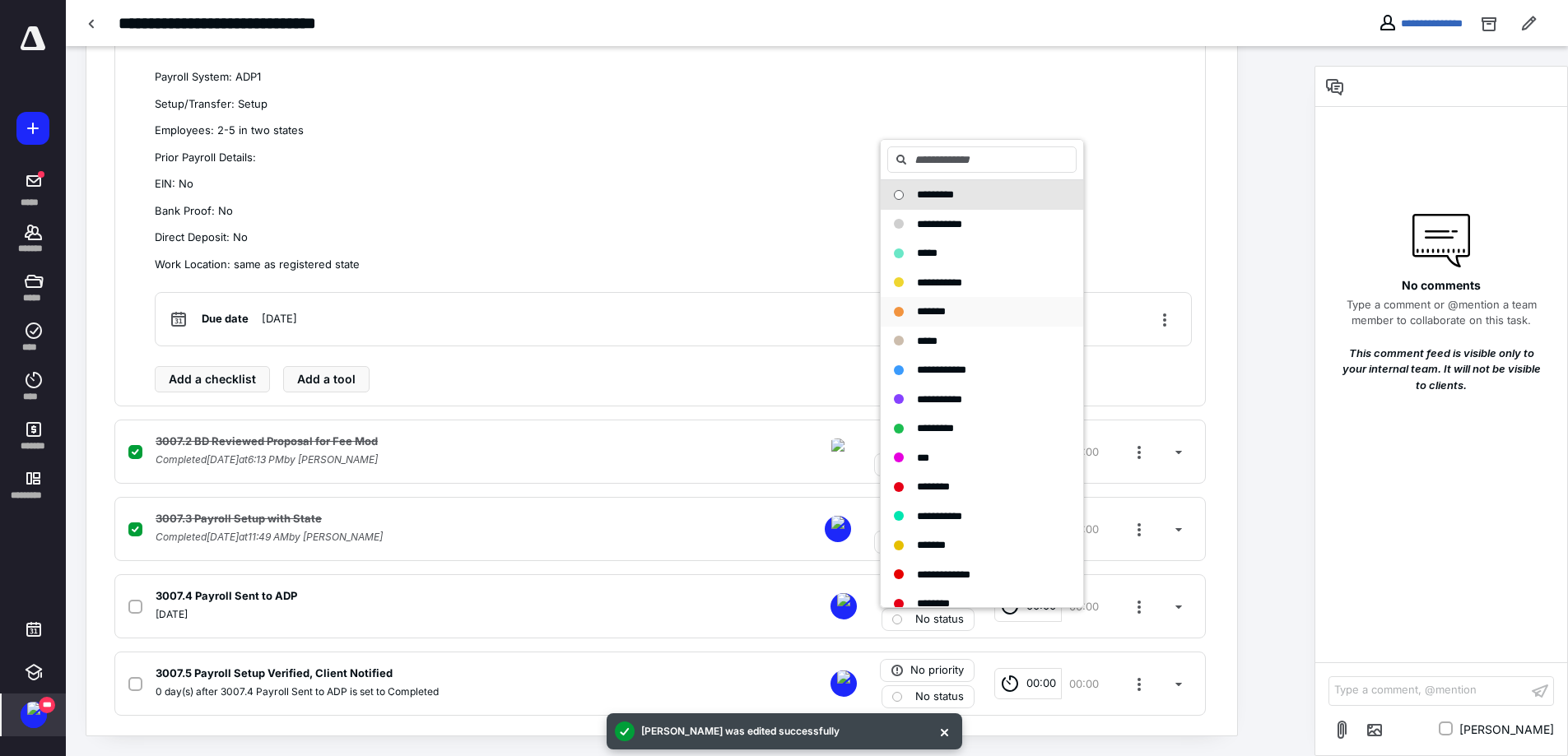 click on "*******" at bounding box center (931, 311) 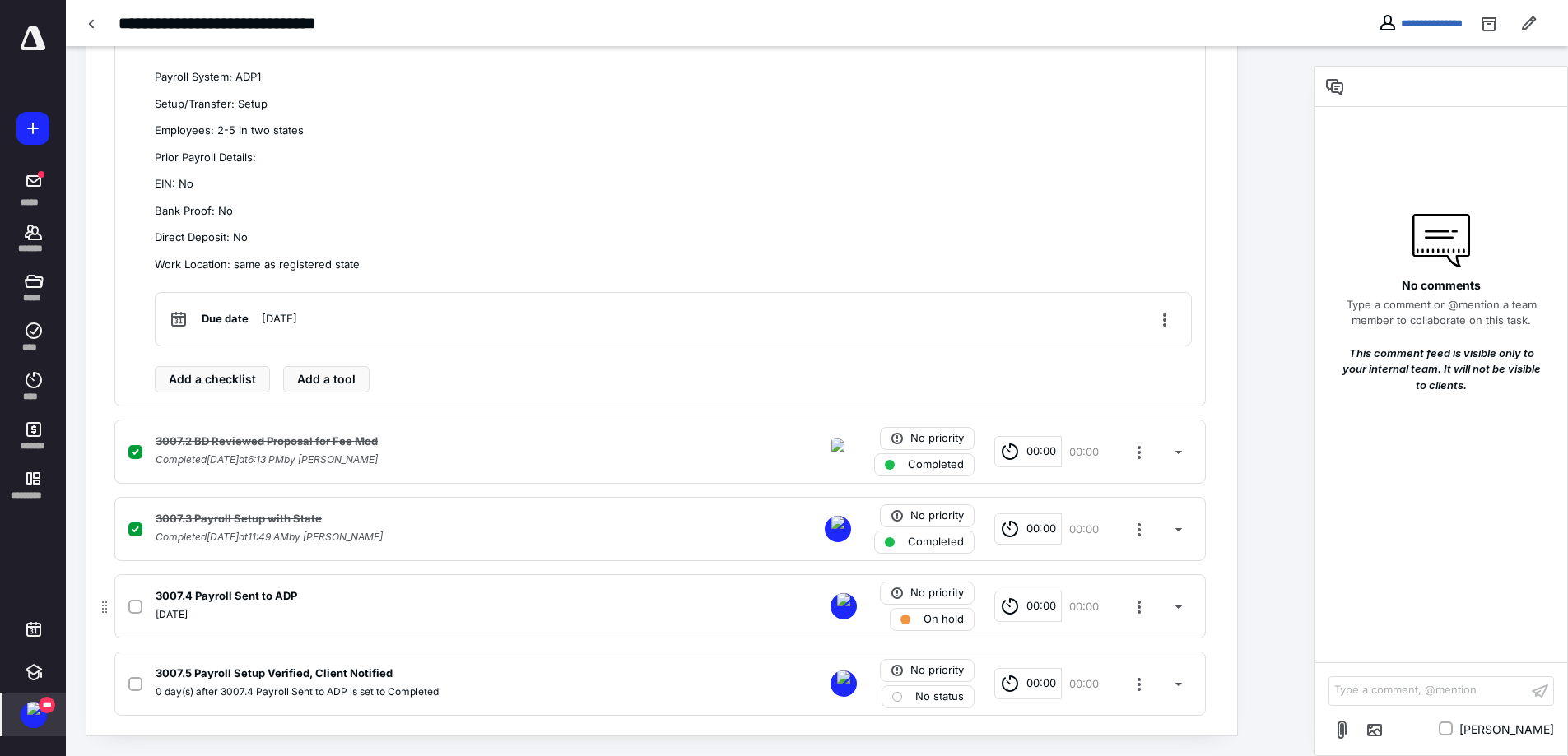 scroll, scrollTop: 607, scrollLeft: 0, axis: vertical 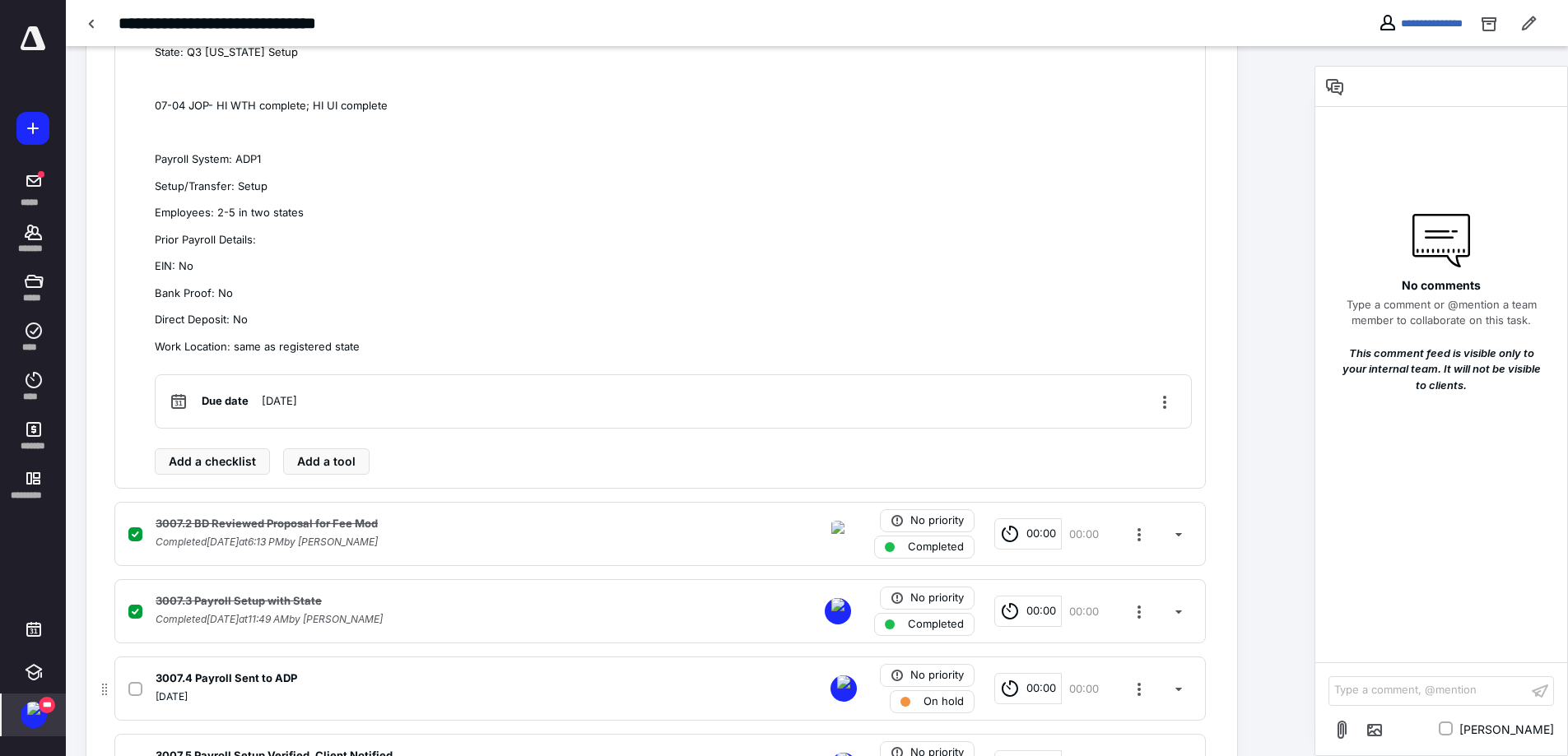 click on "July 16, 2025" at bounding box center [444, 697] 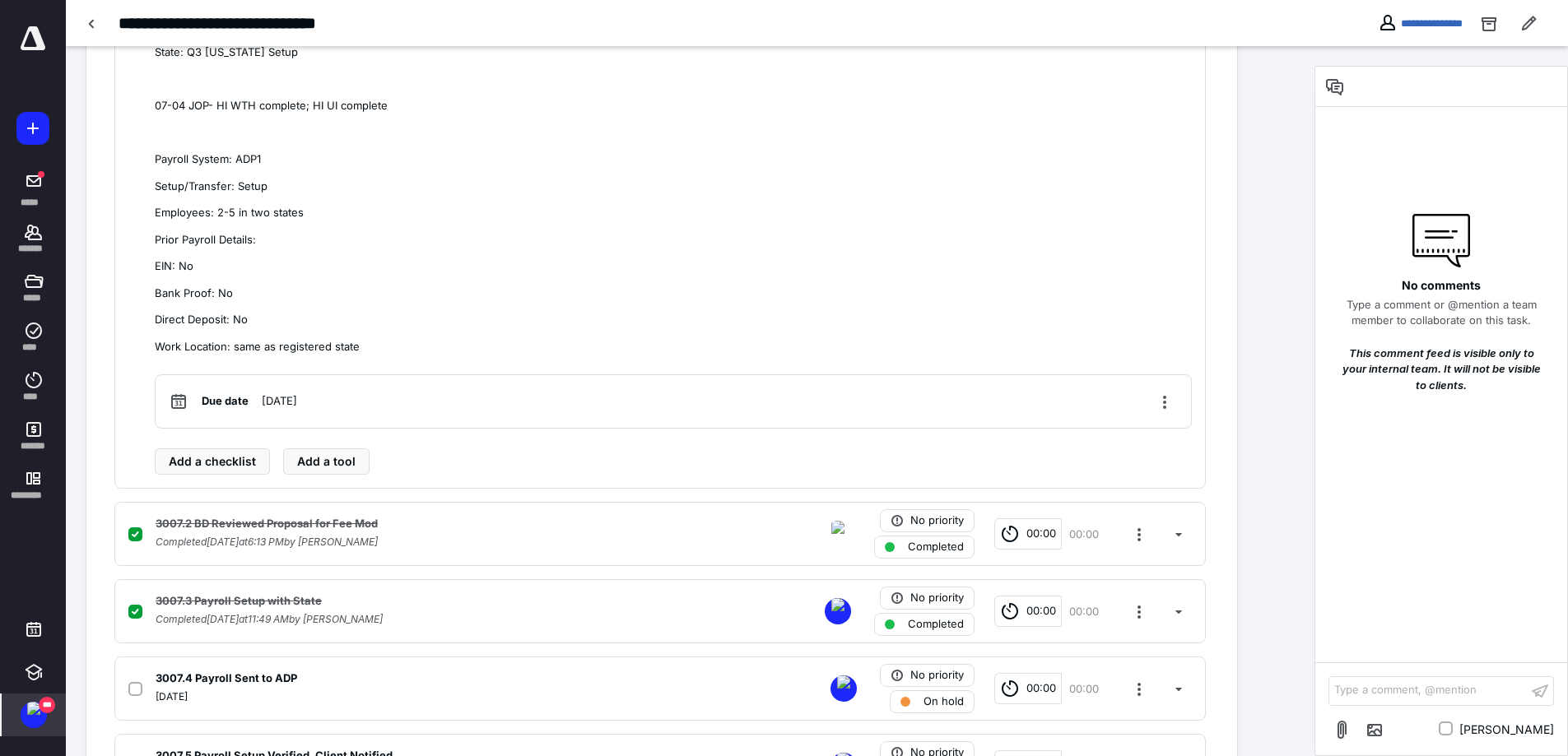 scroll, scrollTop: 342, scrollLeft: 0, axis: vertical 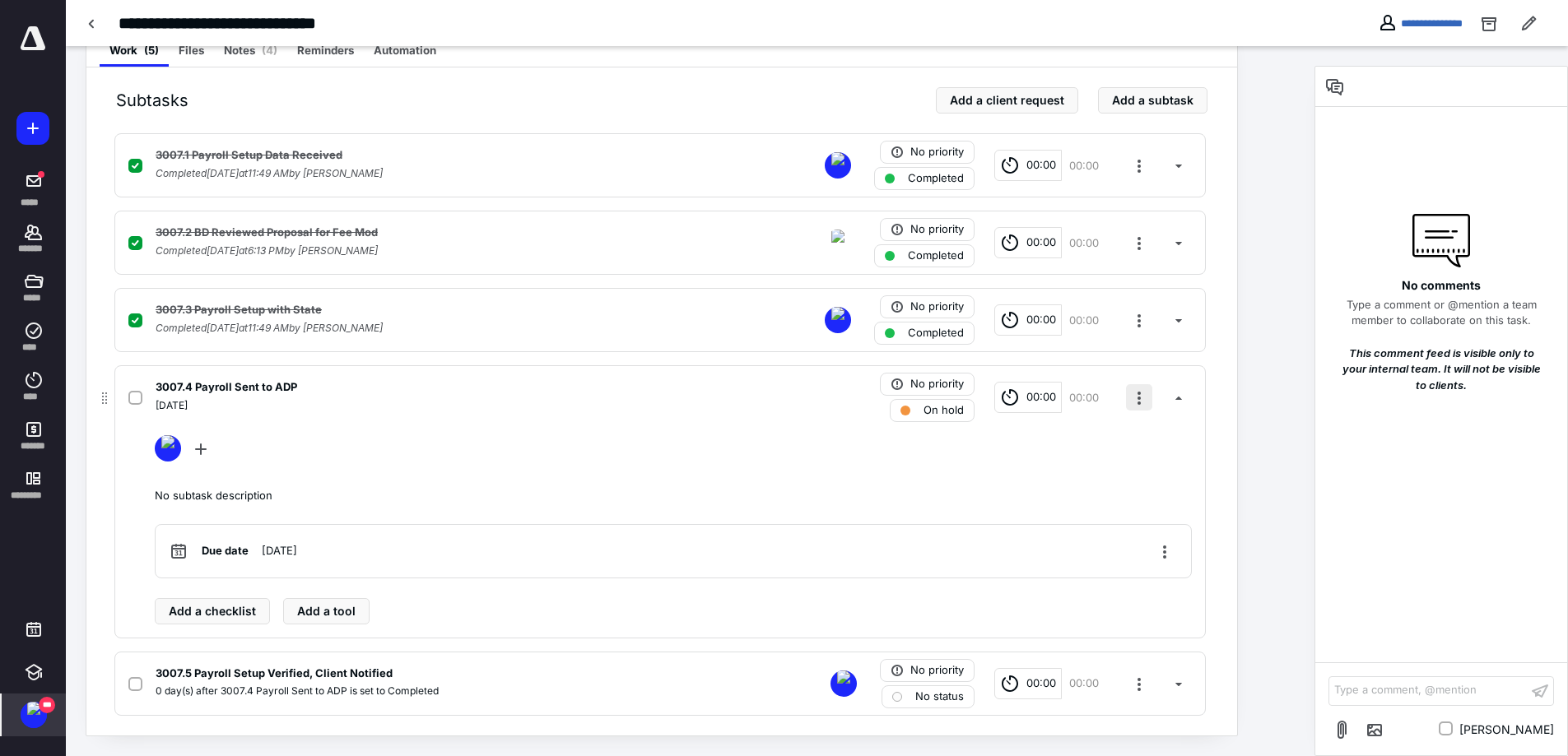 click at bounding box center [1139, 397] 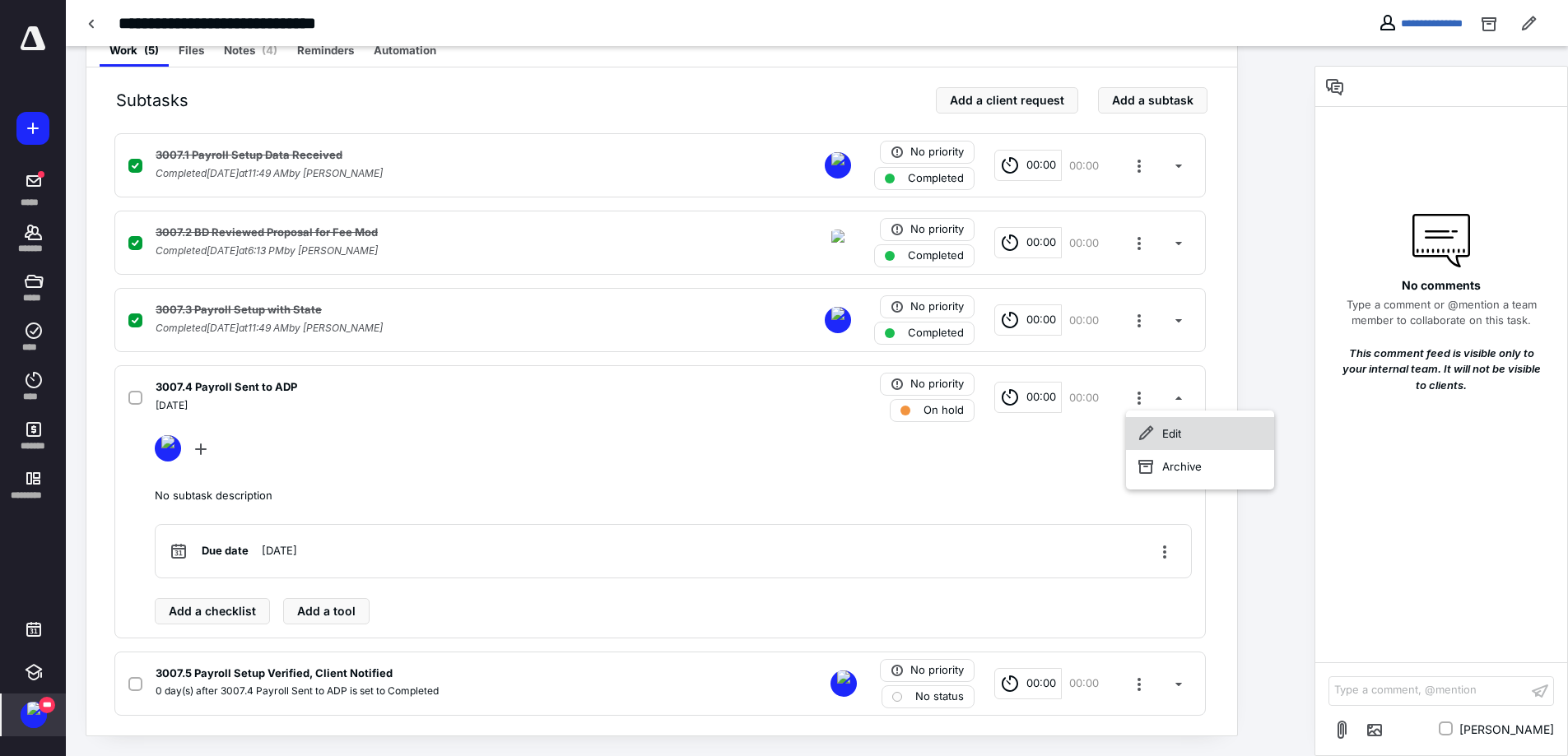 click on "Edit" at bounding box center [1200, 434] 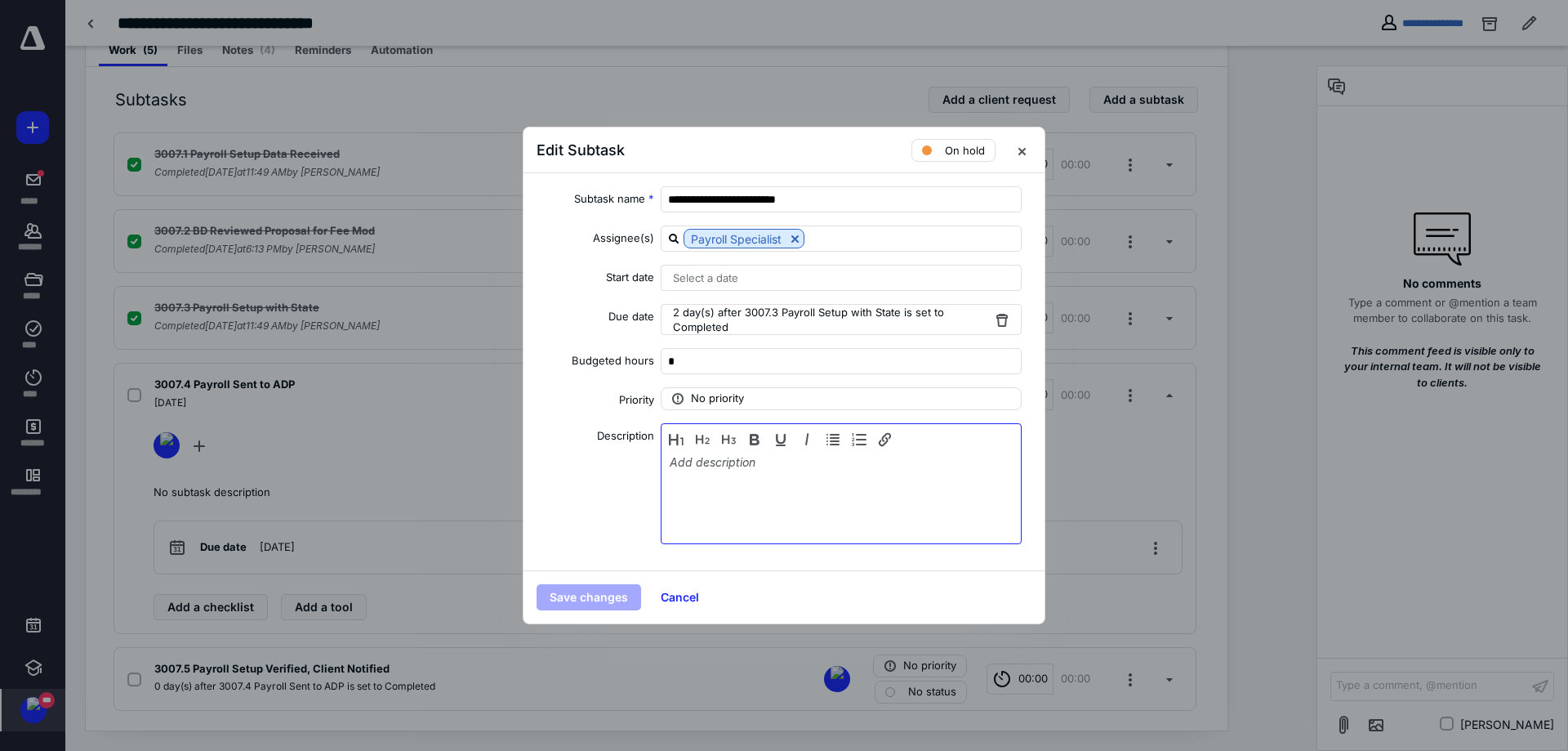 click at bounding box center (841, 496) 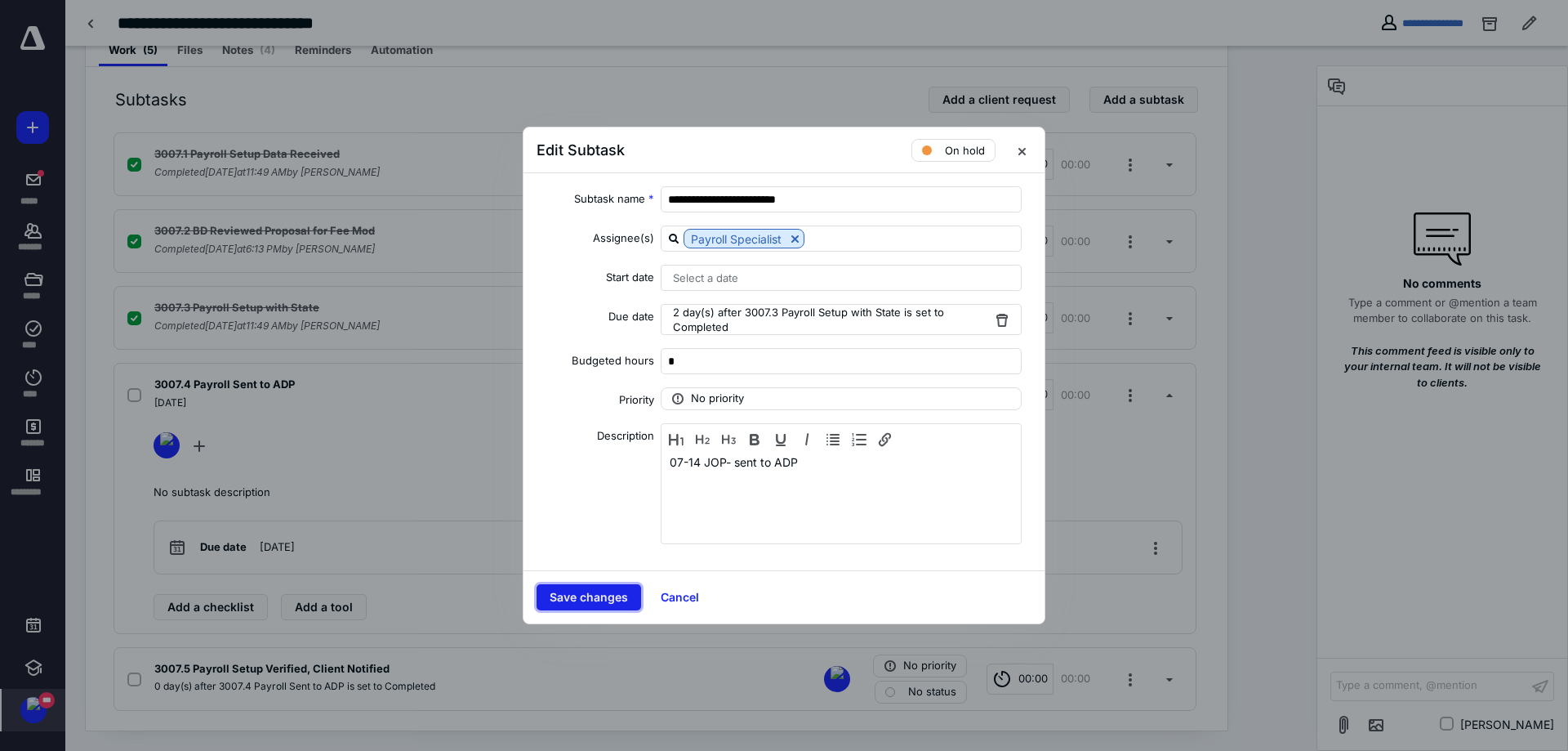 click on "Save changes" at bounding box center [589, 597] 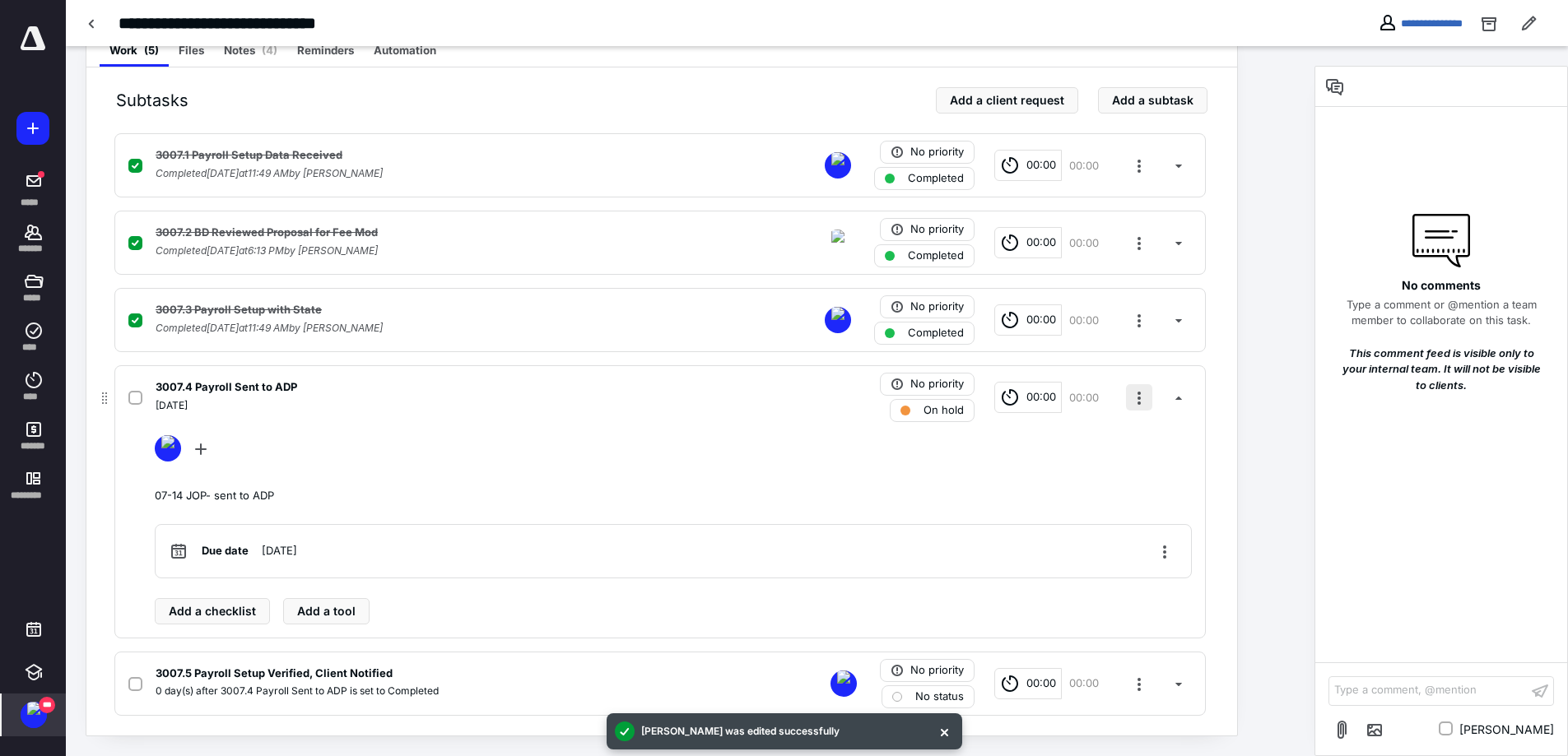 click at bounding box center (1139, 397) 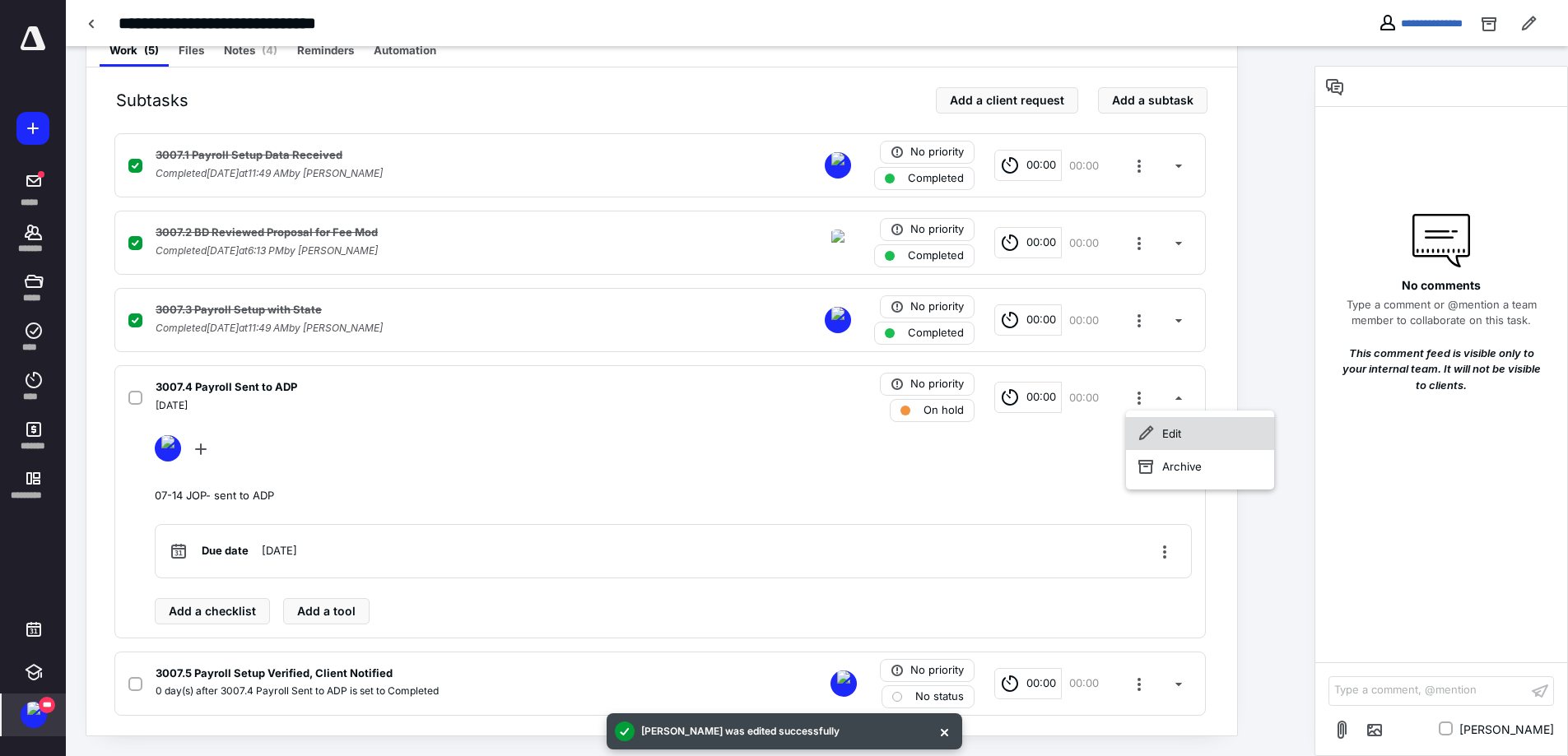 click 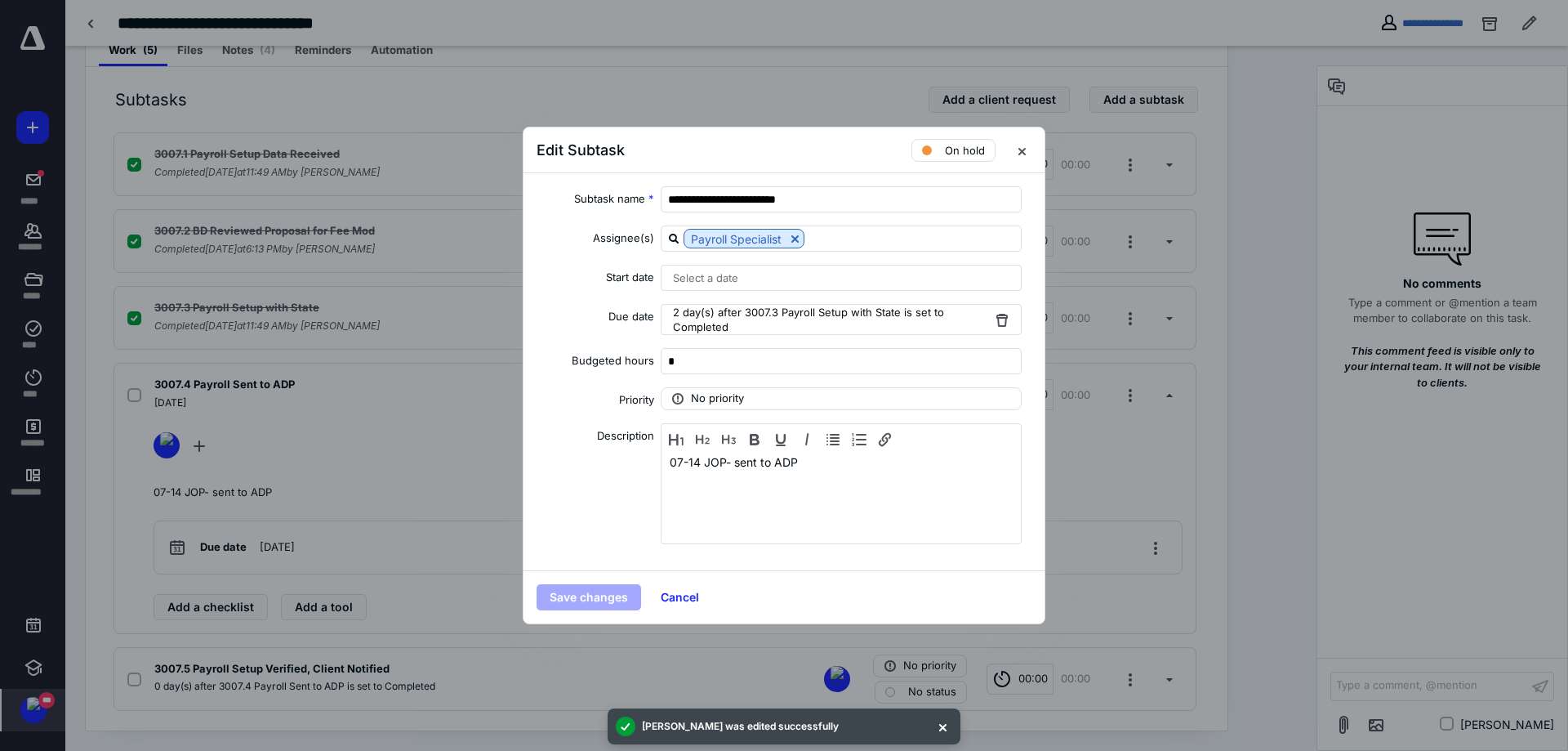click on "2 day(s) after  3007.3 Payroll Setup with State is set to Completed" at bounding box center (831, 320) 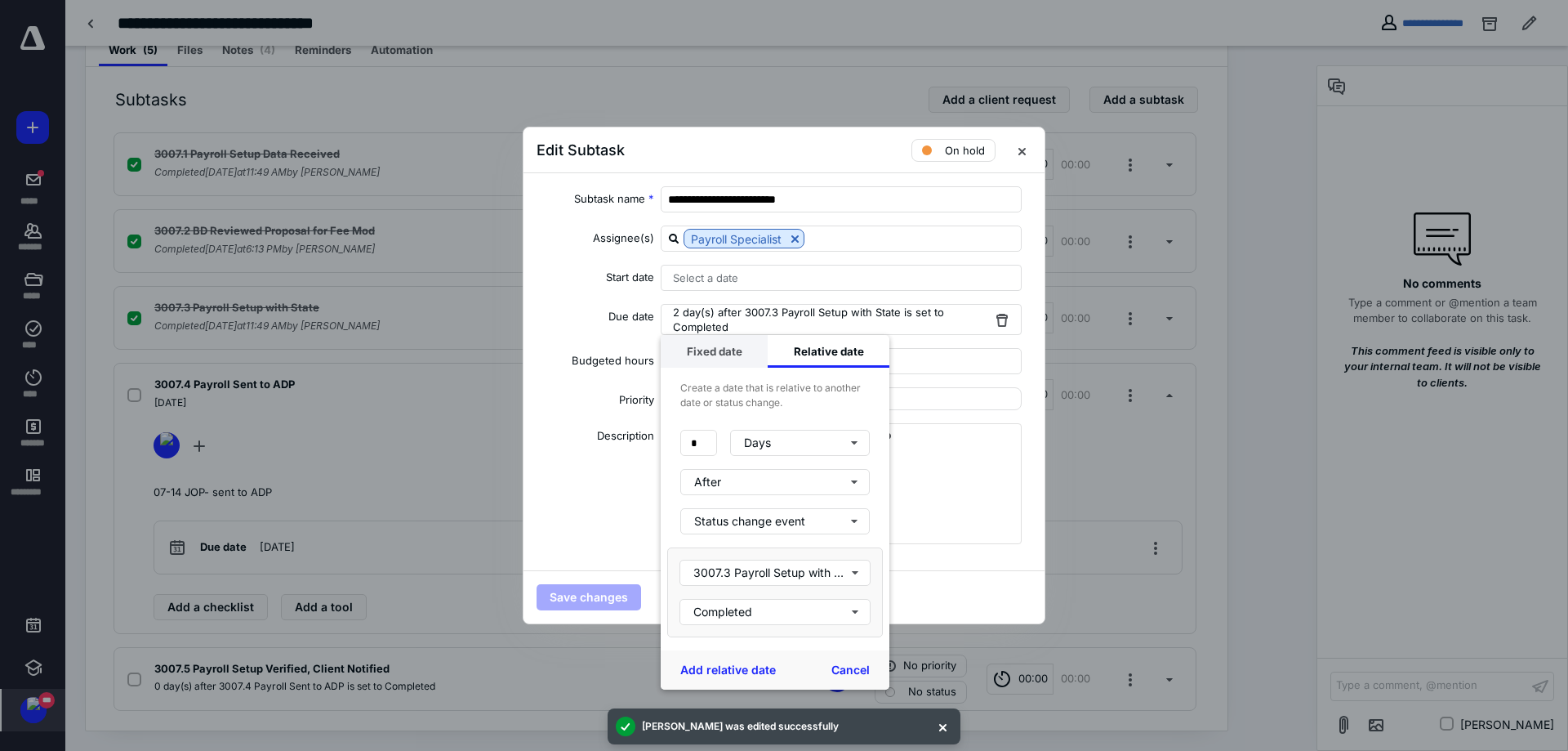 click on "Fixed date" at bounding box center [714, 351] 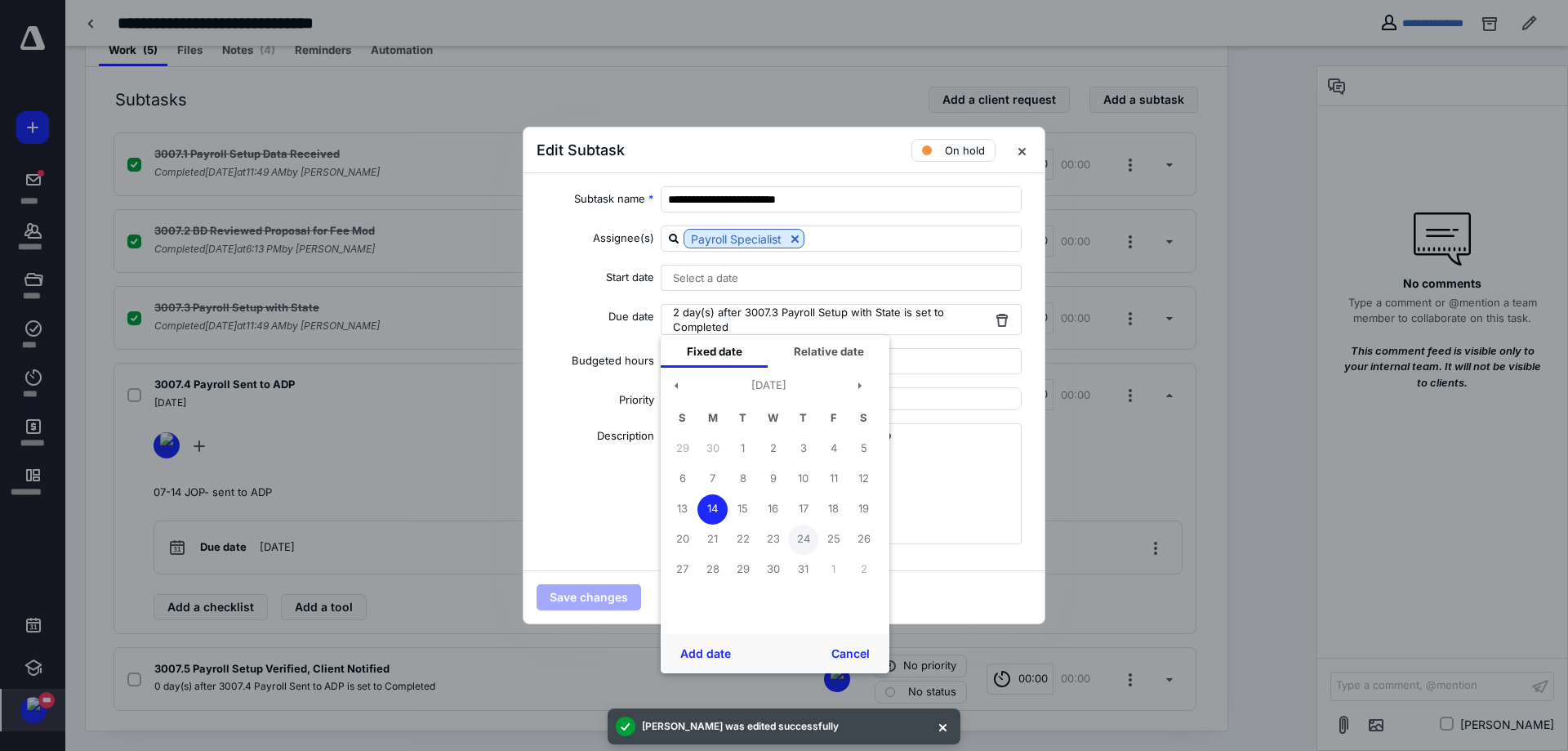click on "24" at bounding box center (803, 539) 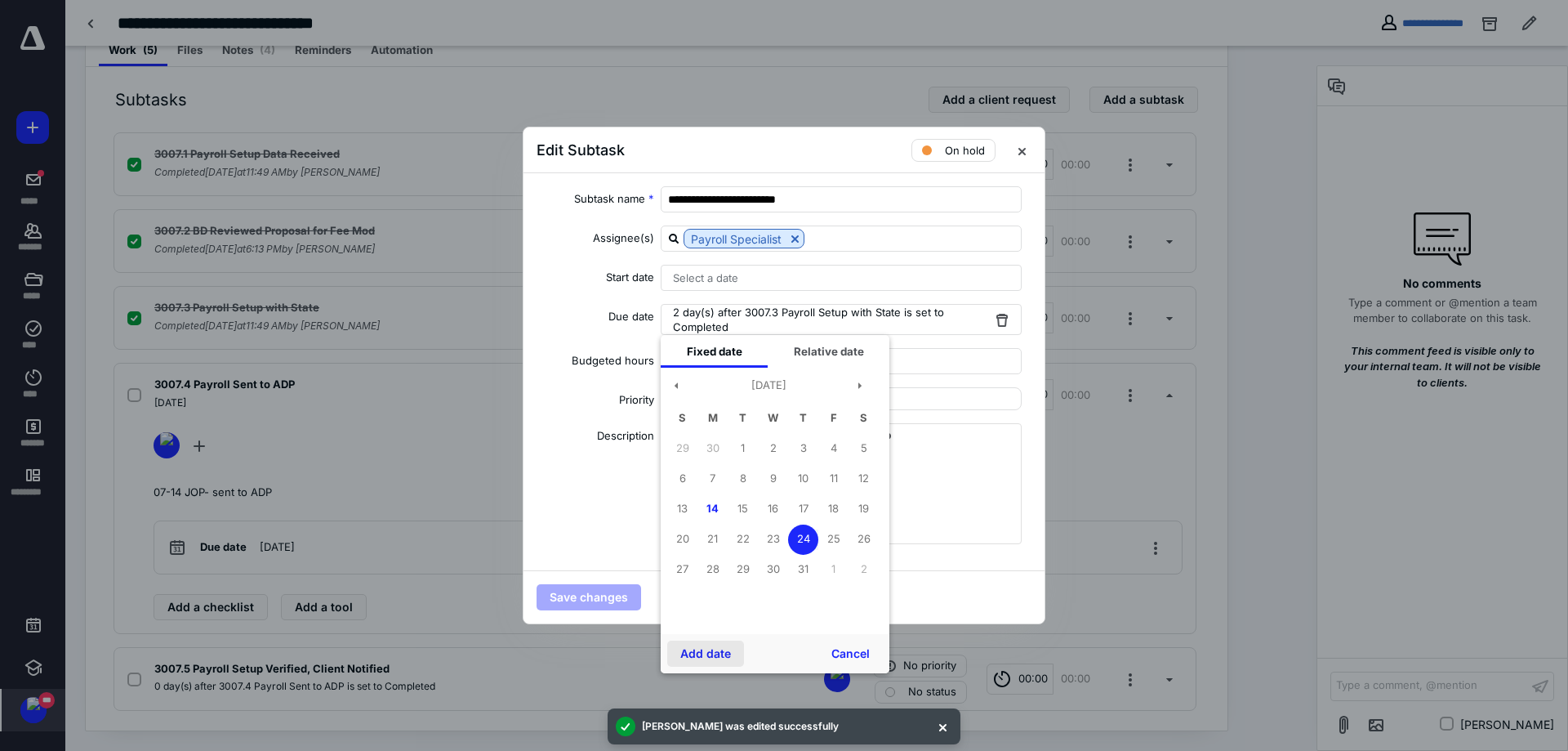 click on "Add date" at bounding box center (706, 654) 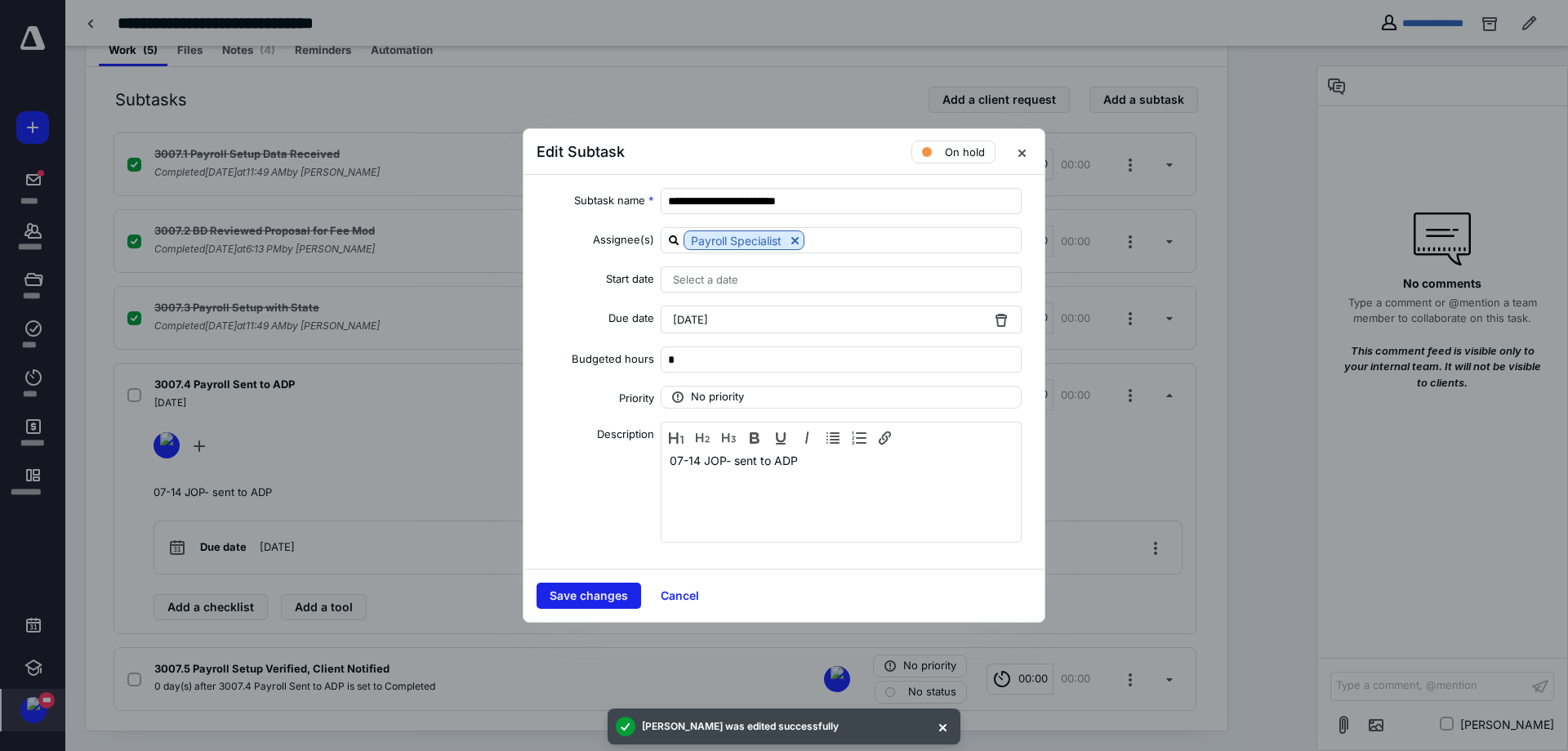 click on "Save changes" at bounding box center [589, 596] 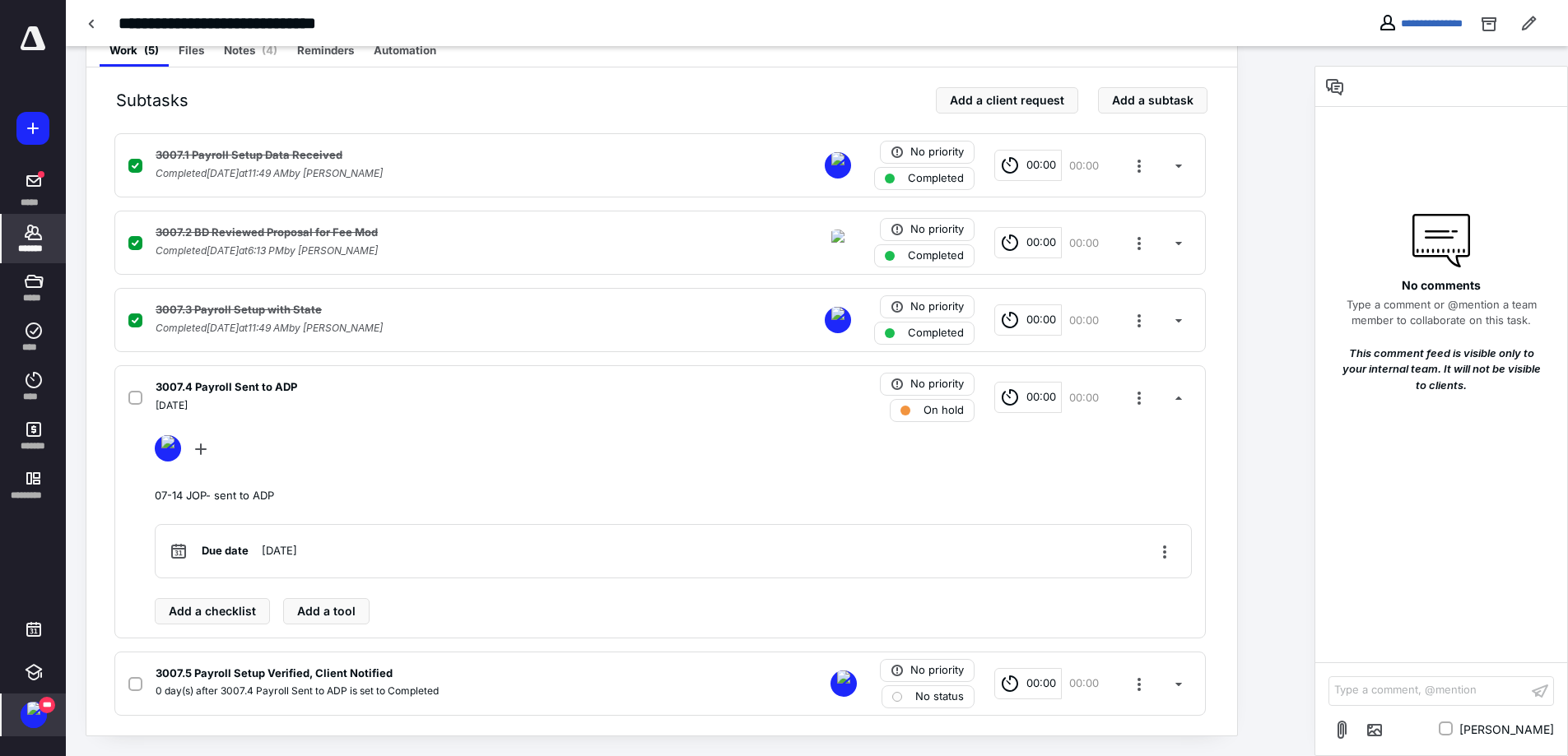 drag, startPoint x: 31, startPoint y: 236, endPoint x: 58, endPoint y: 239, distance: 27.16616 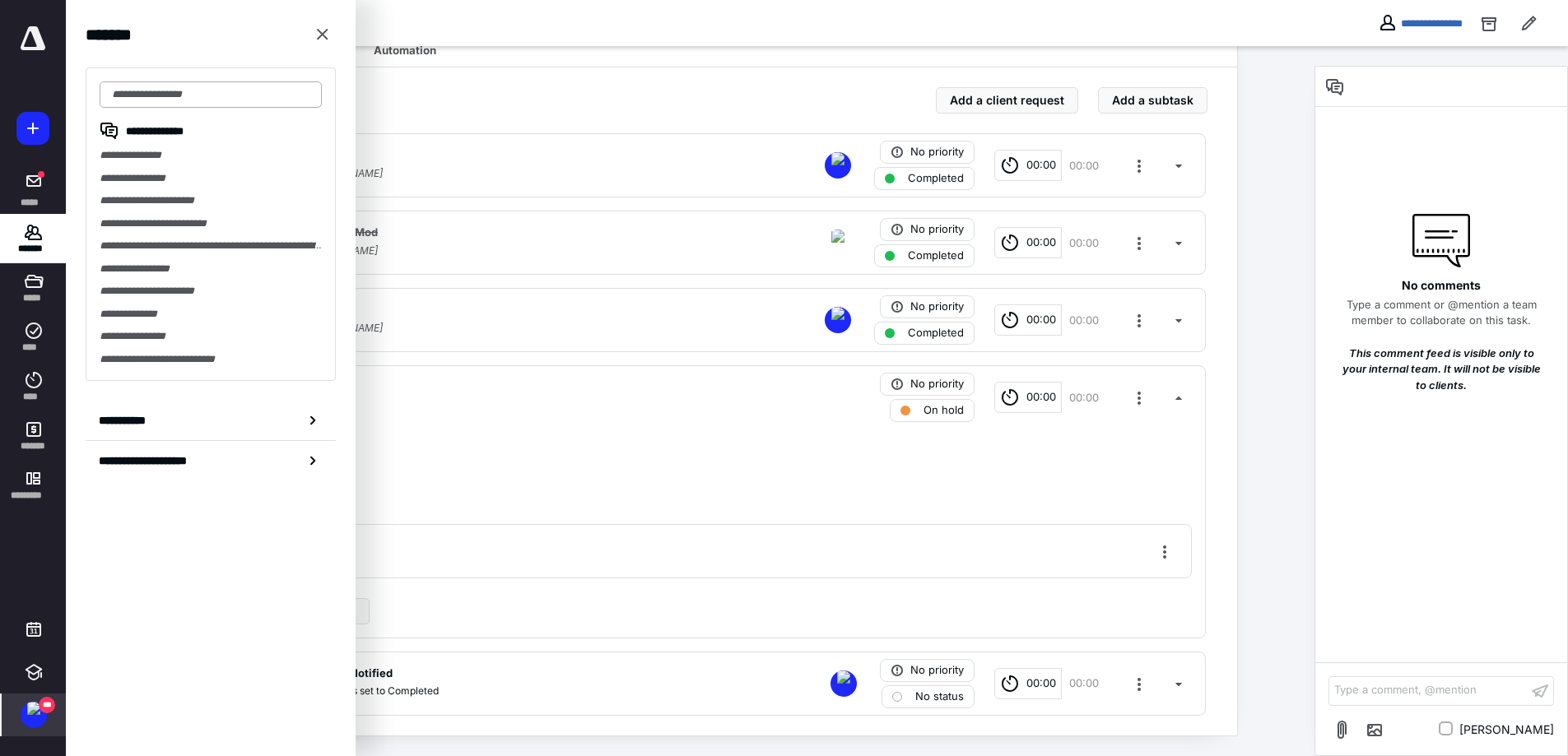 click at bounding box center [211, 95] 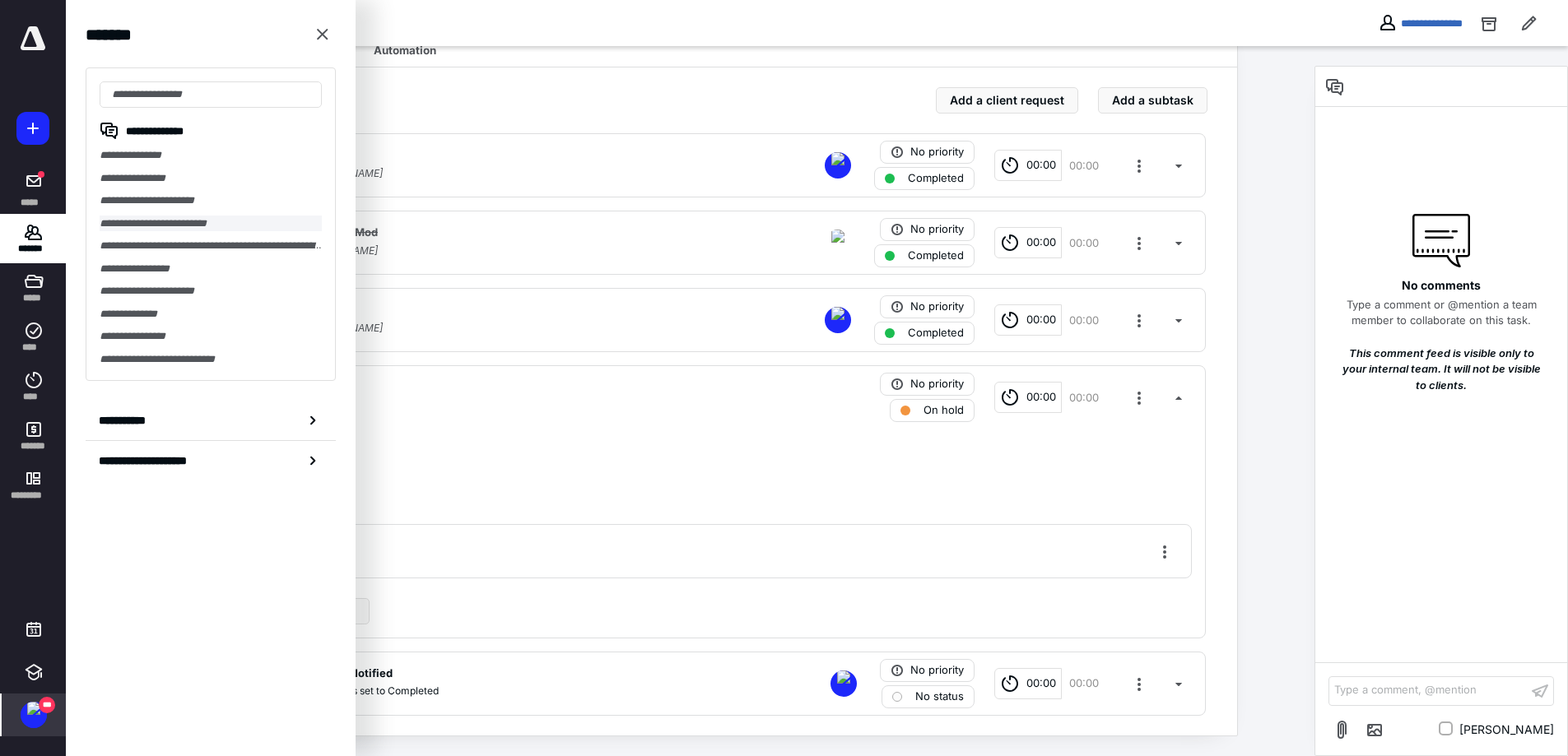 click on "**********" at bounding box center (211, 224) 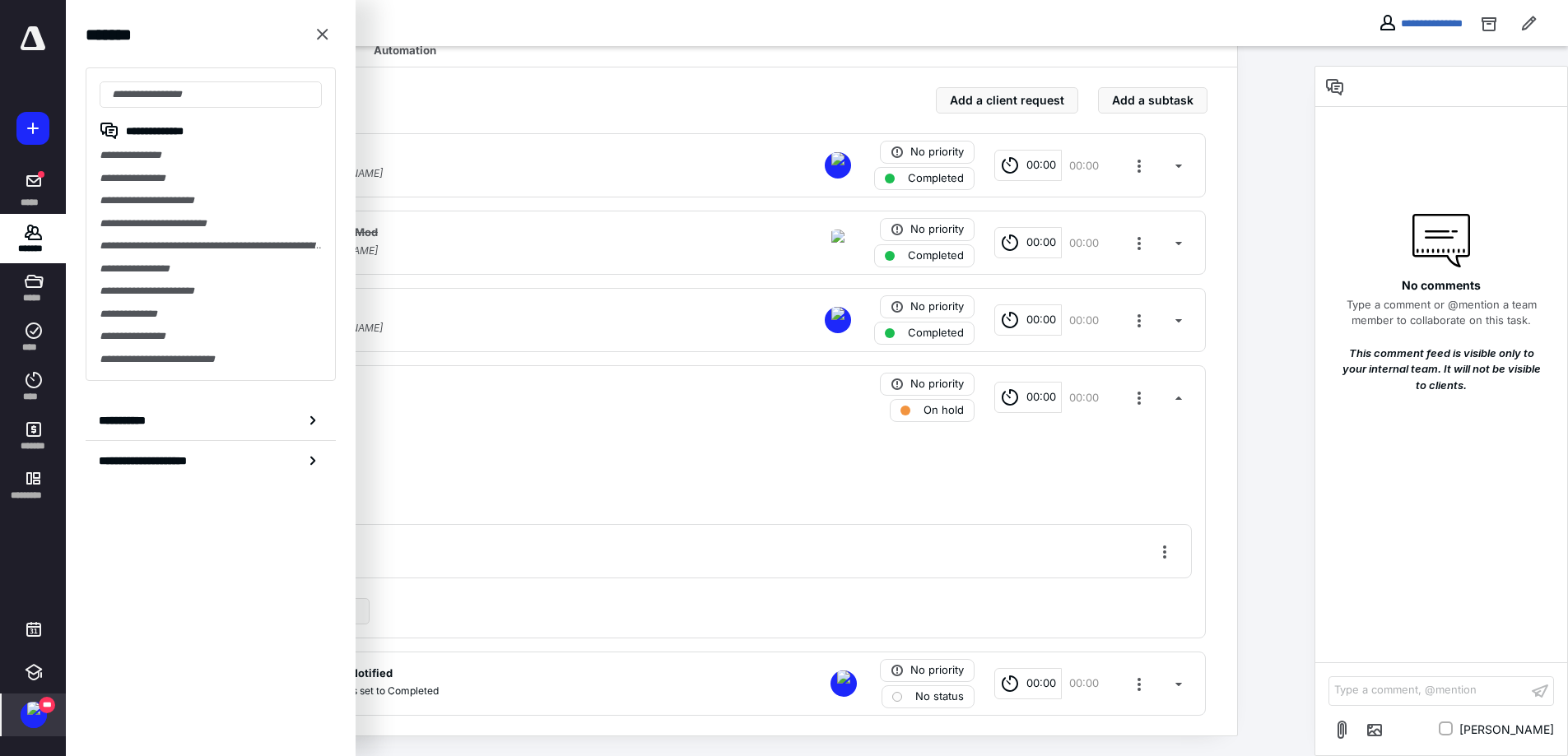 scroll, scrollTop: 0, scrollLeft: 0, axis: both 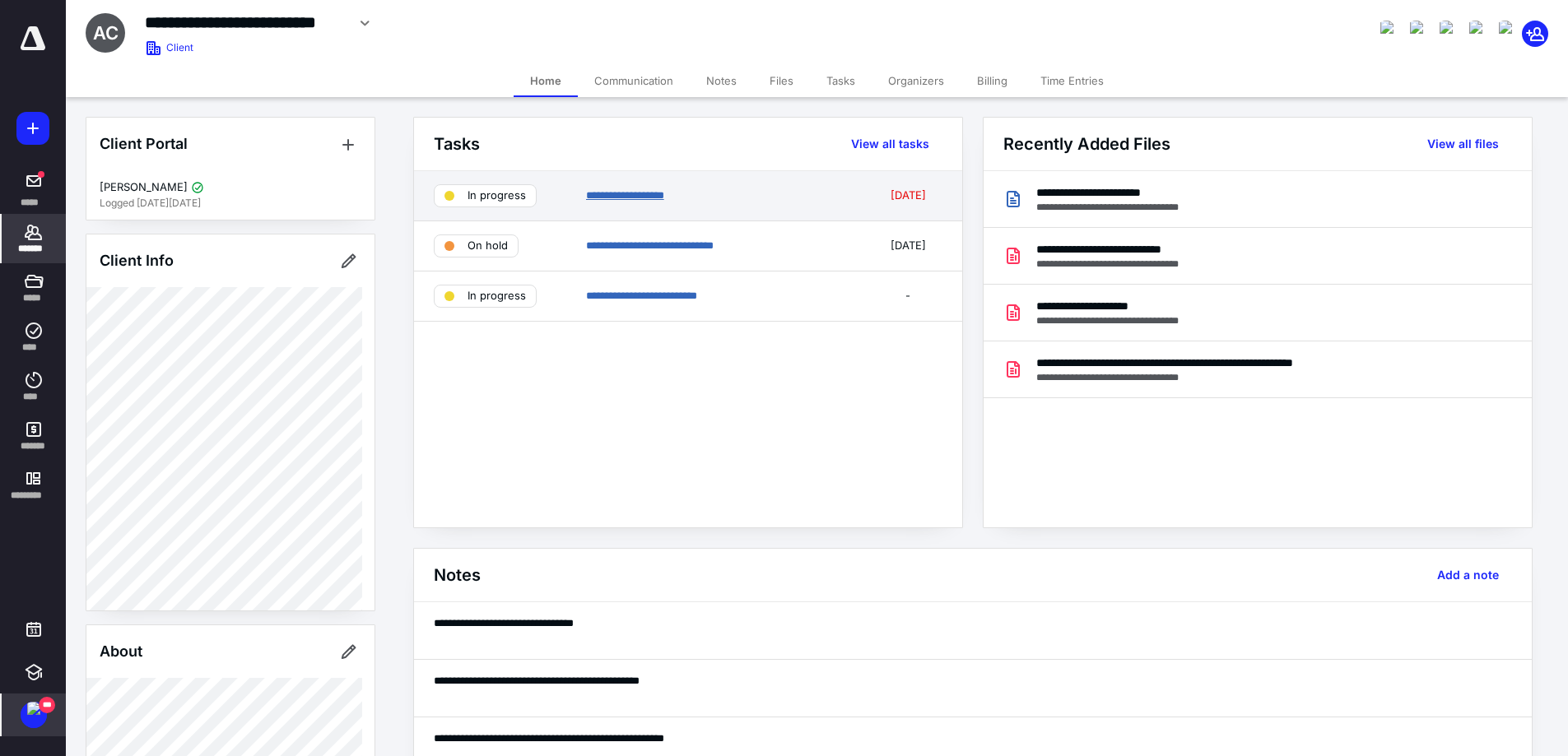 click on "**********" at bounding box center (625, 195) 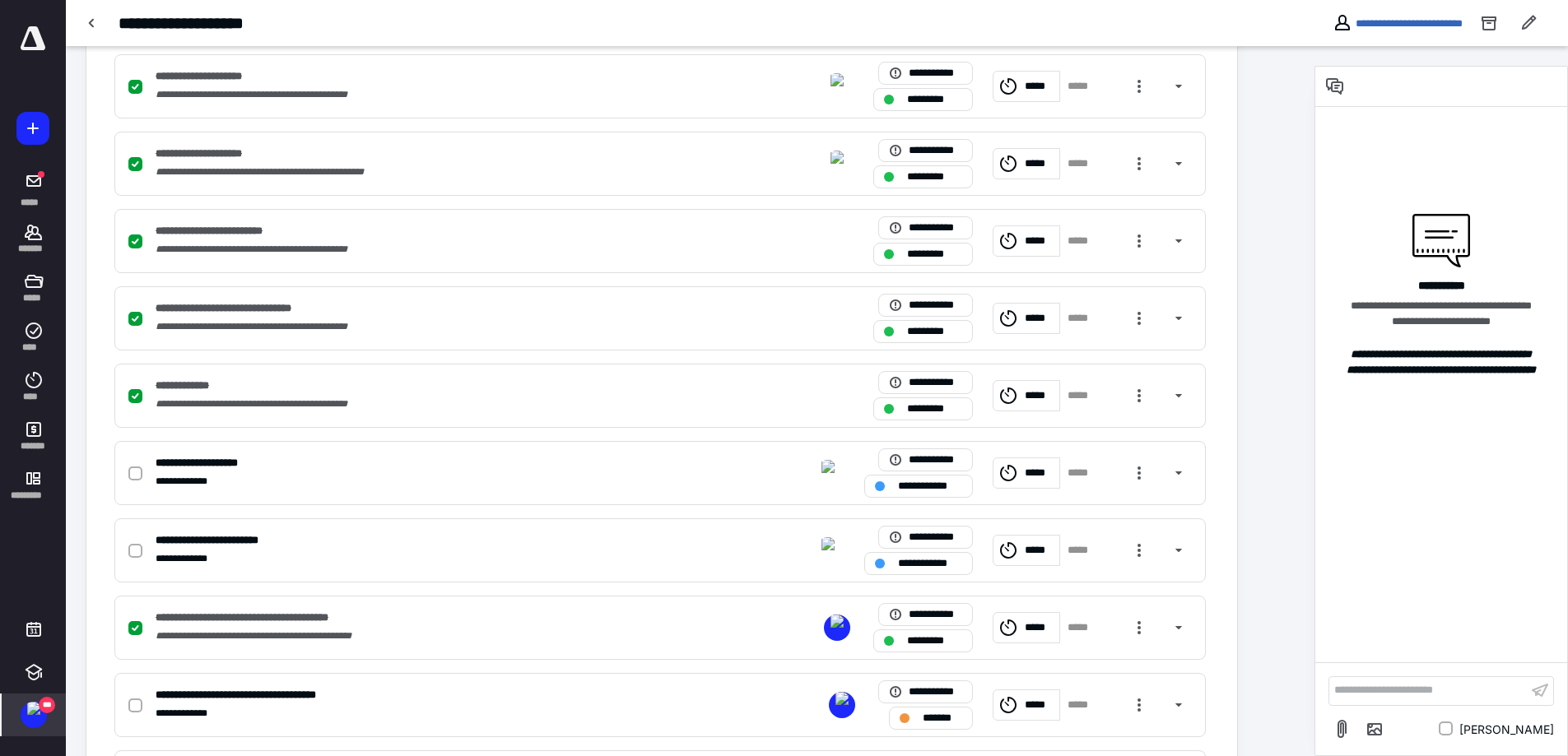 scroll, scrollTop: 740, scrollLeft: 0, axis: vertical 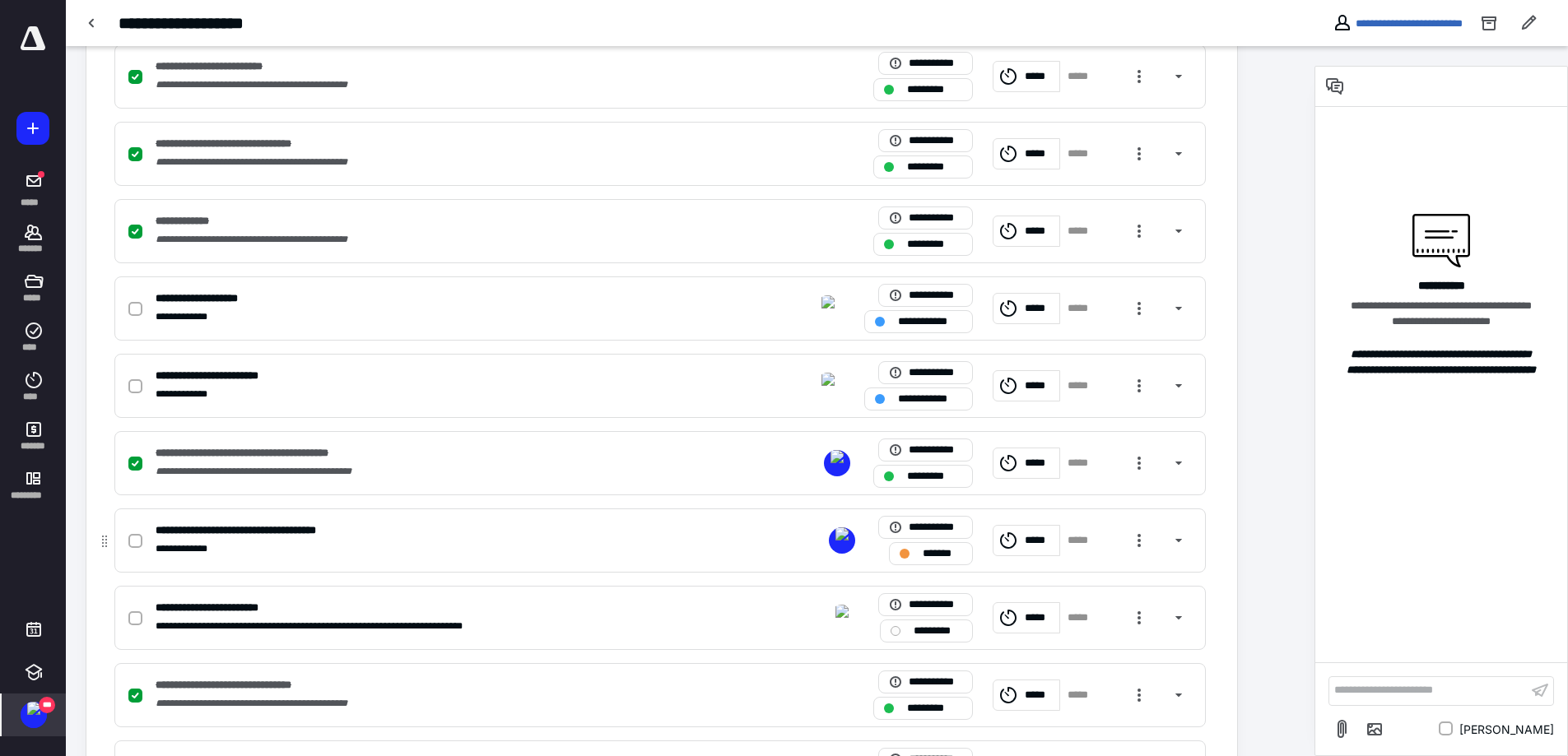 click on "**********" at bounding box center (444, 531) 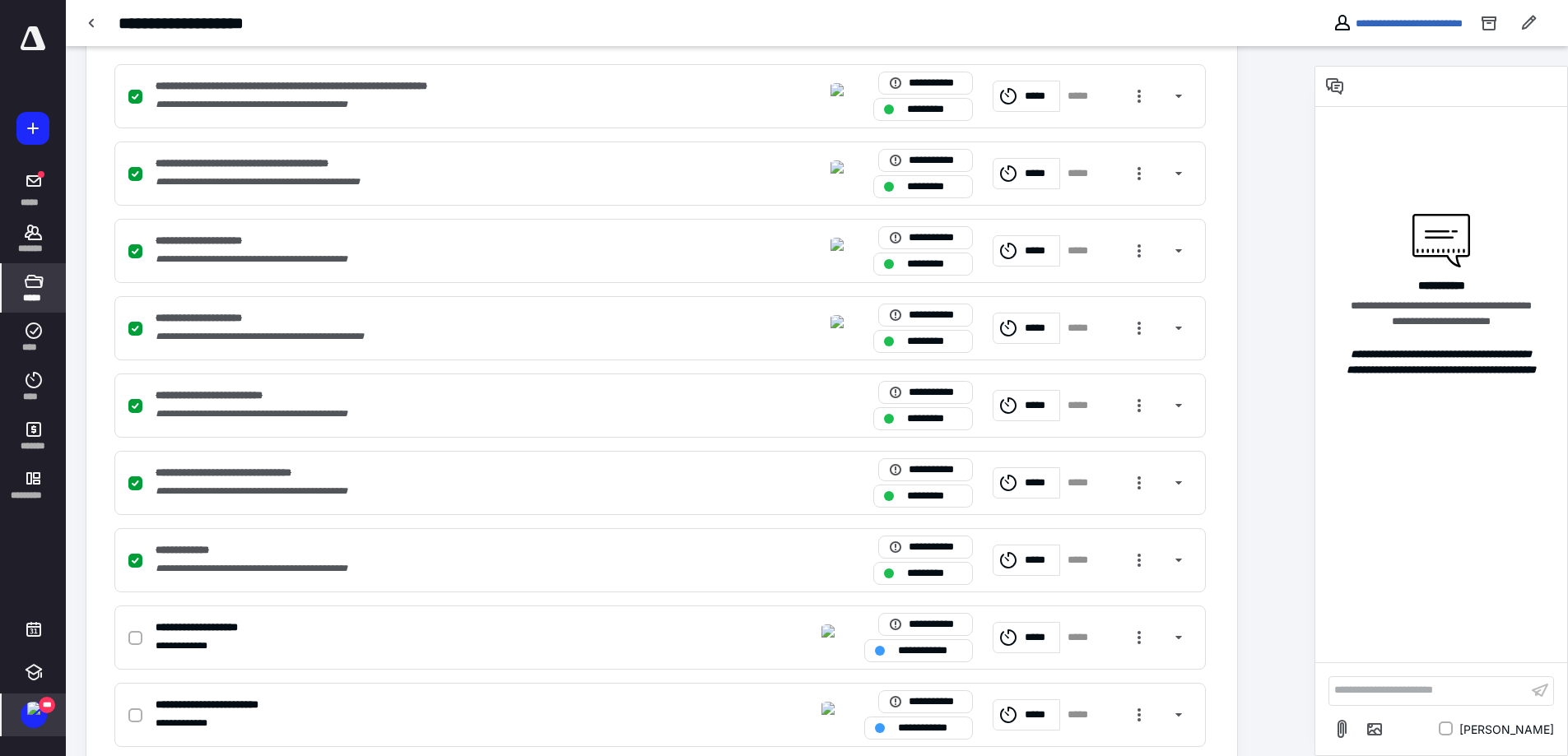 scroll, scrollTop: 82, scrollLeft: 0, axis: vertical 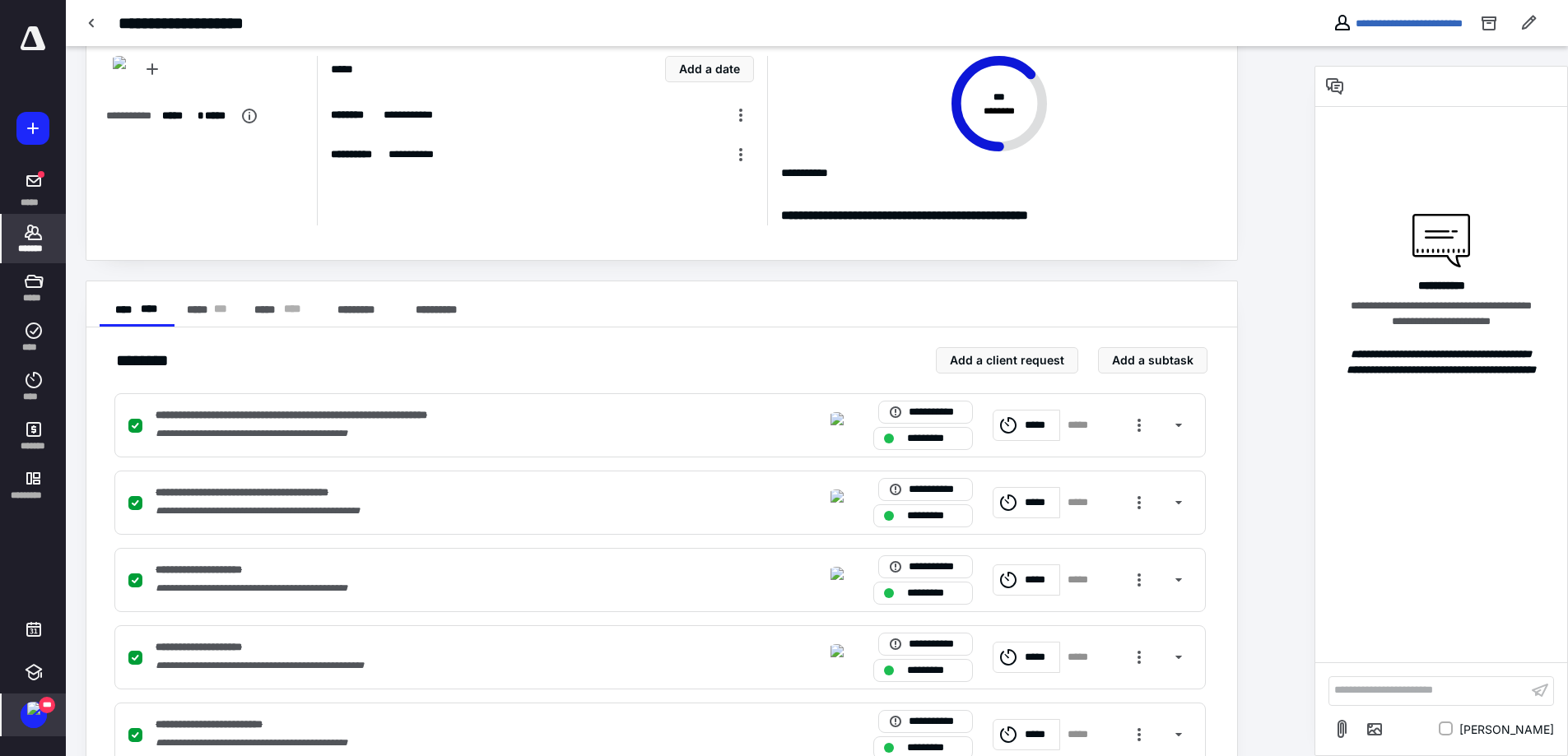 click 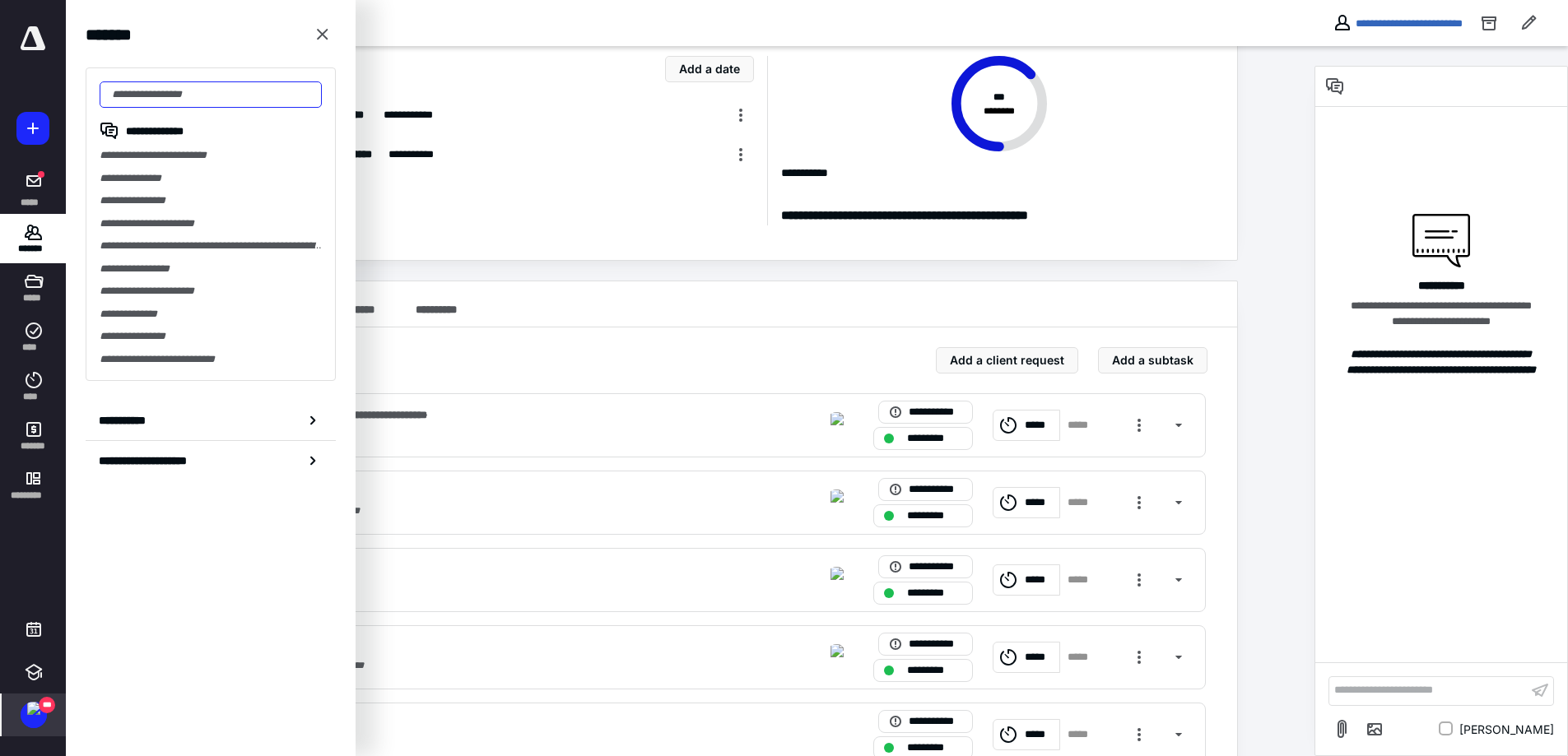 click at bounding box center (211, 95) 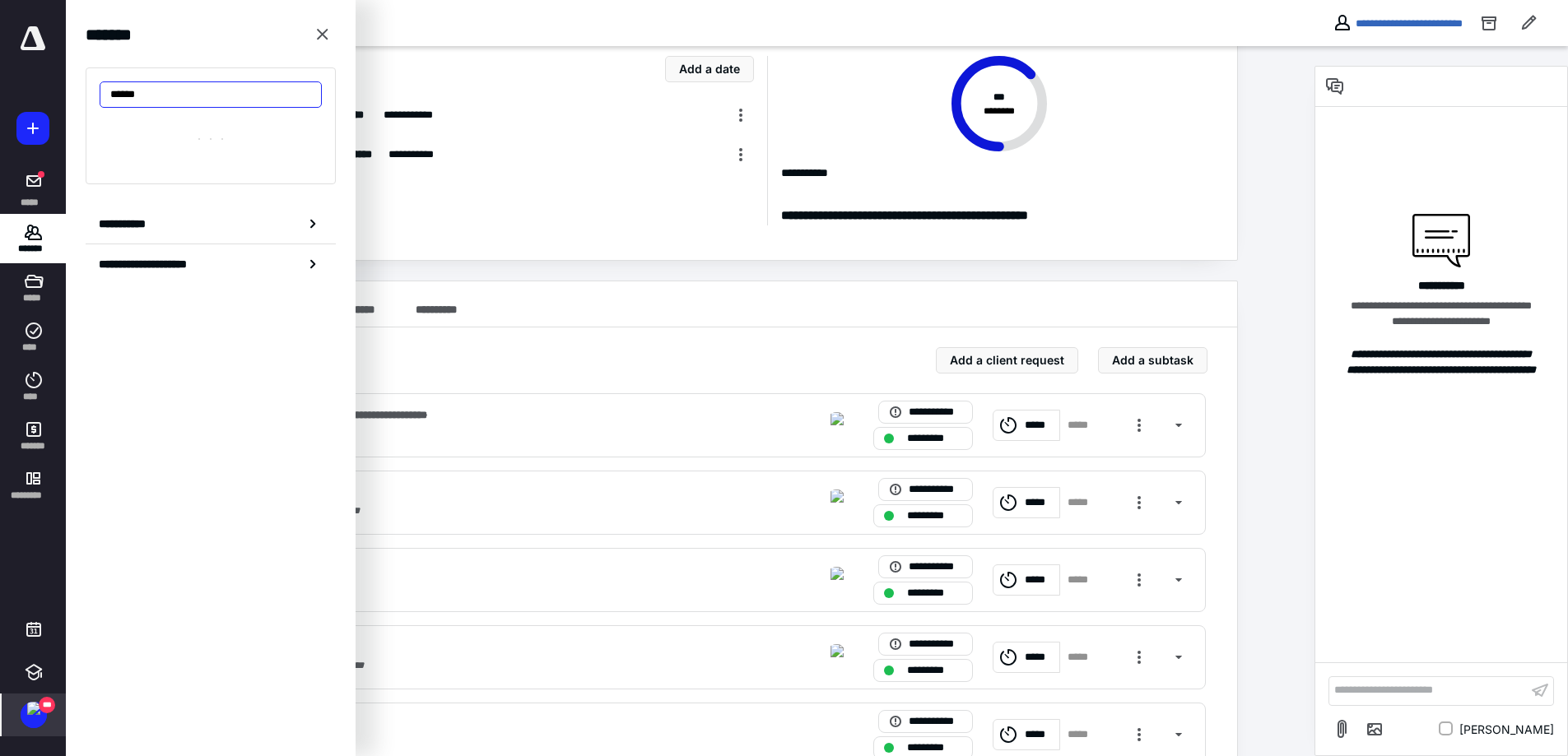 type on "******" 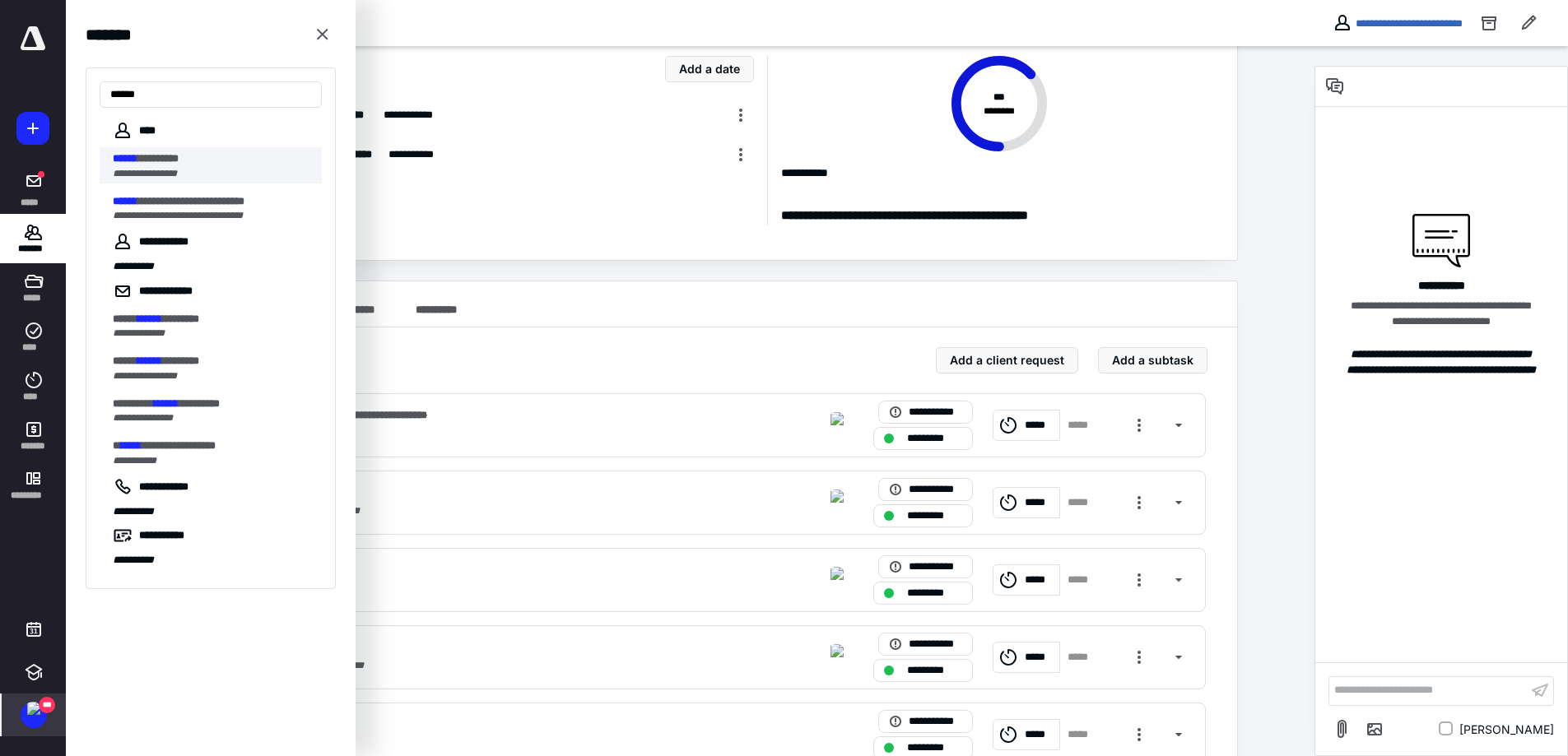 click on "**********" at bounding box center (145, 174) 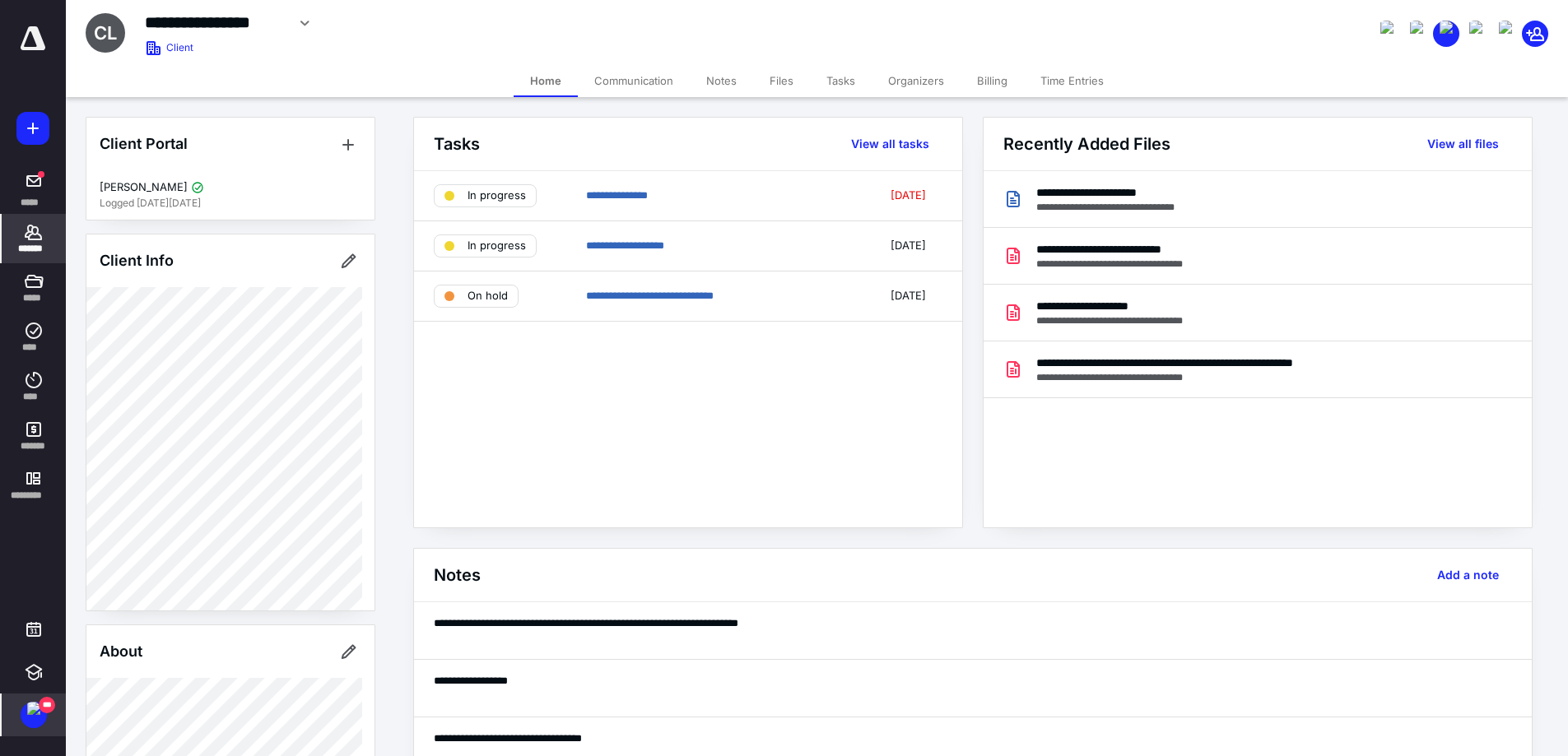 click on "**********" at bounding box center (973, 548) 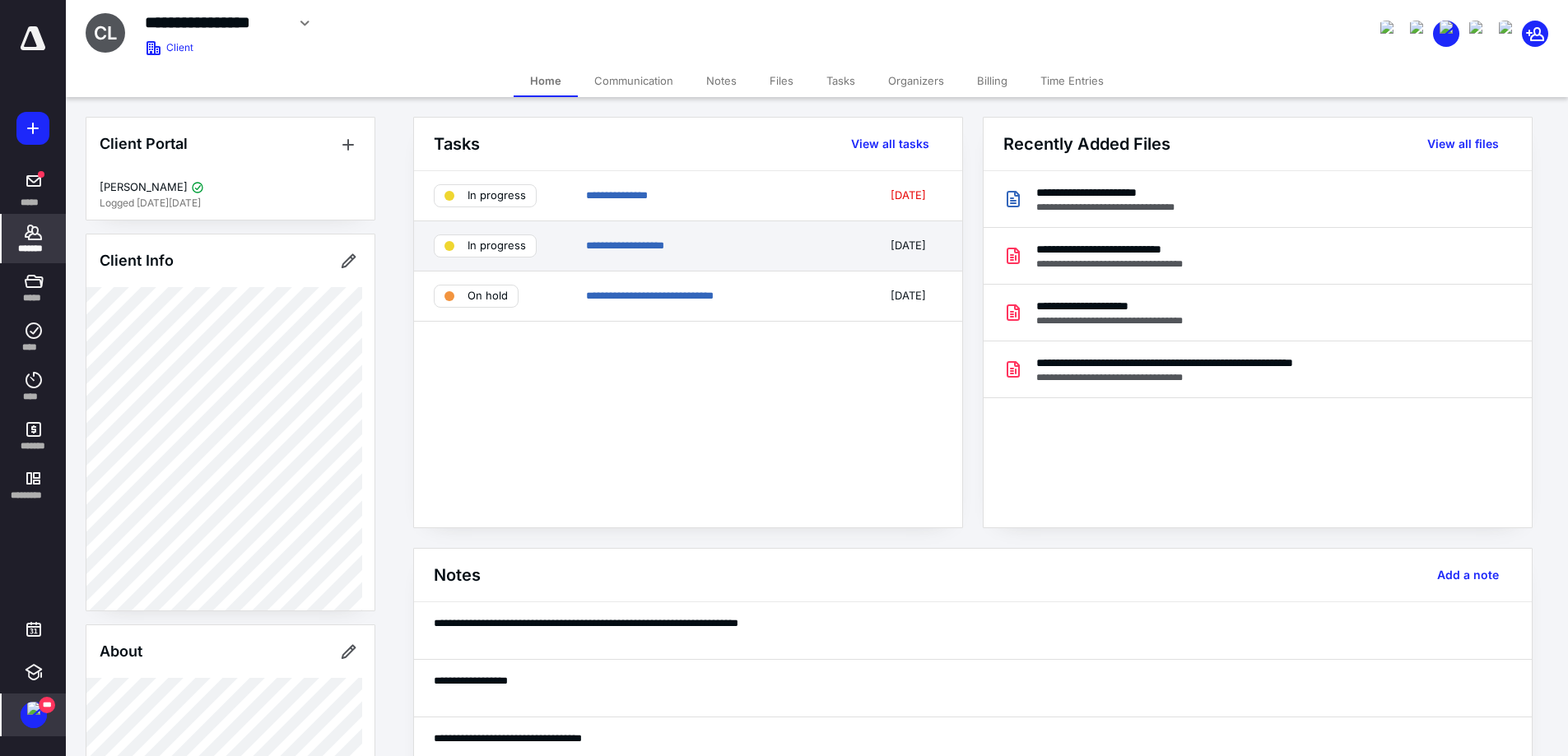 click on "**********" at bounding box center (722, 246) 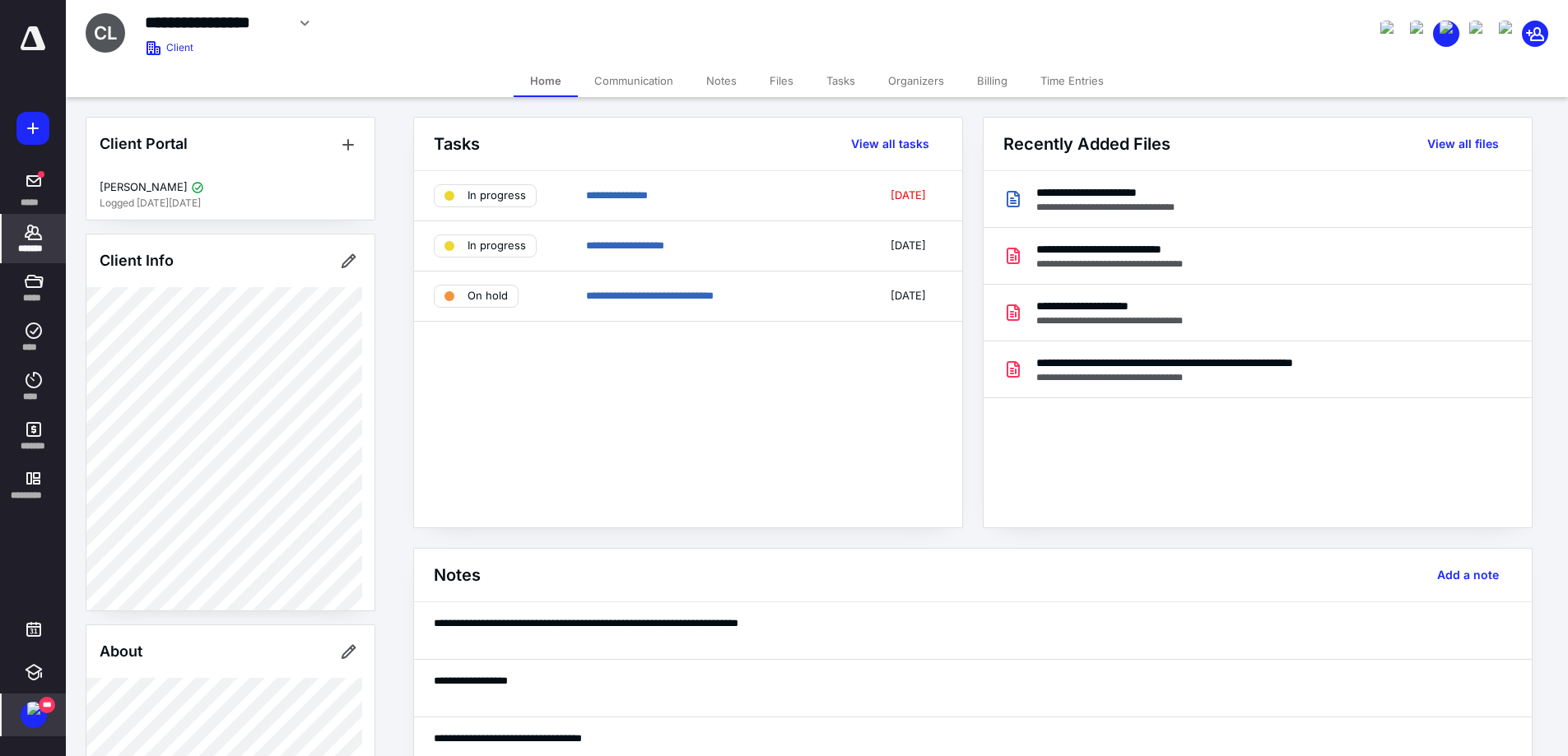 click on "**********" at bounding box center [570, 21] 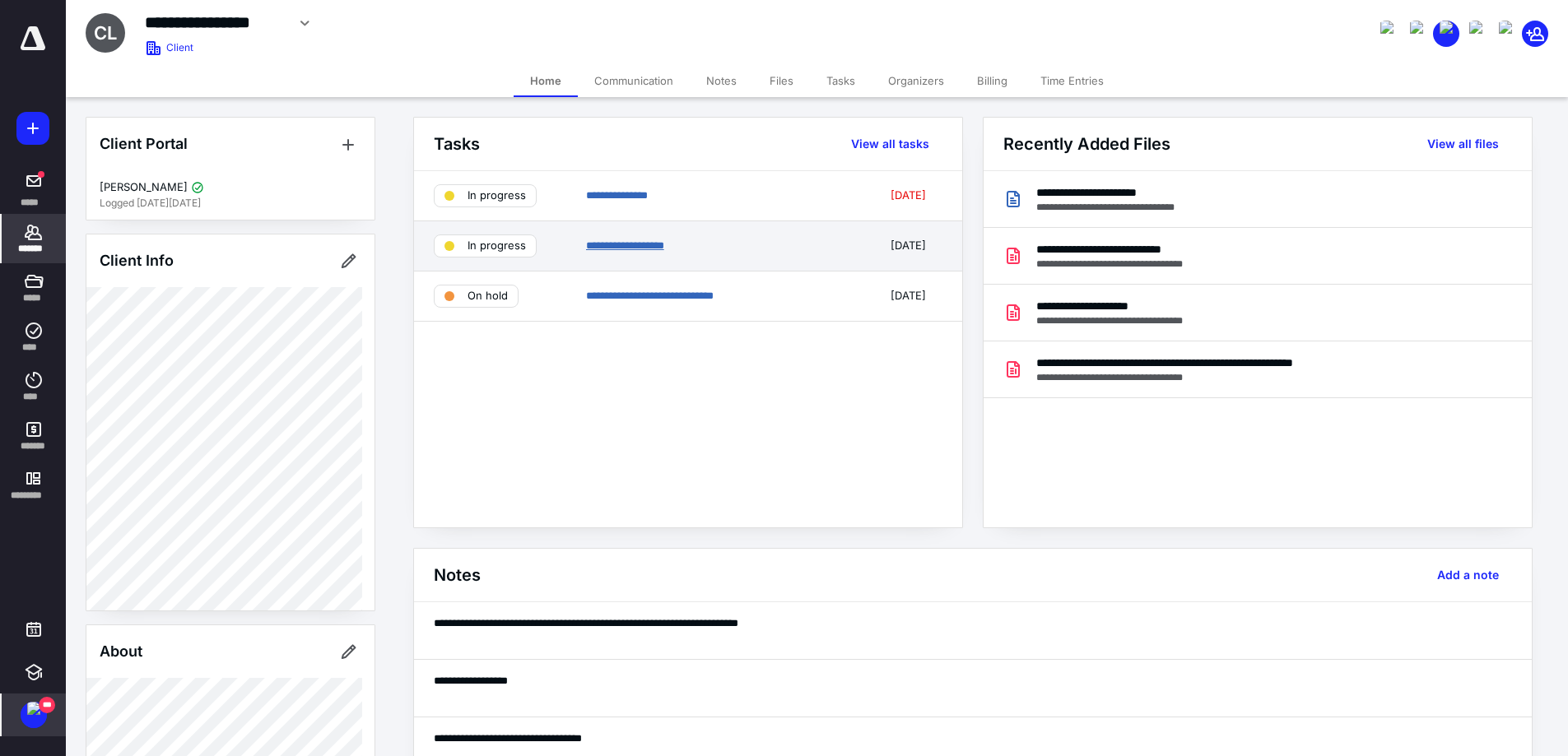 click on "**********" at bounding box center (625, 245) 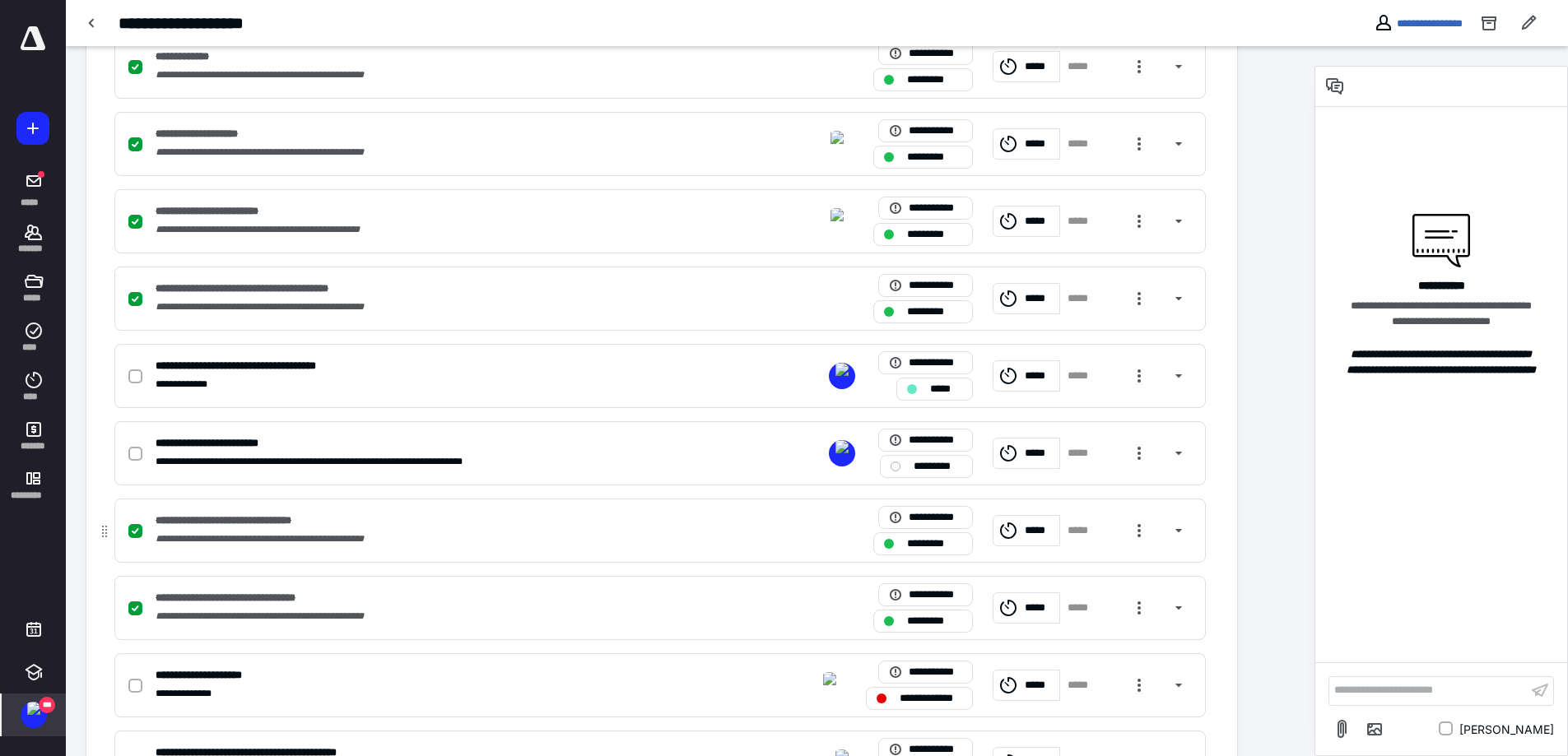 scroll, scrollTop: 984, scrollLeft: 0, axis: vertical 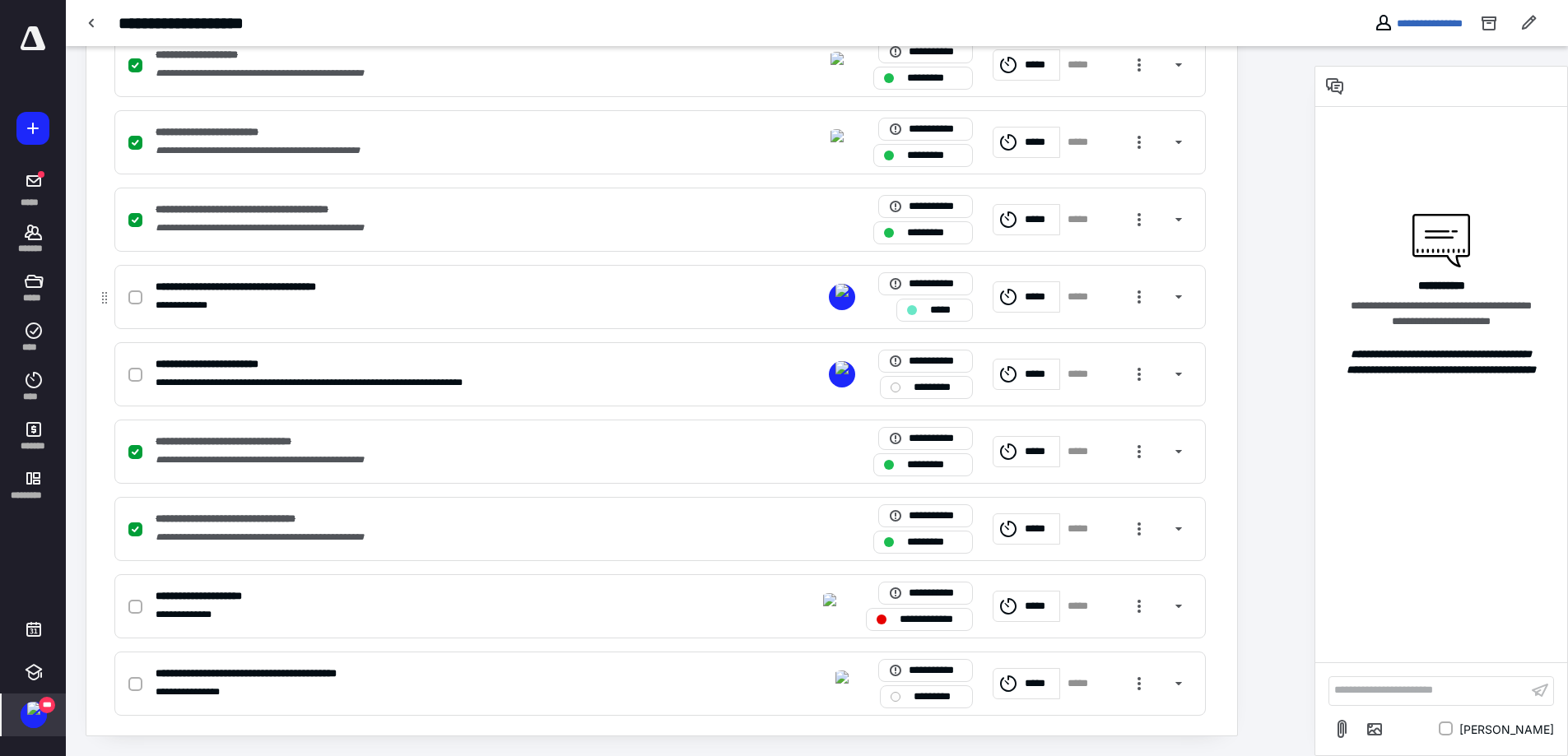 click on "**********" at bounding box center (444, 287) 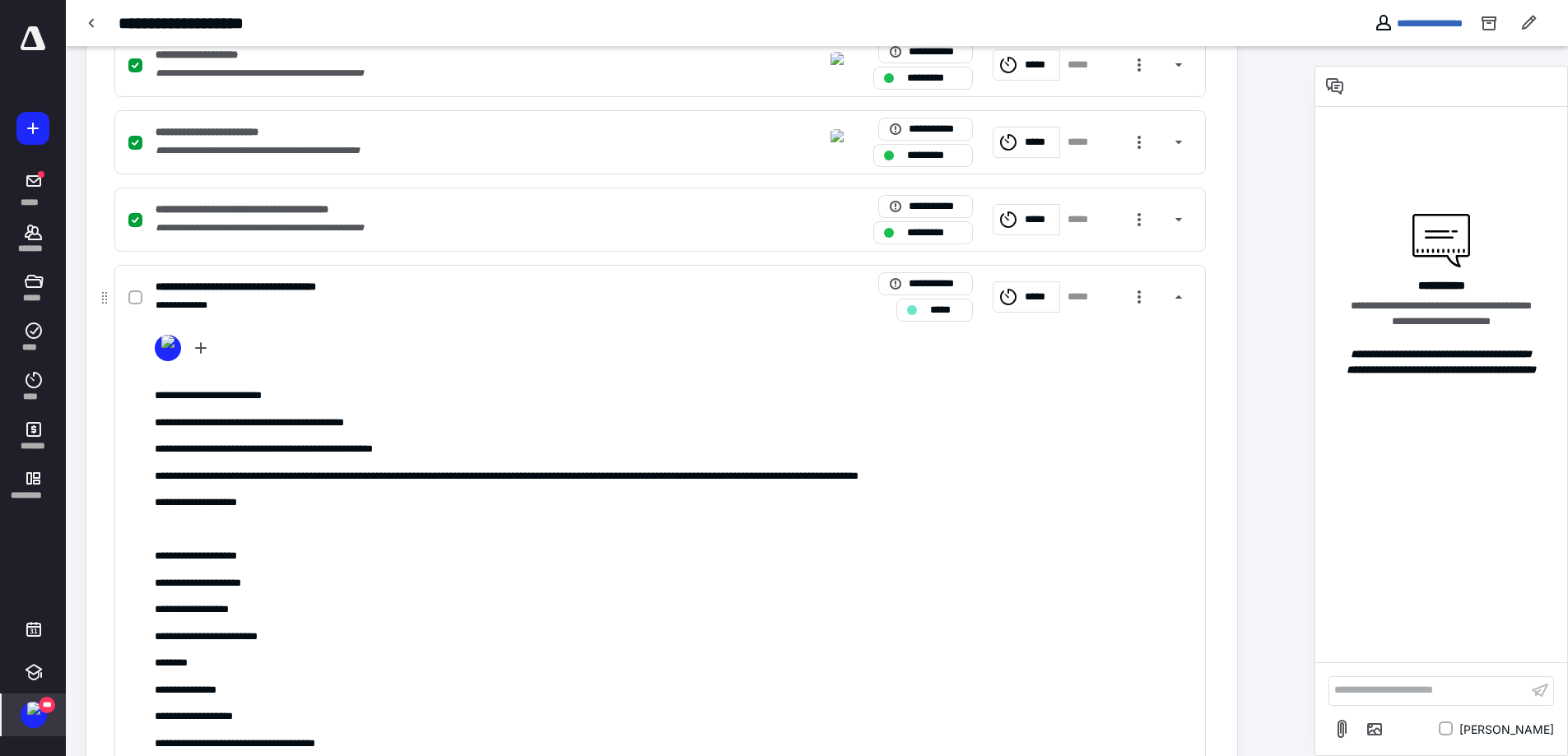 click on "**********" at bounding box center [673, 610] 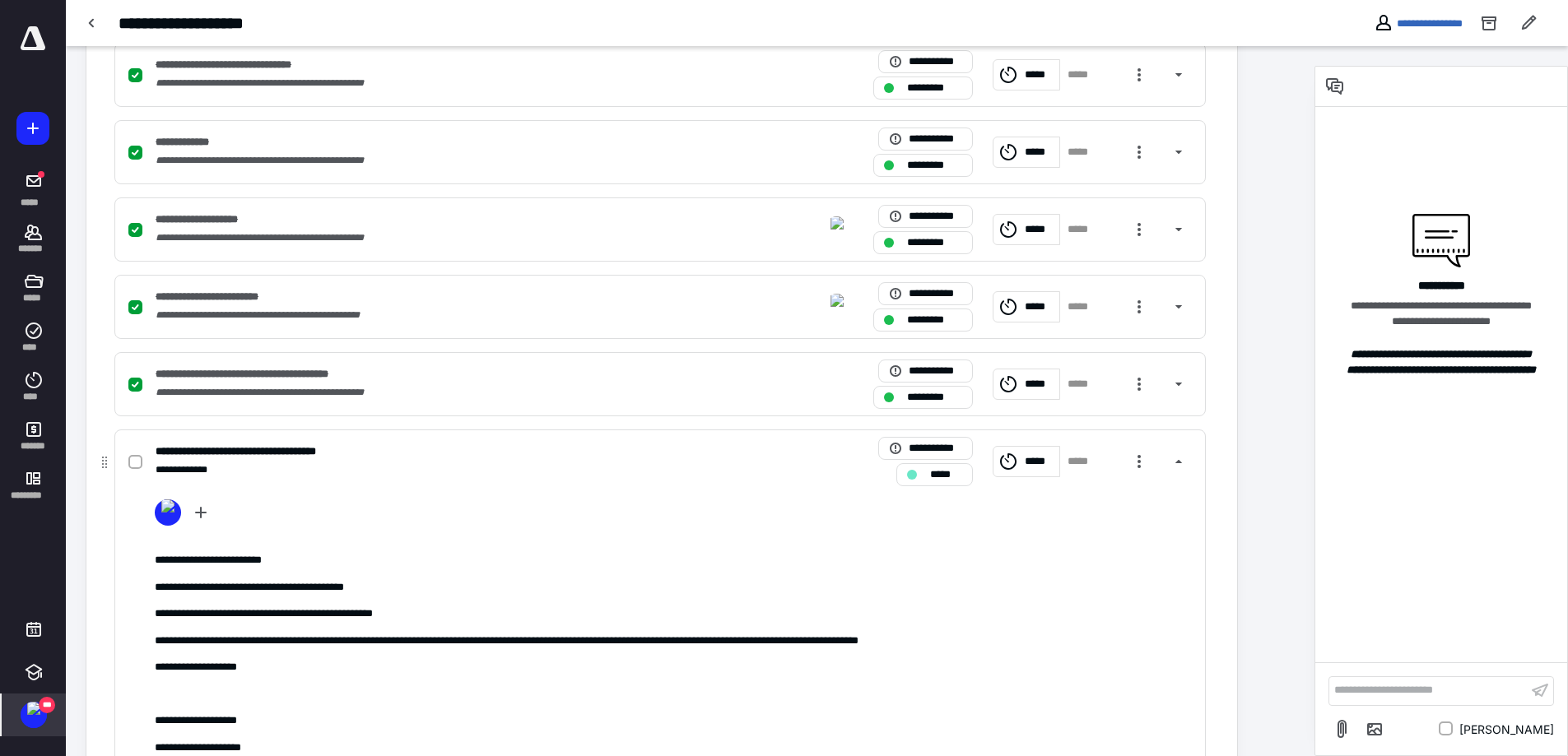 scroll, scrollTop: 984, scrollLeft: 0, axis: vertical 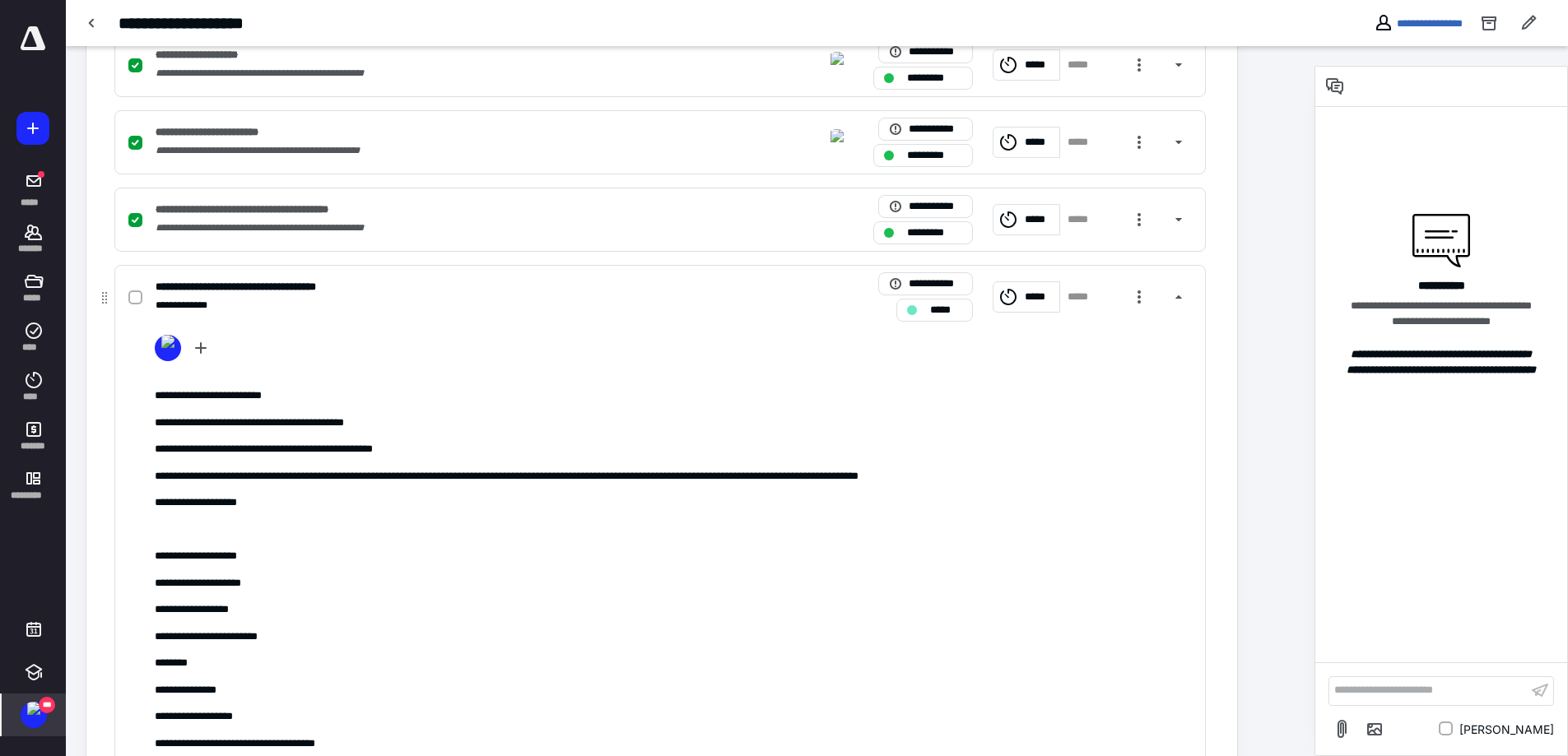 drag, startPoint x: 478, startPoint y: 726, endPoint x: 500, endPoint y: 704, distance: 31.1127 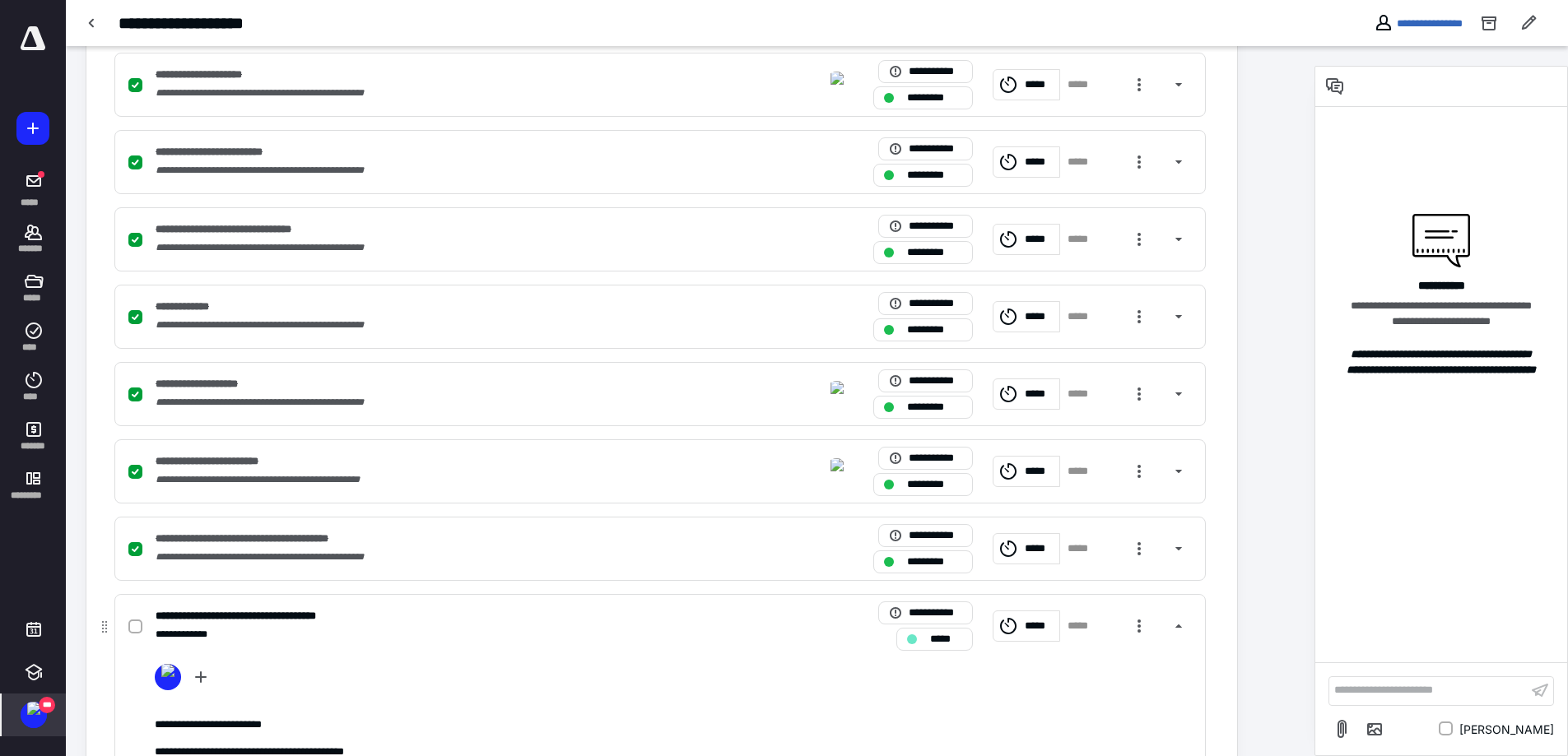 scroll, scrollTop: 326, scrollLeft: 0, axis: vertical 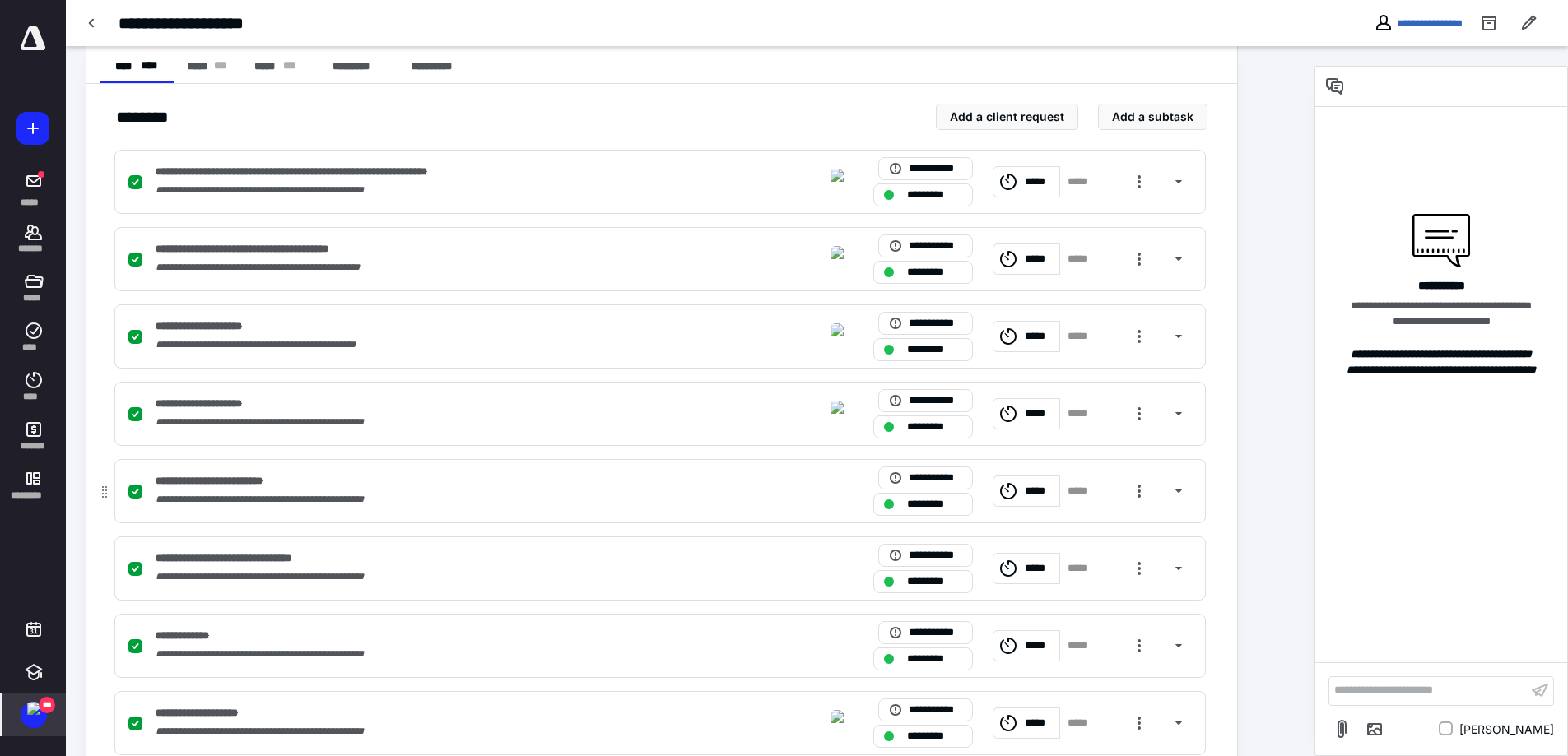 click on "**********" at bounding box center (444, 481) 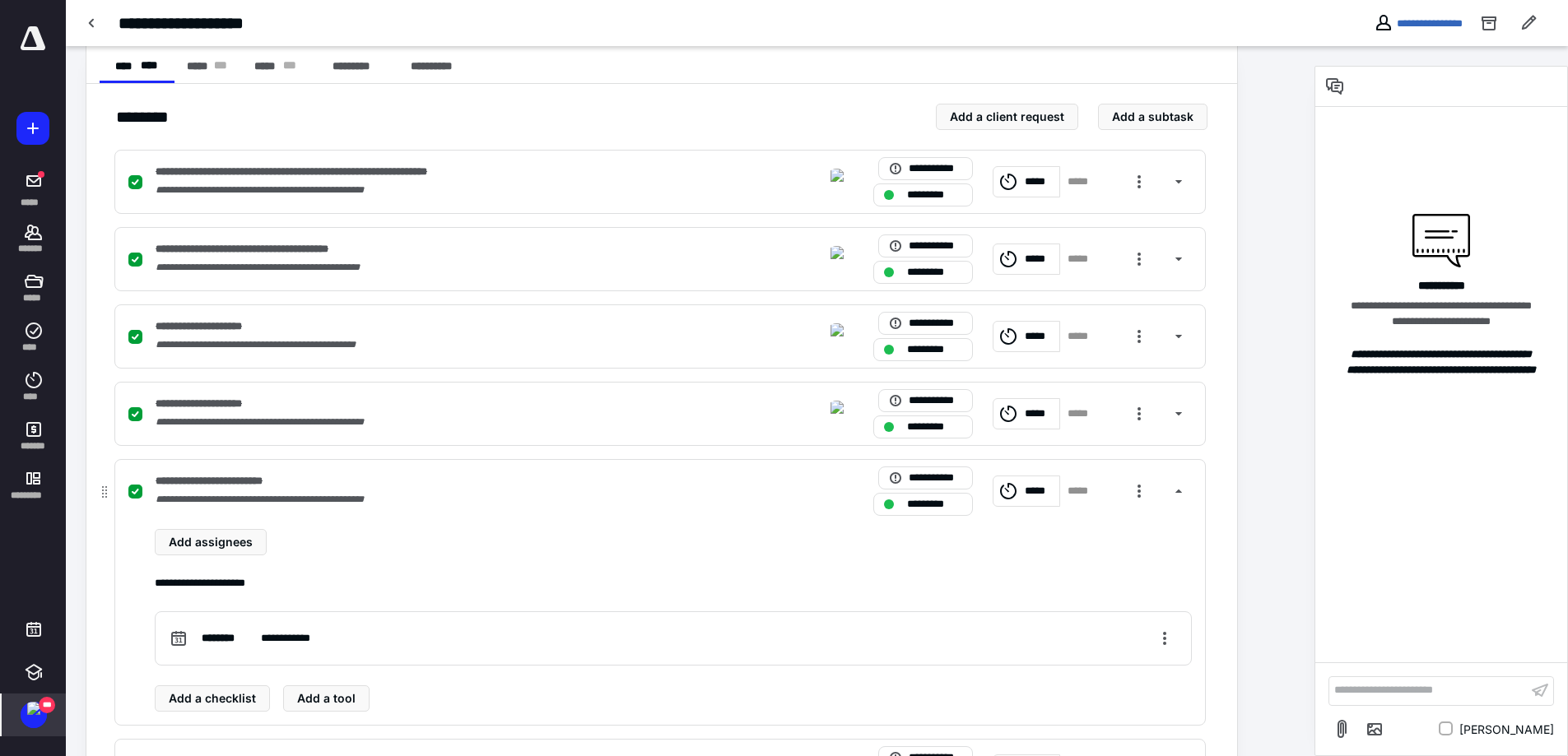click on "**********" at bounding box center (444, 499) 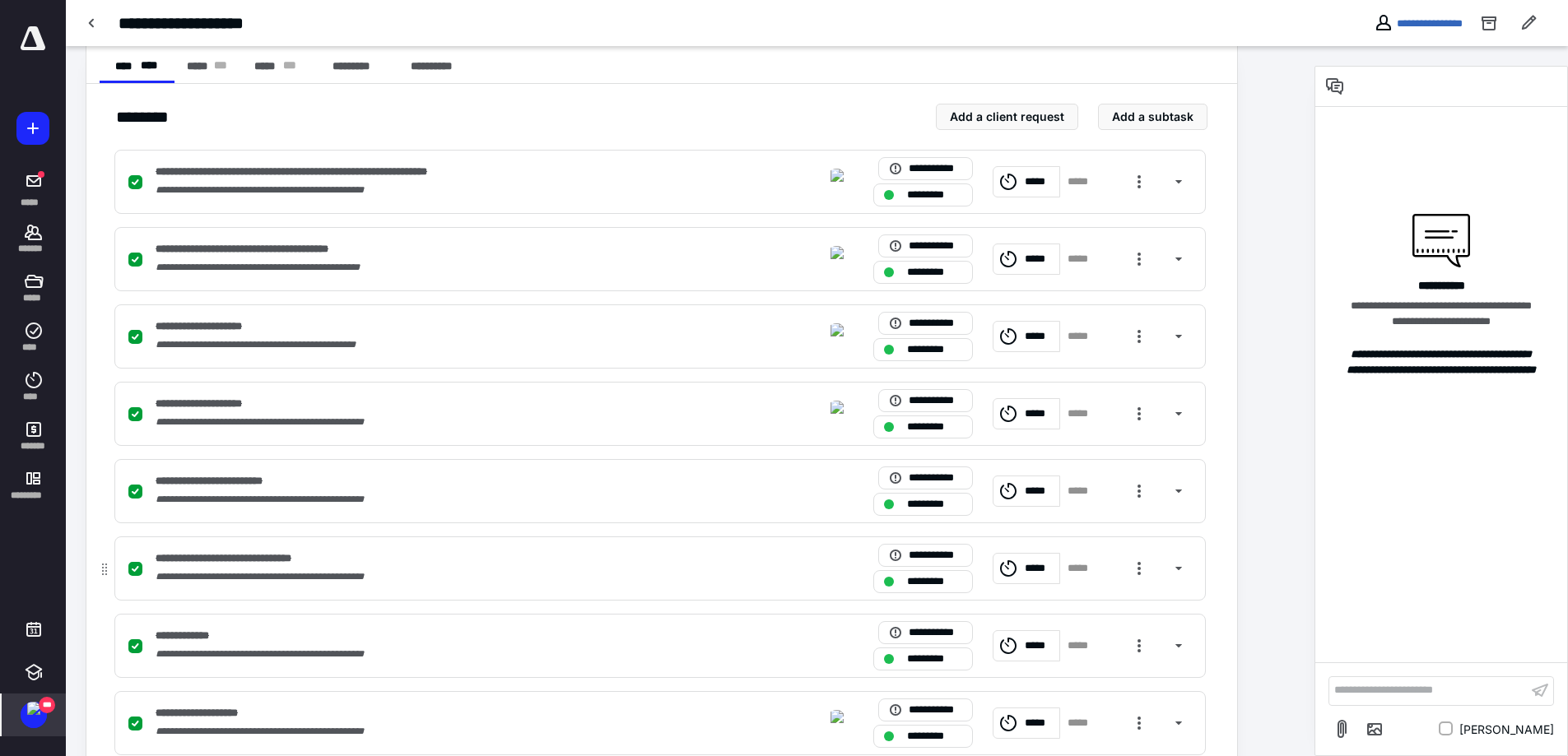 click on "**********" at bounding box center (444, 577) 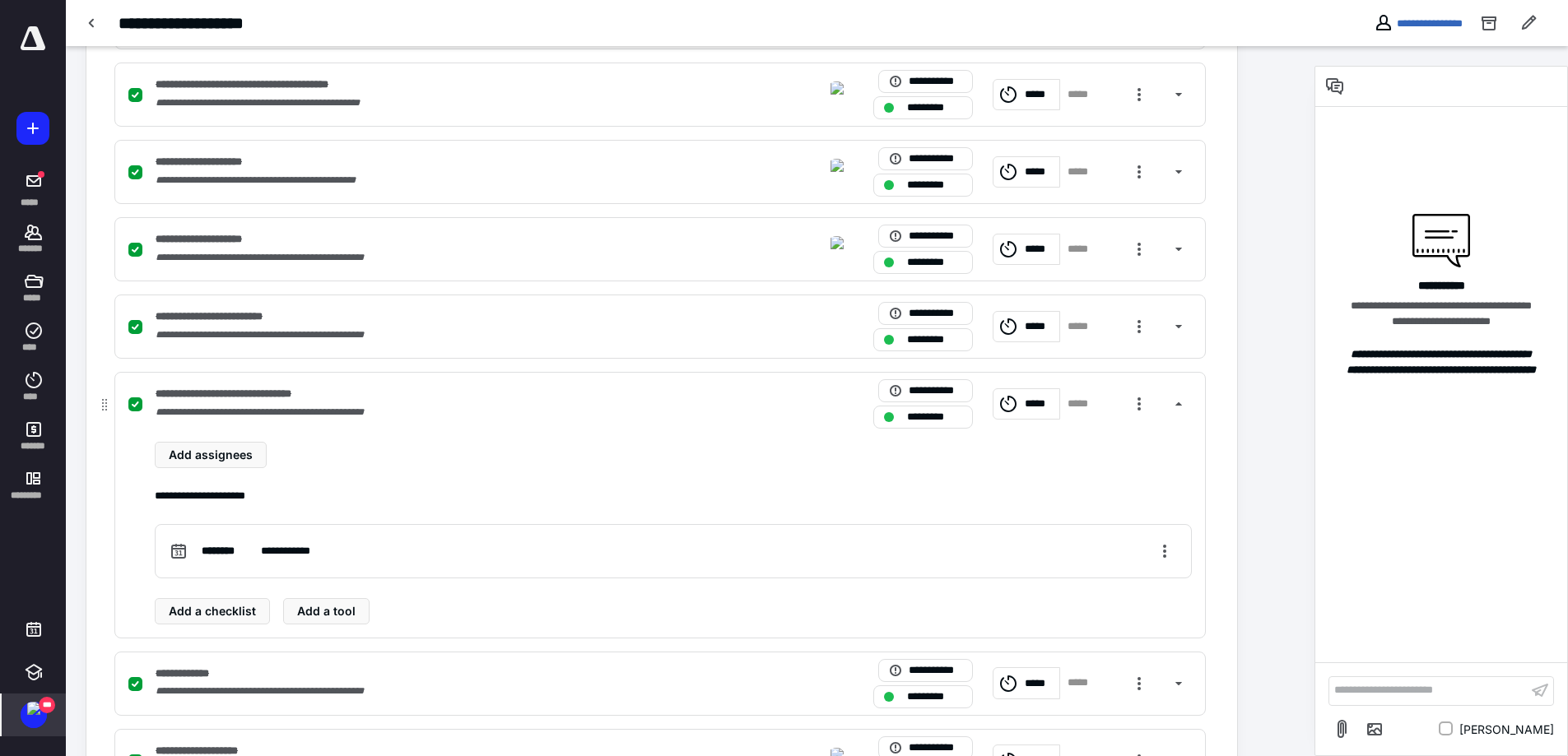 scroll, scrollTop: 573, scrollLeft: 0, axis: vertical 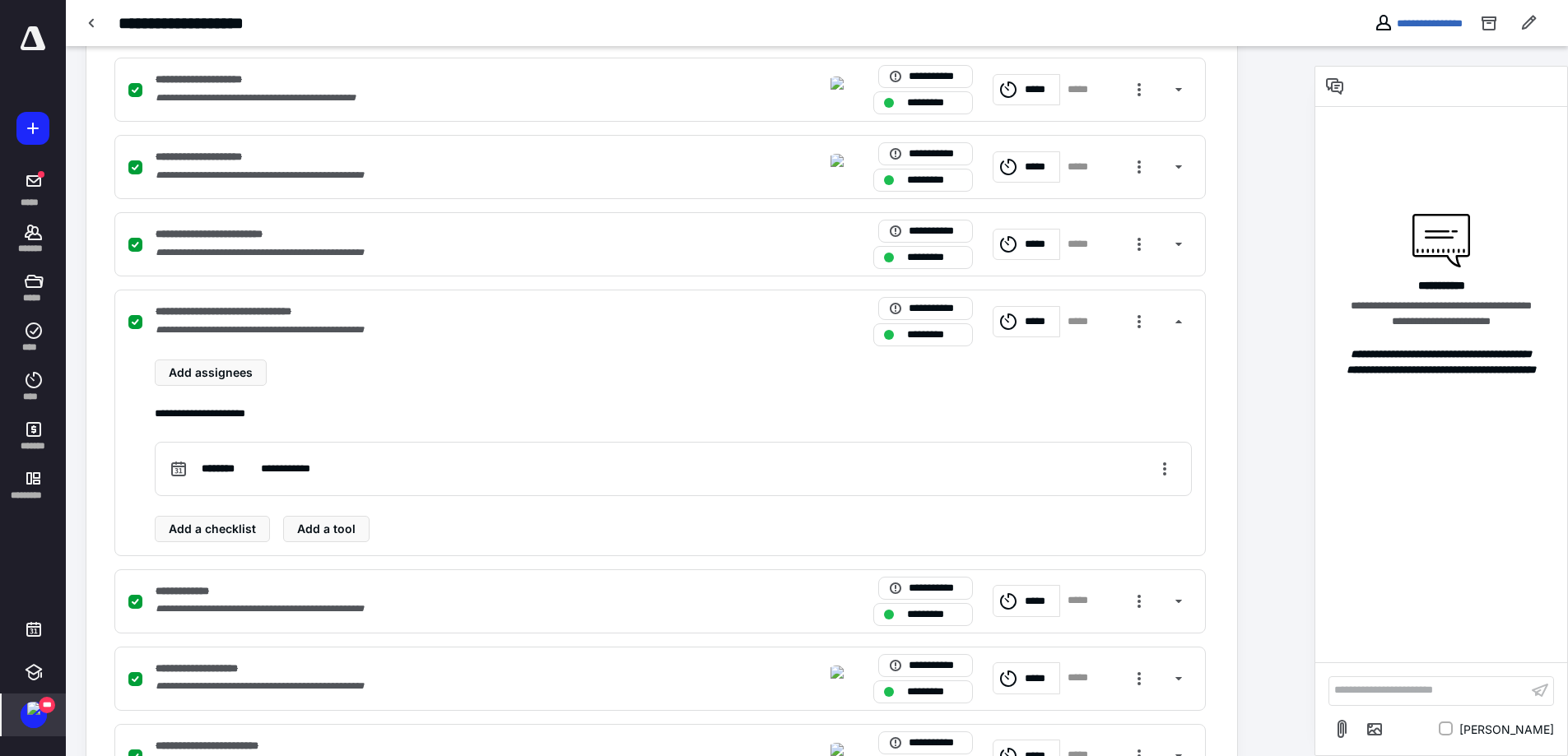 click on "**********" at bounding box center (690, 421) 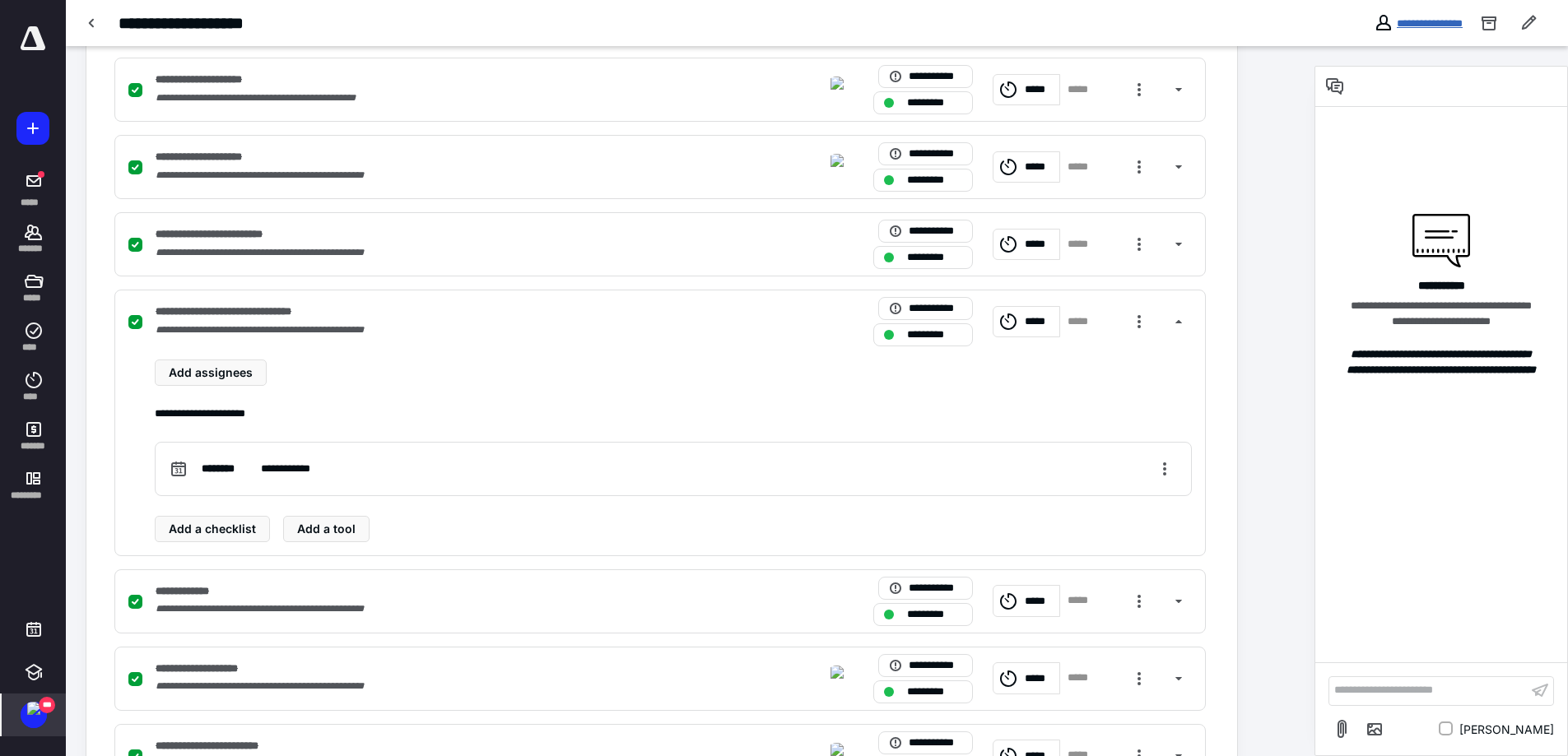 click on "**********" at bounding box center [1430, 23] 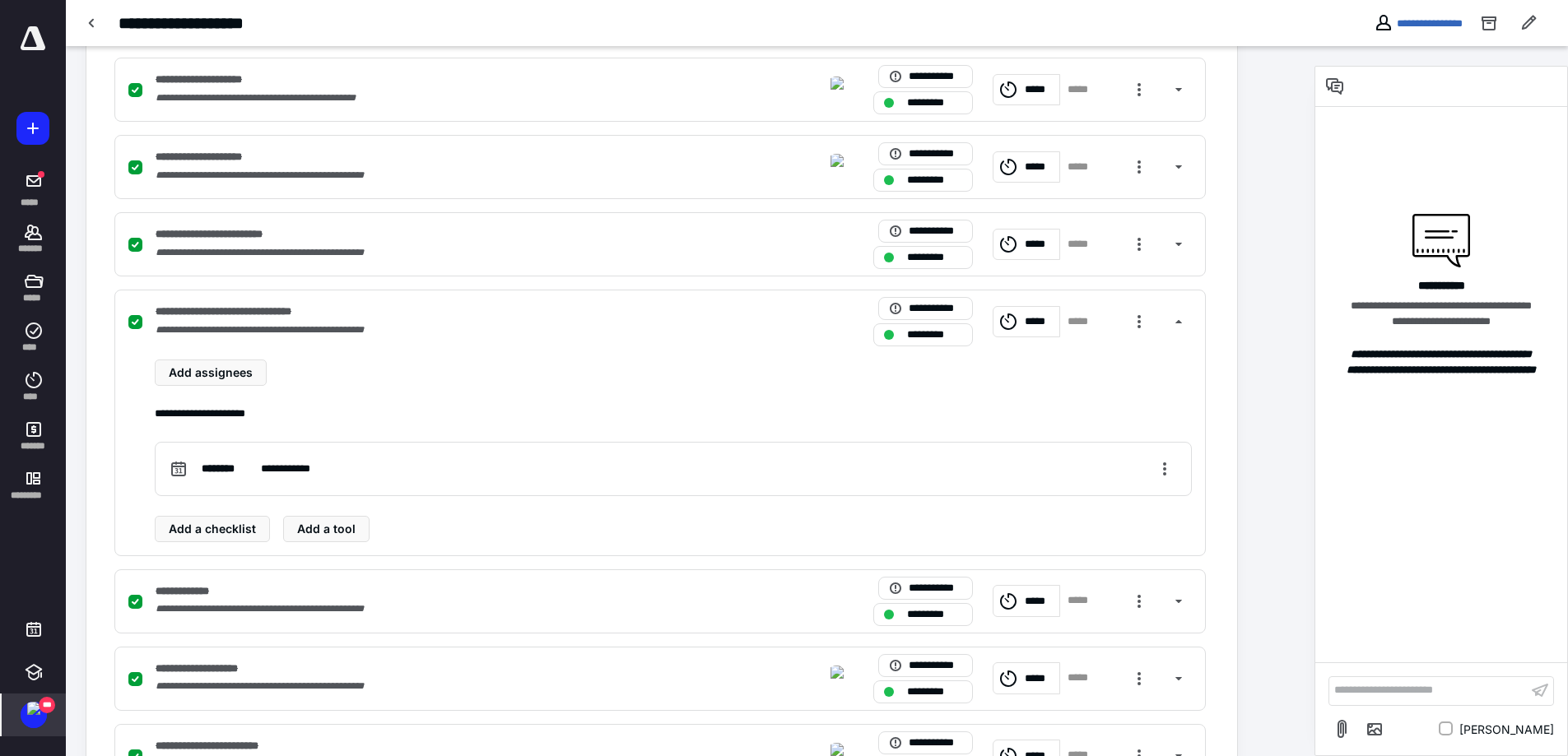 scroll, scrollTop: 0, scrollLeft: 0, axis: both 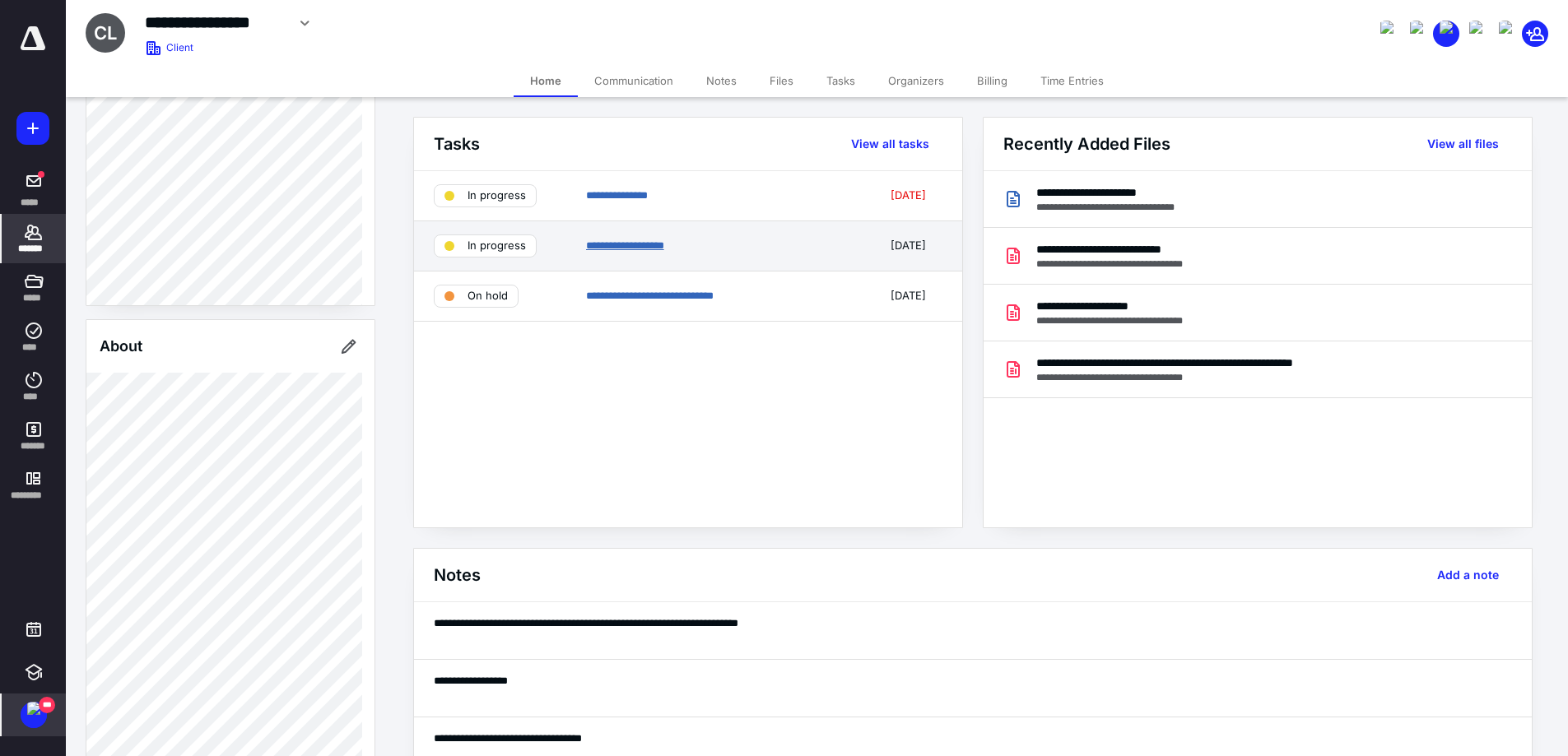 click on "**********" at bounding box center [625, 245] 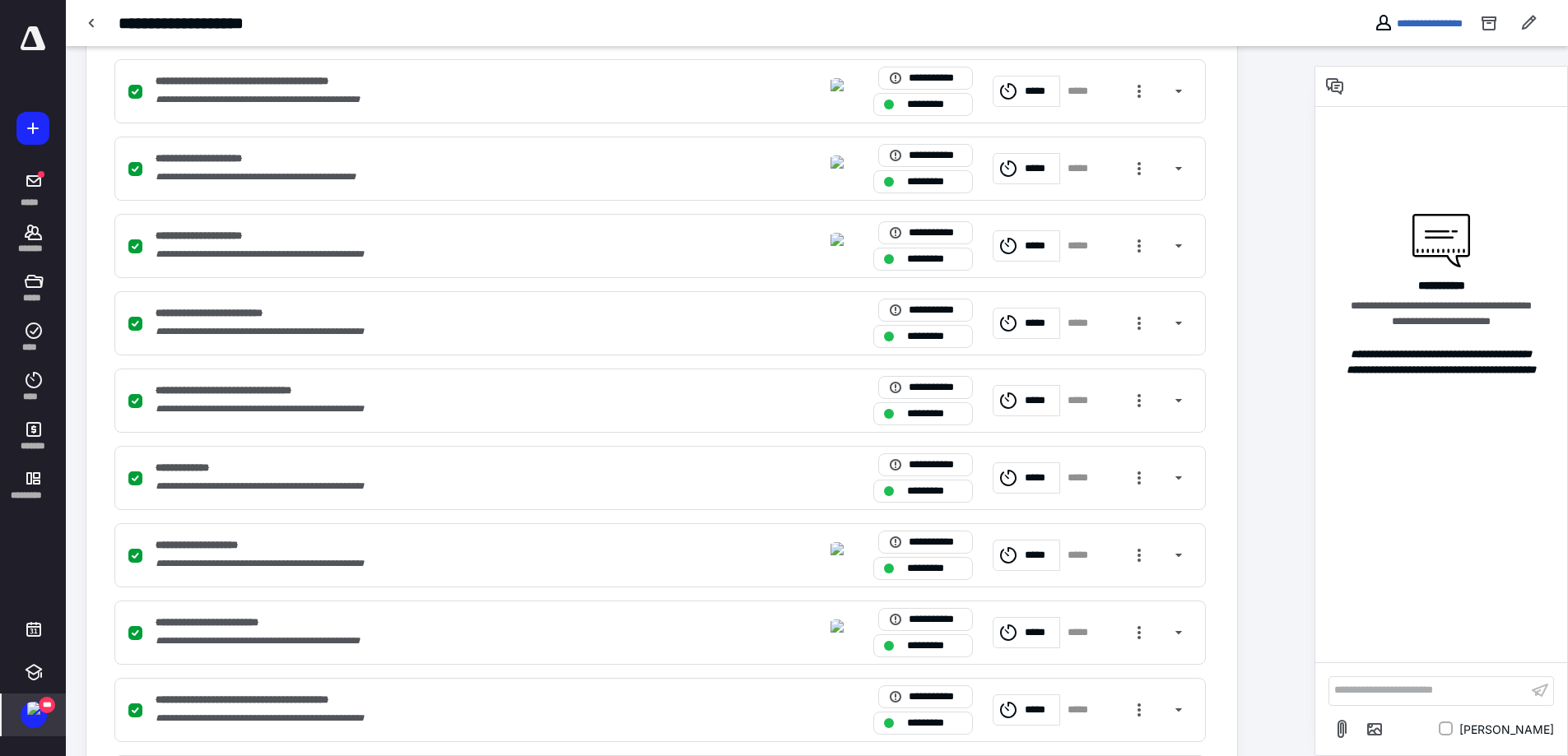 scroll, scrollTop: 658, scrollLeft: 0, axis: vertical 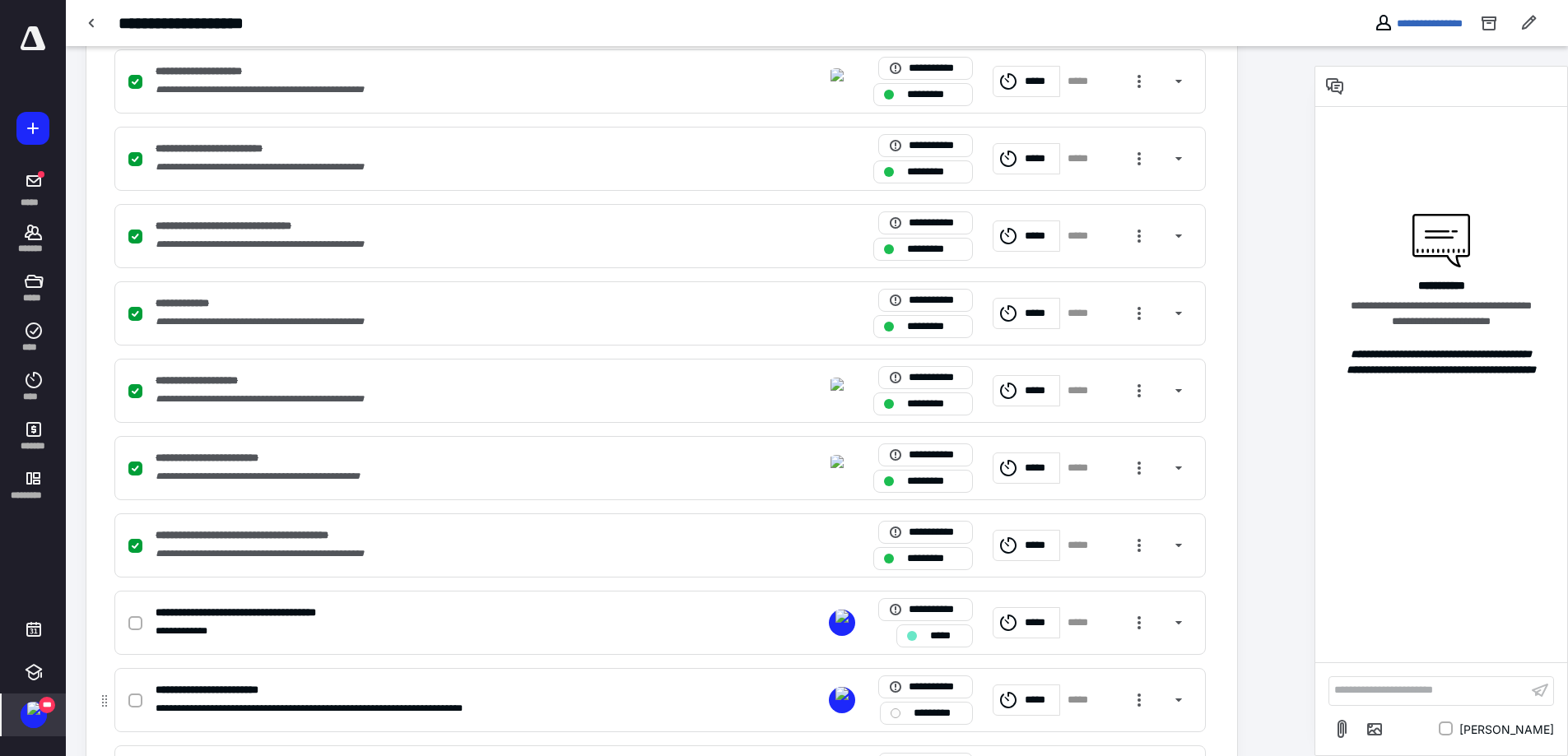 click on "**********" at bounding box center (660, 700) 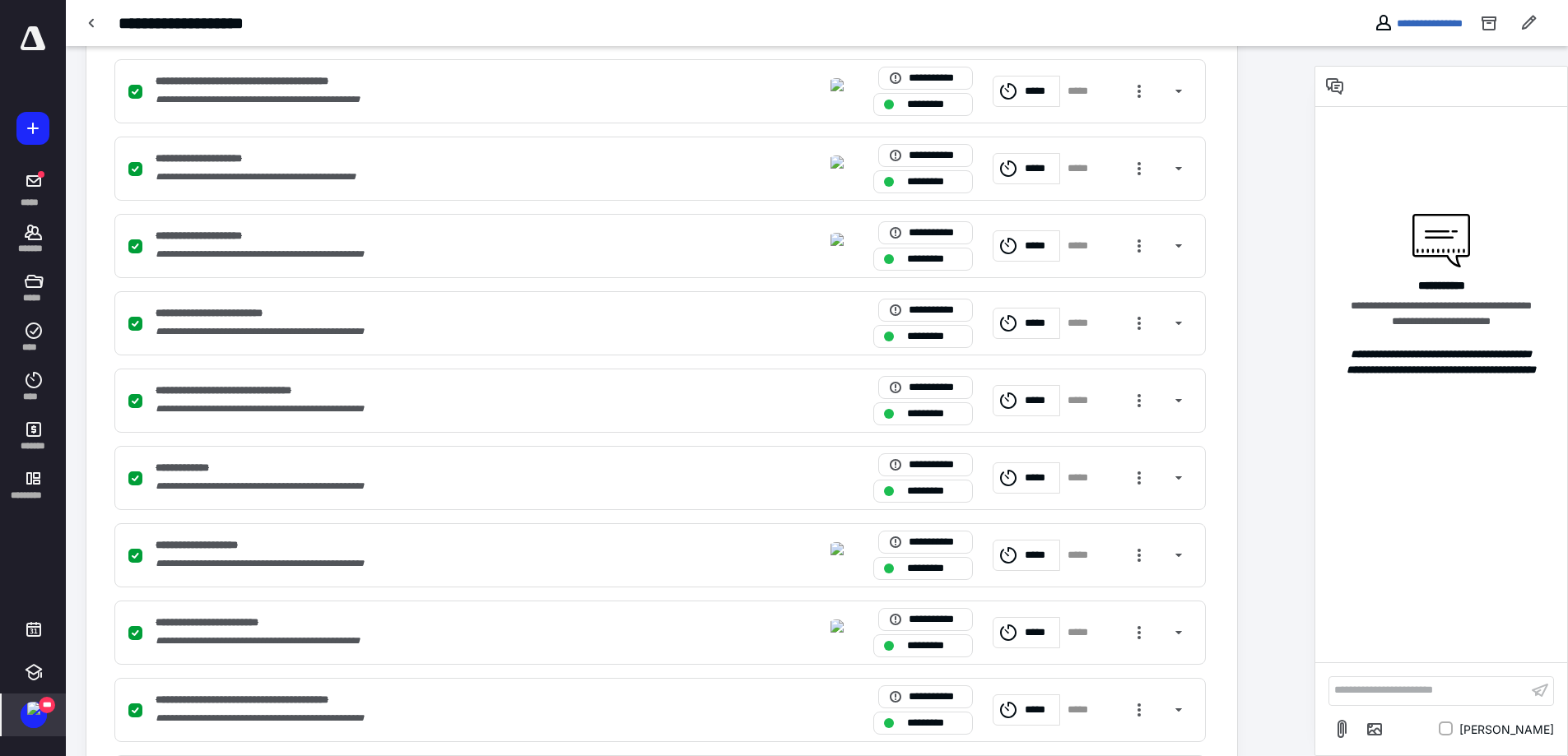 scroll, scrollTop: 576, scrollLeft: 0, axis: vertical 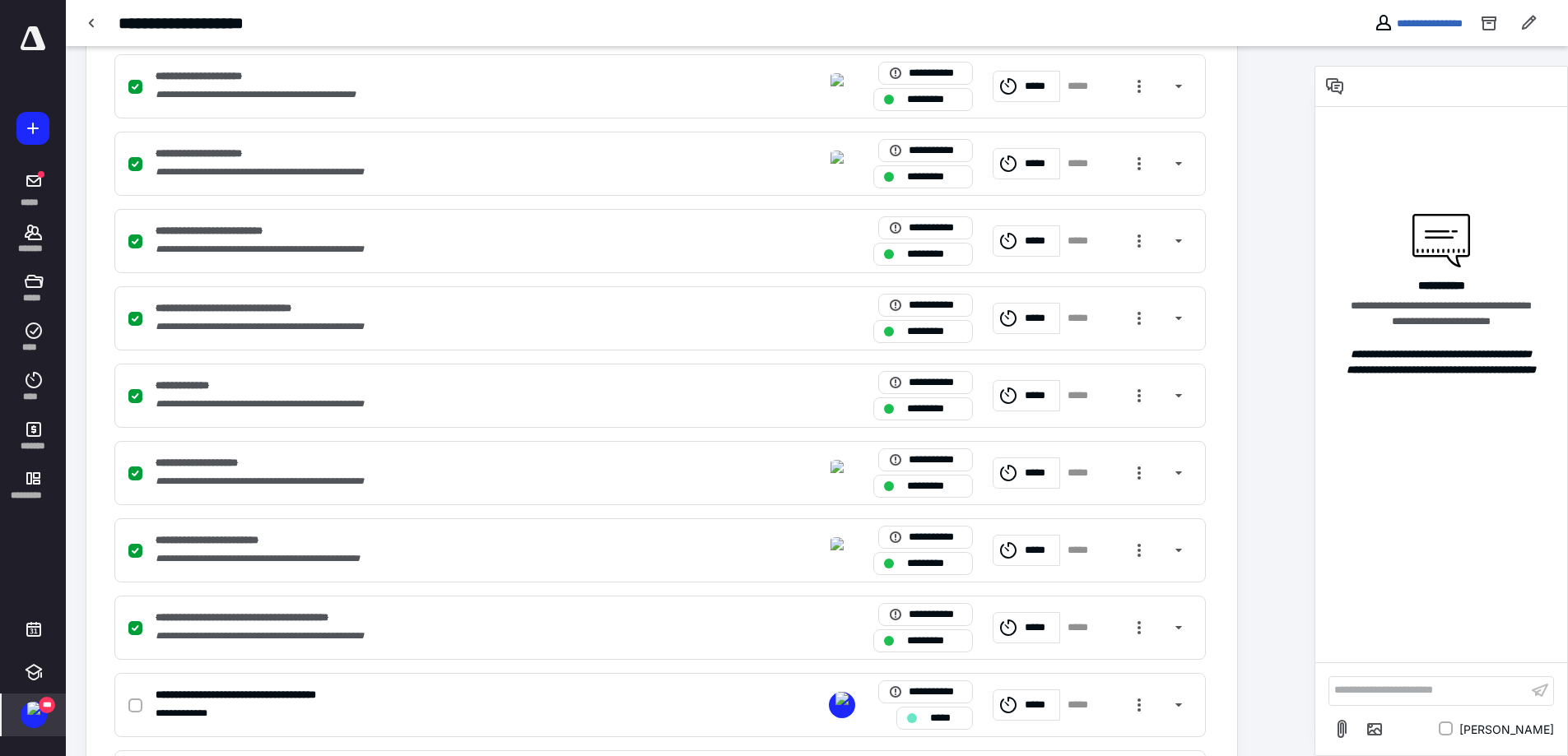 click on "**********" at bounding box center (690, 421) 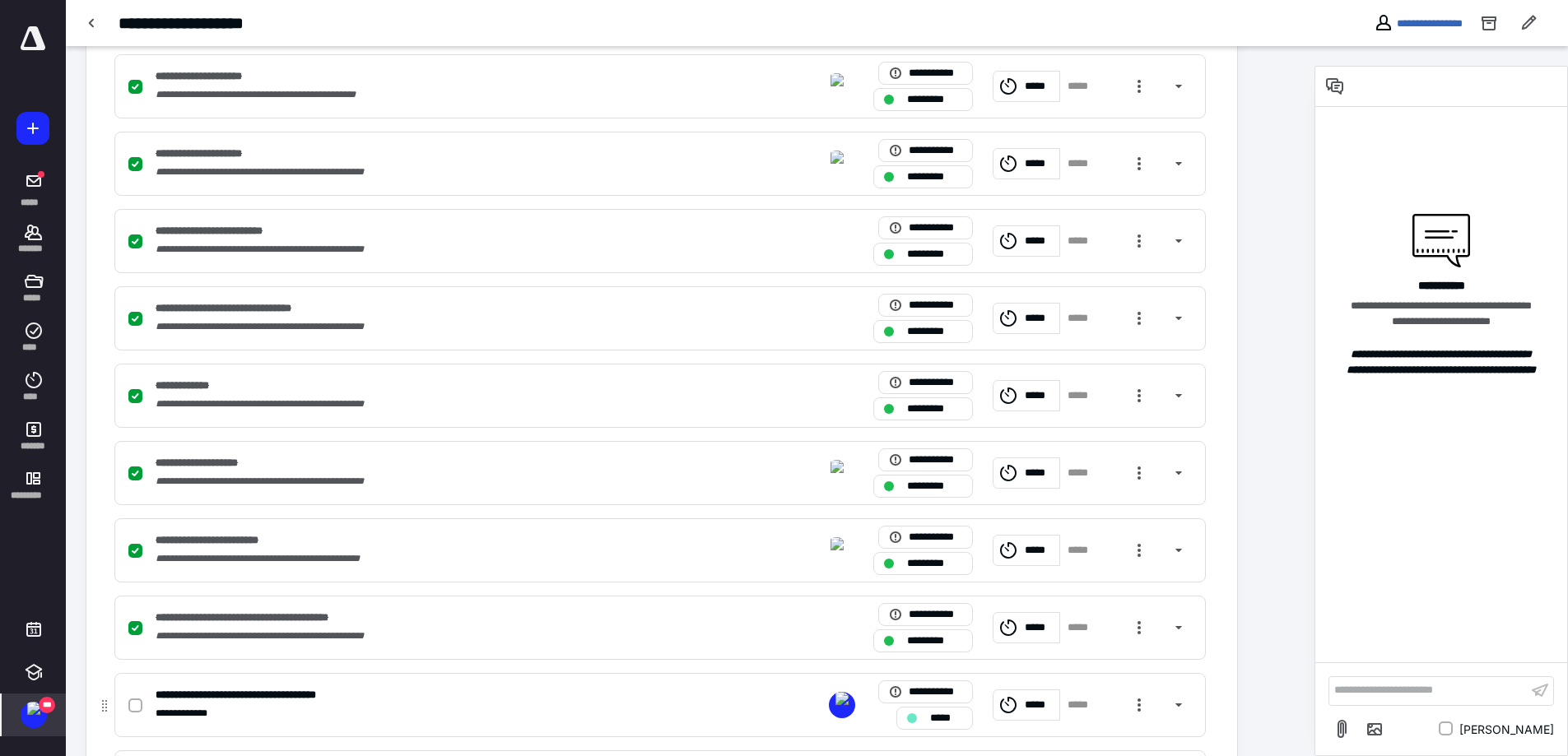 scroll, scrollTop: 987, scrollLeft: 0, axis: vertical 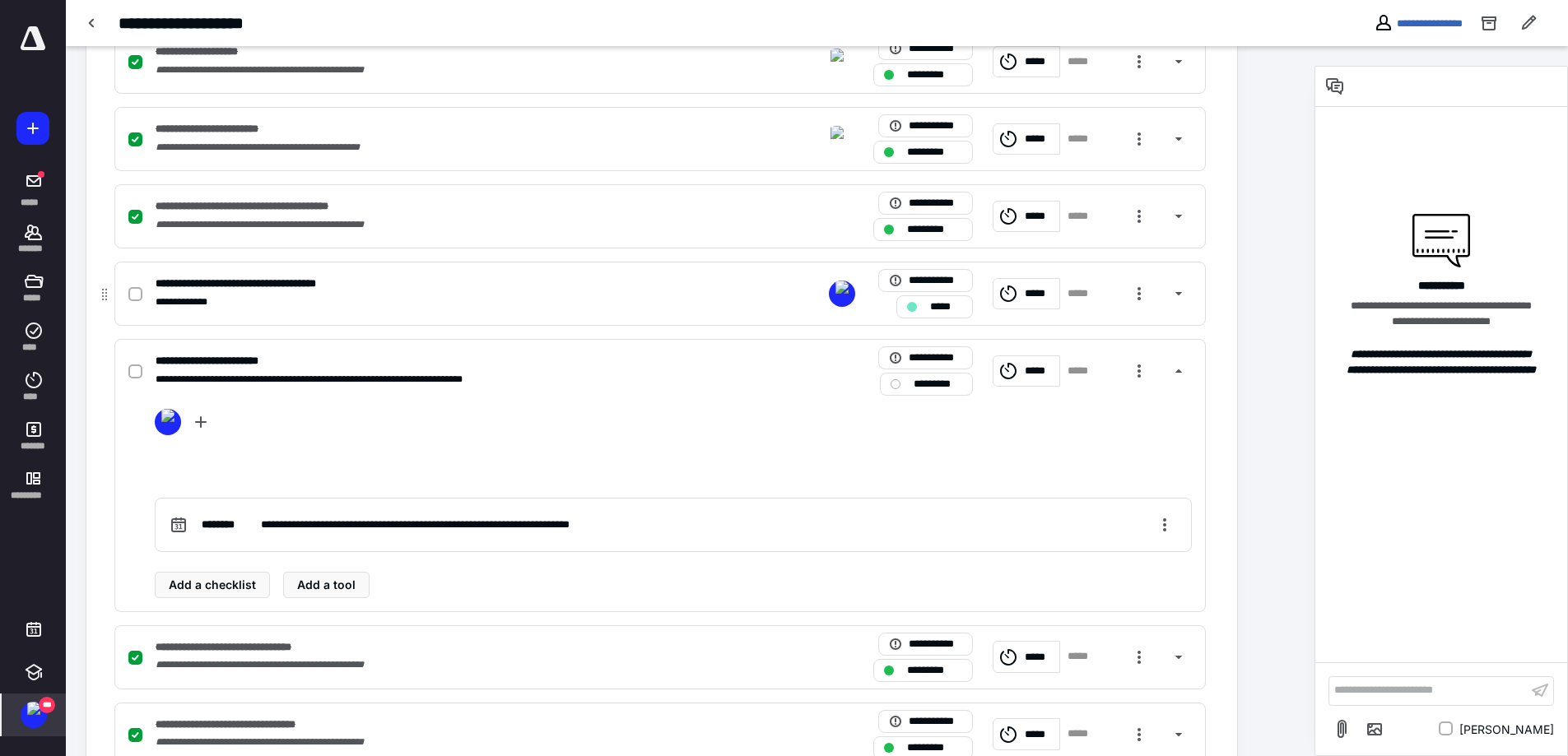 click on "**********" at bounding box center [444, 302] 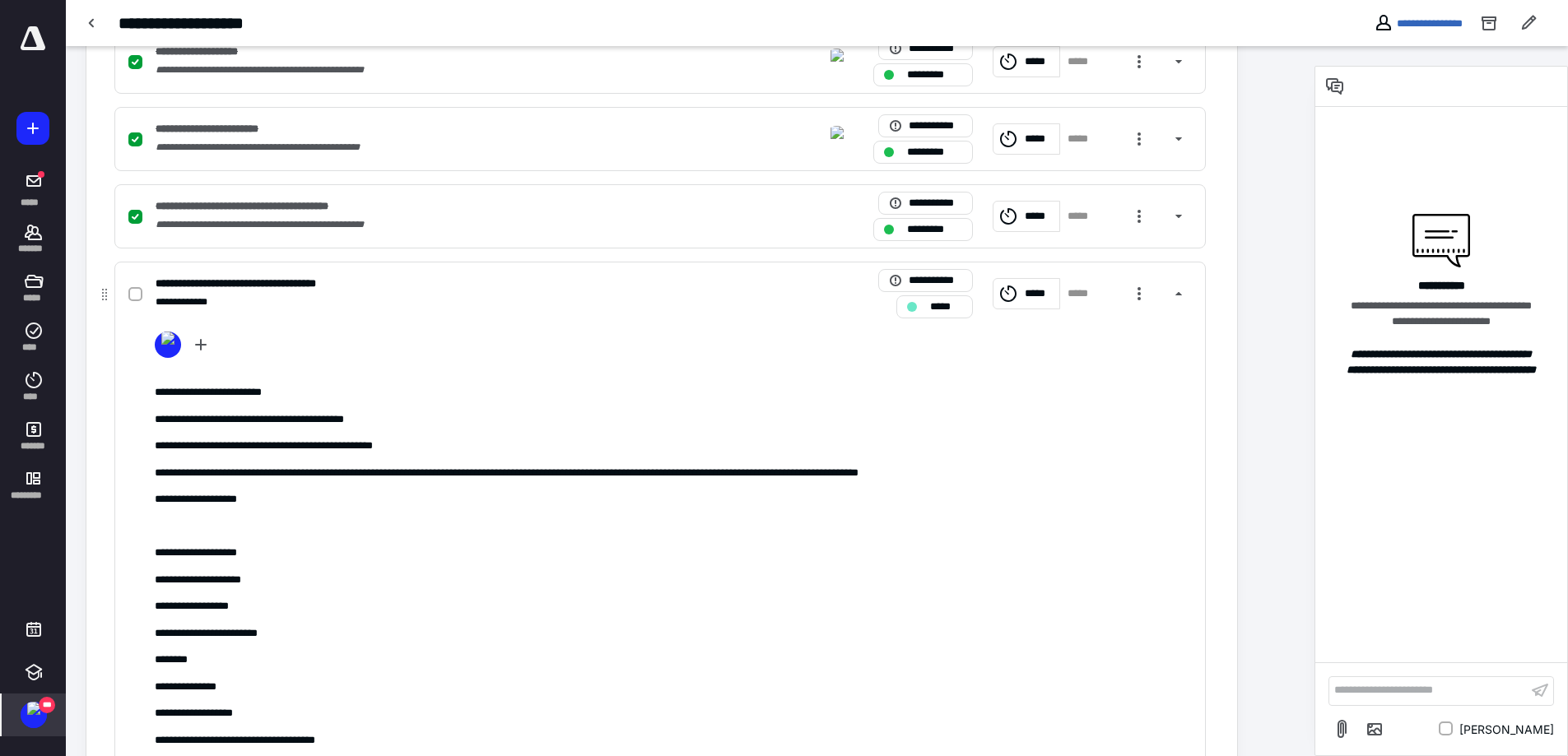 click on "**********" at bounding box center [673, 566] 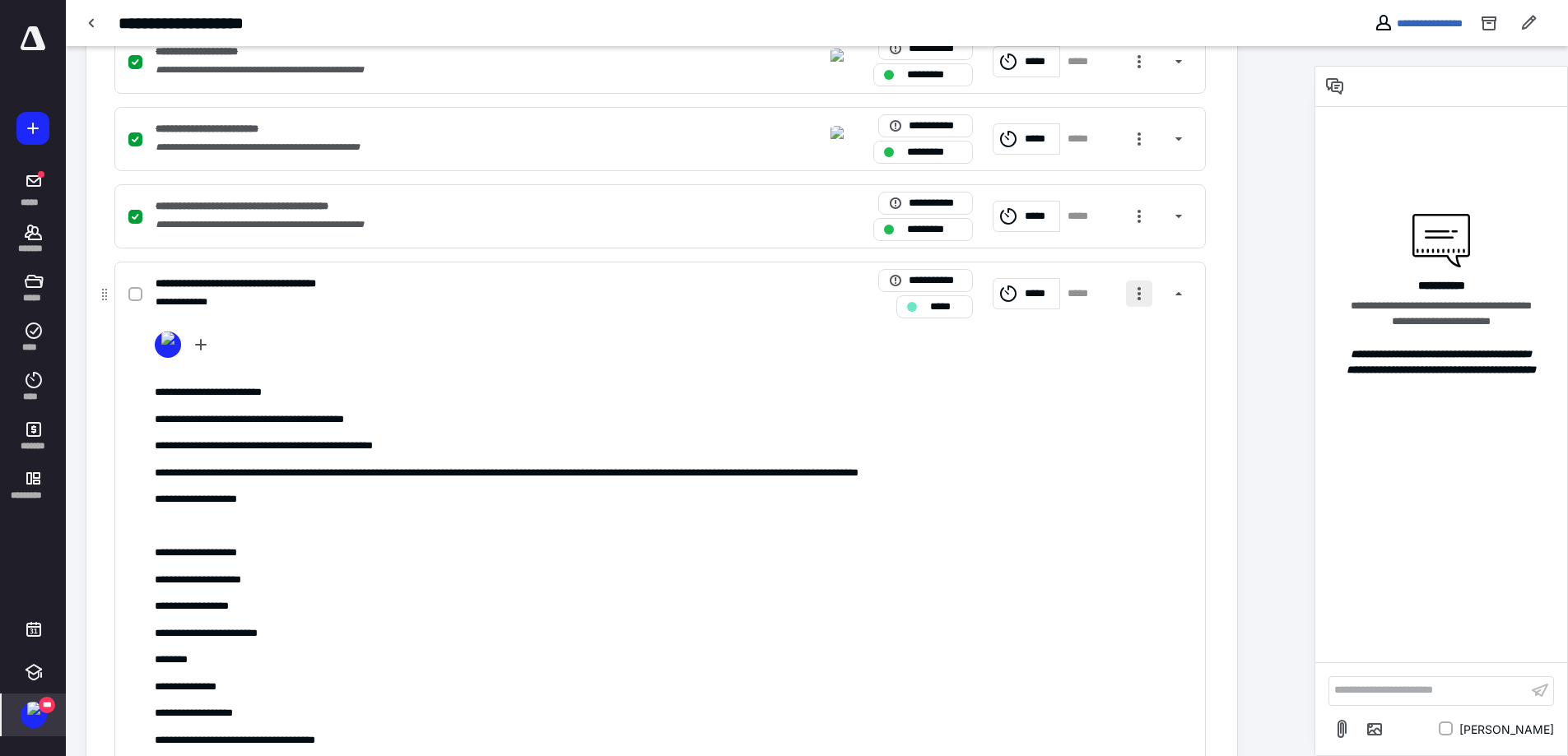 click at bounding box center [1139, 294] 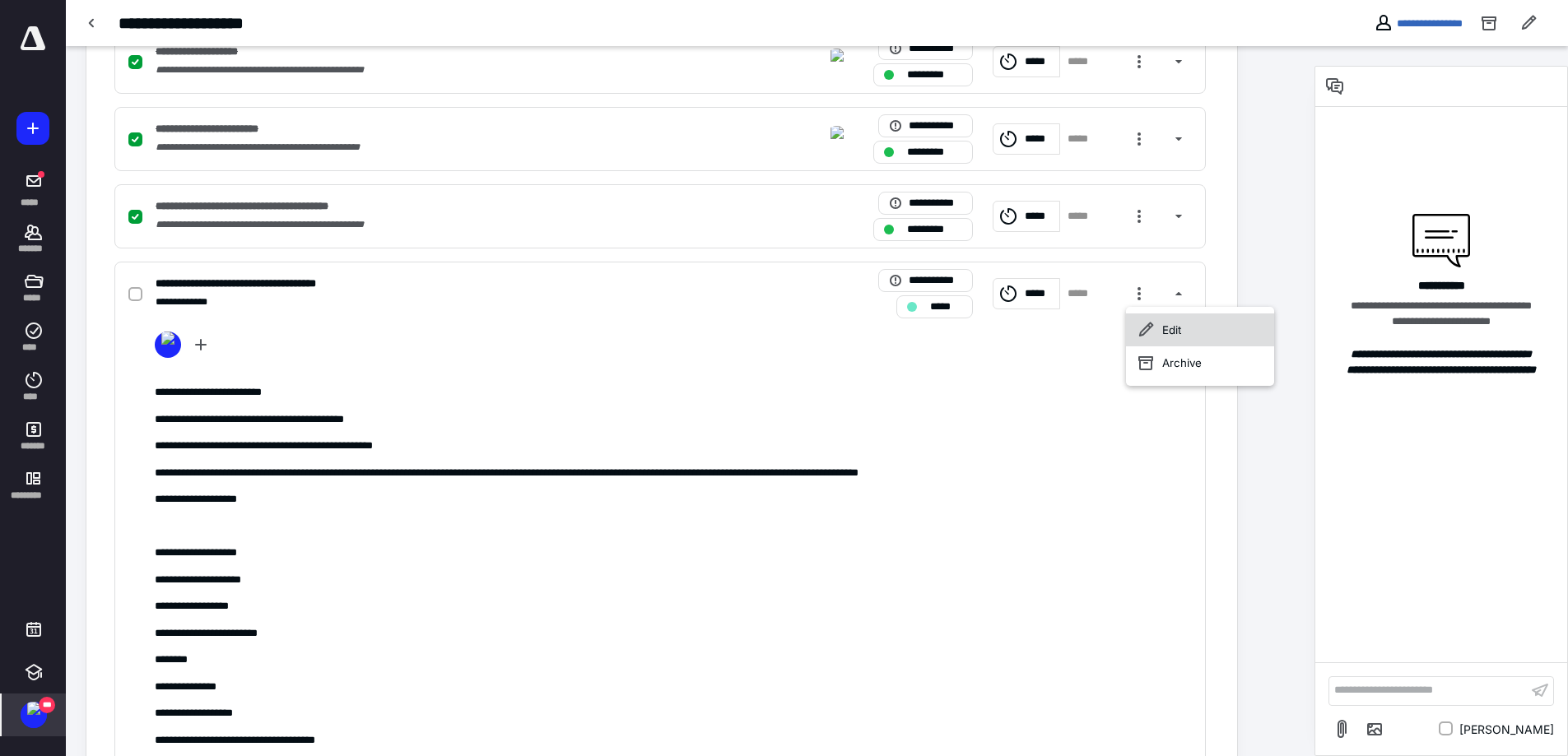 click on "Edit" at bounding box center (1200, 330) 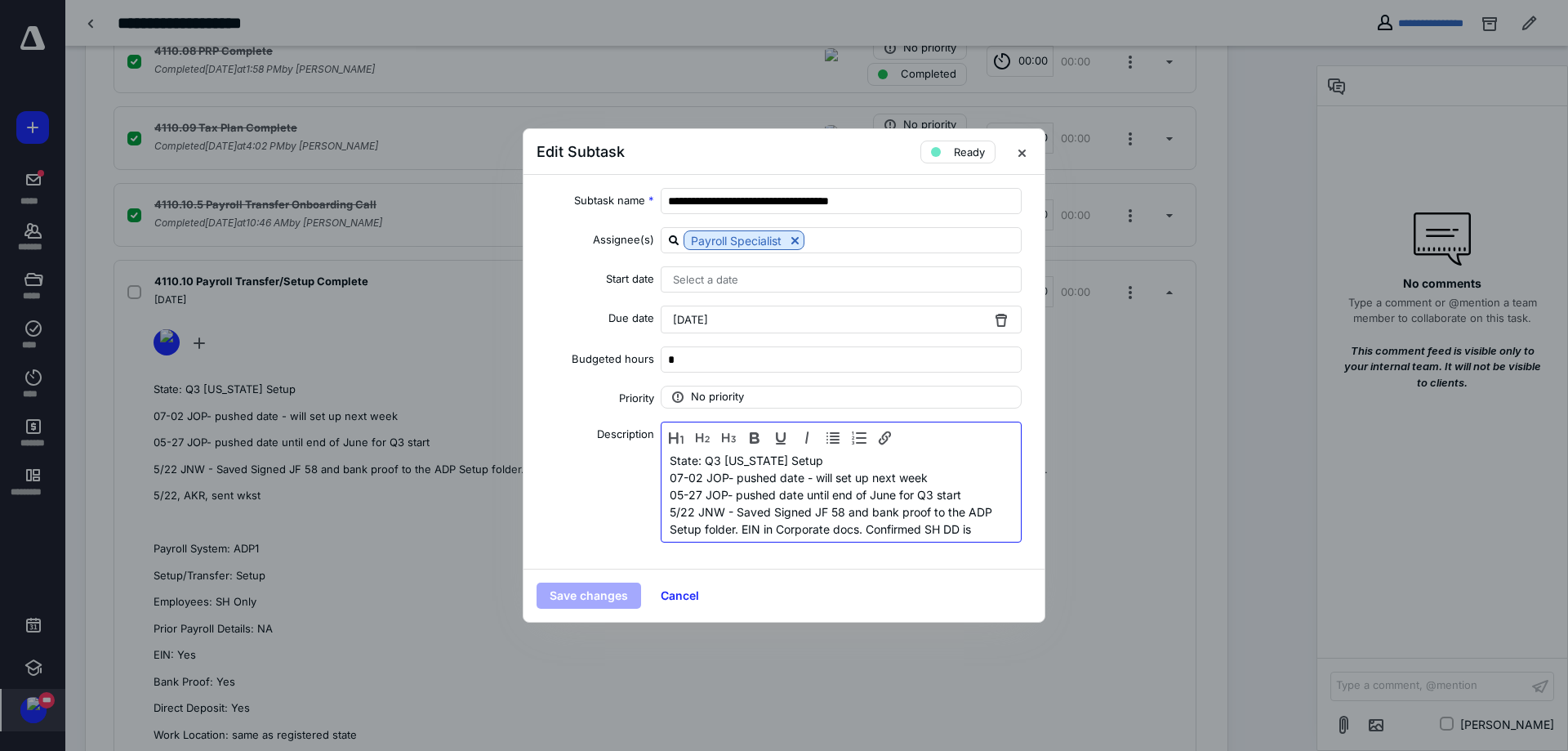 click on "07-02 JOP- pushed date - will set up next week" at bounding box center [841, 477] 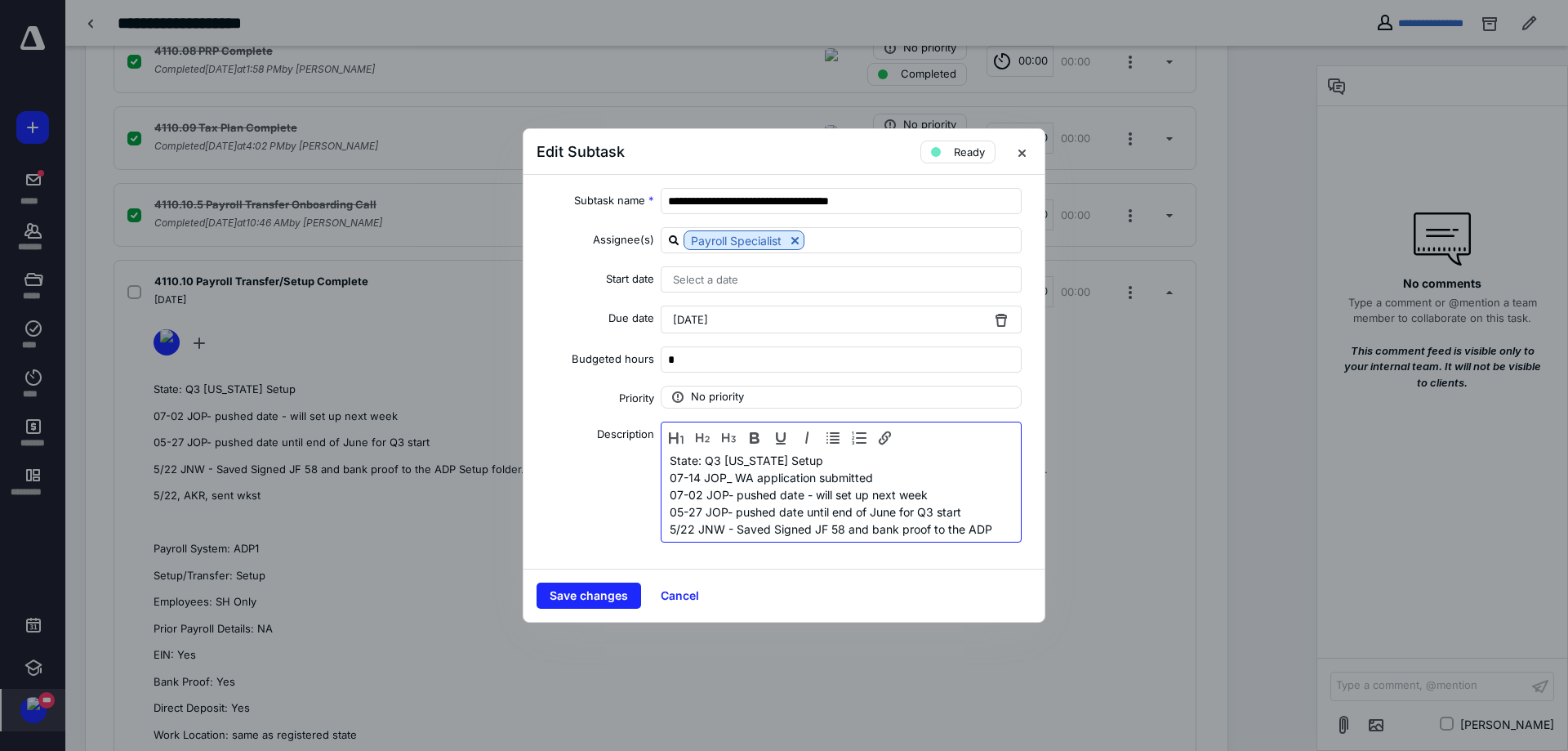 click on "07-14 JOP_ WA application submitted" at bounding box center [841, 477] 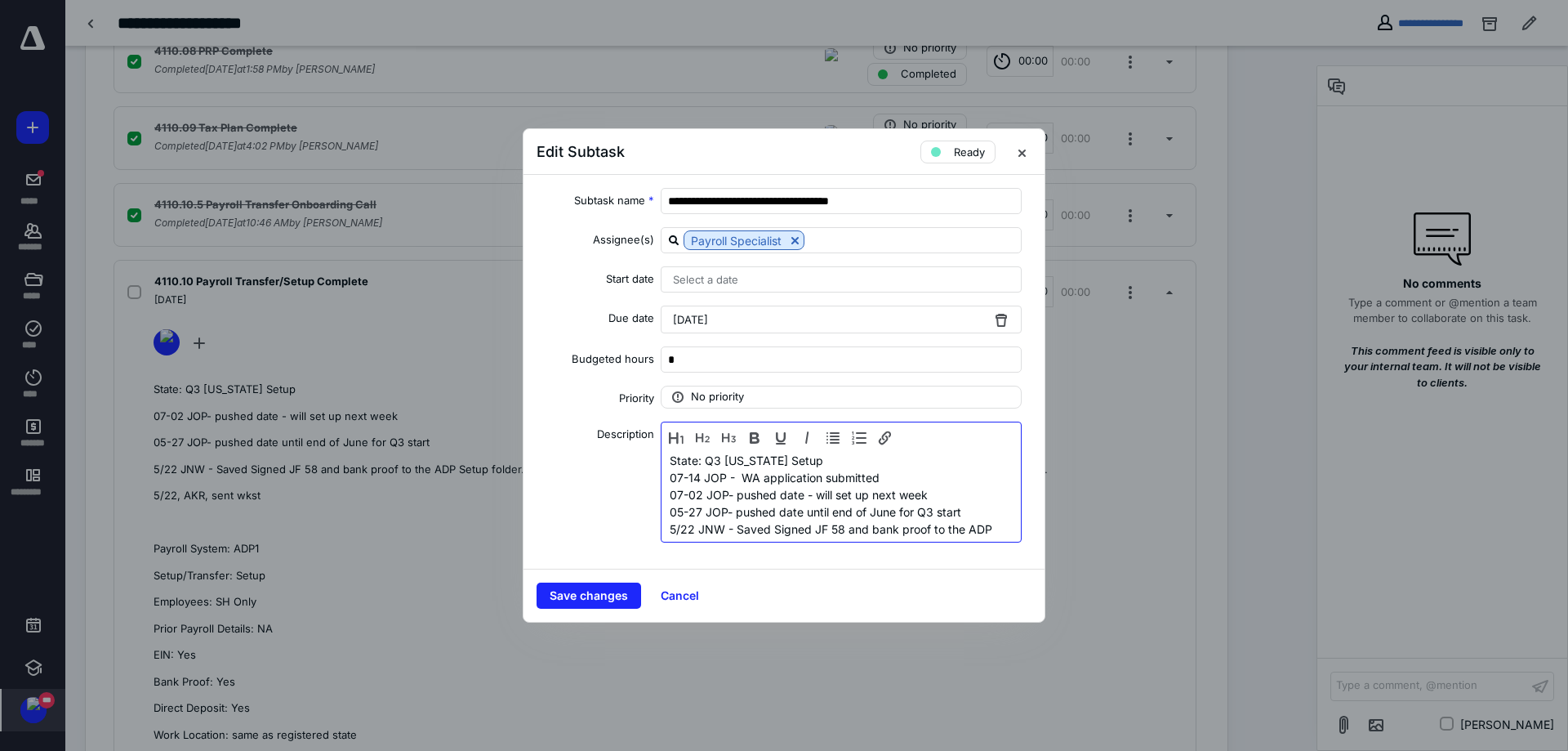 click on "07-14 JOP -  WA application submitted" at bounding box center [841, 477] 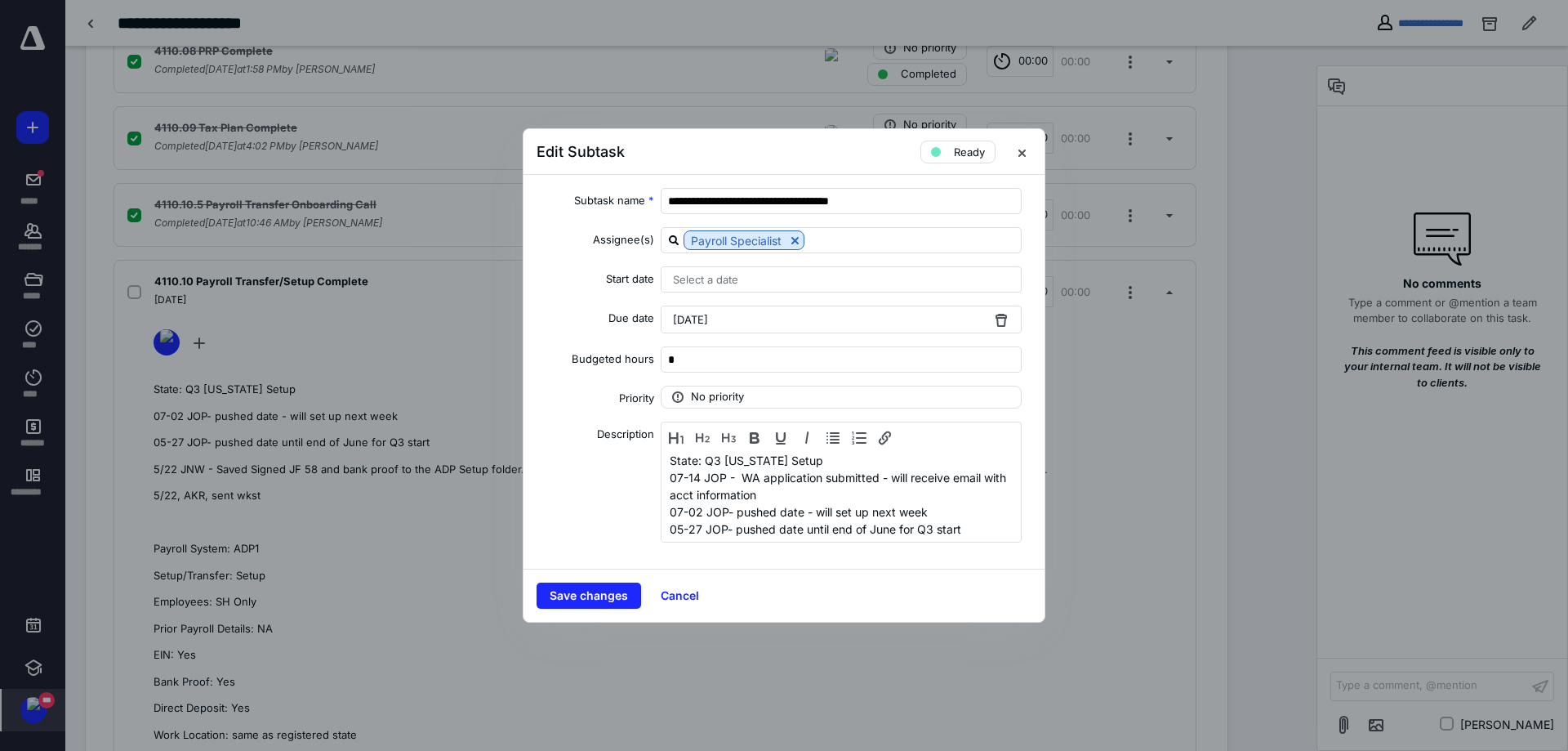 click on "[DATE]" at bounding box center [841, 320] 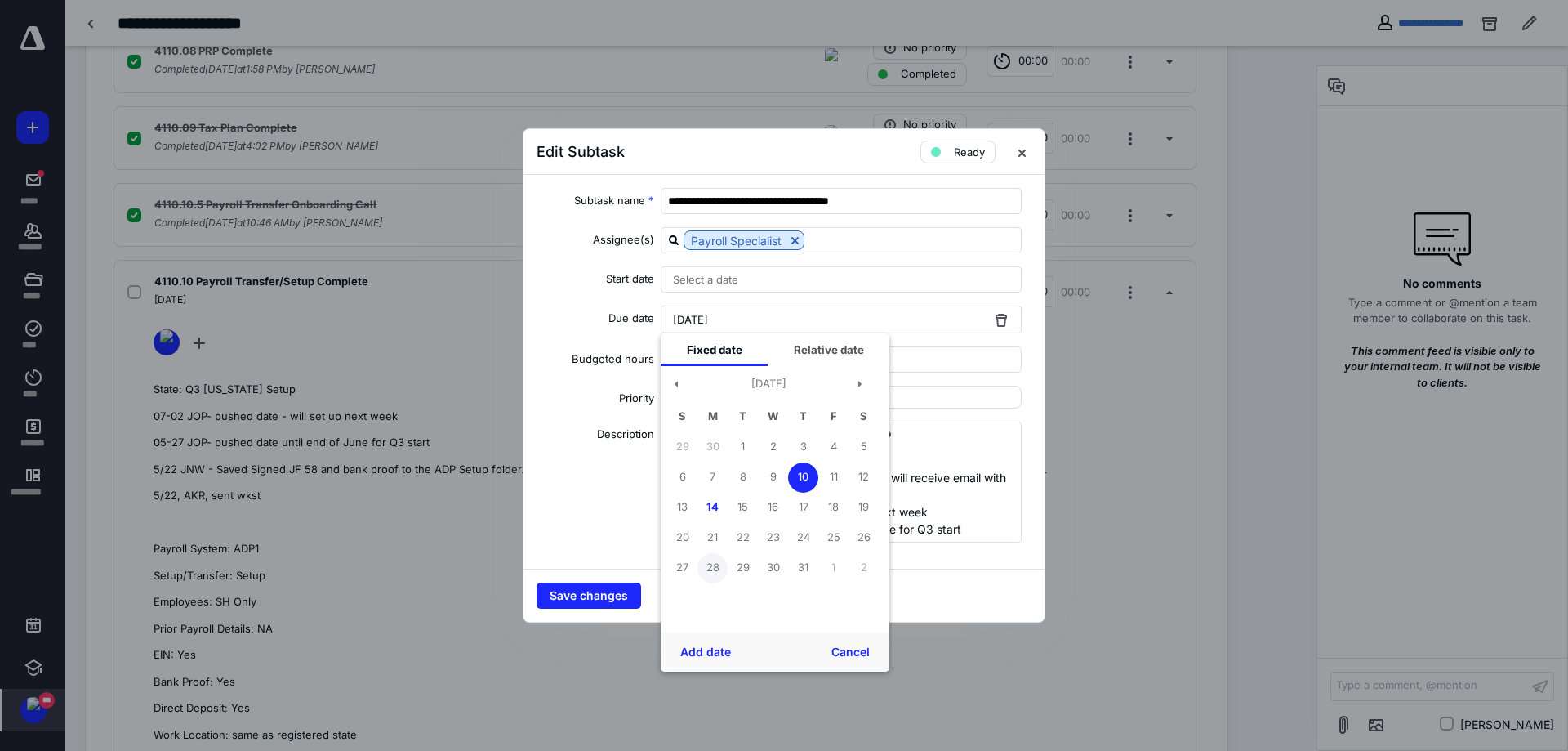 click on "28" at bounding box center [712, 568] 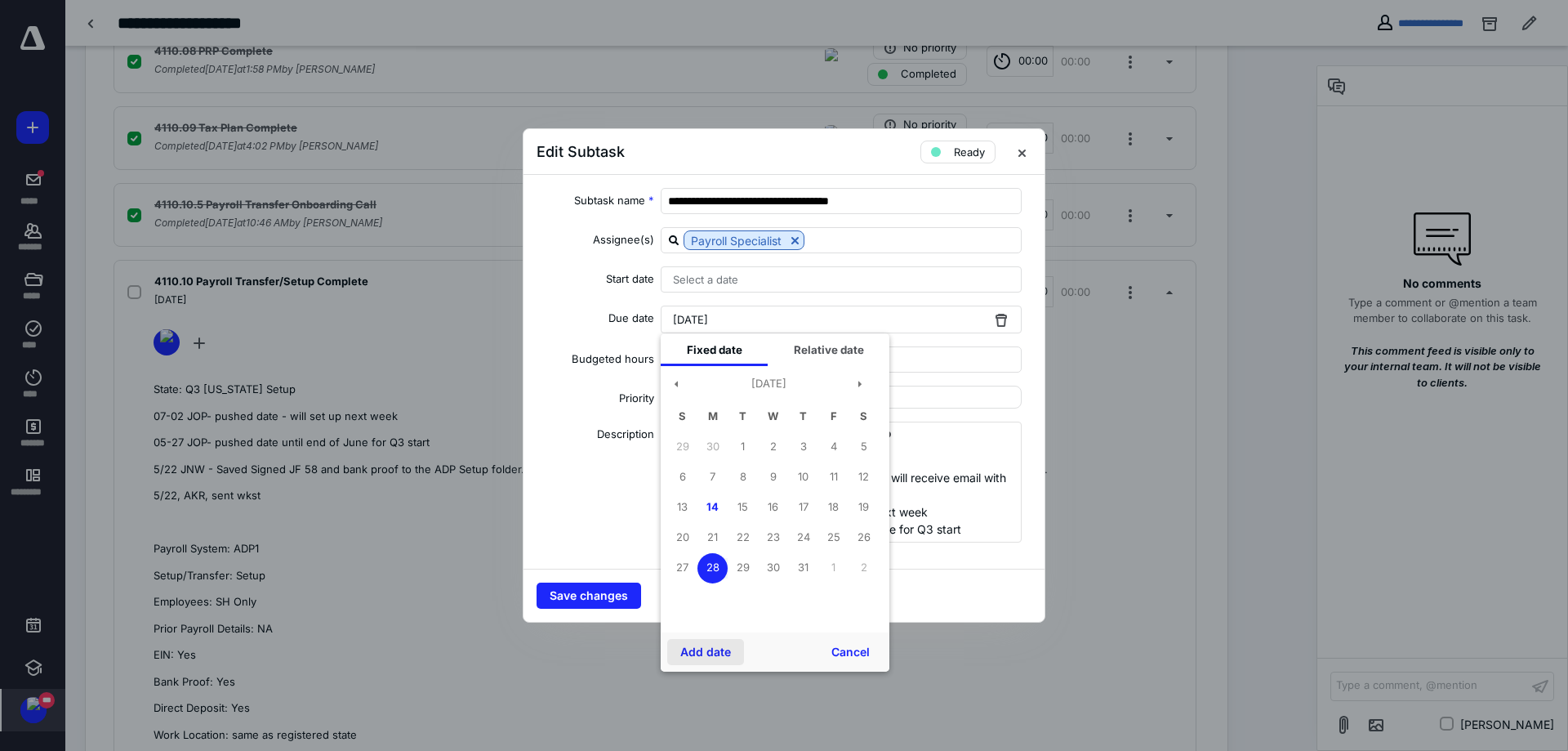 click on "Add date" at bounding box center [706, 652] 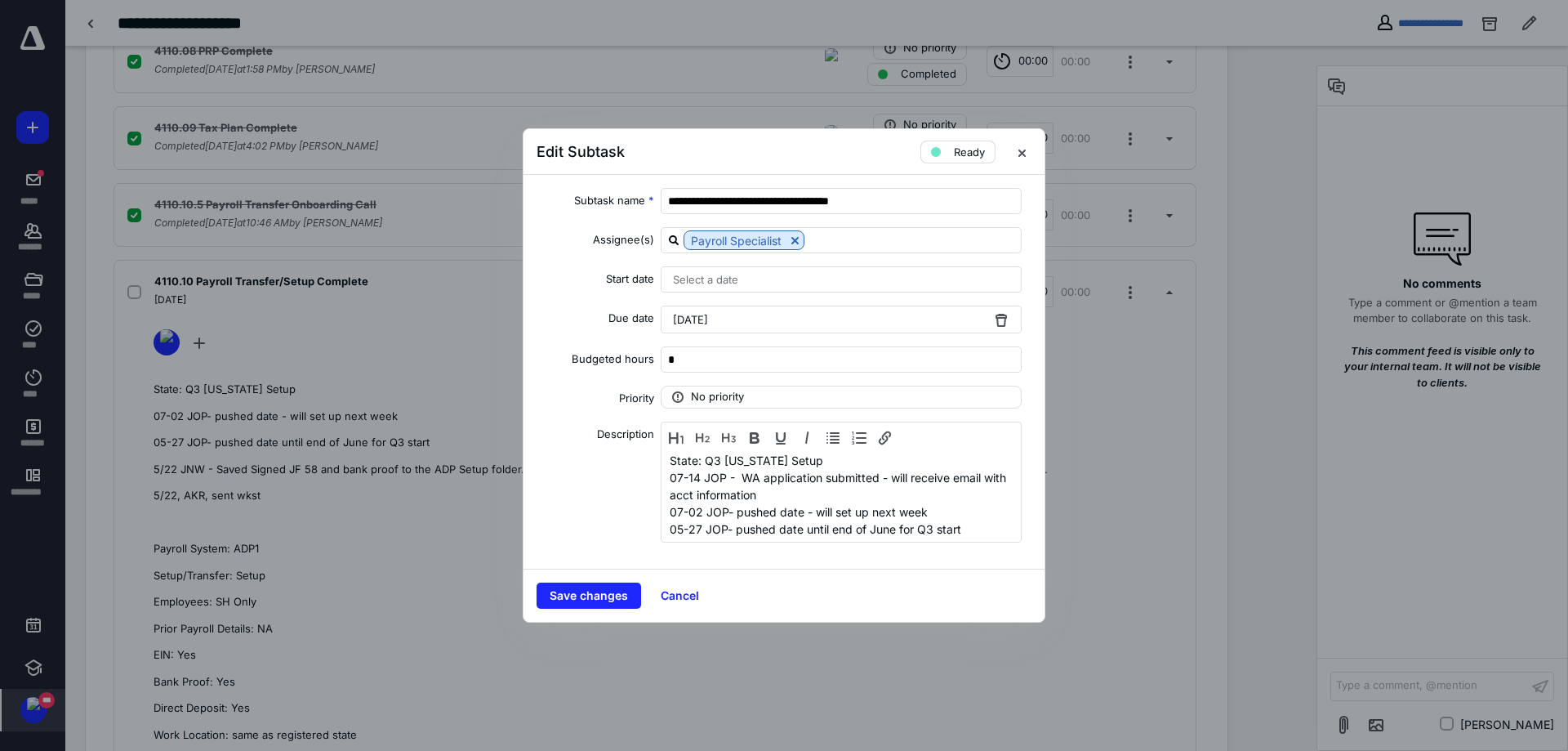 click on "Ready" at bounding box center [958, 152] 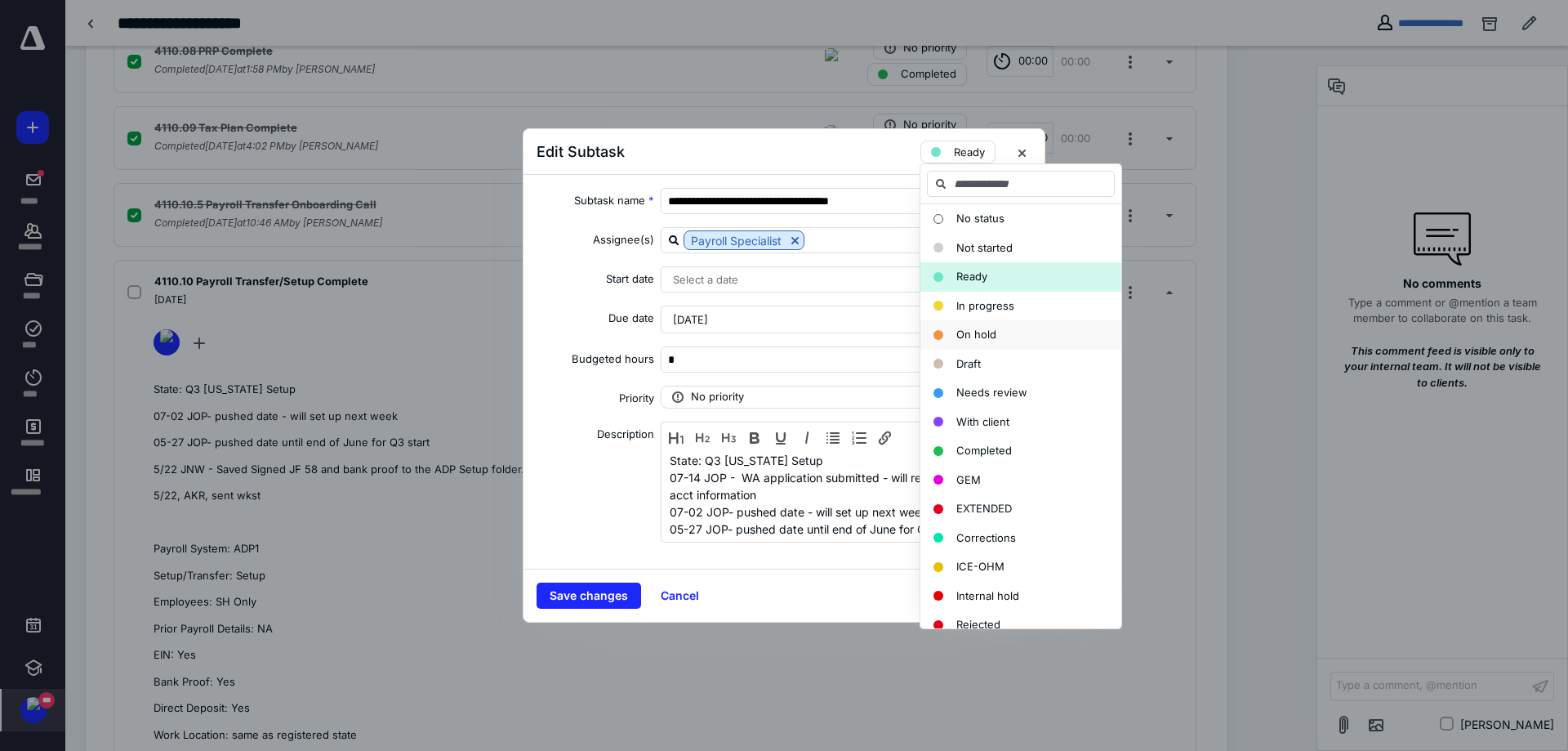 click on "On hold" at bounding box center (976, 334) 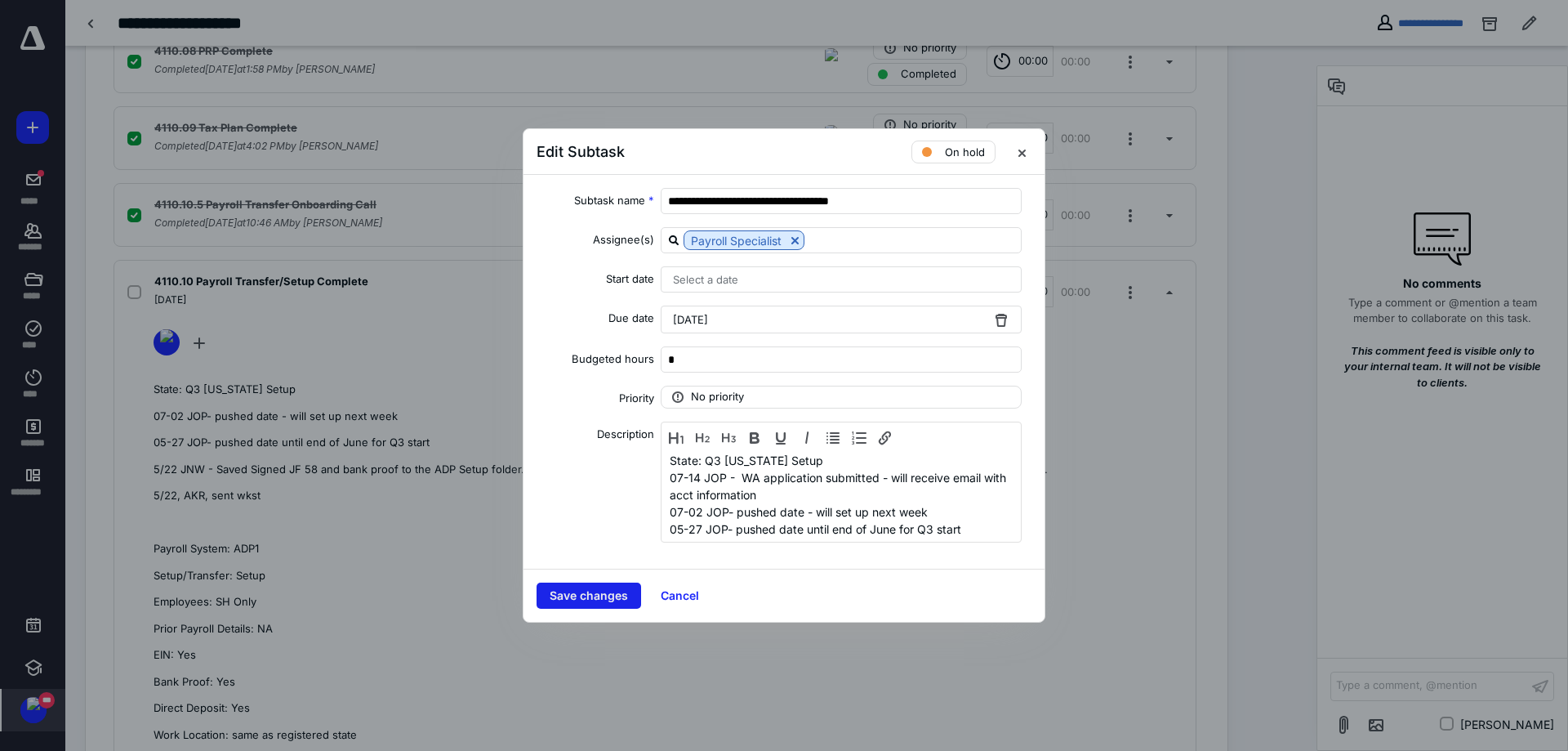 click on "Save changes" at bounding box center [589, 596] 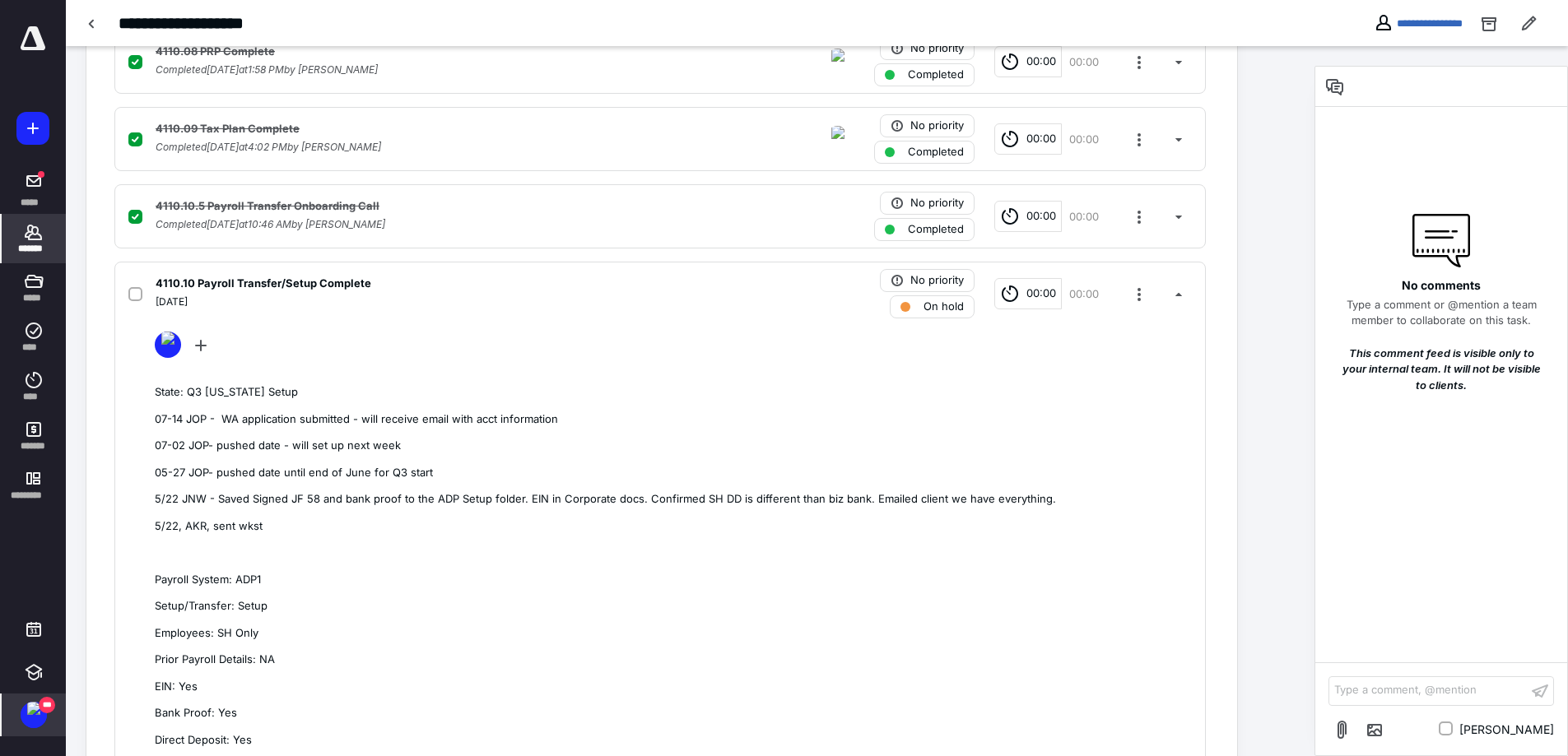 click 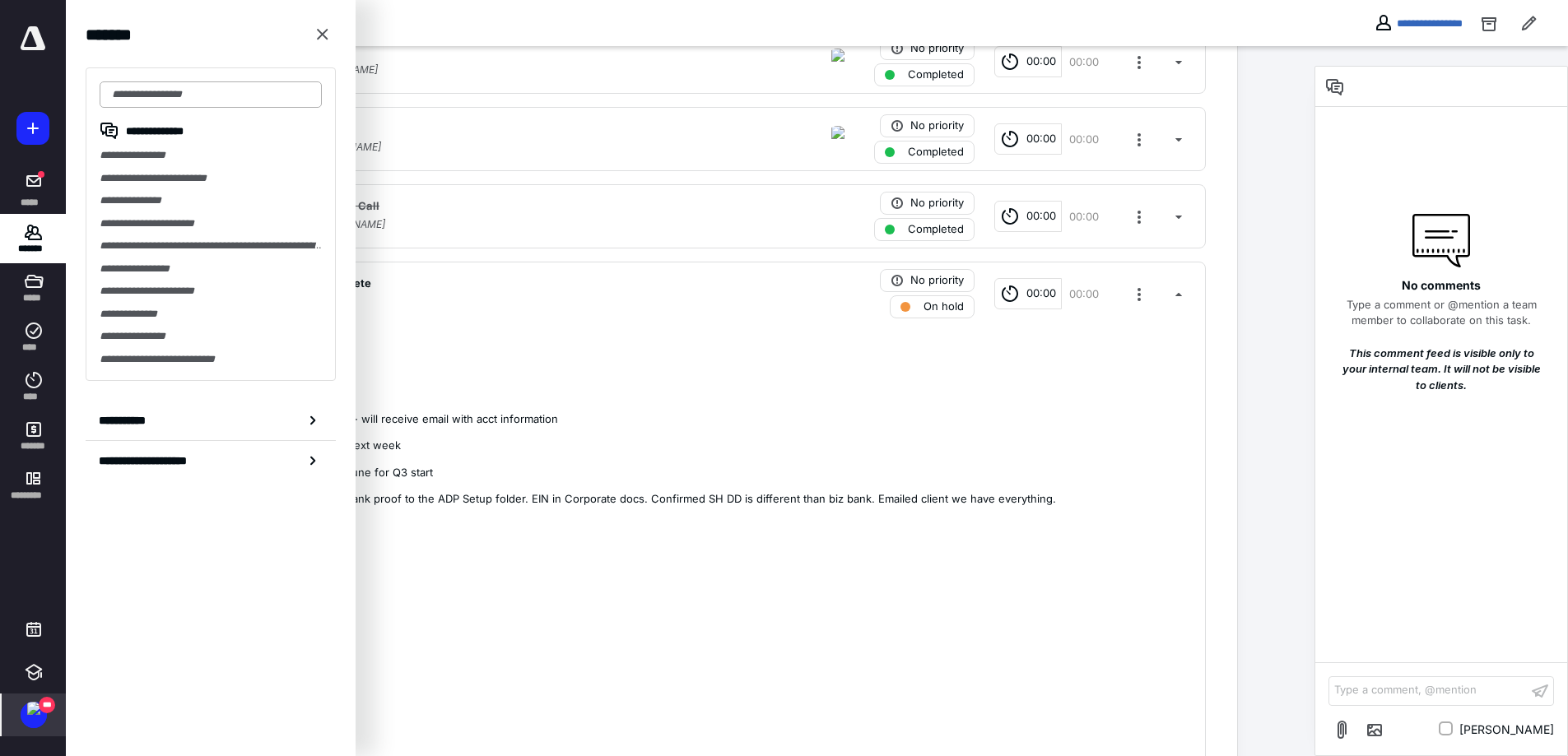 click at bounding box center [211, 95] 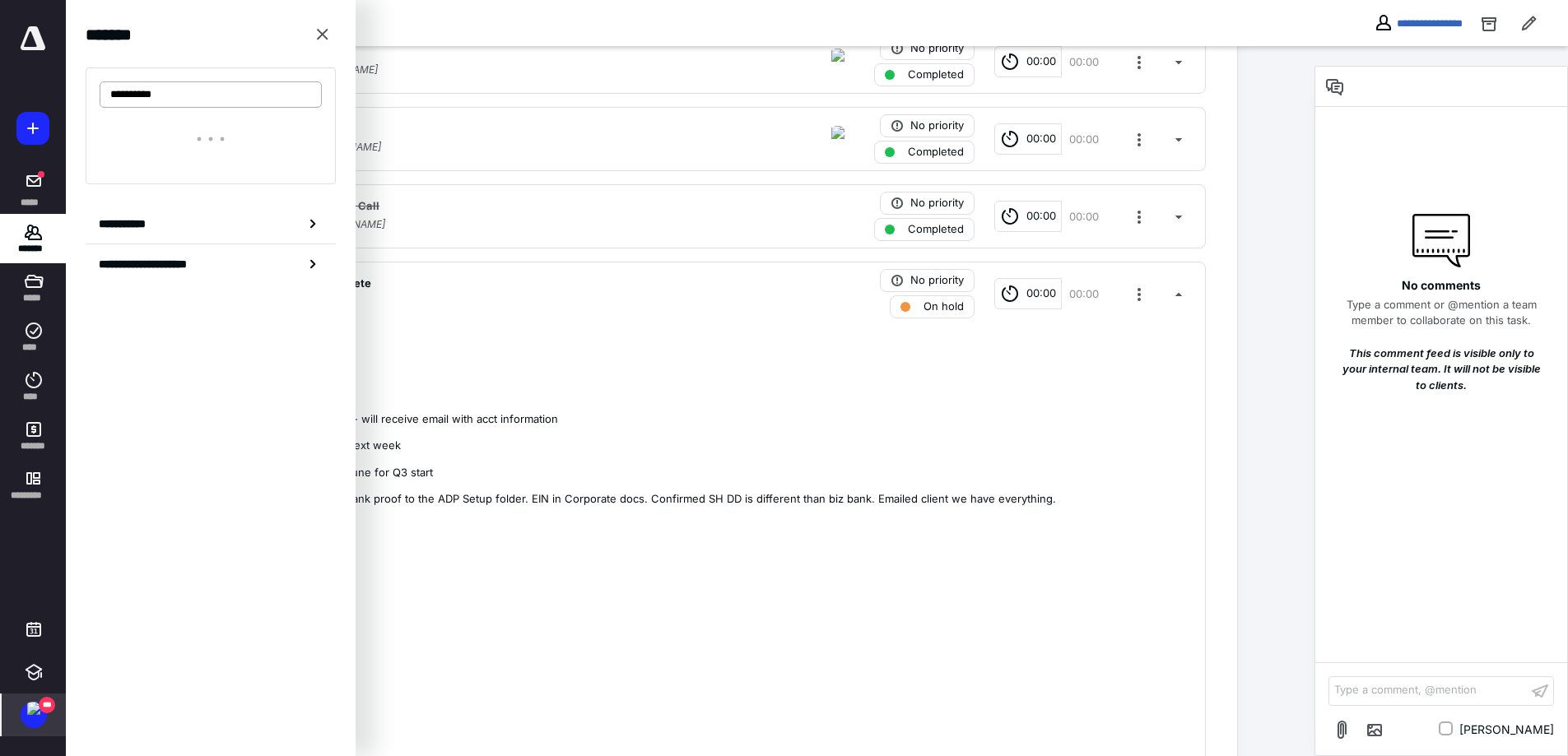 type on "**********" 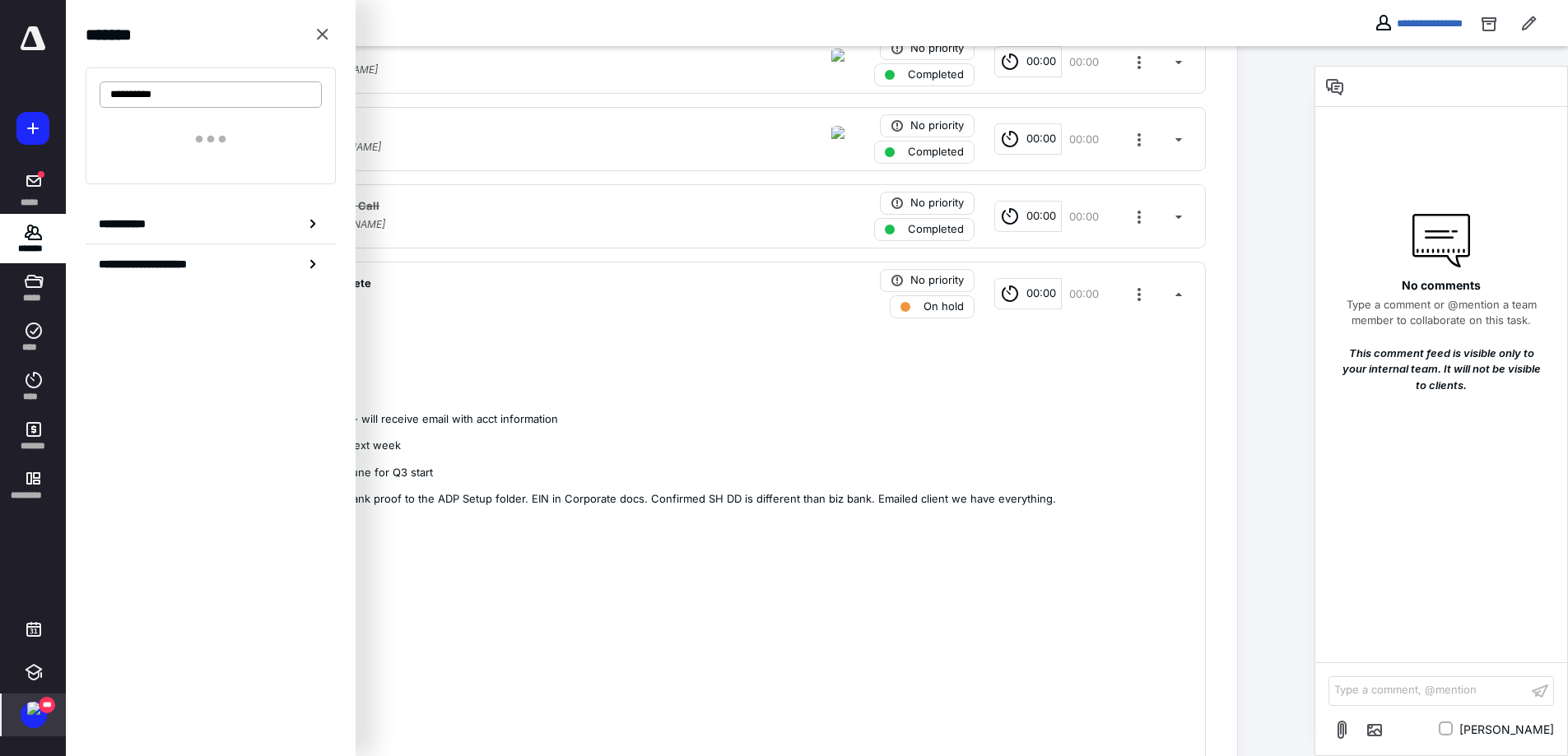 scroll, scrollTop: 905, scrollLeft: 0, axis: vertical 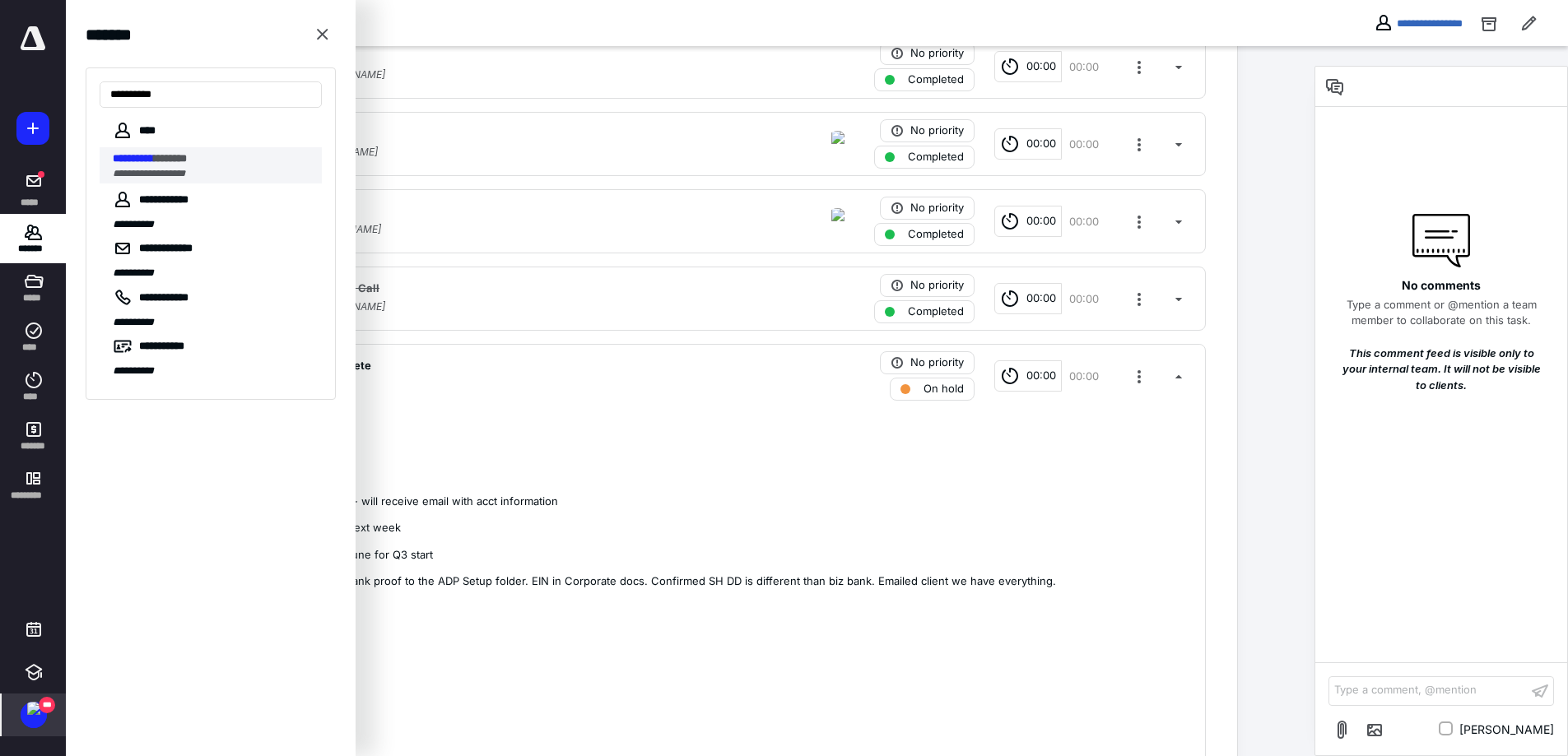 click on "**********" at bounding box center (212, 159) 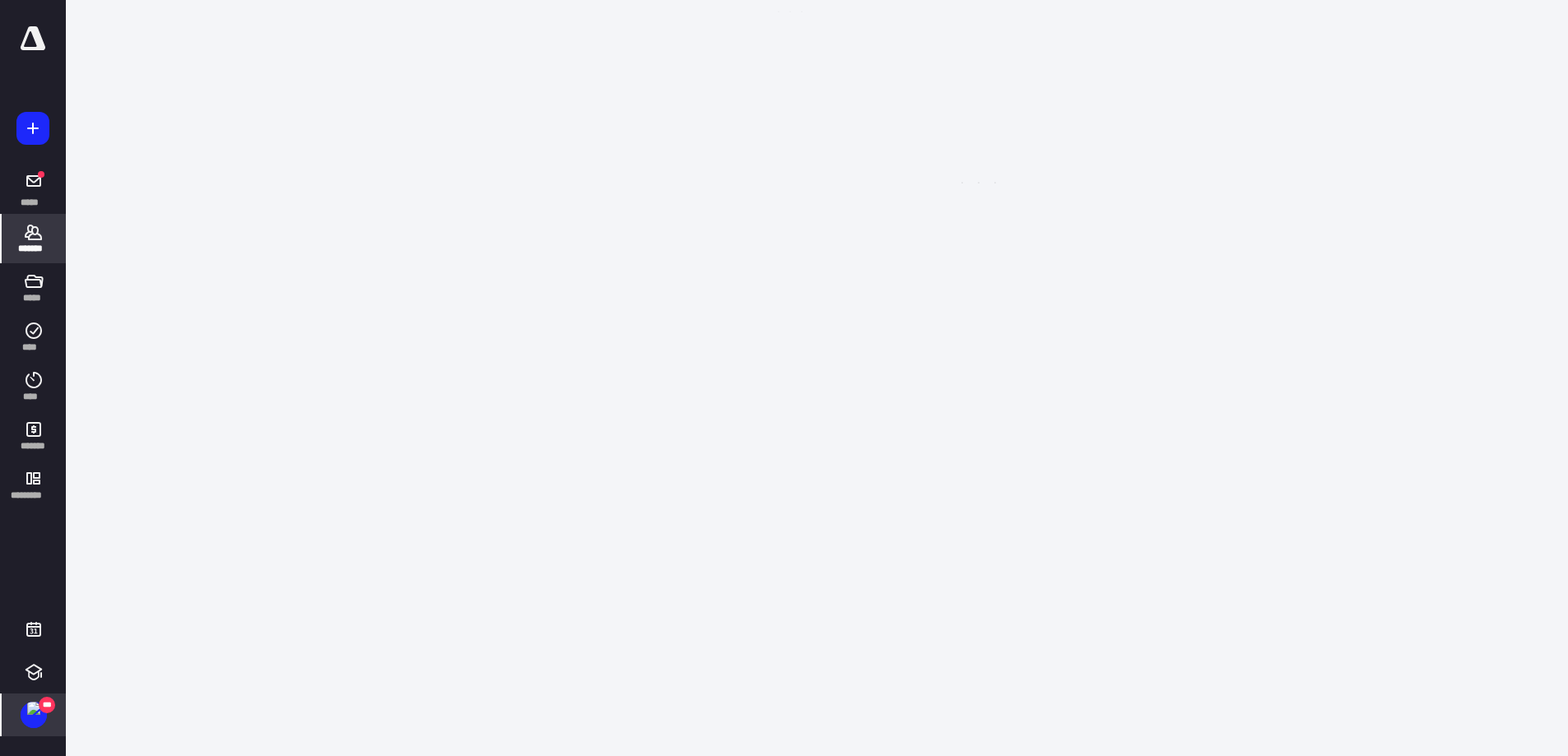 scroll, scrollTop: 0, scrollLeft: 0, axis: both 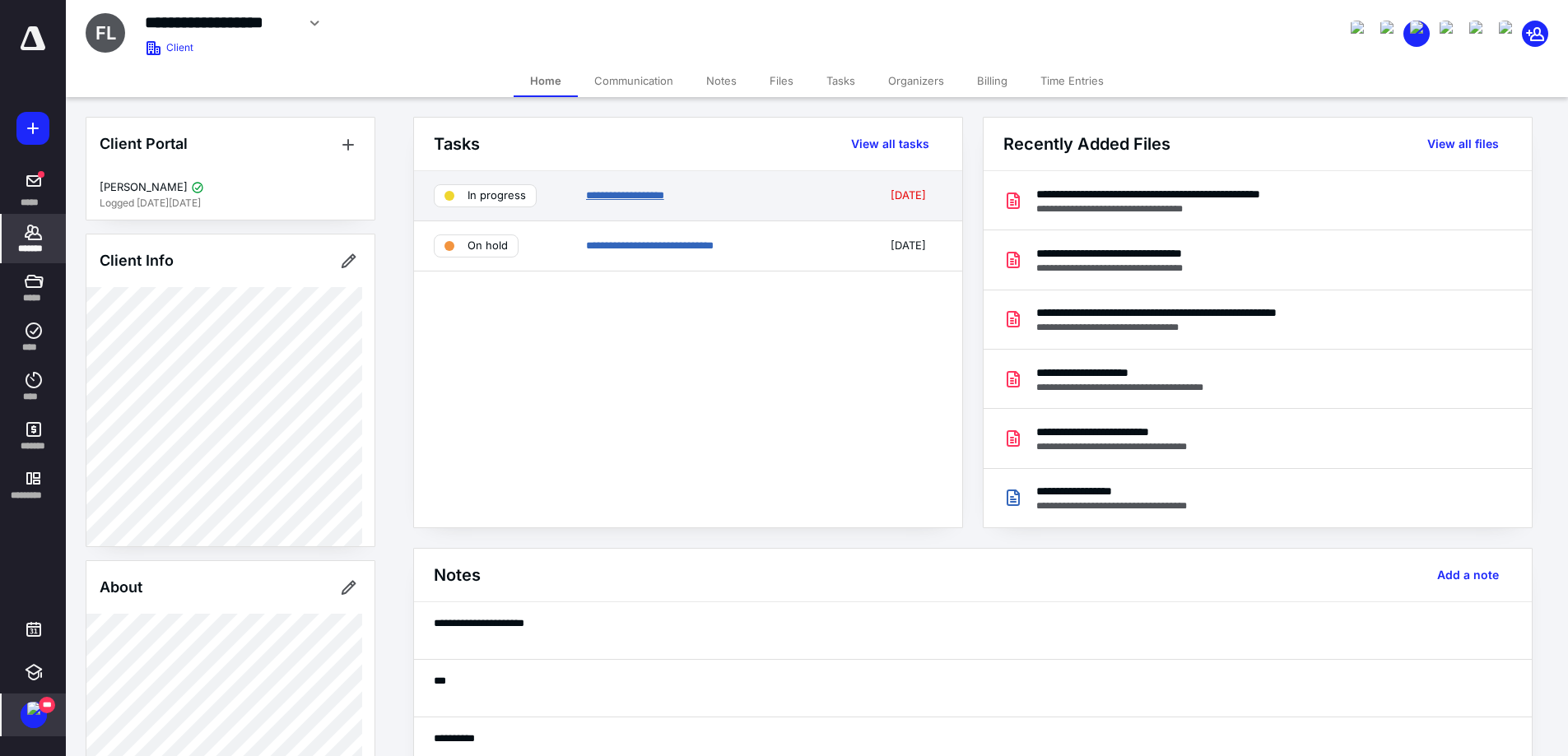 click on "**********" at bounding box center (625, 195) 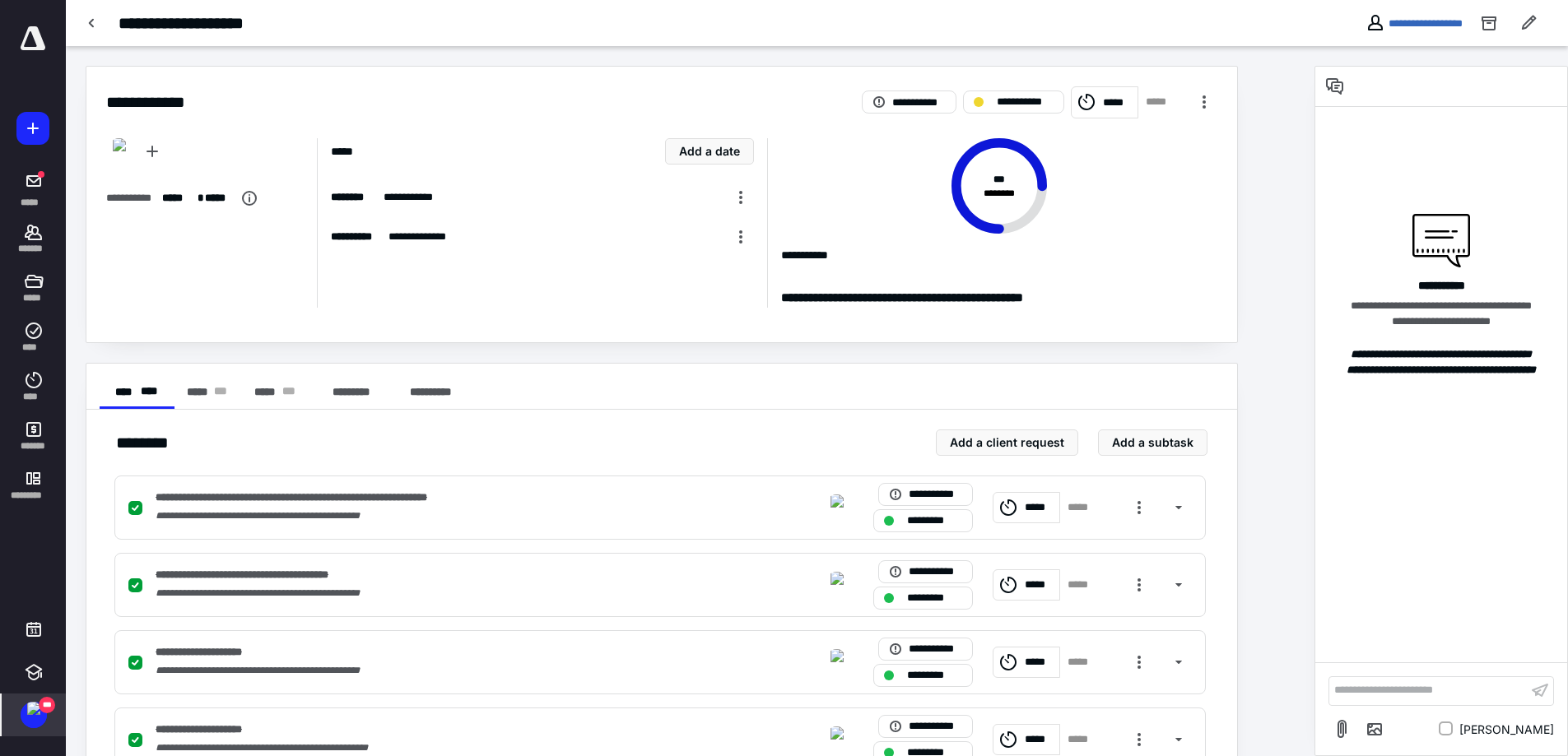 click on "**********" at bounding box center [662, 204] 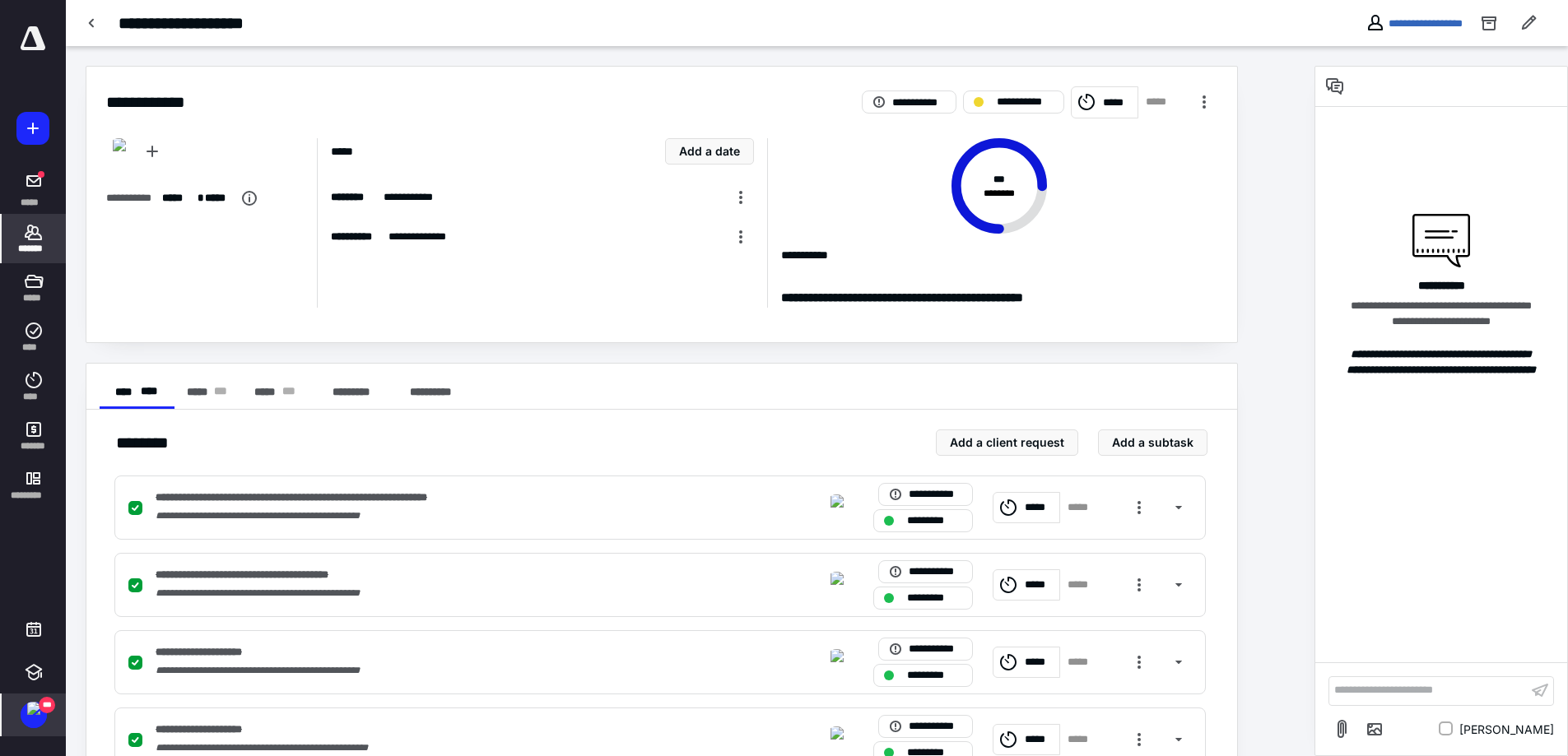 click on "*******" at bounding box center (34, 248) 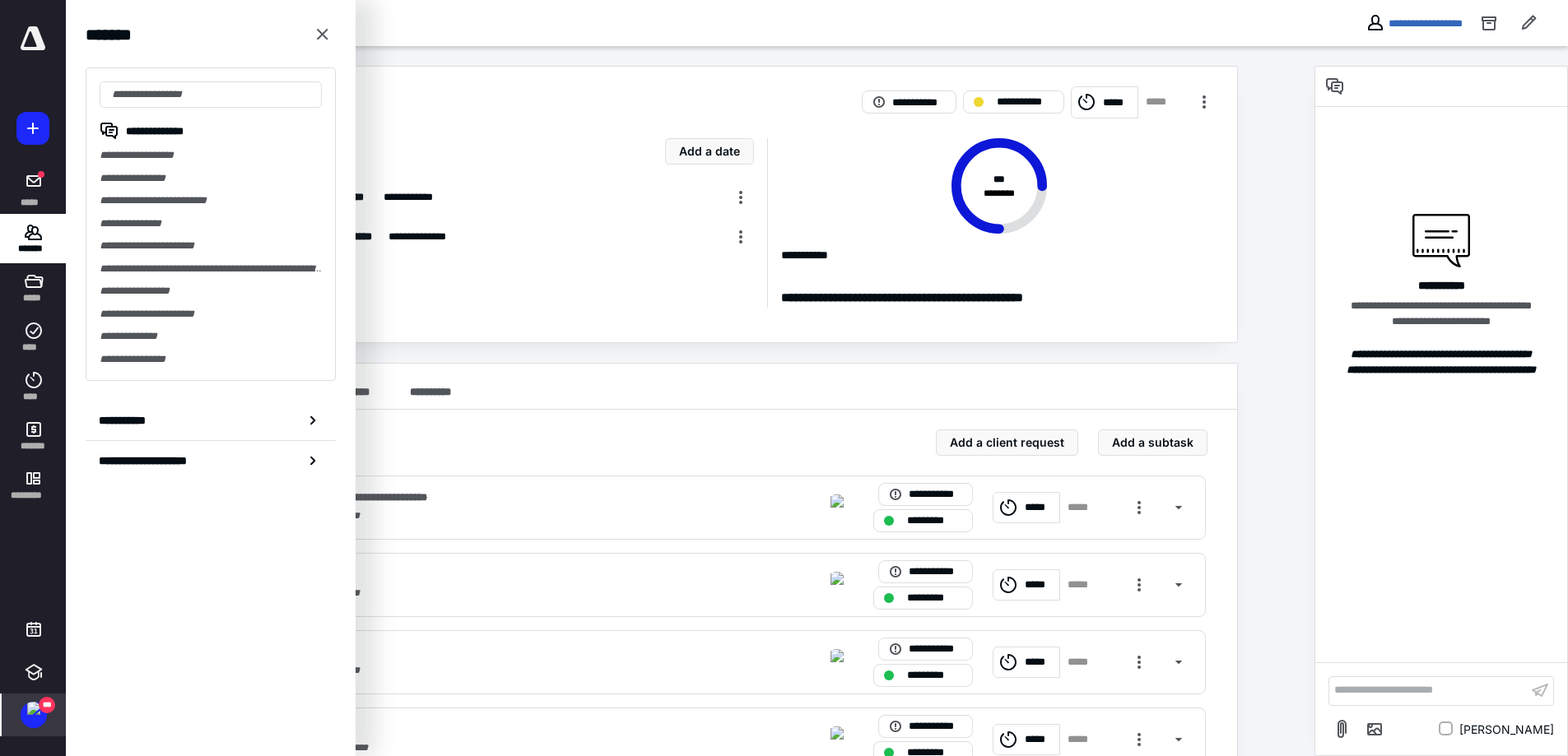click on "**********" at bounding box center [662, 92] 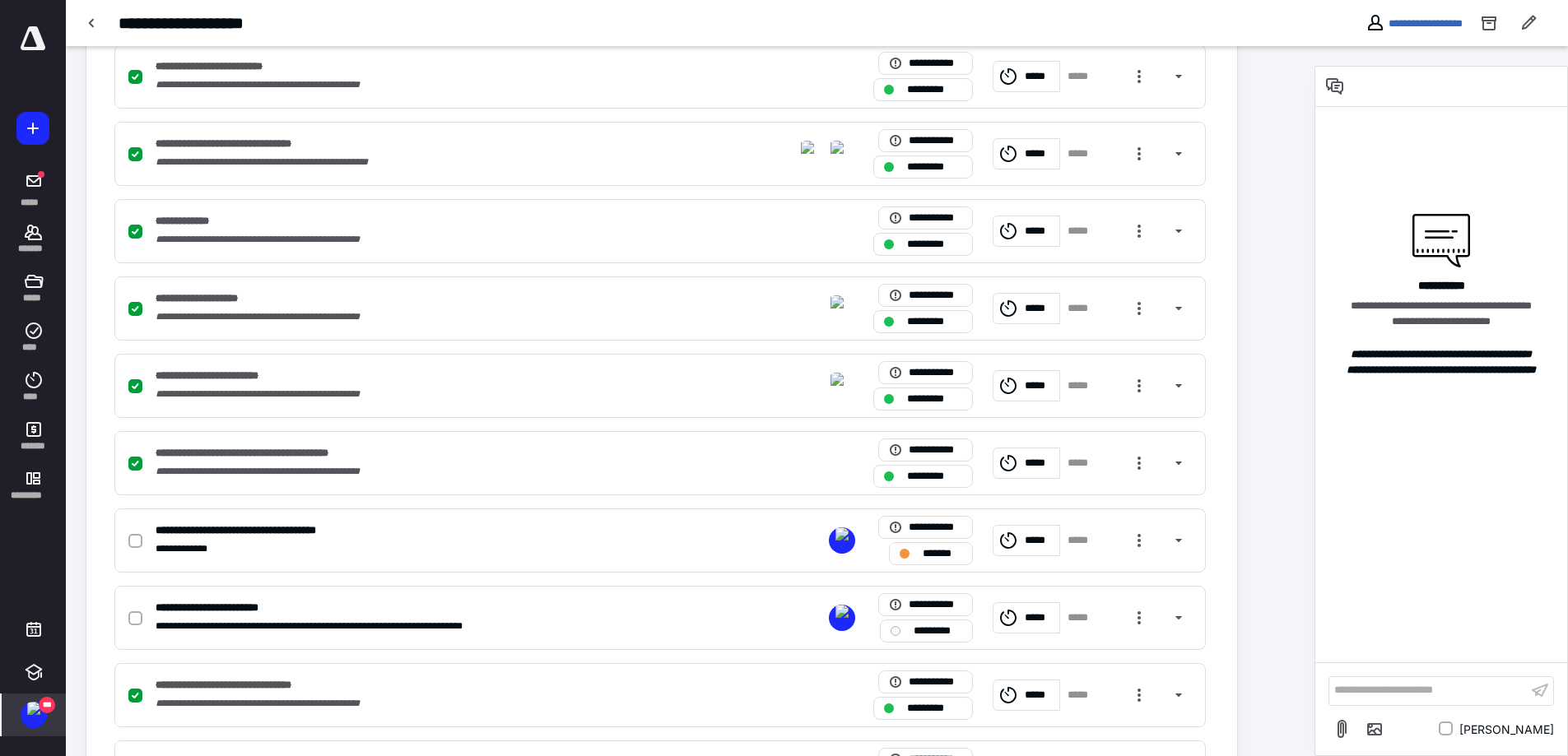scroll, scrollTop: 984, scrollLeft: 0, axis: vertical 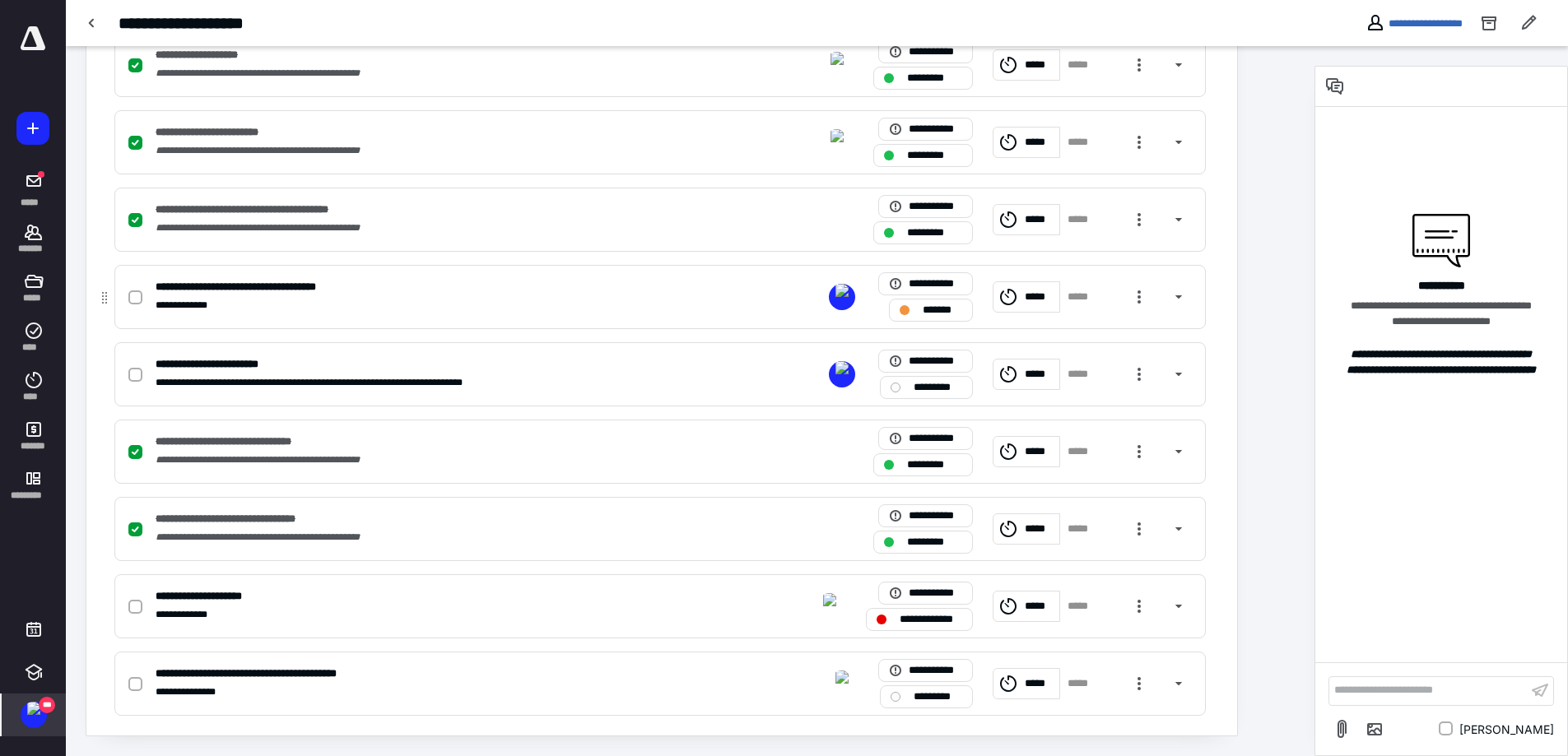 click on "**********" at bounding box center (444, 305) 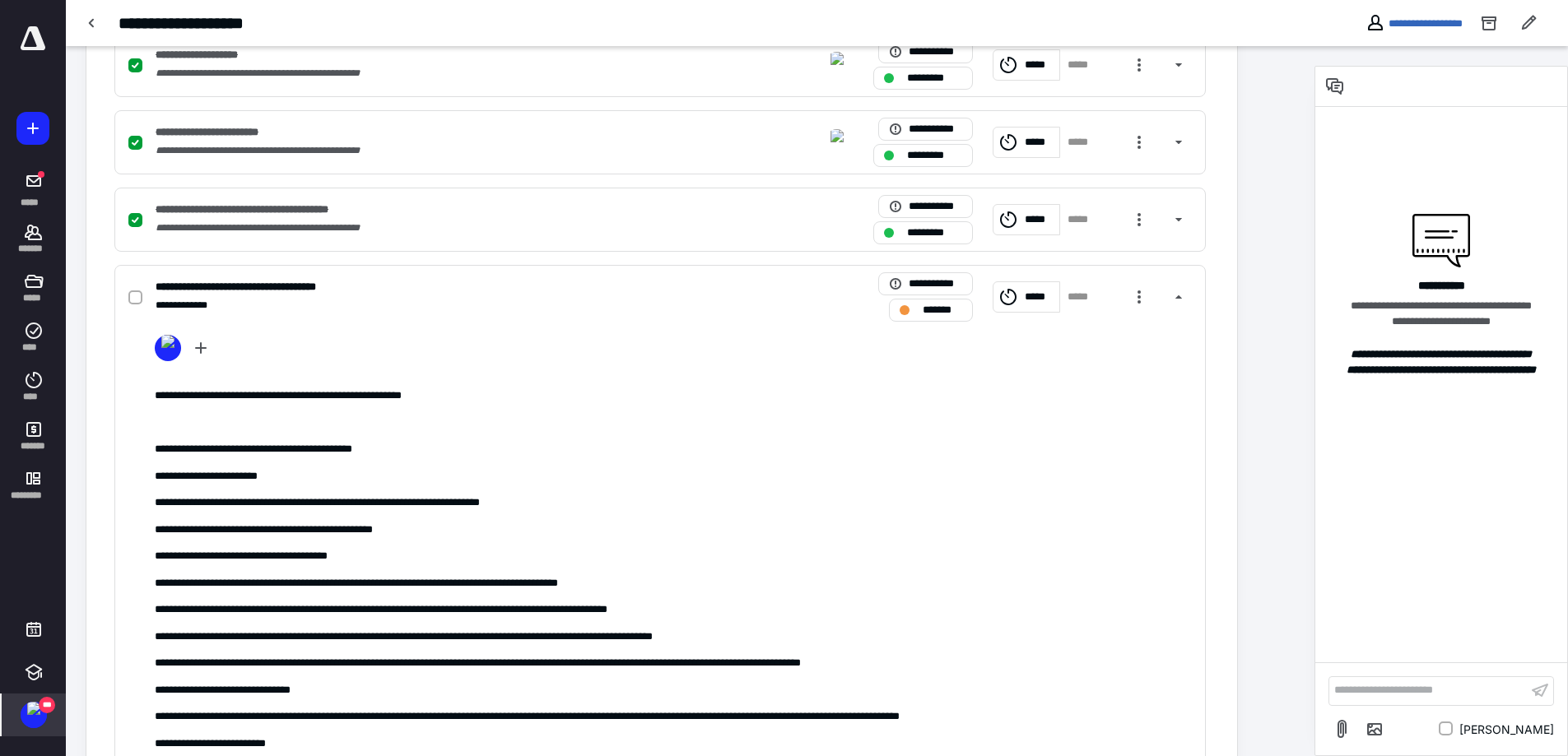 click on "**********" at bounding box center (662, 735) 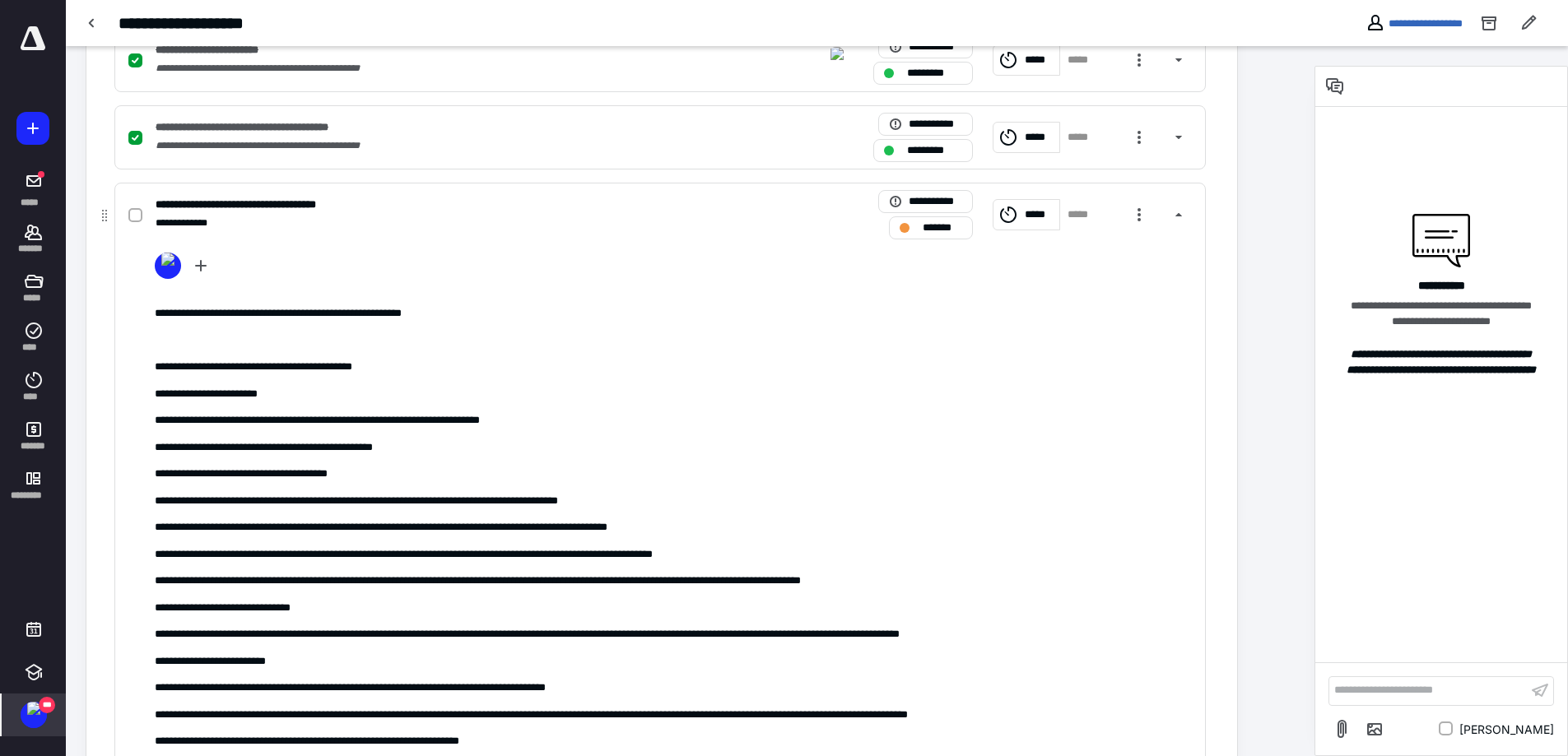 scroll, scrollTop: 1148, scrollLeft: 0, axis: vertical 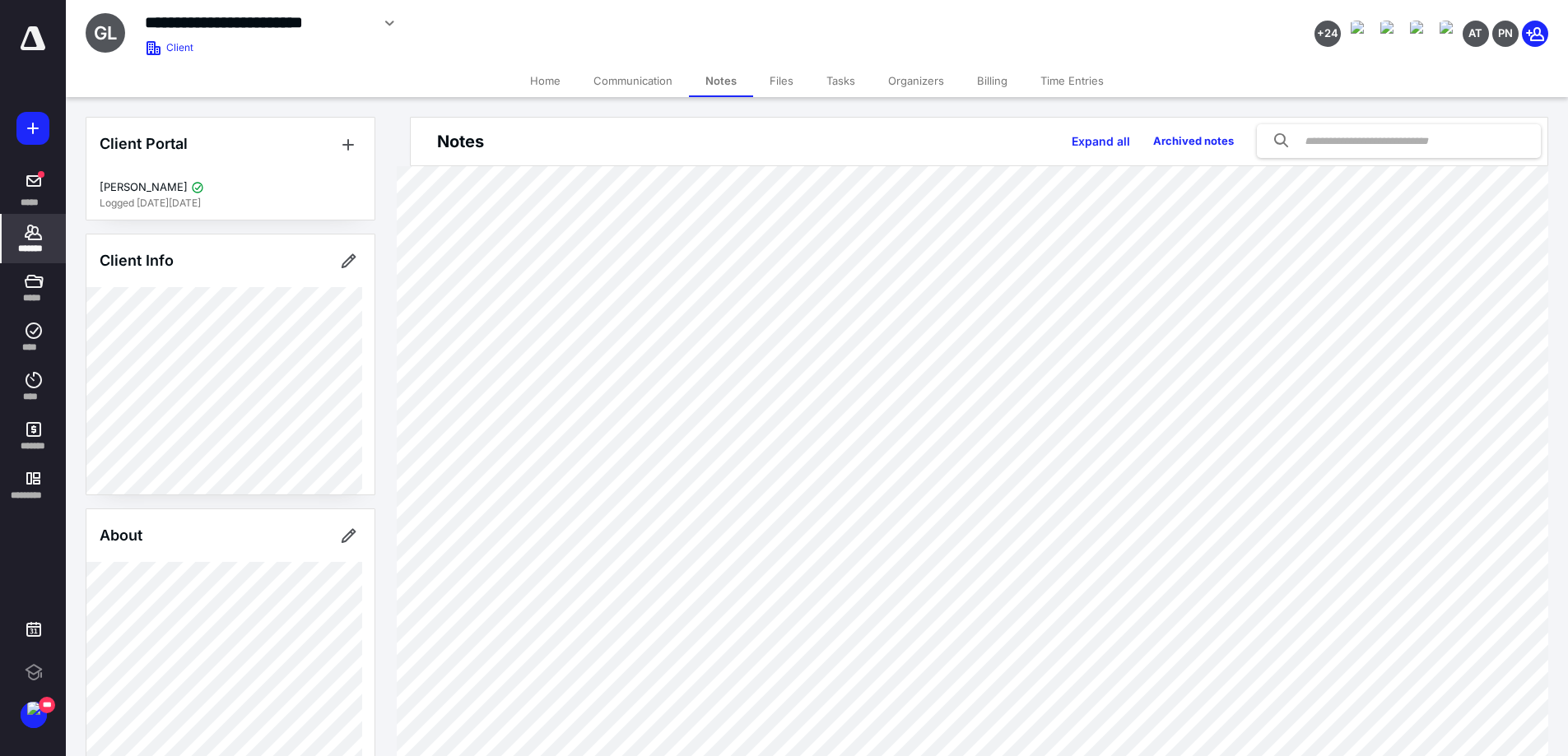 click on "*******" at bounding box center (34, 248) 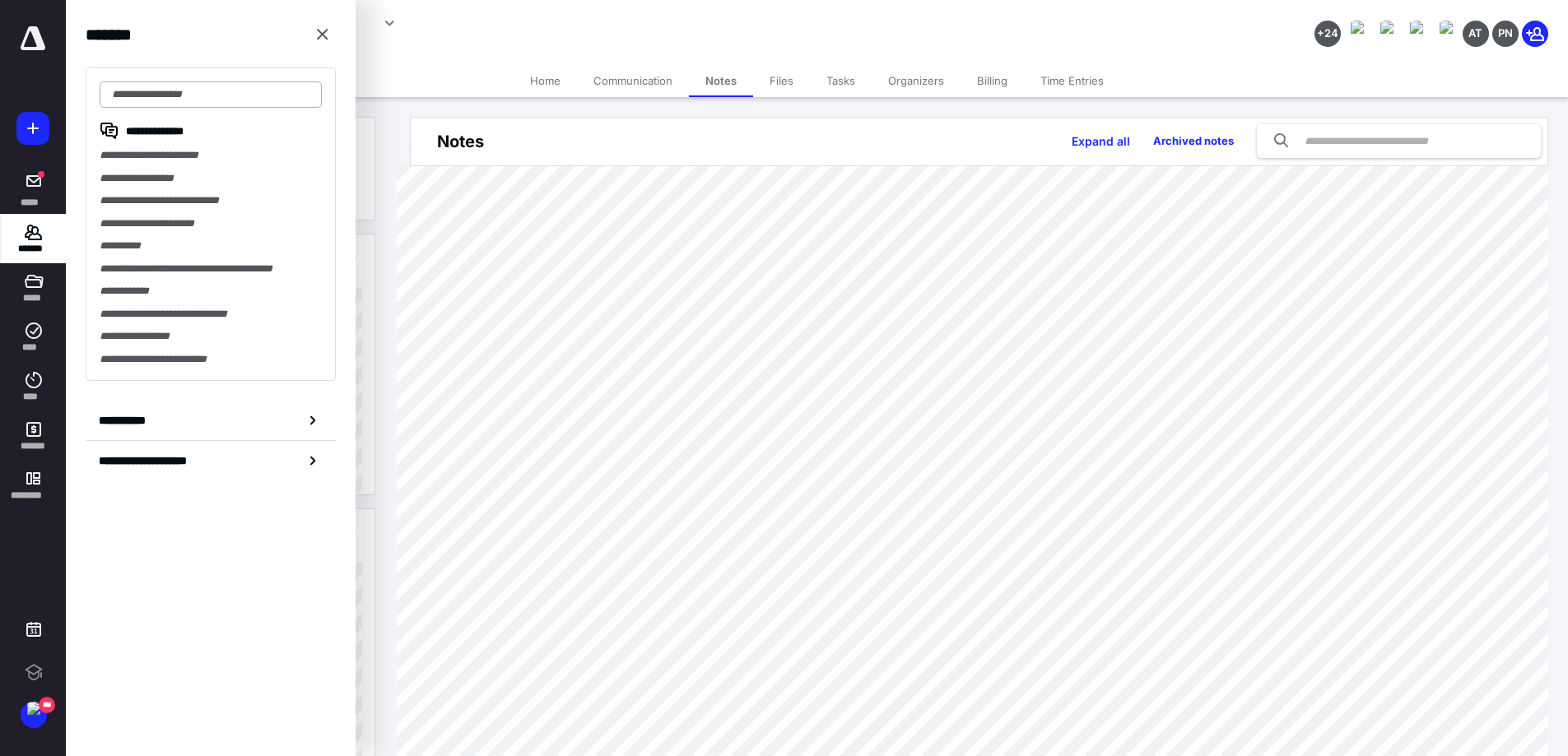 click at bounding box center [211, 95] 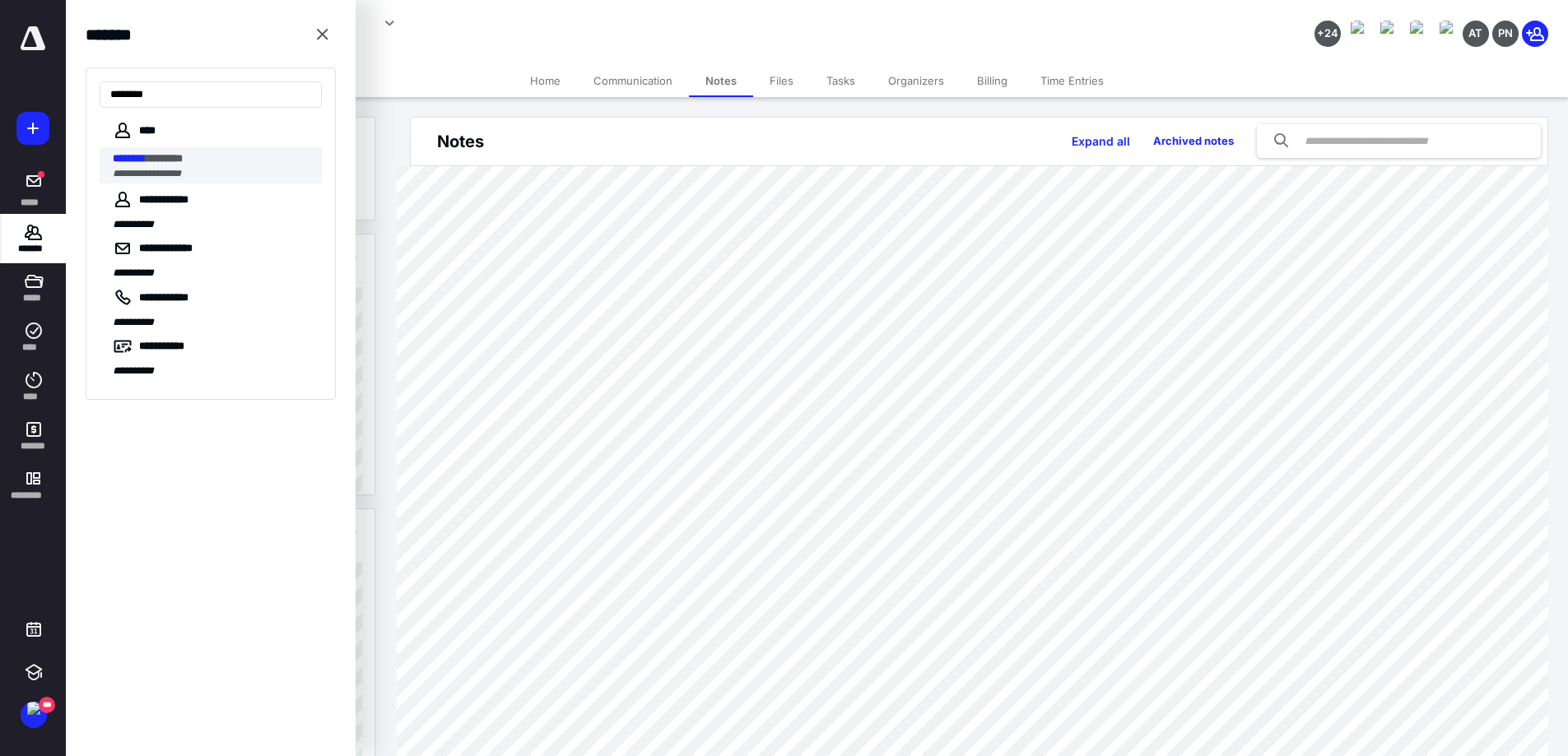 type on "********" 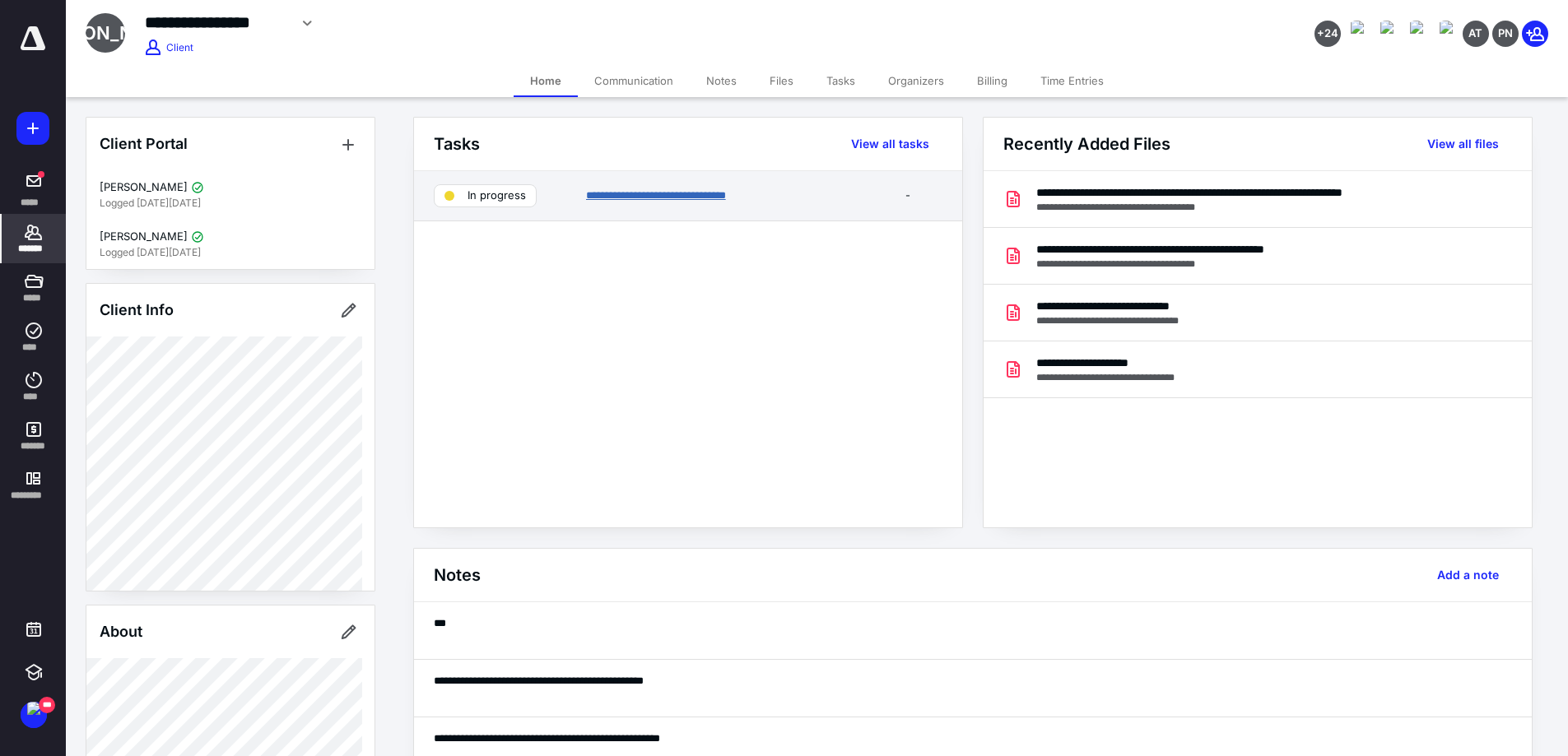 click on "**********" at bounding box center (656, 195) 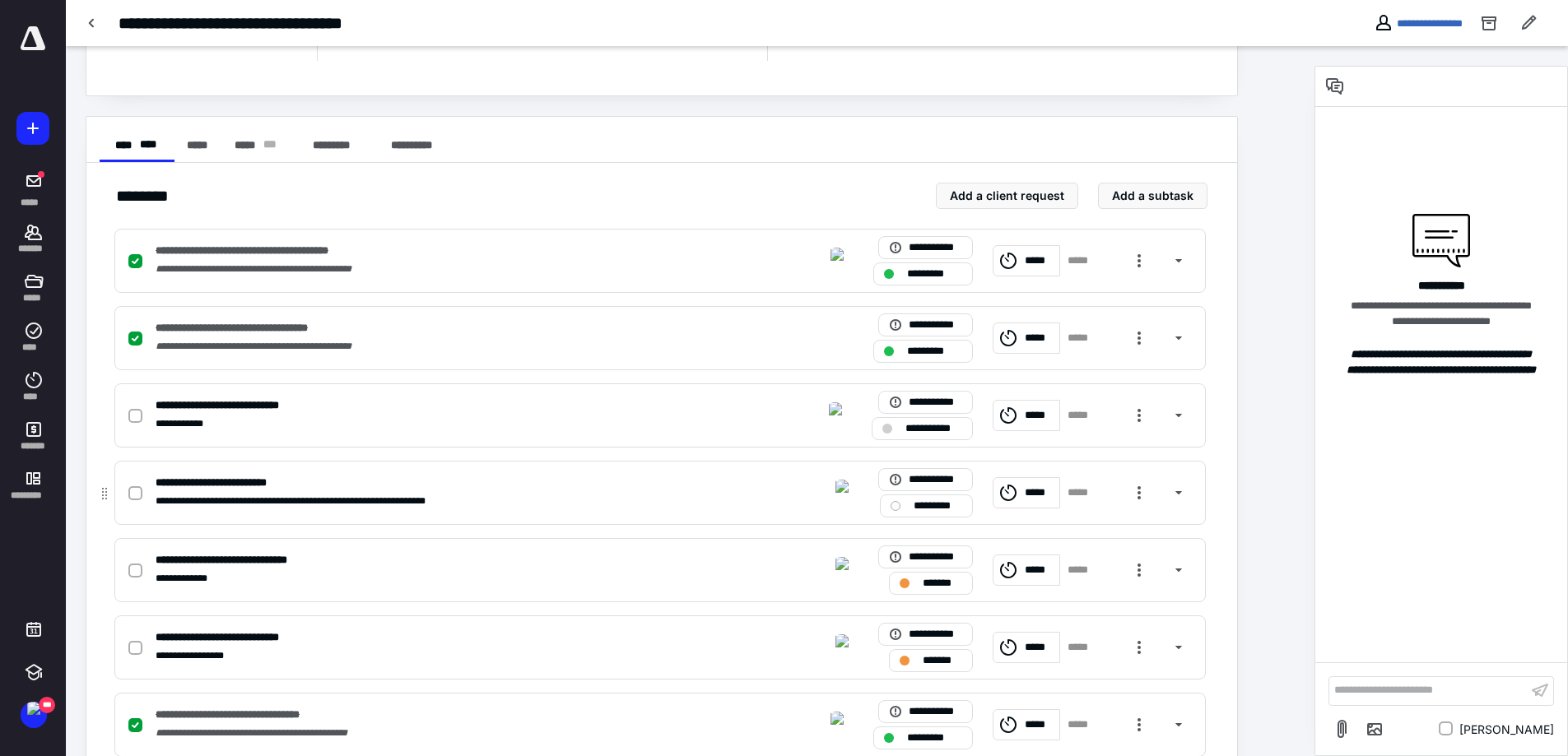 scroll, scrollTop: 329, scrollLeft: 0, axis: vertical 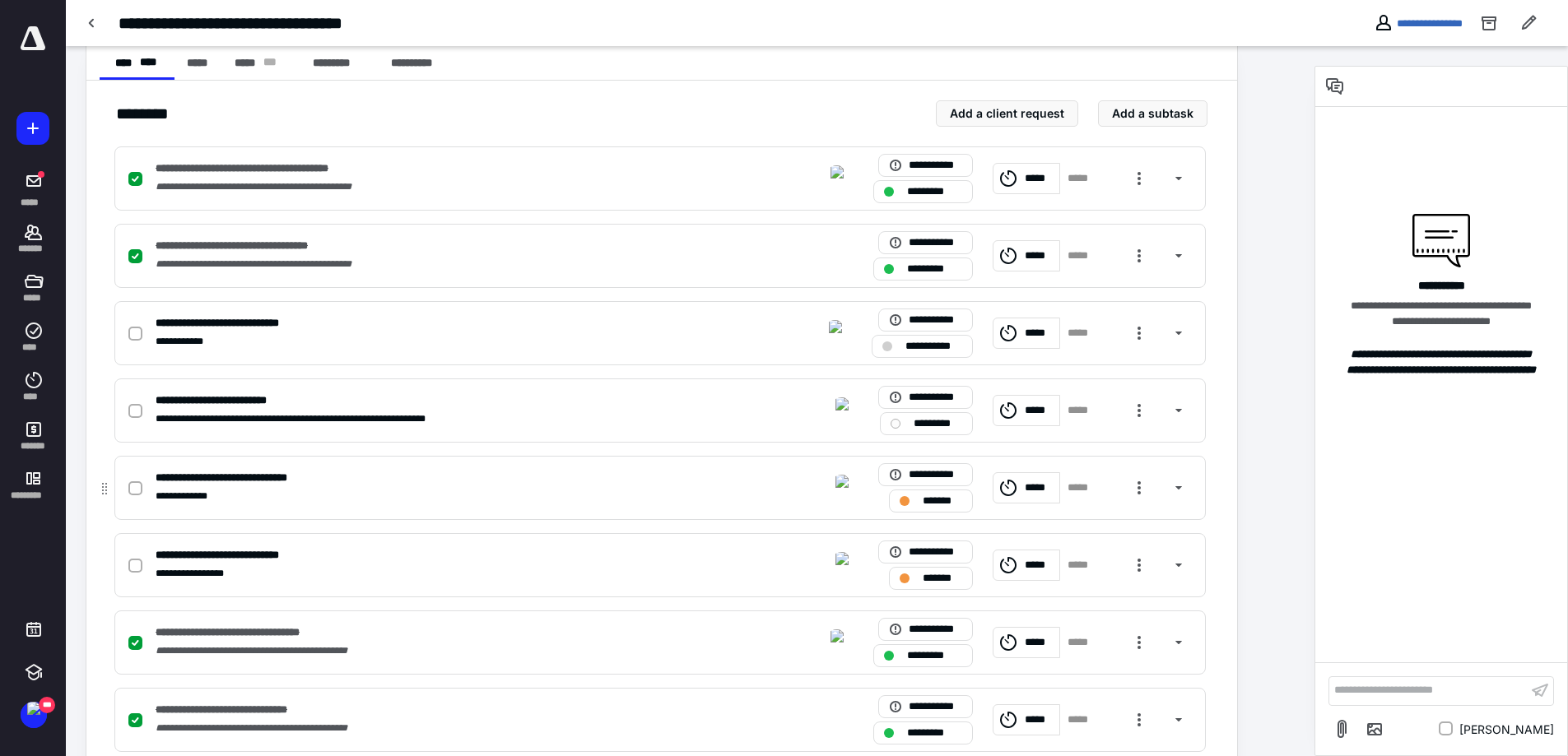 click on "**********" at bounding box center [444, 478] 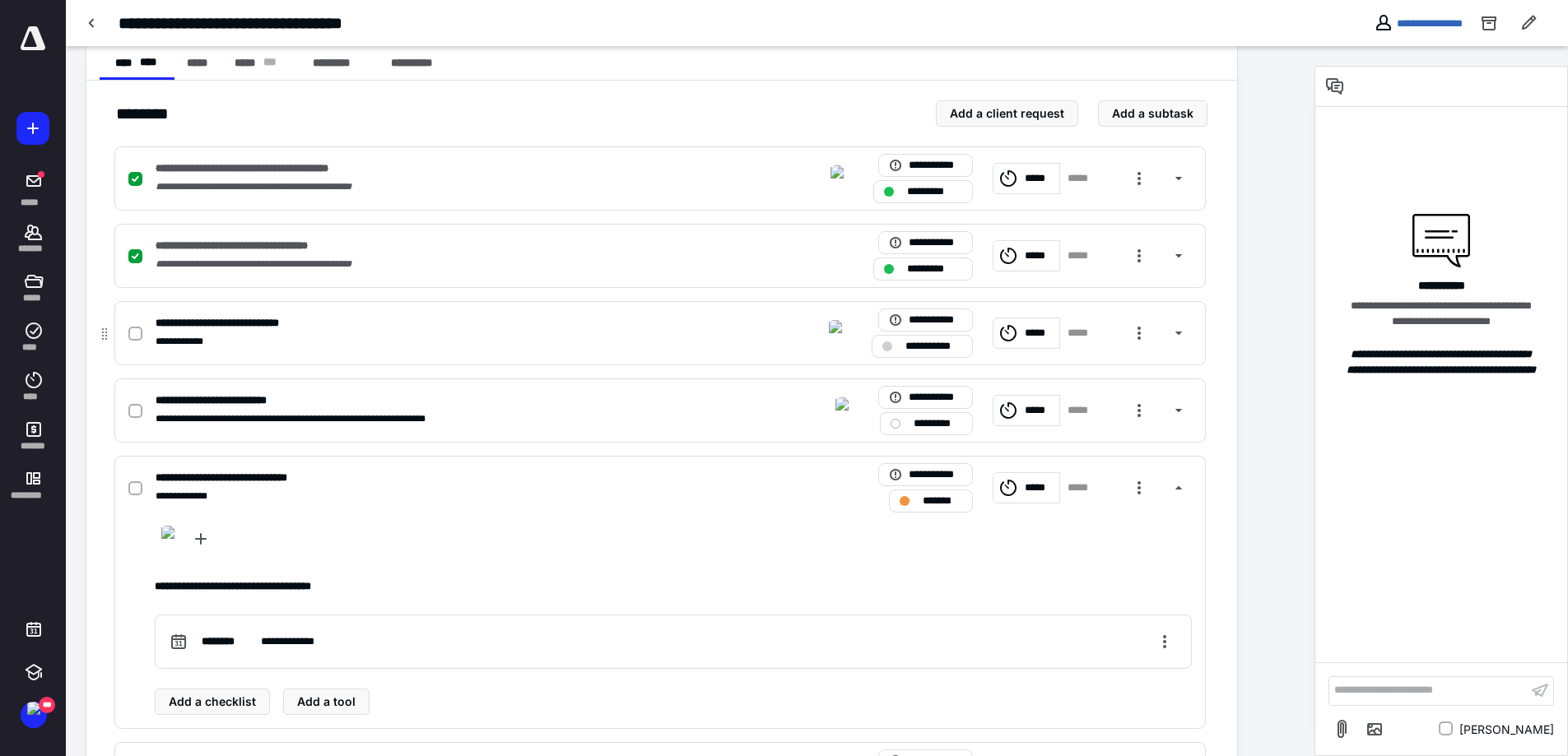 click on "**********" at bounding box center (444, 341) 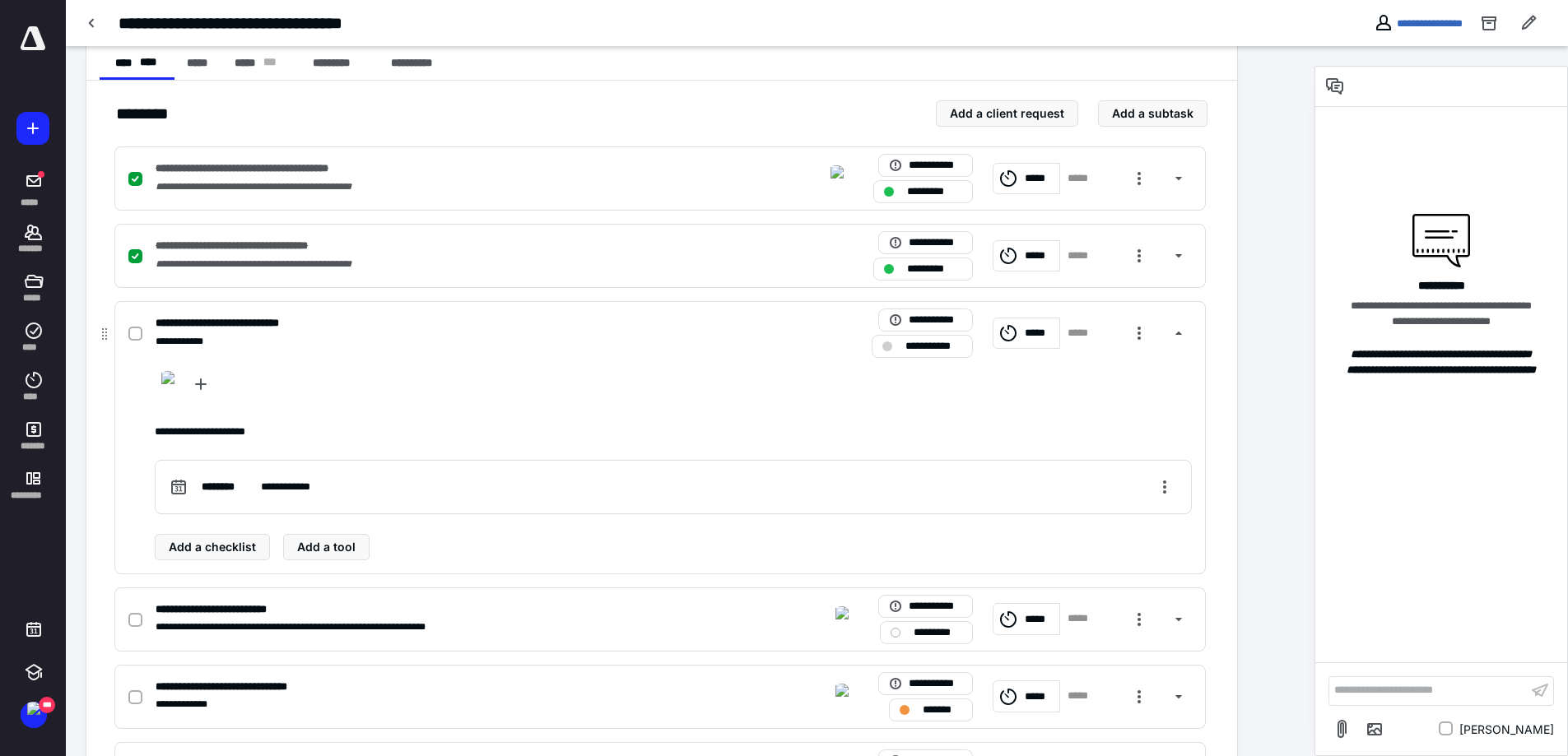click on "**********" at bounding box center [444, 341] 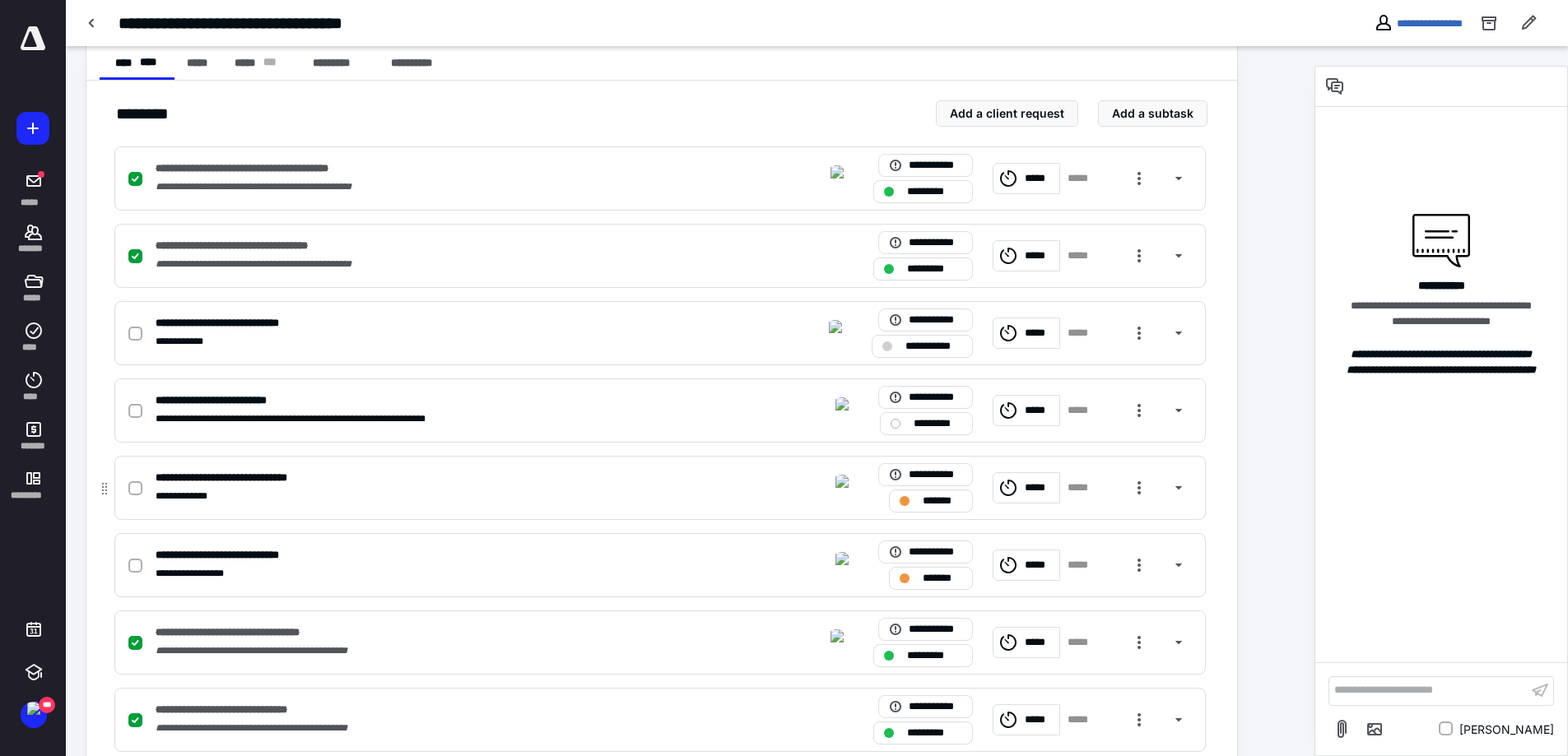 click on "**********" at bounding box center [444, 478] 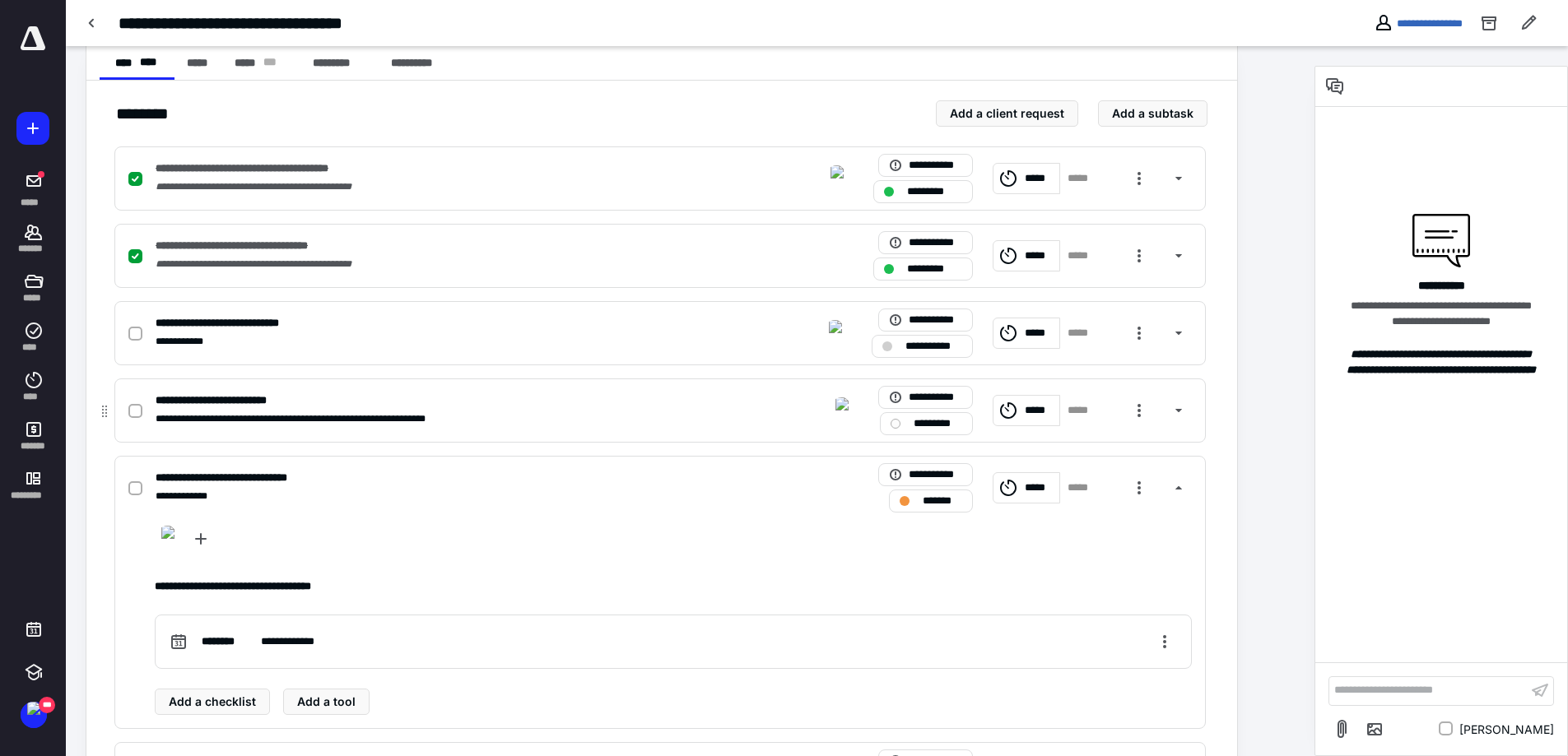 click on "**********" at bounding box center (444, 419) 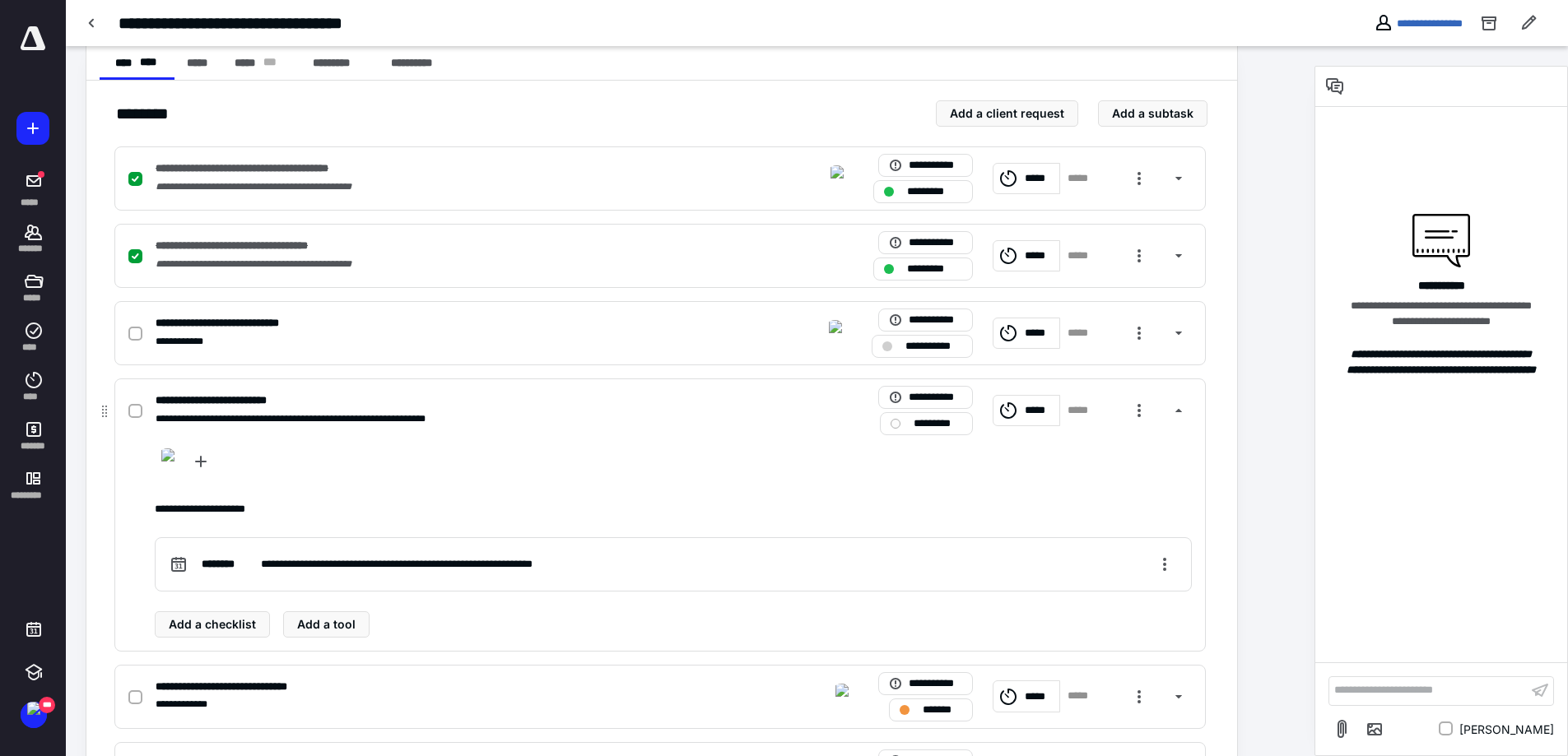 click on "**********" at bounding box center (444, 419) 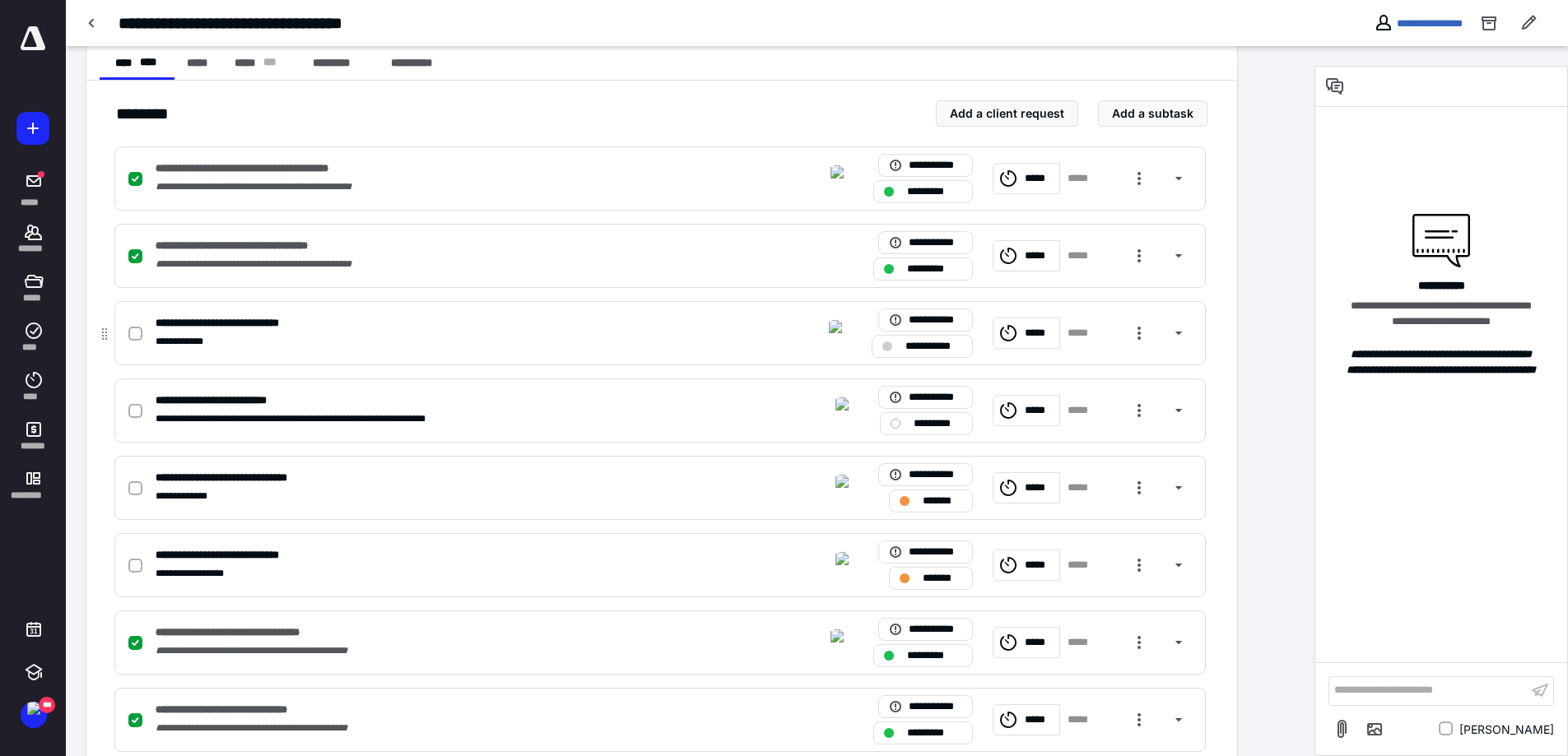 click on "**********" at bounding box center [444, 323] 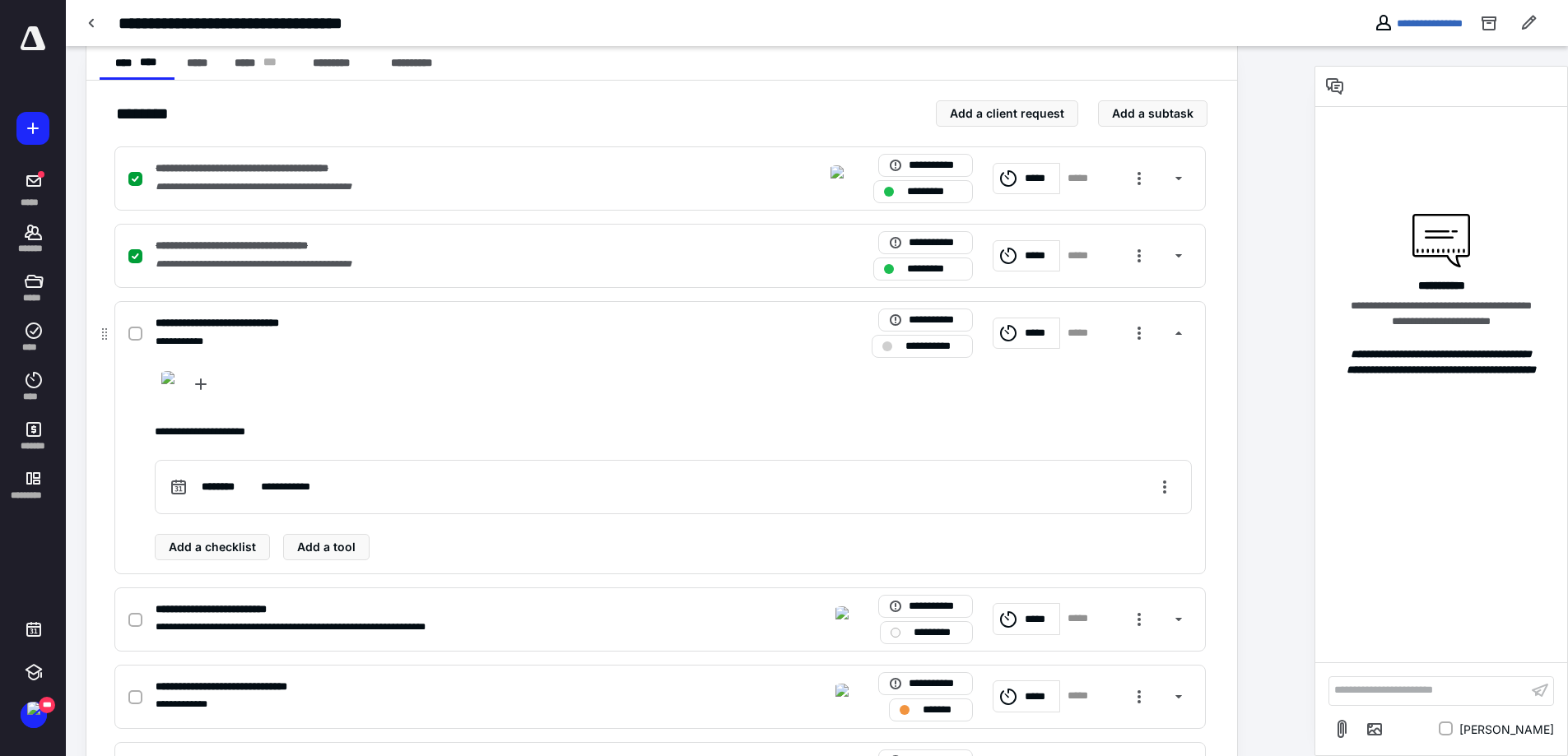 click on "**********" at bounding box center (444, 323) 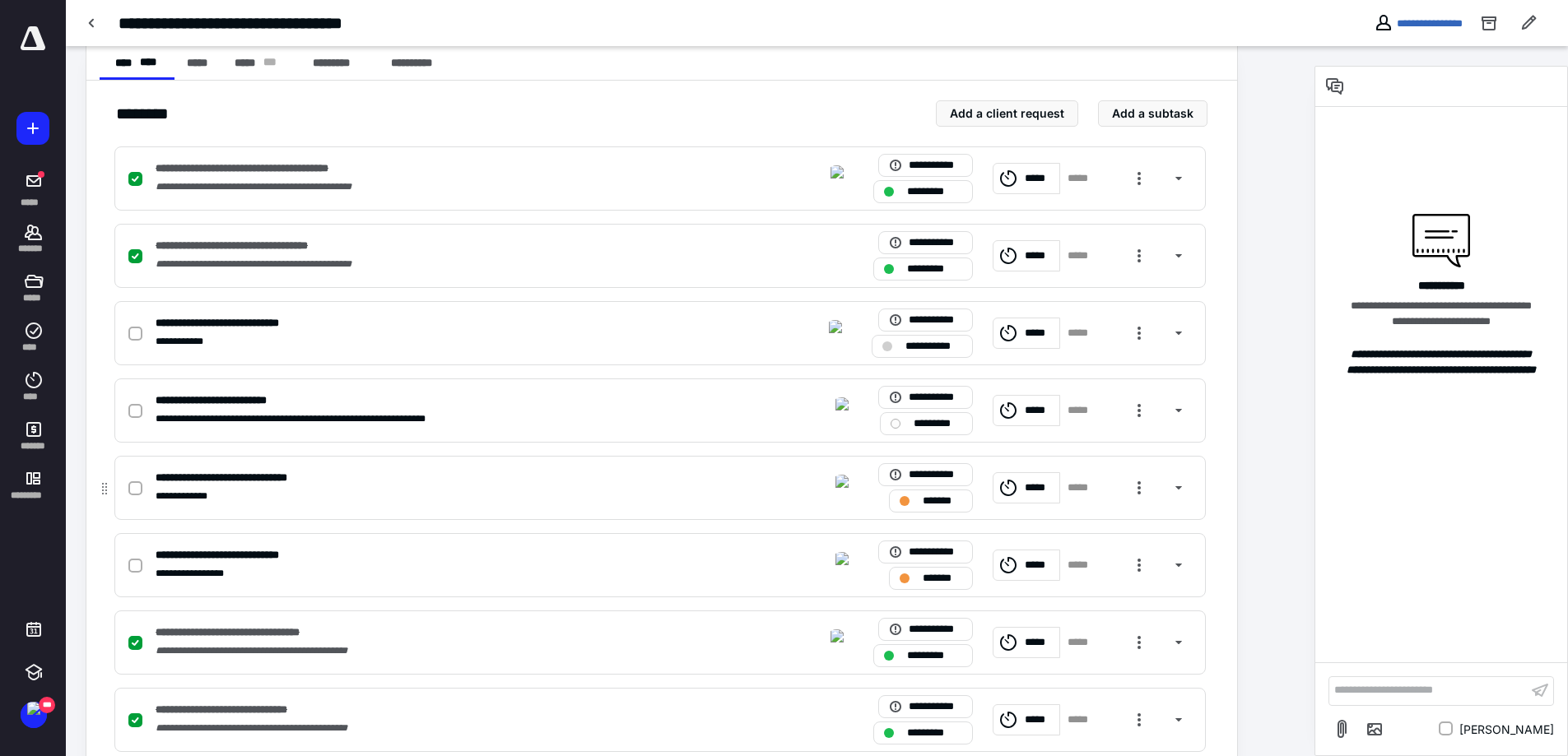 click on "**********" at bounding box center (444, 496) 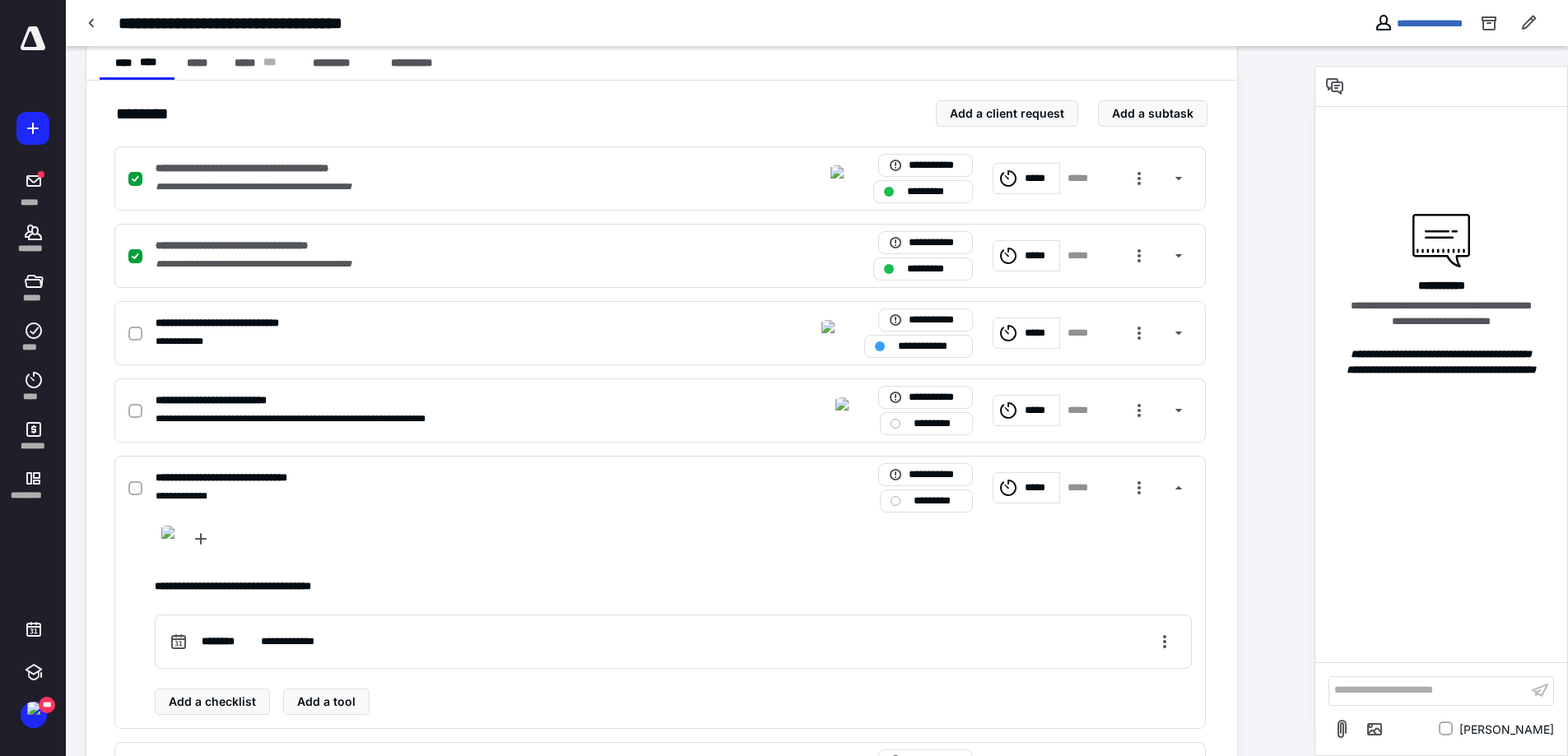 click on "**********" at bounding box center (662, 685) 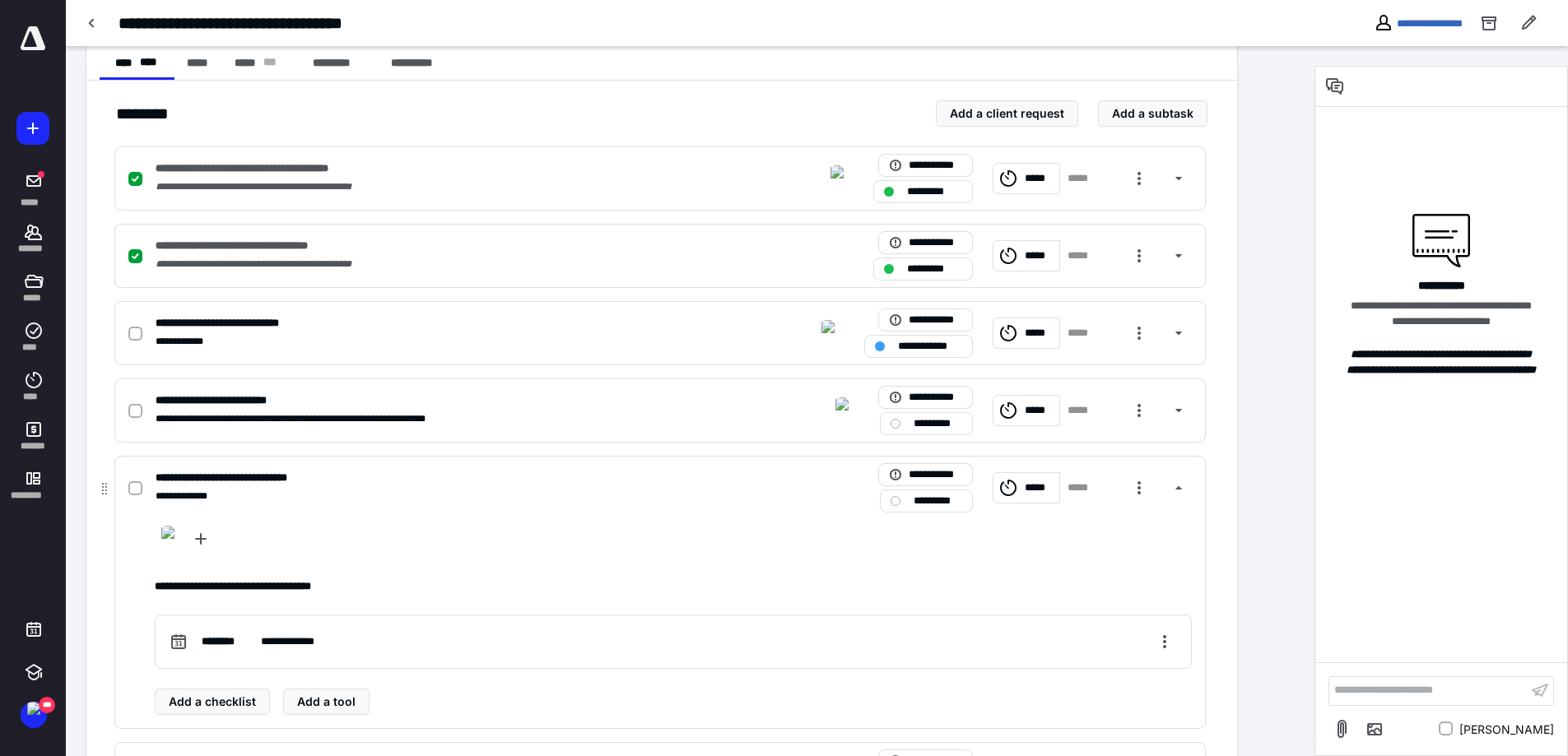 scroll, scrollTop: 329, scrollLeft: 0, axis: vertical 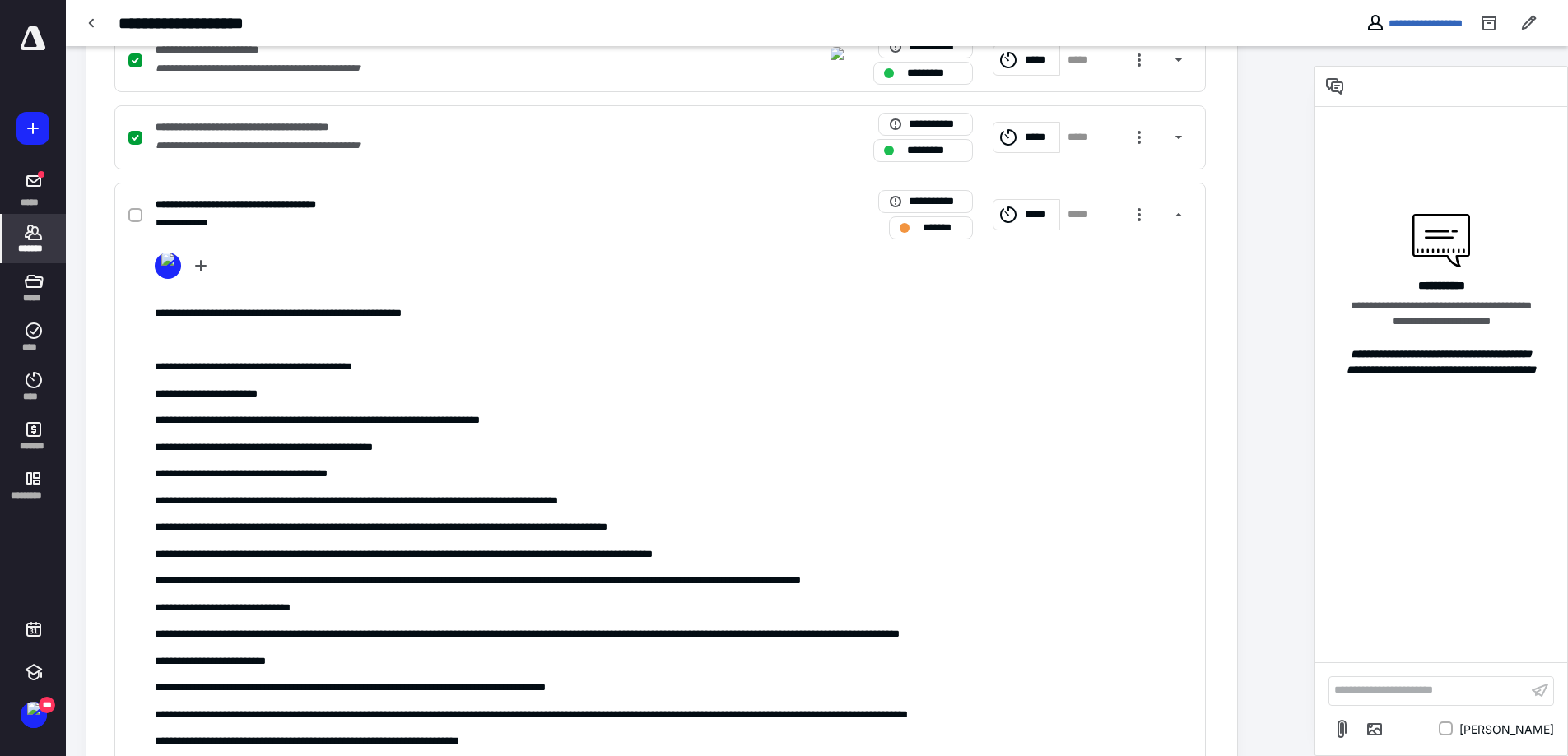 click 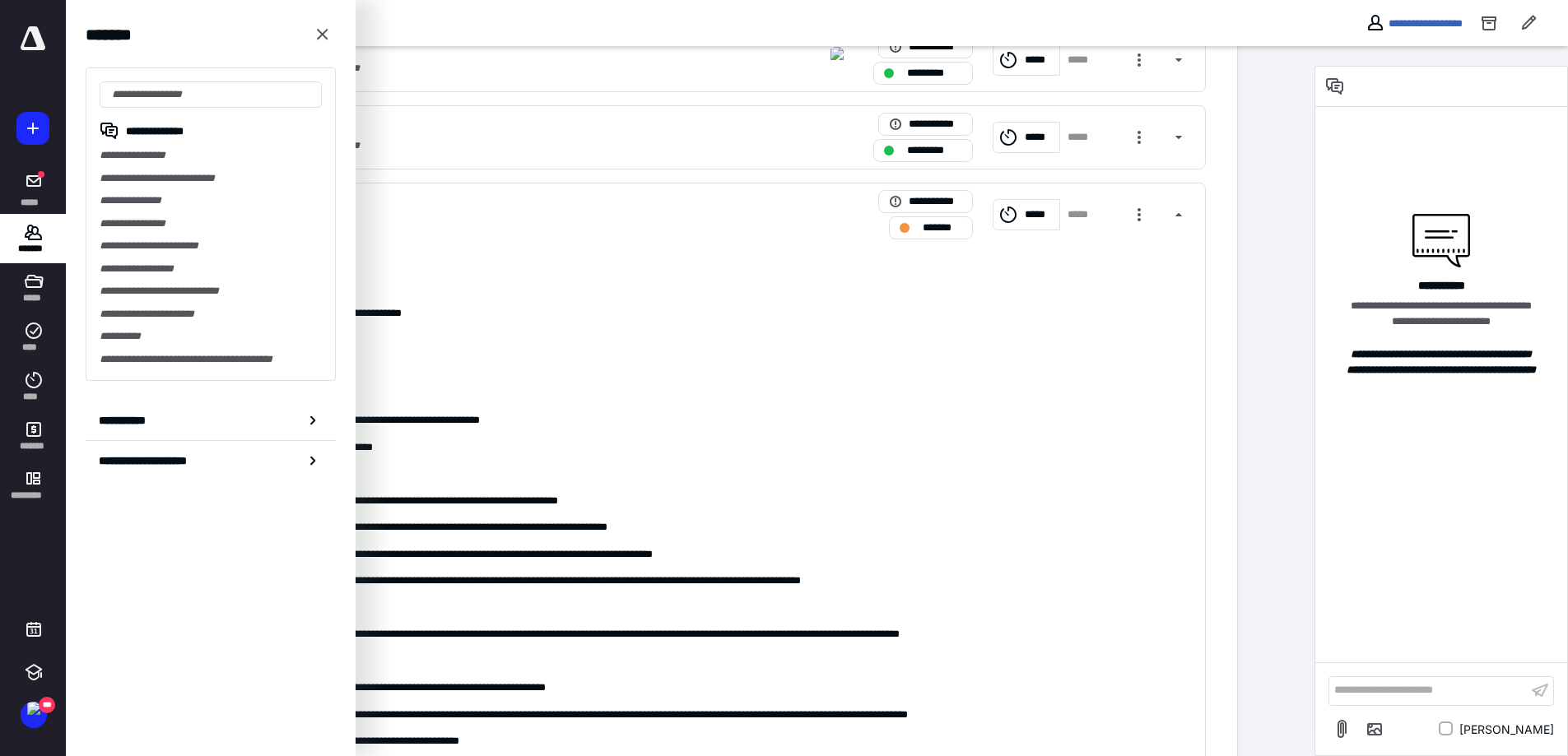 click on "**********" at bounding box center [660, 215] 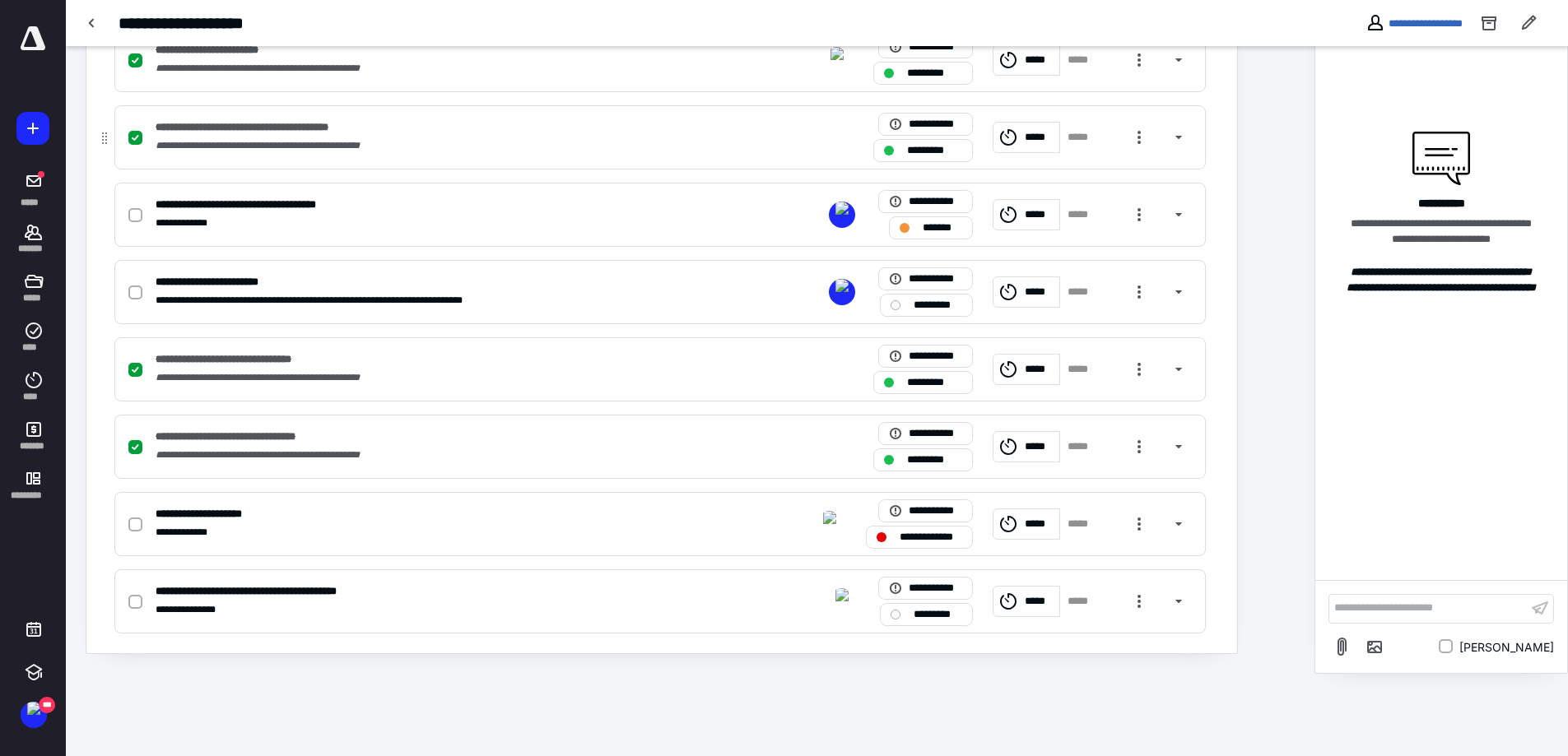 scroll, scrollTop: 984, scrollLeft: 0, axis: vertical 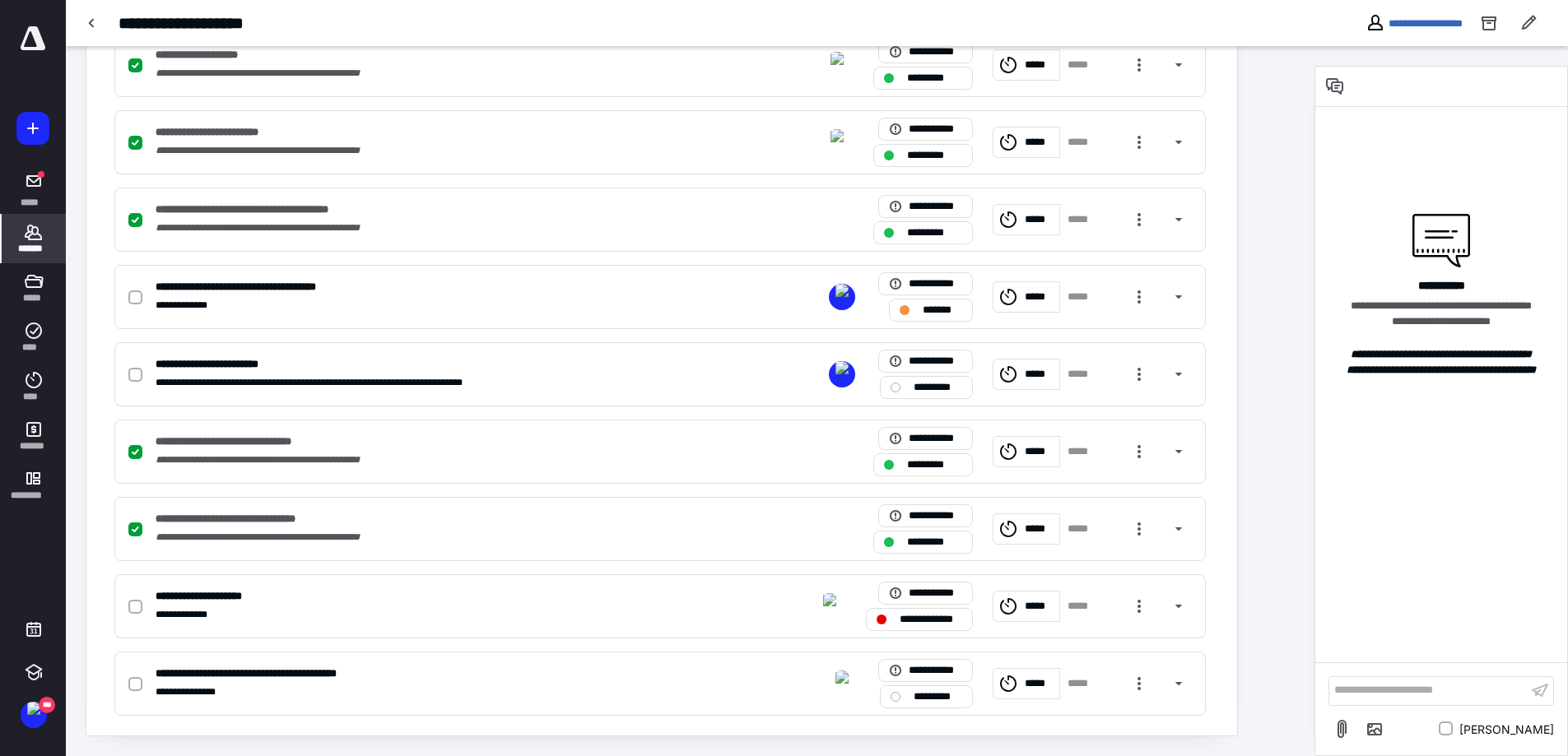 click 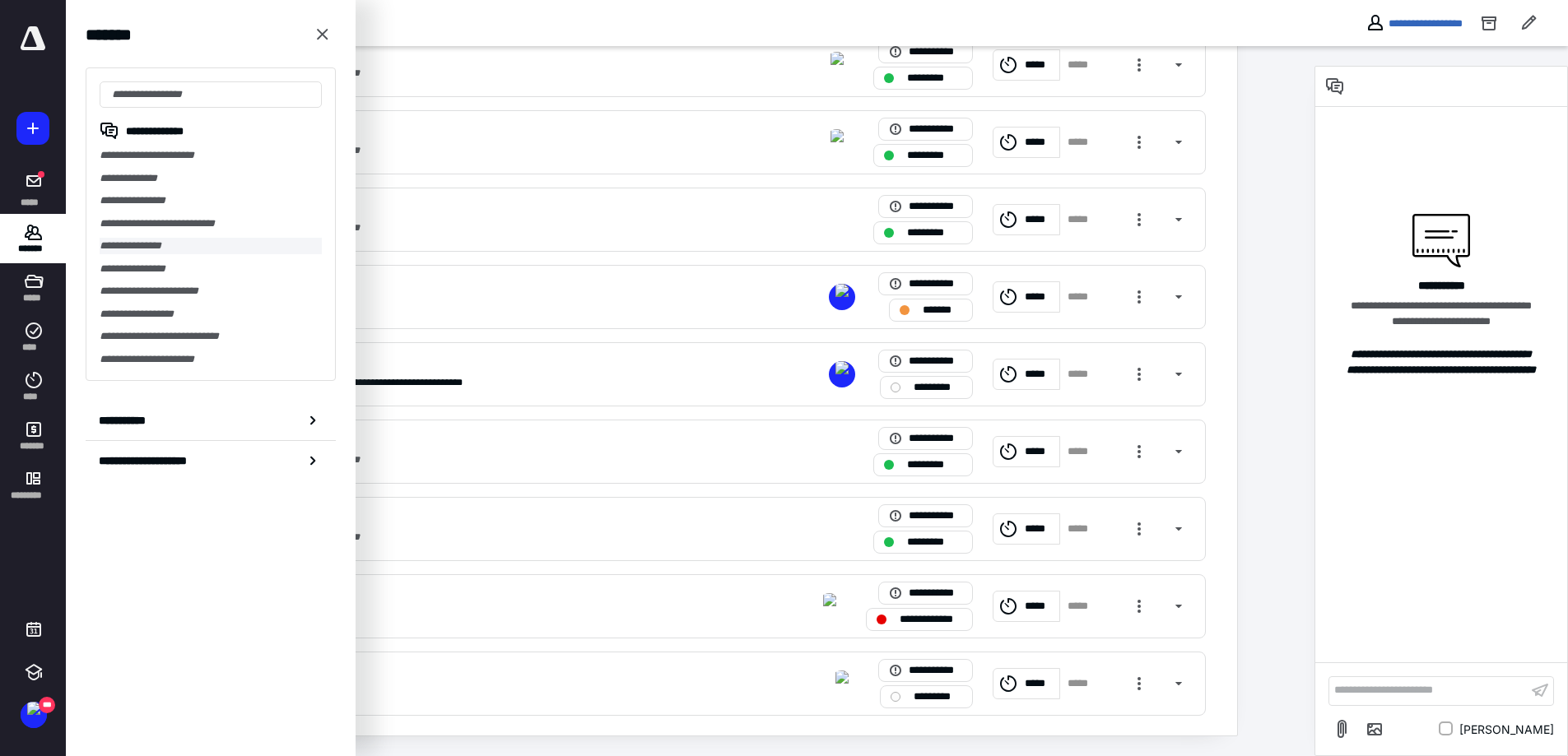 click on "**********" at bounding box center [211, 246] 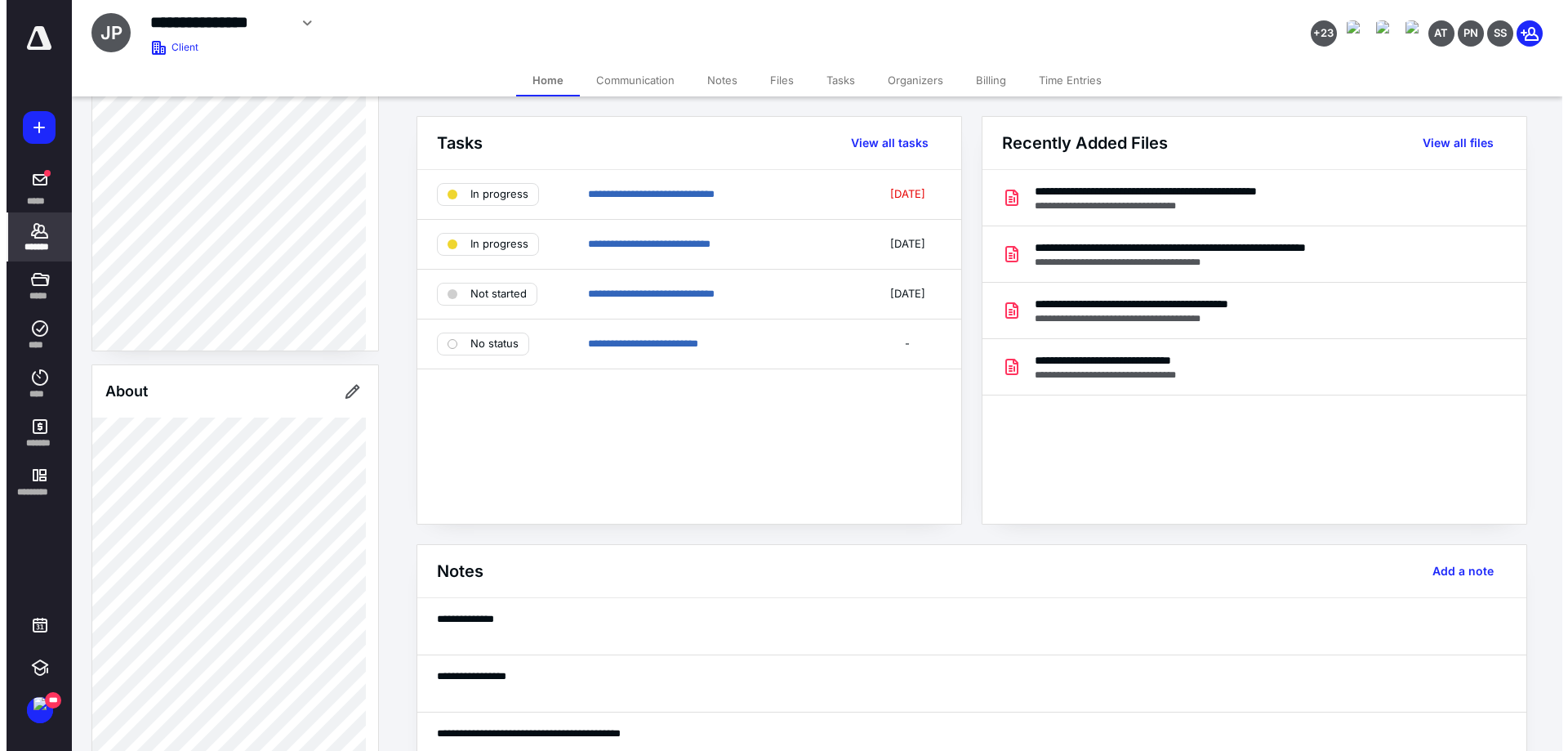 scroll, scrollTop: 283, scrollLeft: 0, axis: vertical 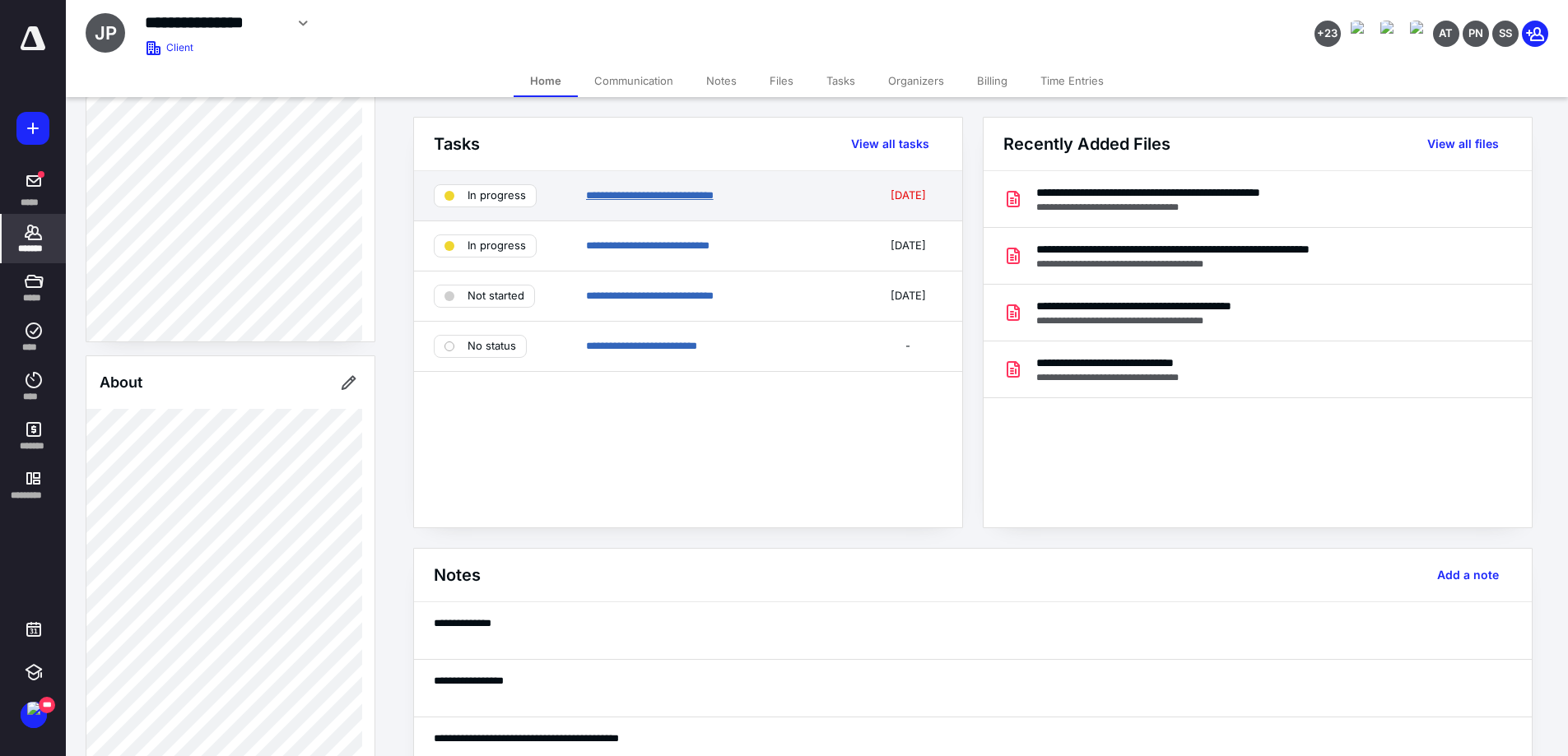 click on "**********" at bounding box center [649, 195] 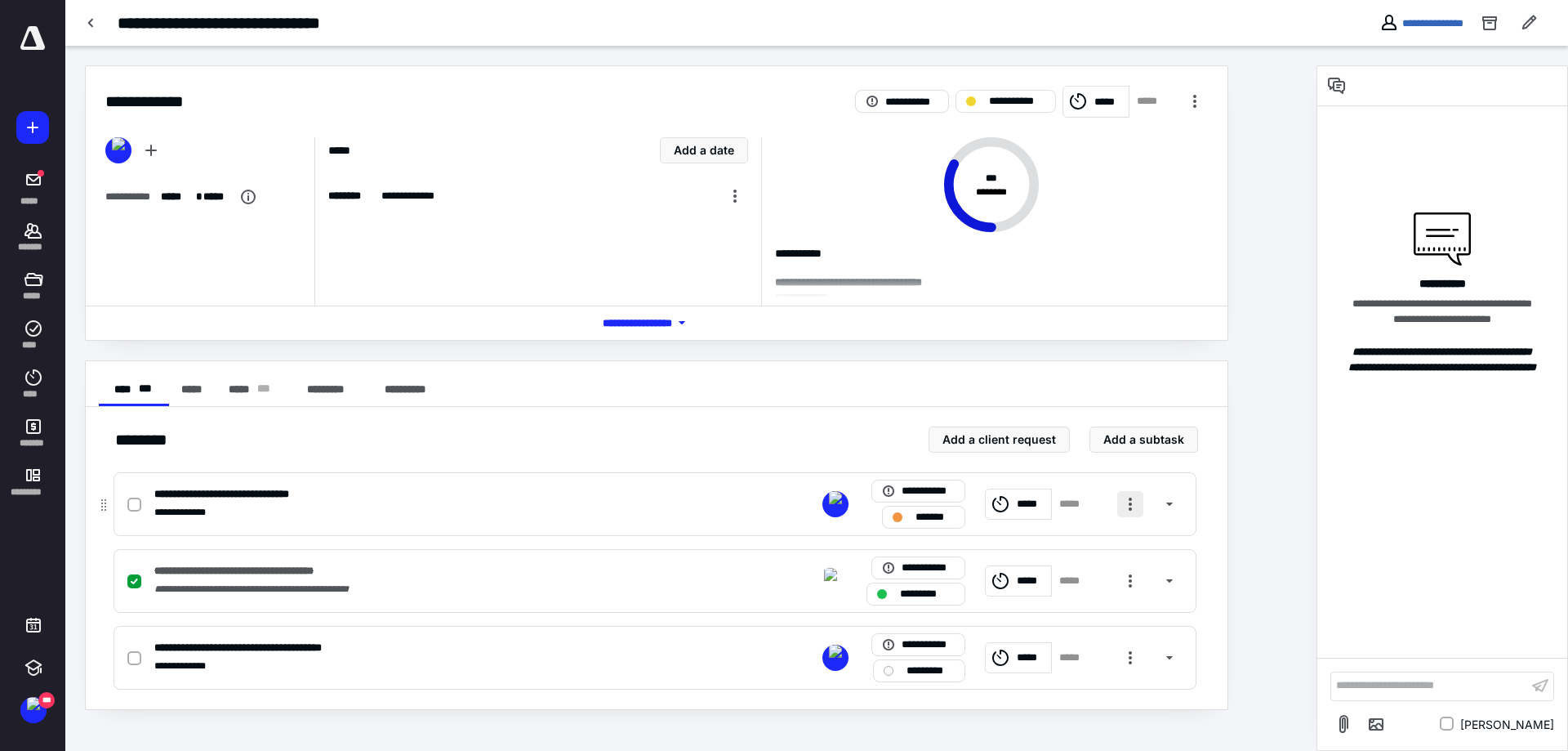 click at bounding box center [1130, 504] 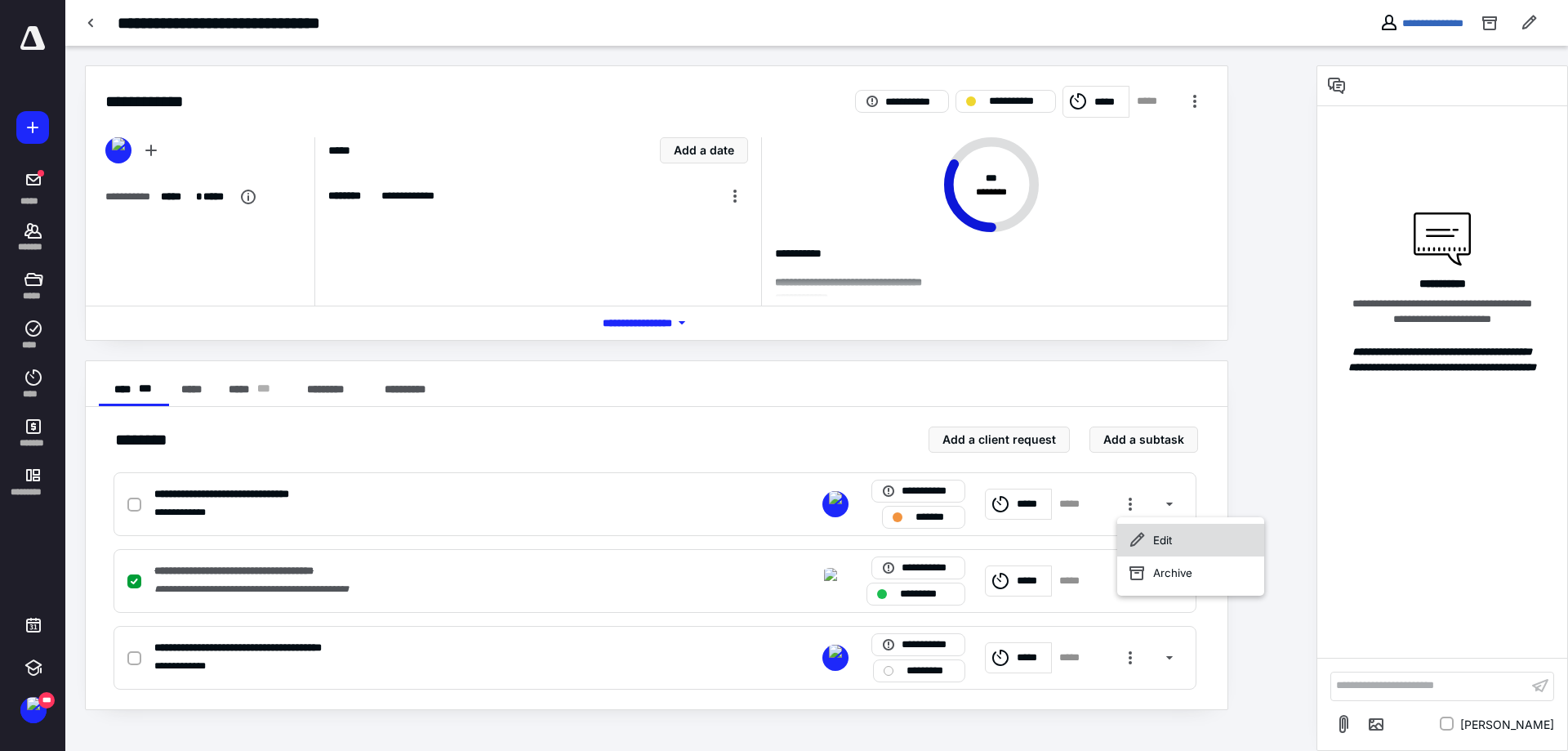 click on "Edit" at bounding box center [1191, 540] 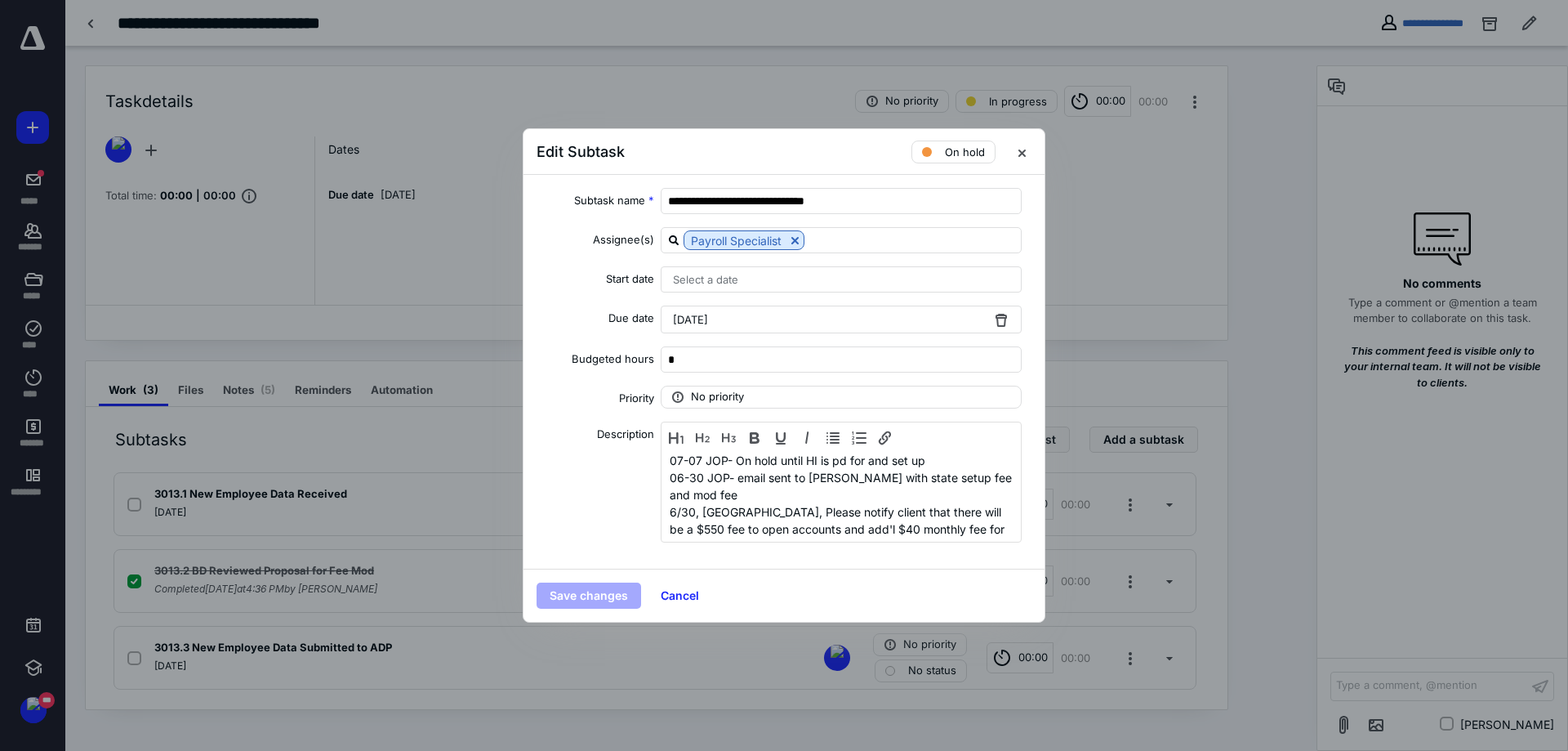 drag, startPoint x: 720, startPoint y: 320, endPoint x: 730, endPoint y: 328, distance: 12.8062 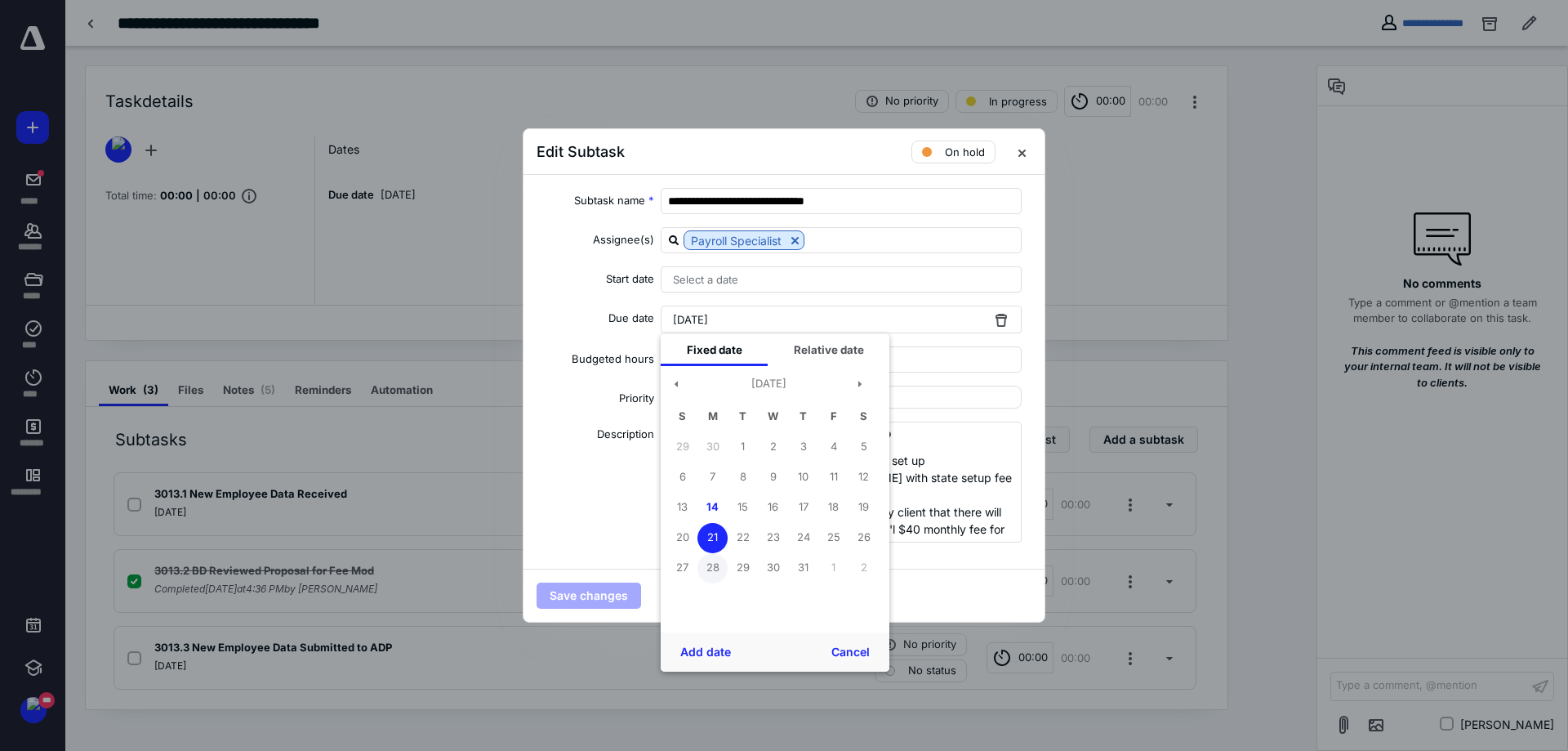click on "28" at bounding box center [712, 568] 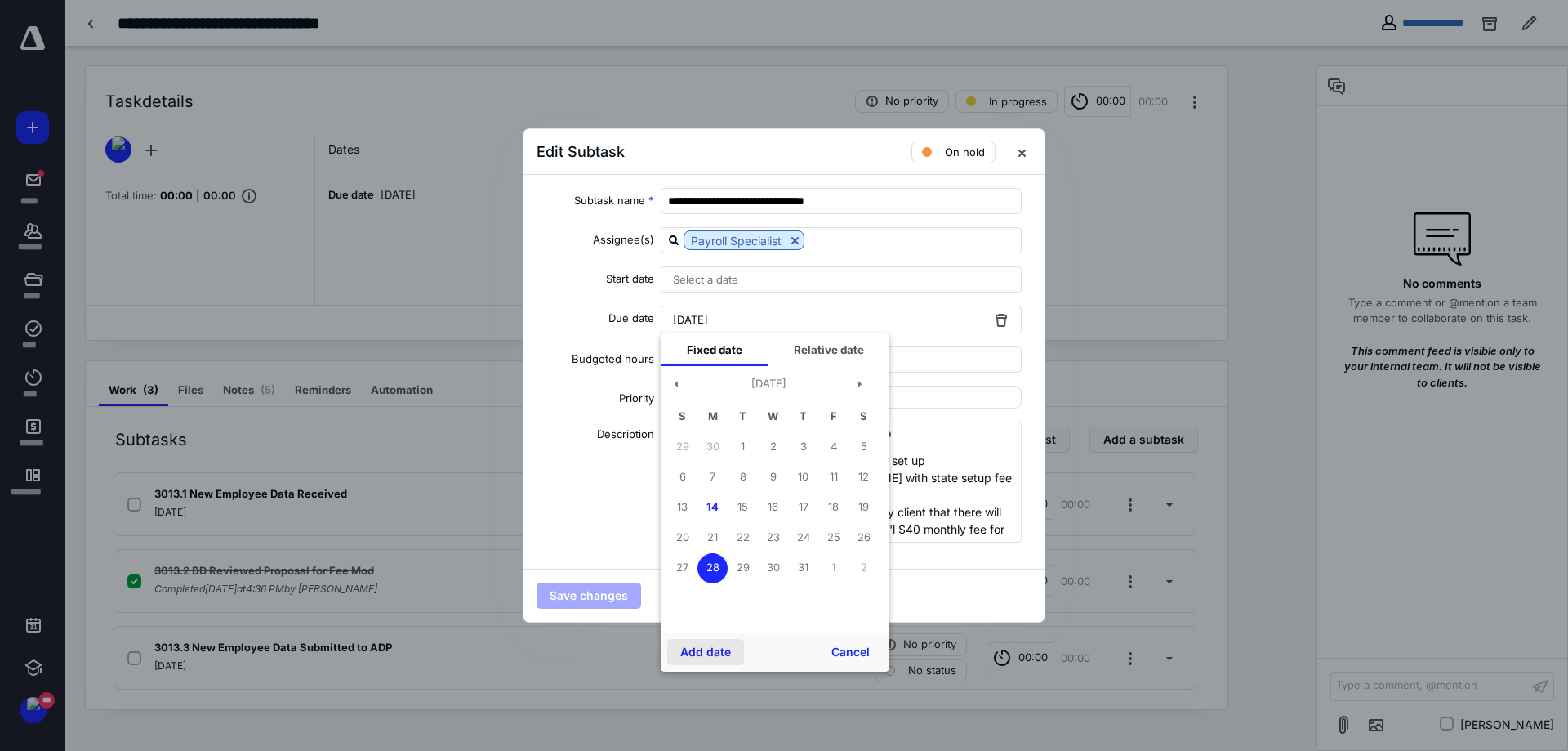 click on "Add date" at bounding box center (706, 652) 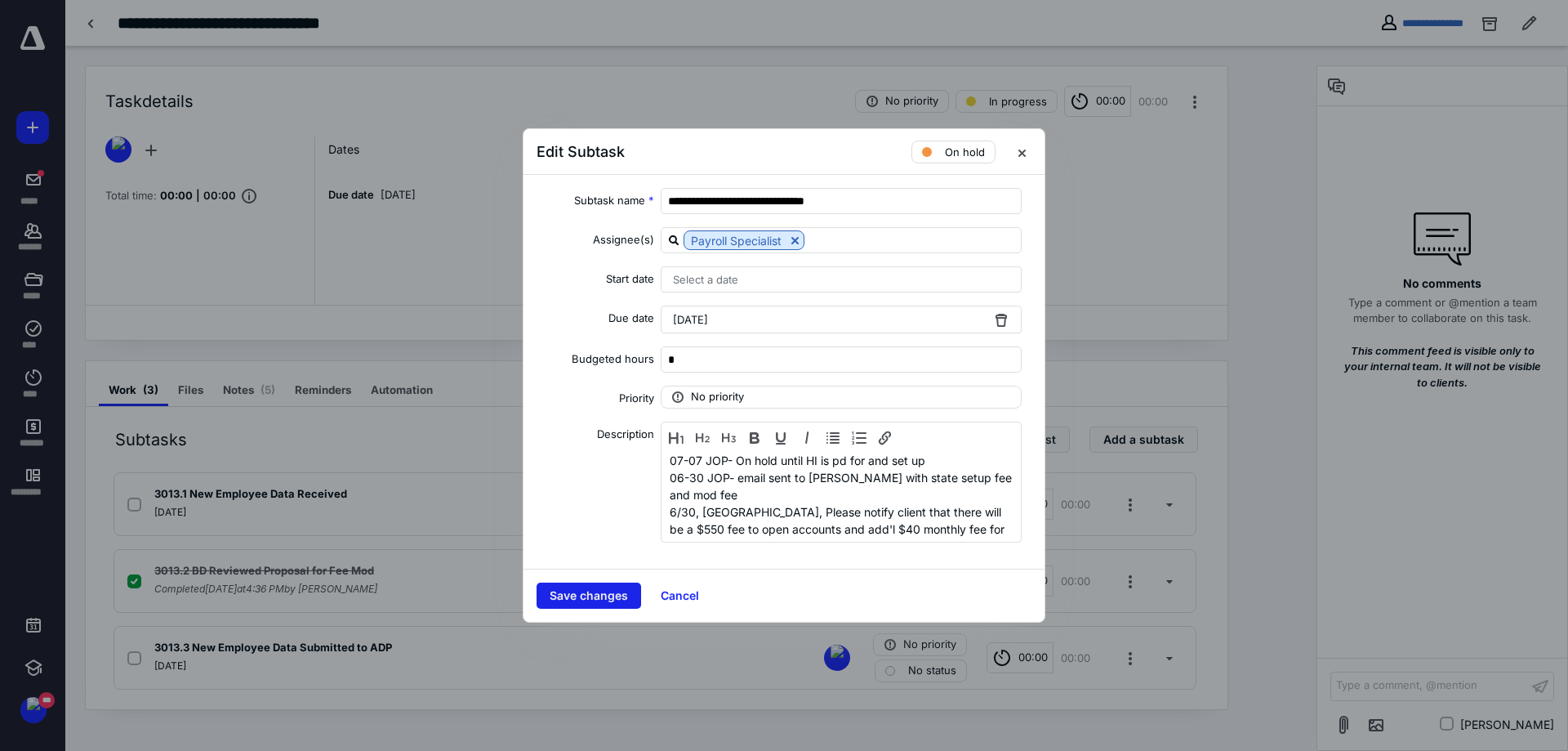 click on "Save changes" at bounding box center (589, 596) 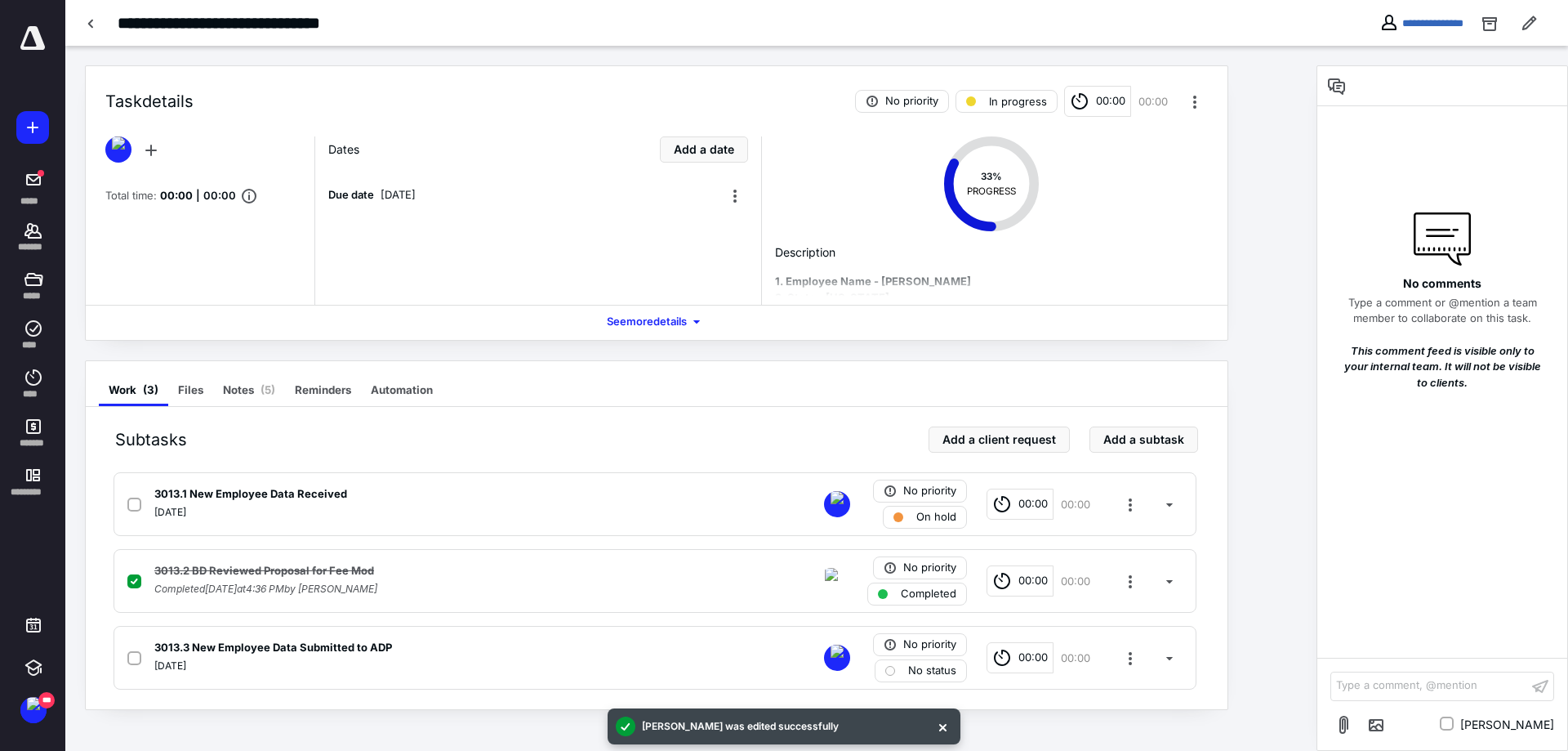 click at bounding box center [33, 38] 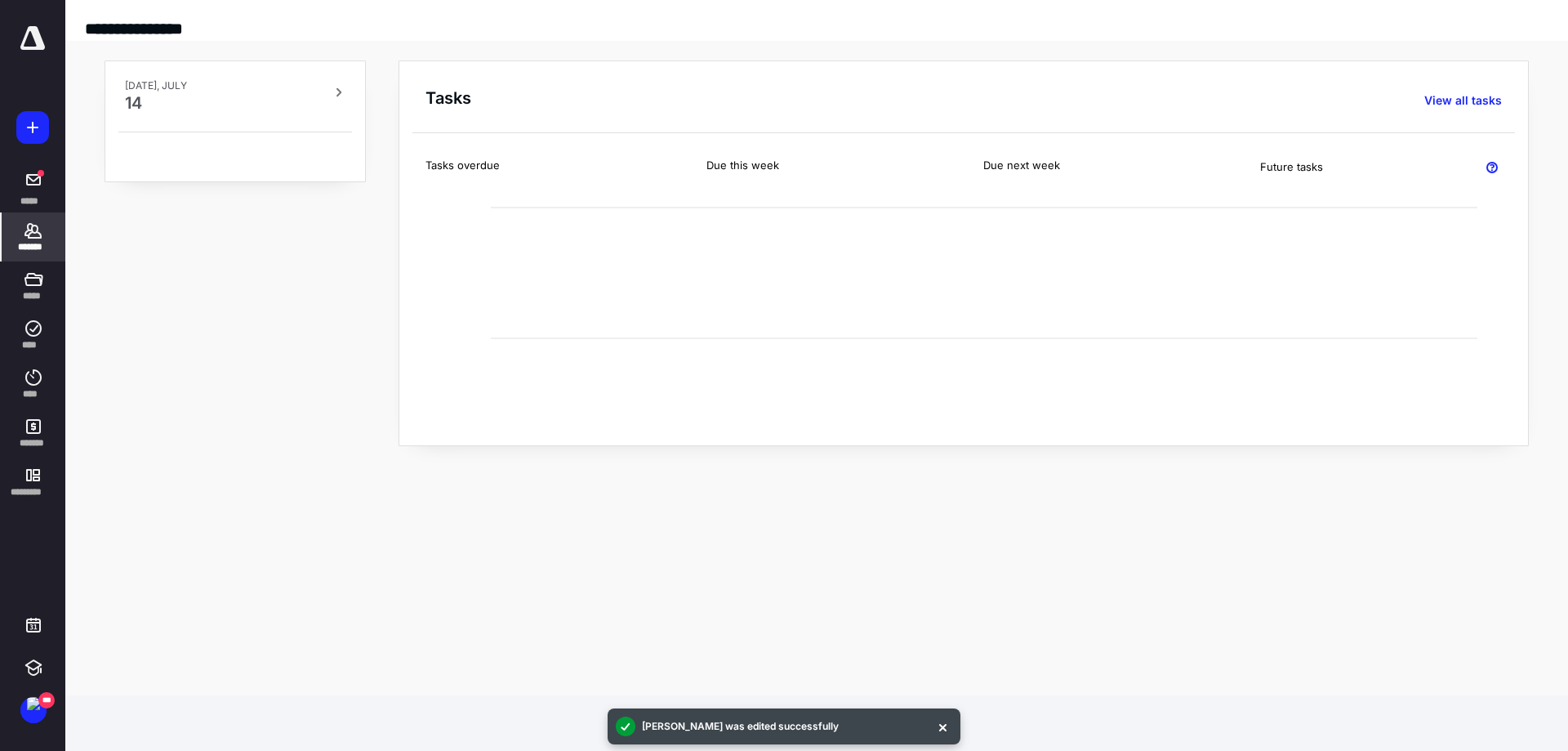 click on "*******" at bounding box center [33, 247] 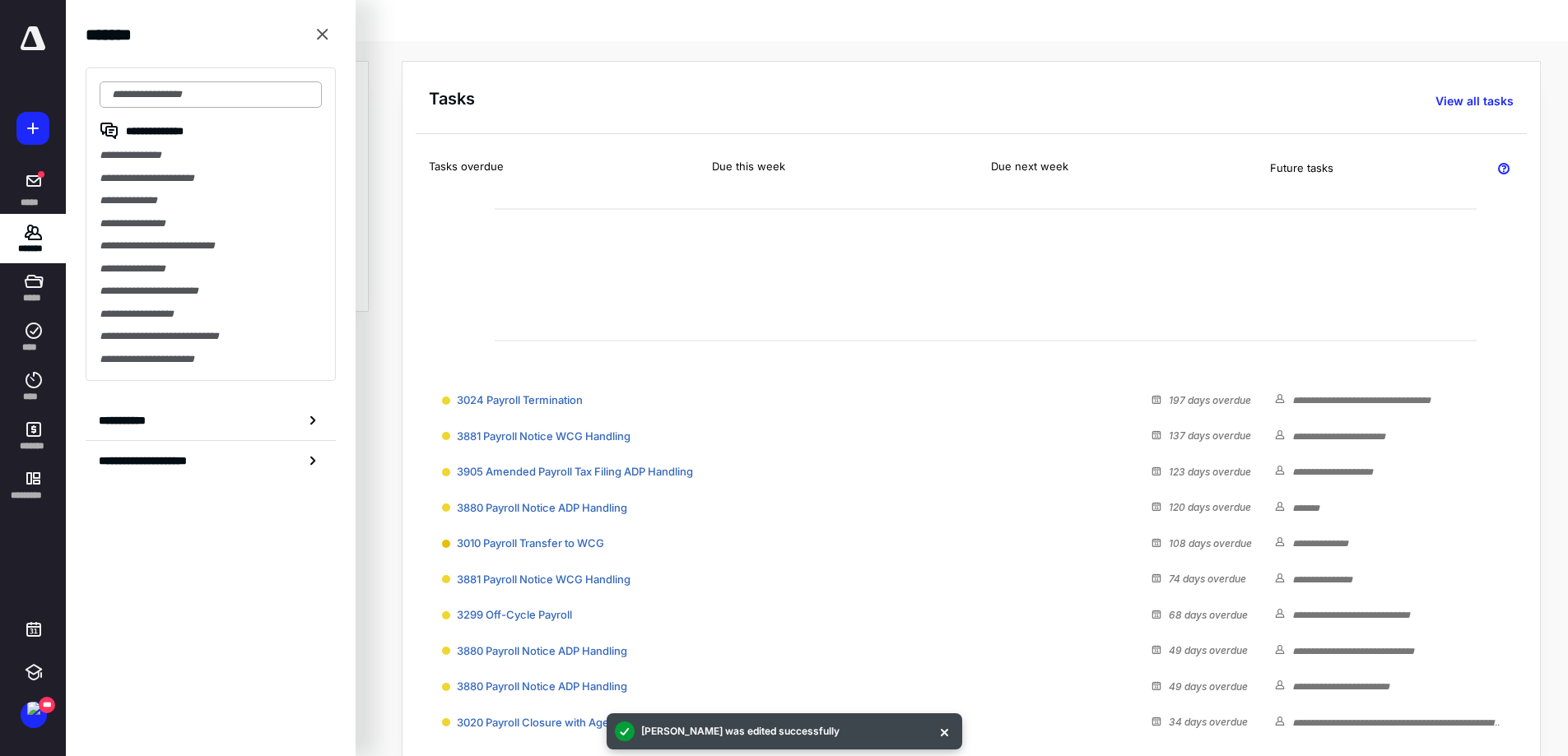 click at bounding box center (211, 95) 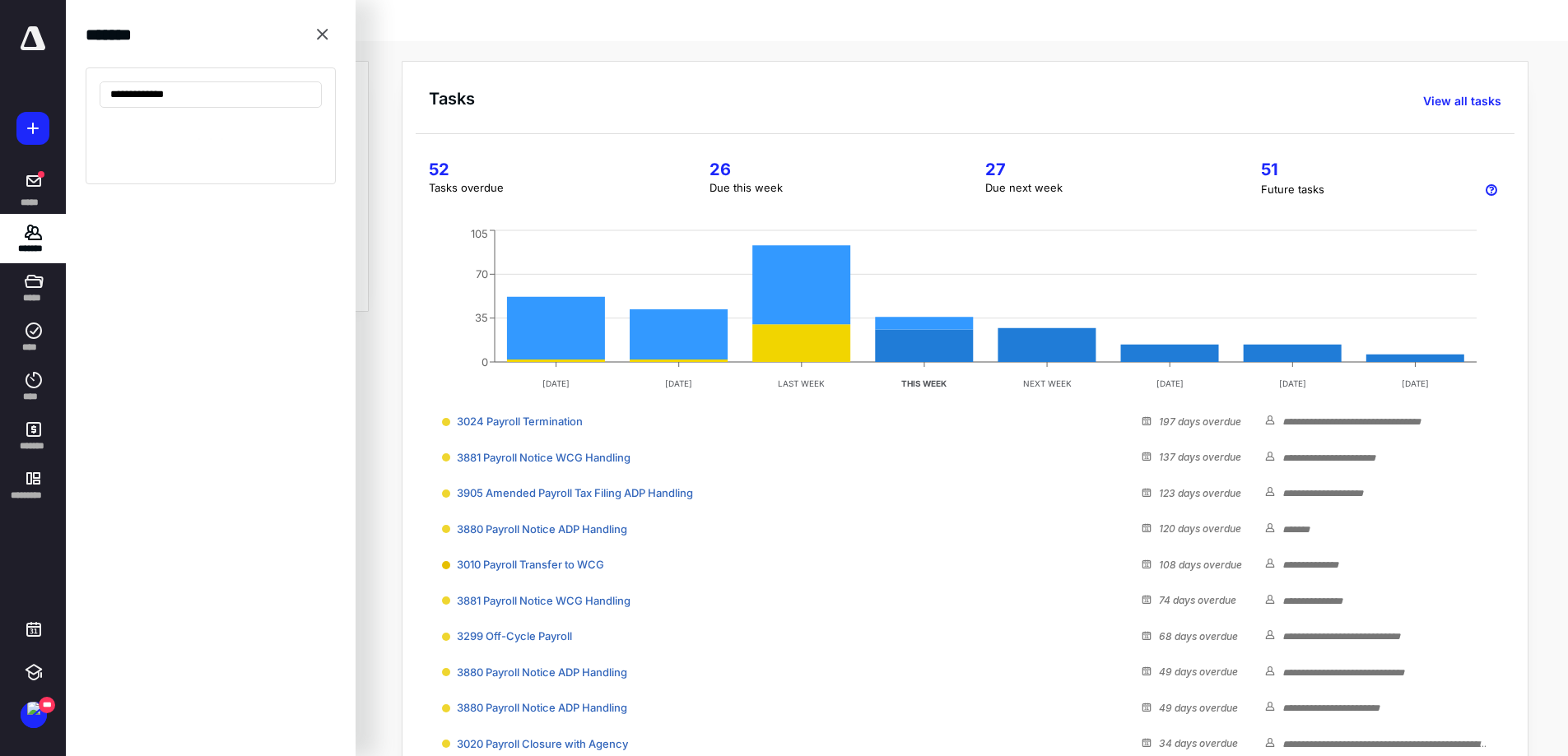 type on "**********" 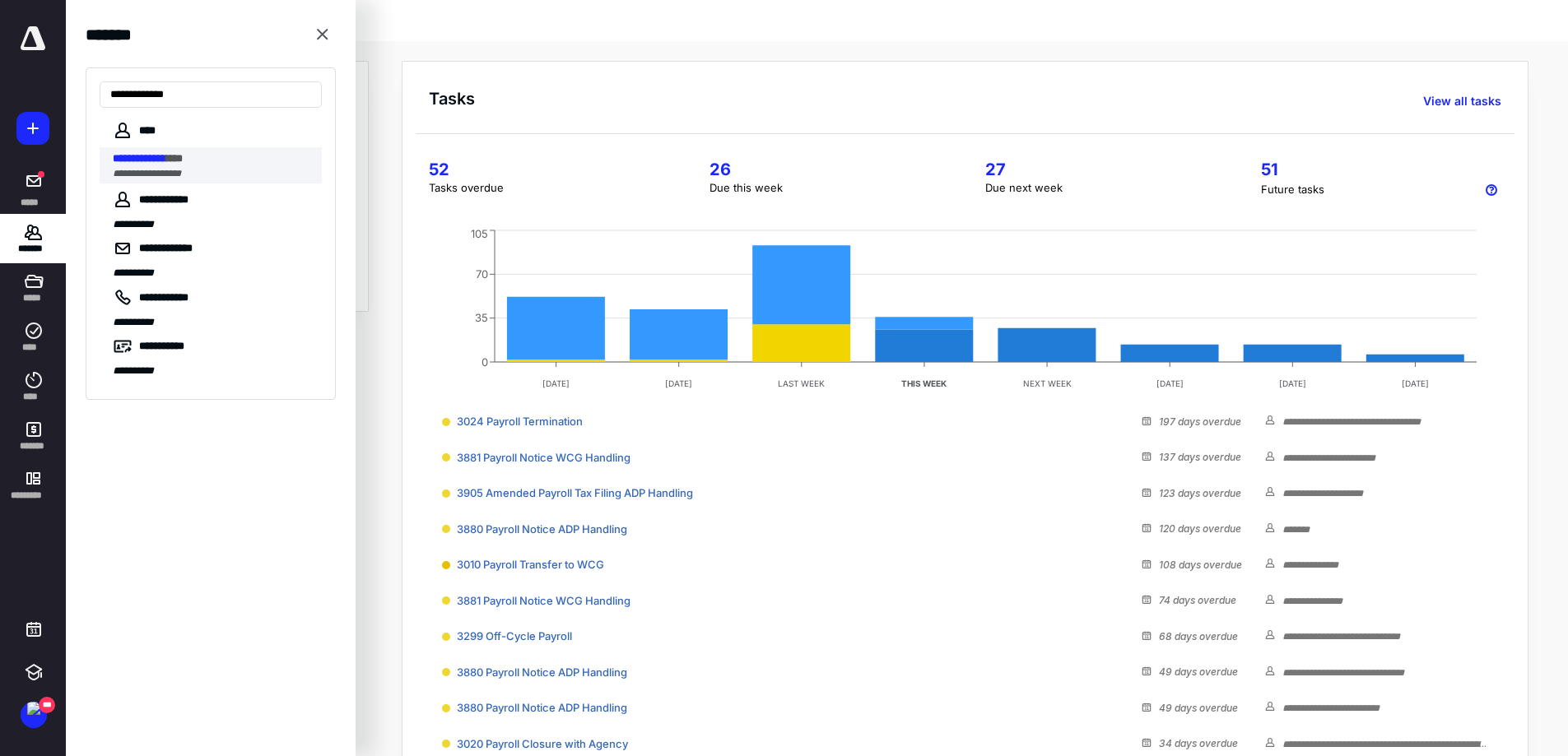 click on "**********" at bounding box center [147, 174] 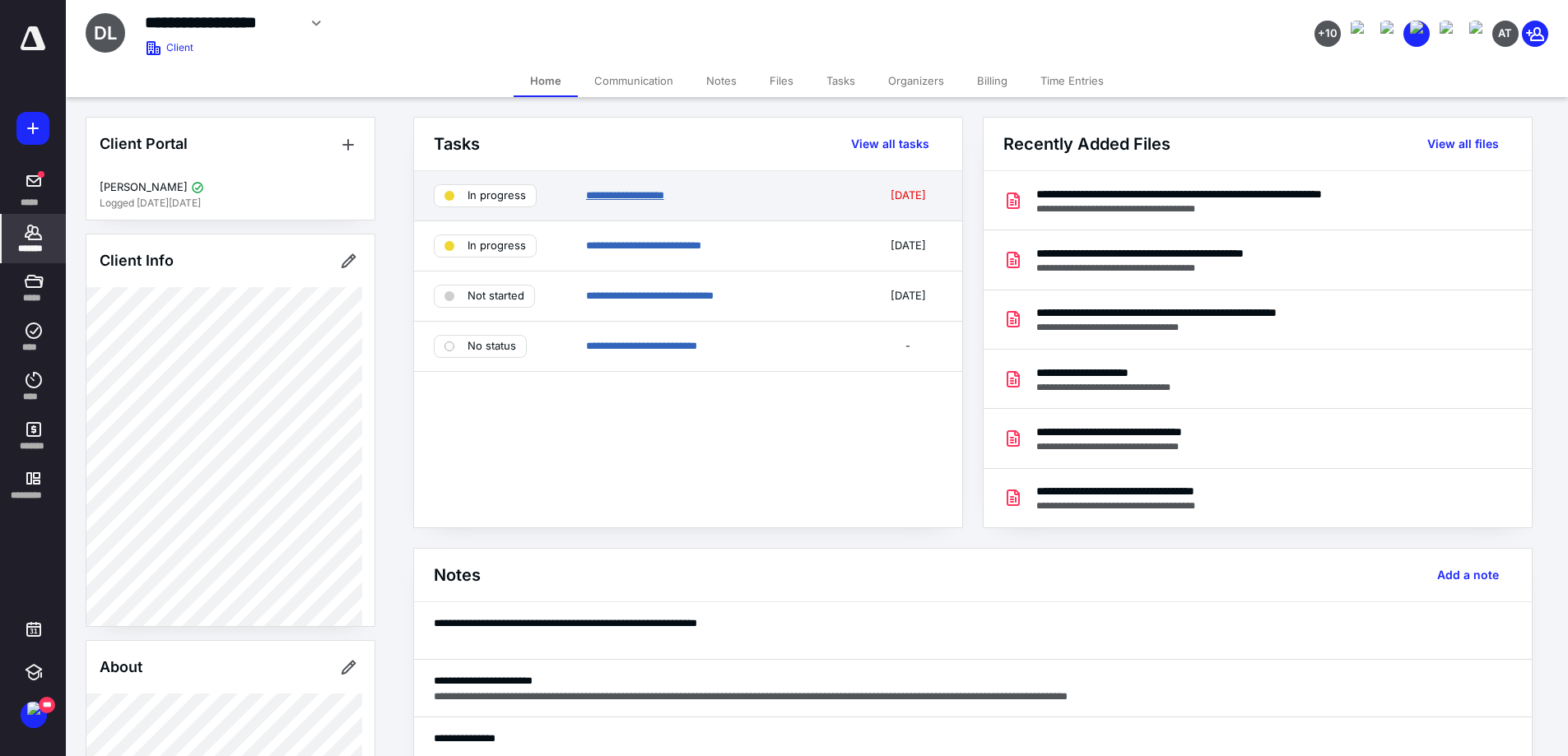 click on "**********" at bounding box center [625, 195] 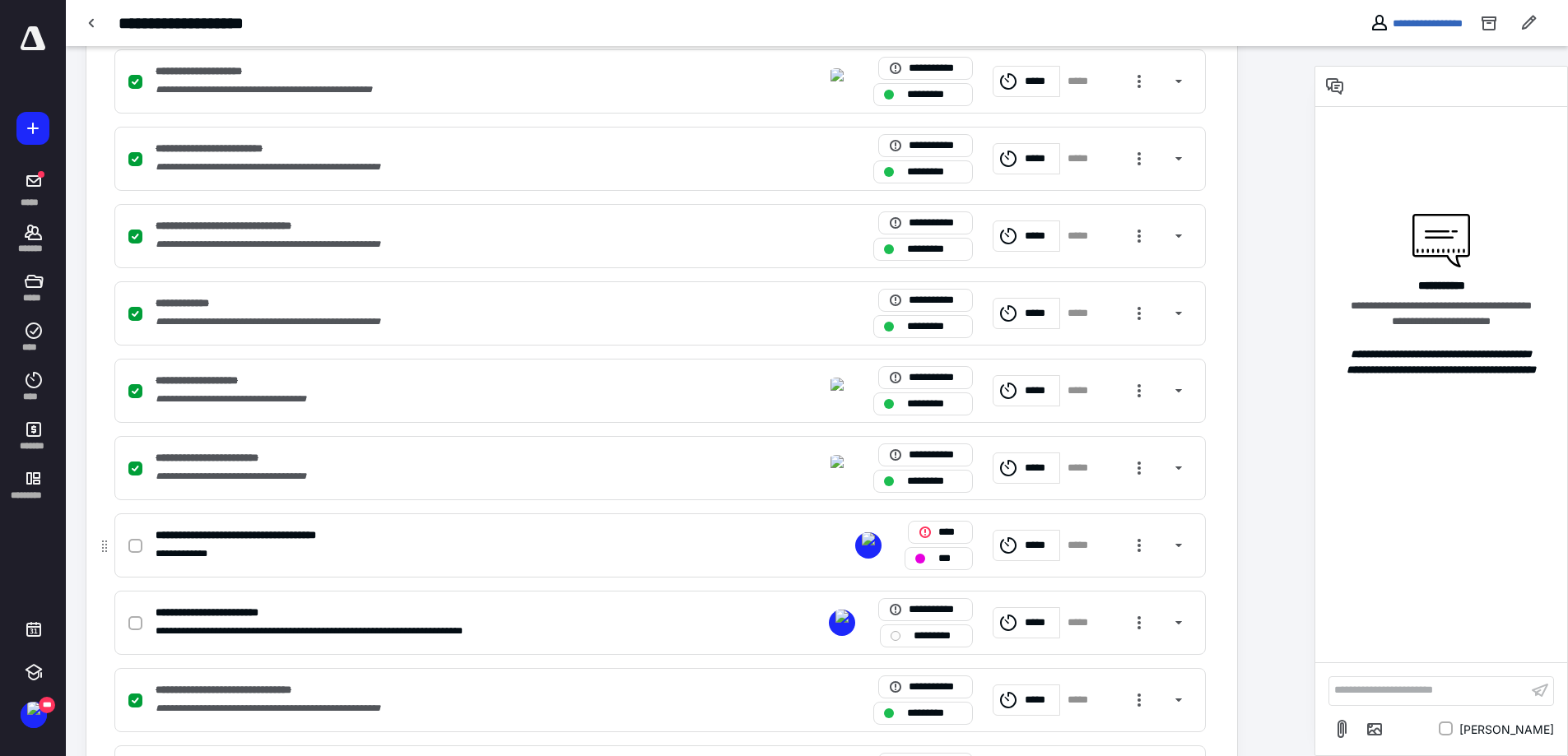 scroll, scrollTop: 905, scrollLeft: 0, axis: vertical 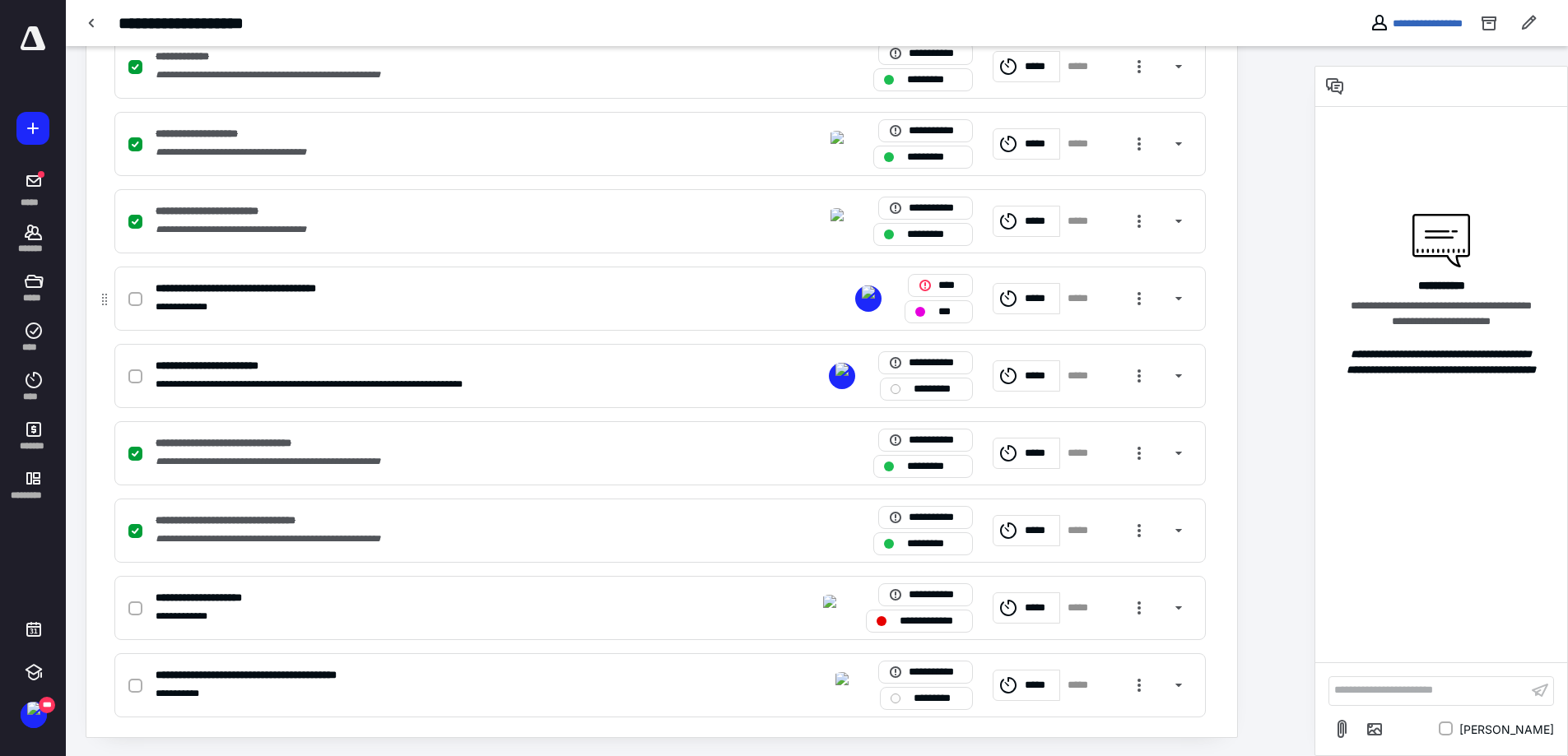 click on "**********" at bounding box center [444, 307] 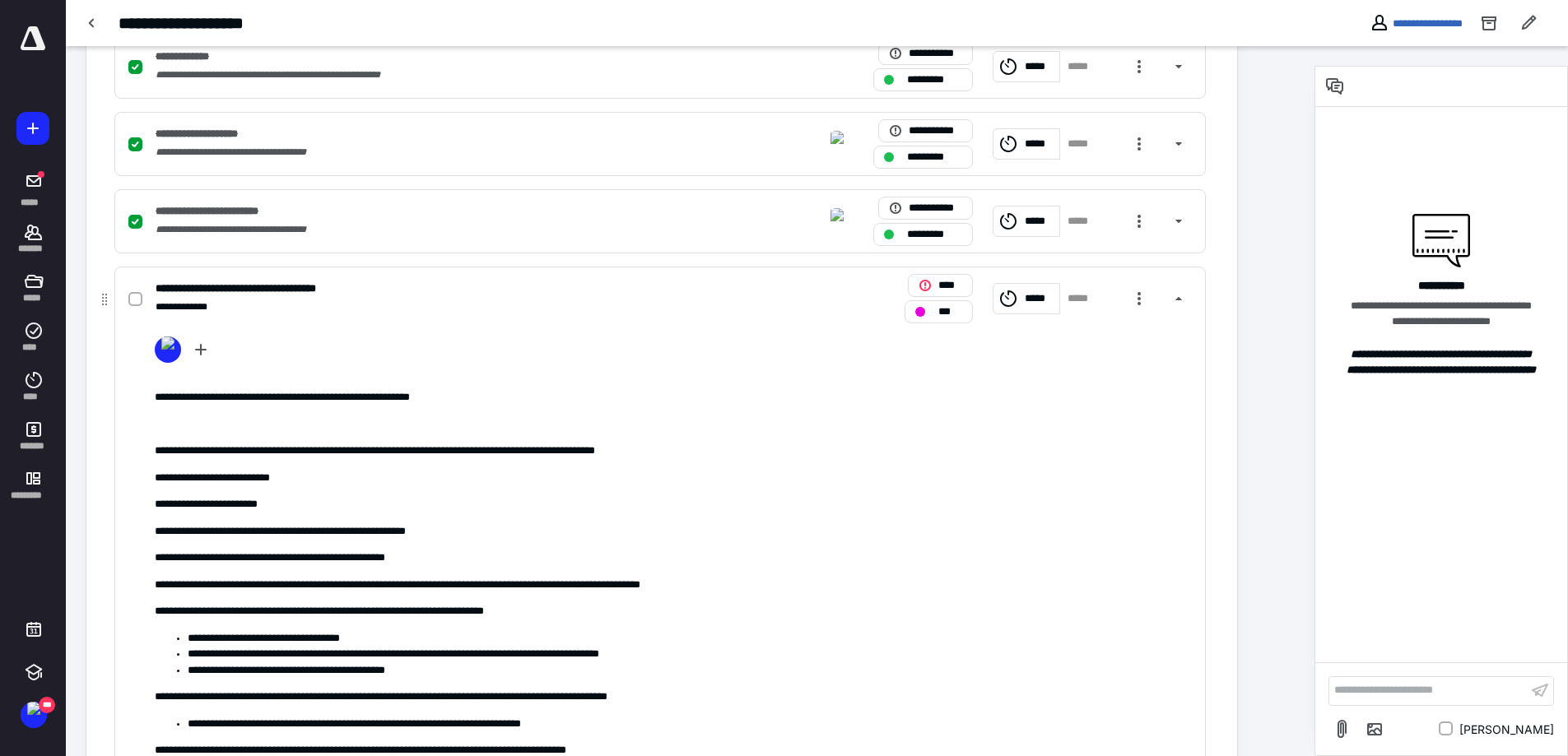 scroll, scrollTop: 987, scrollLeft: 0, axis: vertical 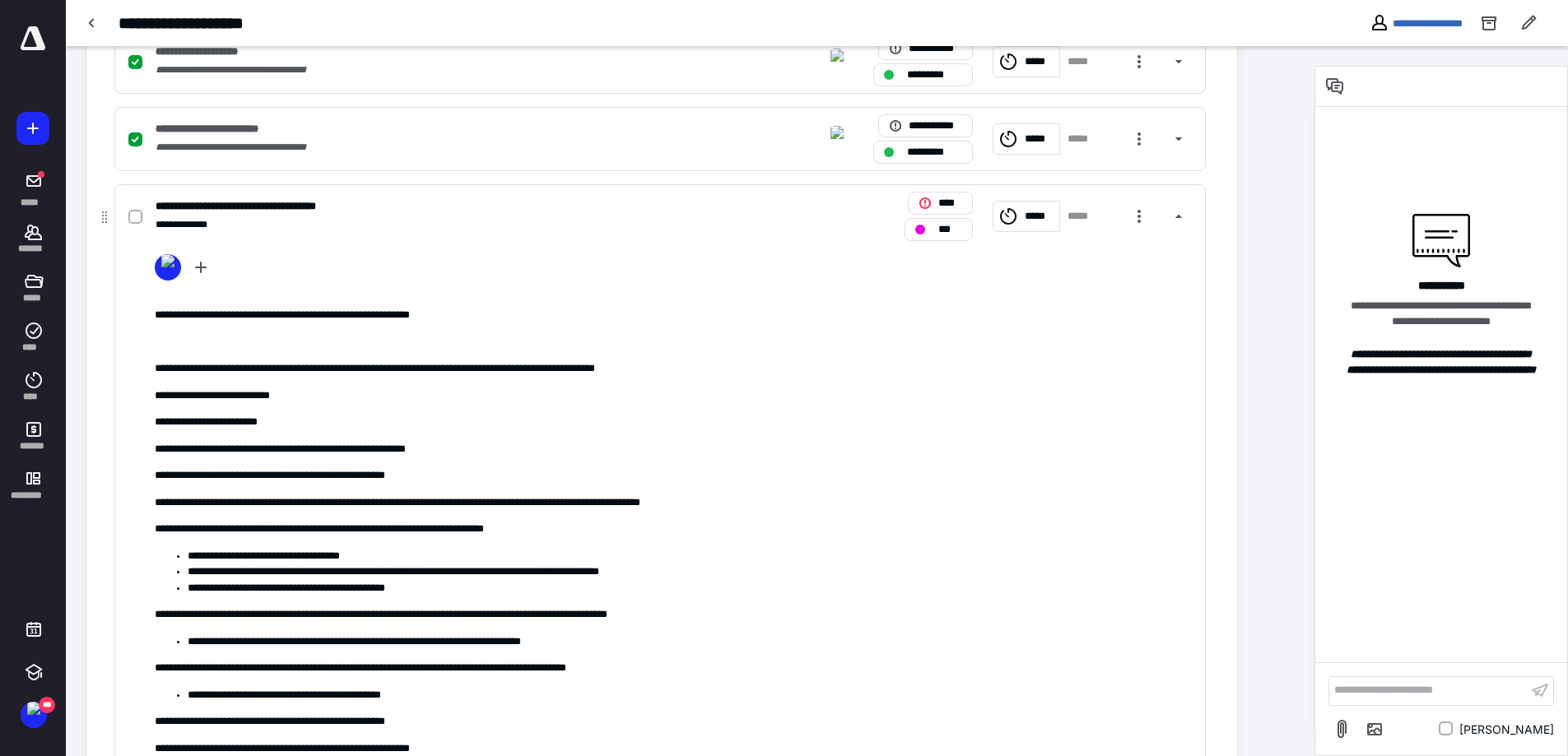 click on "**********" at bounding box center (690, 695) 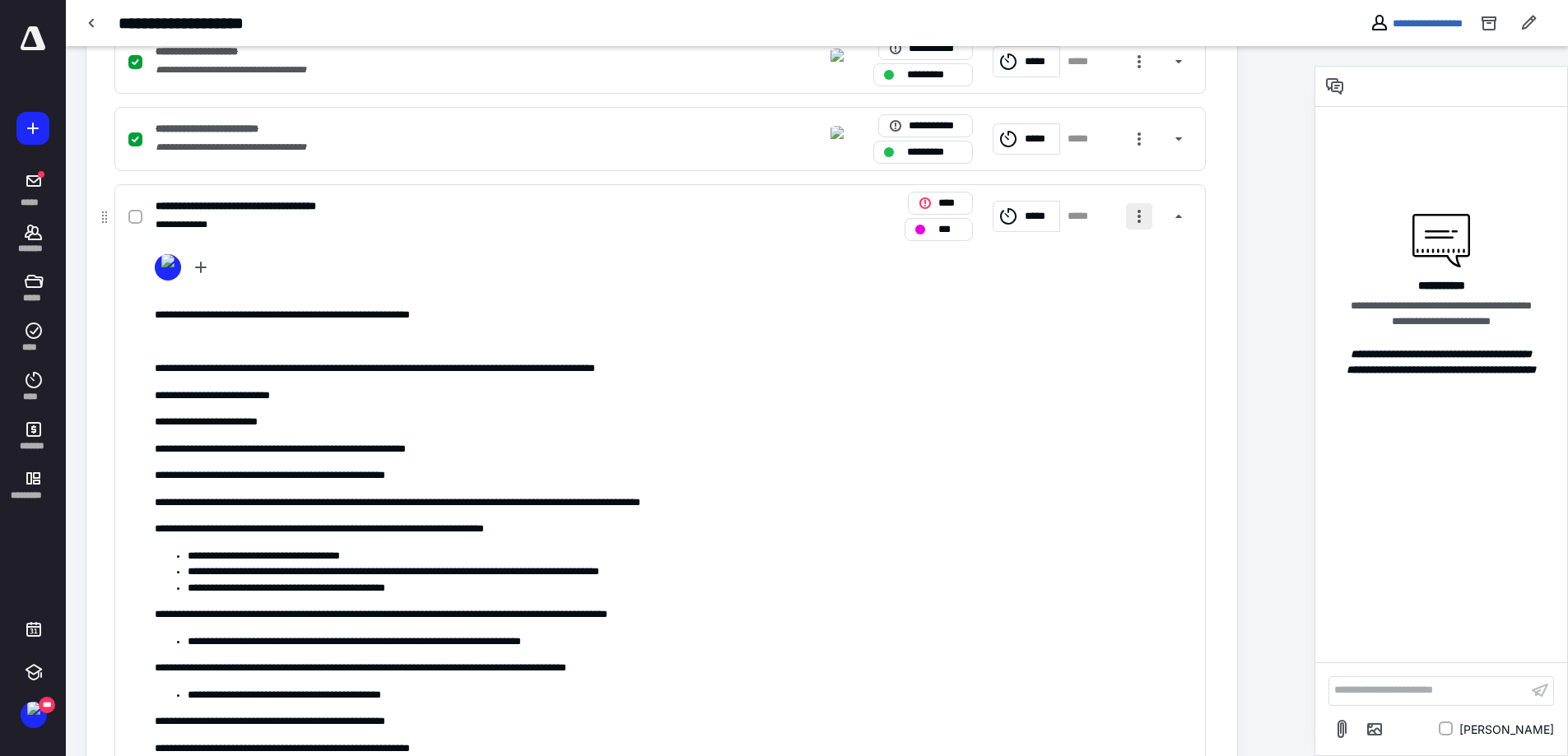 click at bounding box center [1139, 216] 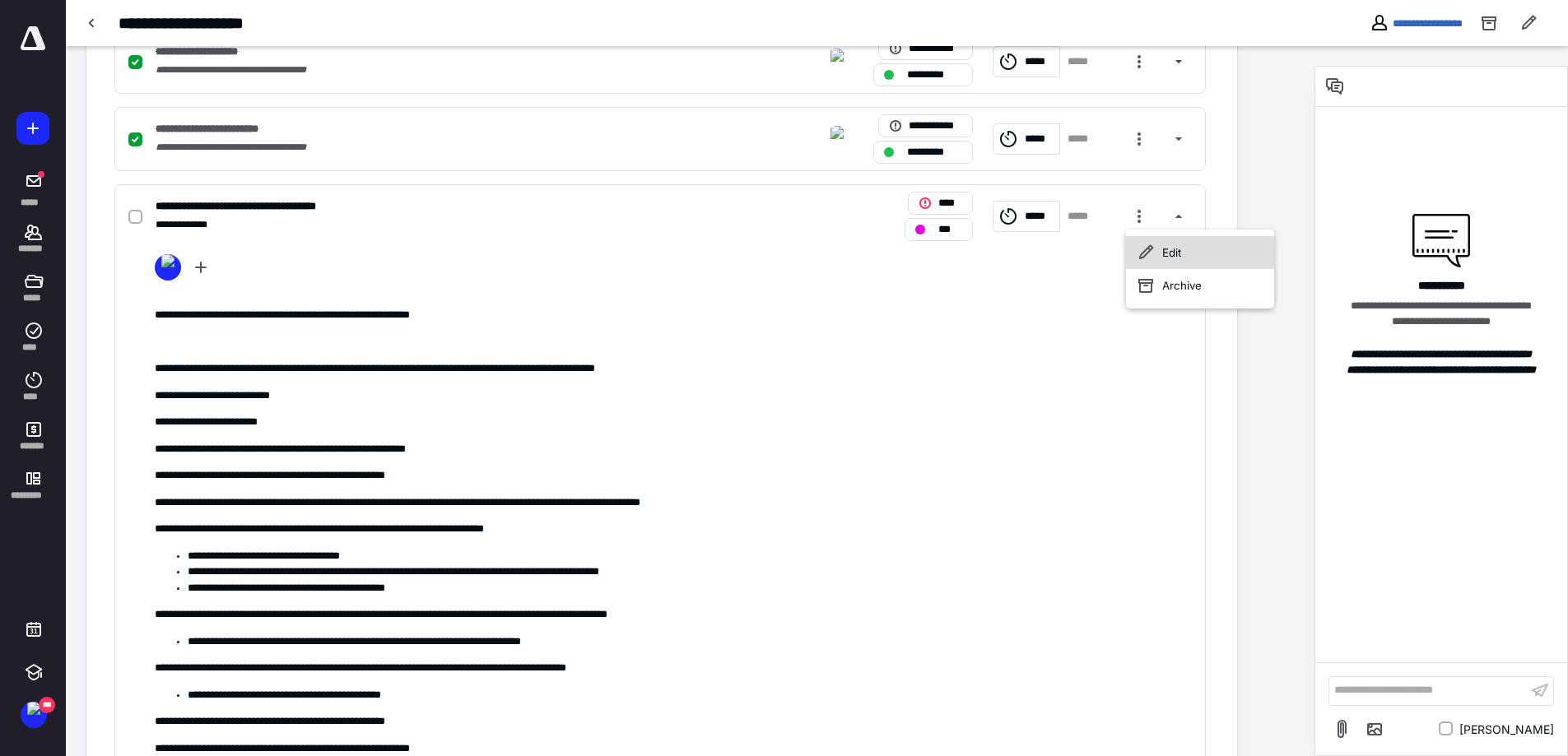 click 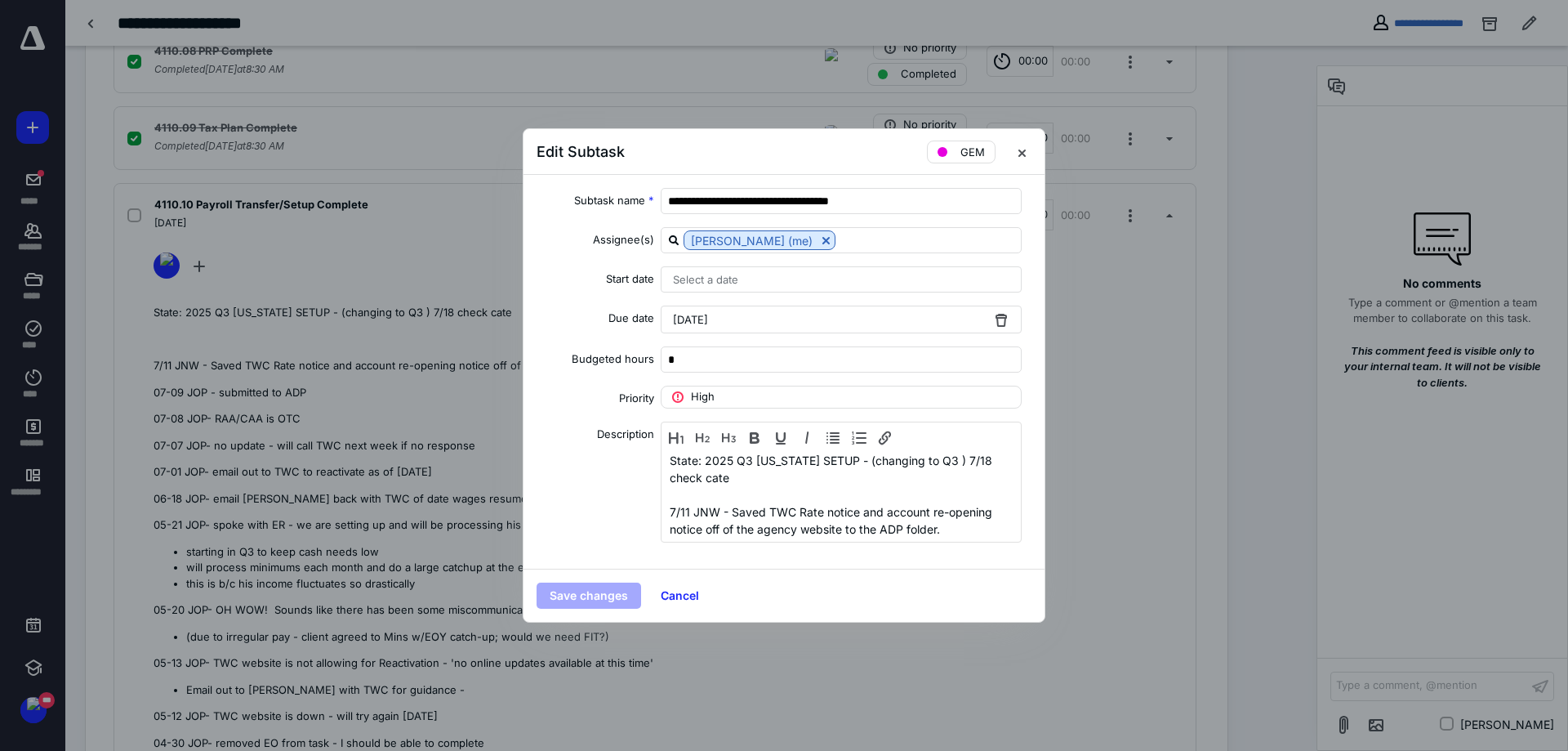 click on "State: 2025 Q3 [US_STATE] SETUP - (changing to Q3 ) 7/18 check cate 7/11 JNW - Saved TWC Rate notice and account re-opening notice off of the agency website to the ADP folder. 07-09 JOP - submitted to ADP 07-08 JOP- RAA/CAA is OTC 07-07 JOP- no update - will call TWC next week if no response 07-01 JOP- email out to TWC to reactivate as of [DATE] 06-18 JOP- email [PERSON_NAME] back with TWC of date wages resumed ([DATE] for Q3 start) and she will reactivate account. 05-21 JOP- spoke with ER - we are setting up and will be processing his payroll.   starting in Q3 to keep cash needs low will process minimums each month and do a large catchup at the end of the year ($500/$0FIT/+advance) this is b/c his income fluctuates so drastically 05-20 JOP- OH WOW!  Sounds like there has been some miscommunication.  Teams out to AKR to discuss next steps.  (due to irregular pay - client agreed to Mins w/EOY catch-up; would we need FIT?) Email out to [PERSON_NAME] with TWC for guidance -  01-08 jop- client has questions - LVM" at bounding box center [841, 494] 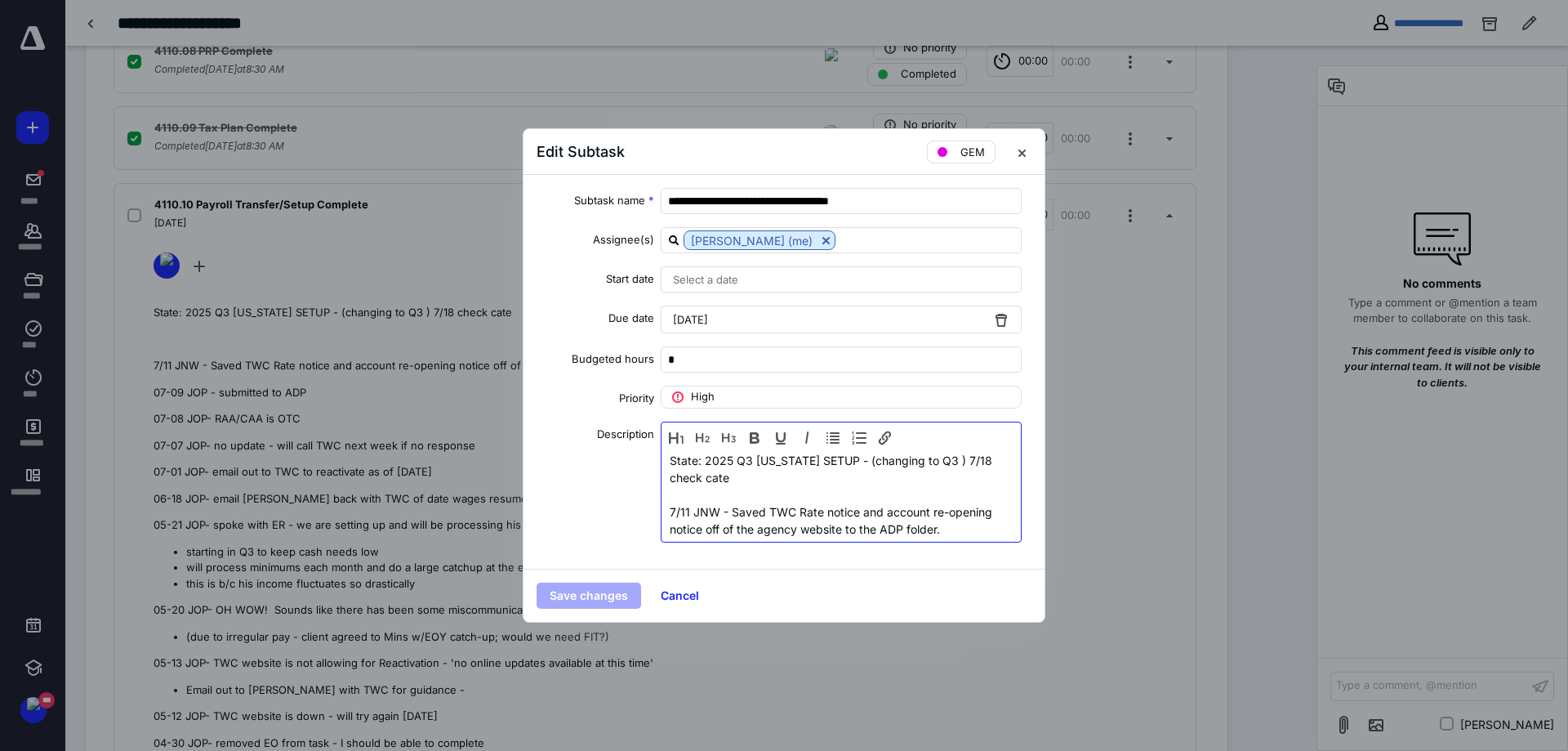 click at bounding box center [841, 494] 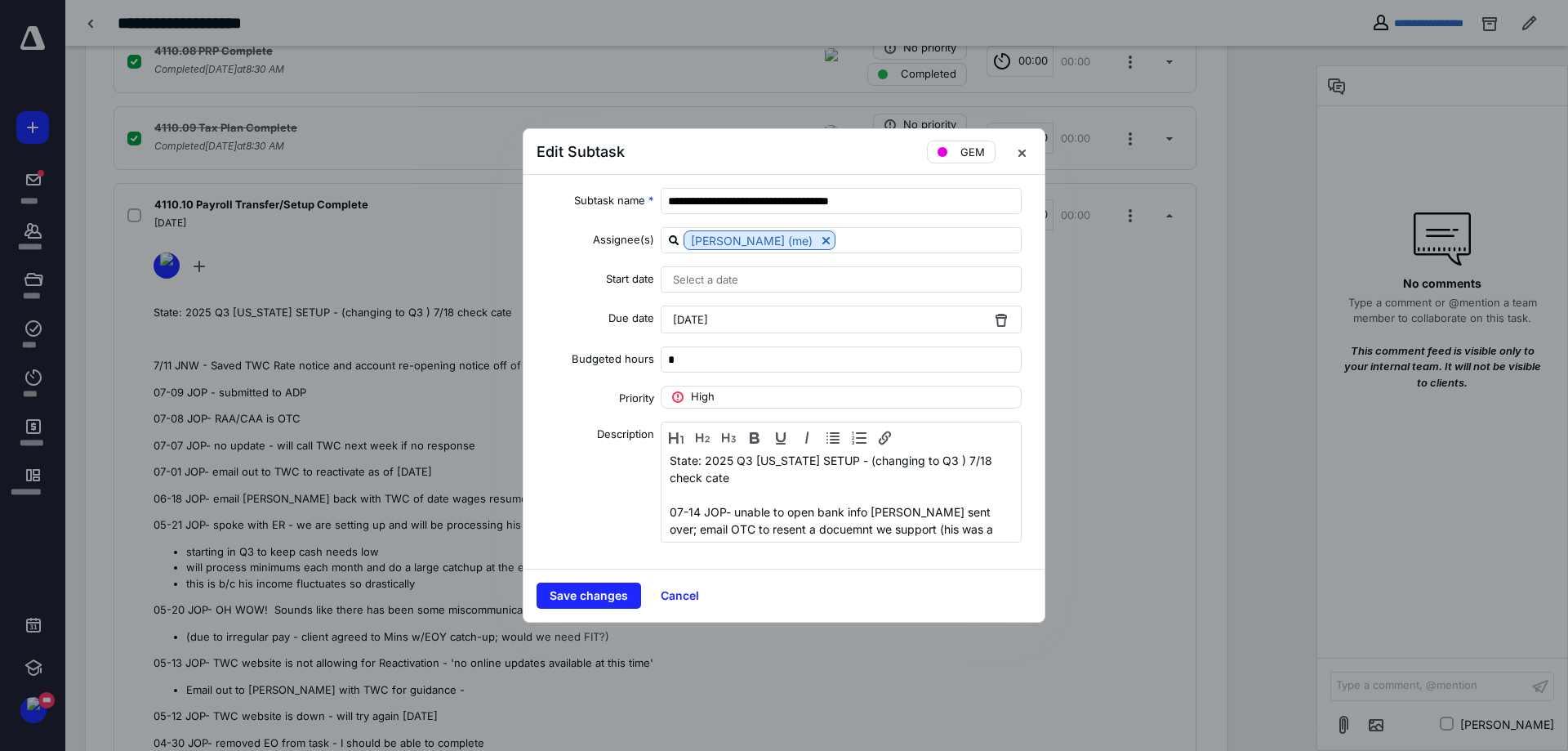 click on "[DATE]" at bounding box center (841, 320) 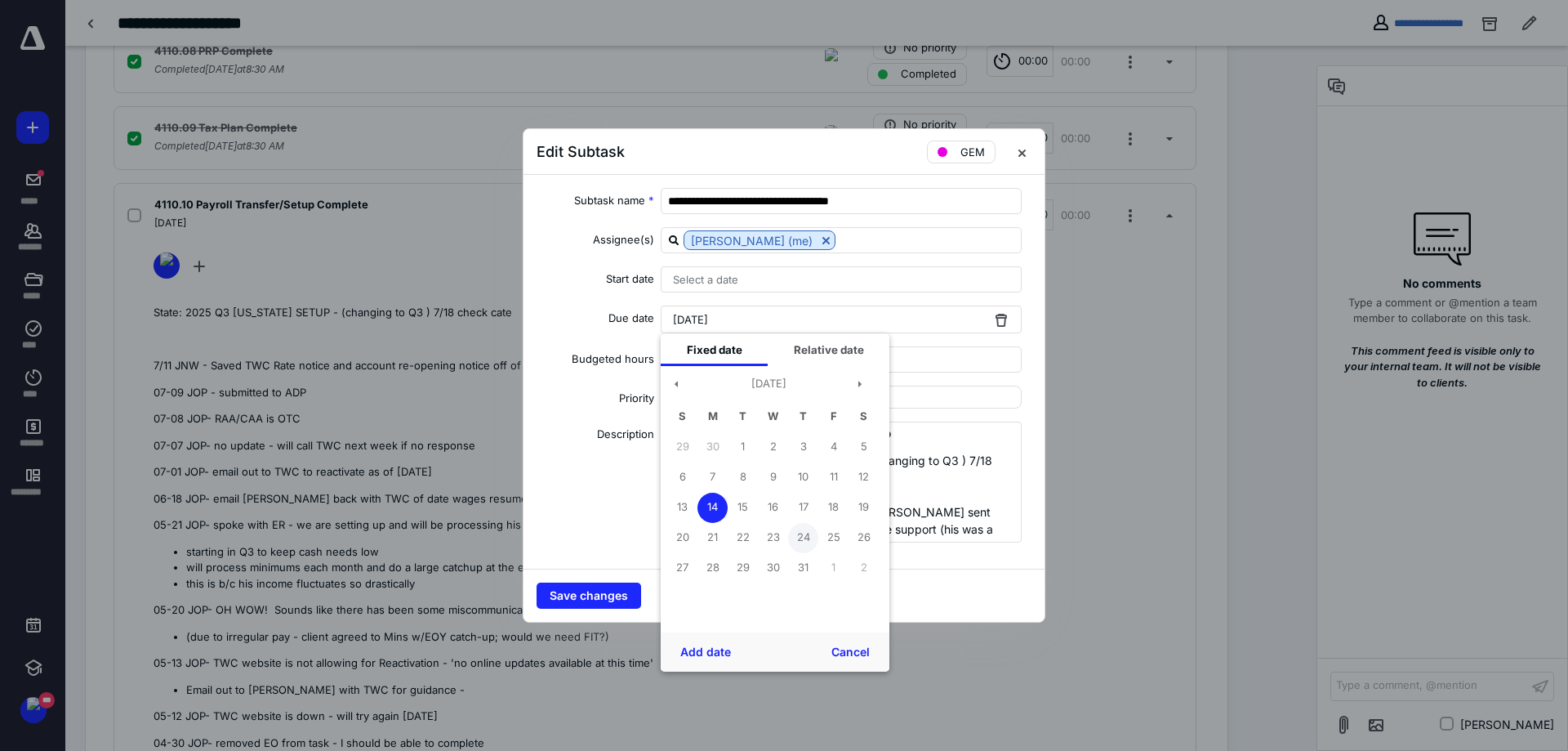 click on "24" at bounding box center [803, 538] 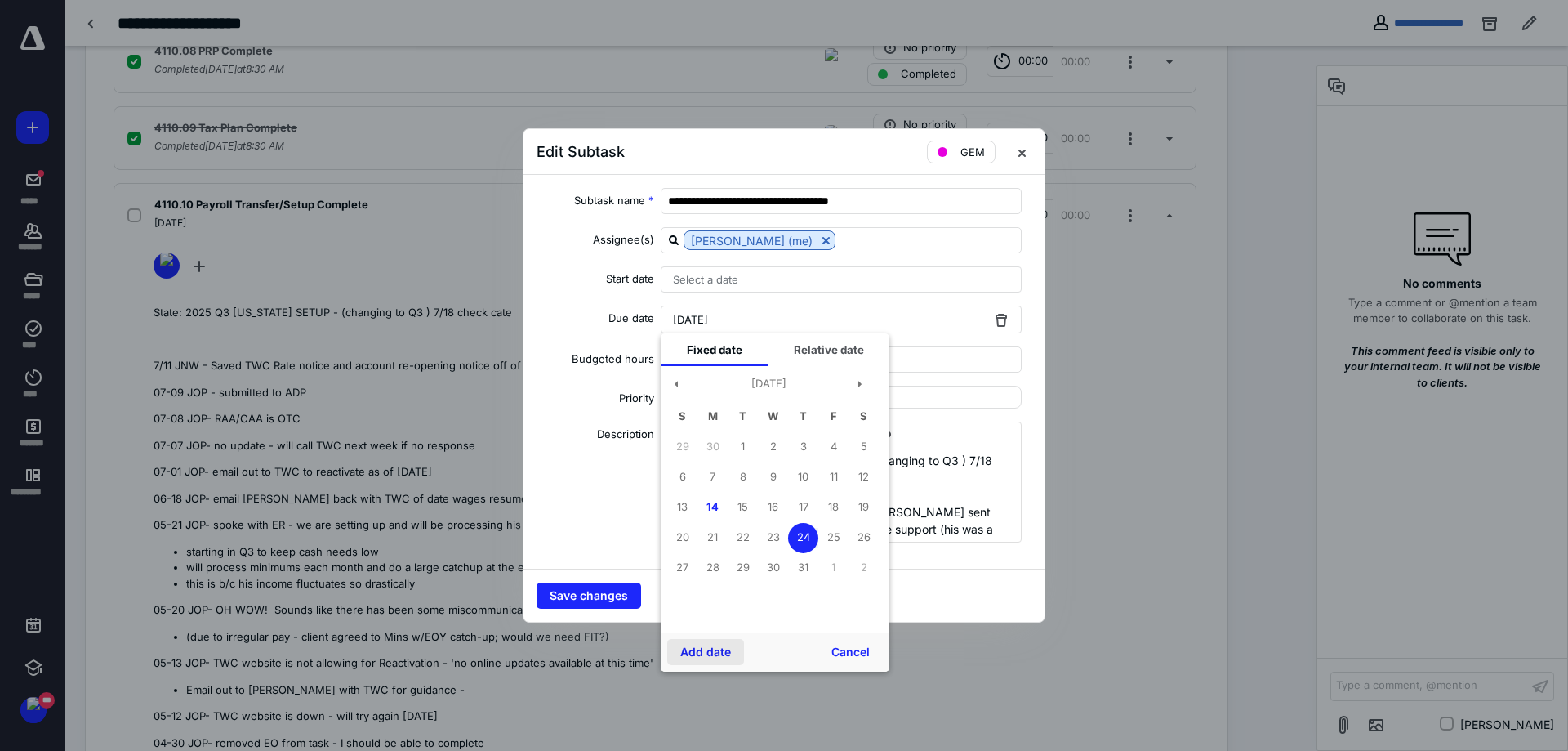 click on "Add date" at bounding box center [706, 652] 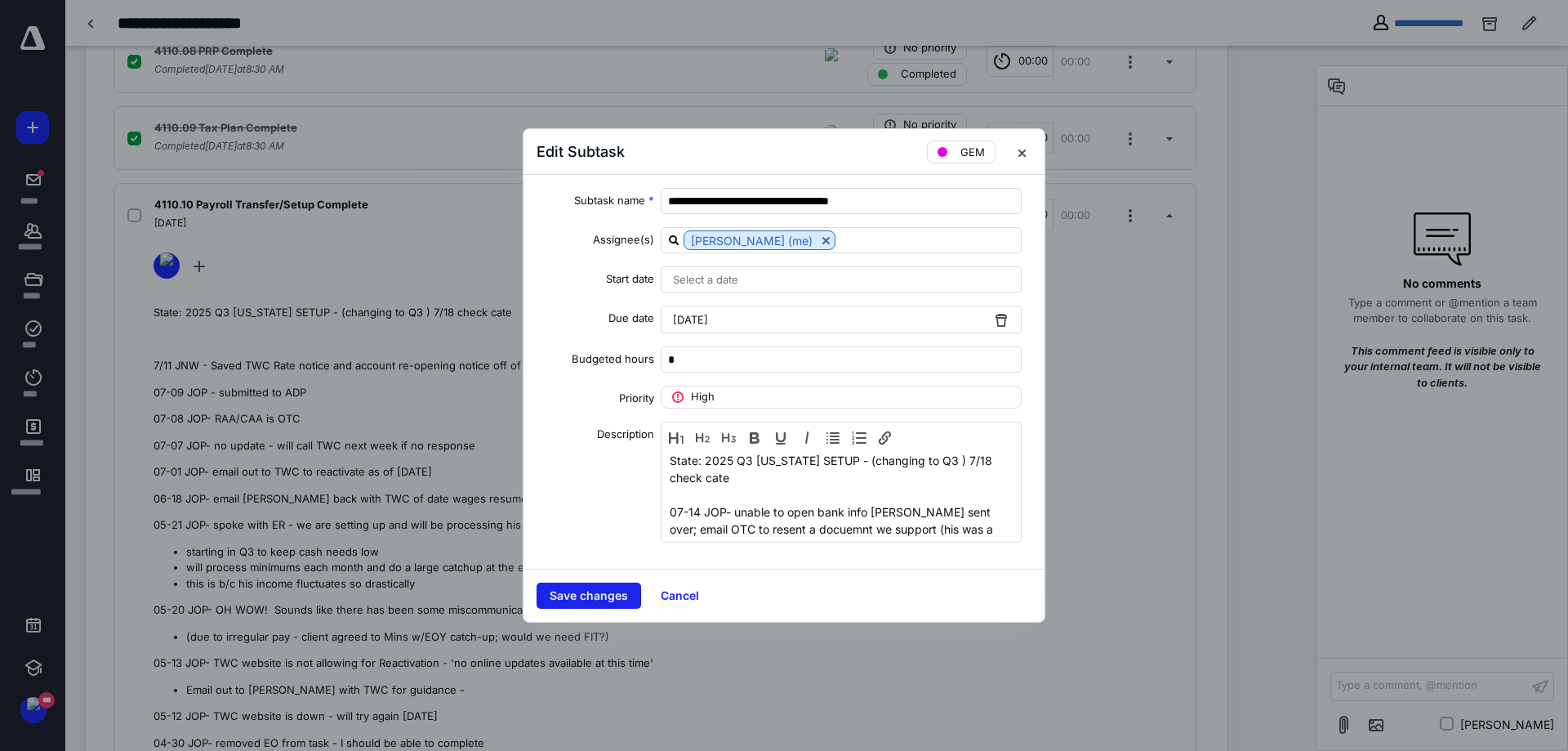 click on "Save changes" at bounding box center (589, 596) 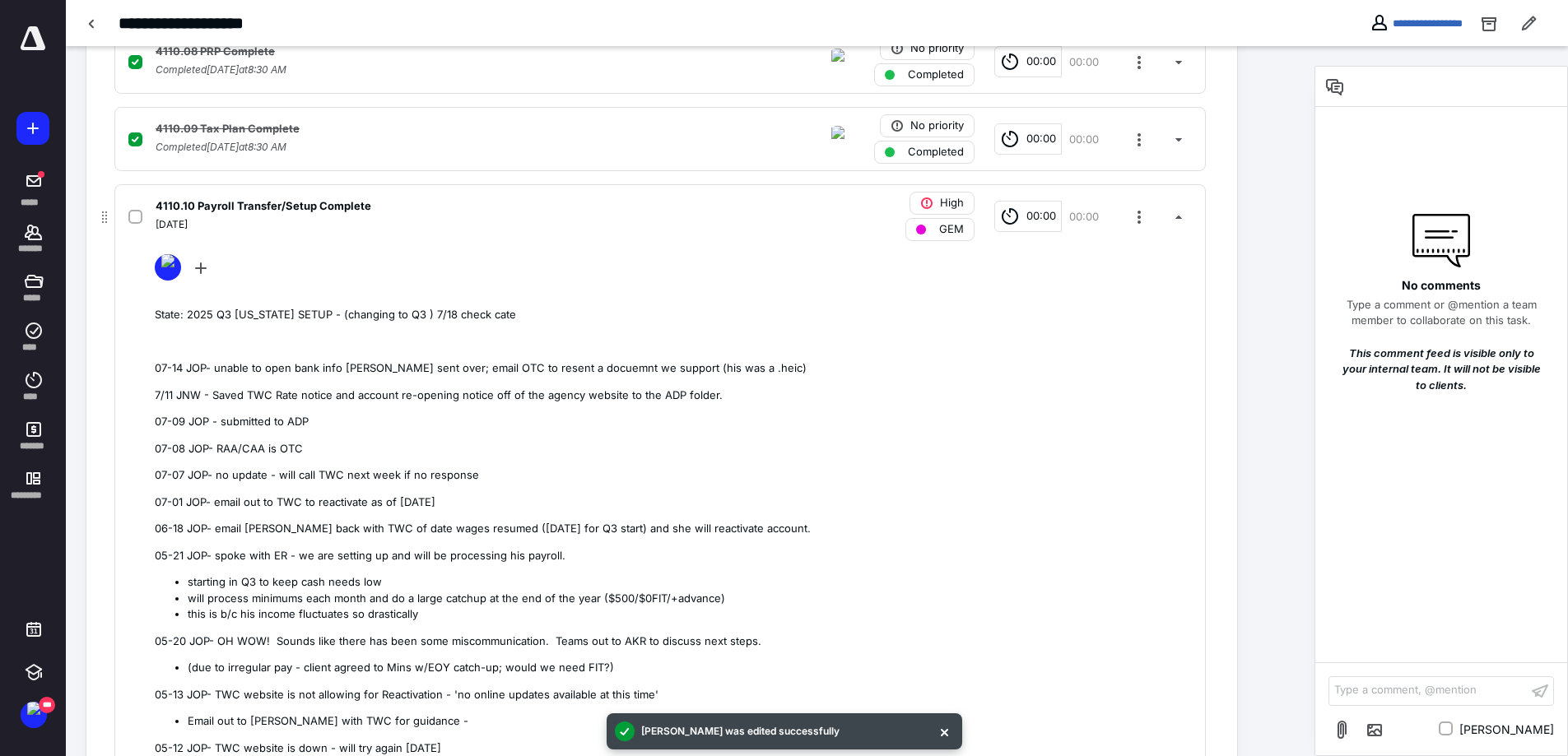 click on "GEM" at bounding box center (952, 230) 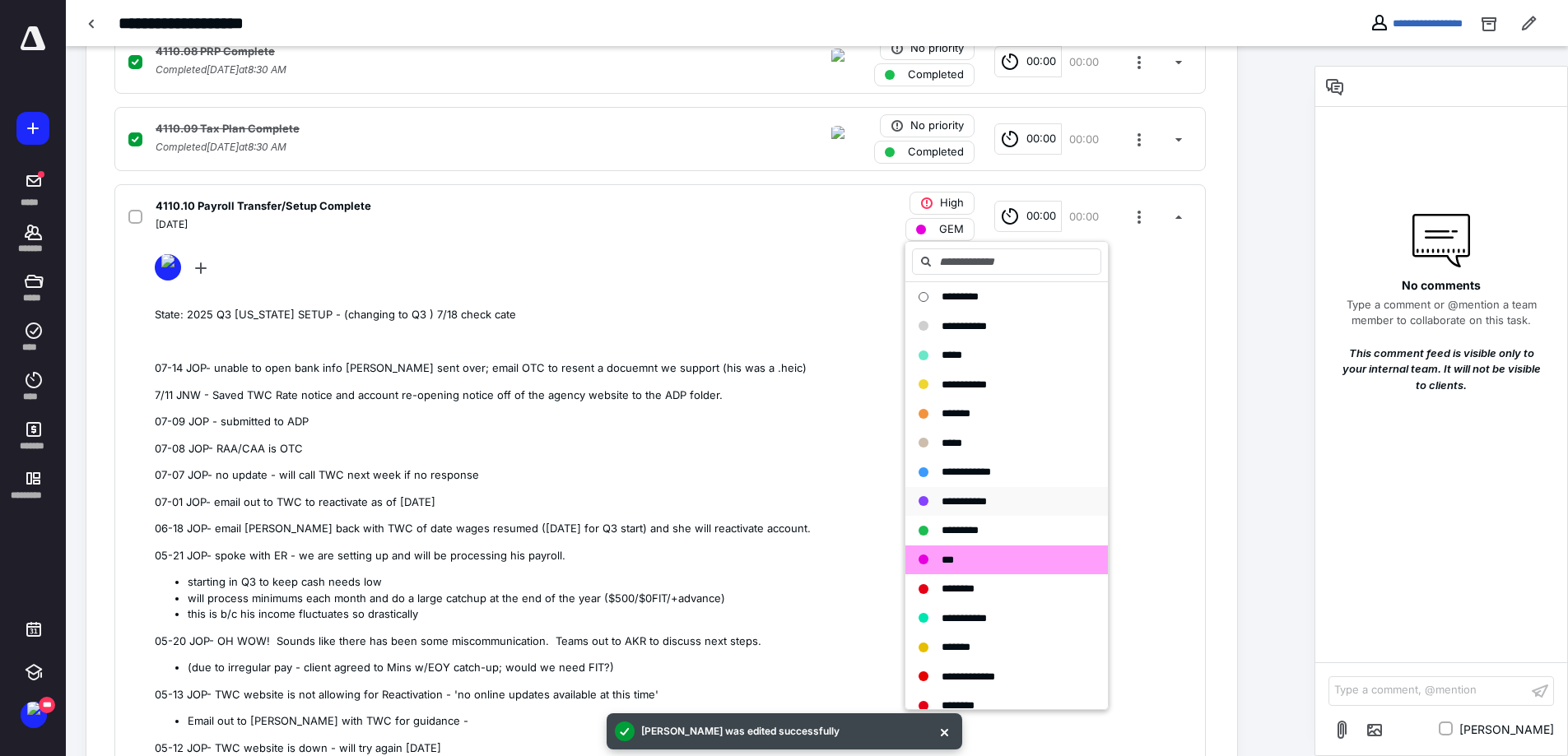 click on "**********" at bounding box center [997, 502] 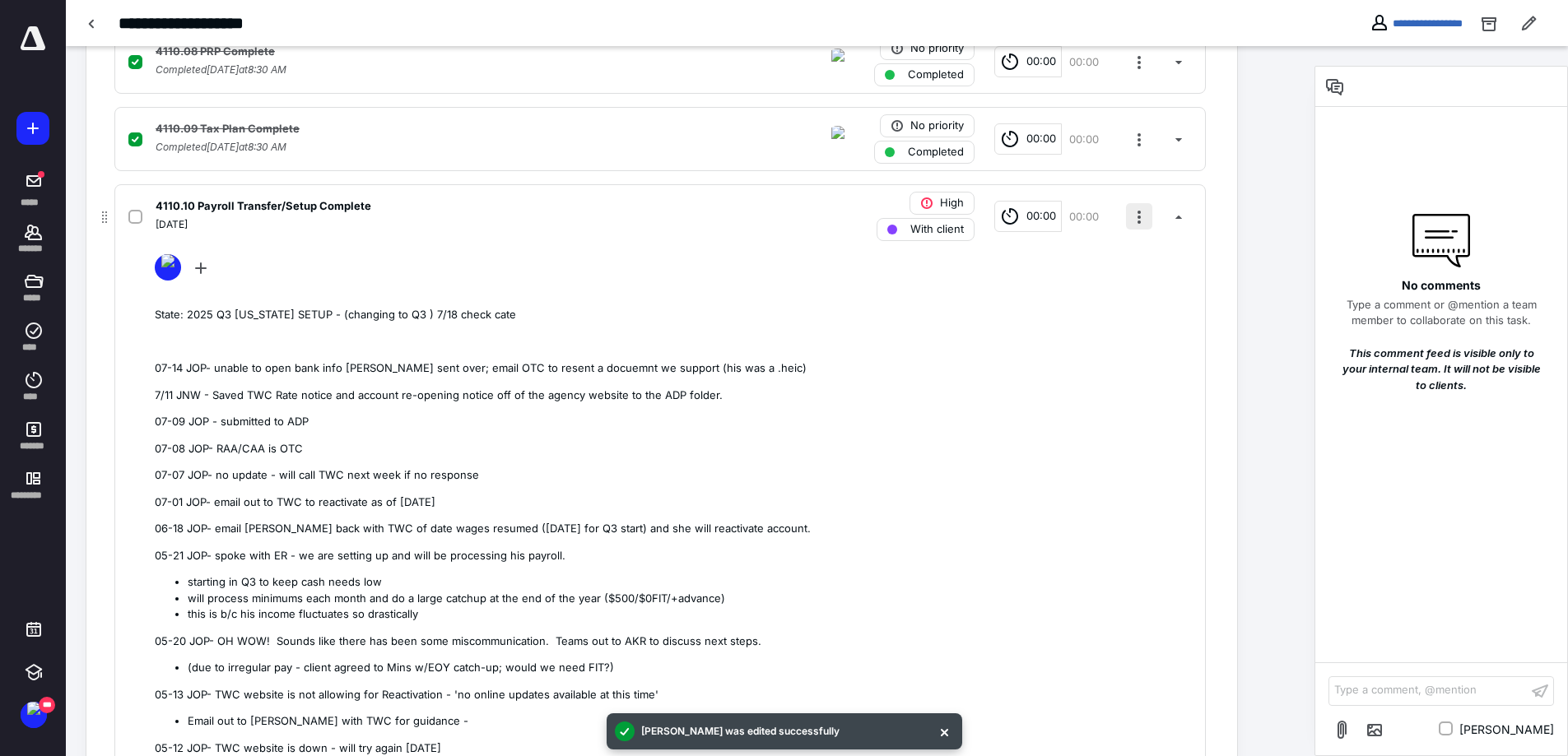 click at bounding box center [1139, 216] 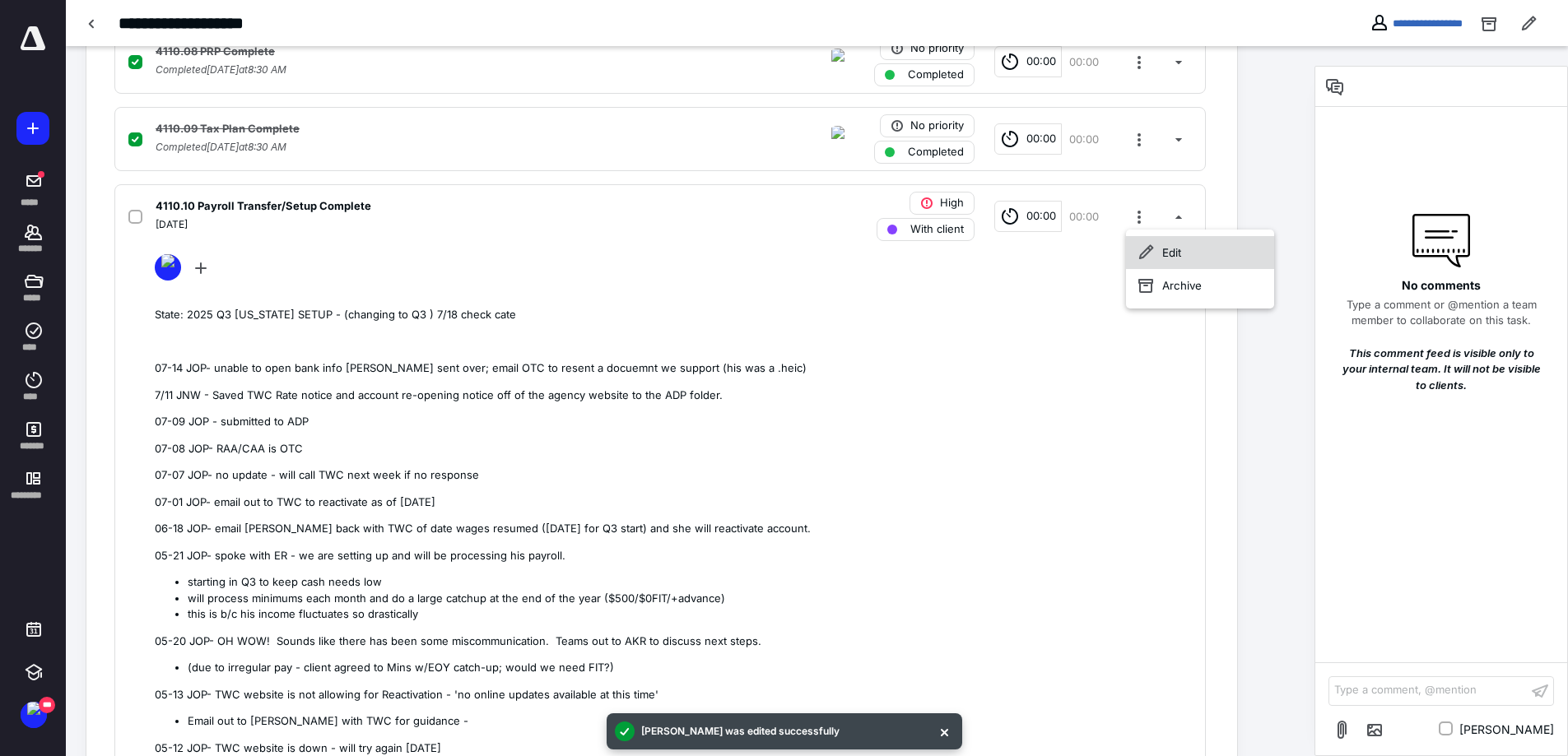 click on "Edit" at bounding box center [1200, 253] 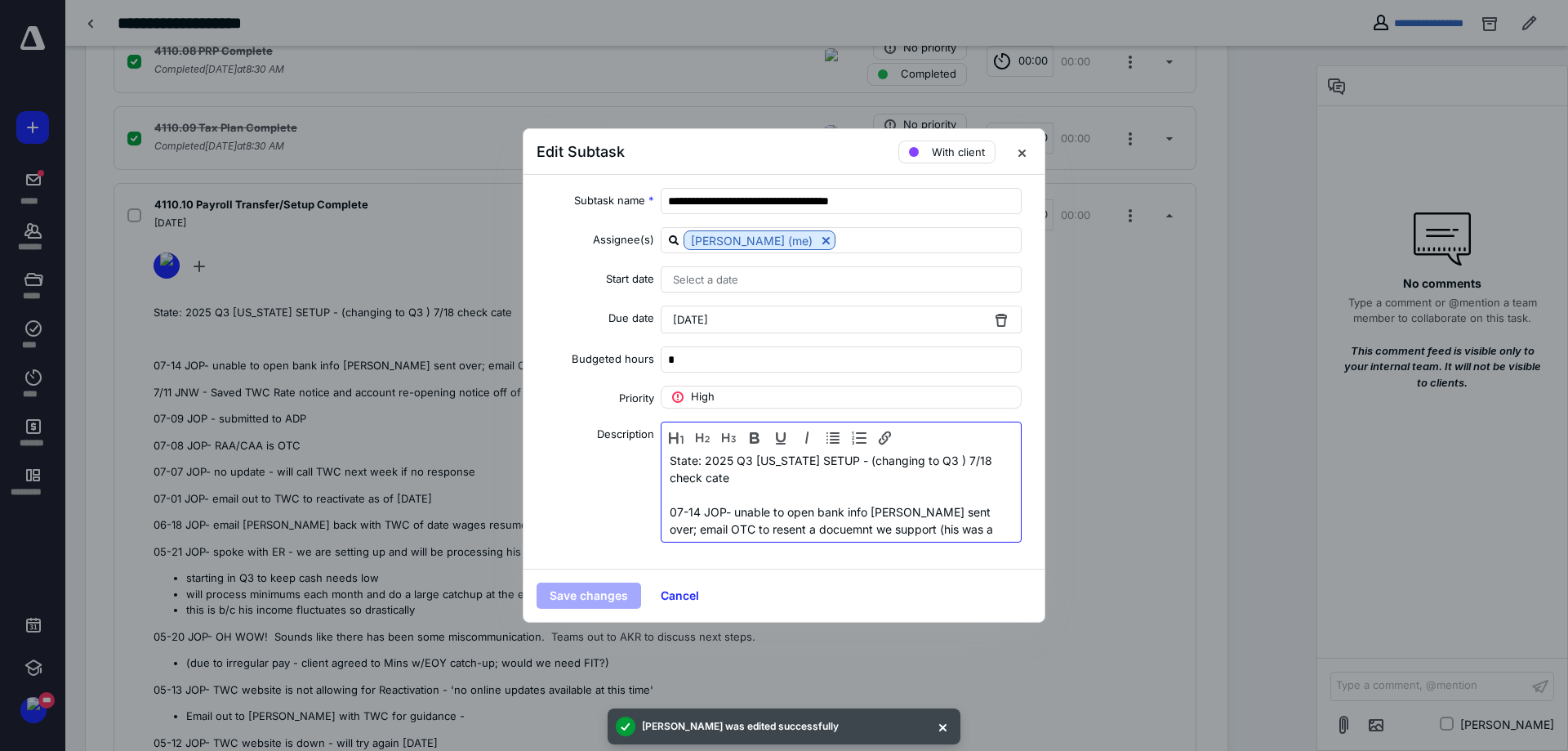 click on "07-14 JOP- unable to open bank info [PERSON_NAME] sent over; email OTC to resent a docuemnt we support (his was a .heic)" at bounding box center [841, 529] 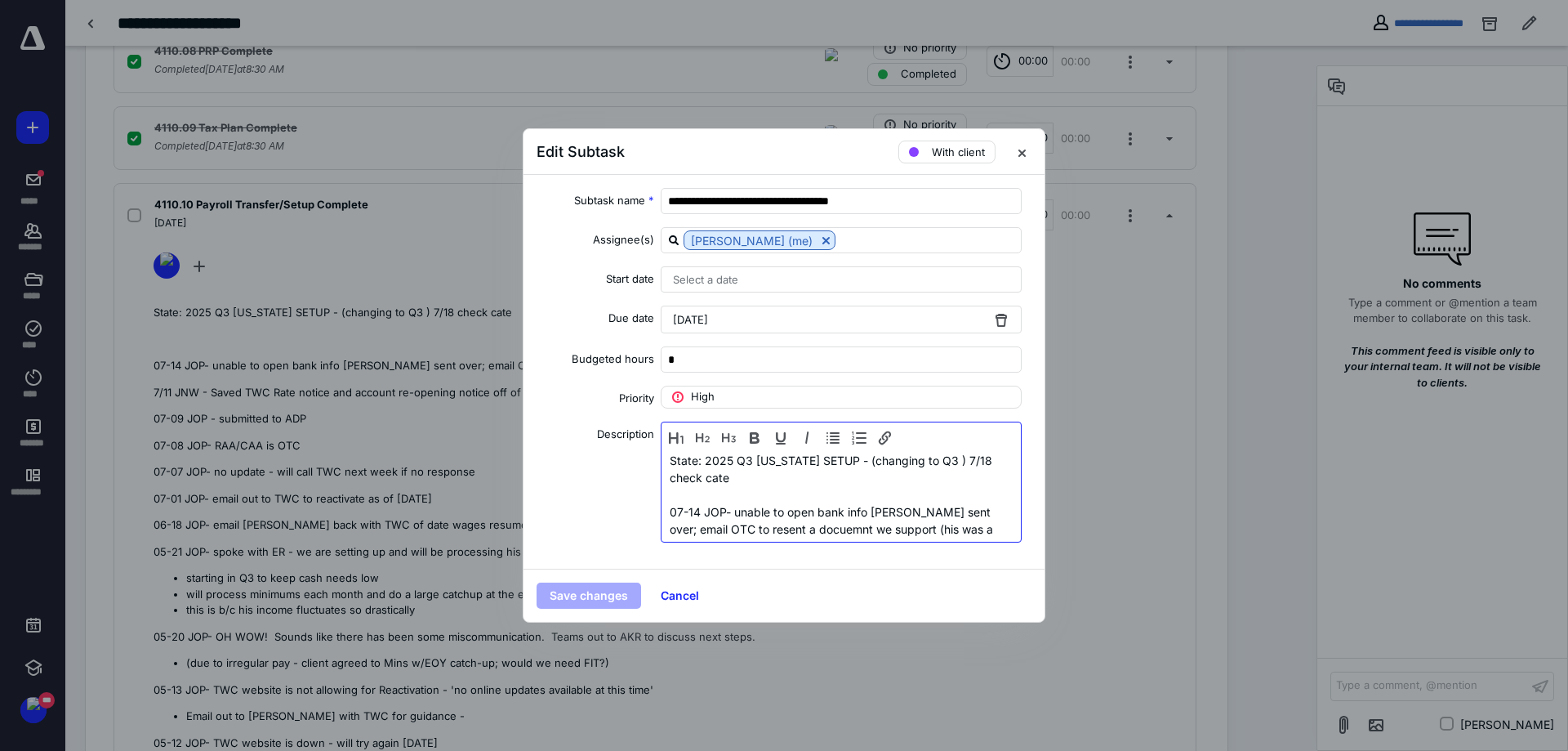 click on "07-14 JOP- unable to open bank info [PERSON_NAME] sent over; email OTC to resent a docuemnt we support (his was a .heic)" at bounding box center (841, 529) 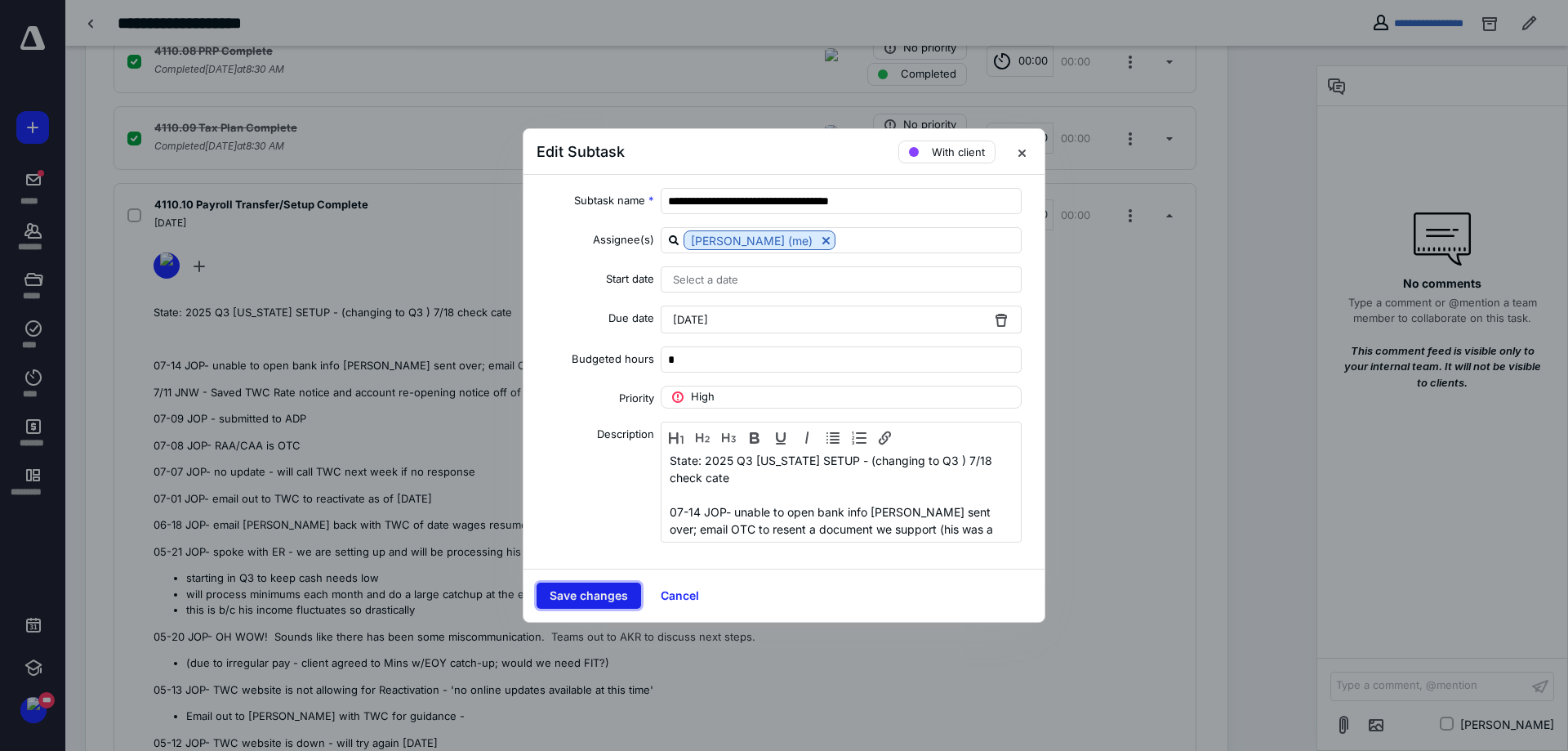click on "Save changes" at bounding box center (589, 596) 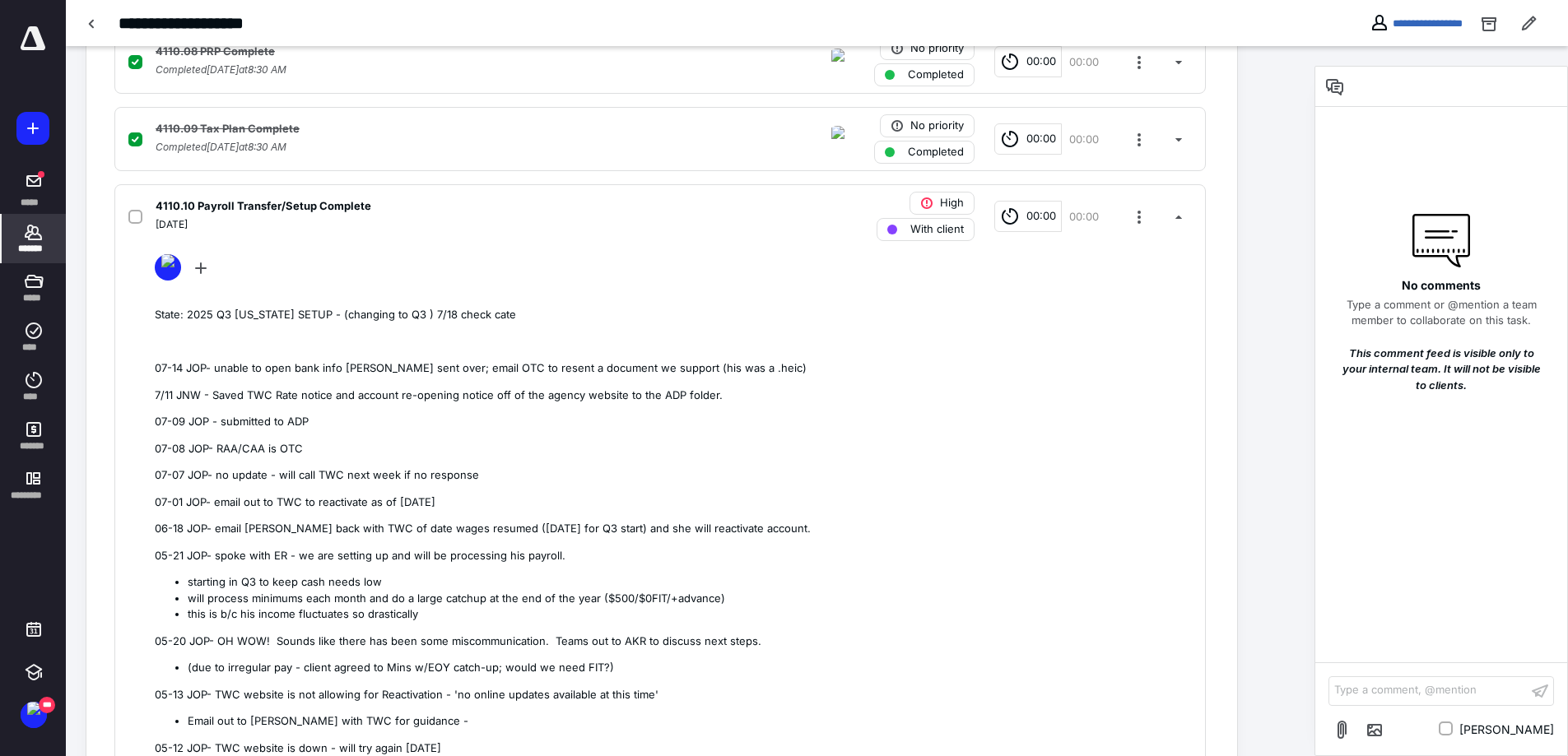 click on "*******" at bounding box center [34, 248] 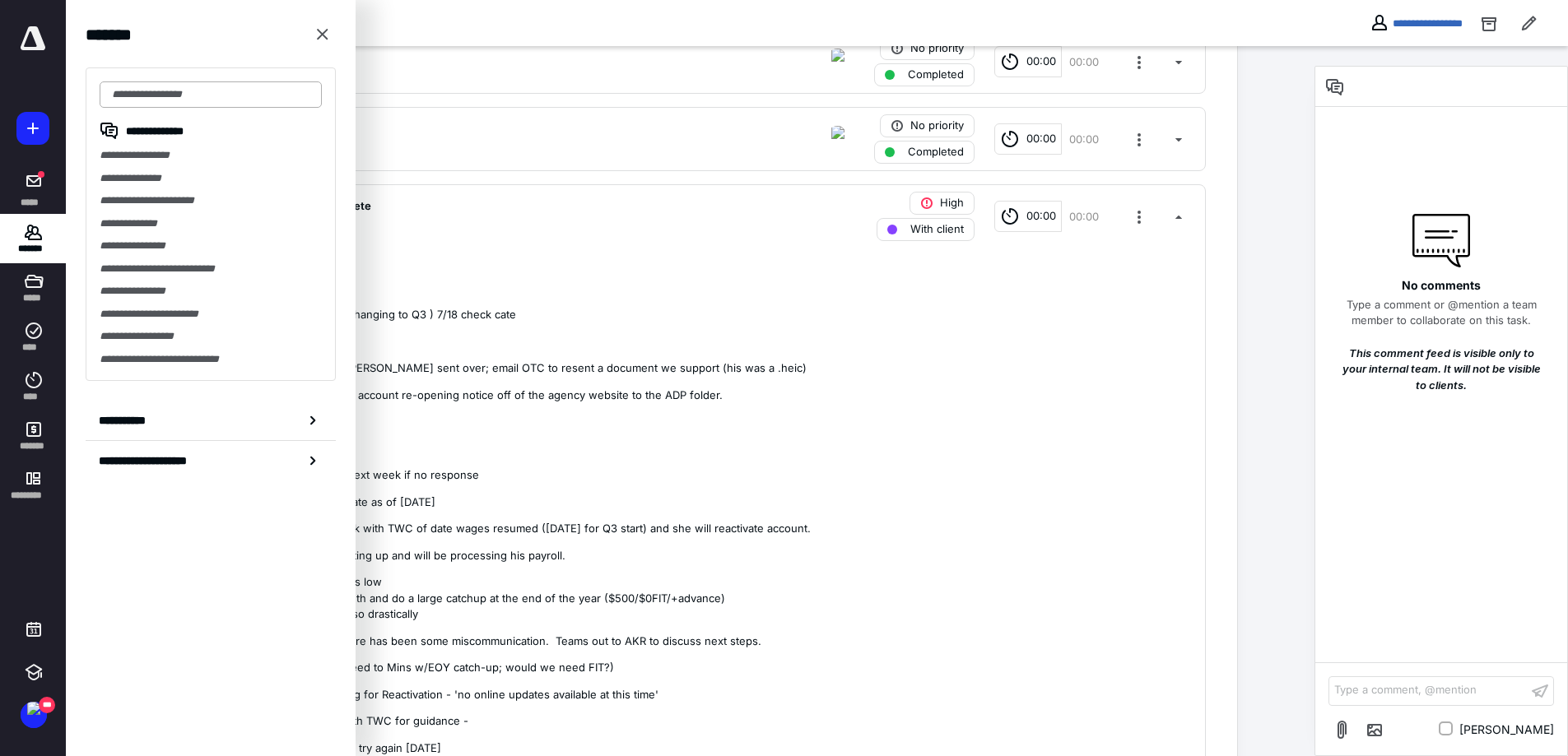 click at bounding box center (211, 95) 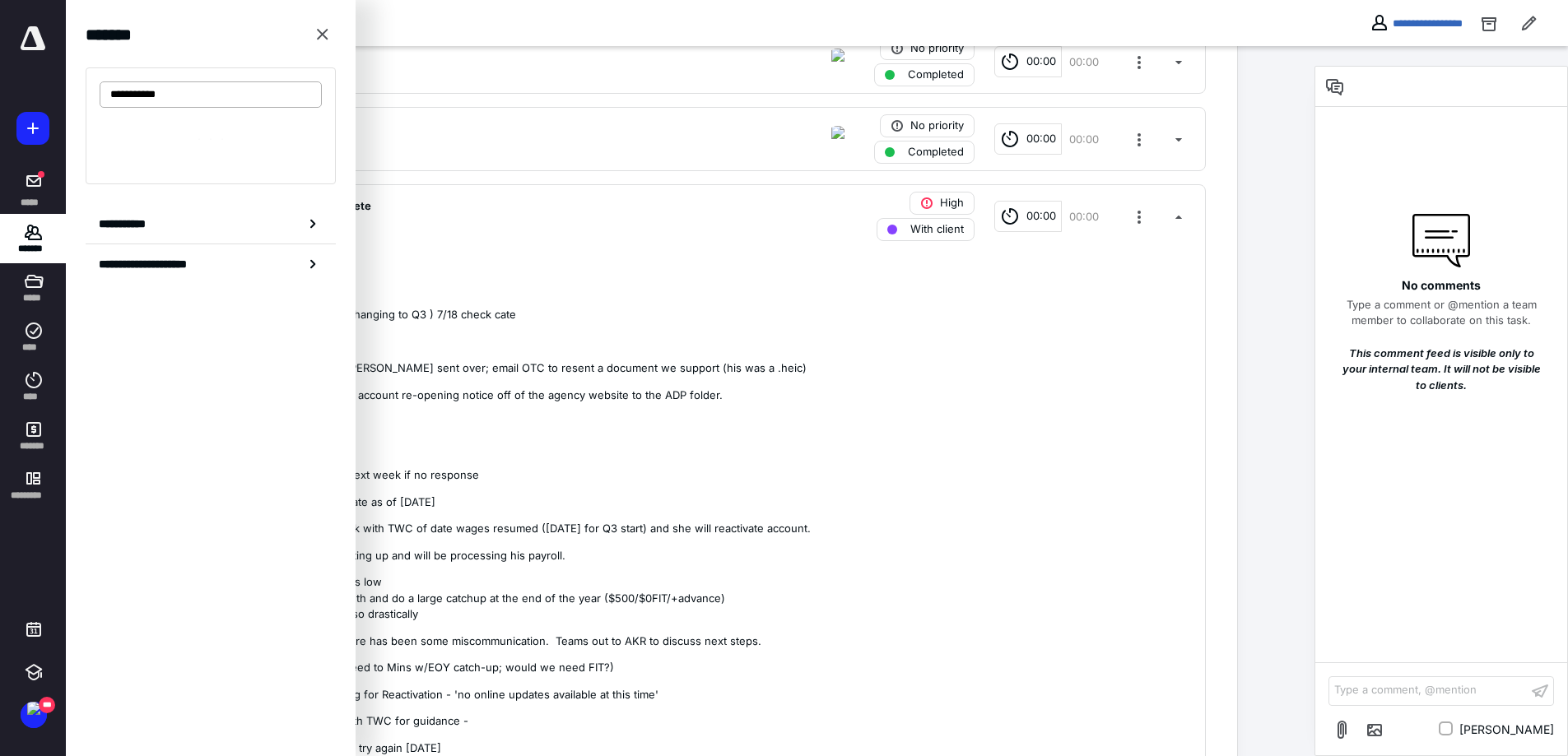 type on "**********" 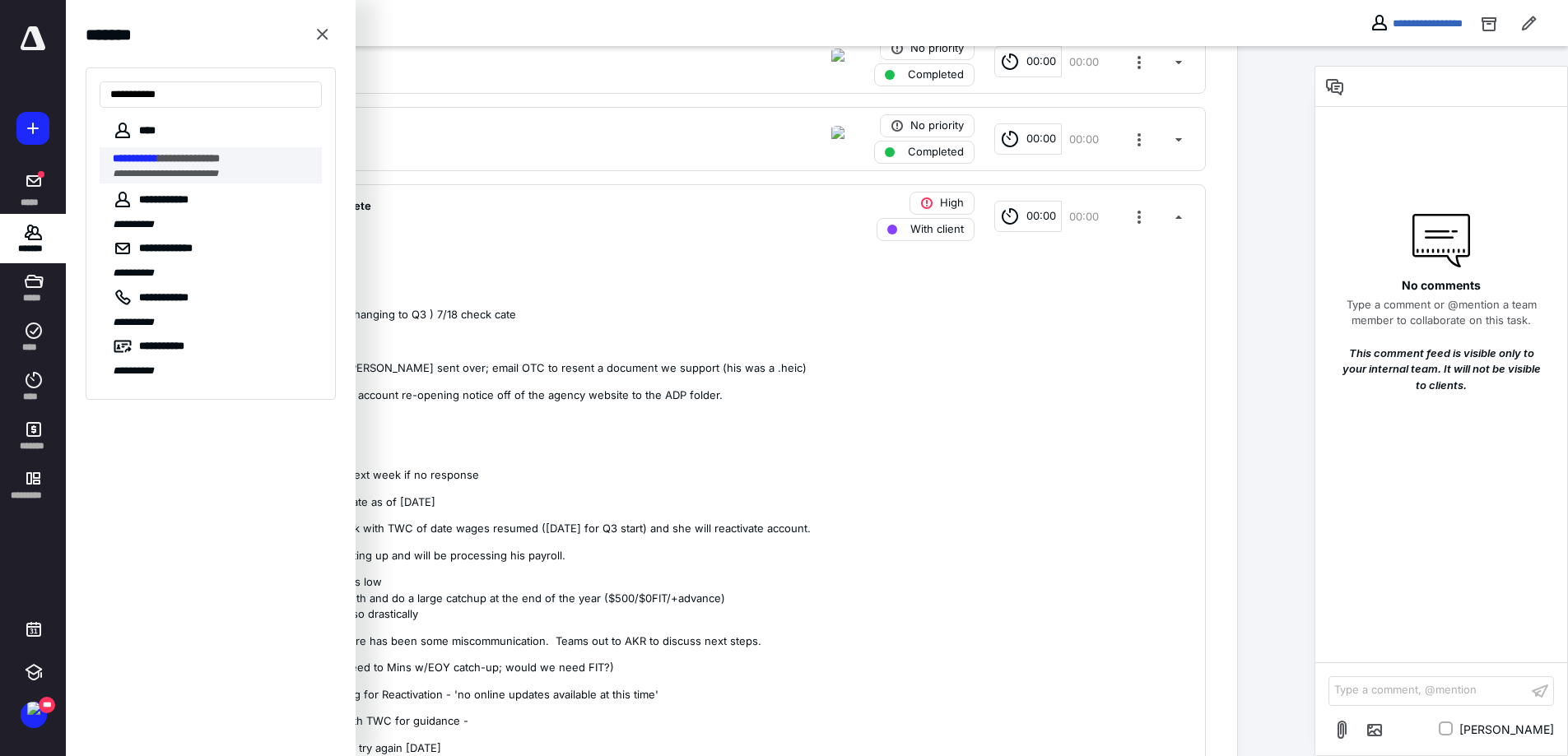 click on "**********" at bounding box center [165, 174] 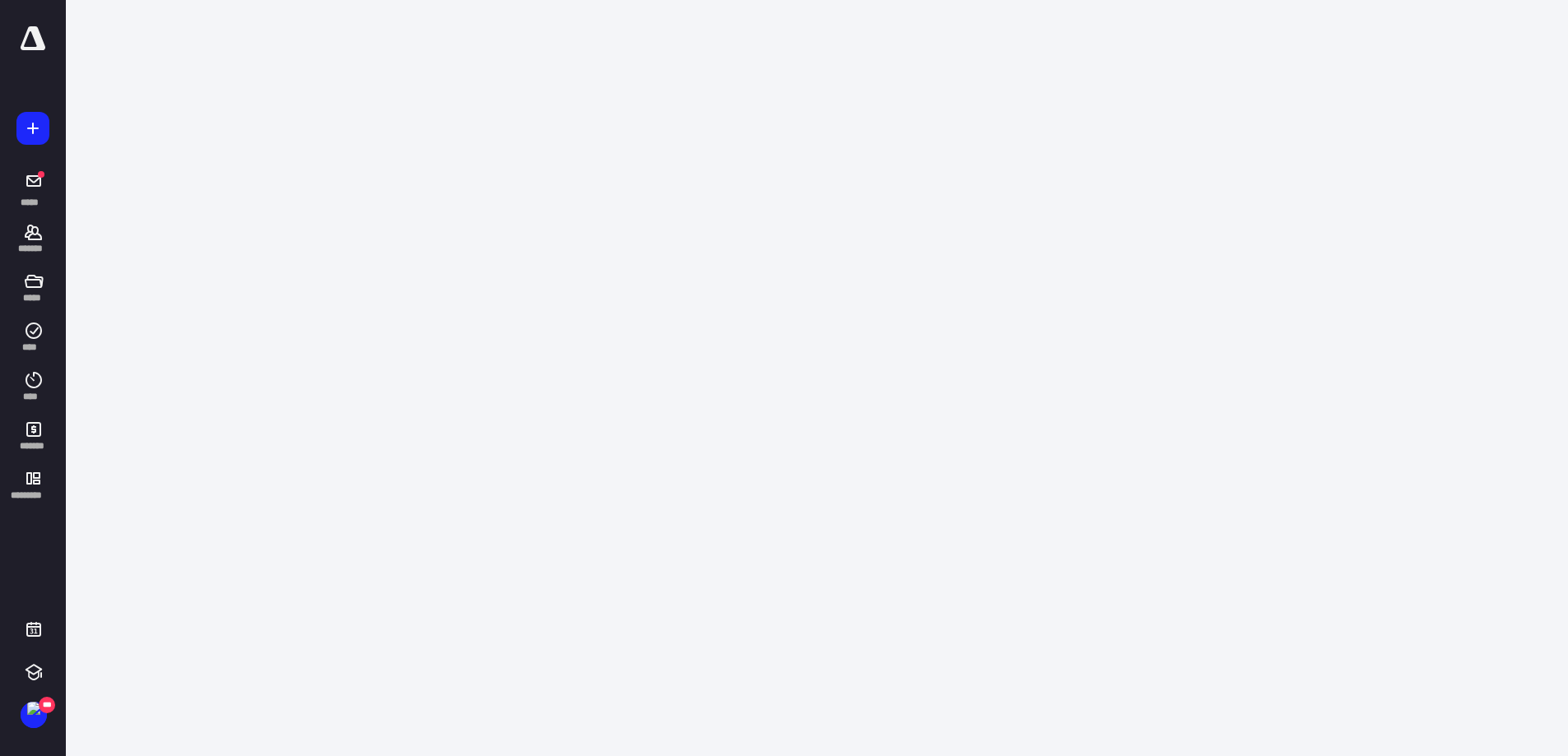 scroll, scrollTop: 0, scrollLeft: 0, axis: both 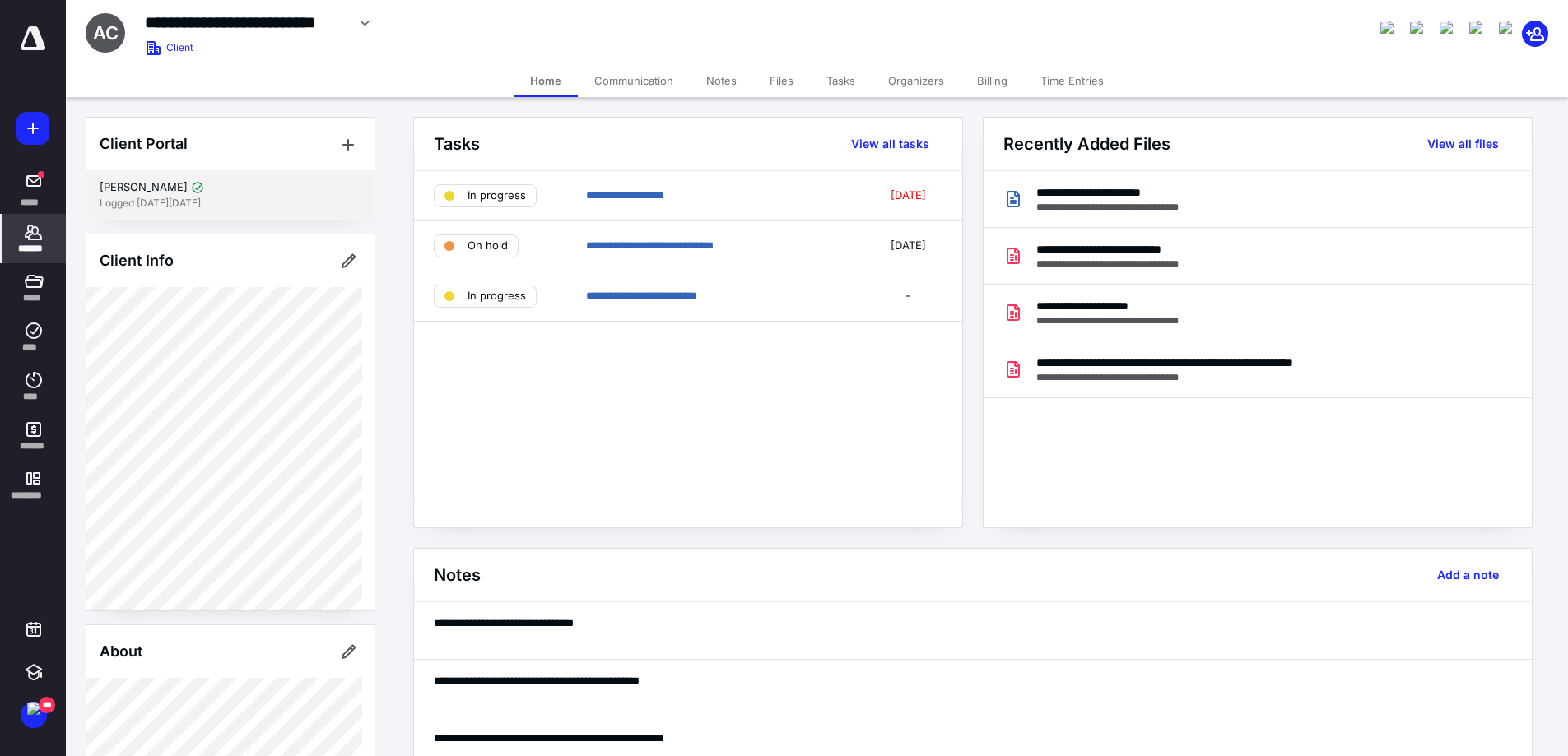drag, startPoint x: 25, startPoint y: 237, endPoint x: 92, endPoint y: 199, distance: 77.02597 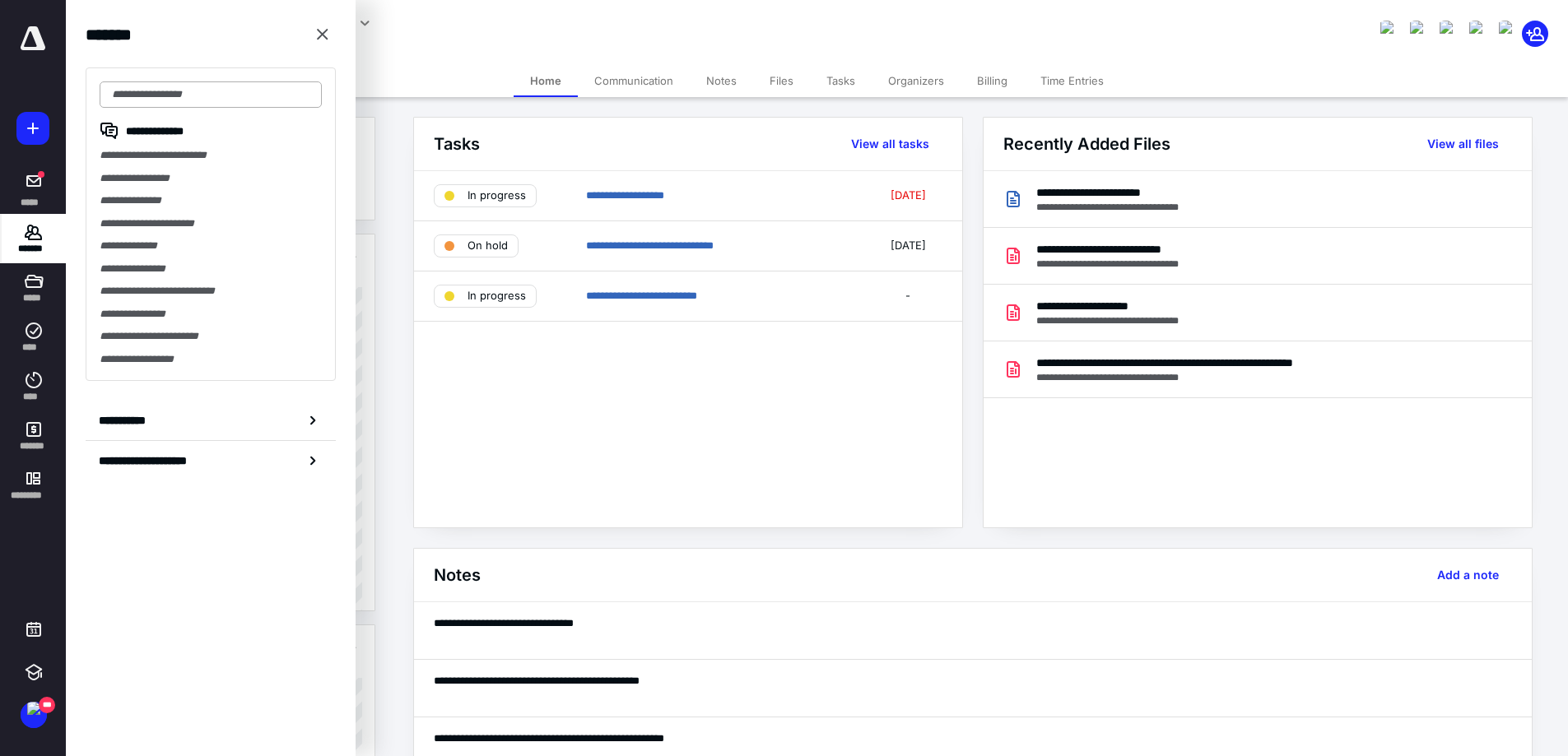 click at bounding box center (211, 95) 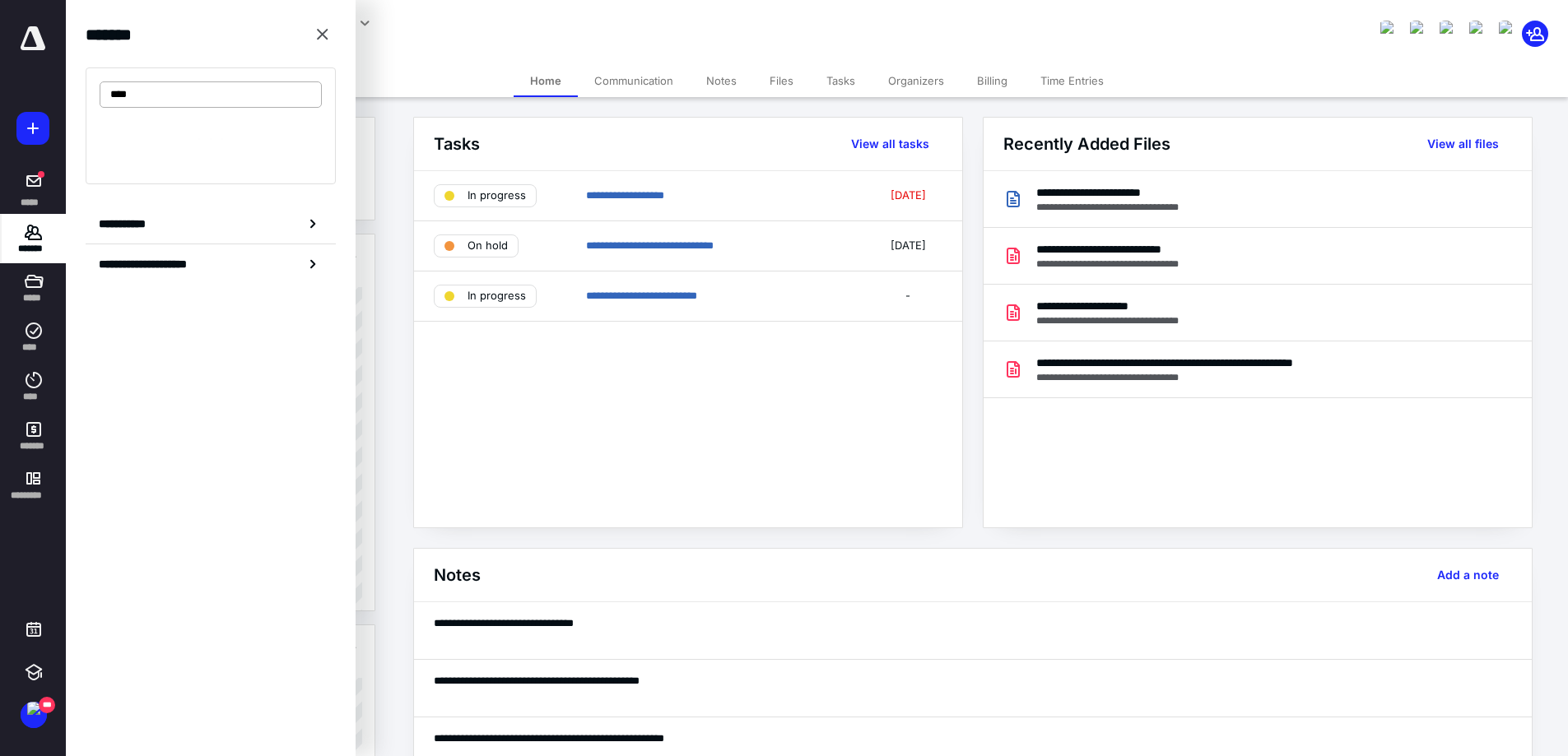 type on "****" 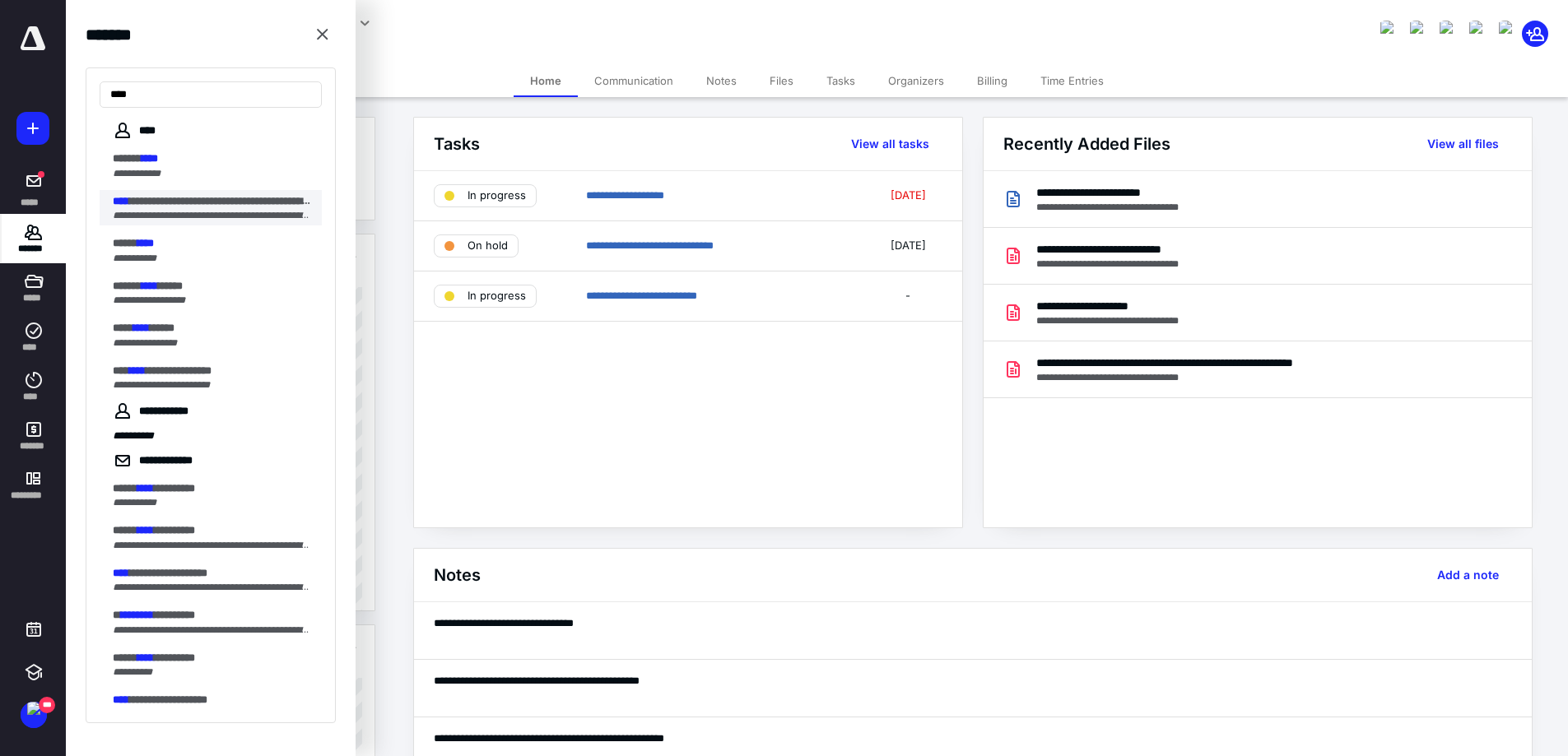 click on "**********" at bounding box center (217, 208) 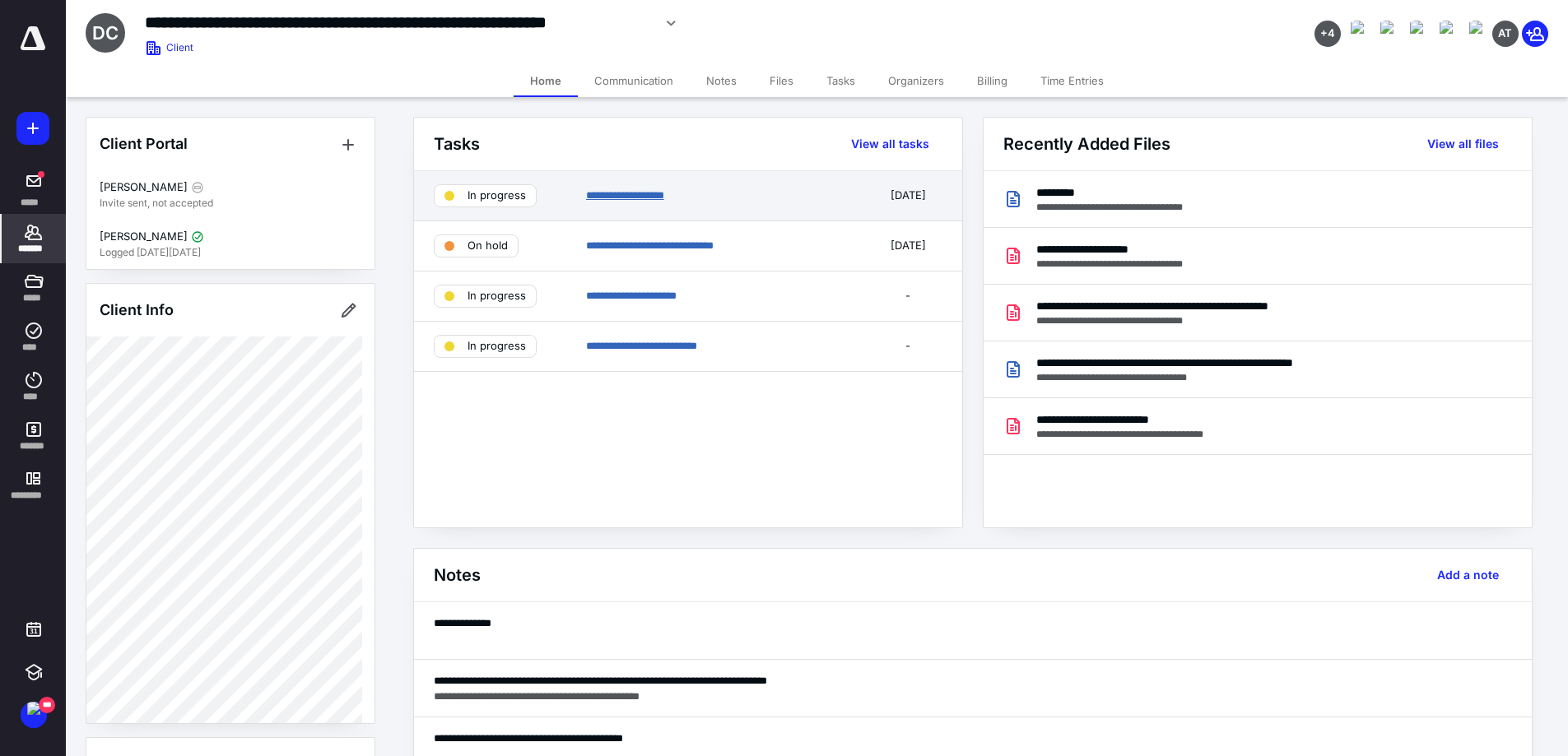 click on "**********" at bounding box center [625, 195] 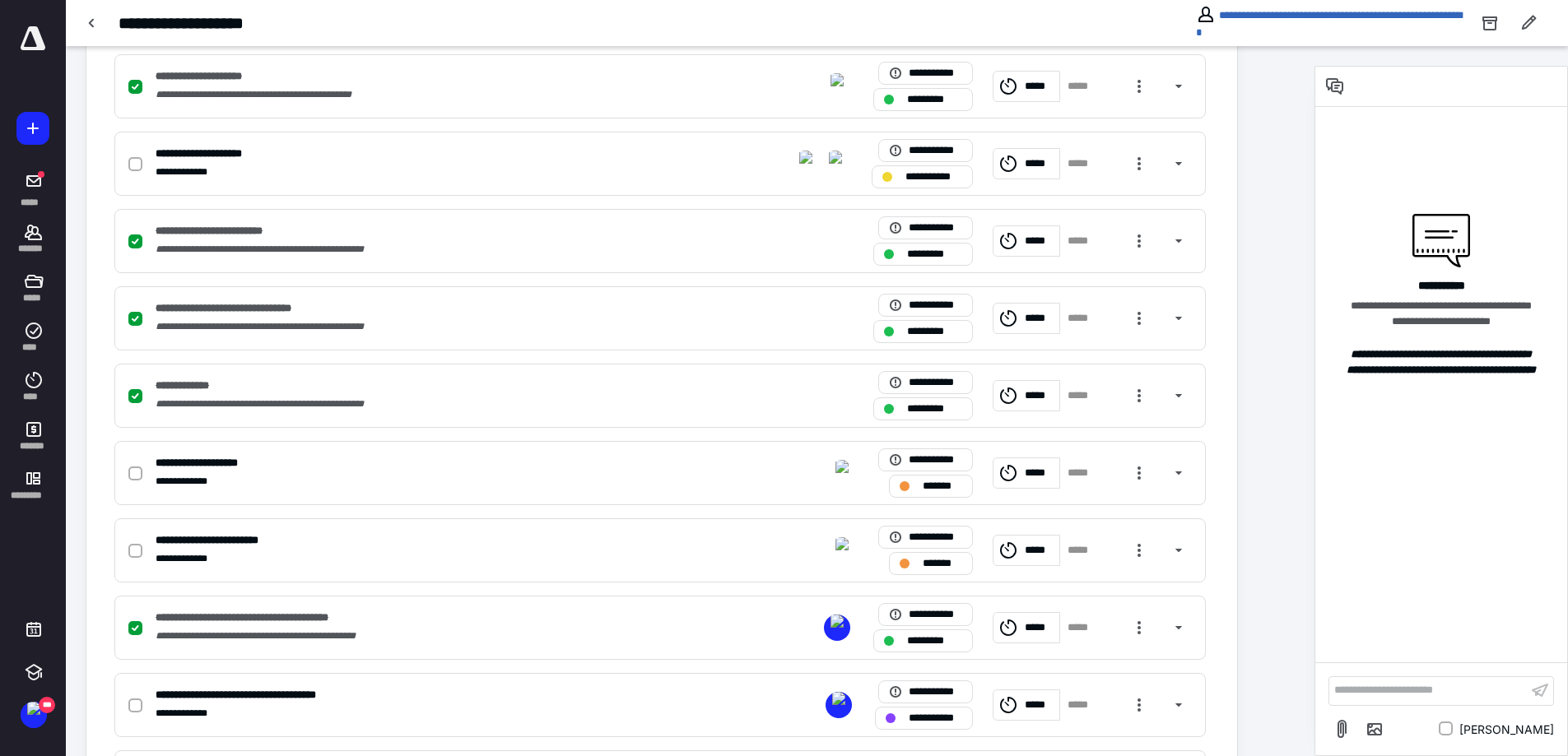 scroll, scrollTop: 905, scrollLeft: 0, axis: vertical 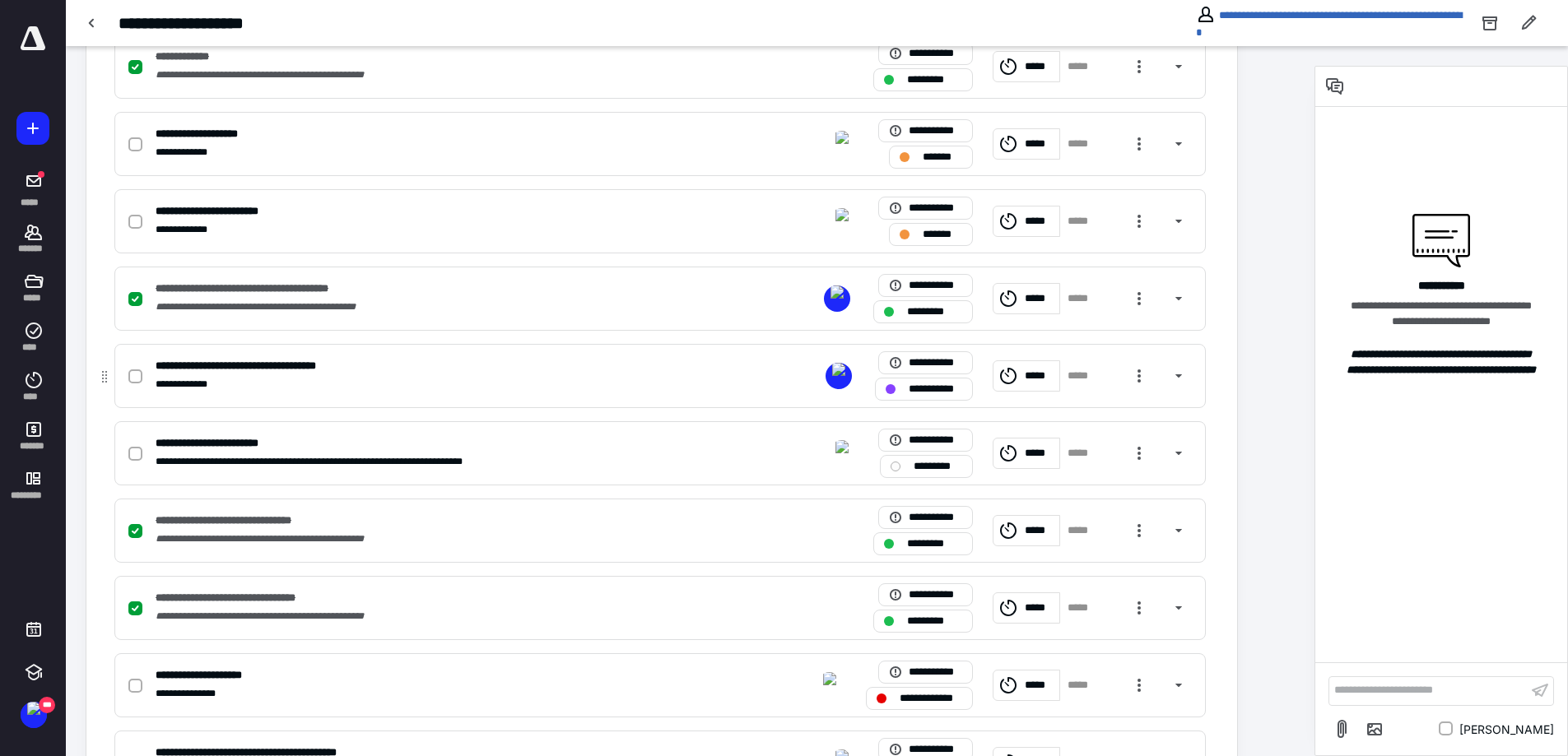 click on "**********" at bounding box center [444, 384] 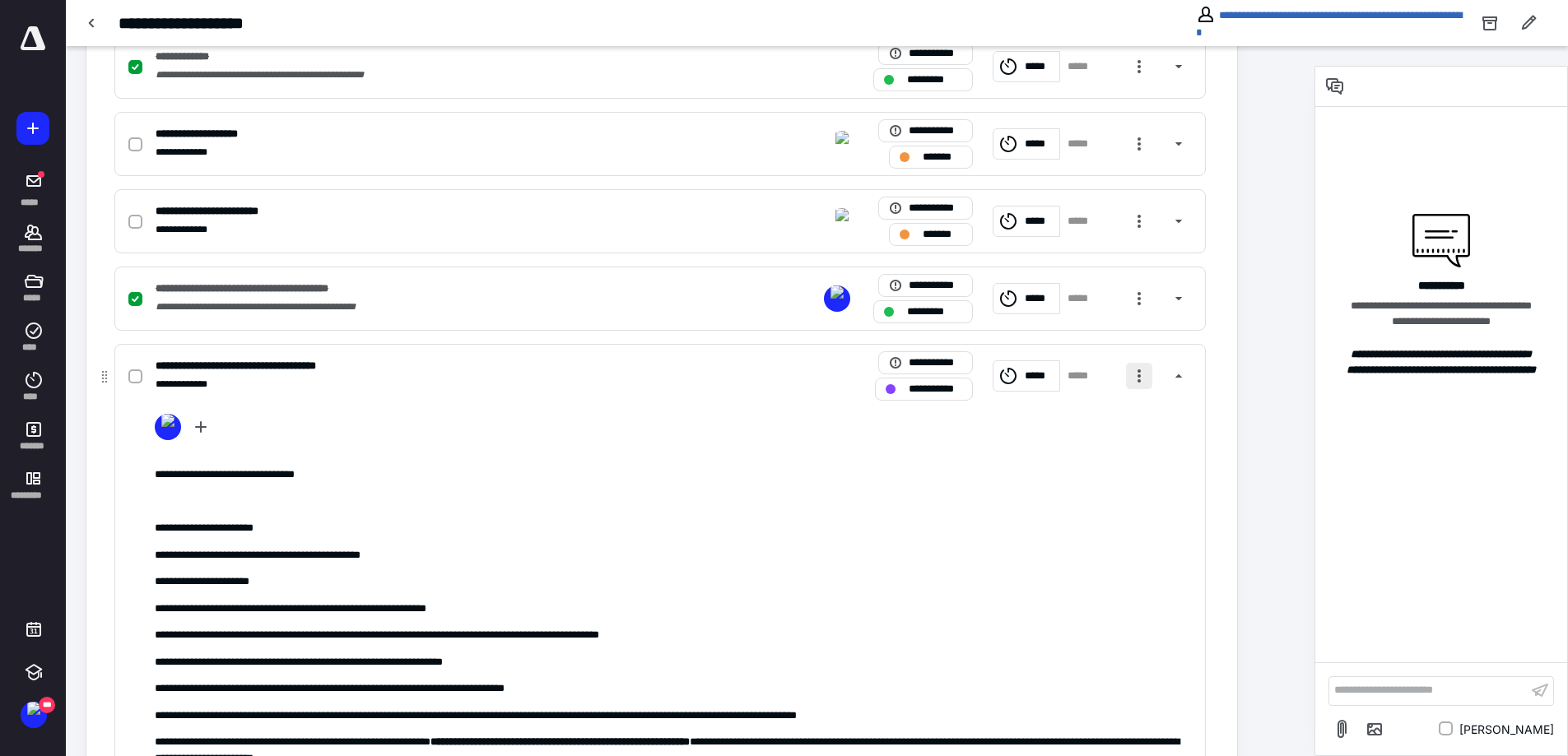drag, startPoint x: 1140, startPoint y: 372, endPoint x: 1144, endPoint y: 383, distance: 11.7047 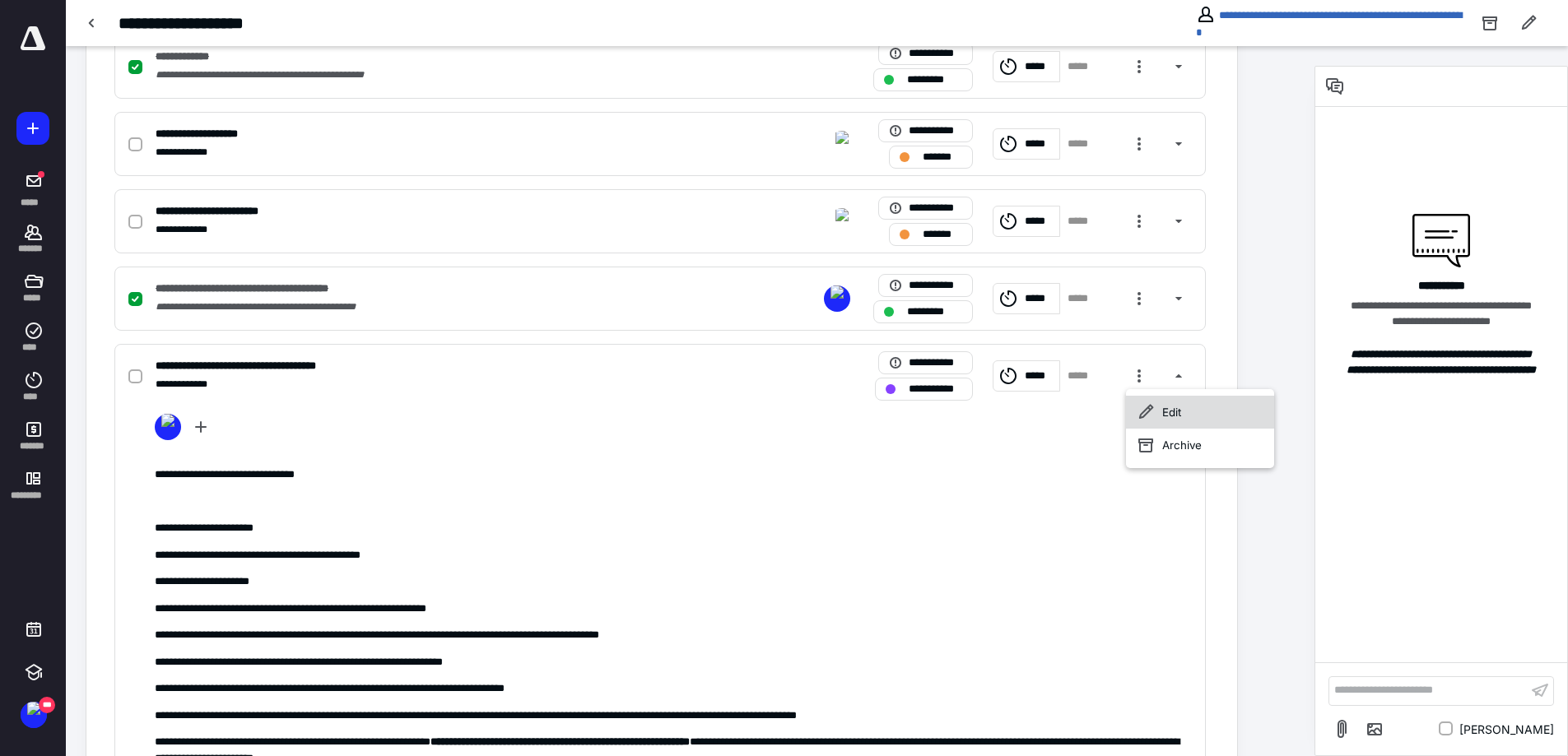 click on "Edit" at bounding box center [1200, 412] 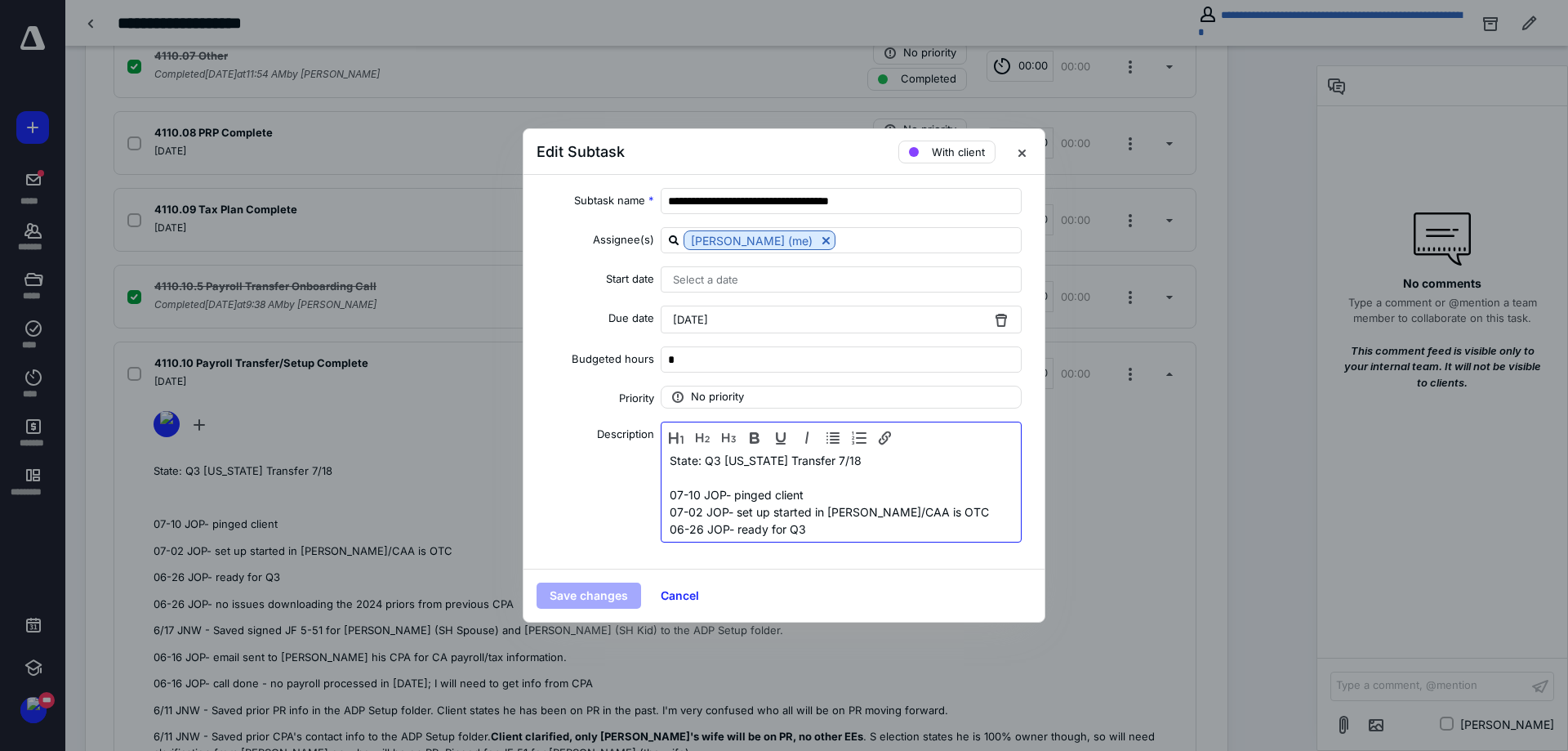click at bounding box center [841, 477] 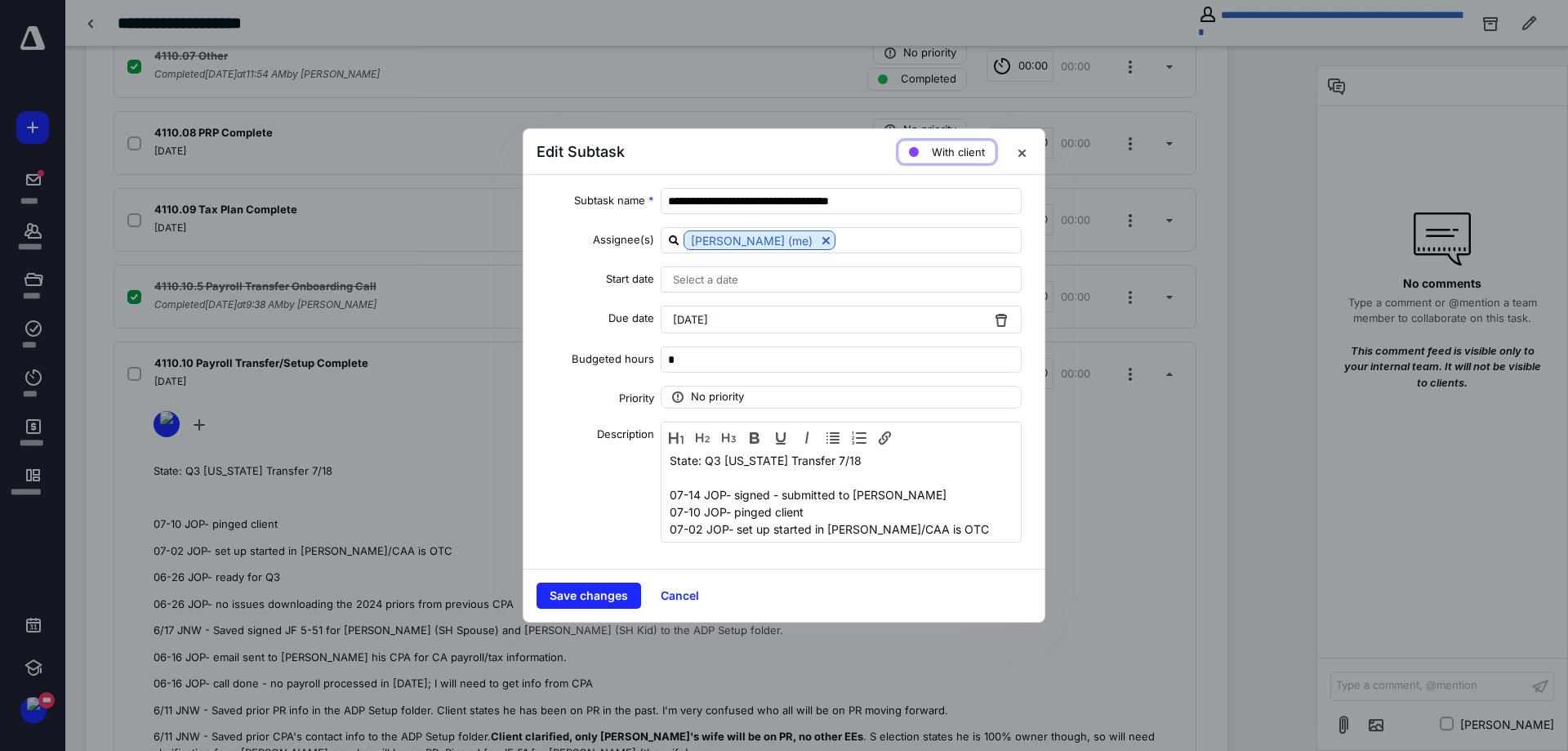 click on "With client" at bounding box center [958, 152] 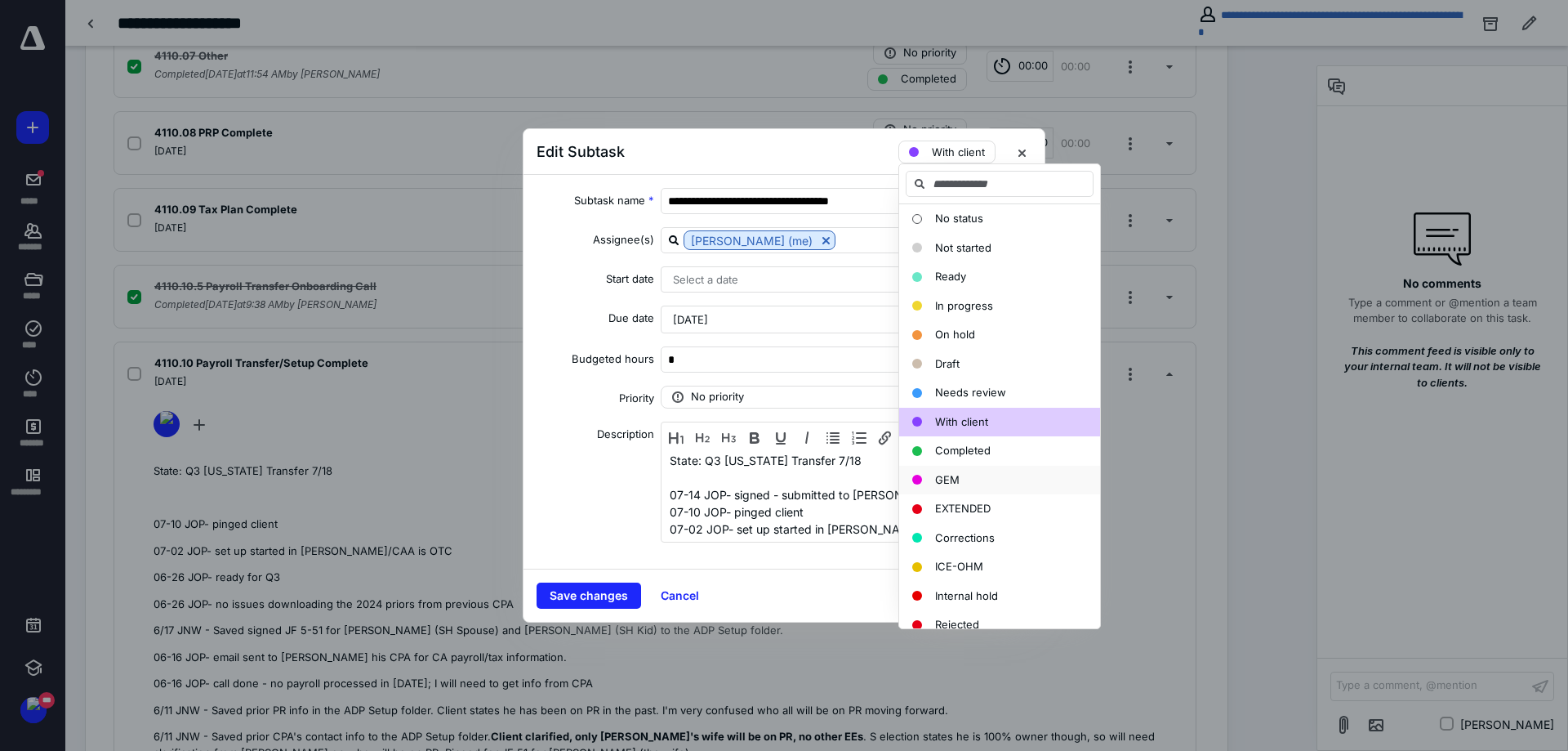 click on "GEM" at bounding box center (947, 480) 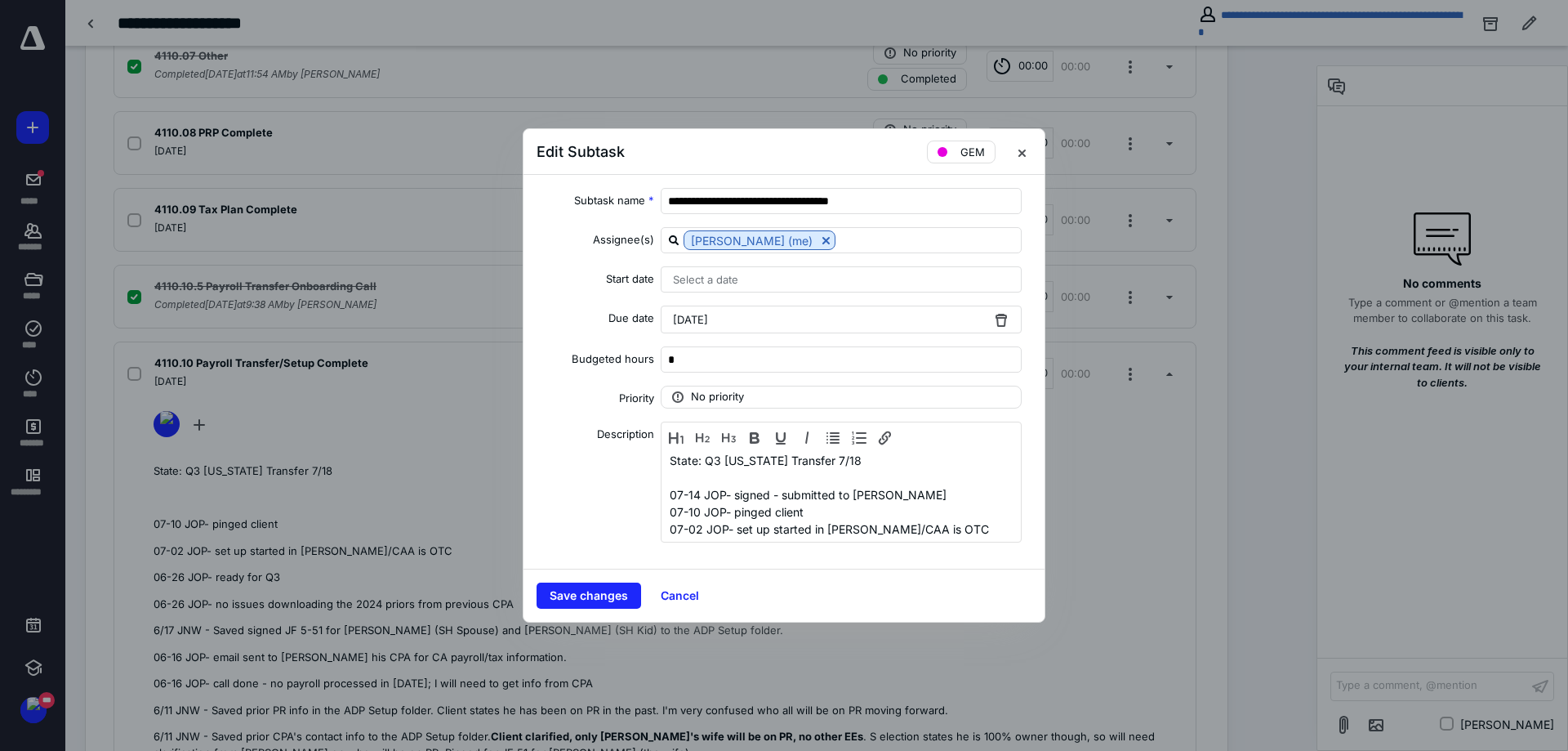 click on "[DATE]" at bounding box center (841, 320) 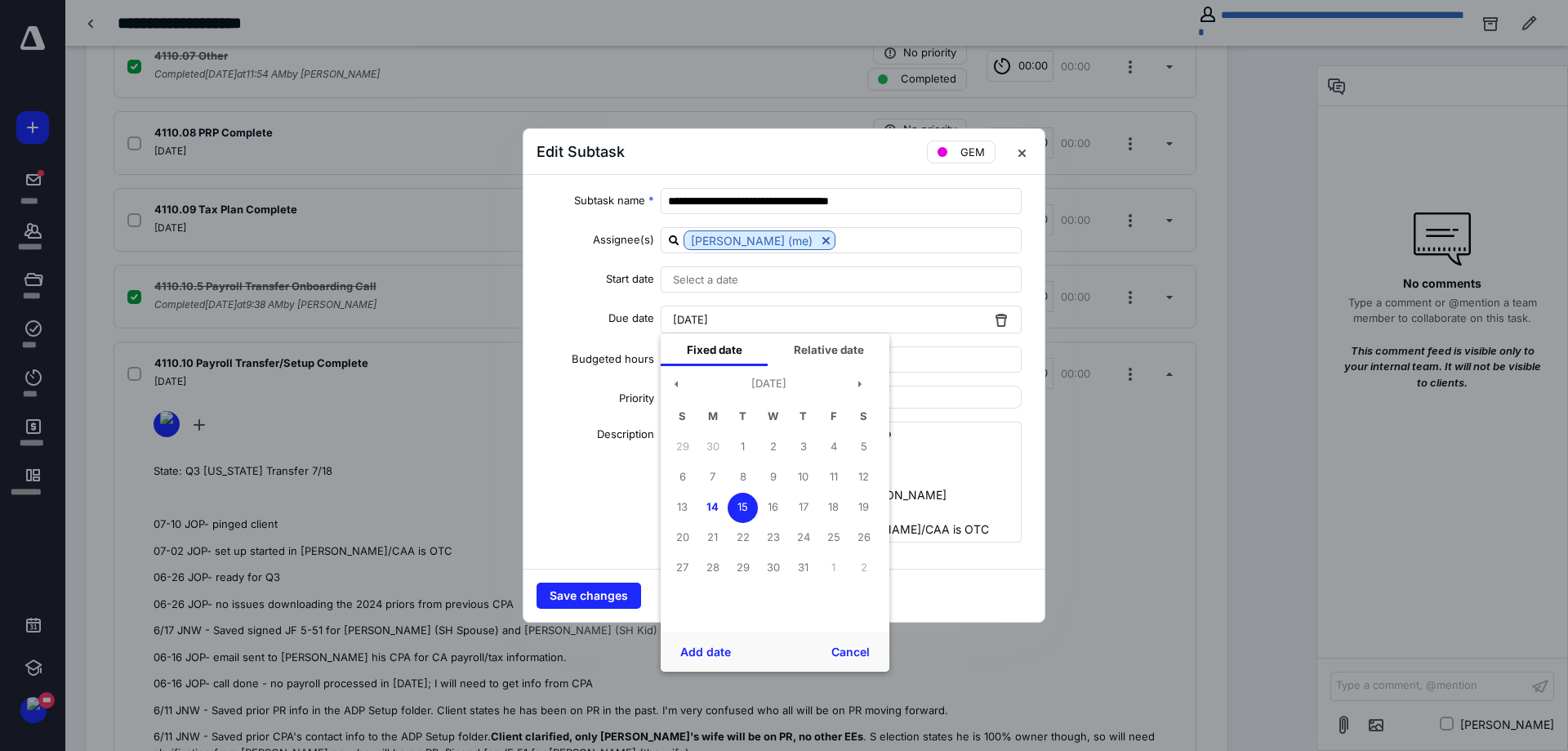 click on "15" at bounding box center (742, 507) 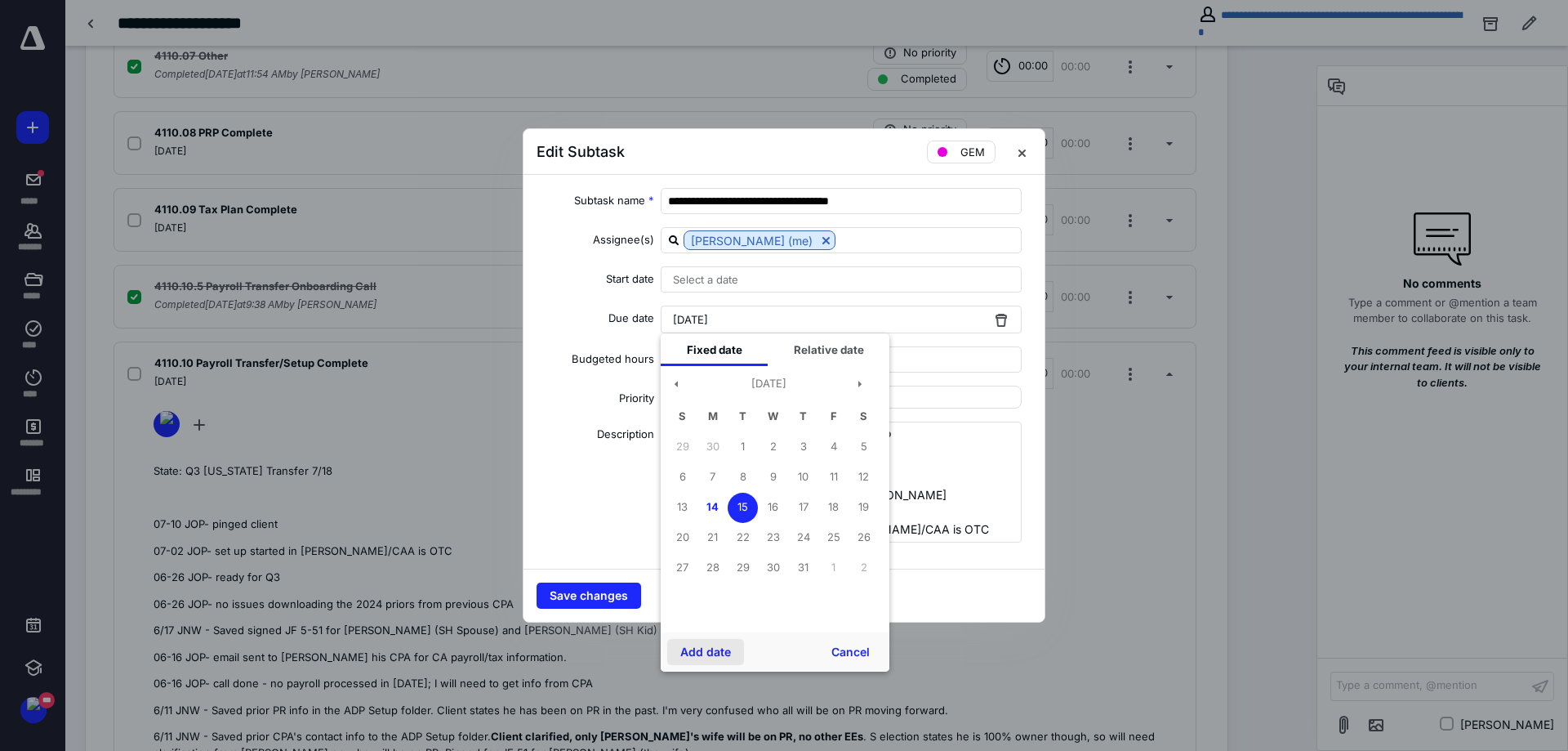 click on "Add date" at bounding box center [706, 652] 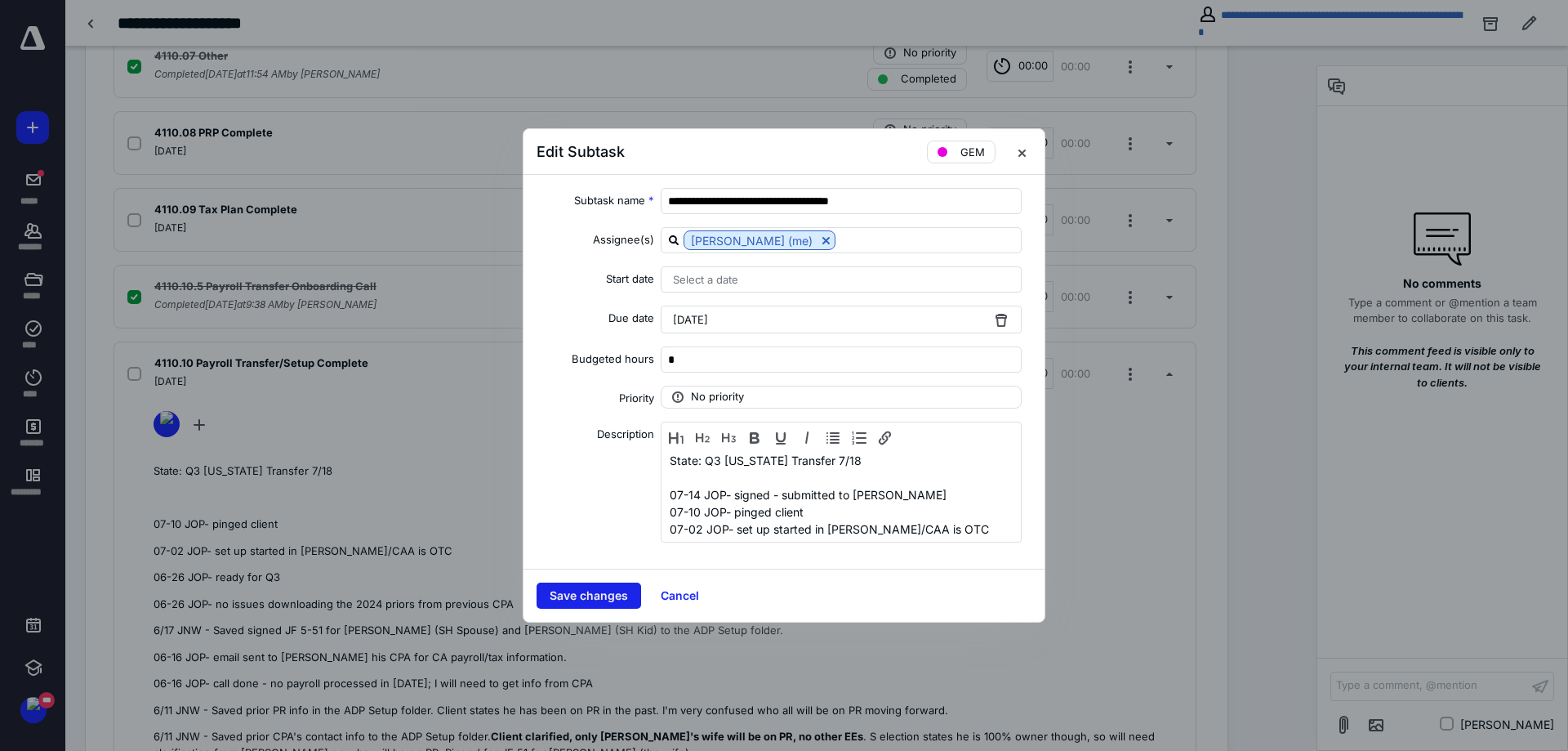 click on "Save changes" at bounding box center (589, 596) 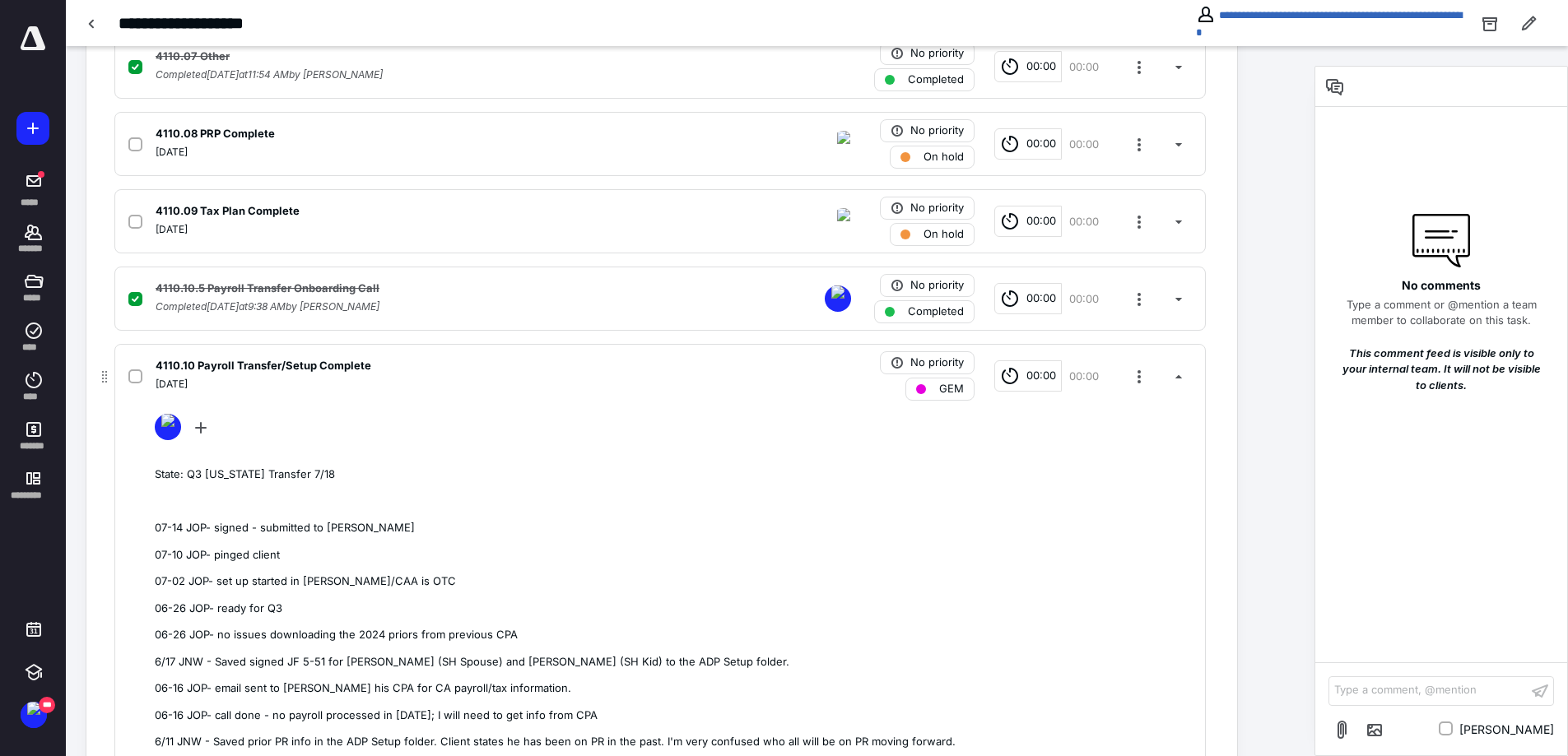 click on "State: Q3 [US_STATE] Transfer 7/18 07-14 JOP- signed - submitted to [PERSON_NAME] 07-10 JOP- pinged client 07-02 JOP- set up started in [PERSON_NAME]/CAA is OTC 06-26 JOP- ready for Q3 06-26 JOP- no issues downloading the 2024 priors from previous CPA 6/17 JNW - Saved signed JF 5-51 for [PERSON_NAME] (SH Spouse) and [PERSON_NAME] (SH Kid) to the ADP Setup folder. 06-16 JOP- email sent to [PERSON_NAME] his CPA for CA payroll/tax information.  06-16 JOP- call done - no payroll processed in [DATE]; I will need to get info from CPA    6/11 JNW - Saved prior PR info in the ADP Setup folder. Client states he has been on PR in the past. I'm very confused who all will be on PR moving forward. 6/11 JNW - Saved prior CPA's contact info to the ADP Setup folder.  Client clarified, only [PERSON_NAME]'s wife will be on PR, no other EEs . S election states he is 100% owner though, so will need clarification from [PERSON_NAME] on who will be on PR. Pinged for JF 51 for [PERSON_NAME] (the wife) Client wrote they have EEs and spouse on PR. 6/10 JNW - Pinged for JF 58" at bounding box center [673, 785] 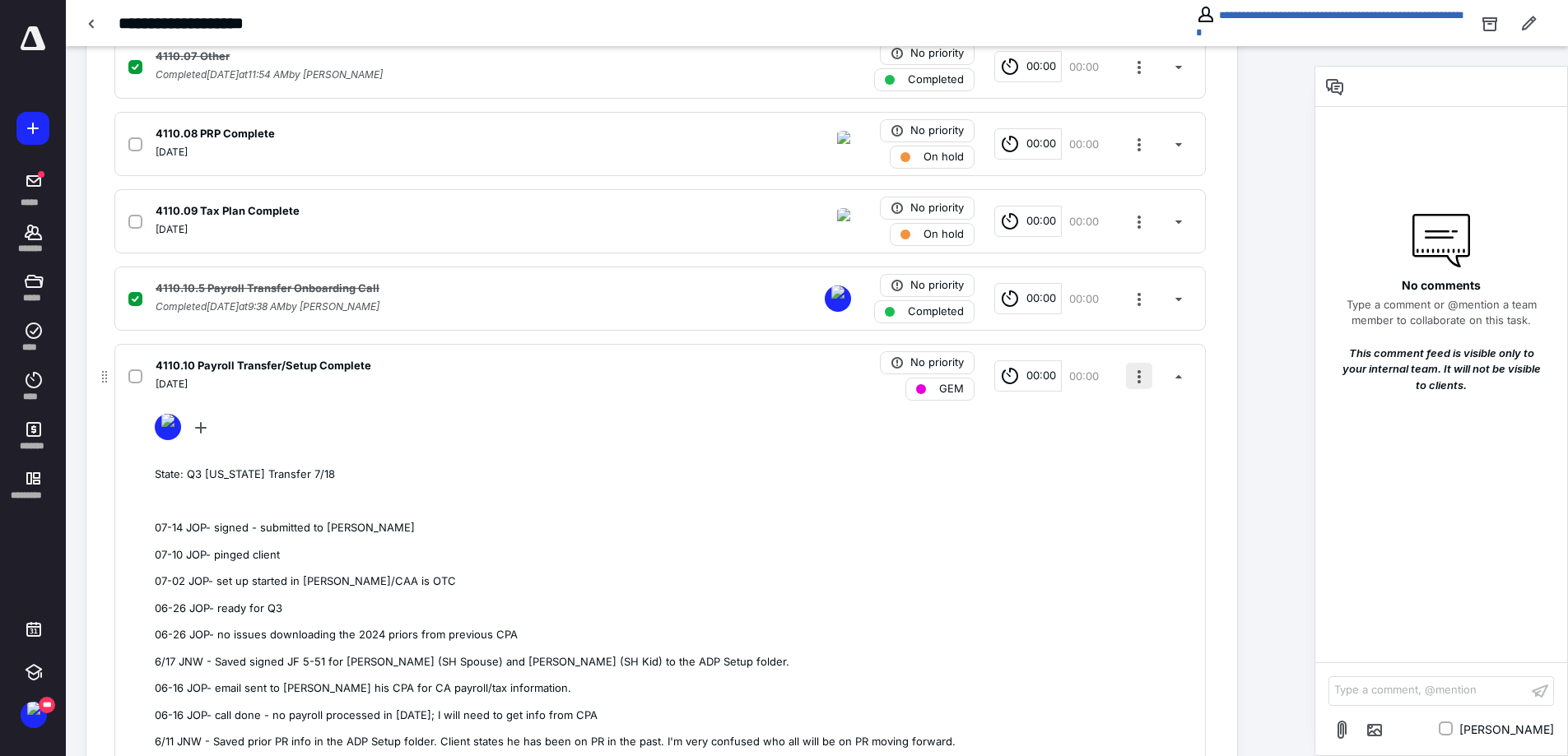 click at bounding box center (1139, 376) 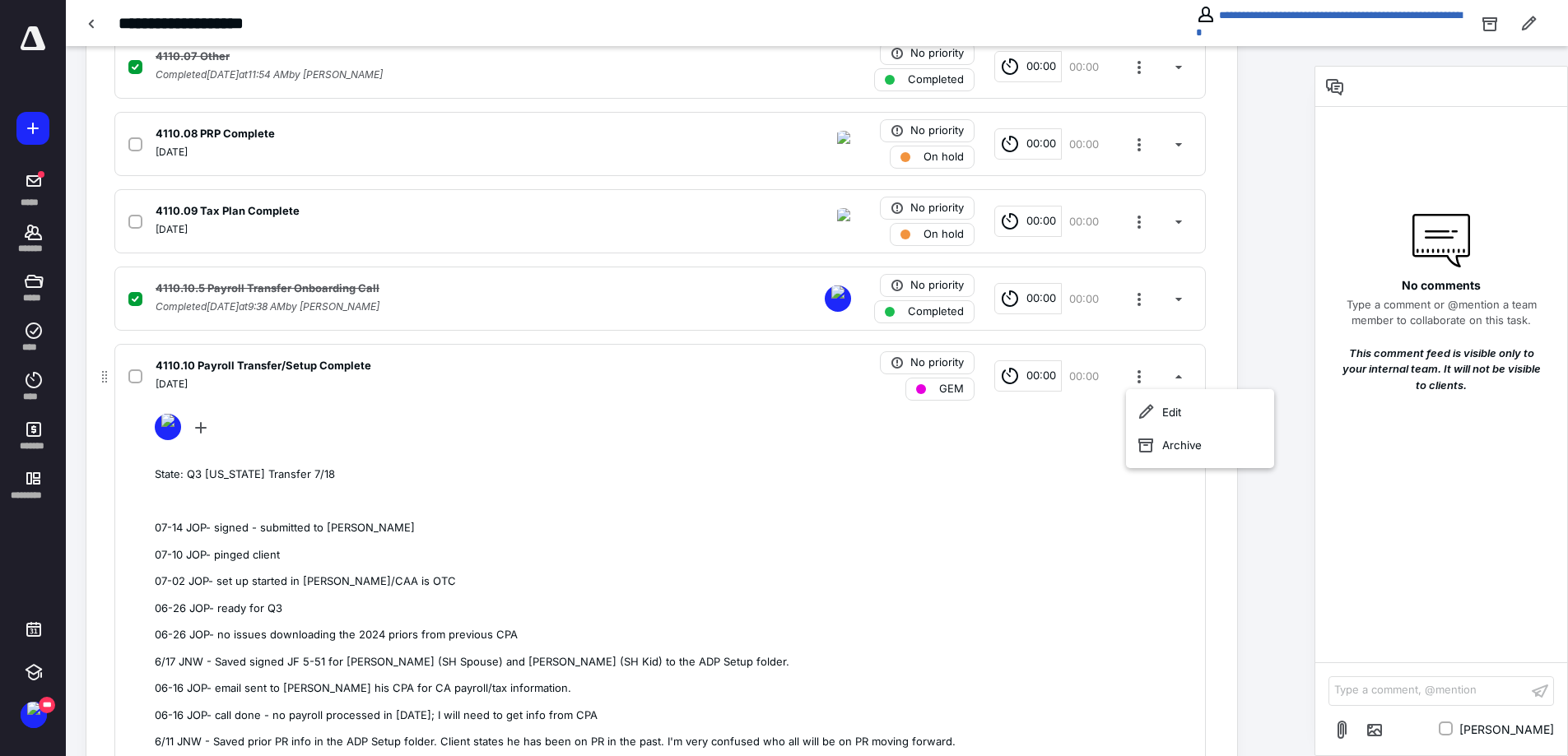 click on "State: Q3 [US_STATE] Transfer 7/18 07-14 JOP- signed - submitted to [PERSON_NAME] 07-10 JOP- pinged client 07-02 JOP- set up started in [PERSON_NAME]/CAA is OTC 06-26 JOP- ready for Q3 06-26 JOP- no issues downloading the 2024 priors from previous CPA 6/17 JNW - Saved signed JF 5-51 for [PERSON_NAME] (SH Spouse) and [PERSON_NAME] (SH Kid) to the ADP Setup folder. 06-16 JOP- email sent to [PERSON_NAME] his CPA for CA payroll/tax information.  06-16 JOP- call done - no payroll processed in [DATE]; I will need to get info from CPA    6/11 JNW - Saved prior PR info in the ADP Setup folder. Client states he has been on PR in the past. I'm very confused who all will be on PR moving forward. 6/11 JNW - Saved prior CPA's contact info to the ADP Setup folder.  Client clarified, only [PERSON_NAME]'s wife will be on PR, no other EEs . S election states he is 100% owner though, so will need clarification from [PERSON_NAME] on who will be on PR. Pinged for JF 51 for [PERSON_NAME] (the wife) Client wrote they have EEs and spouse on PR. 6/10 JNW - Pinged for JF 58" at bounding box center (673, 819) 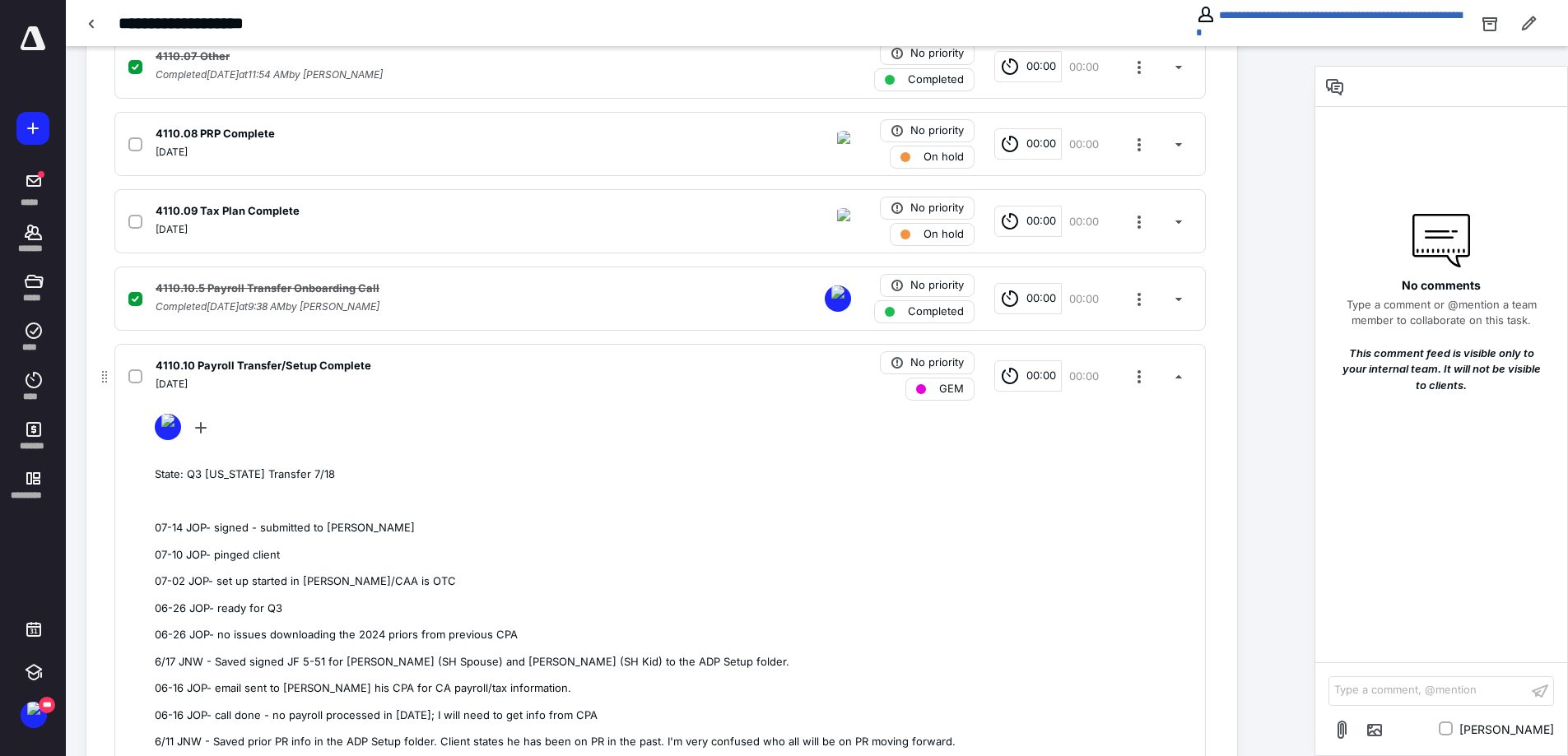 click at bounding box center [921, 389] 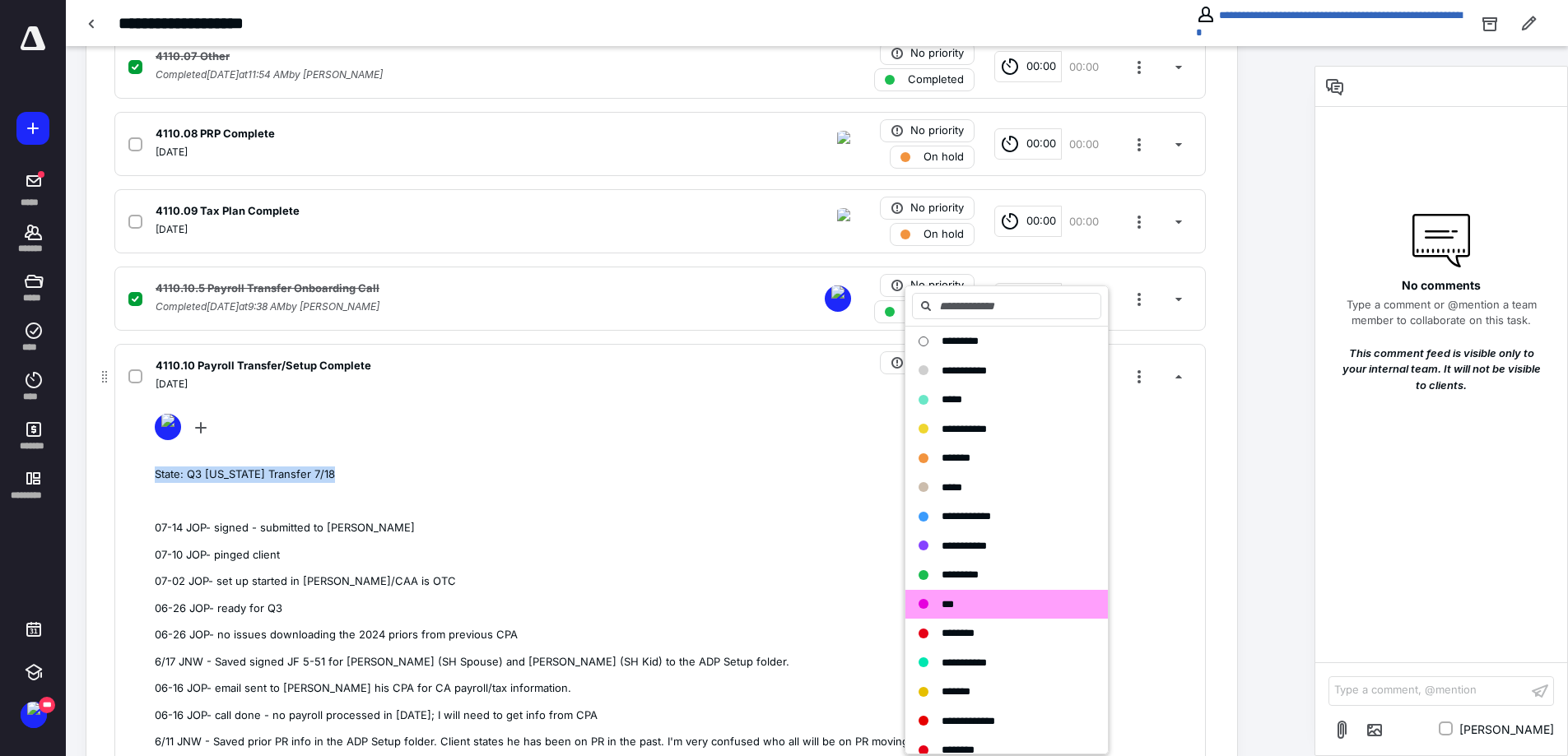 click on "State: Q3 [US_STATE] Transfer 7/18 07-14 JOP- signed - submitted to [PERSON_NAME] 07-10 JOP- pinged client 07-02 JOP- set up started in [PERSON_NAME]/CAA is OTC 06-26 JOP- ready for Q3 06-26 JOP- no issues downloading the 2024 priors from previous CPA 6/17 JNW - Saved signed JF 5-51 for [PERSON_NAME] (SH Spouse) and [PERSON_NAME] (SH Kid) to the ADP Setup folder. 06-16 JOP- email sent to [PERSON_NAME] his CPA for CA payroll/tax information.  06-16 JOP- call done - no payroll processed in [DATE]; I will need to get info from CPA    6/11 JNW - Saved prior PR info in the ADP Setup folder. Client states he has been on PR in the past. I'm very confused who all will be on PR moving forward. 6/11 JNW - Saved prior CPA's contact info to the ADP Setup folder.  Client clarified, only [PERSON_NAME]'s wife will be on PR, no other EEs . S election states he is 100% owner though, so will need clarification from [PERSON_NAME] on who will be on PR. Pinged for JF 51 for [PERSON_NAME] (the wife) Client wrote they have EEs and spouse on PR. 6/10 JNW - Pinged for JF 58" at bounding box center (673, 819) 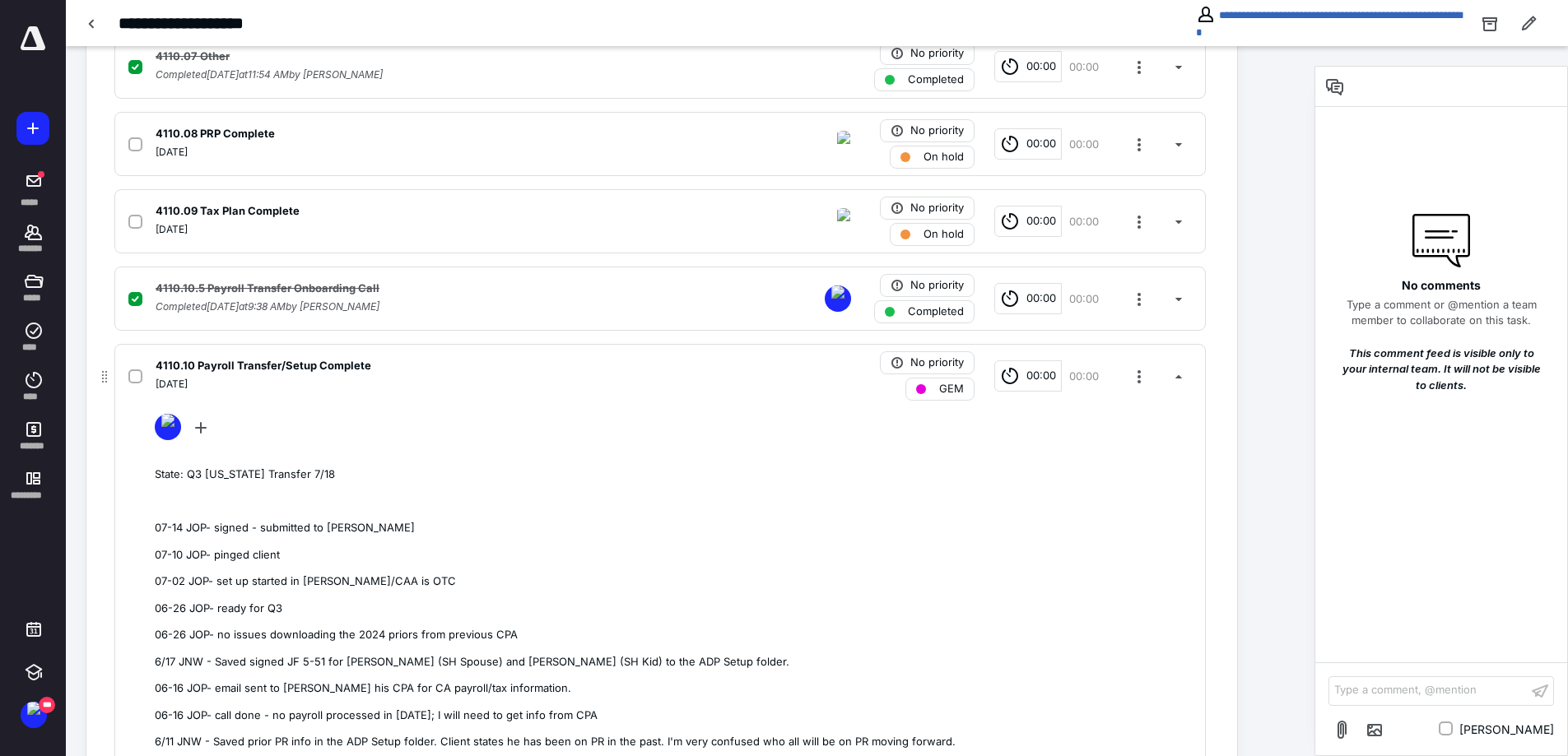 click on "State: Q3 [US_STATE] Transfer 7/18 07-14 JOP- signed - submitted to [PERSON_NAME] 07-10 JOP- pinged client 07-02 JOP- set up started in [PERSON_NAME]/CAA is OTC 06-26 JOP- ready for Q3 06-26 JOP- no issues downloading the 2024 priors from previous CPA 6/17 JNW - Saved signed JF 5-51 for [PERSON_NAME] (SH Spouse) and [PERSON_NAME] (SH Kid) to the ADP Setup folder. 06-16 JOP- email sent to [PERSON_NAME] his CPA for CA payroll/tax information.  06-16 JOP- call done - no payroll processed in [DATE]; I will need to get info from CPA    6/11 JNW - Saved prior PR info in the ADP Setup folder. Client states he has been on PR in the past. I'm very confused who all will be on PR moving forward. 6/11 JNW - Saved prior CPA's contact info to the ADP Setup folder.  Client clarified, only [PERSON_NAME]'s wife will be on PR, no other EEs . S election states he is 100% owner though, so will need clarification from [PERSON_NAME] on who will be on PR. Pinged for JF 51 for [PERSON_NAME] (the wife) Client wrote they have EEs and spouse on PR. 6/10 JNW - Pinged for JF 58" at bounding box center (673, 785) 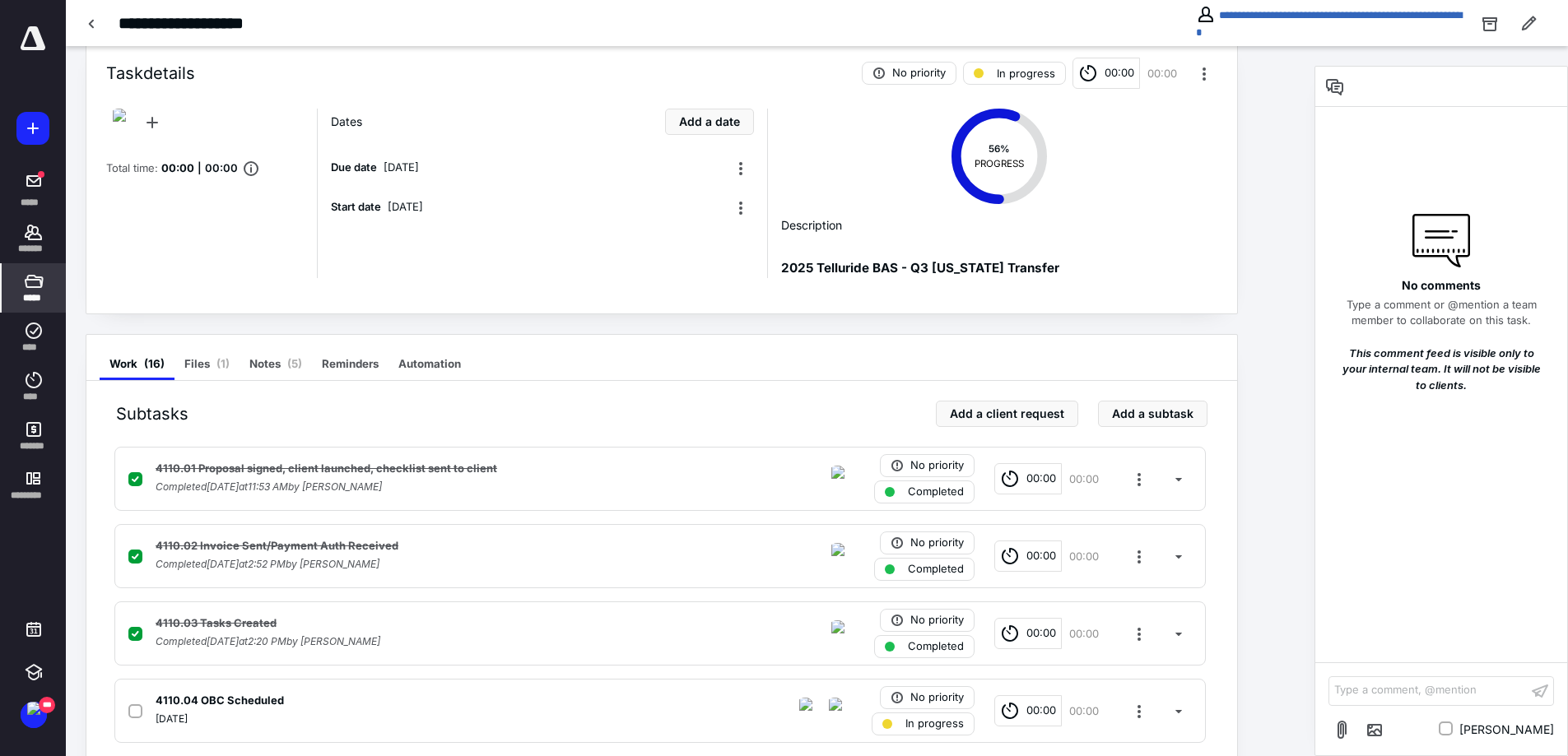 scroll, scrollTop: 0, scrollLeft: 0, axis: both 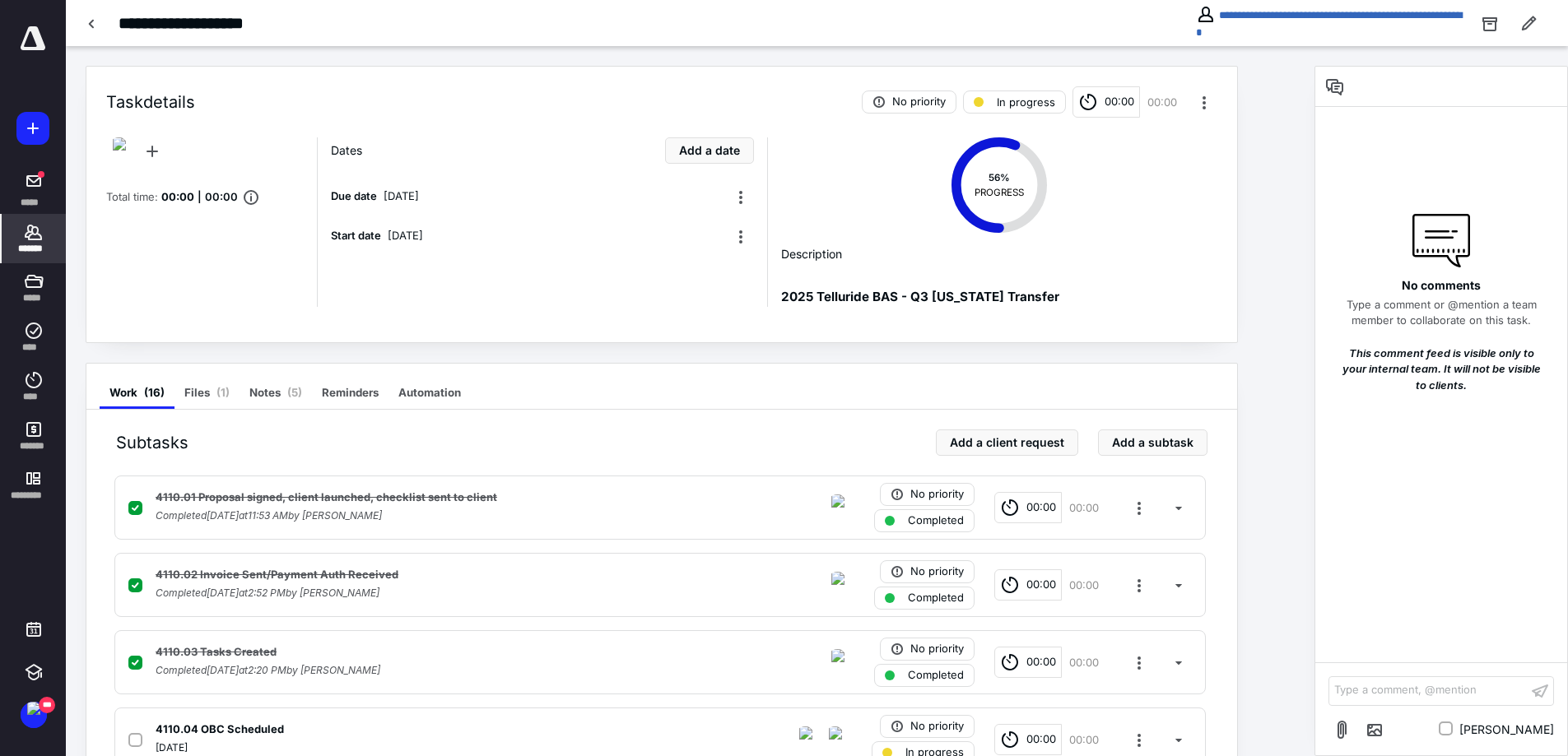 drag, startPoint x: 34, startPoint y: 229, endPoint x: 54, endPoint y: 218, distance: 22.825424 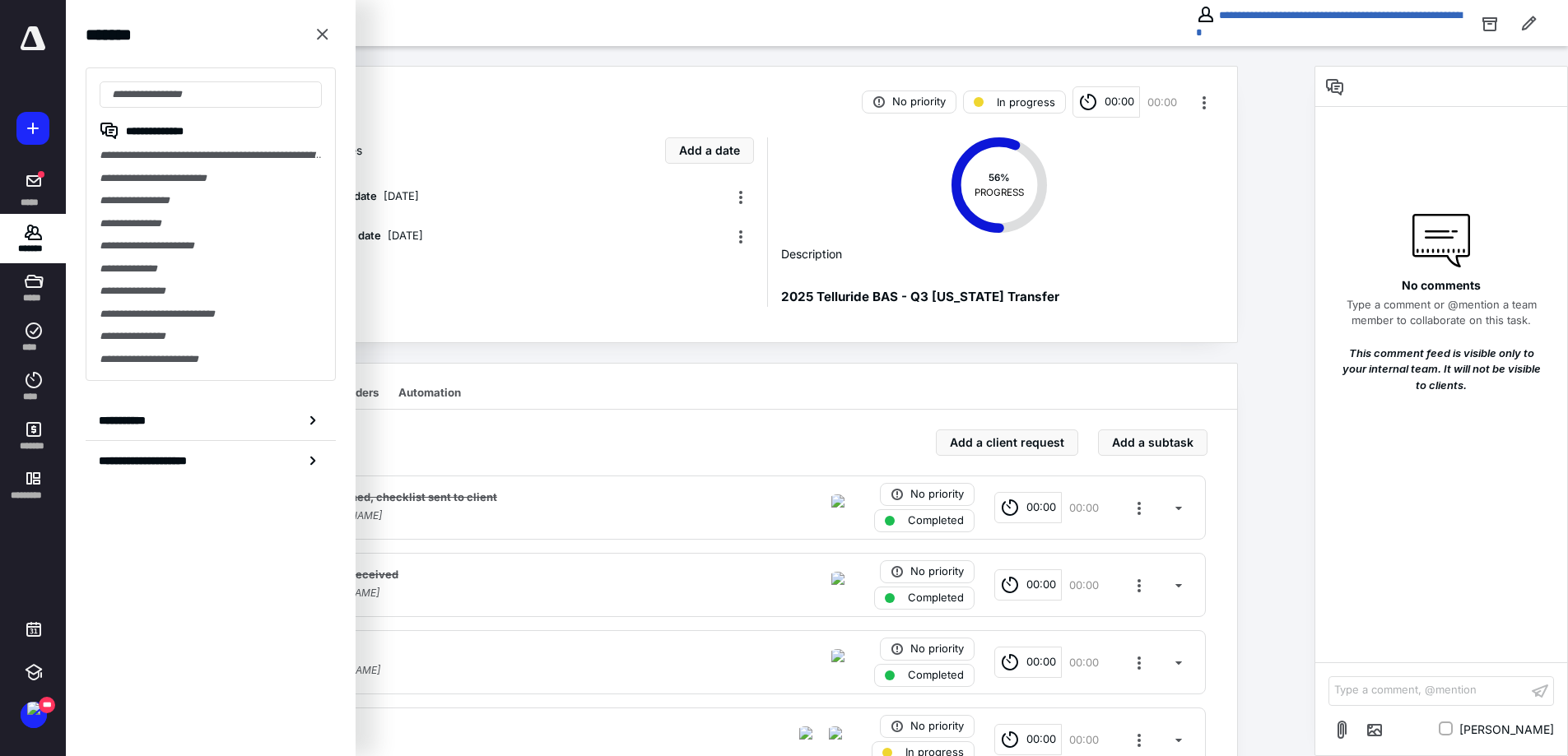 click on "**********" at bounding box center [211, 179] 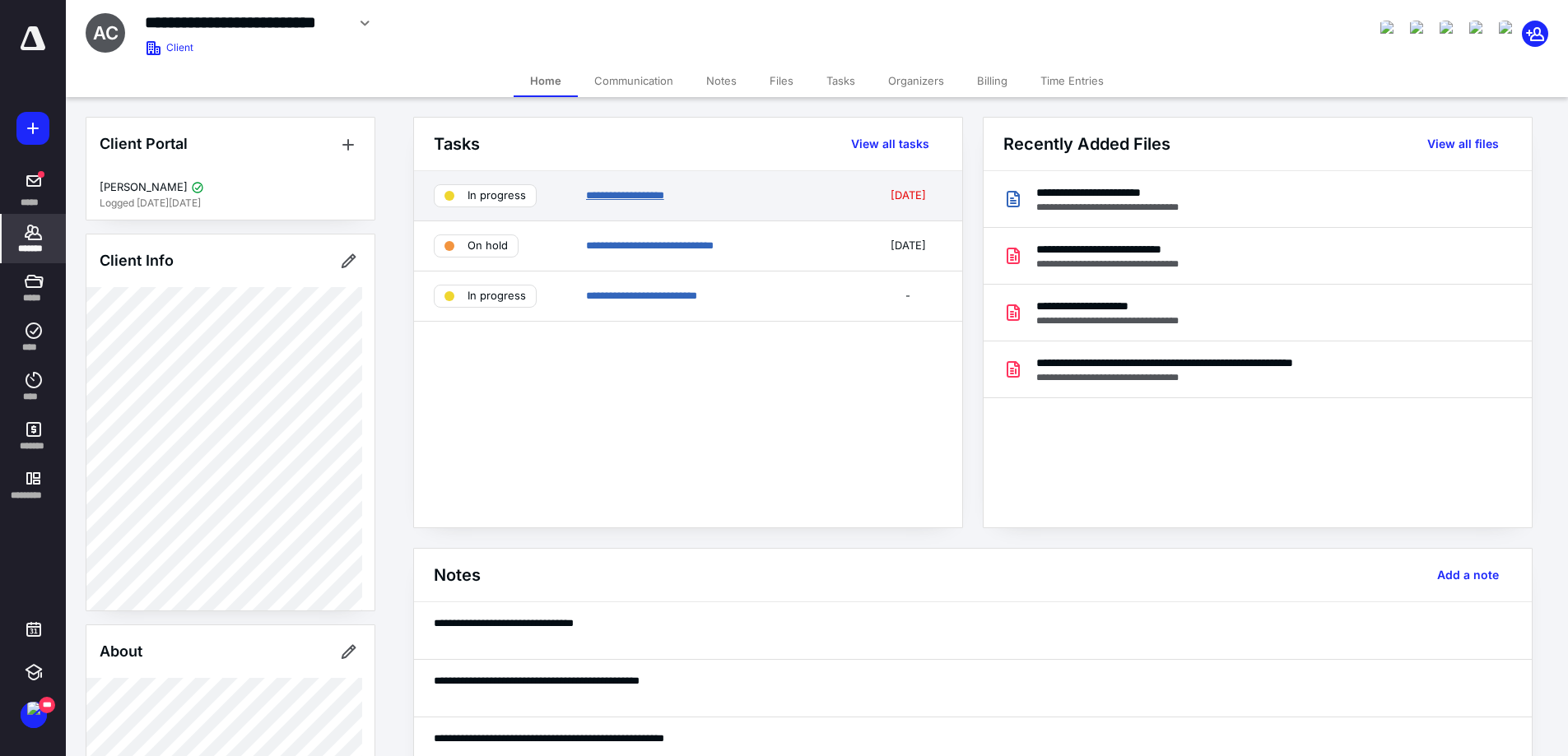 click on "**********" at bounding box center [625, 195] 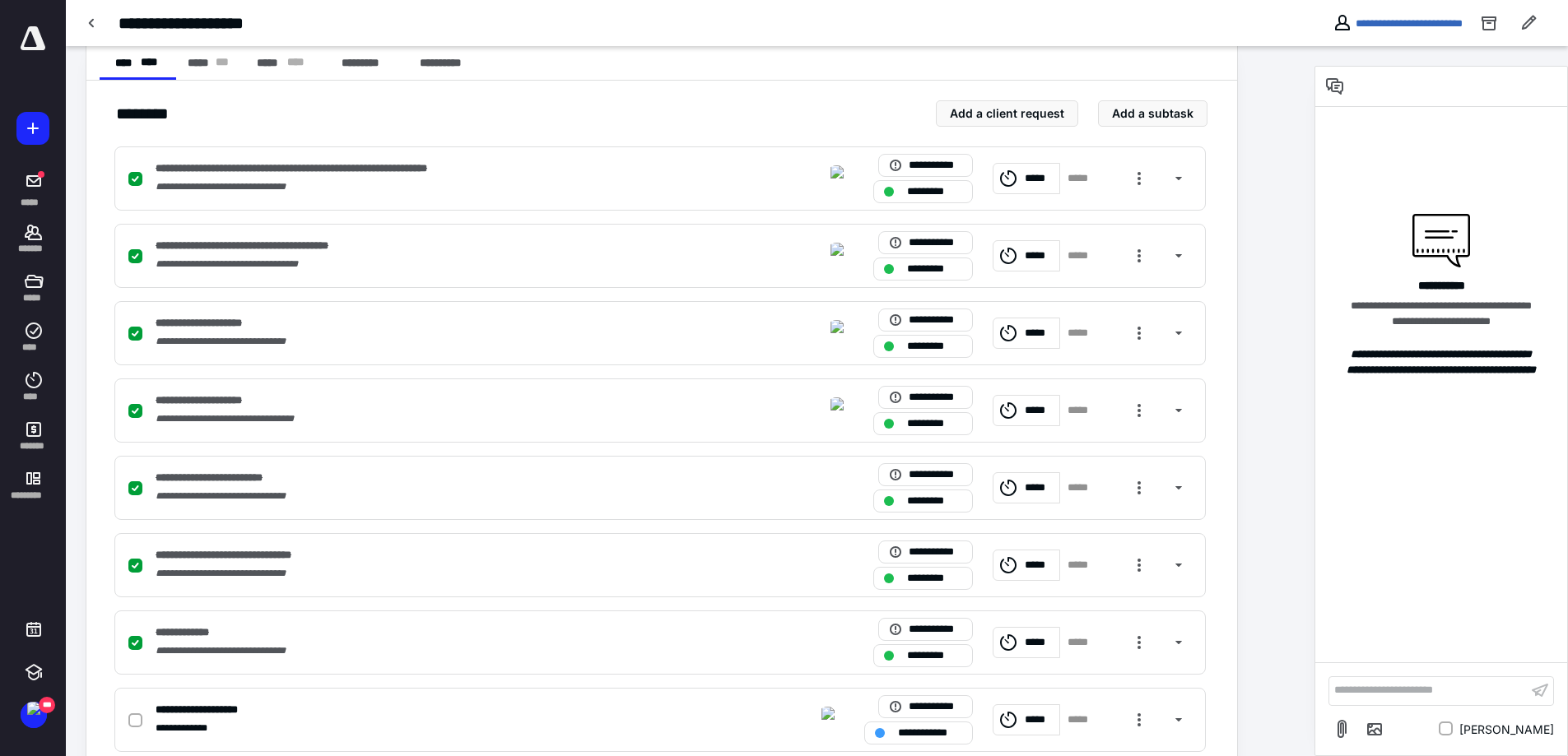 scroll, scrollTop: 658, scrollLeft: 0, axis: vertical 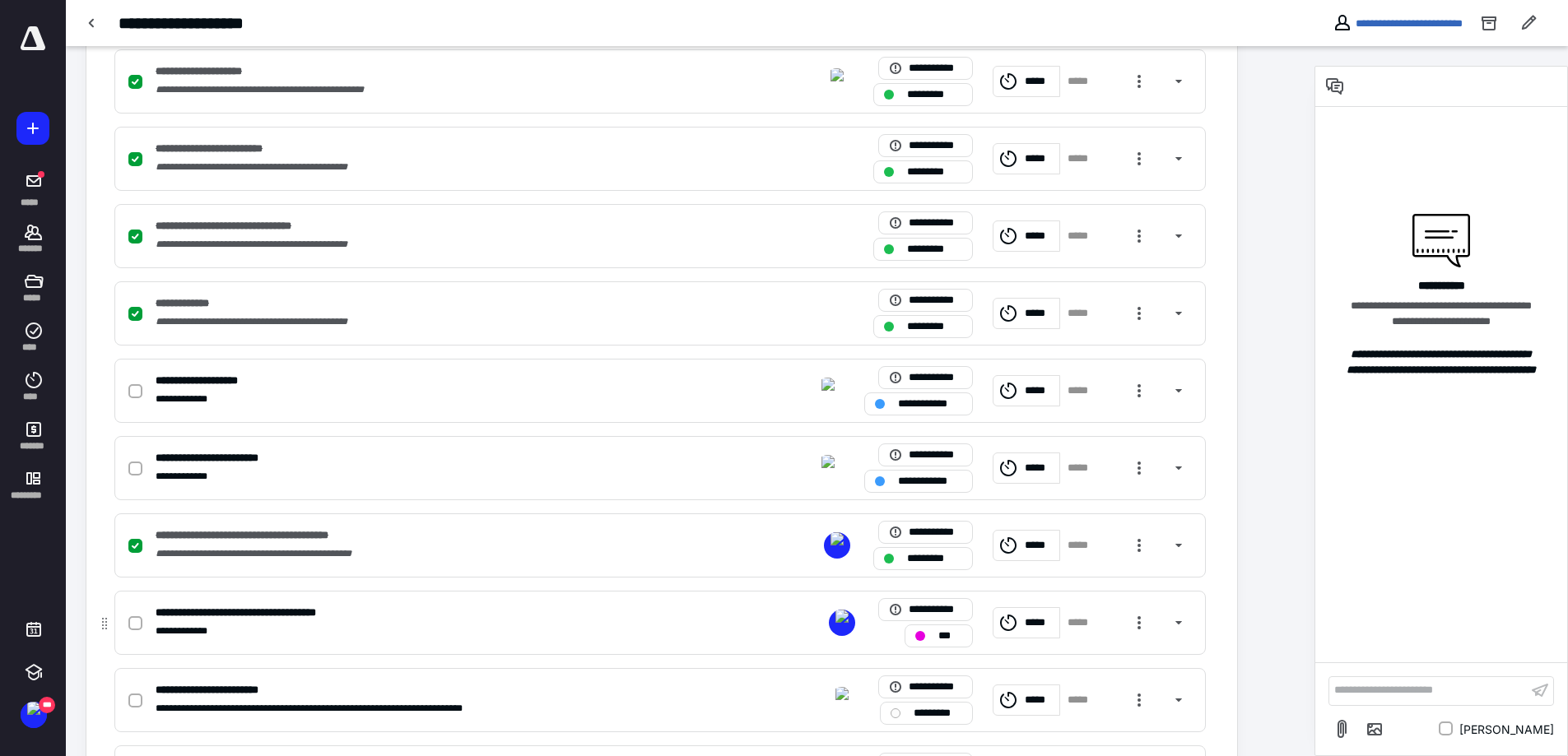 click on "**********" at bounding box center (444, 631) 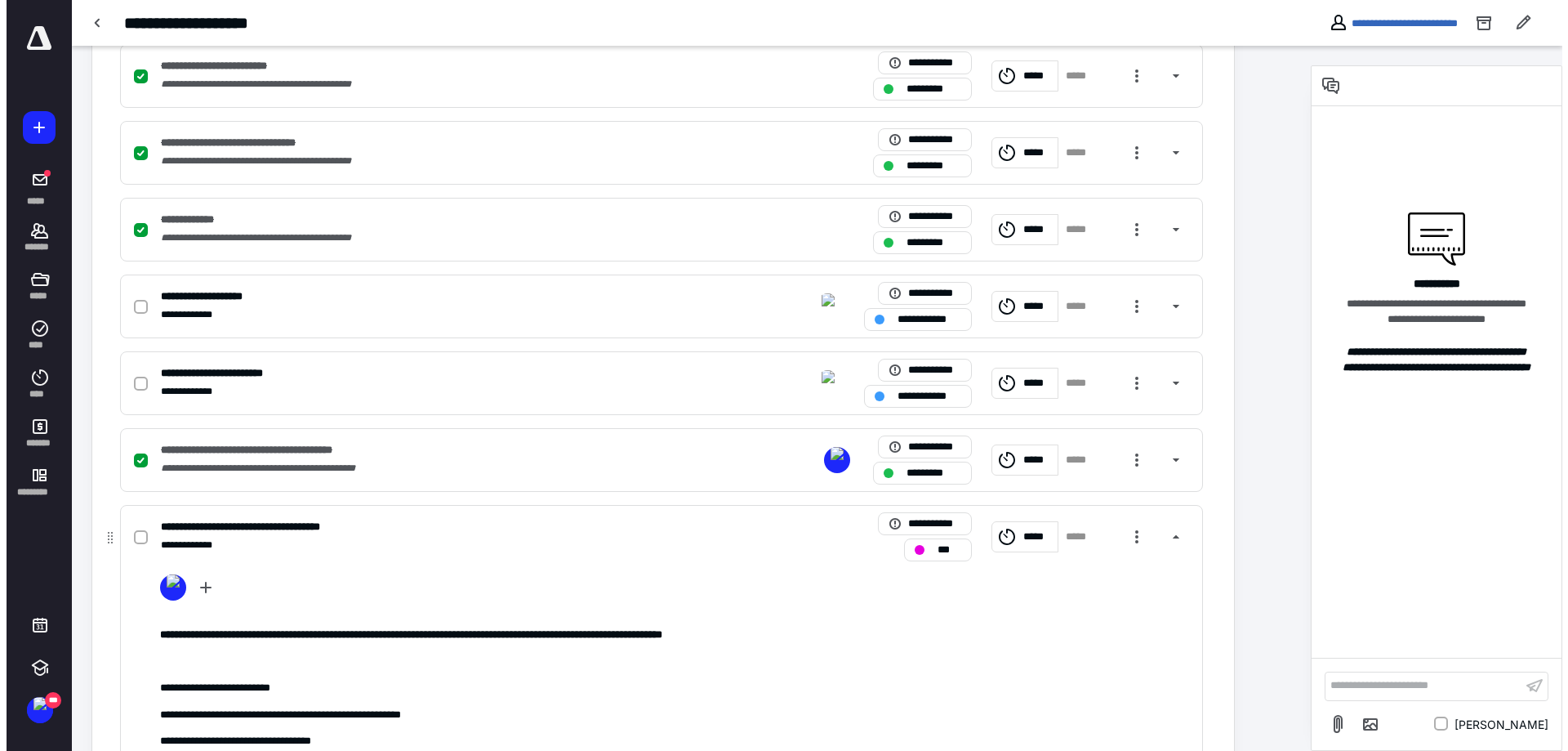 scroll, scrollTop: 817, scrollLeft: 0, axis: vertical 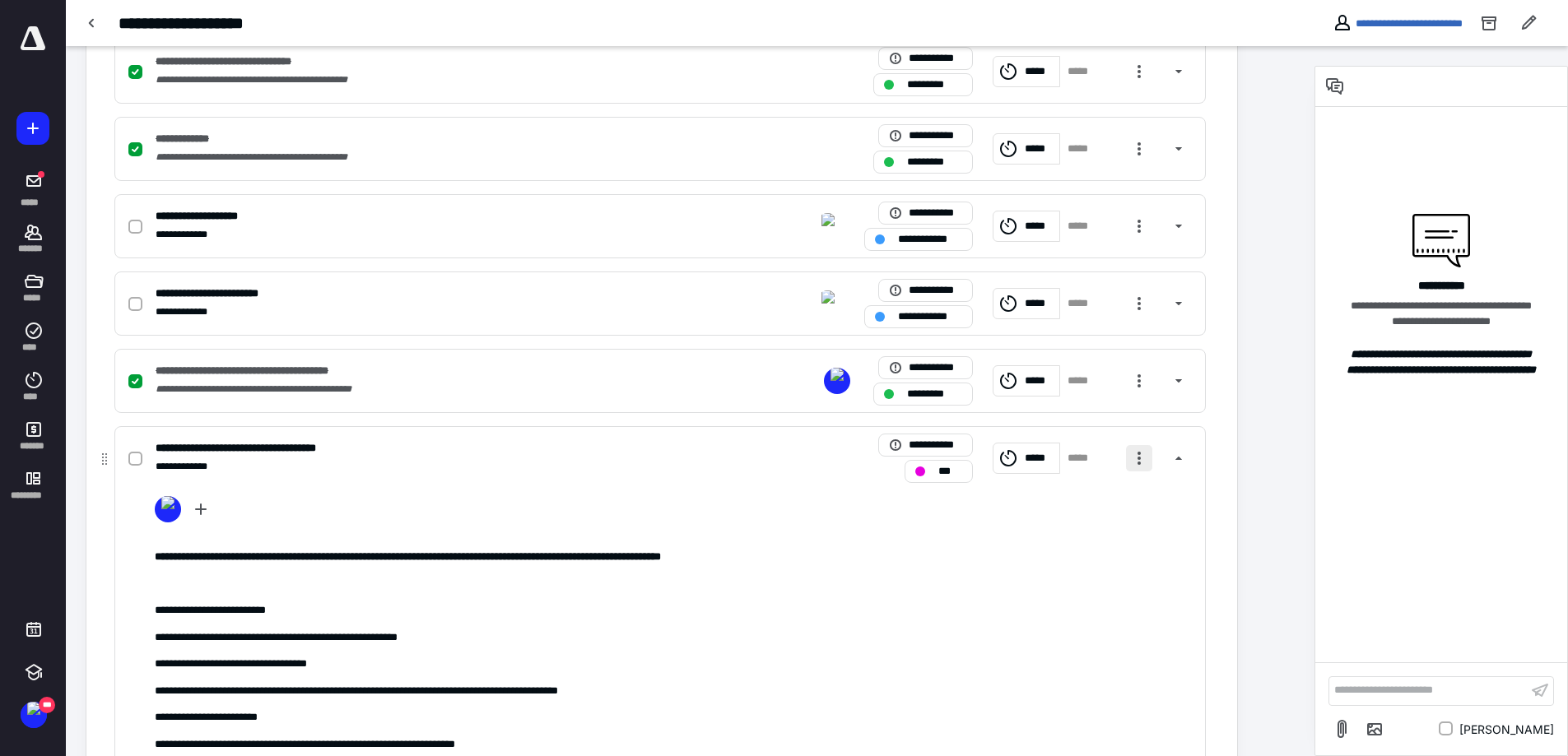 drag, startPoint x: 1146, startPoint y: 455, endPoint x: 1148, endPoint y: 469, distance: 14.142136 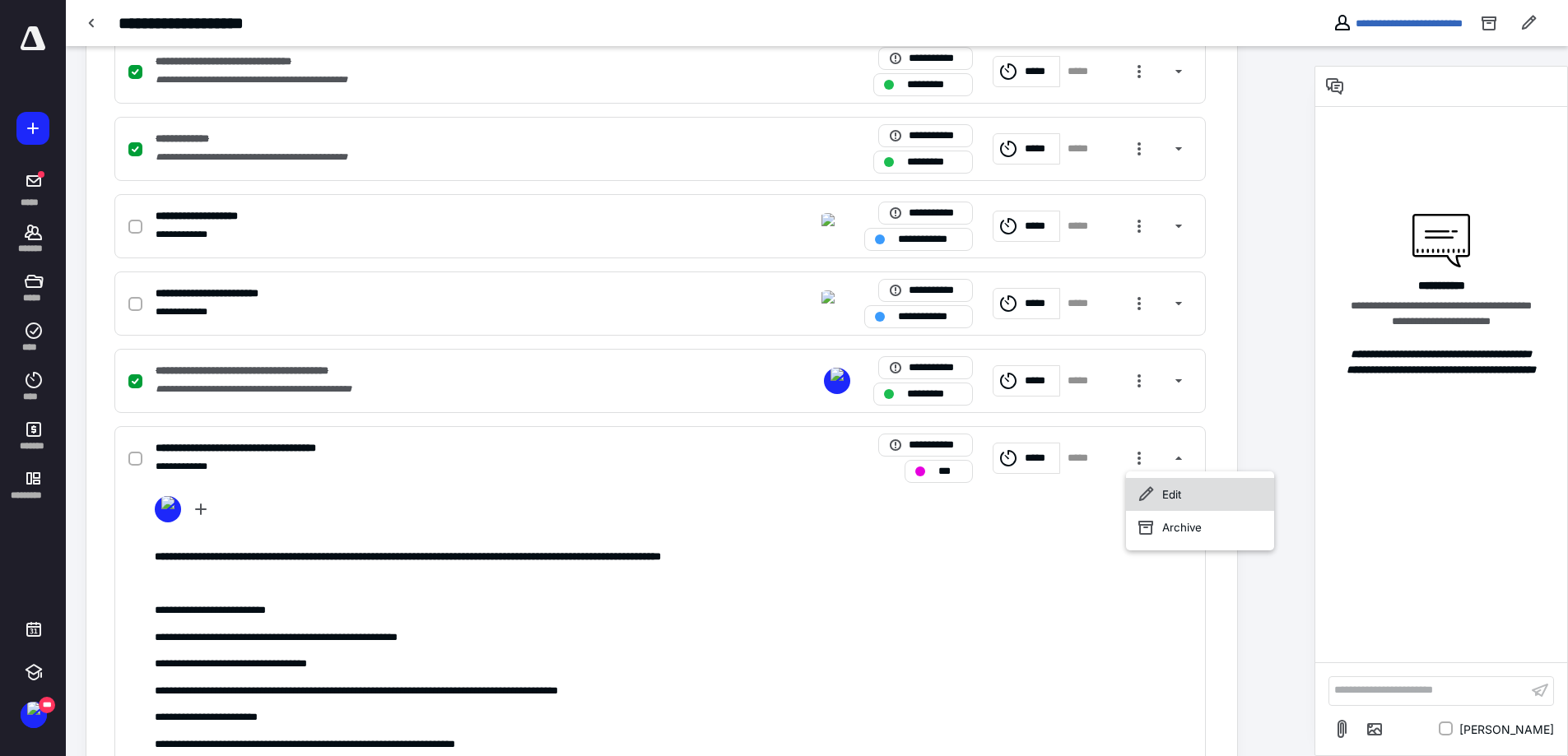 click on "Edit" at bounding box center [1200, 494] 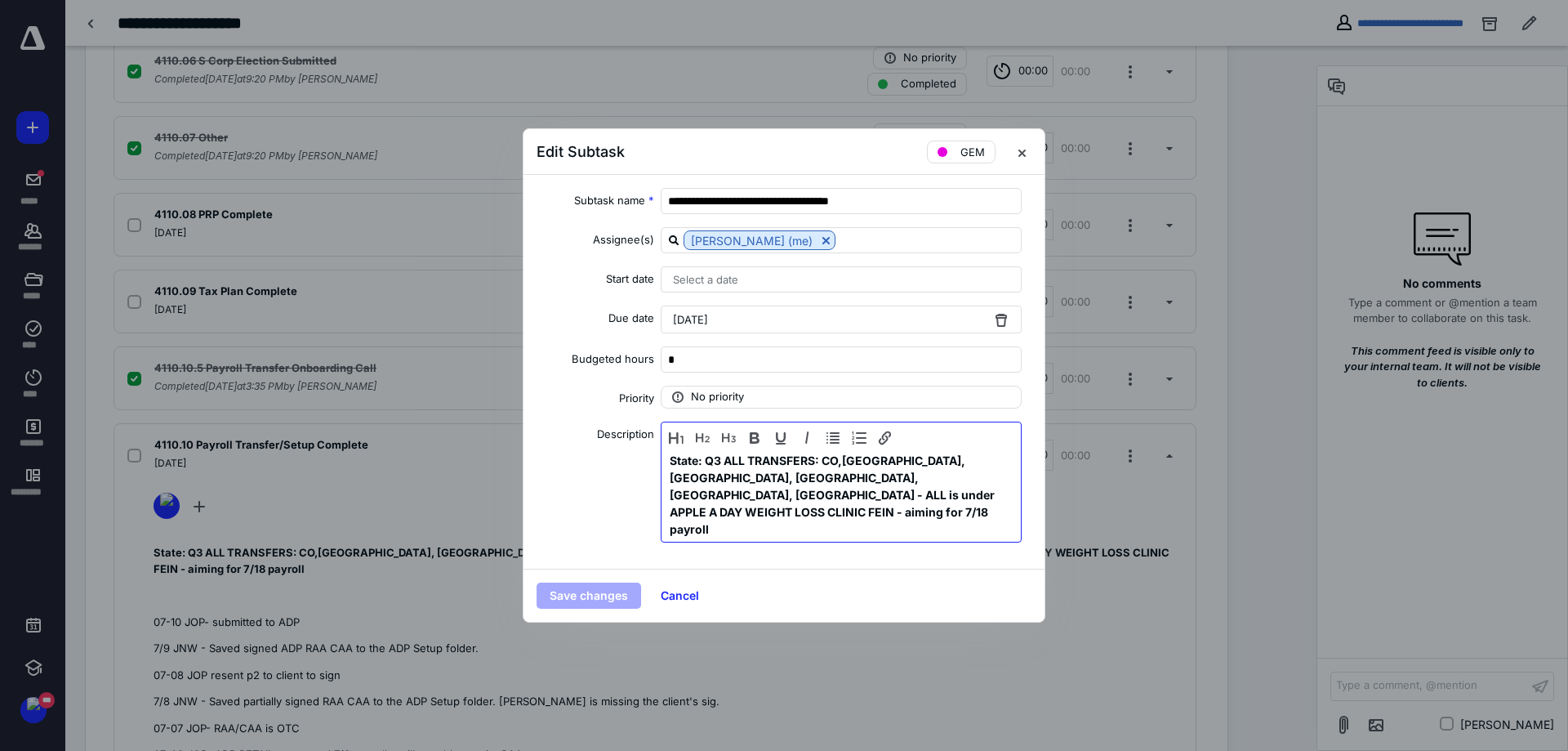 click at bounding box center (841, 546) 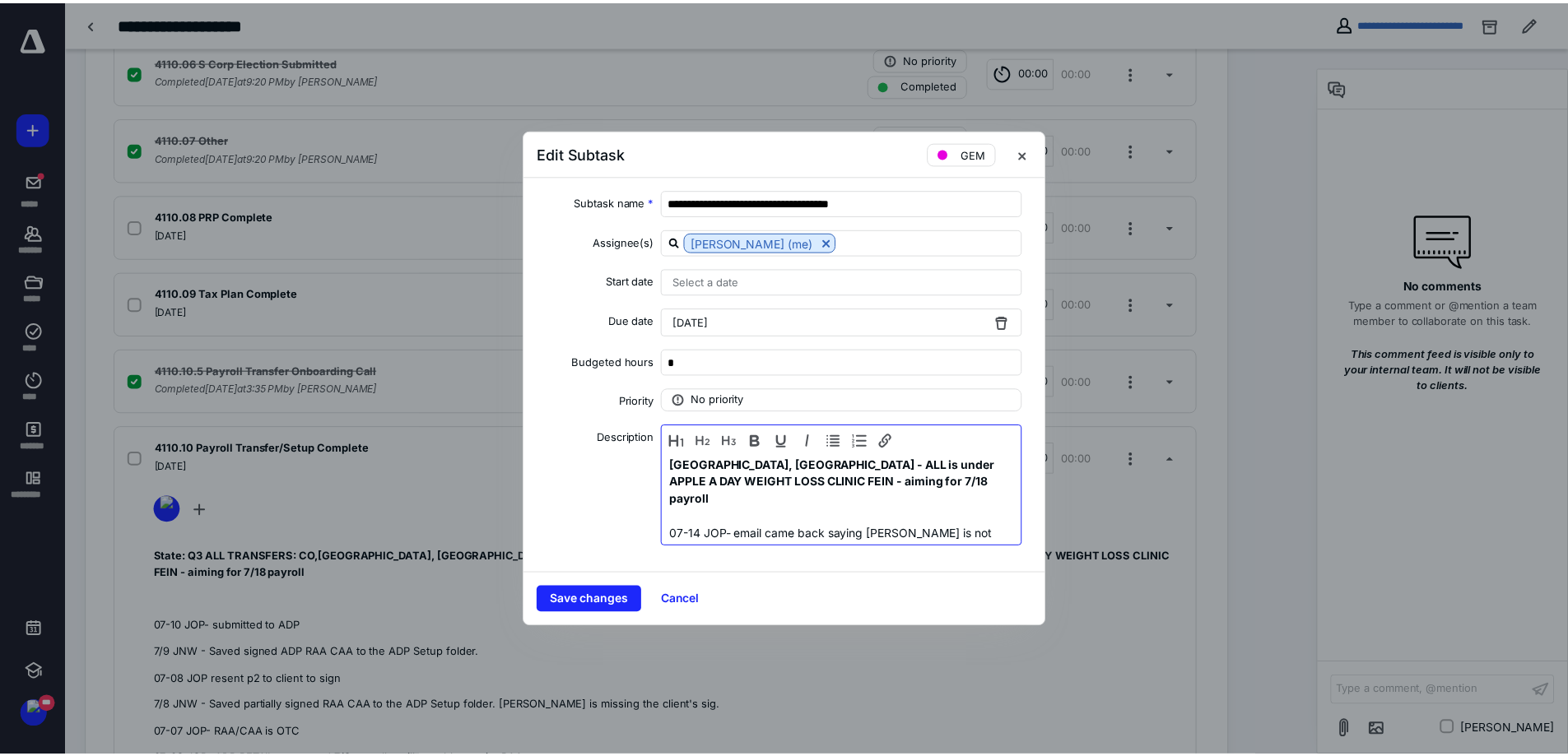 scroll, scrollTop: 51, scrollLeft: 0, axis: vertical 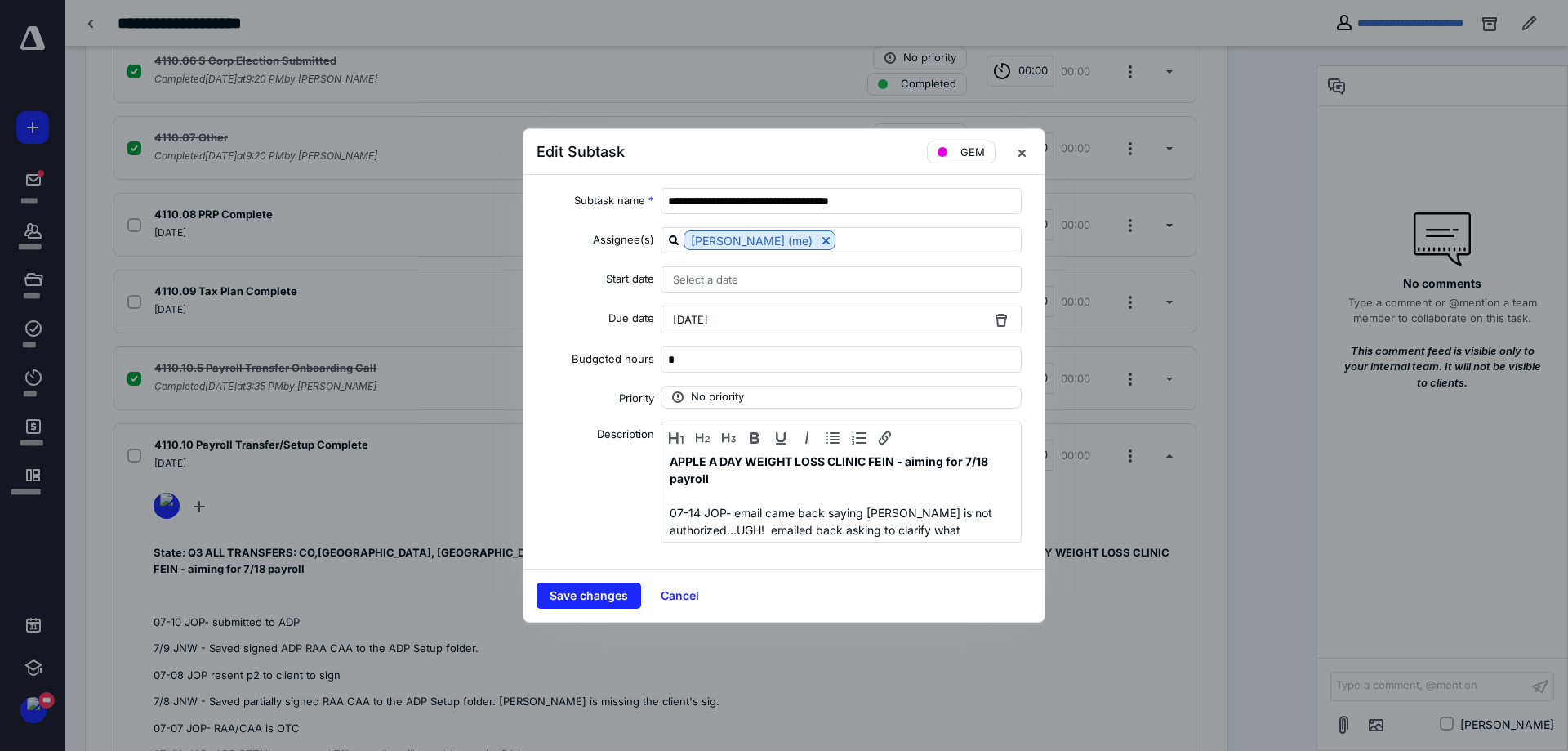 click on "[DATE]" at bounding box center (690, 320) 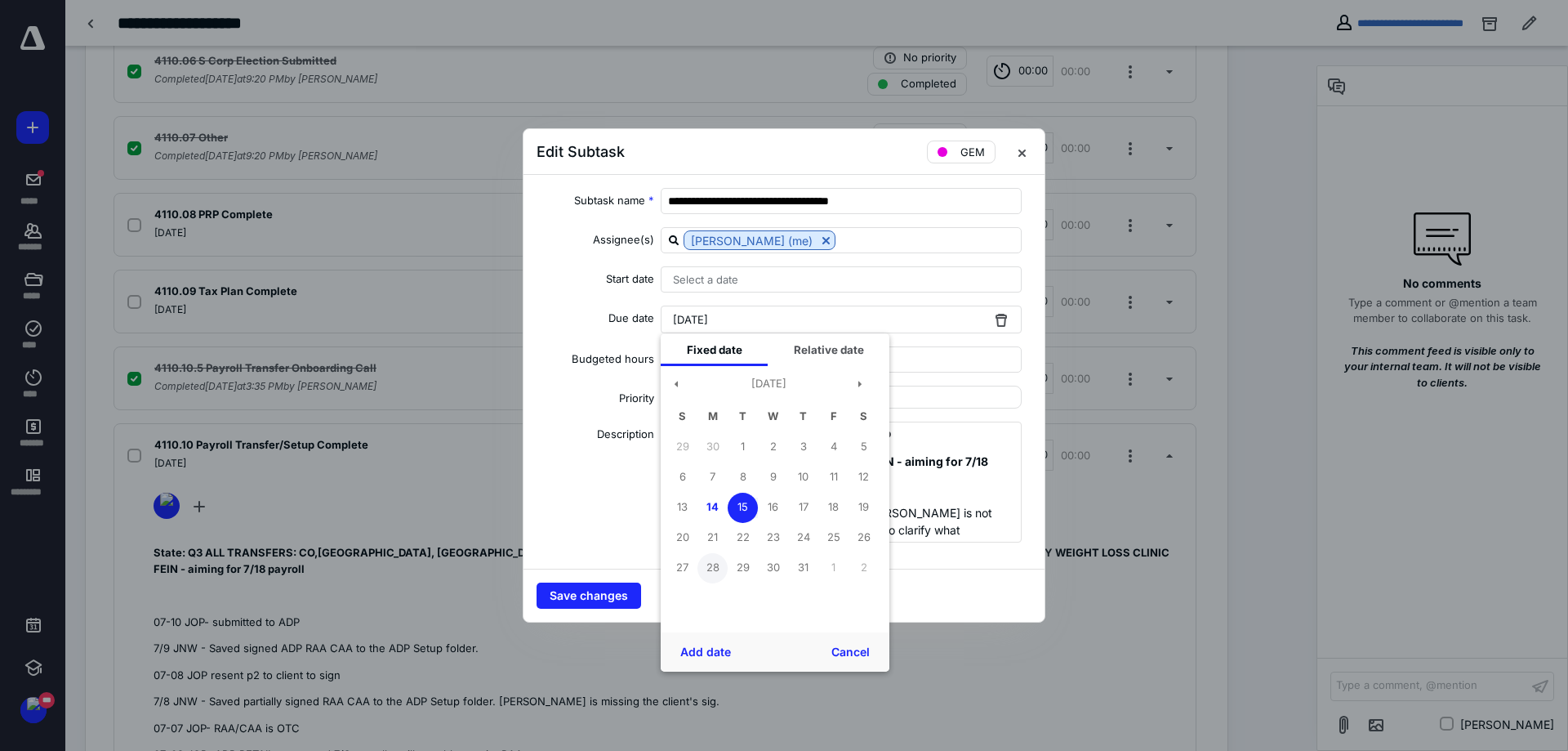 click on "28" at bounding box center [712, 568] 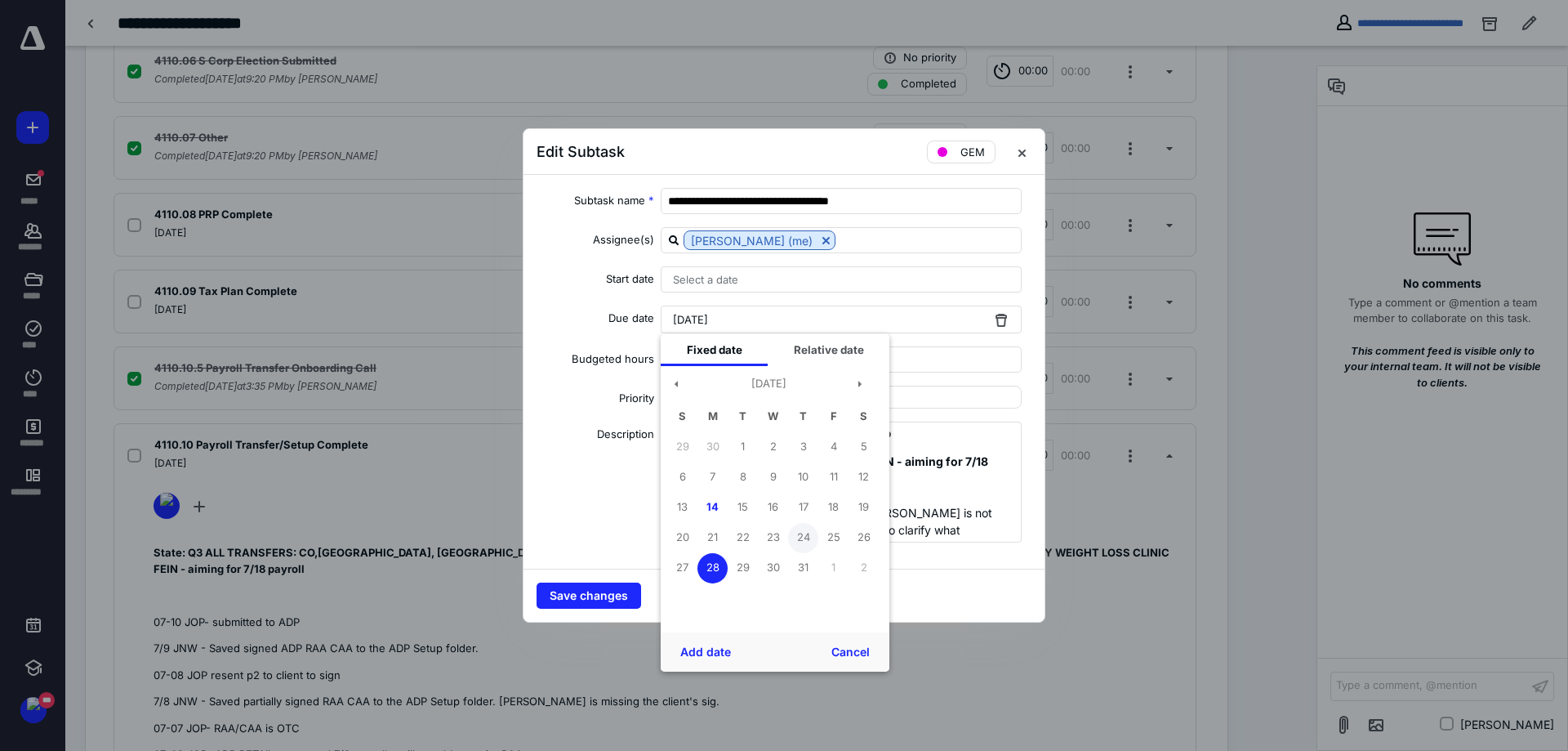 click on "24" at bounding box center (803, 538) 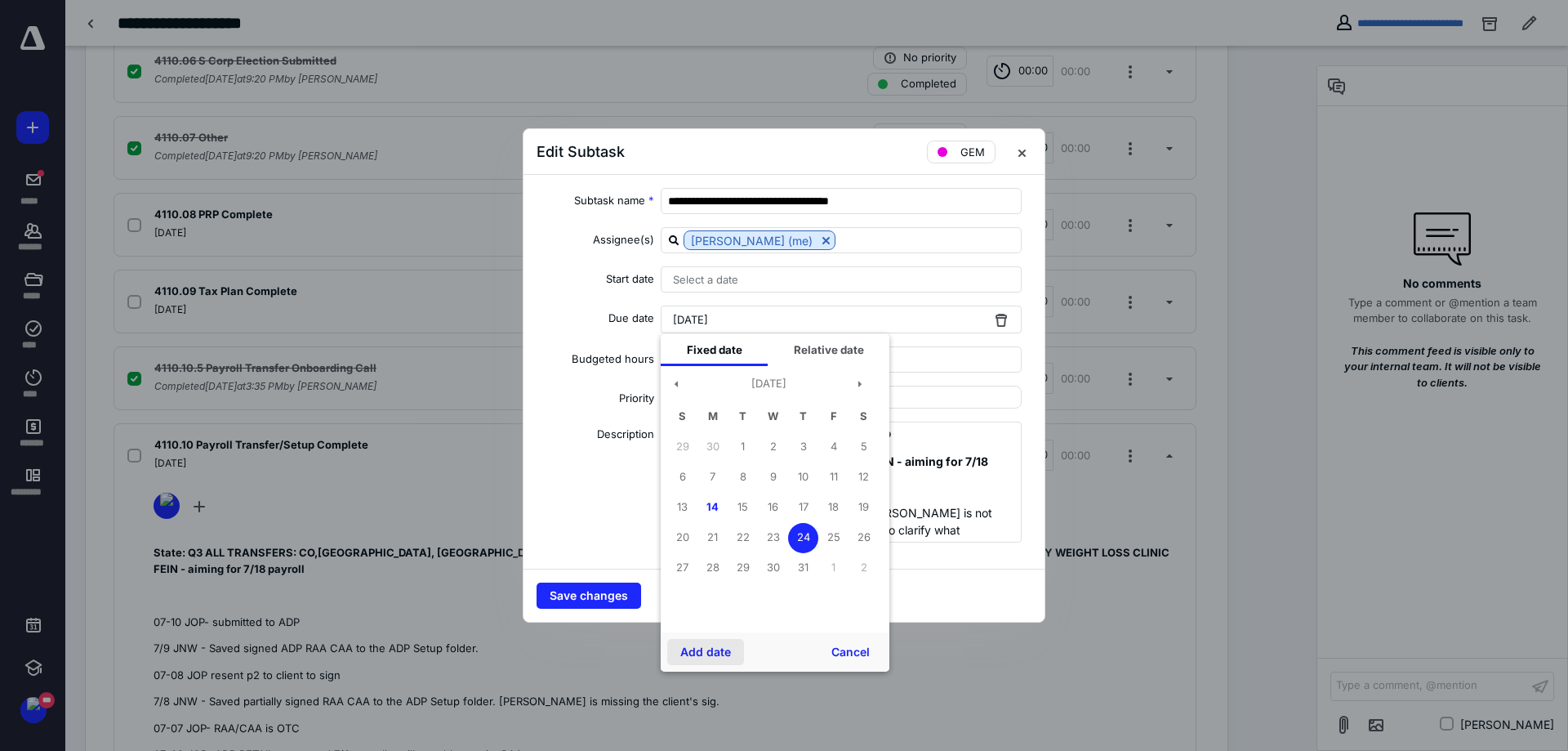 click on "Add date" at bounding box center (706, 652) 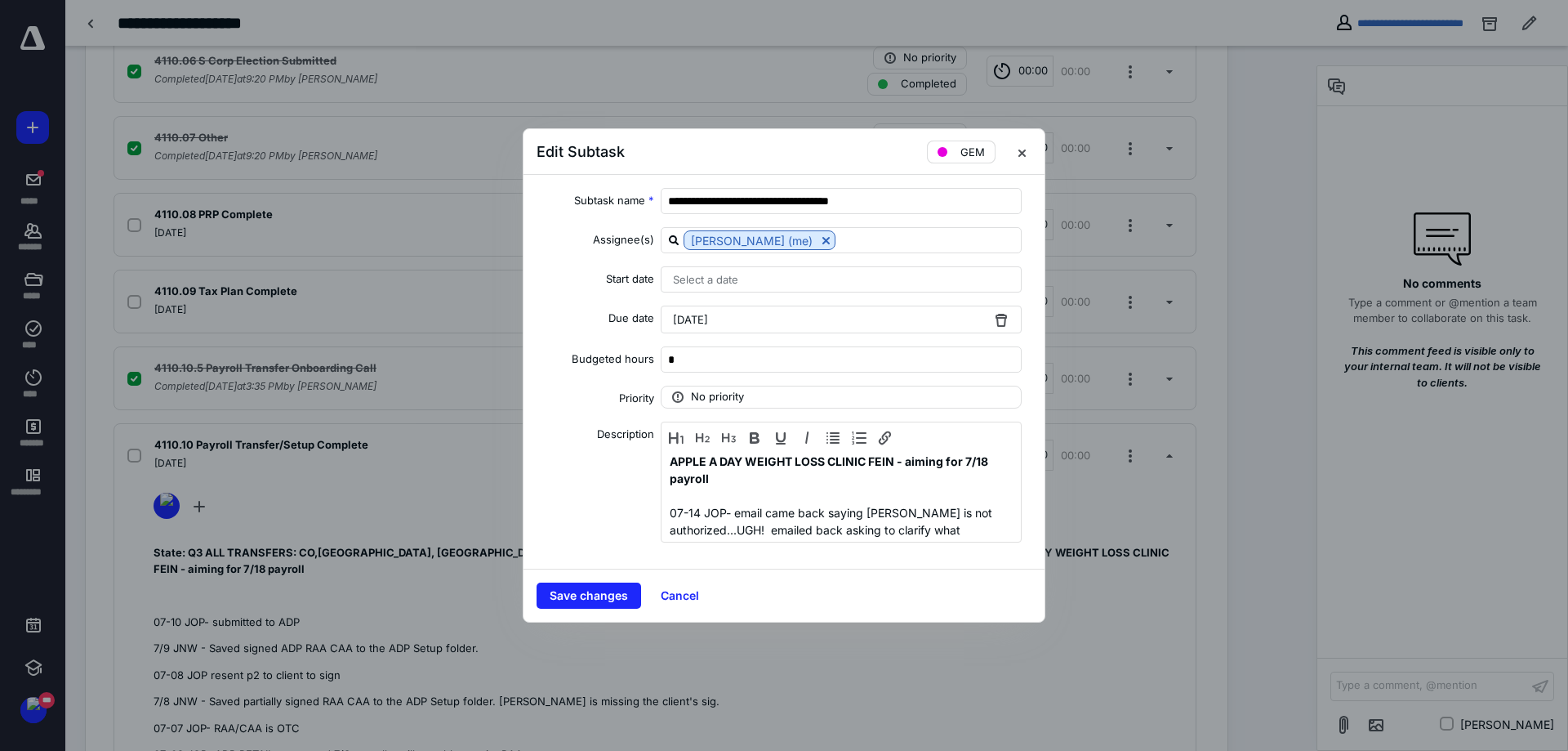 click on "GEM" at bounding box center [973, 152] 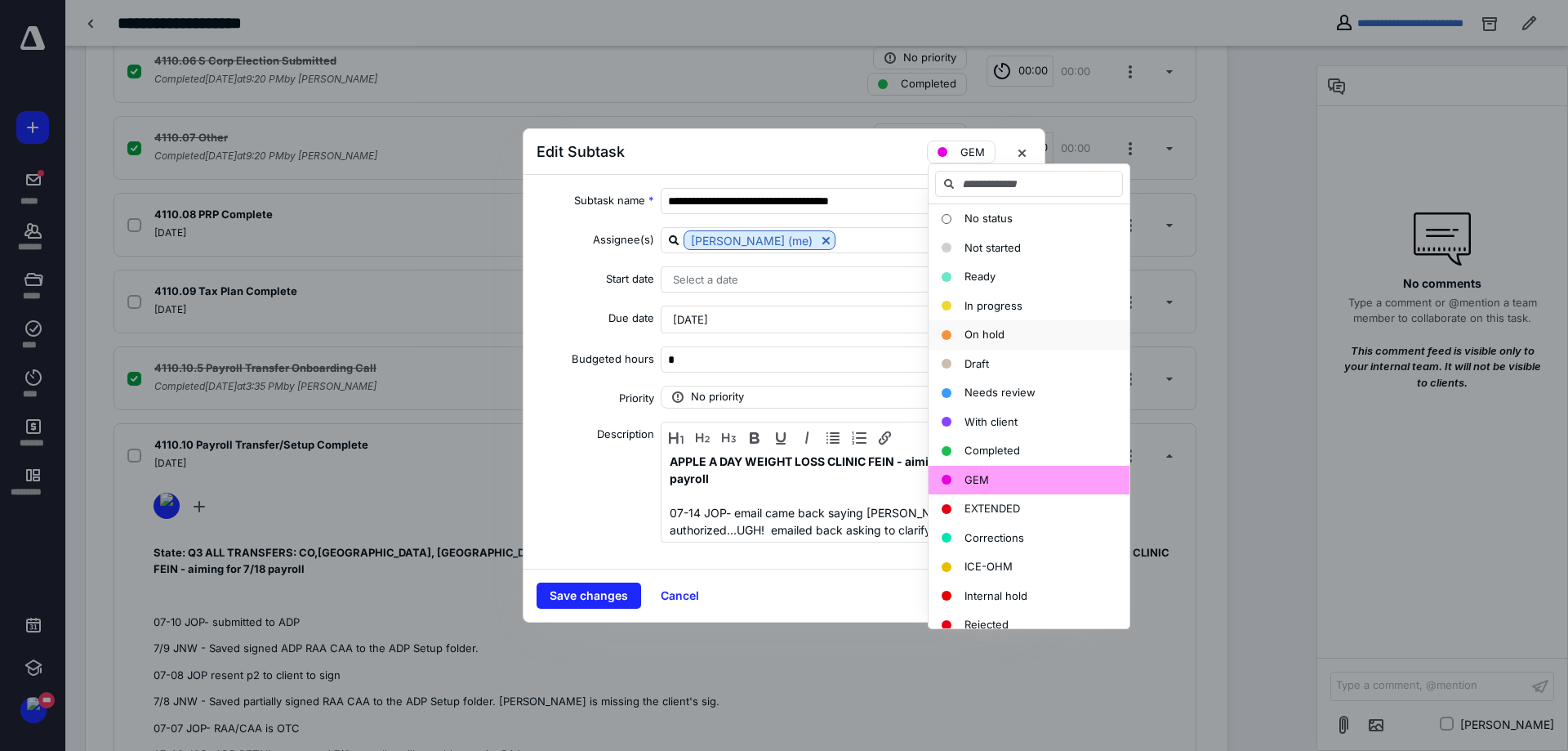 click on "On hold" at bounding box center (984, 334) 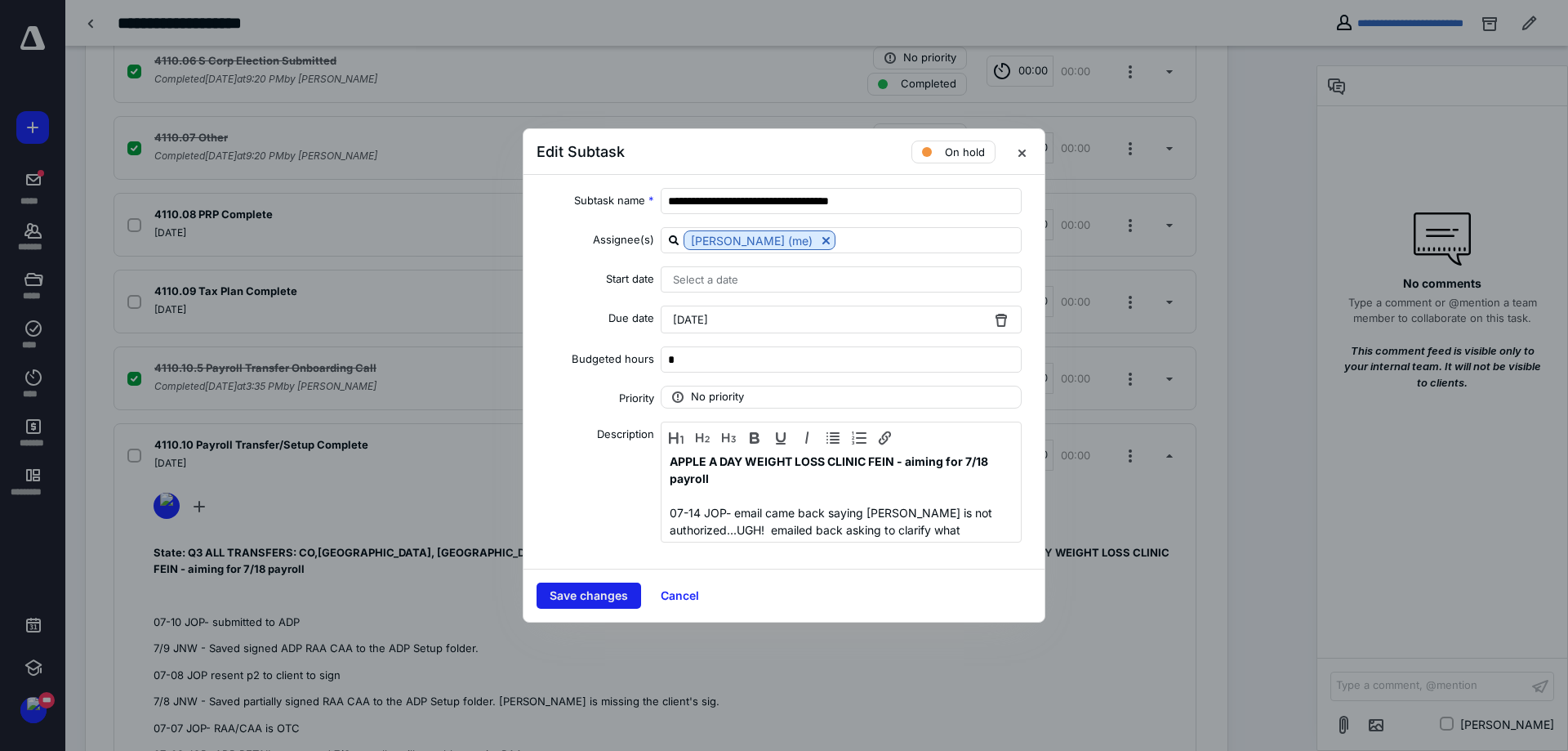 click on "Save changes" at bounding box center (589, 596) 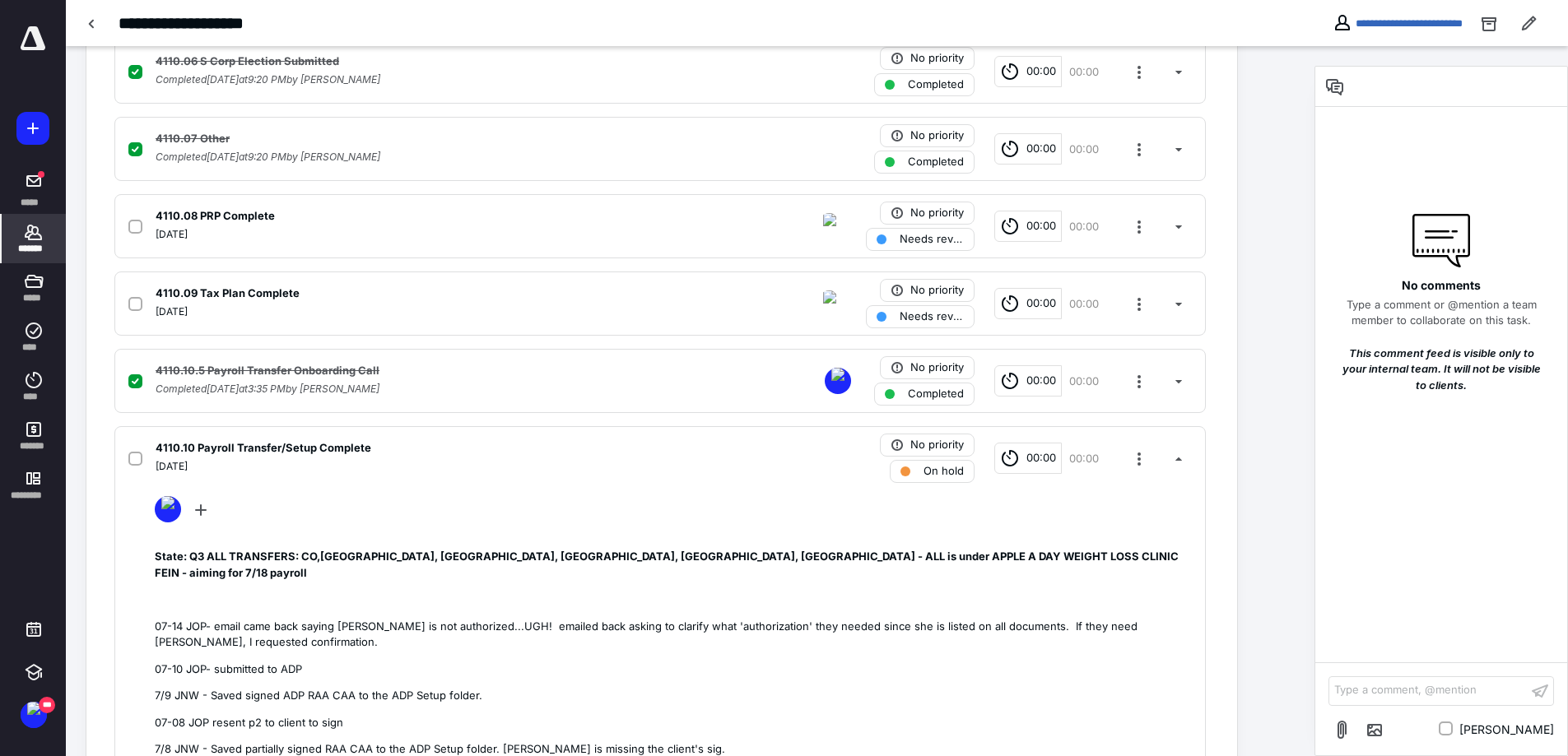 drag, startPoint x: 35, startPoint y: 241, endPoint x: 50, endPoint y: 241, distance: 15 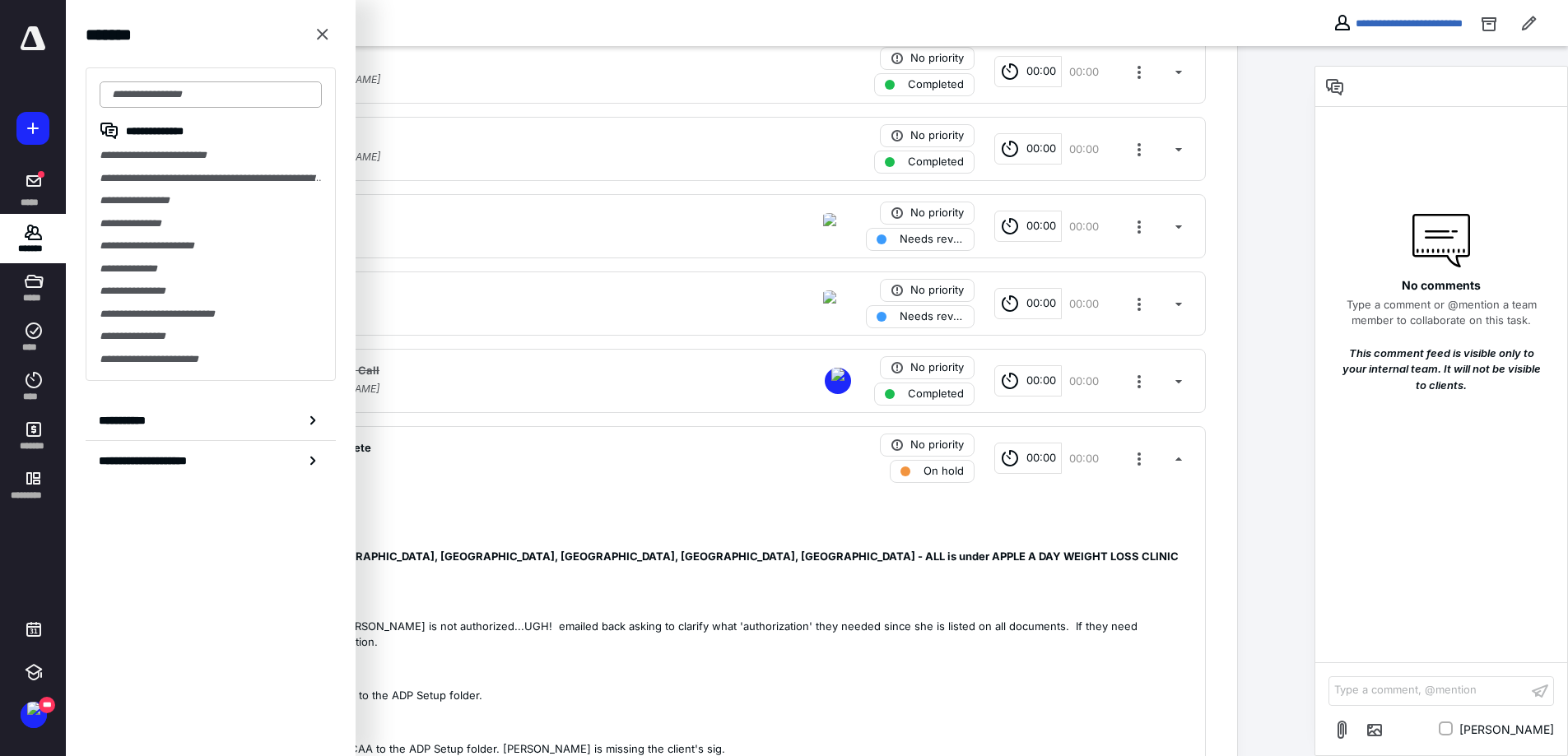 click at bounding box center [211, 95] 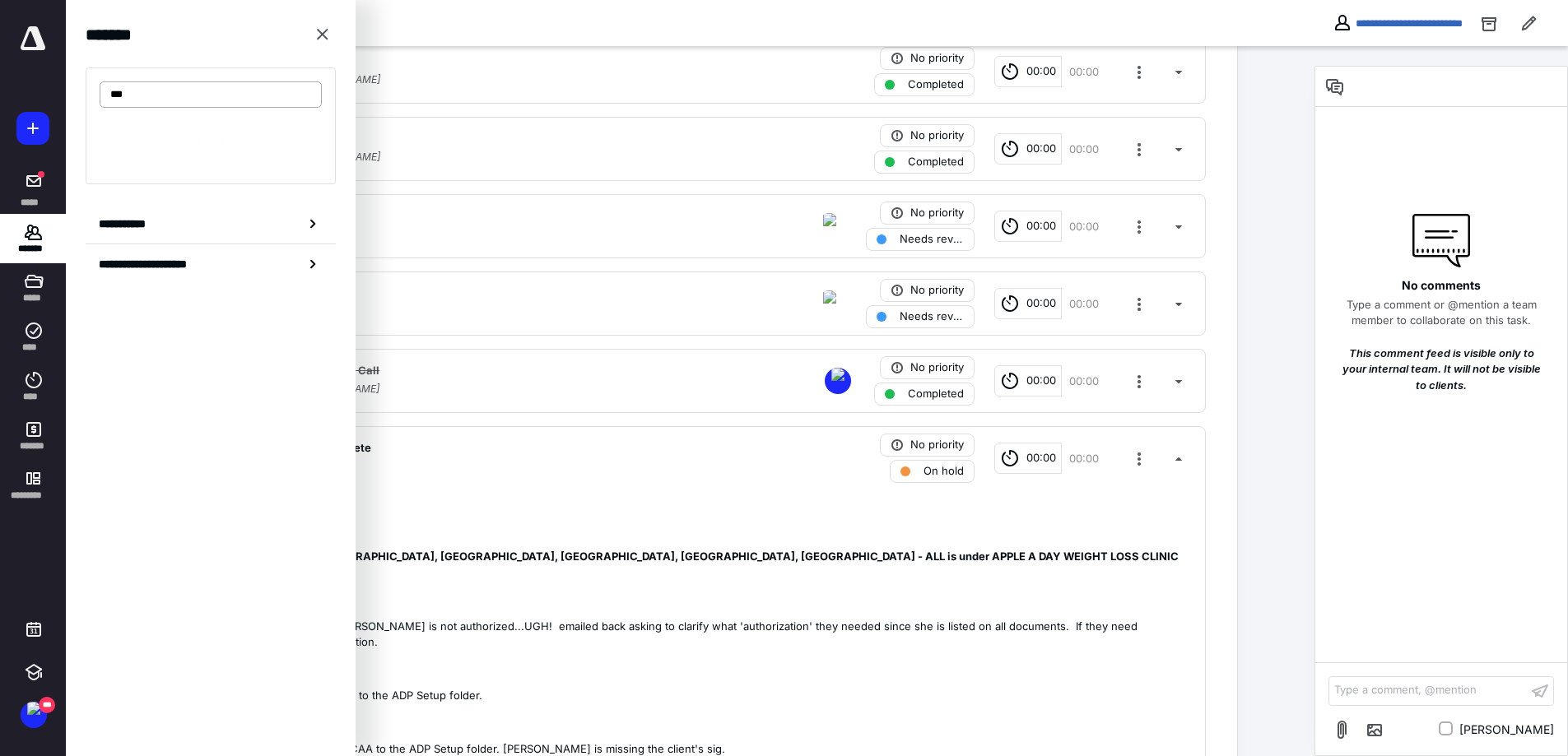 type on "***" 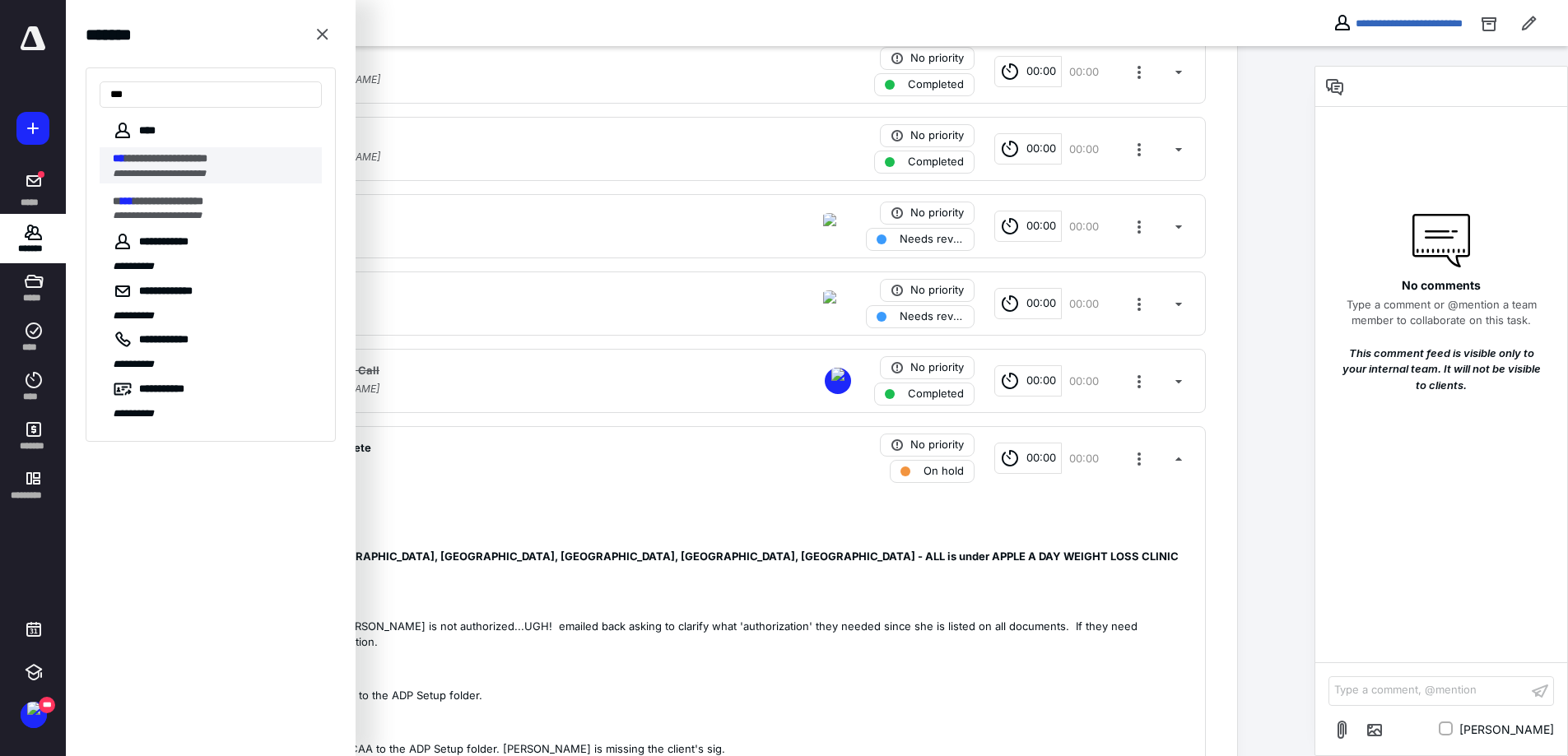 click on "**********" at bounding box center (159, 174) 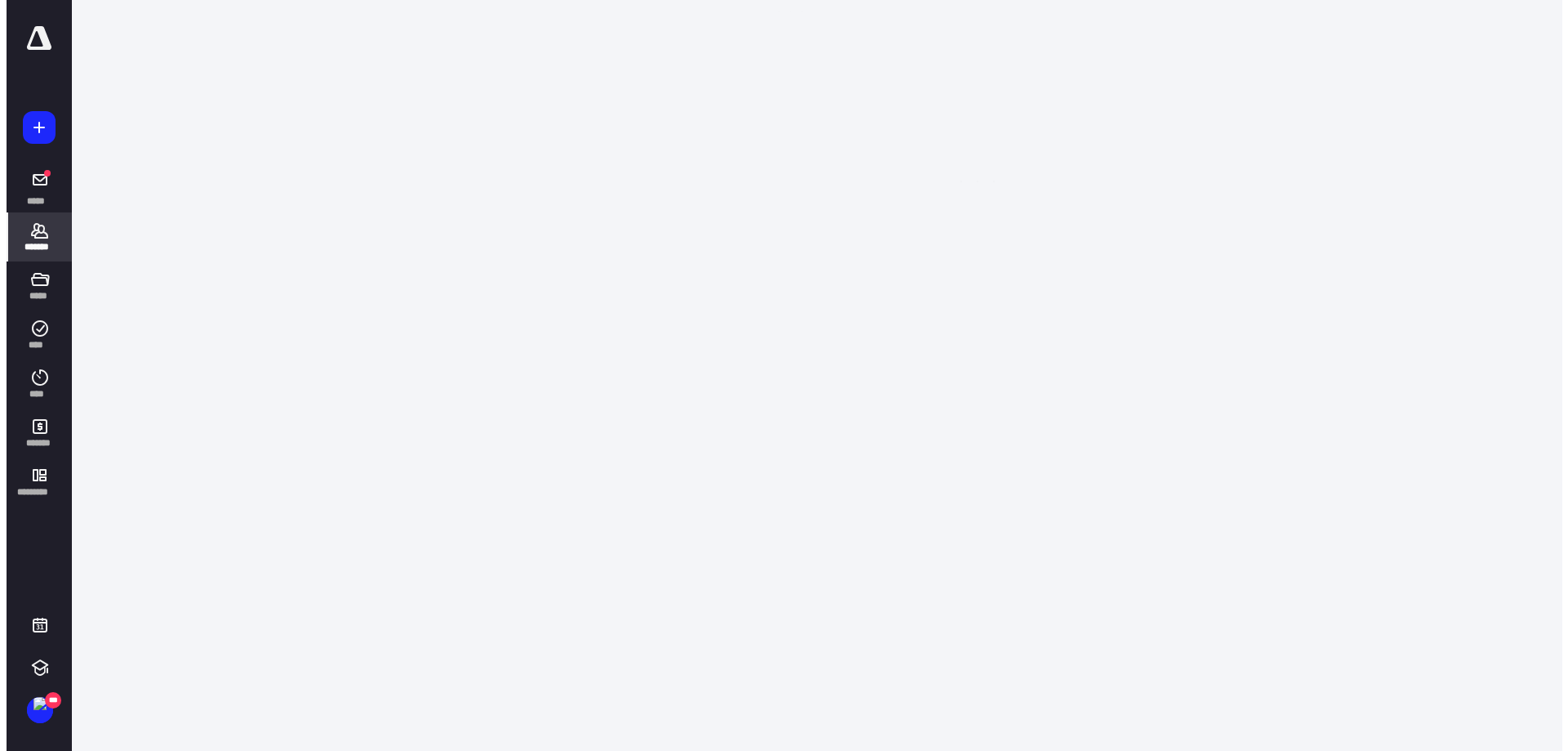scroll, scrollTop: 0, scrollLeft: 0, axis: both 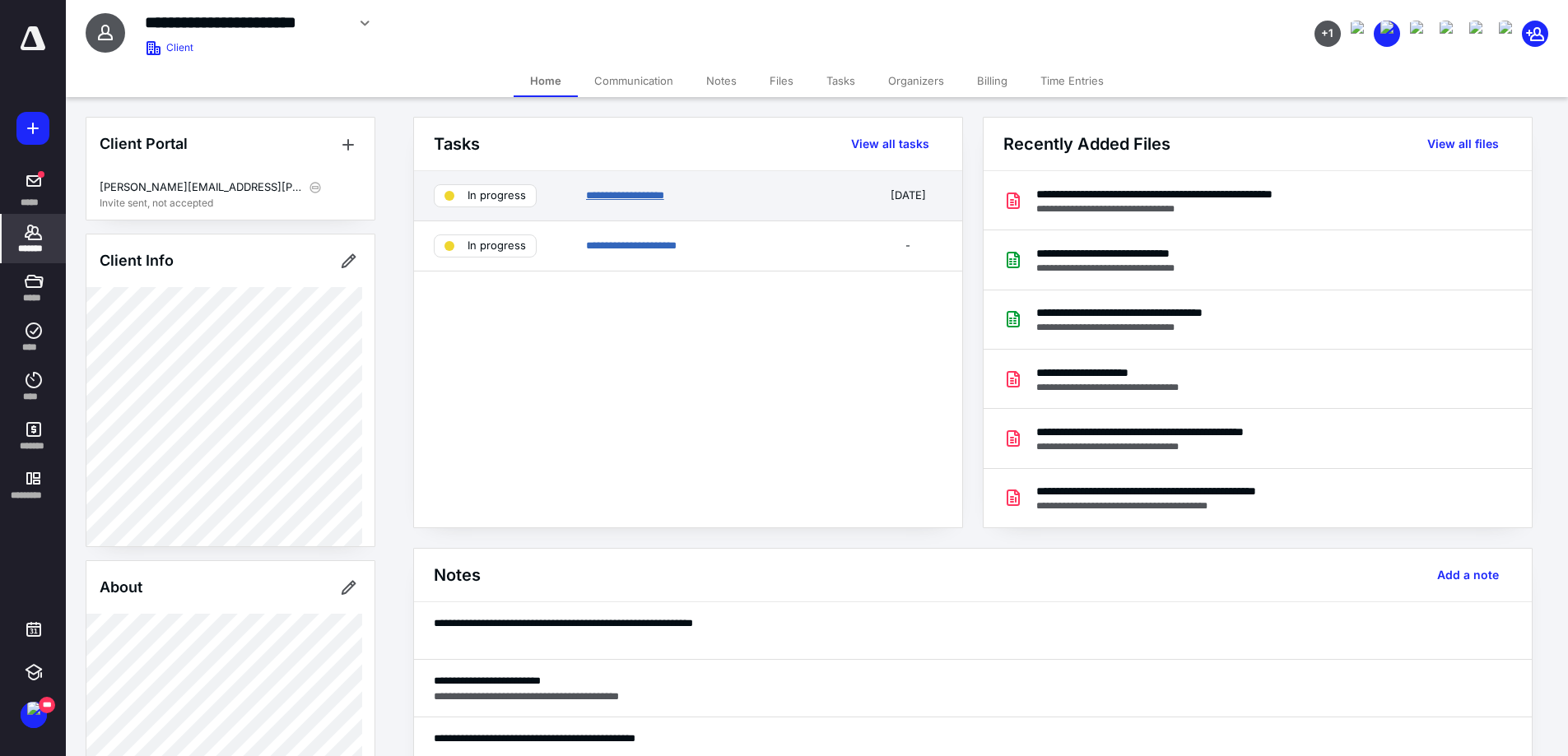 click on "**********" at bounding box center (625, 195) 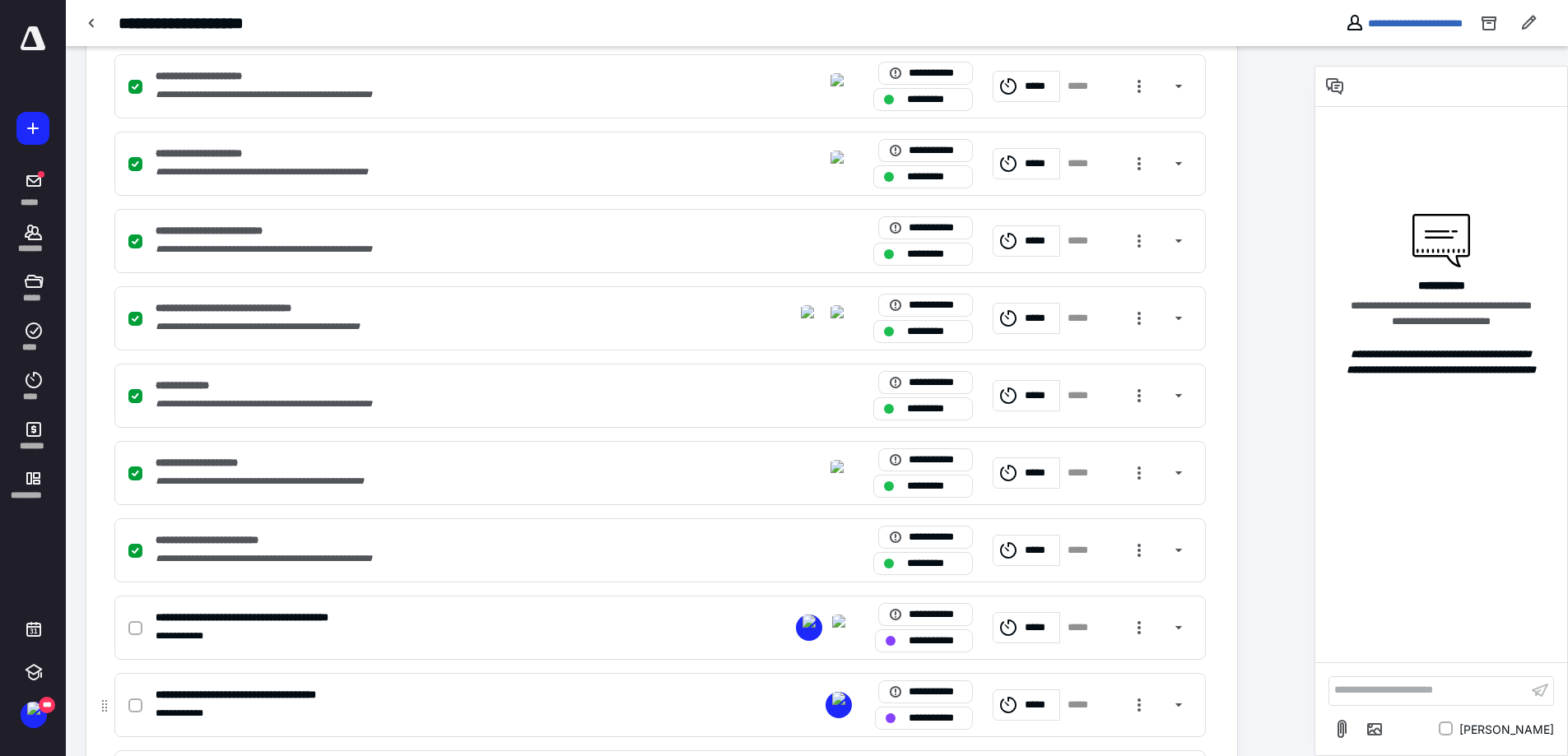 scroll, scrollTop: 823, scrollLeft: 0, axis: vertical 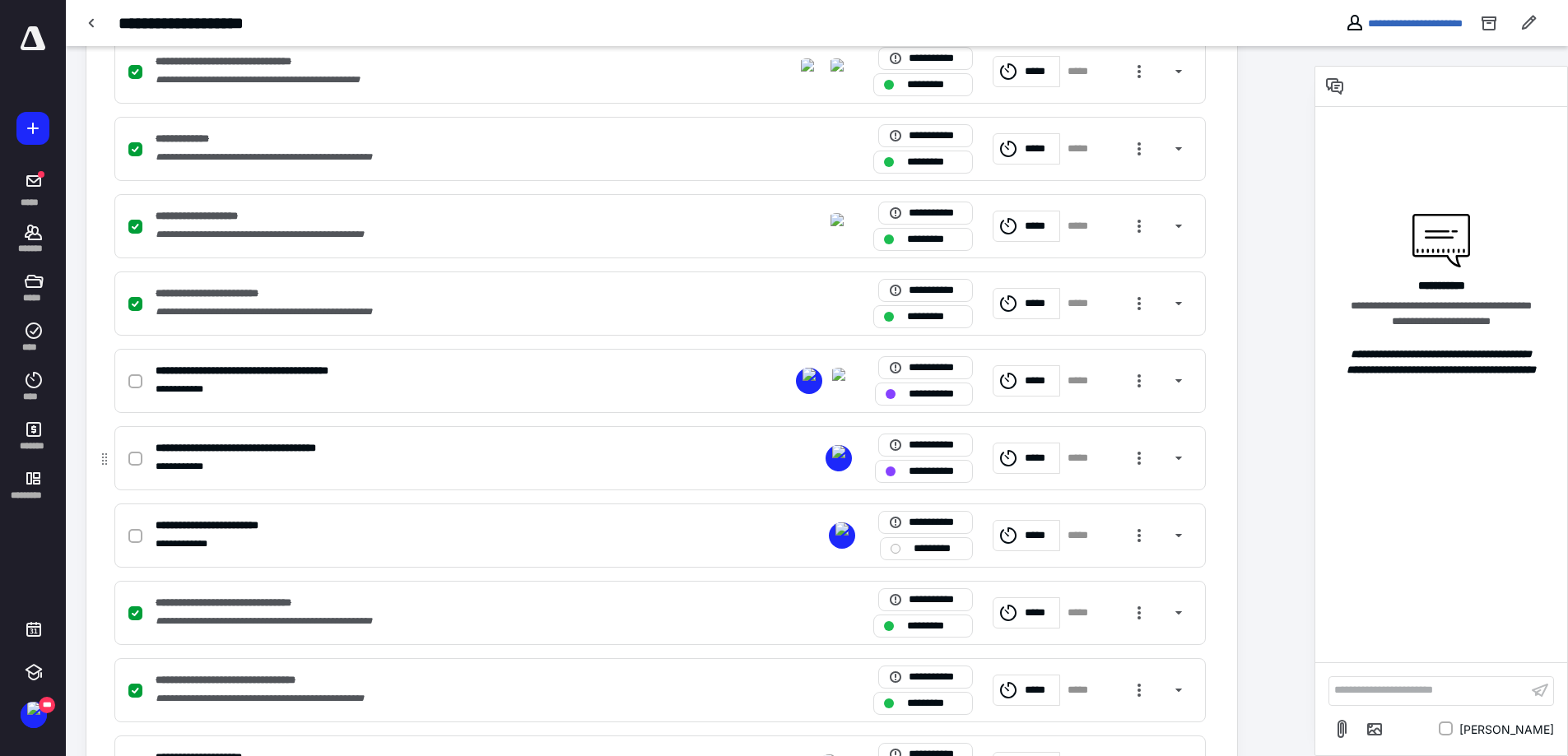 click on "**********" at bounding box center (444, 448) 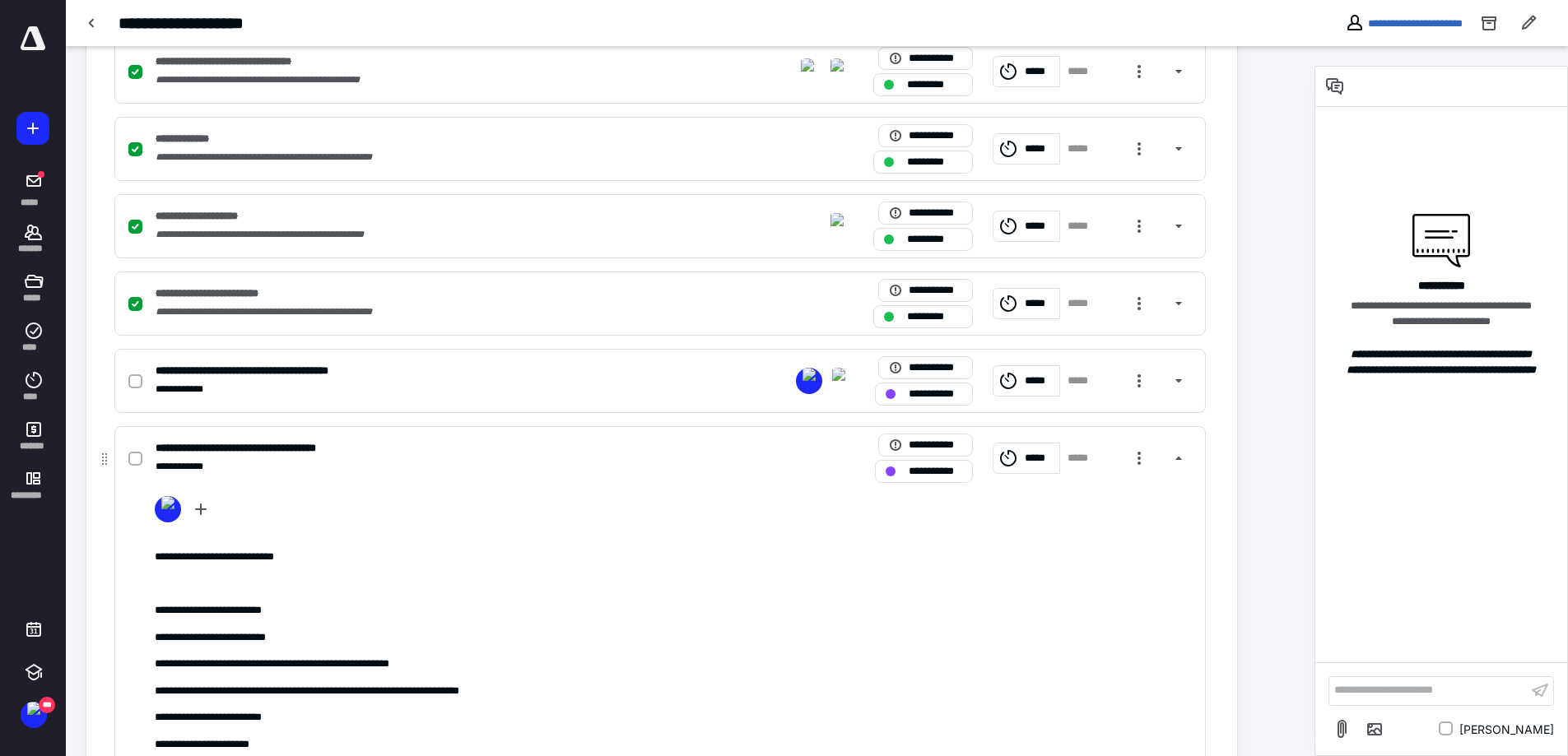 scroll, scrollTop: 905, scrollLeft: 0, axis: vertical 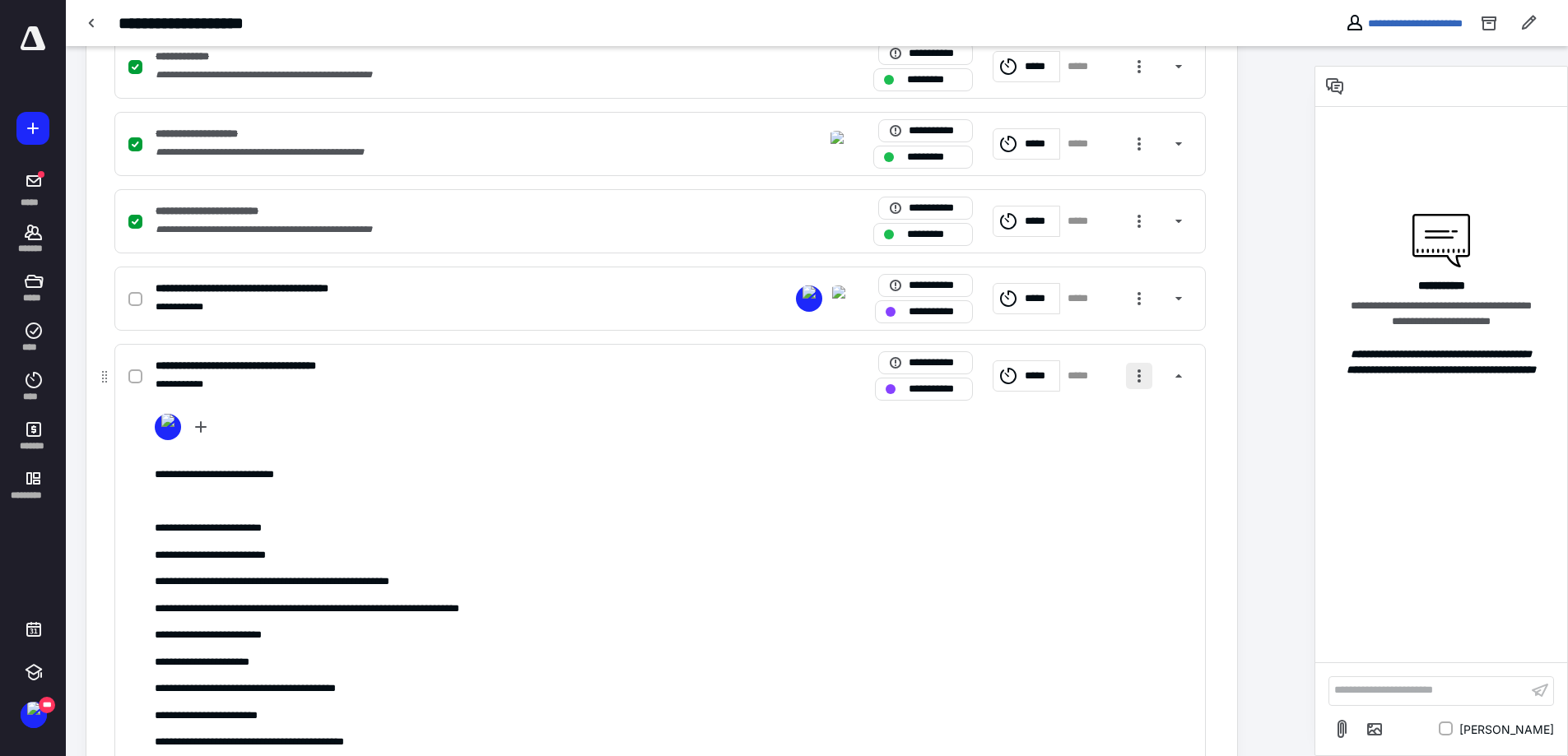 click at bounding box center [1139, 376] 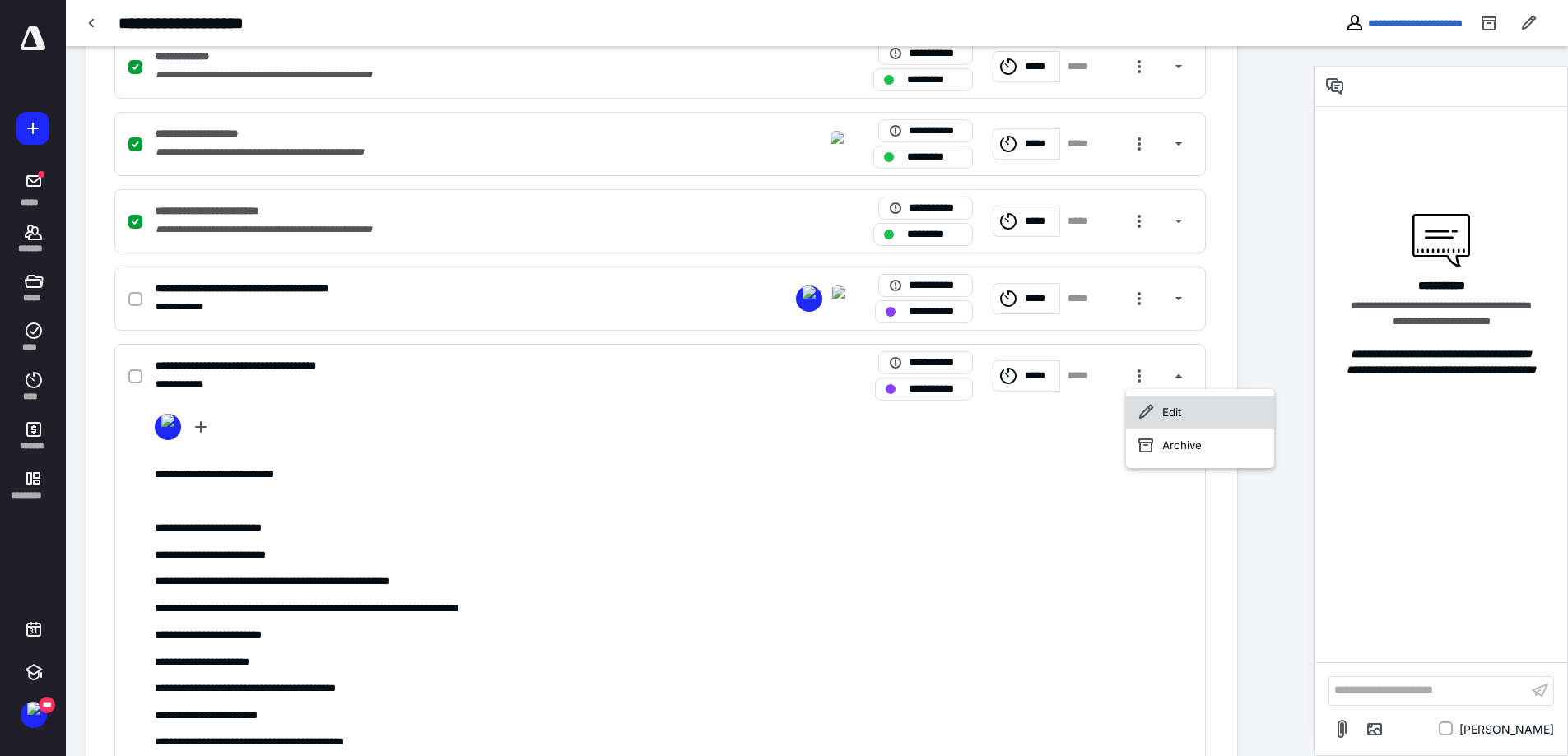 click on "Edit" at bounding box center (1200, 412) 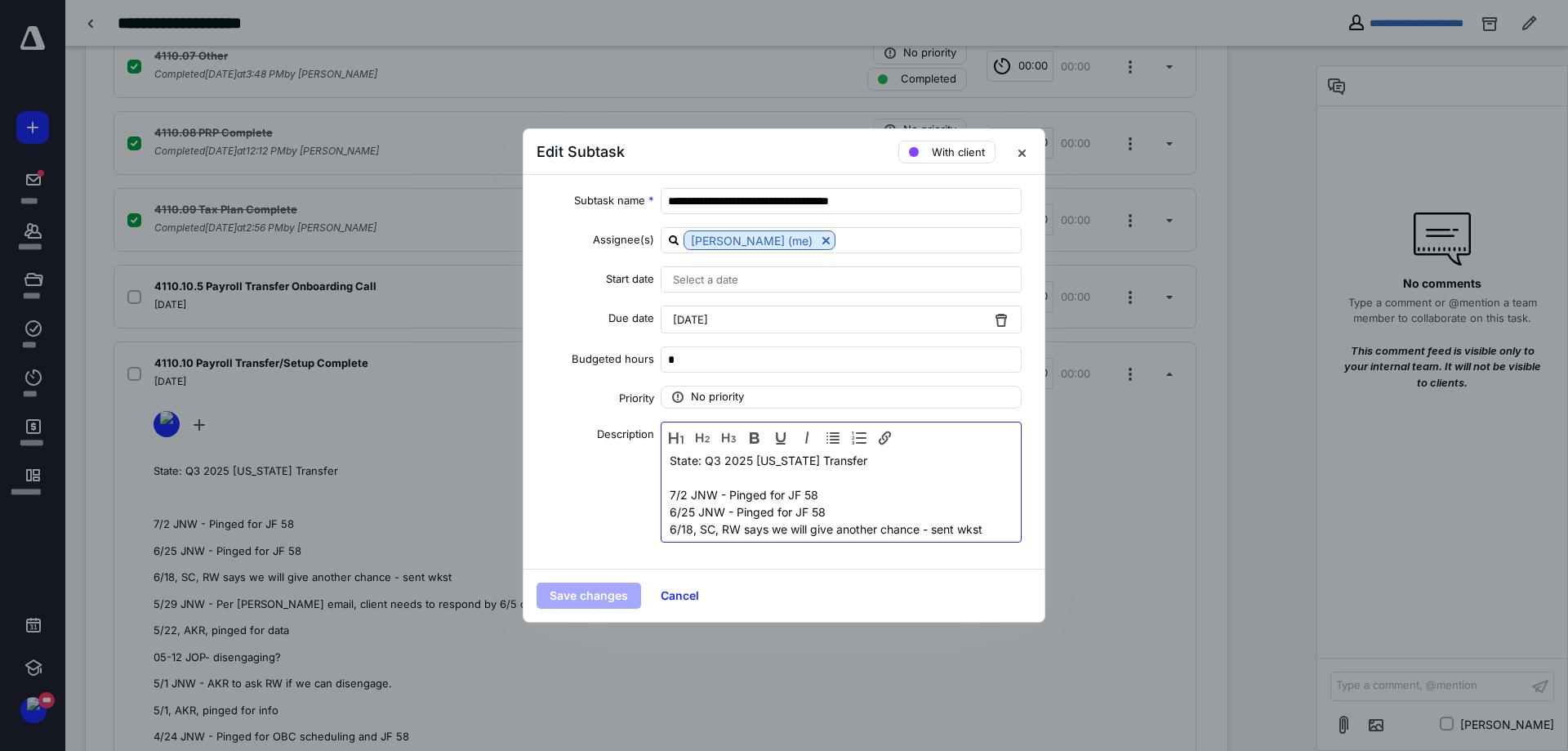 click at bounding box center (841, 477) 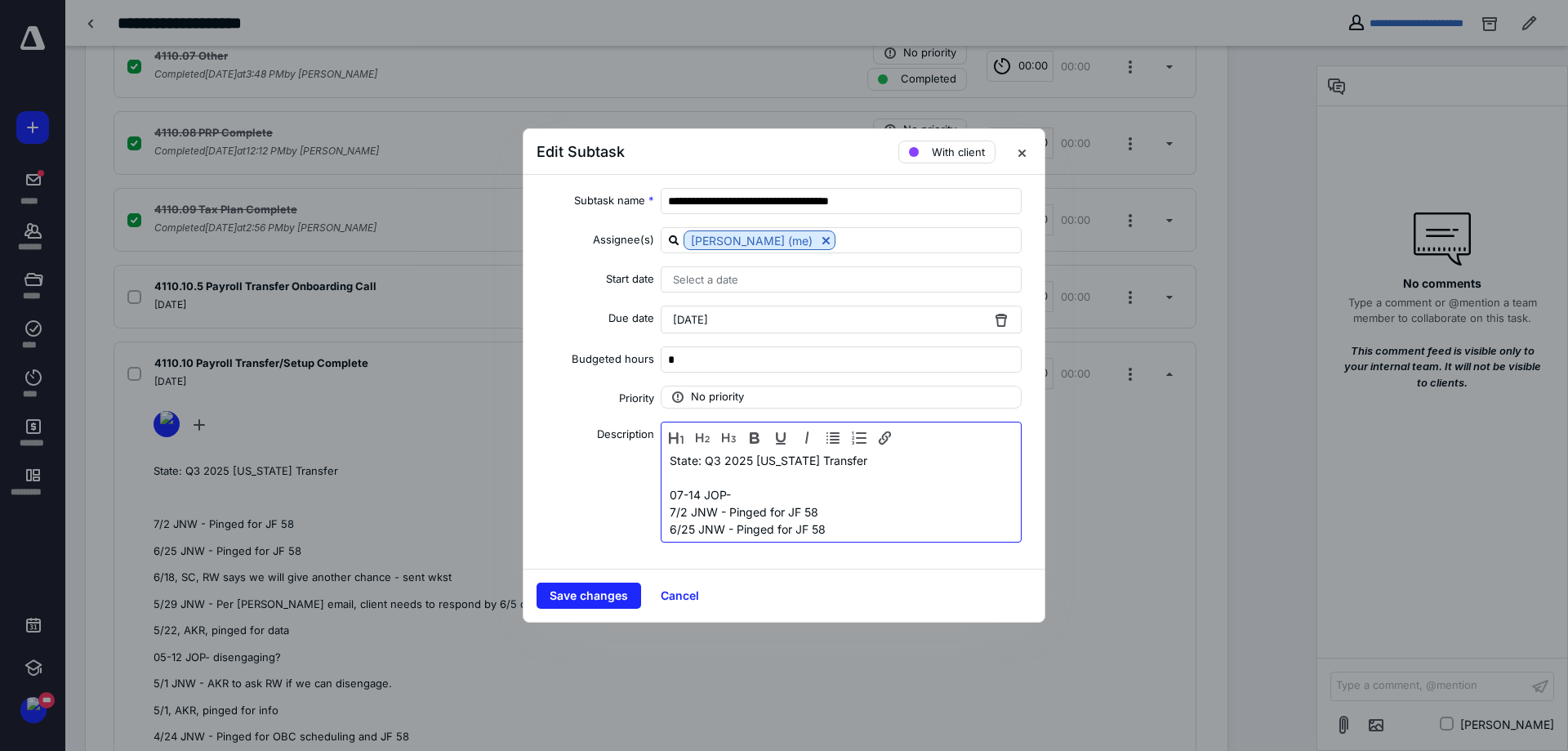 click on "07-14 JOP-" at bounding box center [841, 494] 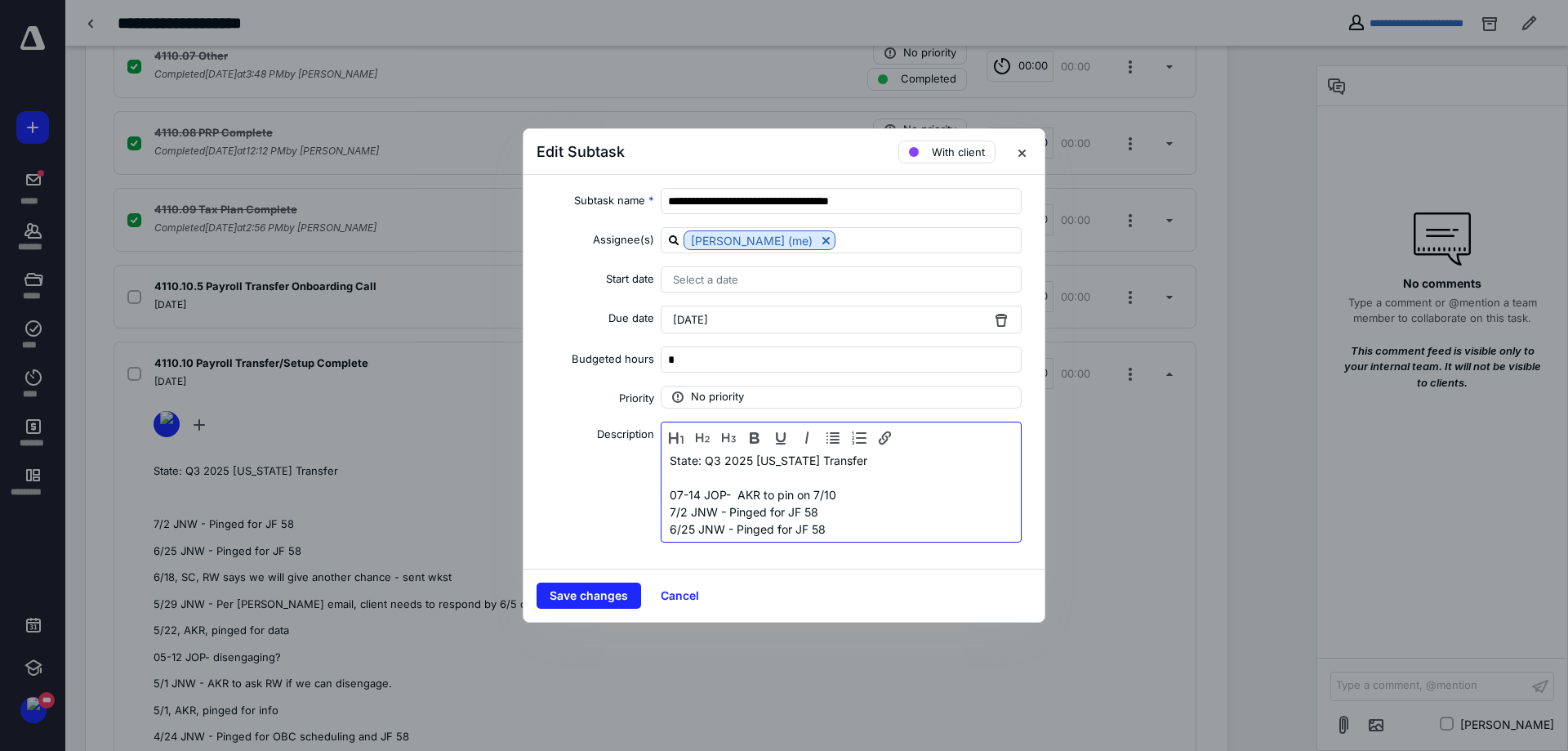 click on "07-14 JOP-  AKR to pin on 7/10" at bounding box center [841, 494] 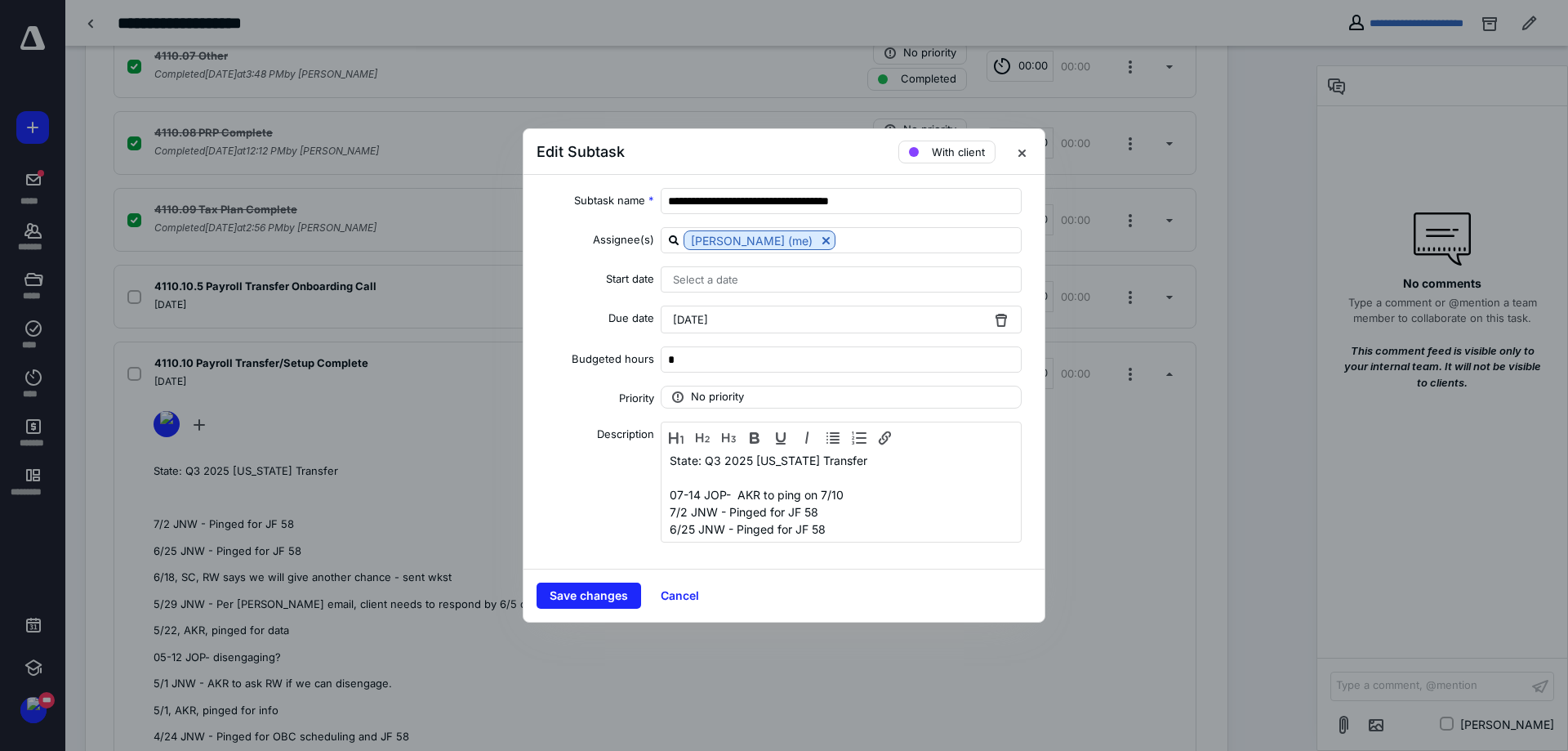 click on "[DATE]" at bounding box center (841, 320) 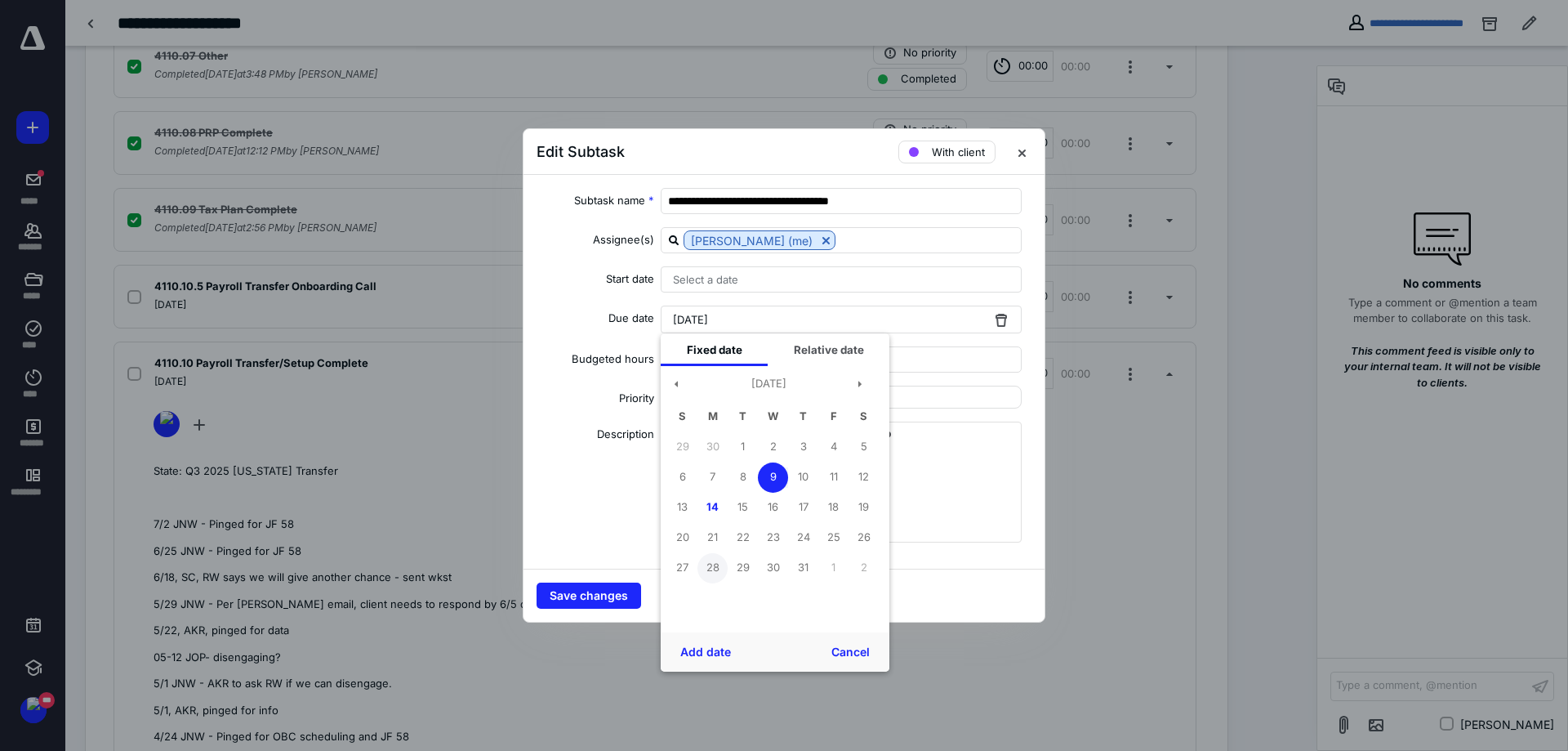 click on "28" at bounding box center (712, 568) 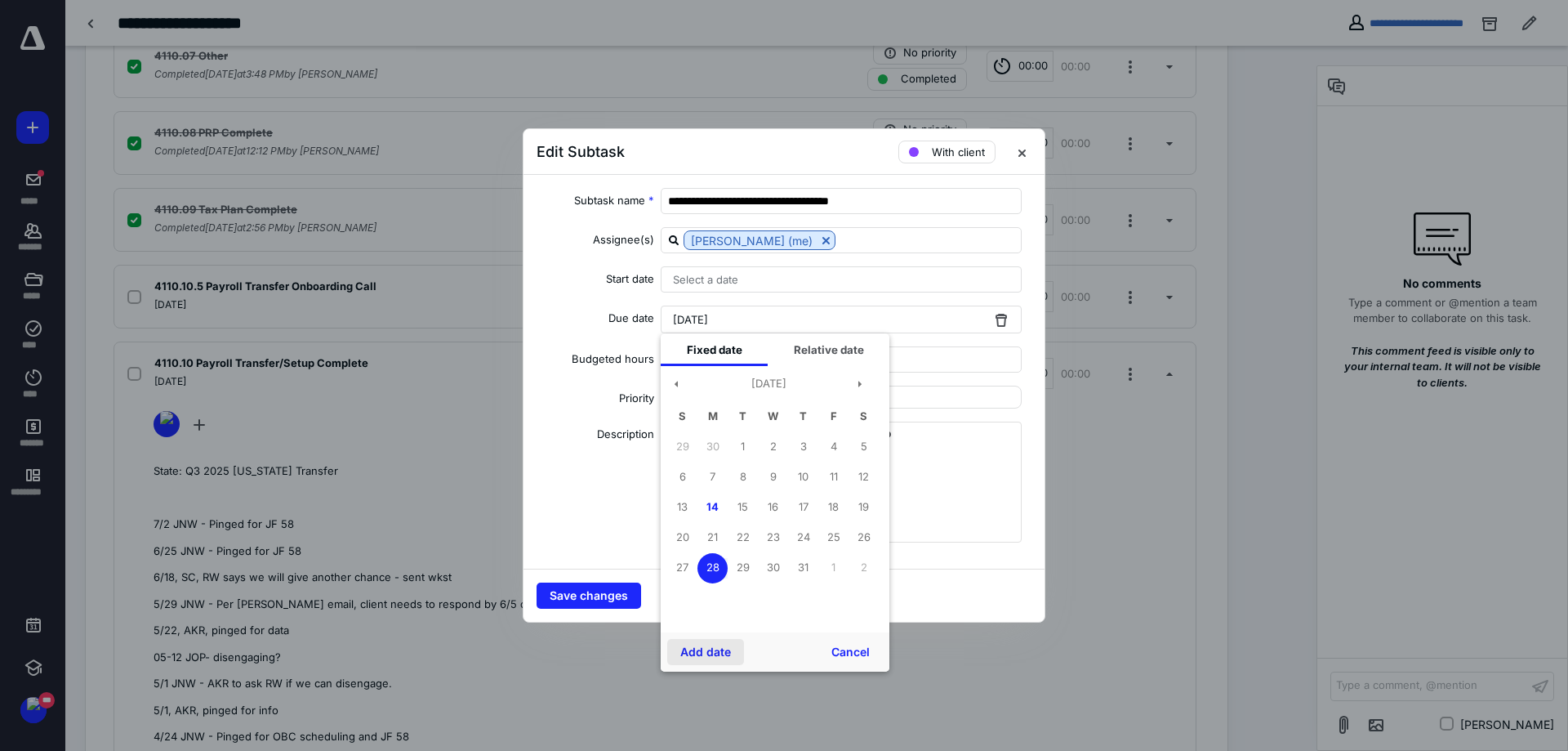 click on "Add date" at bounding box center [706, 652] 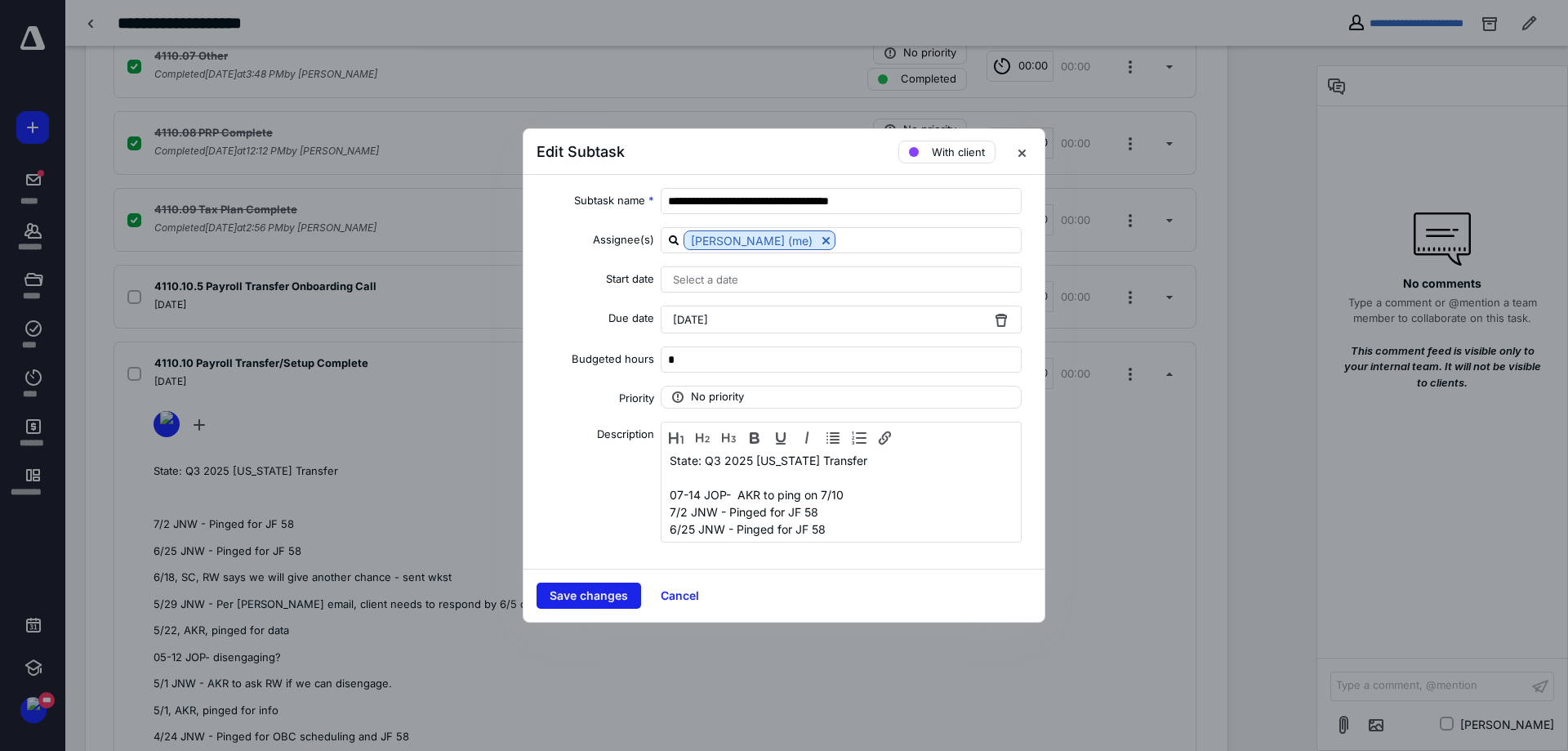 click on "Save changes" at bounding box center [589, 596] 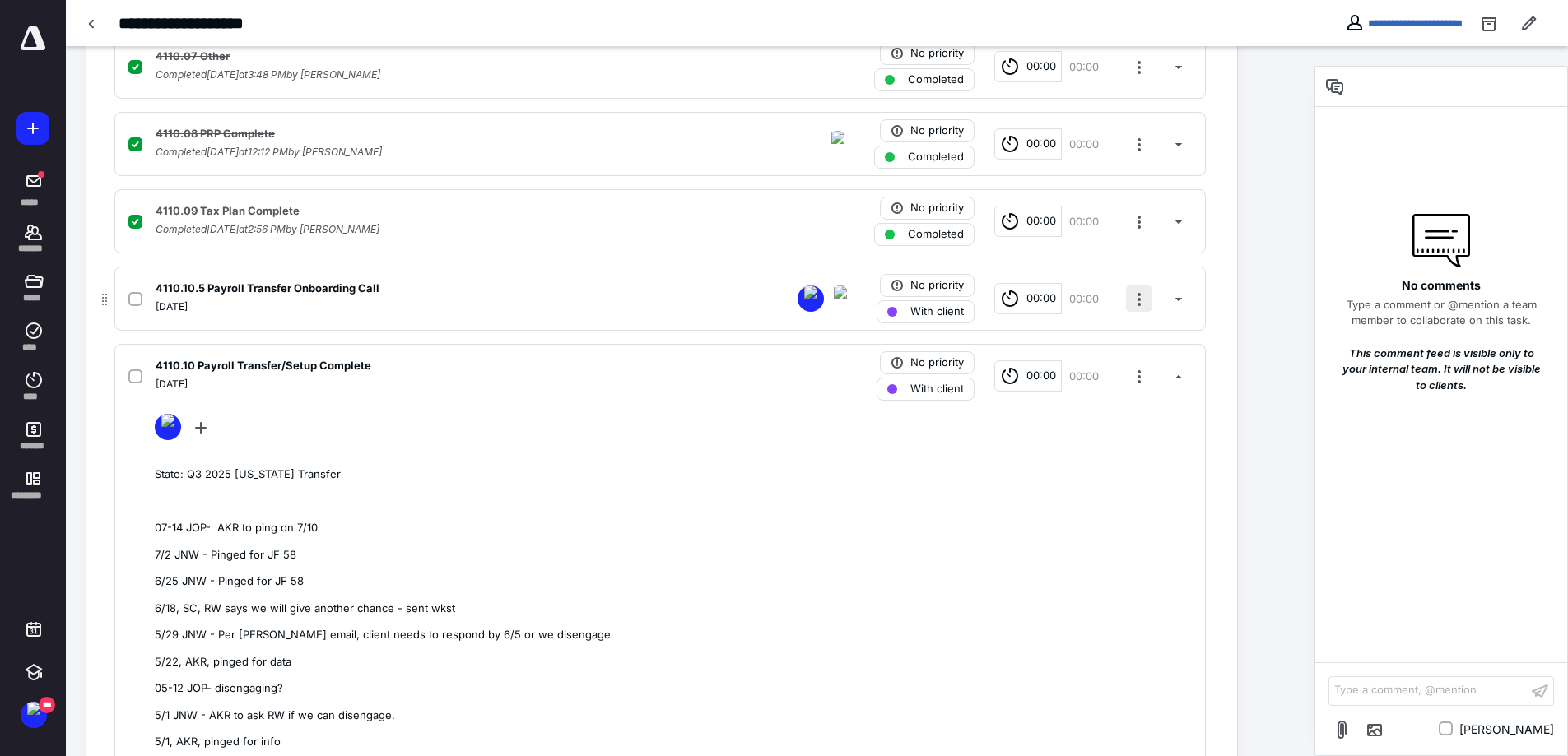 drag, startPoint x: 1133, startPoint y: 301, endPoint x: 1142, endPoint y: 307, distance: 10.816654 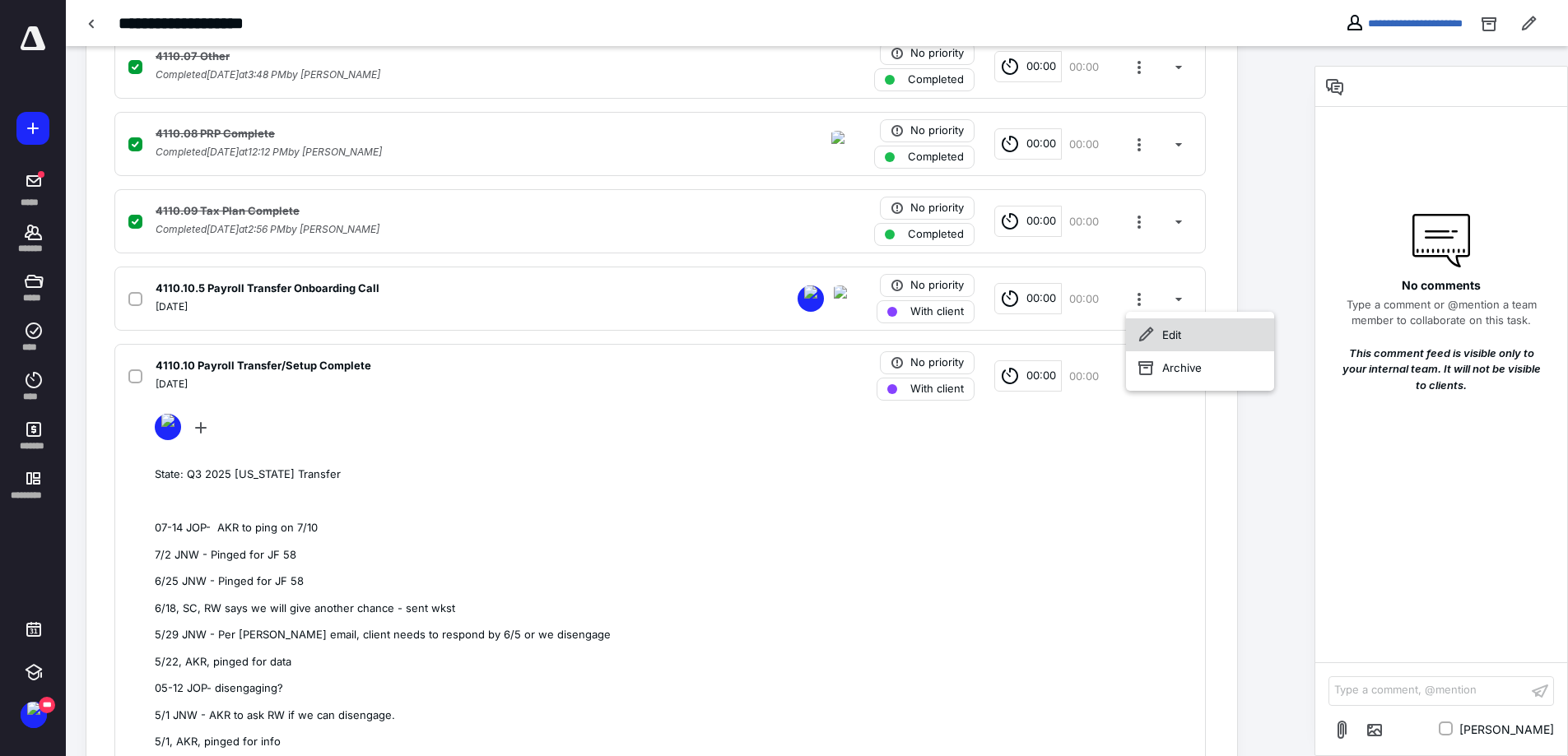 click on "Edit" at bounding box center [1200, 335] 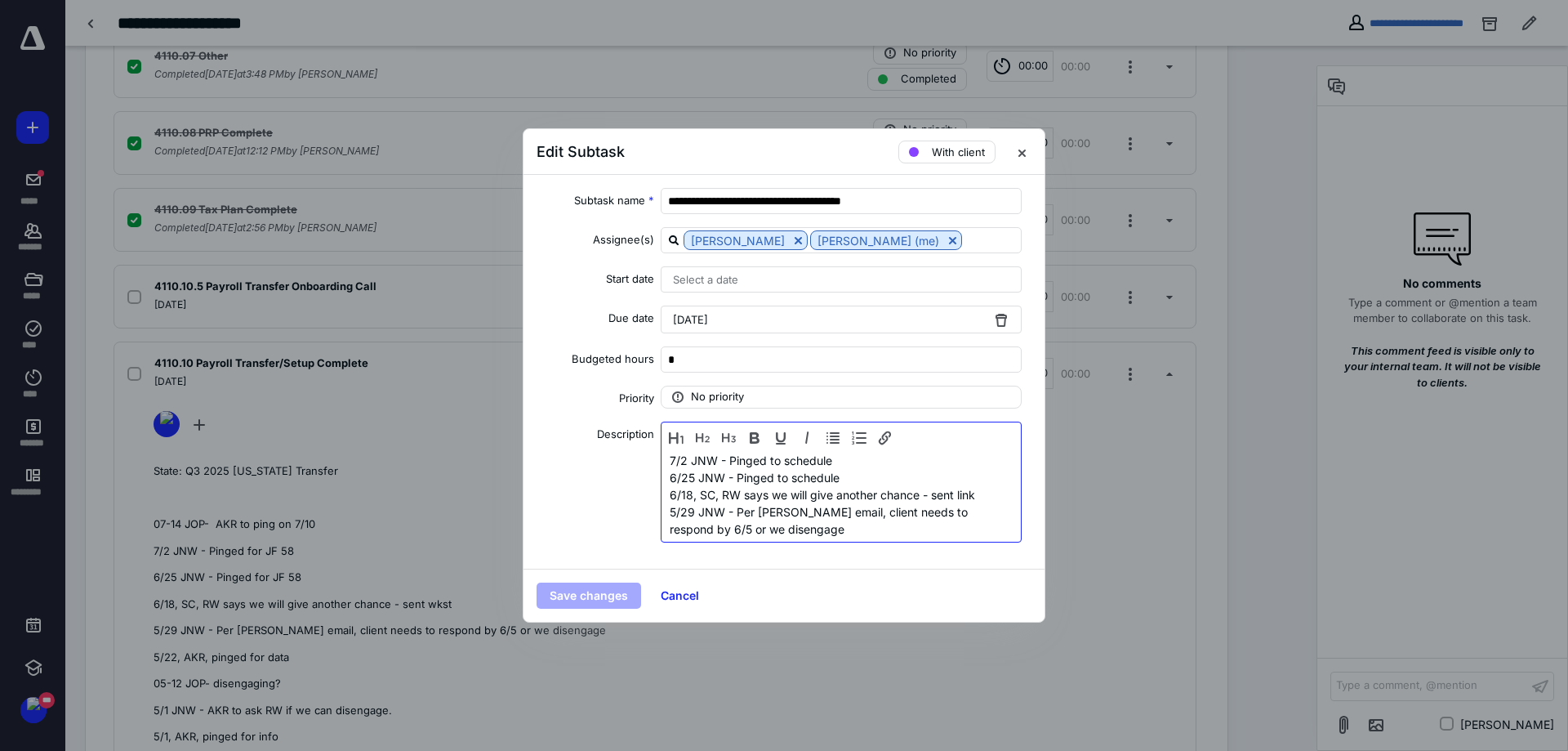 click on "7/2 JNW - Pinged to schedule" at bounding box center (841, 460) 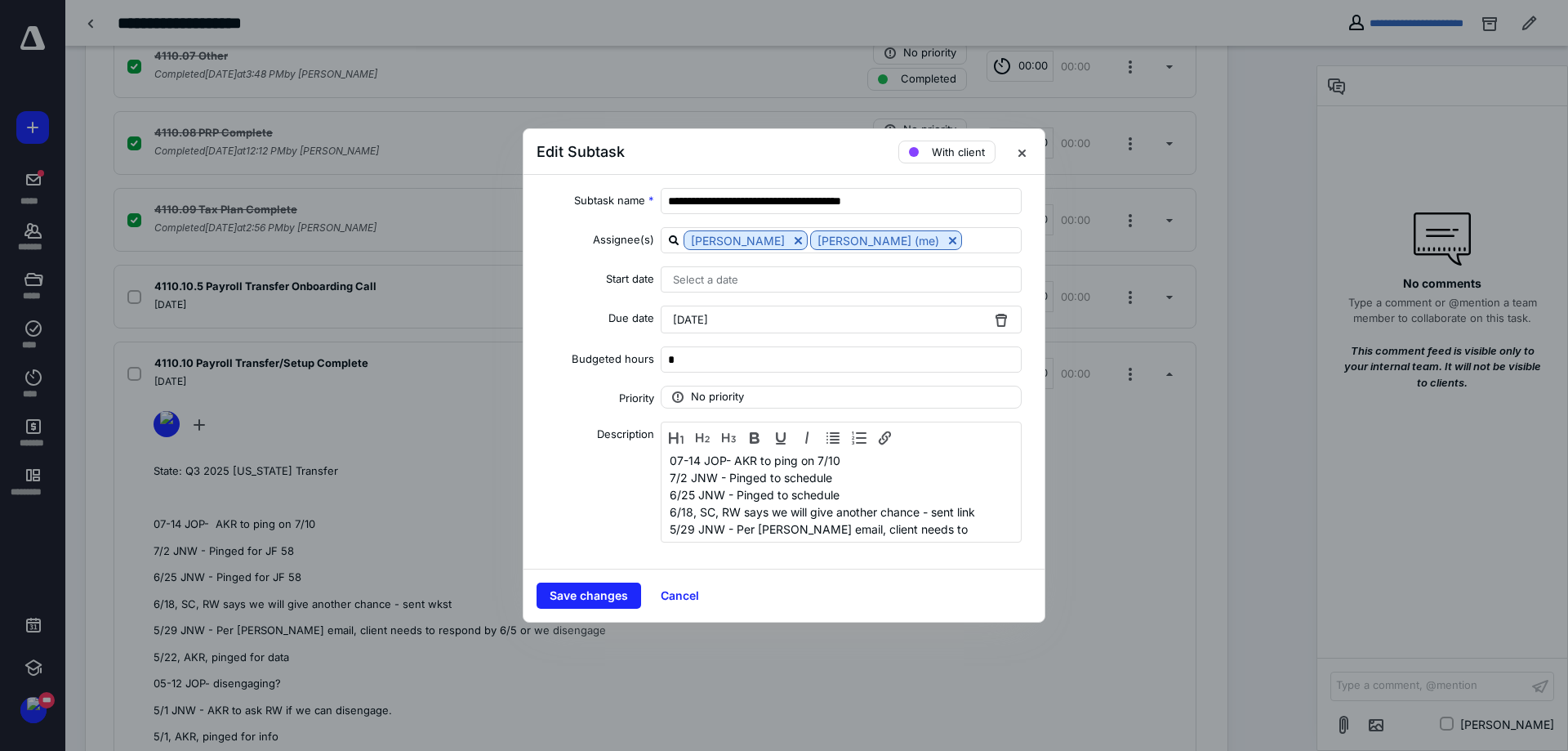 click on "[DATE]" at bounding box center [690, 320] 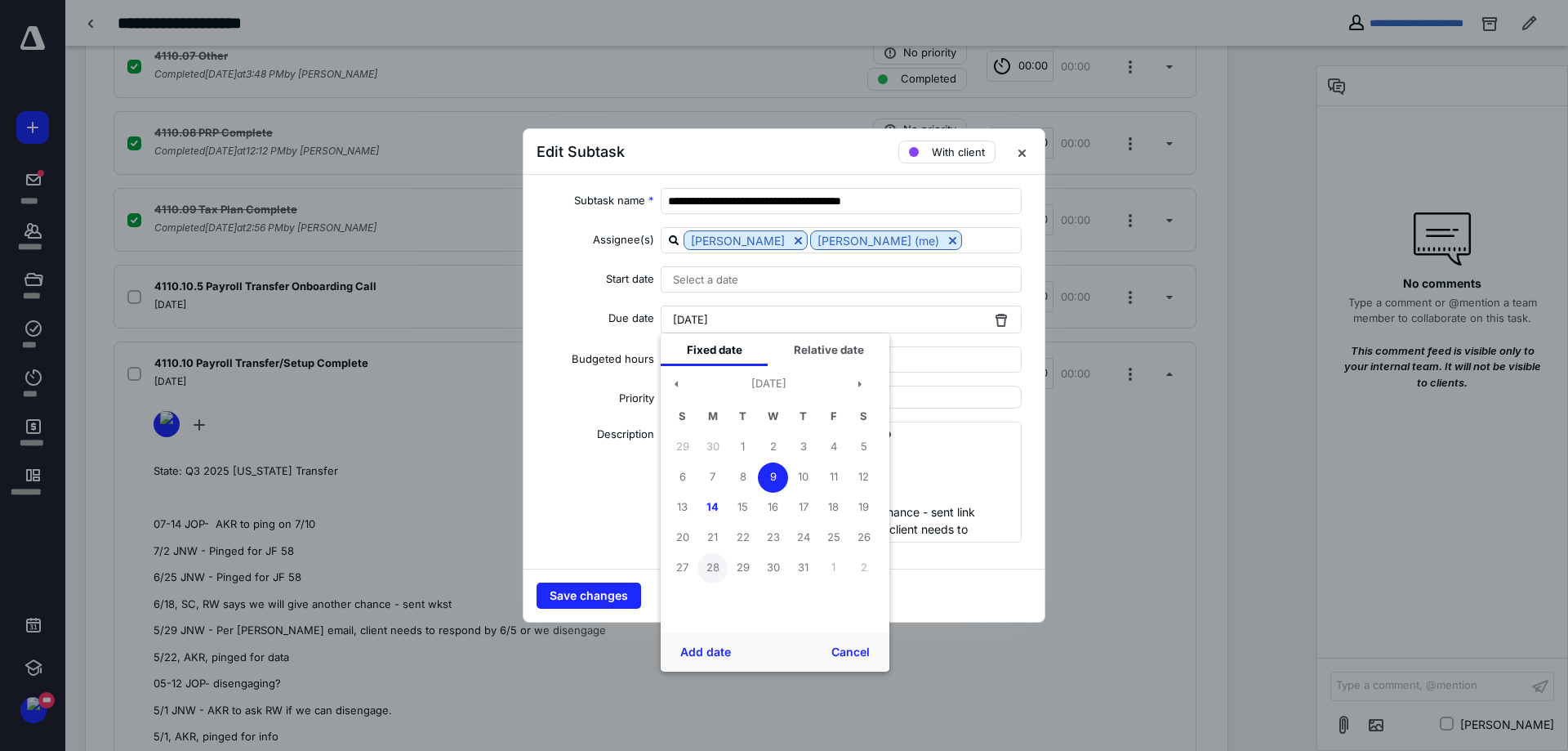 click on "28" at bounding box center [712, 568] 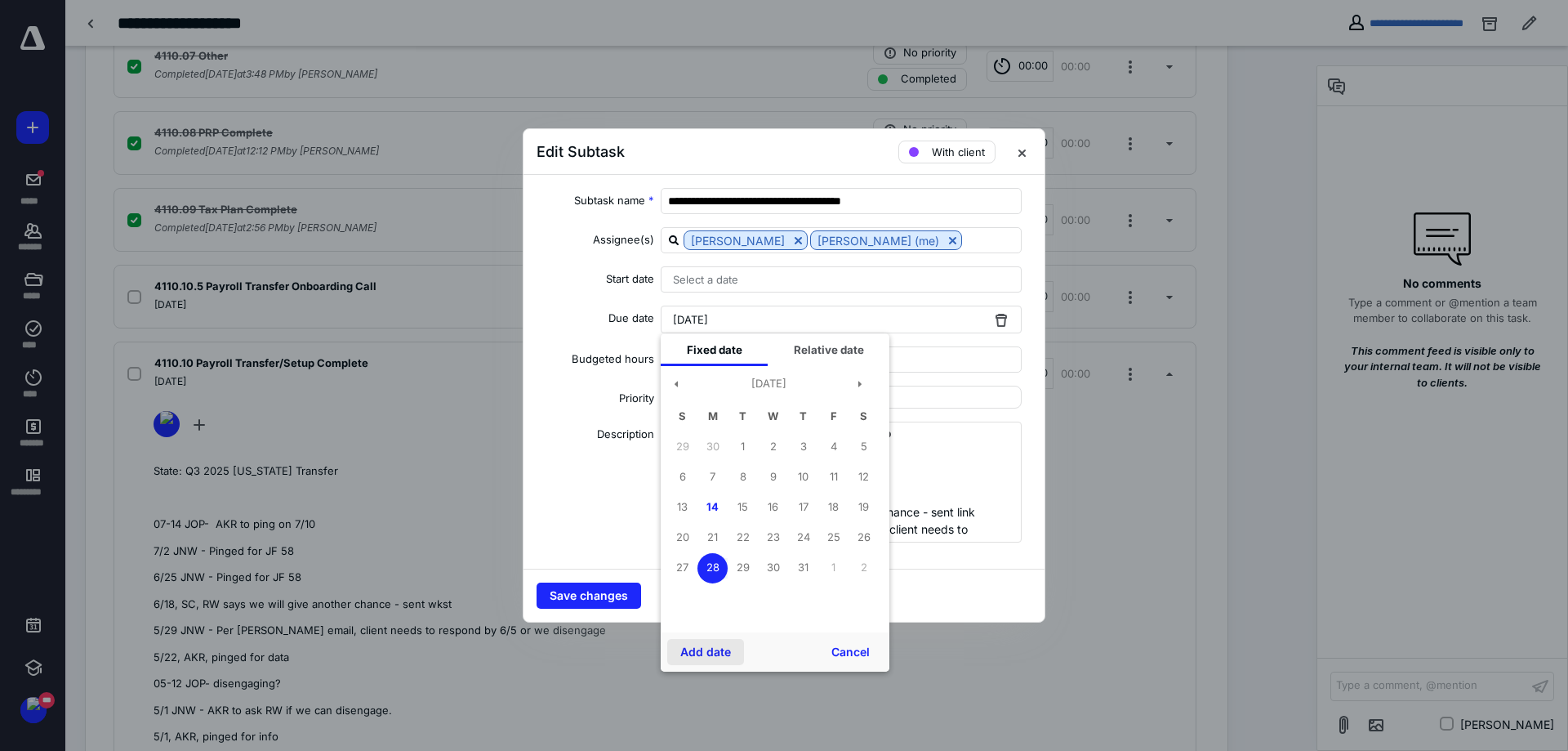 click on "Add date" at bounding box center [706, 652] 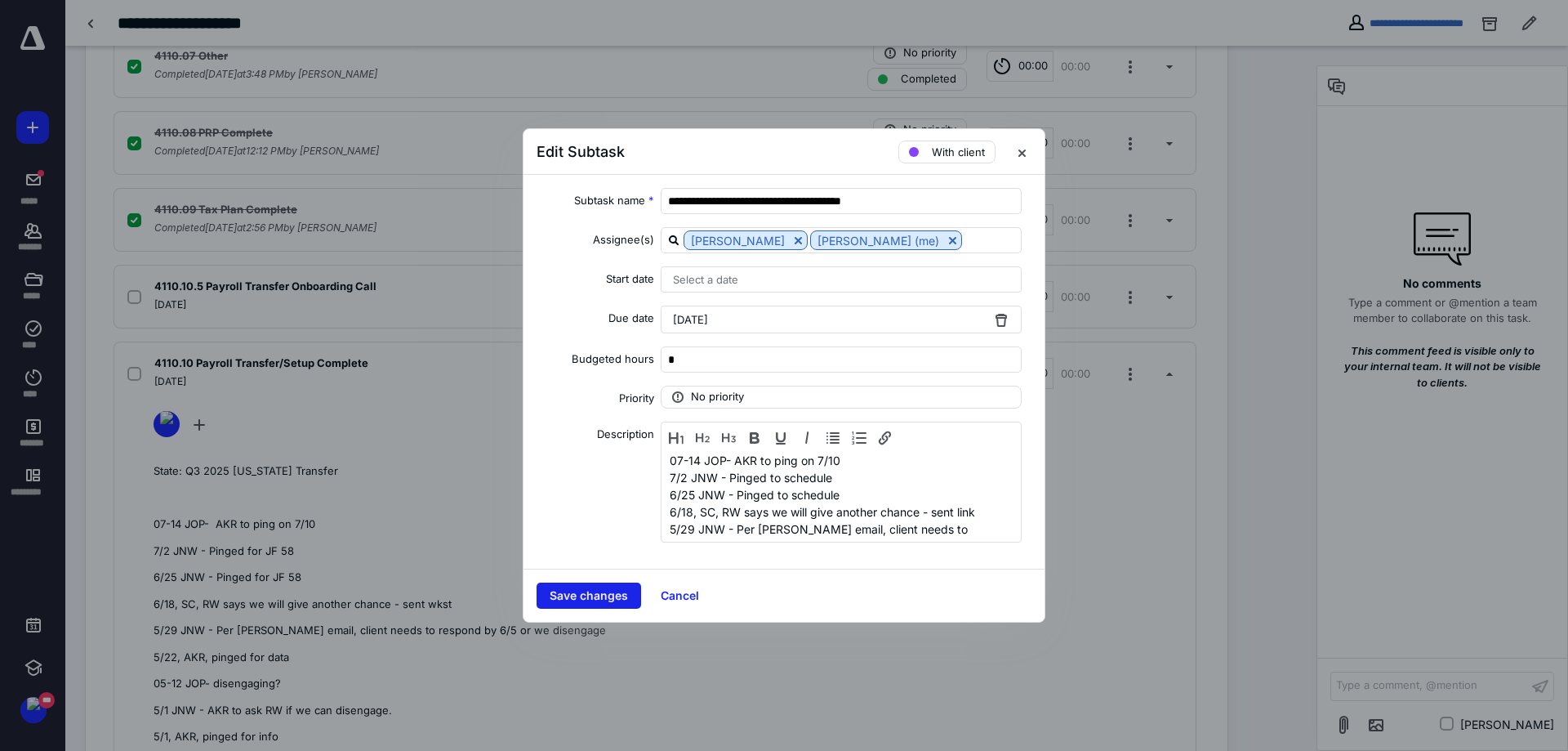 click on "Save changes" at bounding box center [589, 596] 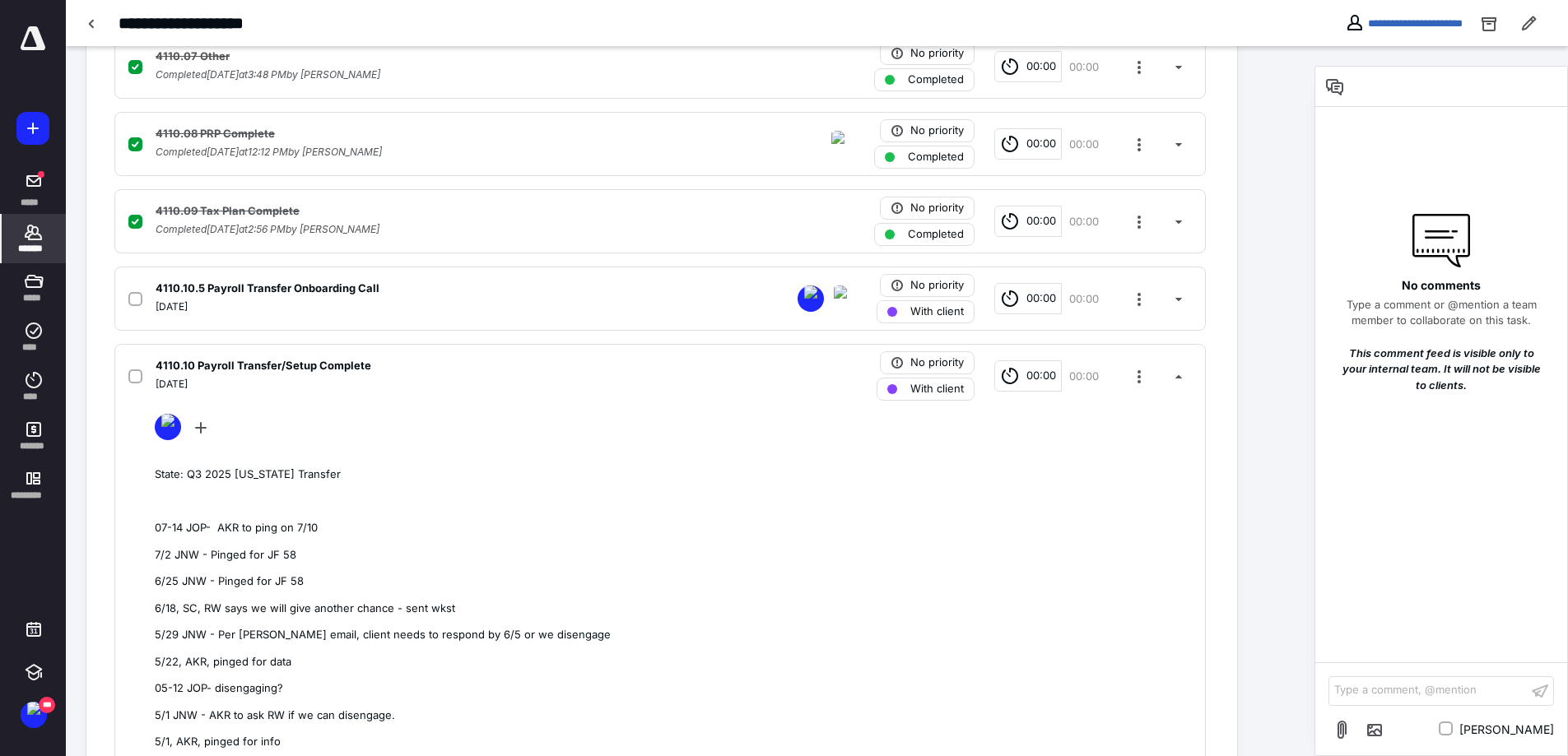 click 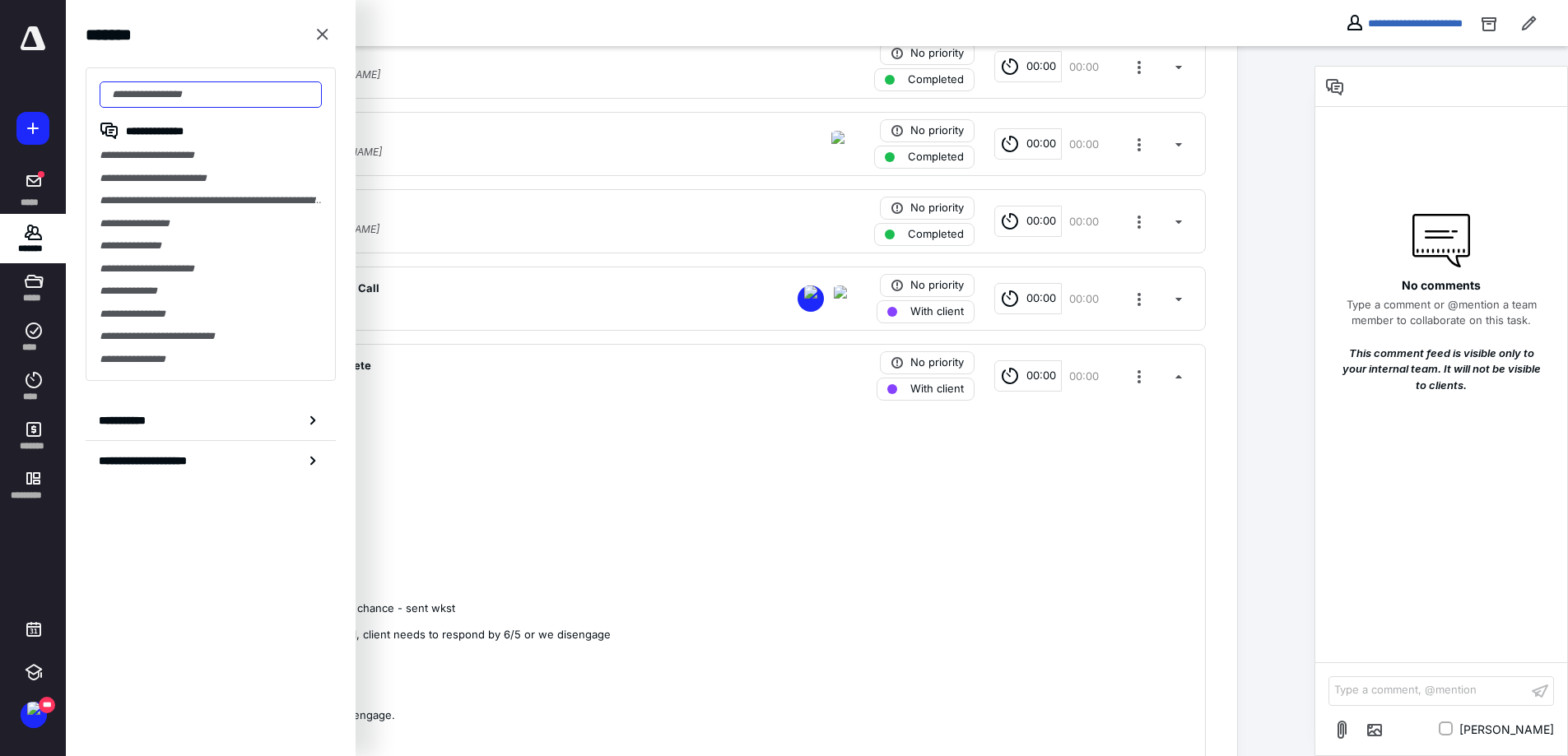 click at bounding box center [211, 95] 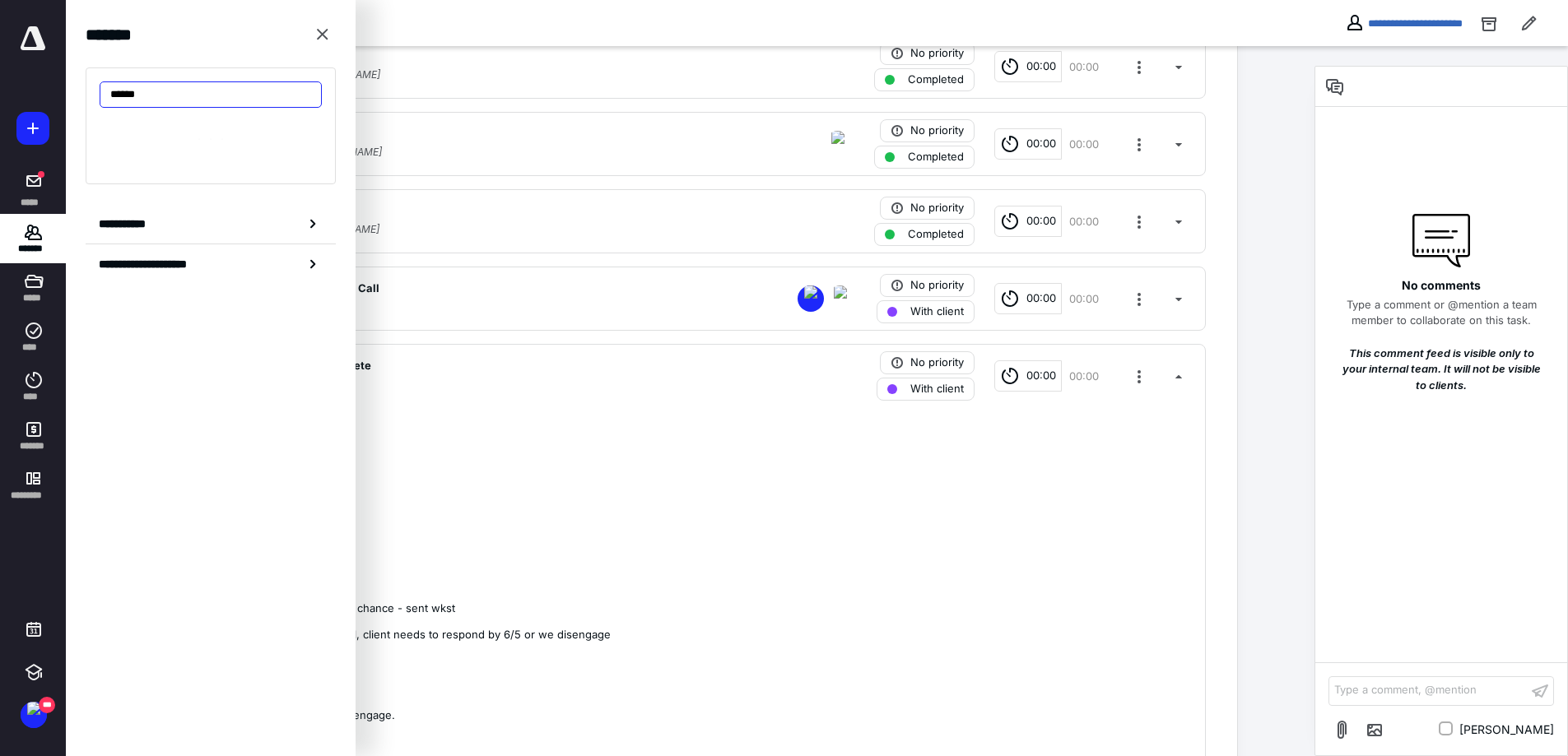 type on "******" 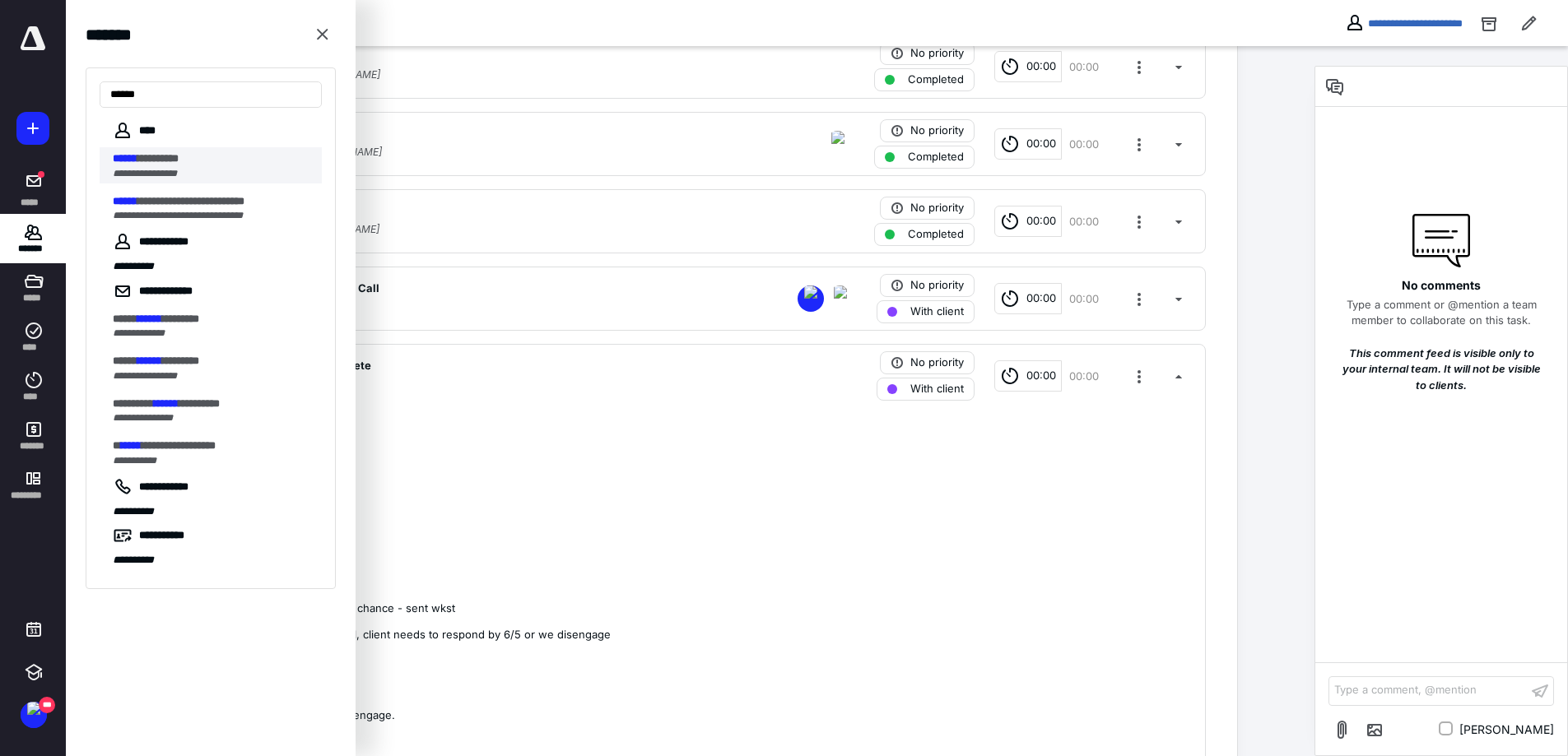 click on "**********" at bounding box center [145, 174] 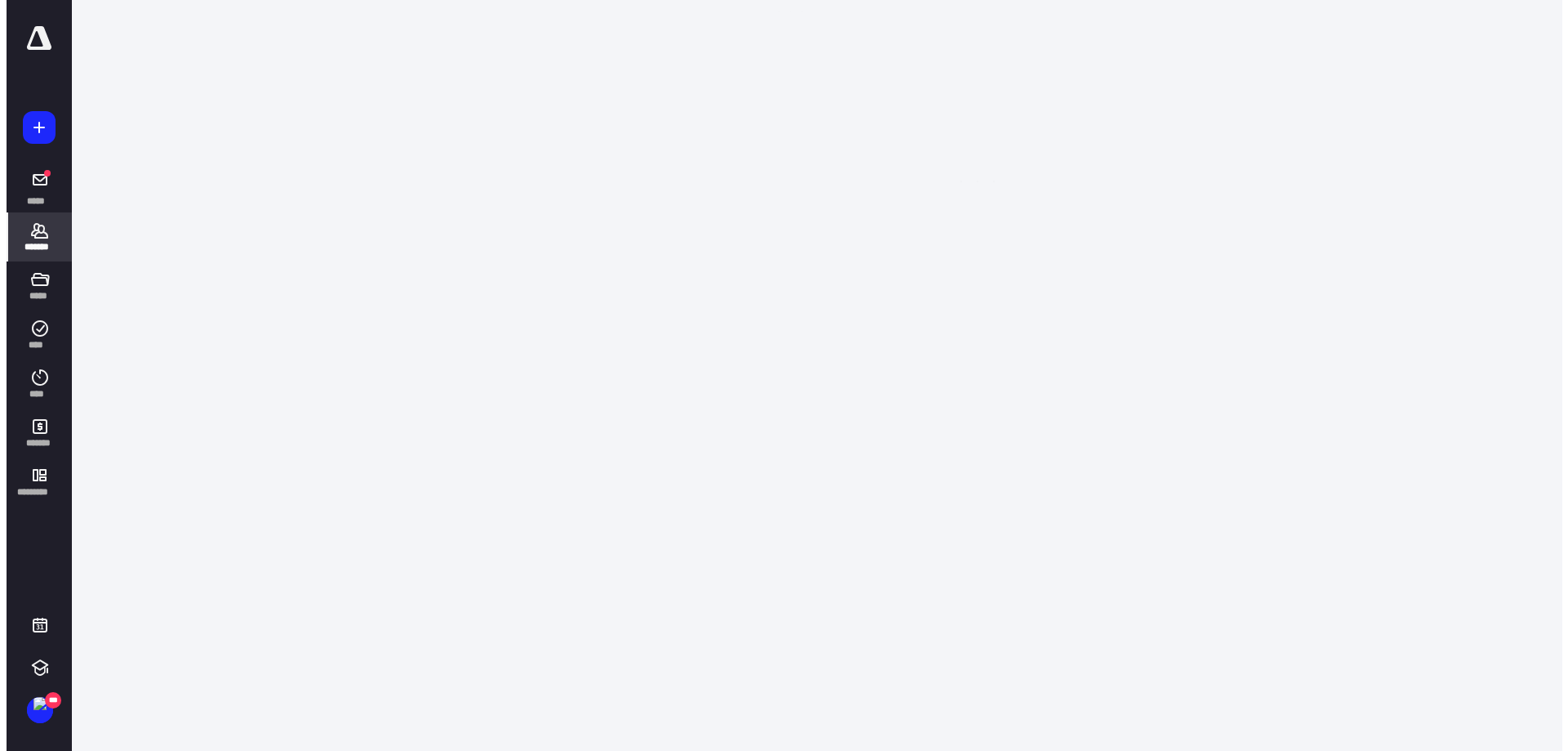 scroll, scrollTop: 0, scrollLeft: 0, axis: both 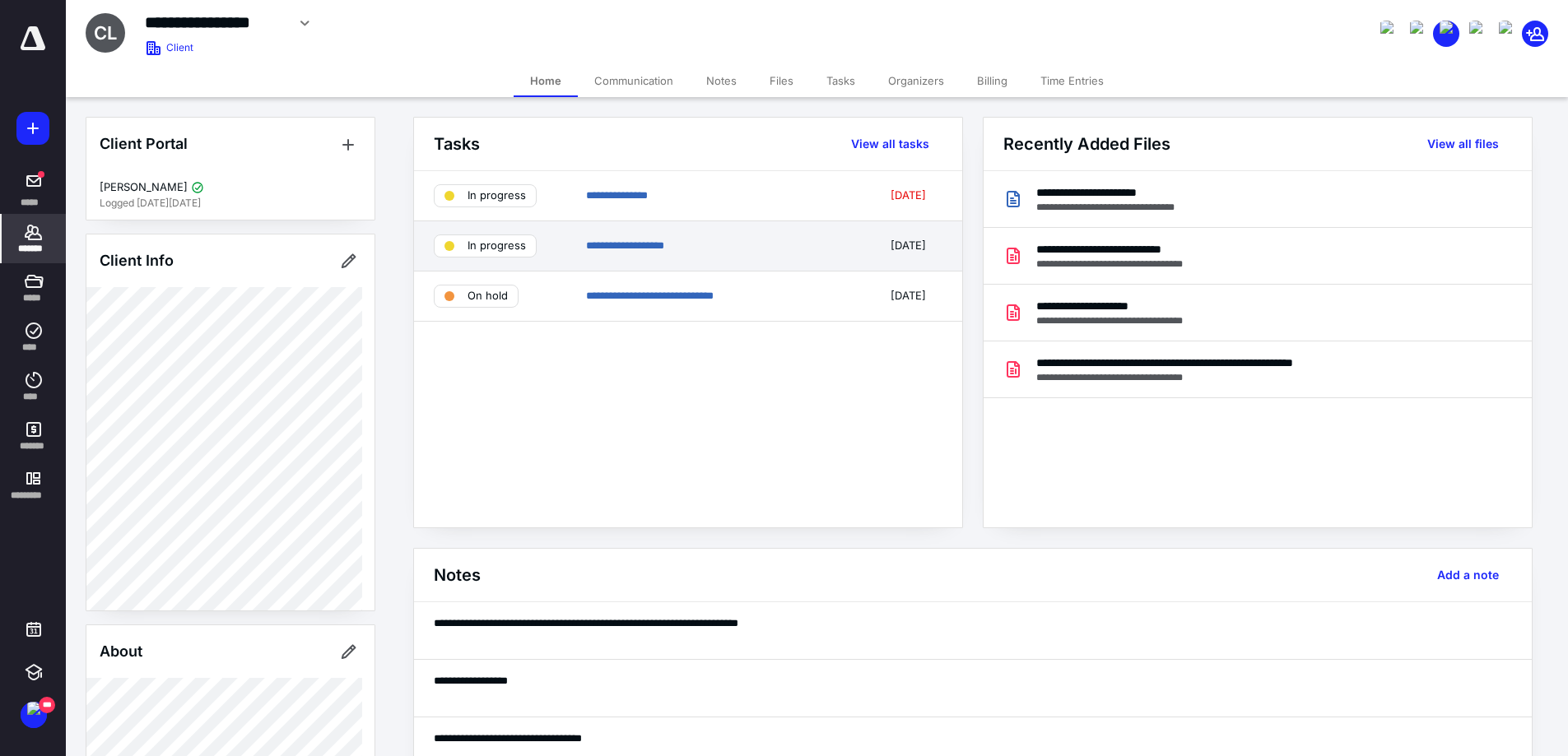 click on "**********" at bounding box center [722, 246] 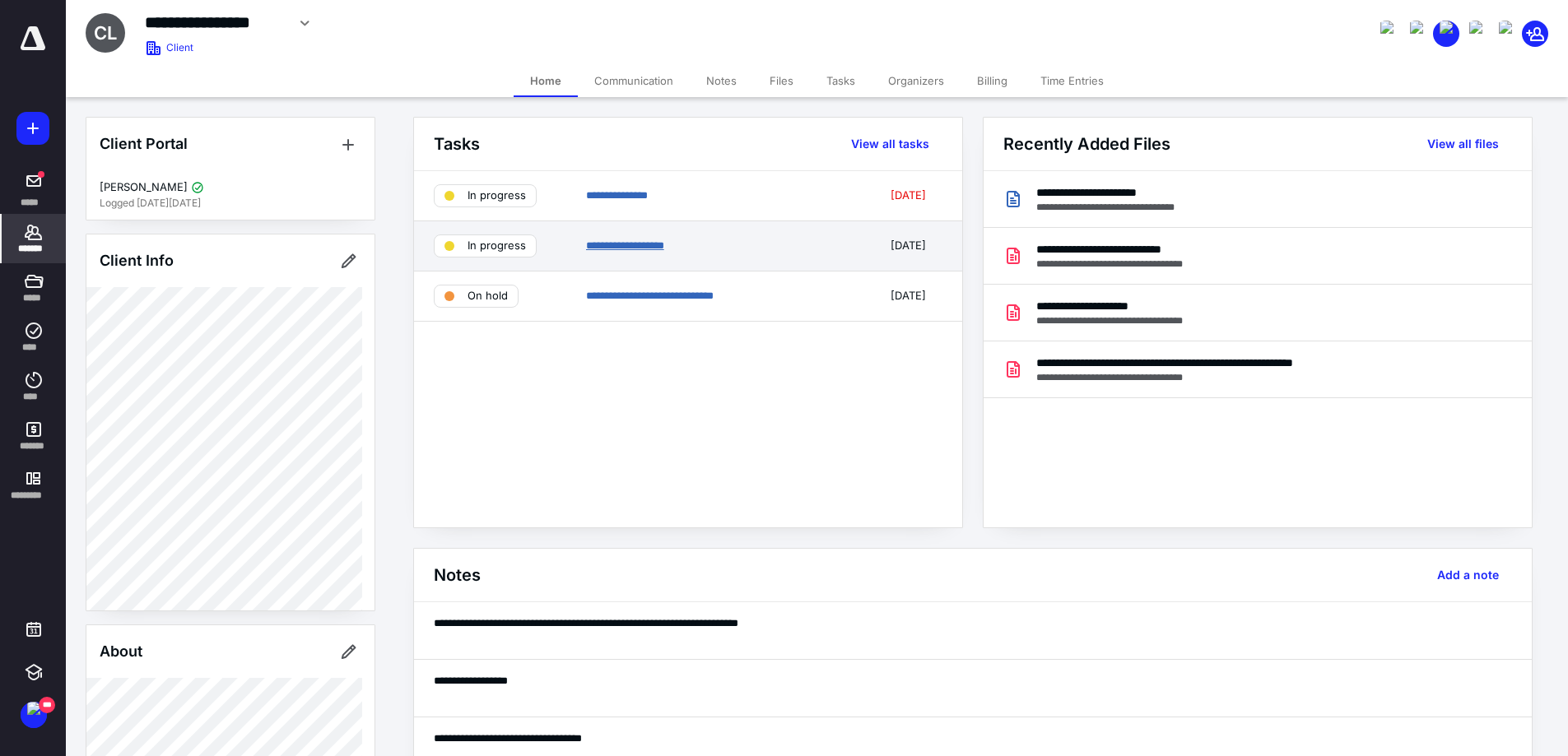 click on "**********" at bounding box center [625, 245] 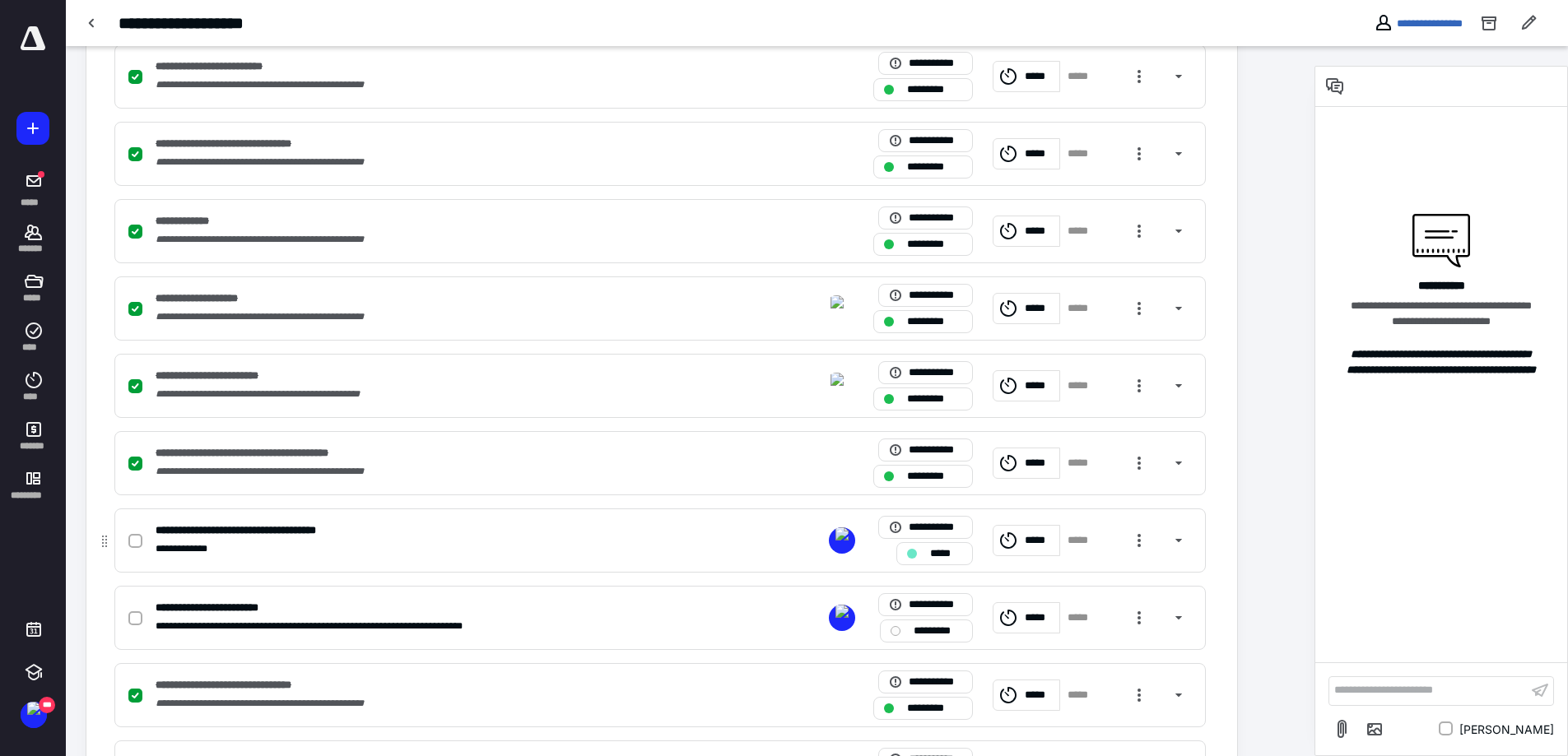 scroll, scrollTop: 984, scrollLeft: 0, axis: vertical 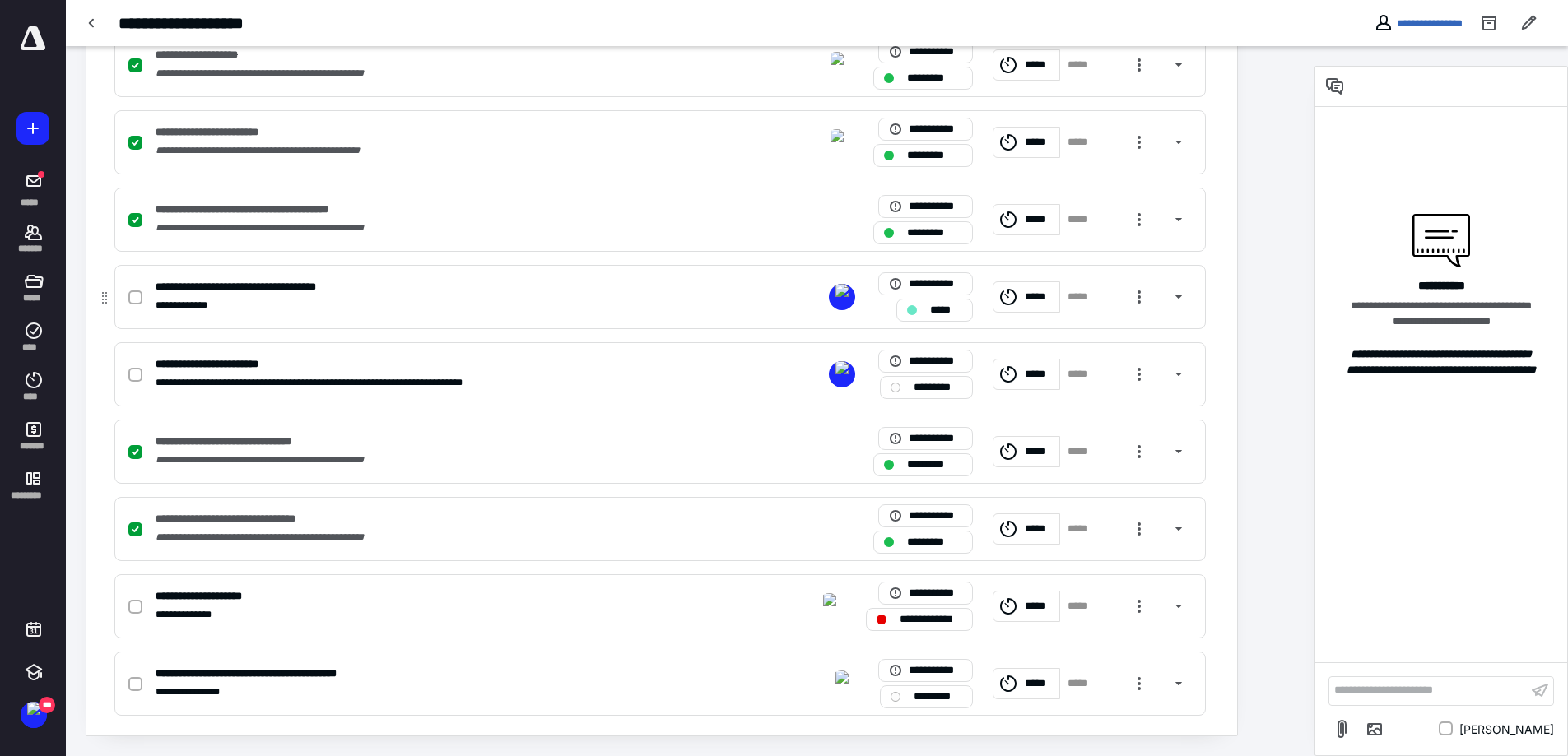 click on "**********" at bounding box center [444, 305] 